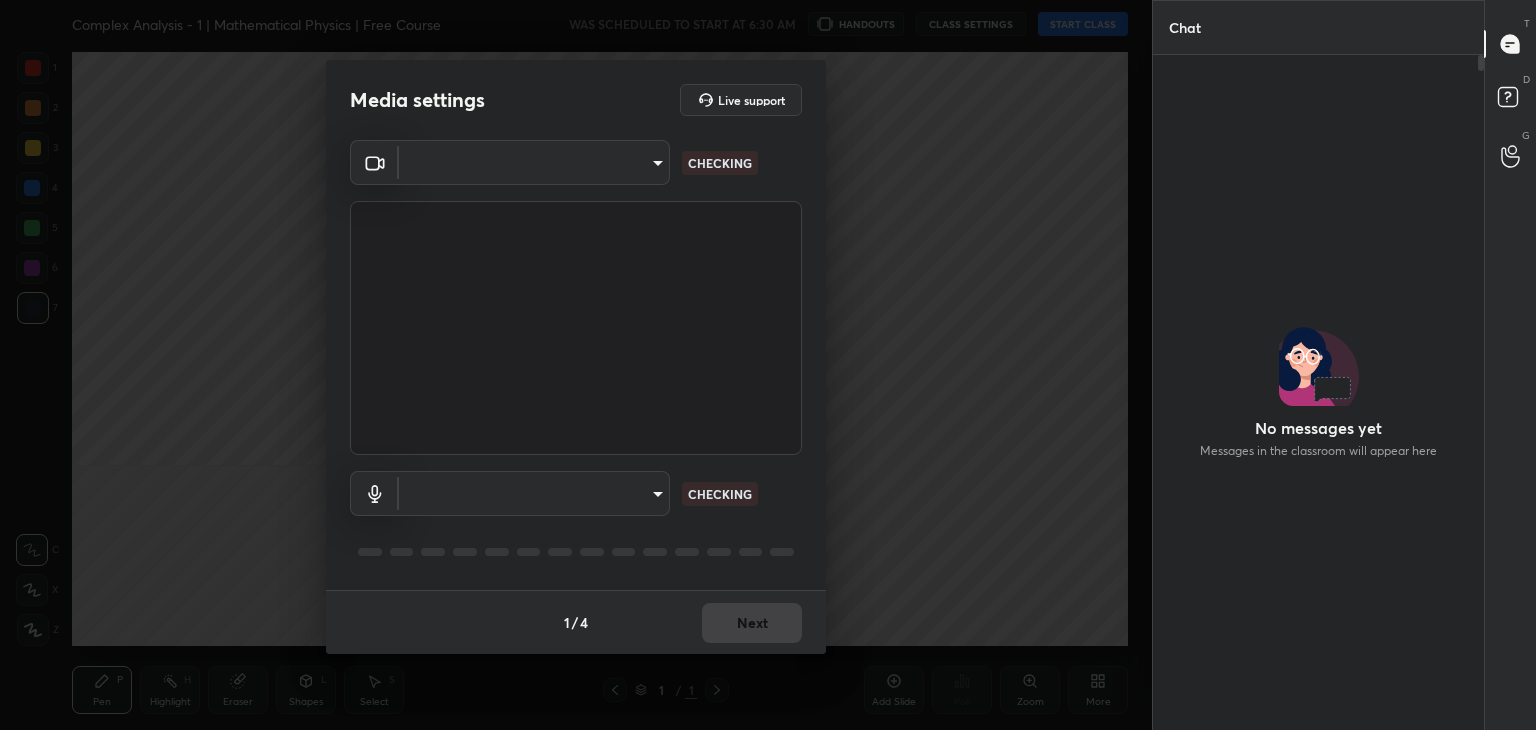 scroll, scrollTop: 0, scrollLeft: 0, axis: both 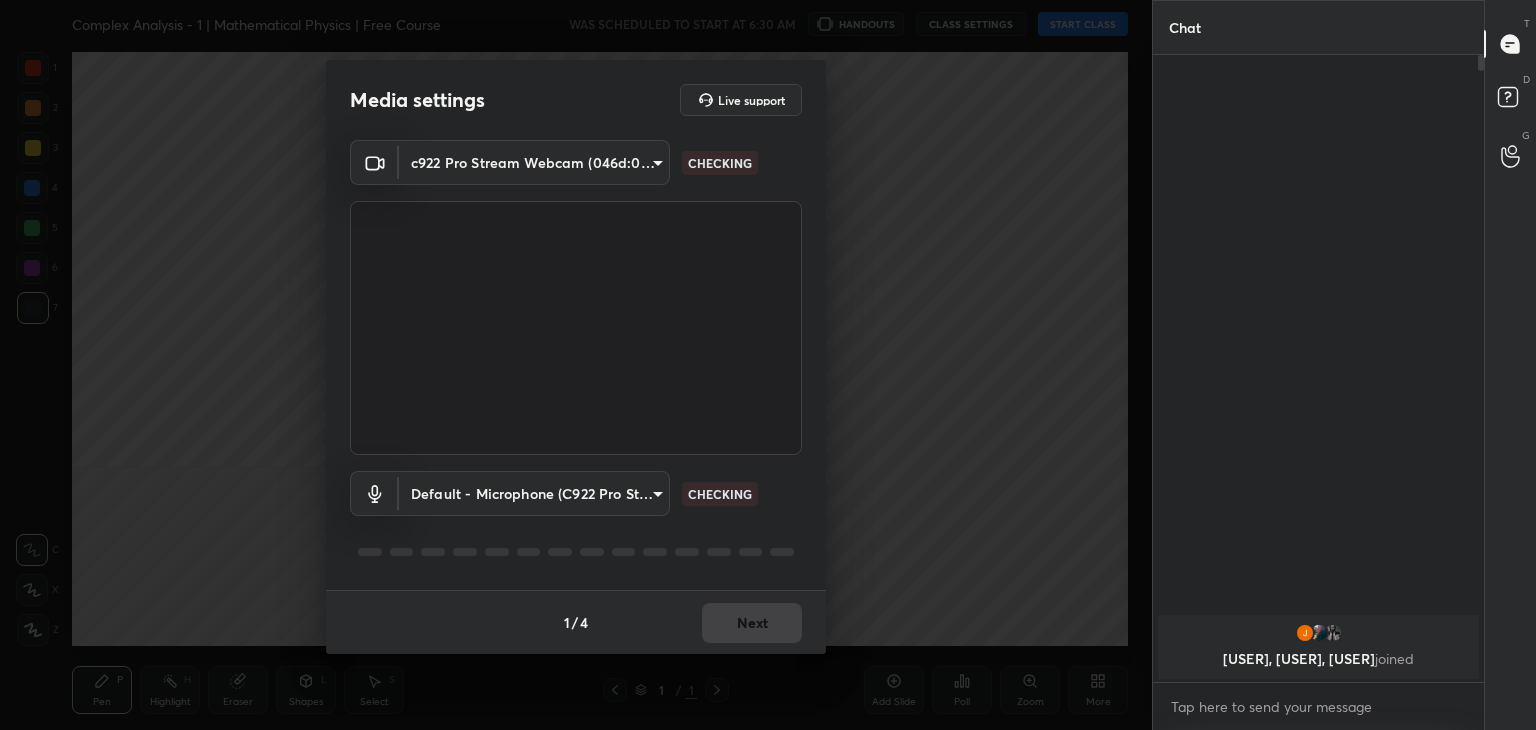 type on "a9fd4f38f379304b0caa4a79f2b732e989e7111bbf315c9f921f4749fc2d4ba3" 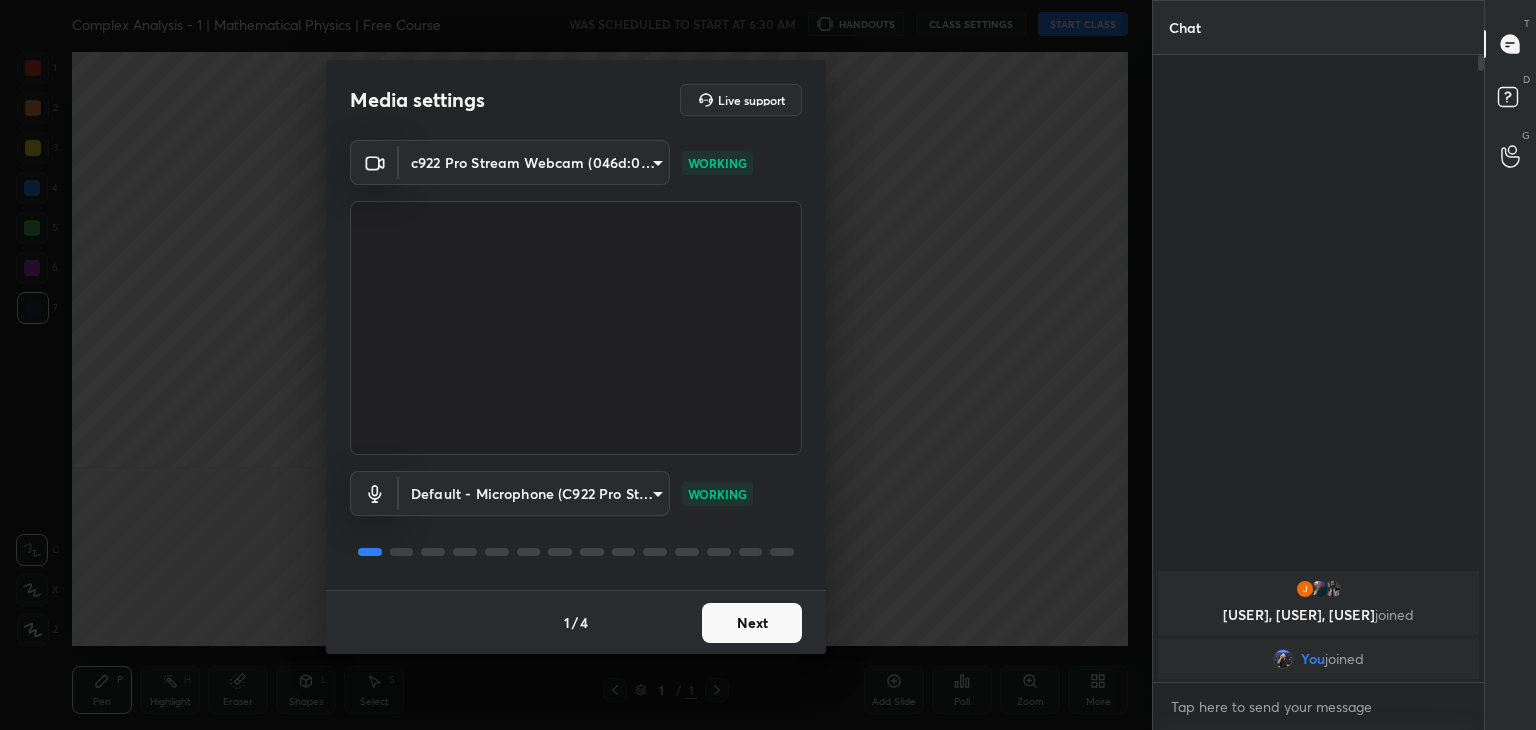 click on "Next" at bounding box center [752, 623] 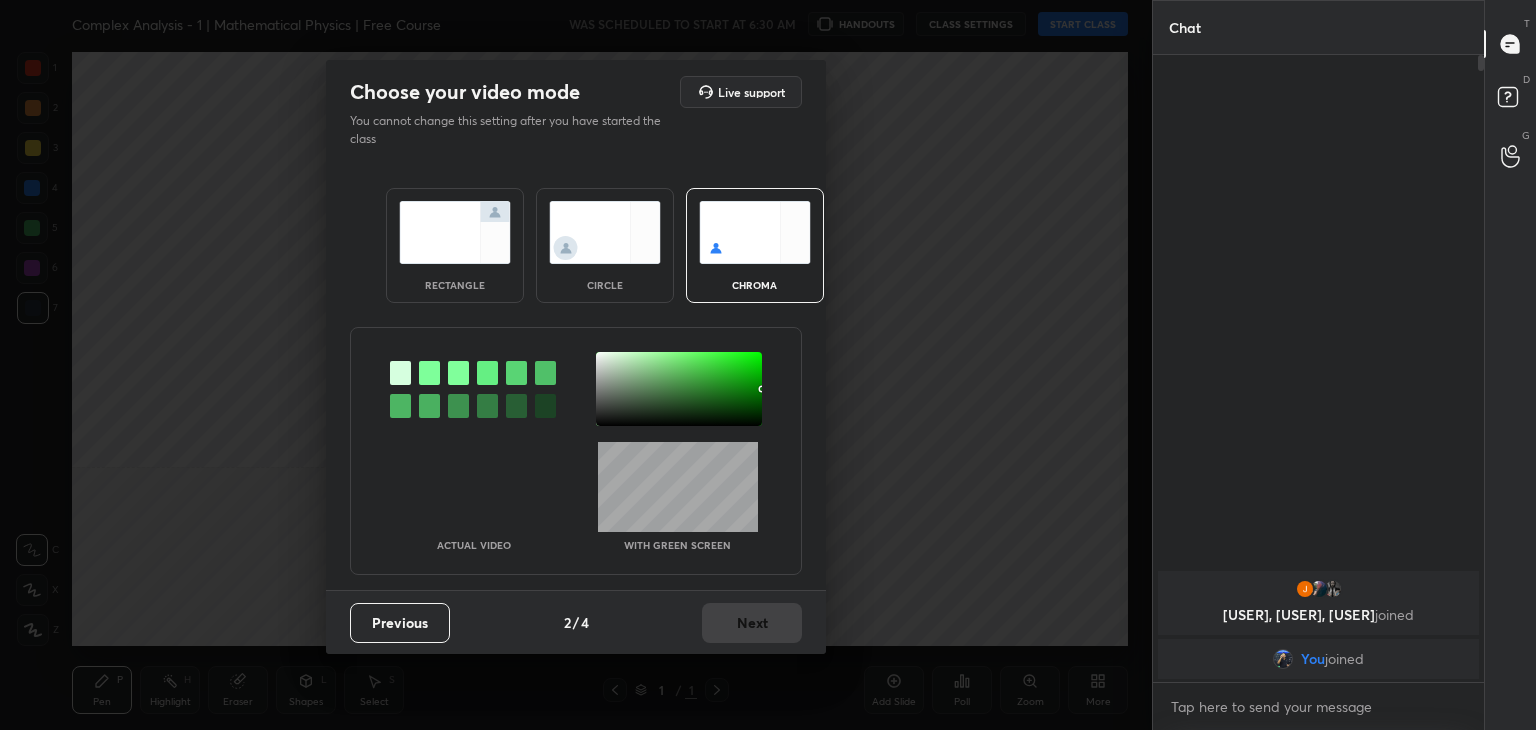 click on "rectangle circle chroma" at bounding box center [576, 245] 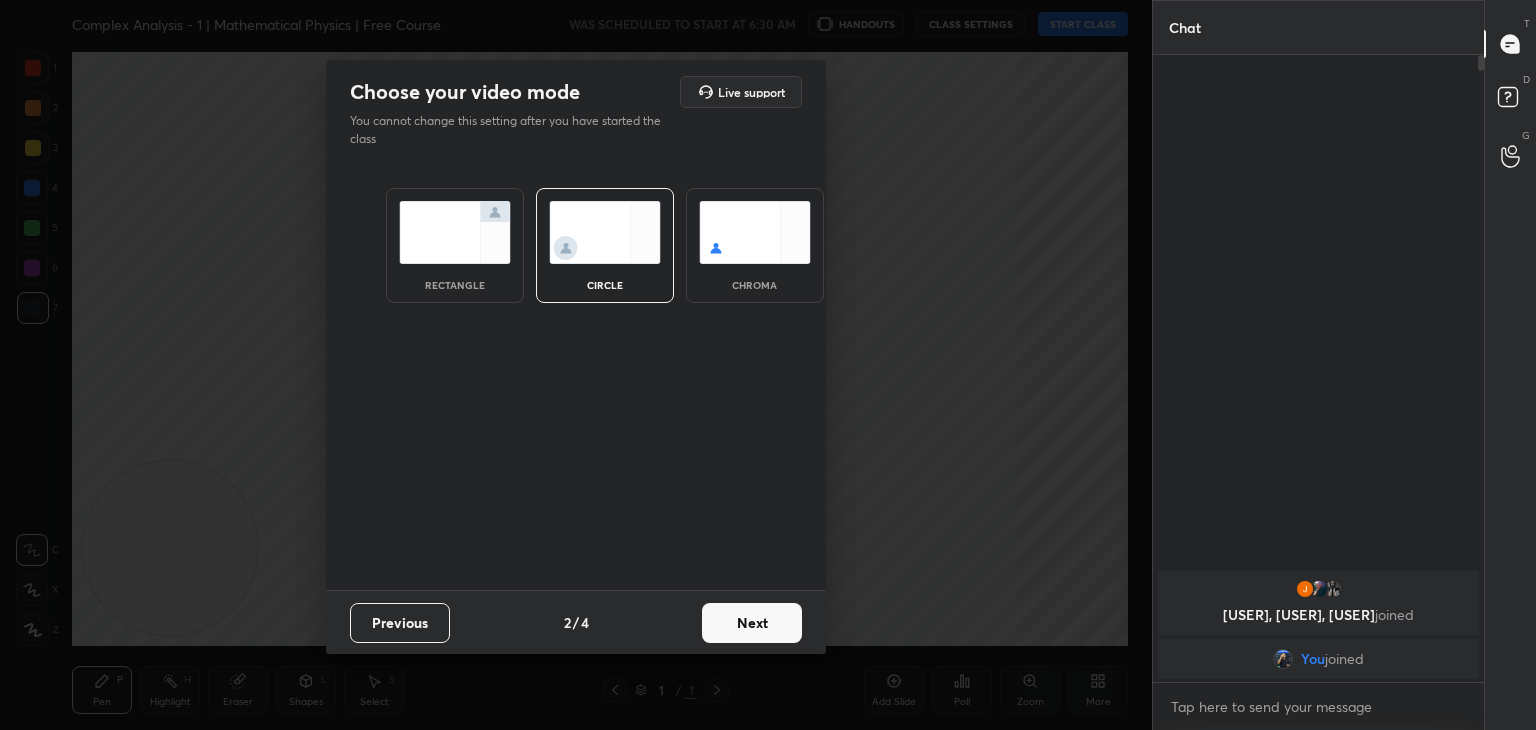click on "Previous 2 / 4 Next" at bounding box center [576, 622] 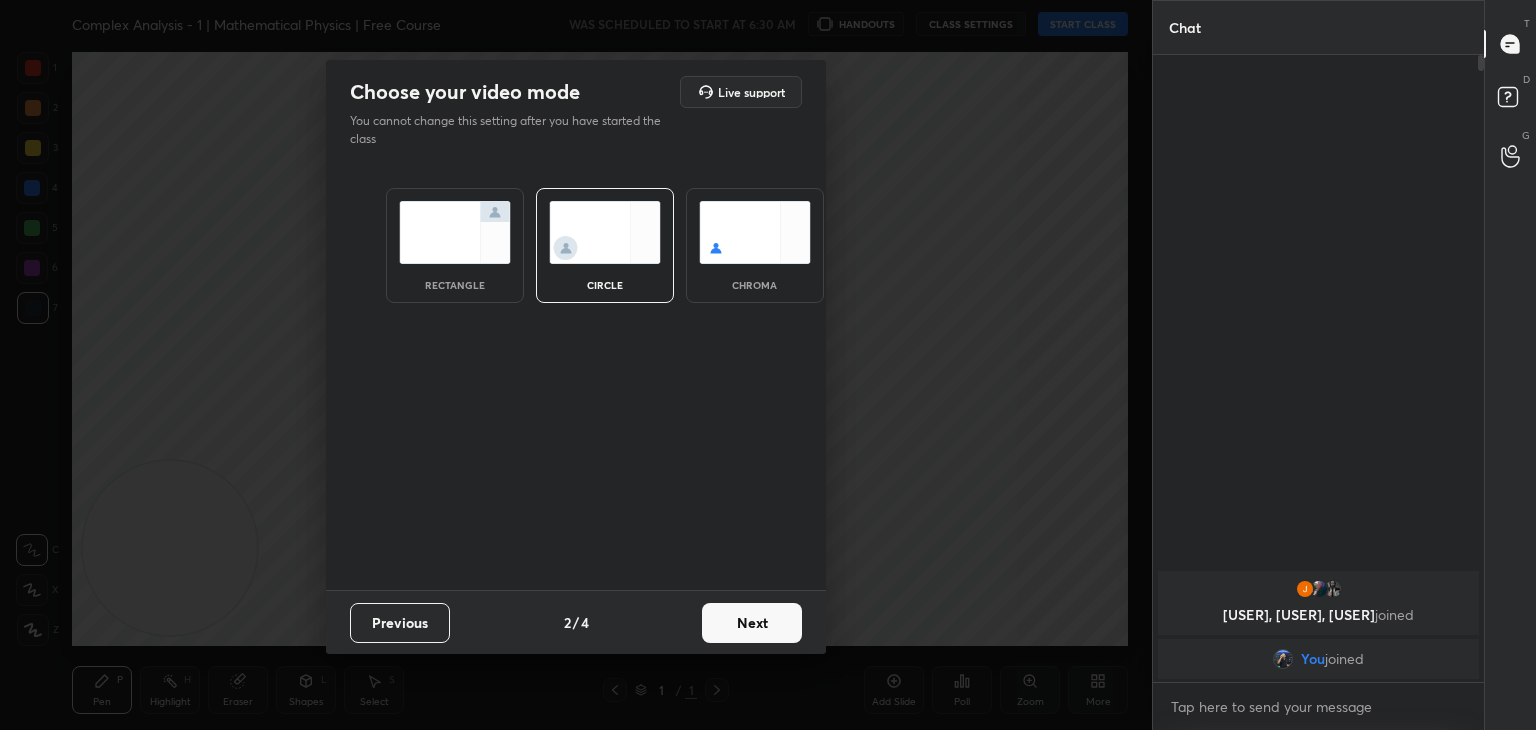 click on "Next" at bounding box center (752, 623) 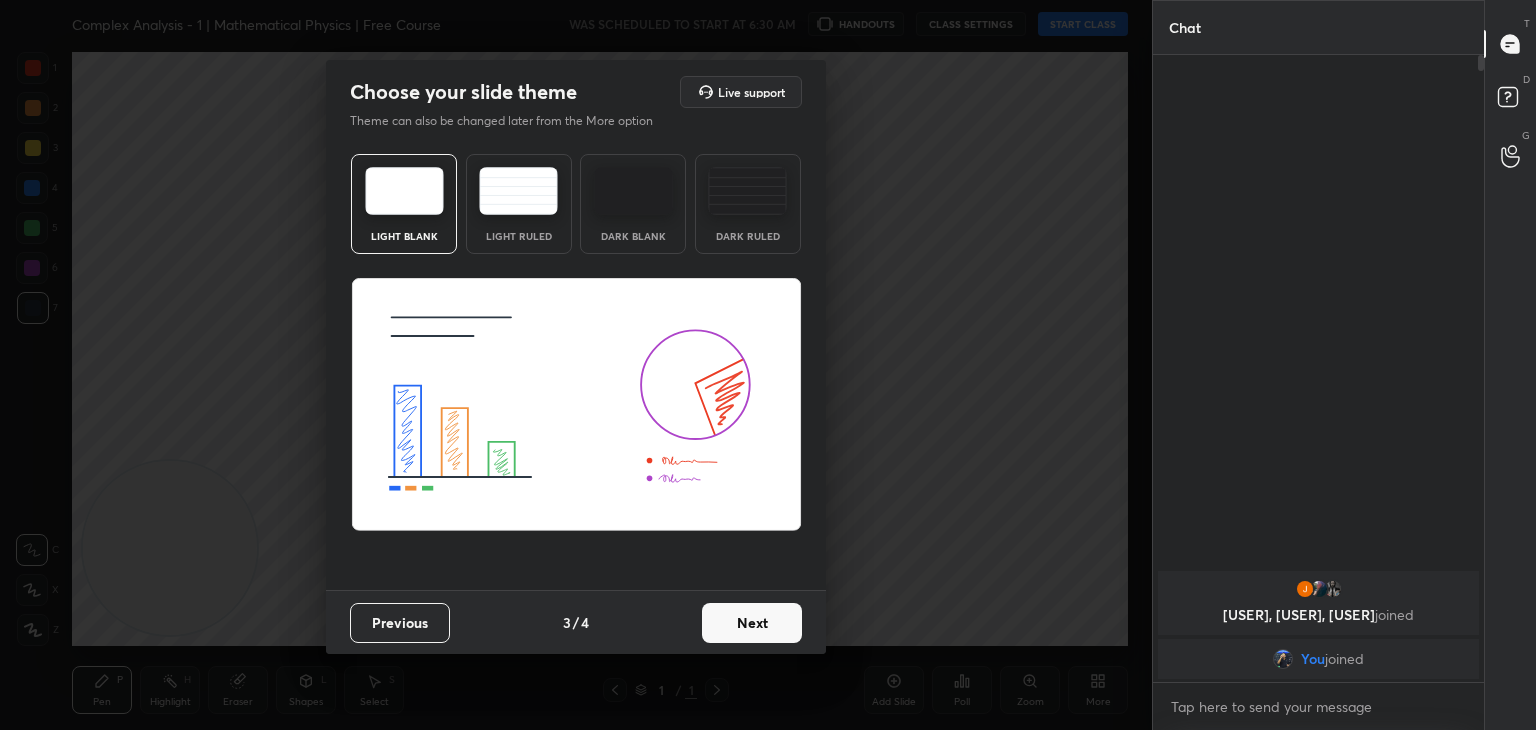 click on "Previous 3 / 4 Next" at bounding box center (576, 622) 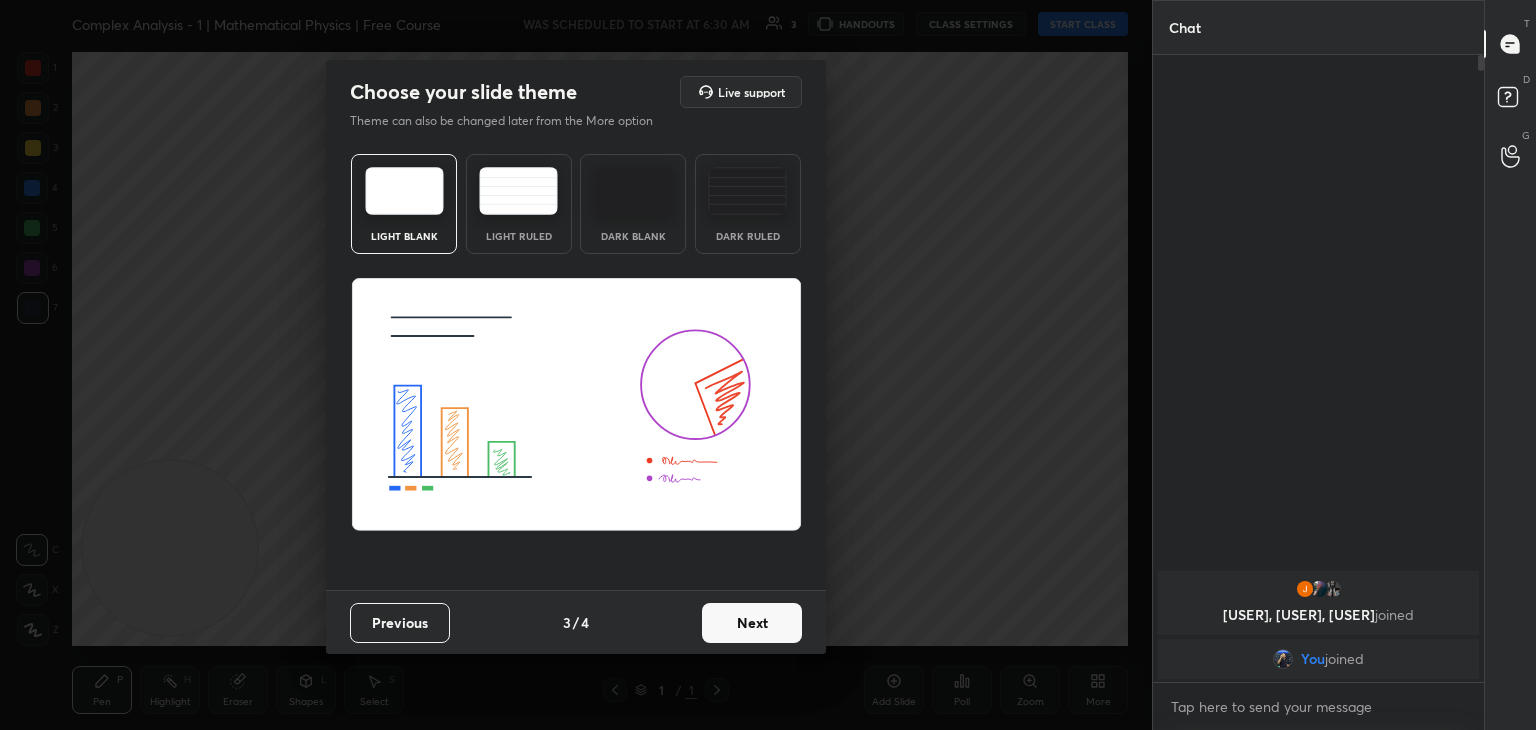 click on "Next" at bounding box center (752, 623) 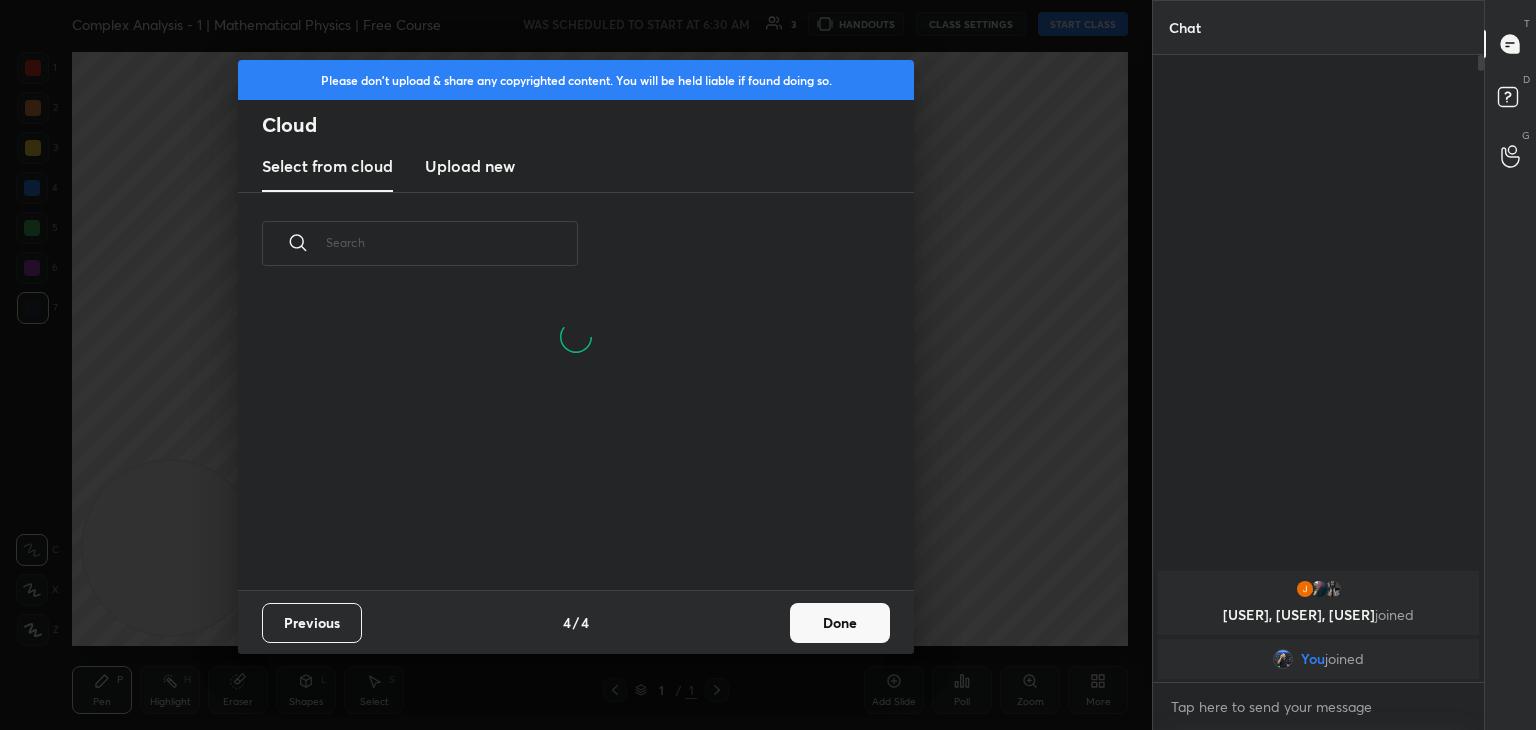 click on "Done" at bounding box center [840, 623] 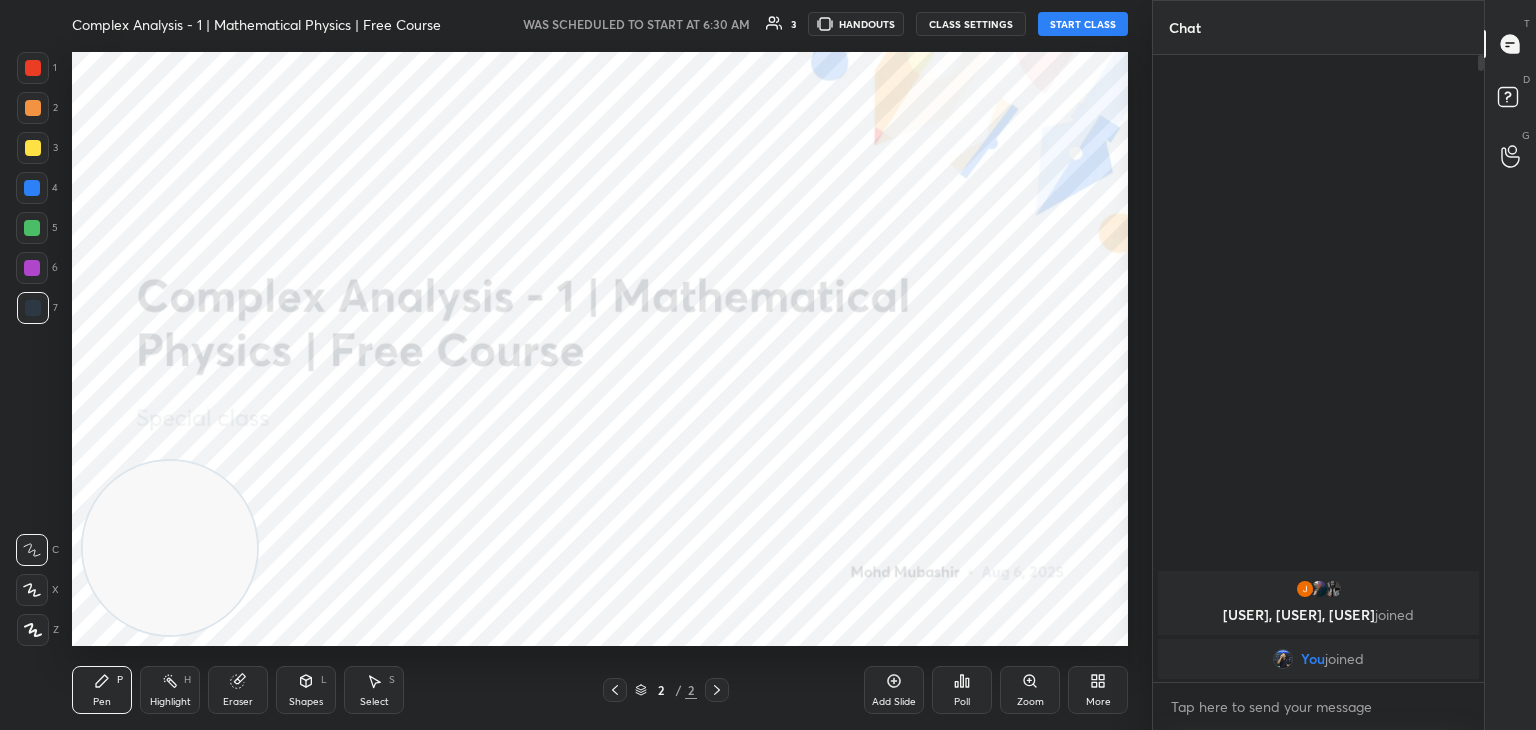click 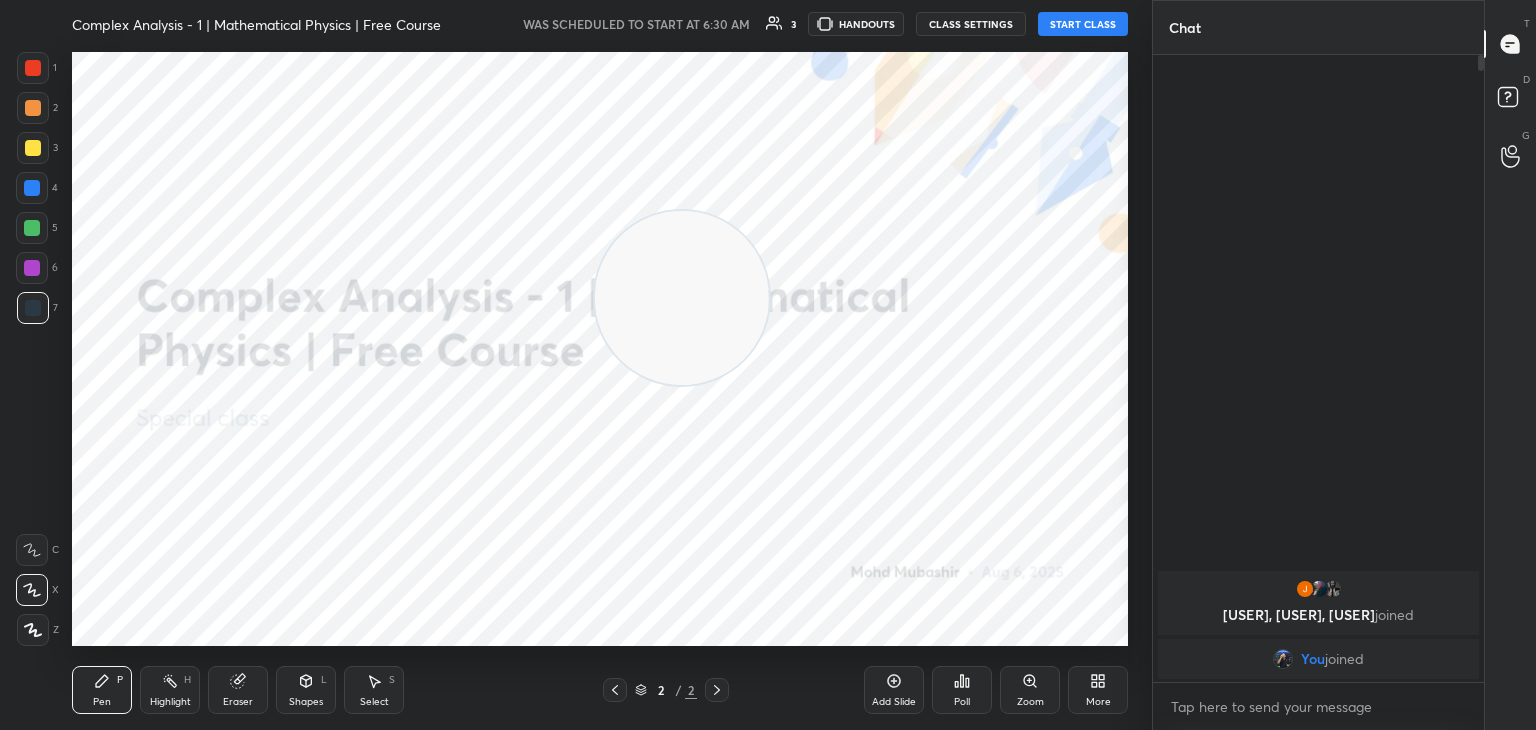 drag, startPoint x: 268, startPoint y: 525, endPoint x: 1066, endPoint y: 109, distance: 899.92224 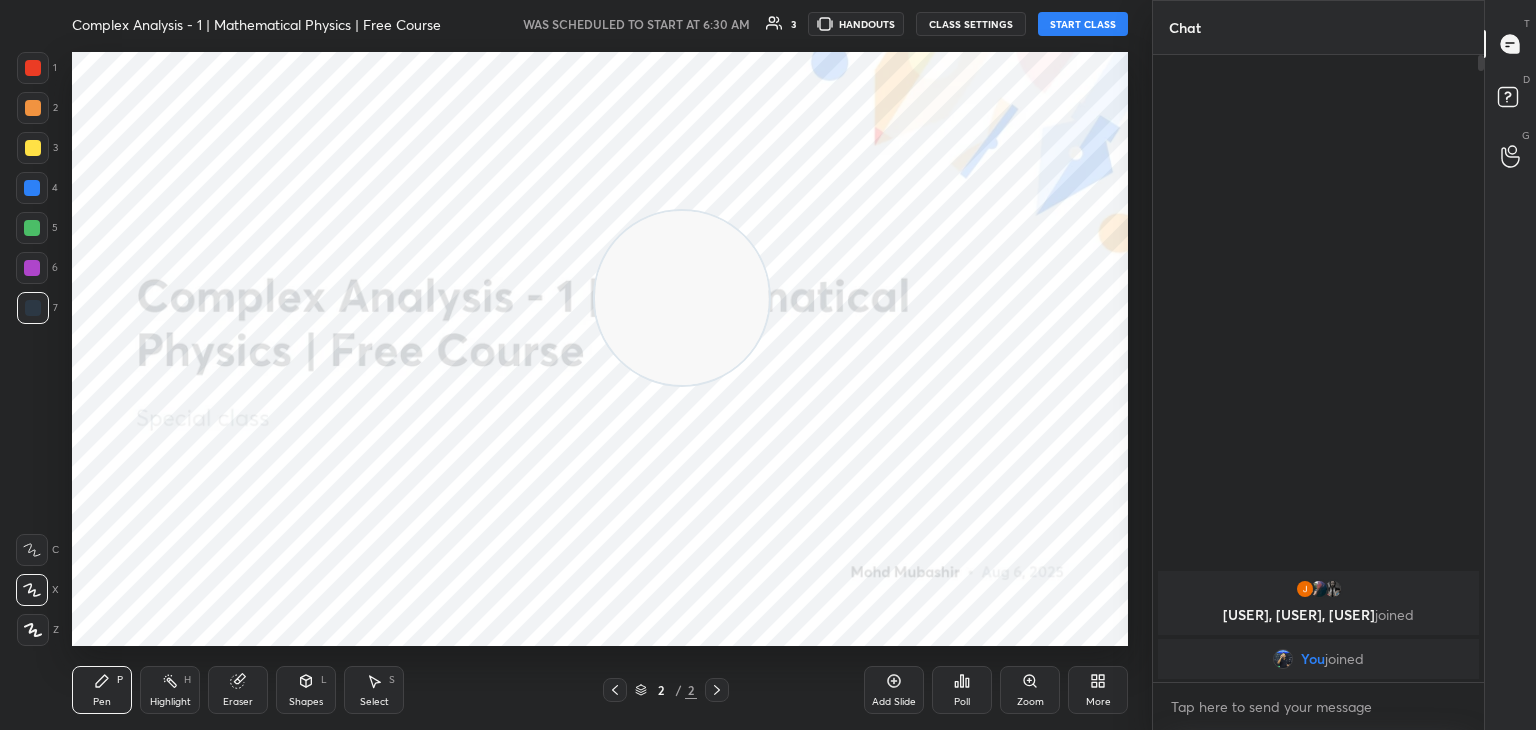 click at bounding box center [682, 298] 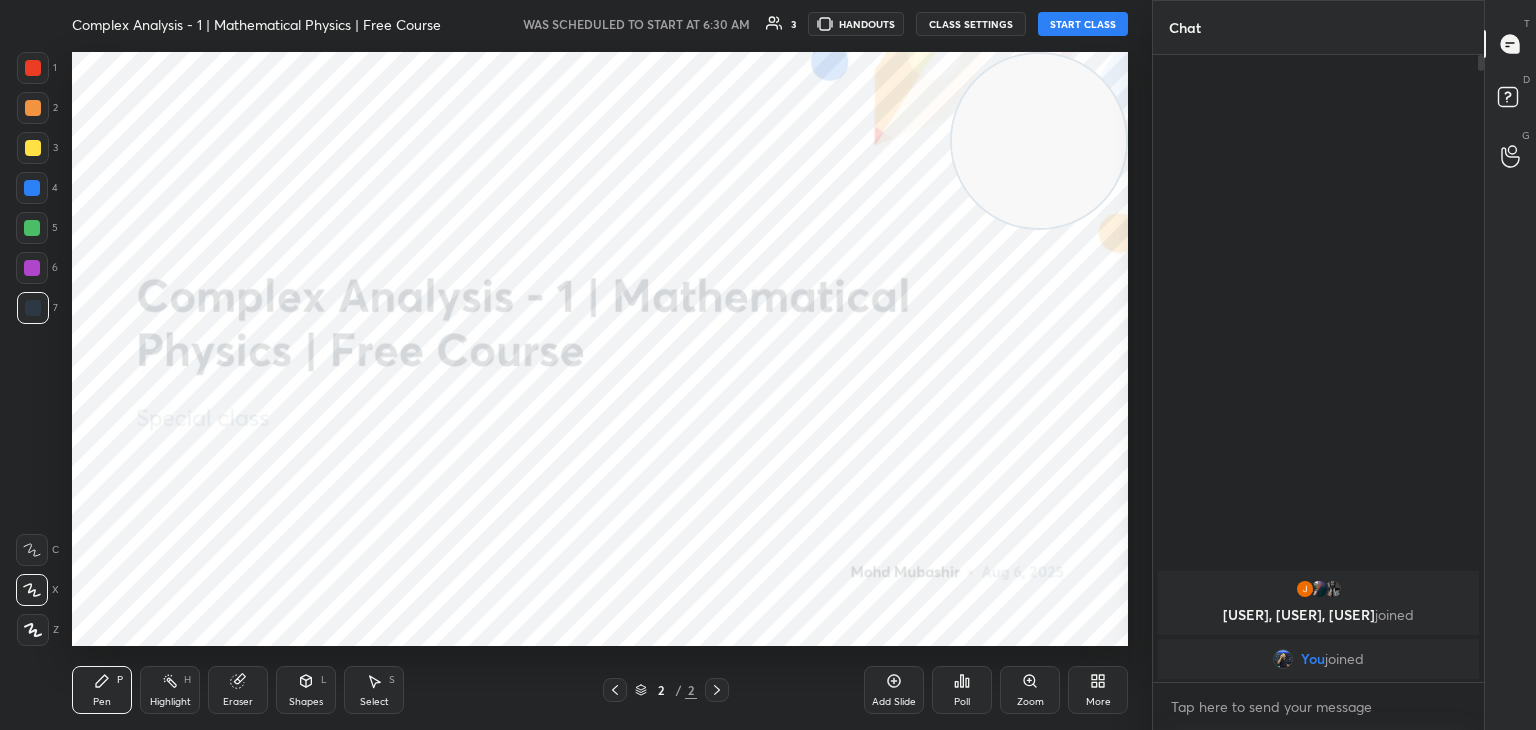 drag, startPoint x: 1045, startPoint y: 151, endPoint x: 1104, endPoint y: 55, distance: 112.68097 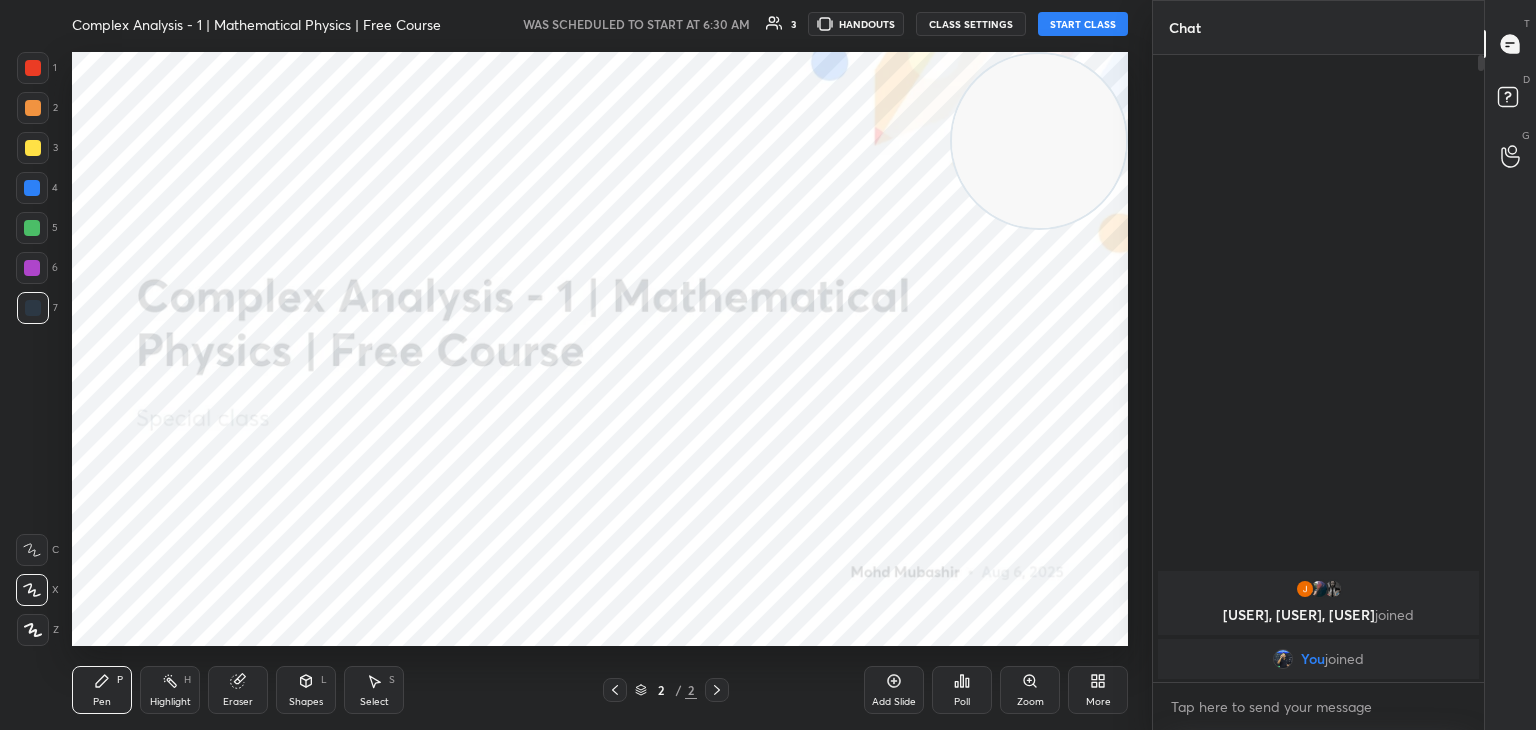 click on "START CLASS" at bounding box center [1083, 24] 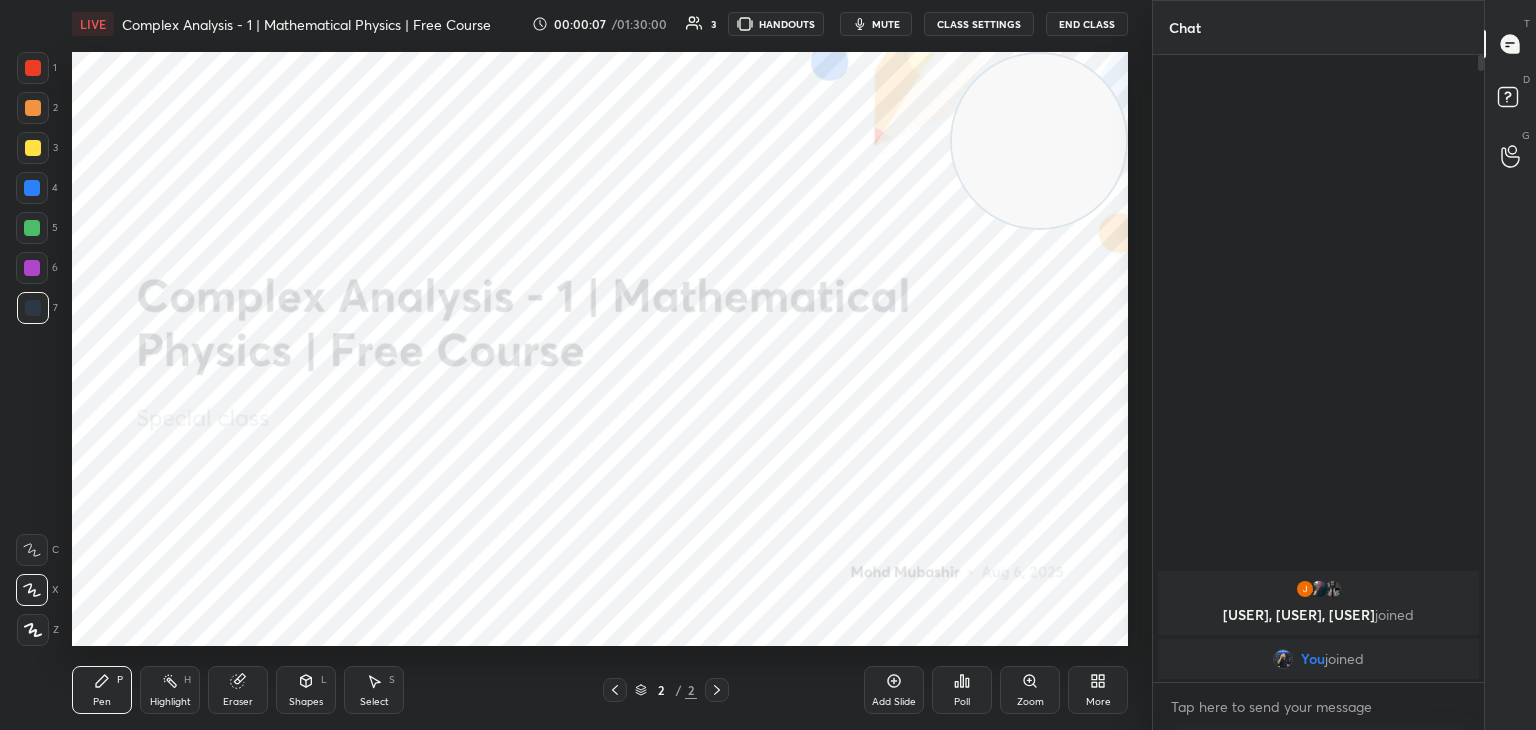 drag, startPoint x: 870, startPoint y: 22, endPoint x: 896, endPoint y: 27, distance: 26.476404 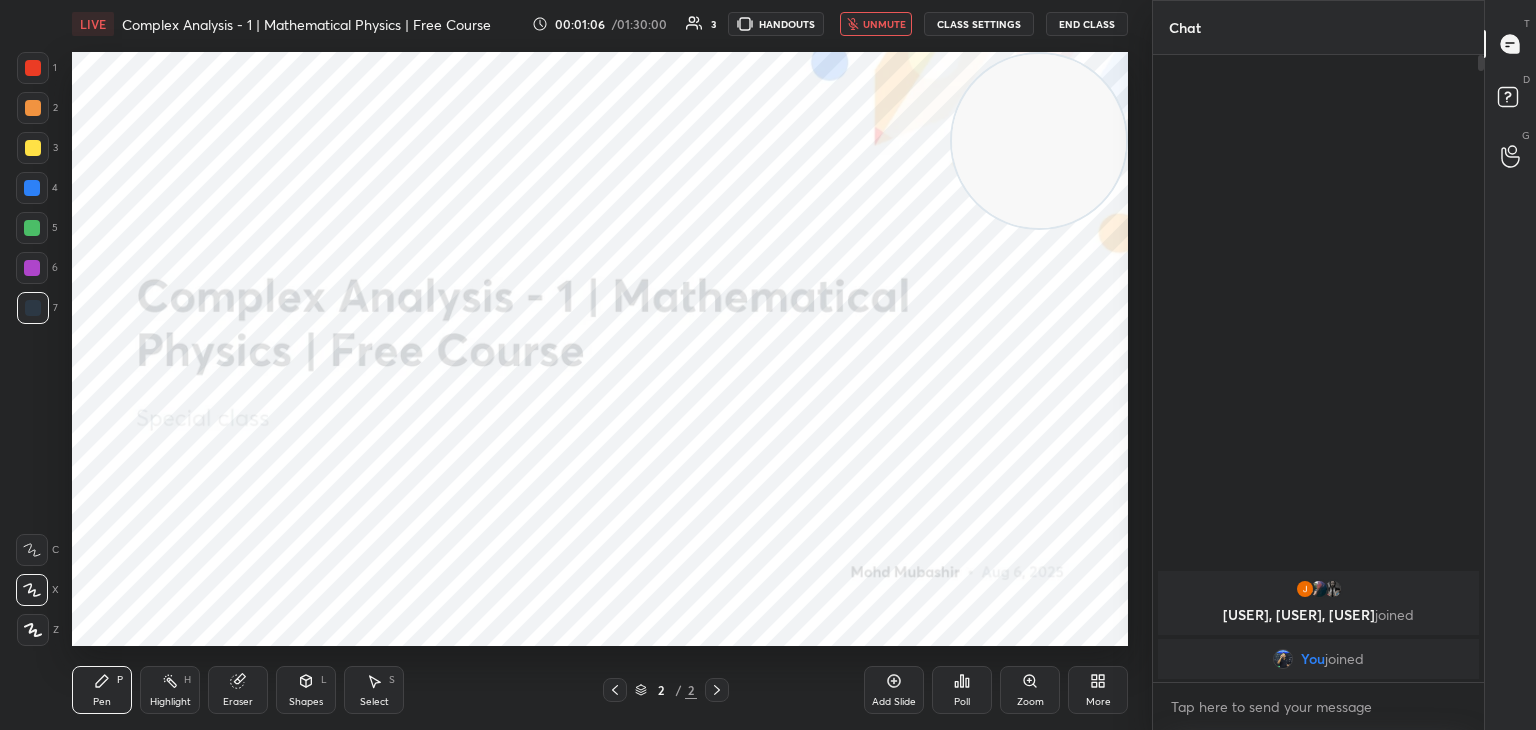 click on "unmute" at bounding box center (884, 24) 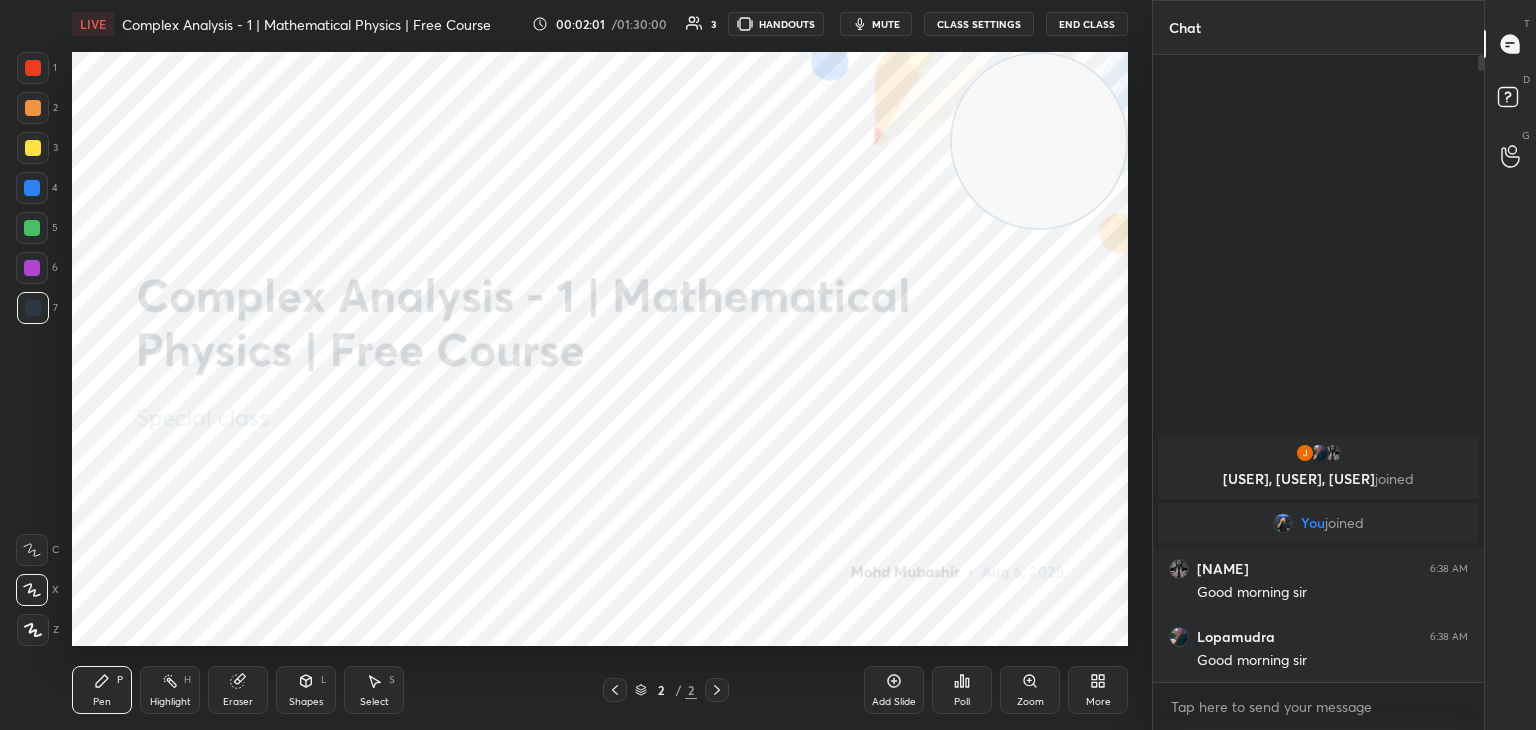 click 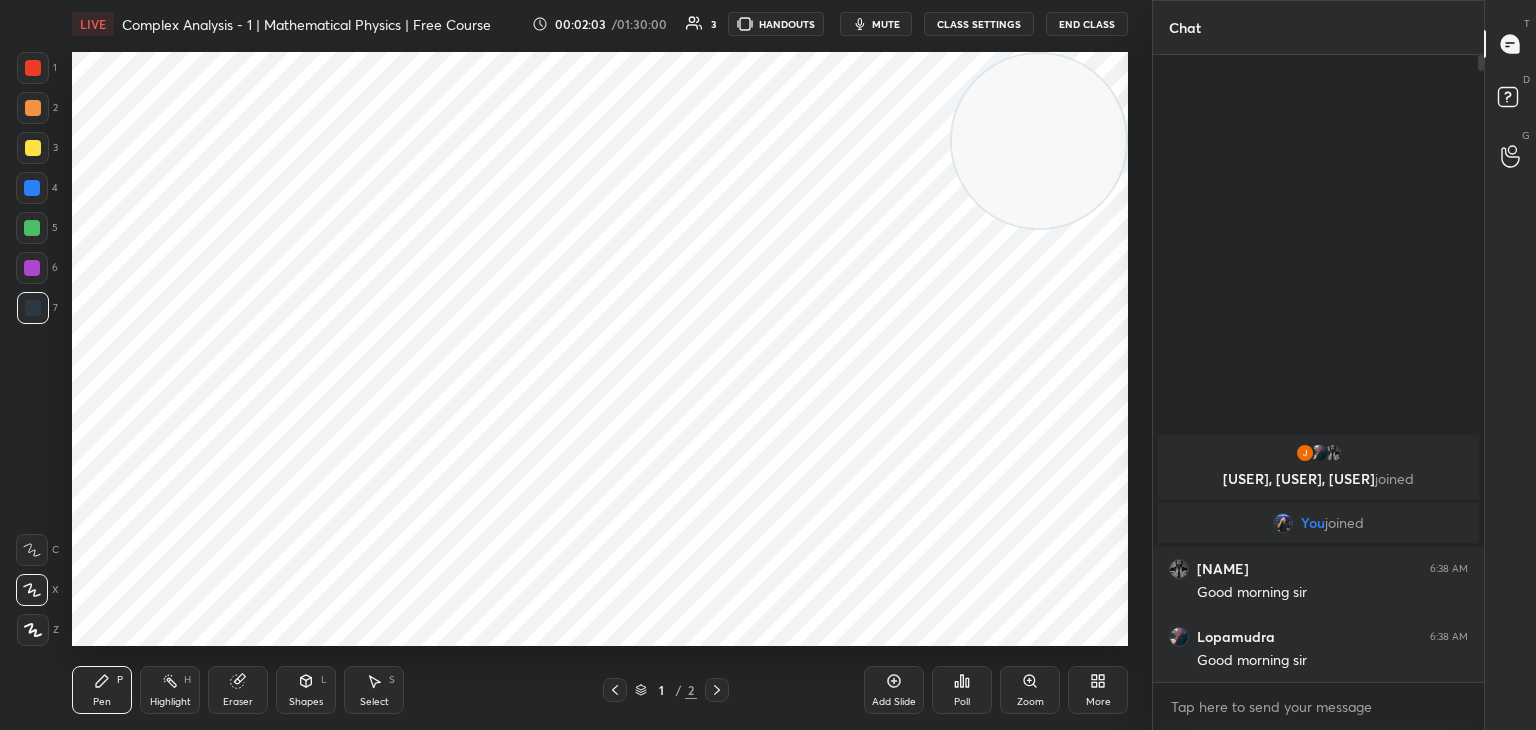 click 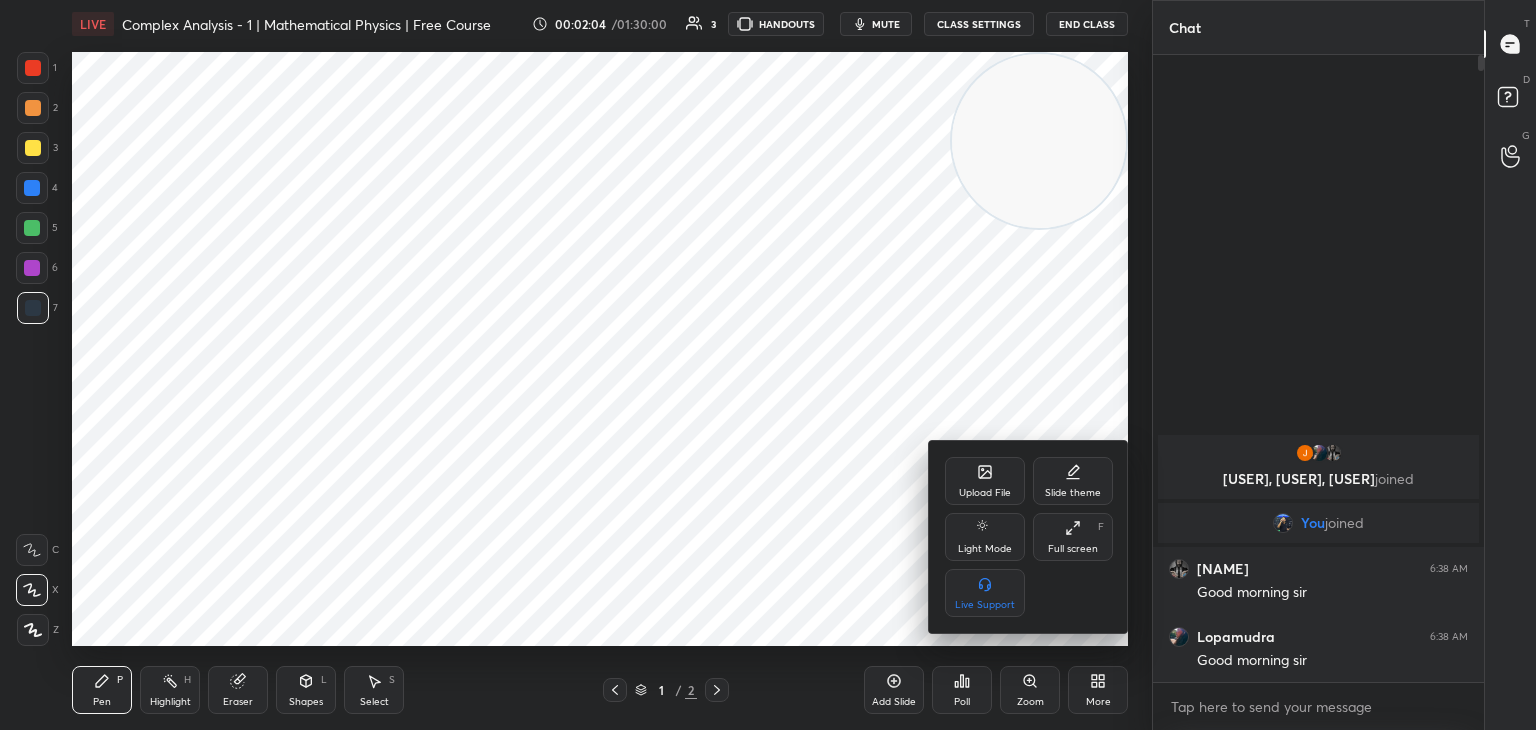 click on "Upload File" at bounding box center (985, 481) 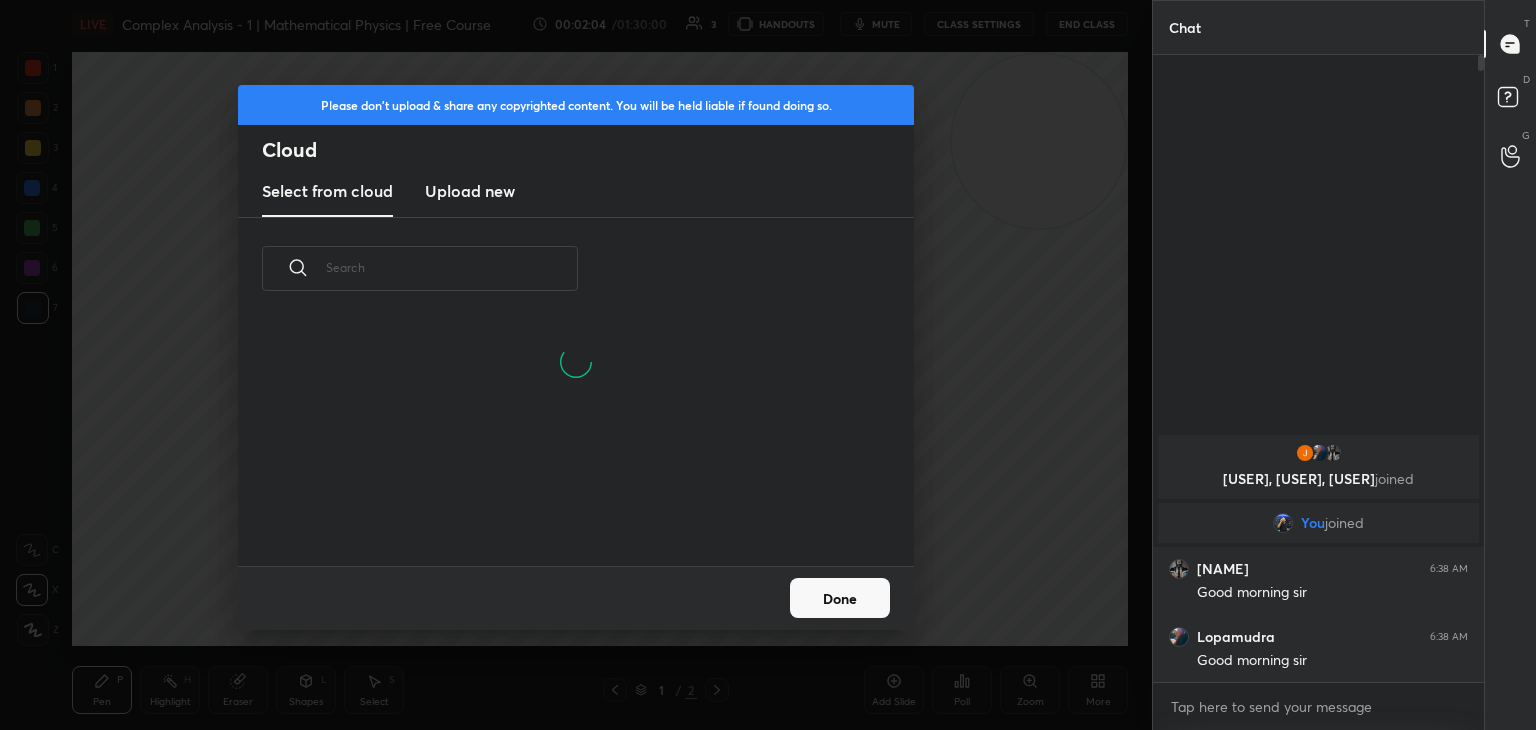 drag, startPoint x: 472, startPoint y: 189, endPoint x: 500, endPoint y: 201, distance: 30.463093 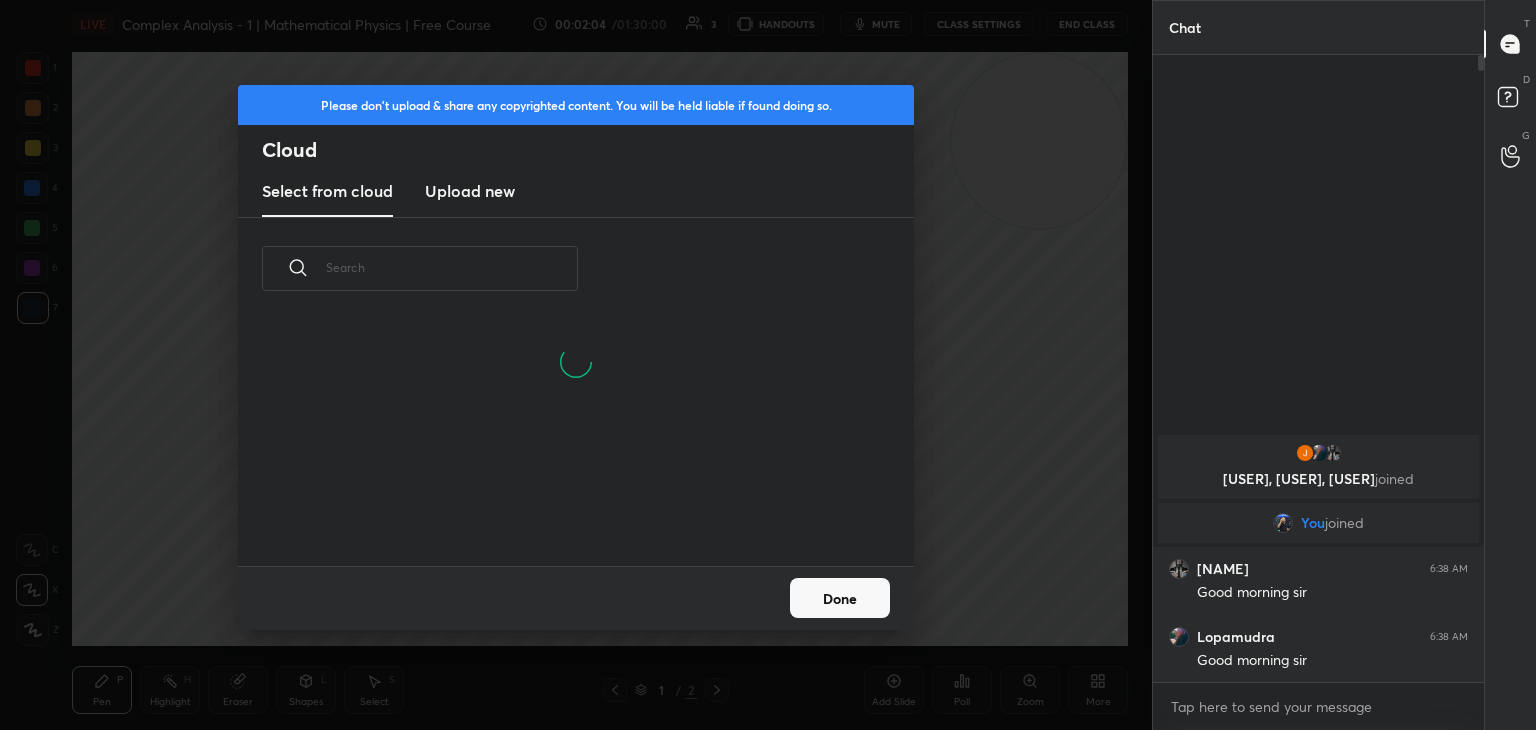 click on "Upload new" at bounding box center (470, 191) 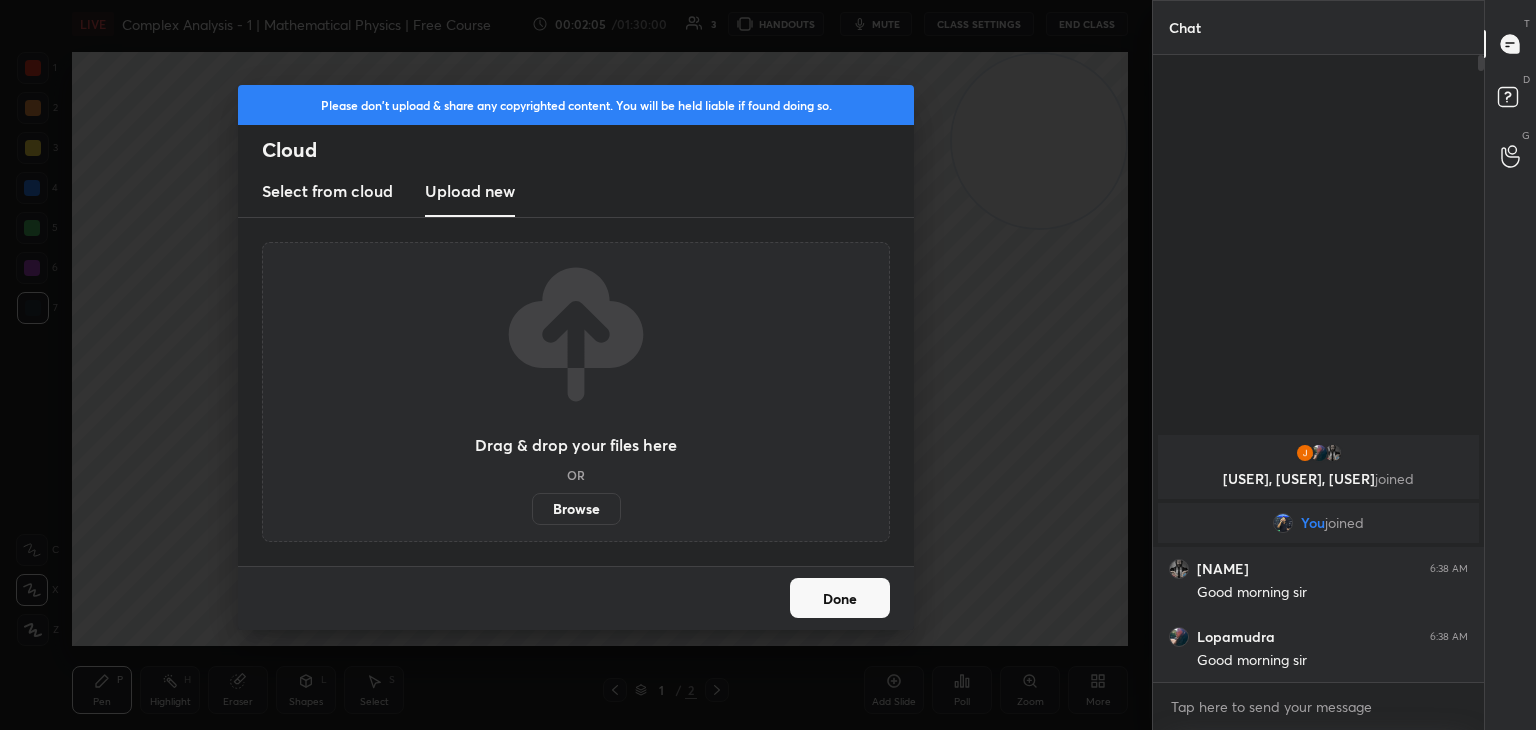 click on "Browse" at bounding box center (576, 509) 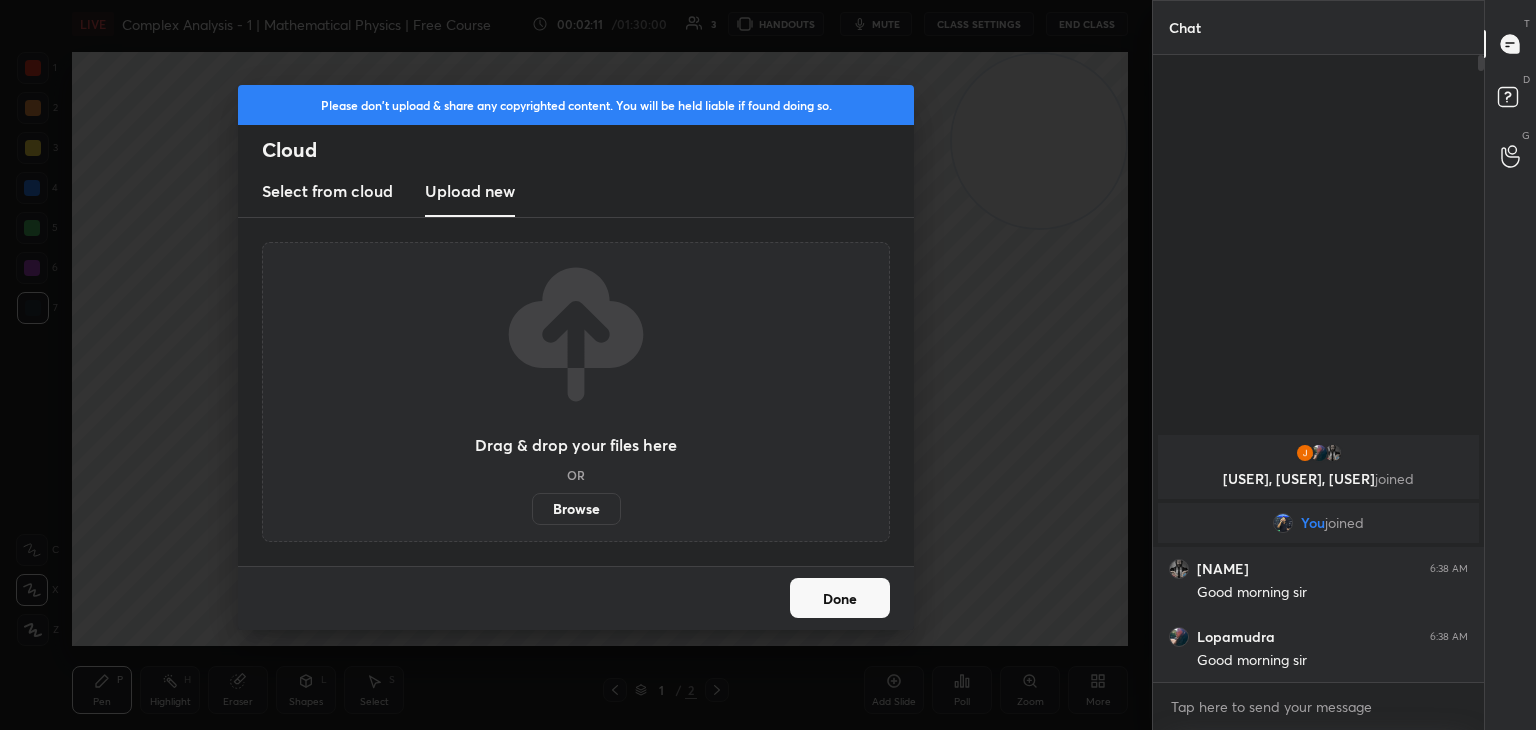 click on "Please don't upload & share any copyrighted content. You will be held liable if found doing so. Cloud Select from cloud Upload new Drag & drop your files here OR Browse Done" at bounding box center [576, 365] 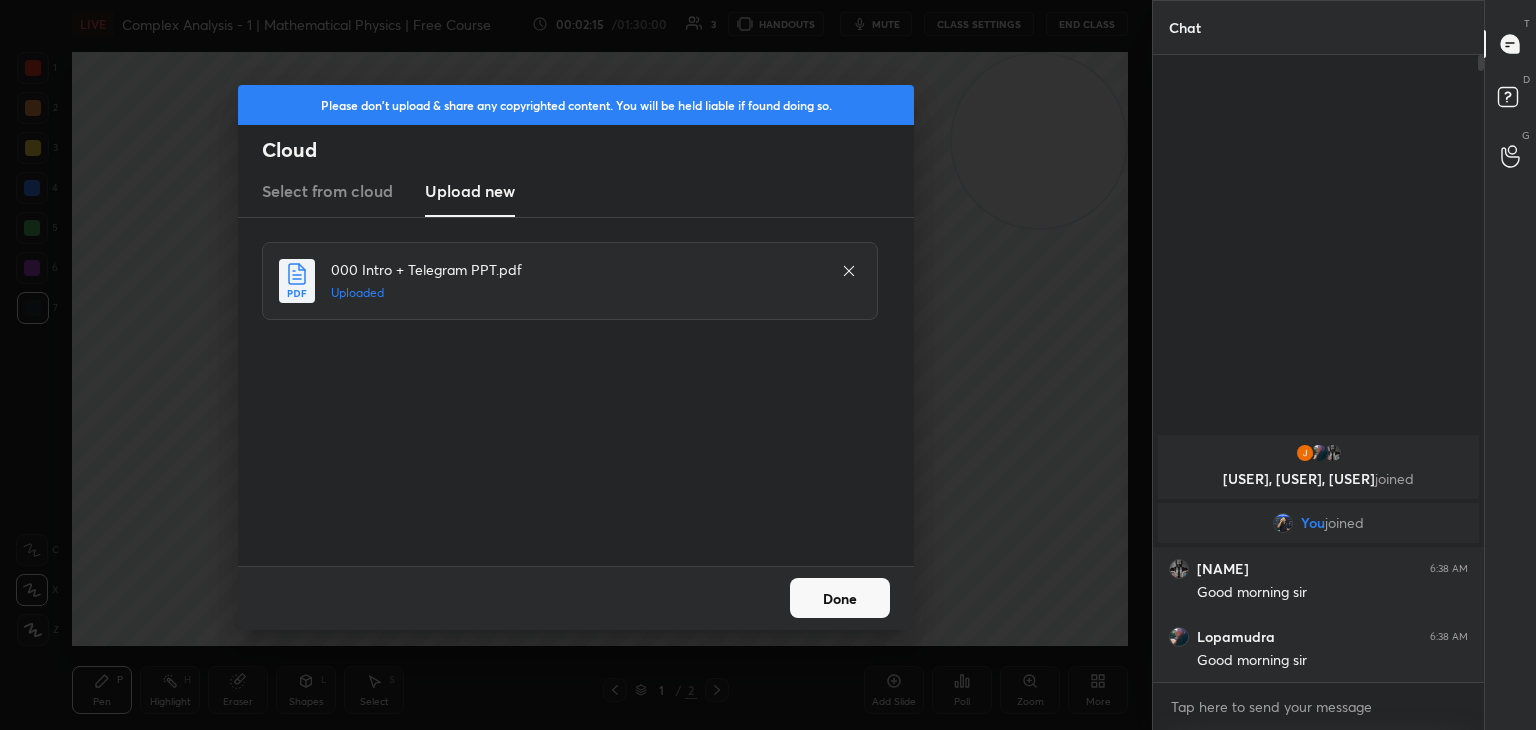 click on "Done" at bounding box center [840, 598] 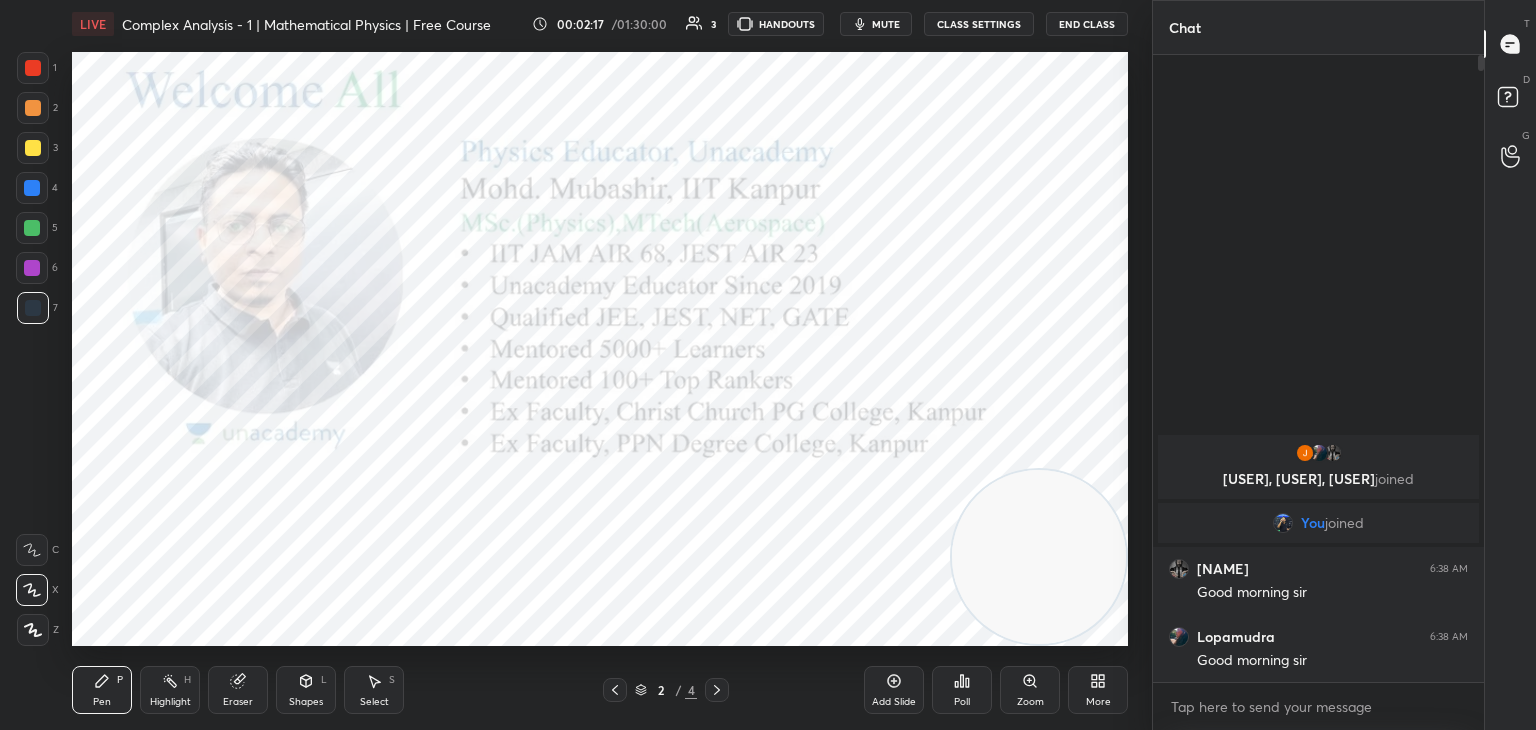 drag, startPoint x: 1010, startPoint y: 165, endPoint x: 1010, endPoint y: 573, distance: 408 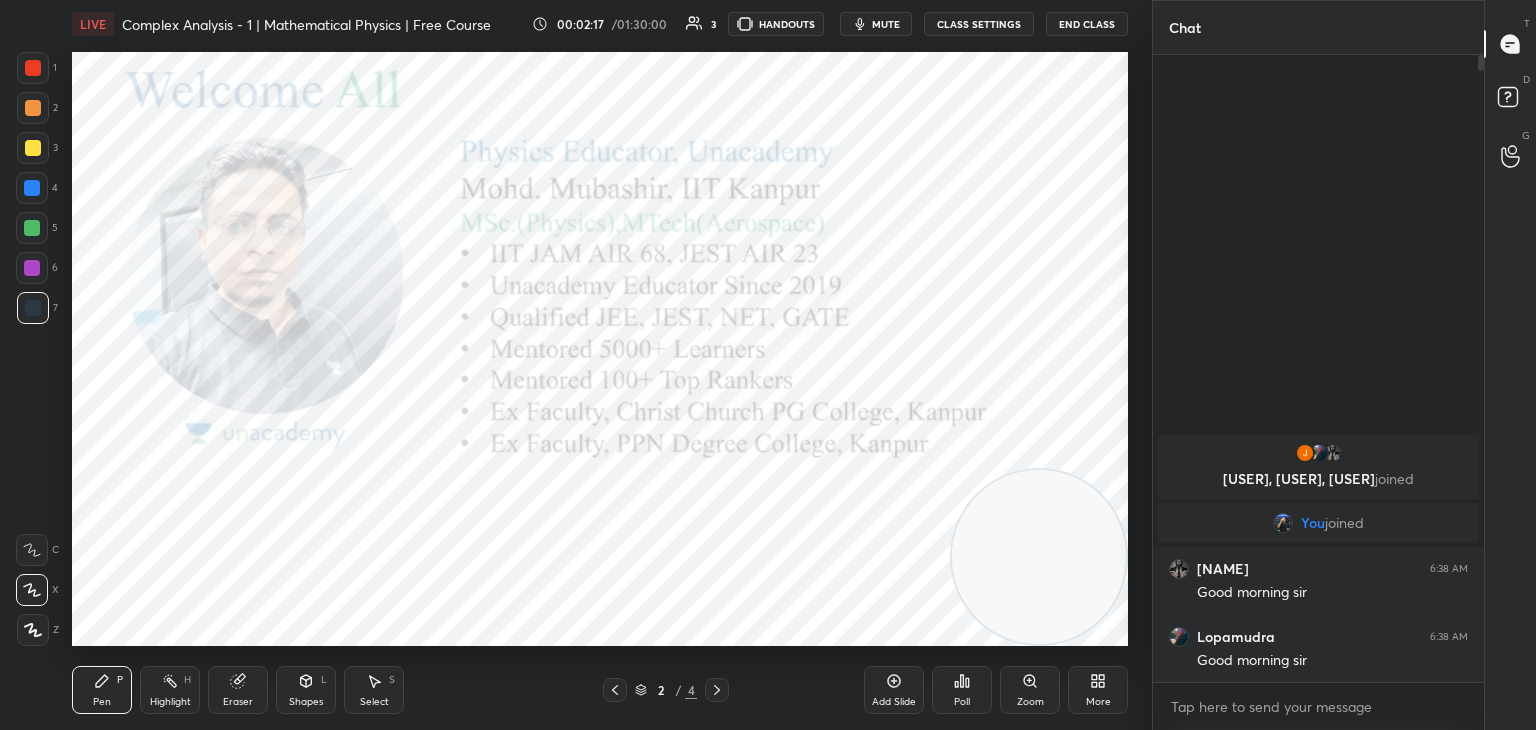 click at bounding box center [1039, 557] 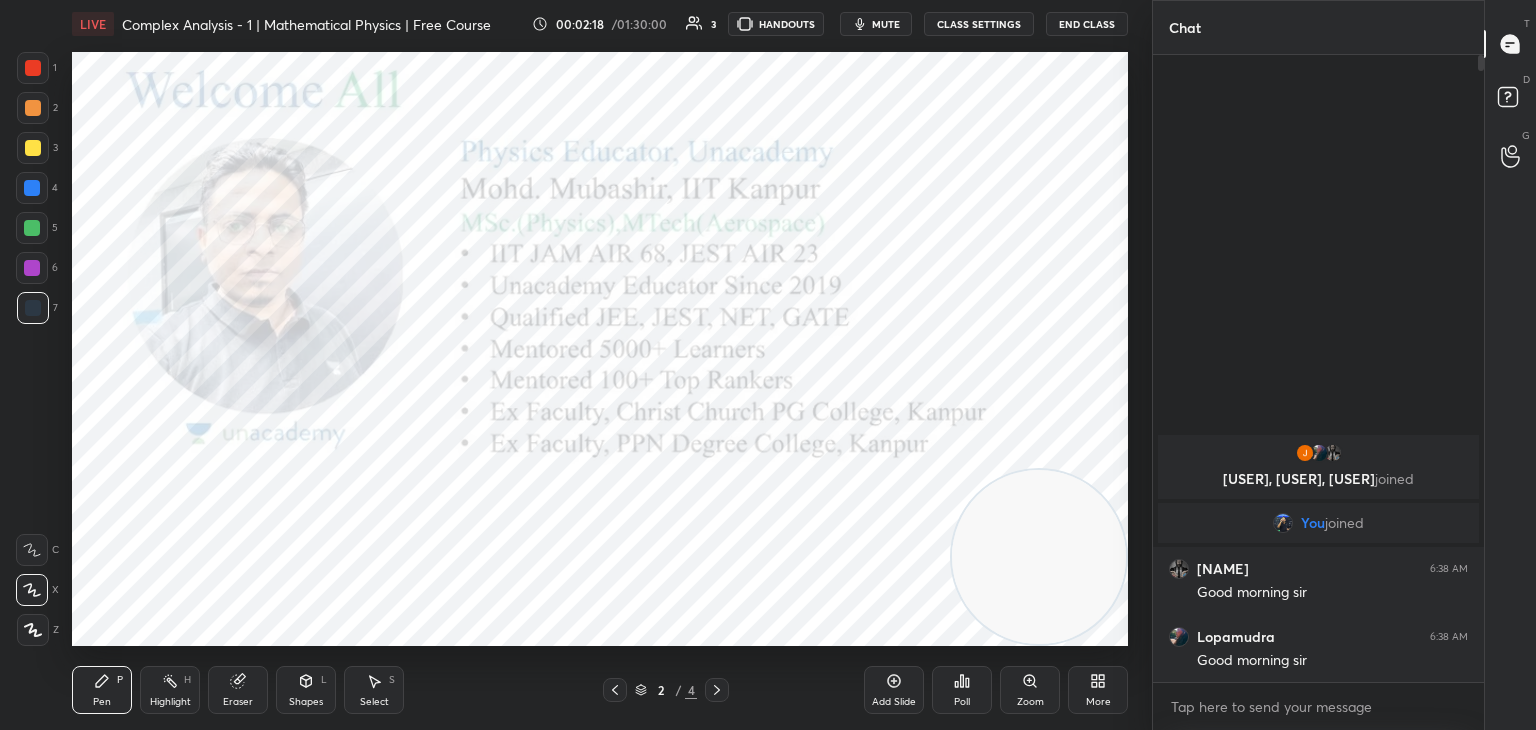 click at bounding box center [33, 68] 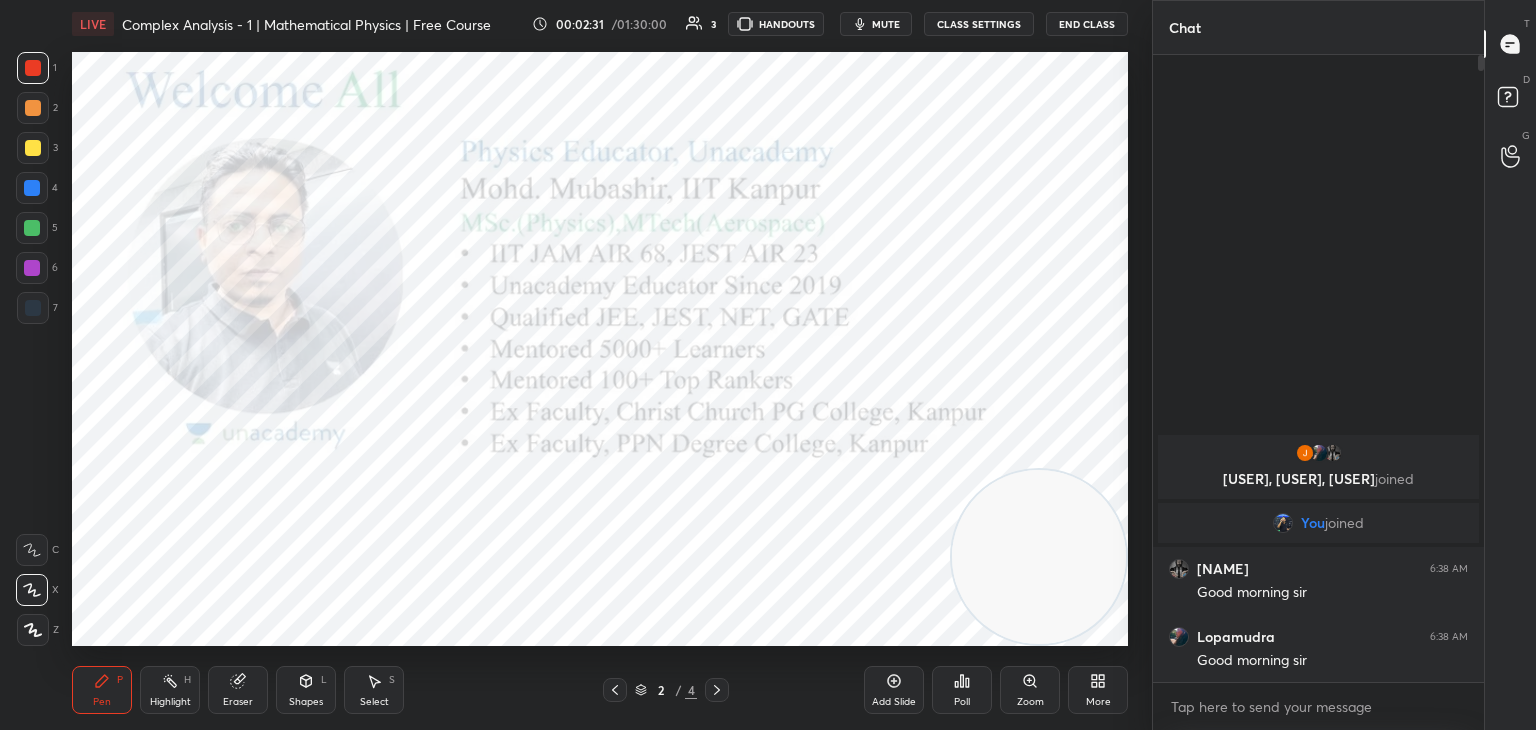 click 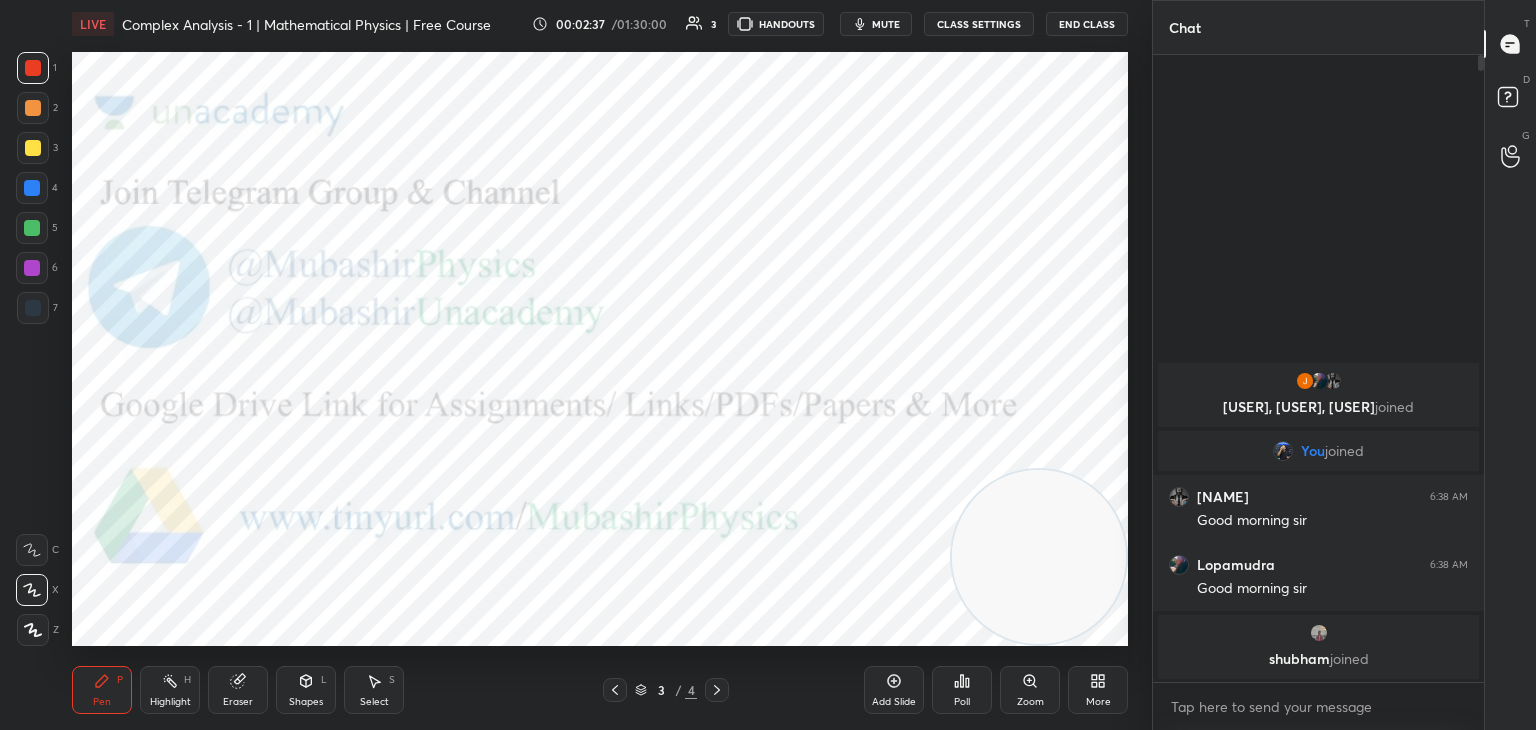 click on "Complex Analysis - 1 | Mathematical Physics | Free Course [TIME] /  [TIME] 3 HANDOUTS mute CLASS SETTINGS End Class Setting up your live class Poll for   secs No correct answer Start poll Back Complex Analysis - 1 | Mathematical Physics | Free Course [NAME] Pen P Highlight H Eraser Shapes L Select S 3 / 4 Add Slide Poll Zoom More Chat [NAME], [NAME], [NAME]  joined You  joined [NAME] [TIME] AM Good morning sir [NAME] [TIME] AM Good morning sir [NAME]  joined 4 NEW MESSAGES Enable hand raising Enable raise hand to speak to learners. Once enabled, chat will be turned off temporarily. Enable x   introducing Raise a hand with a doubt Now learners can raise their hand along with a doubt  How it works? Doubts asked by learners will show up here NEW DOUBTS ASKED No one has raised a hand yet Can't raise hand Looks like educator just invited you to speak. Please wait before you can raise your hand again. Got it T Messages (T) D Doubts (D) G ​" at bounding box center (768, 365) 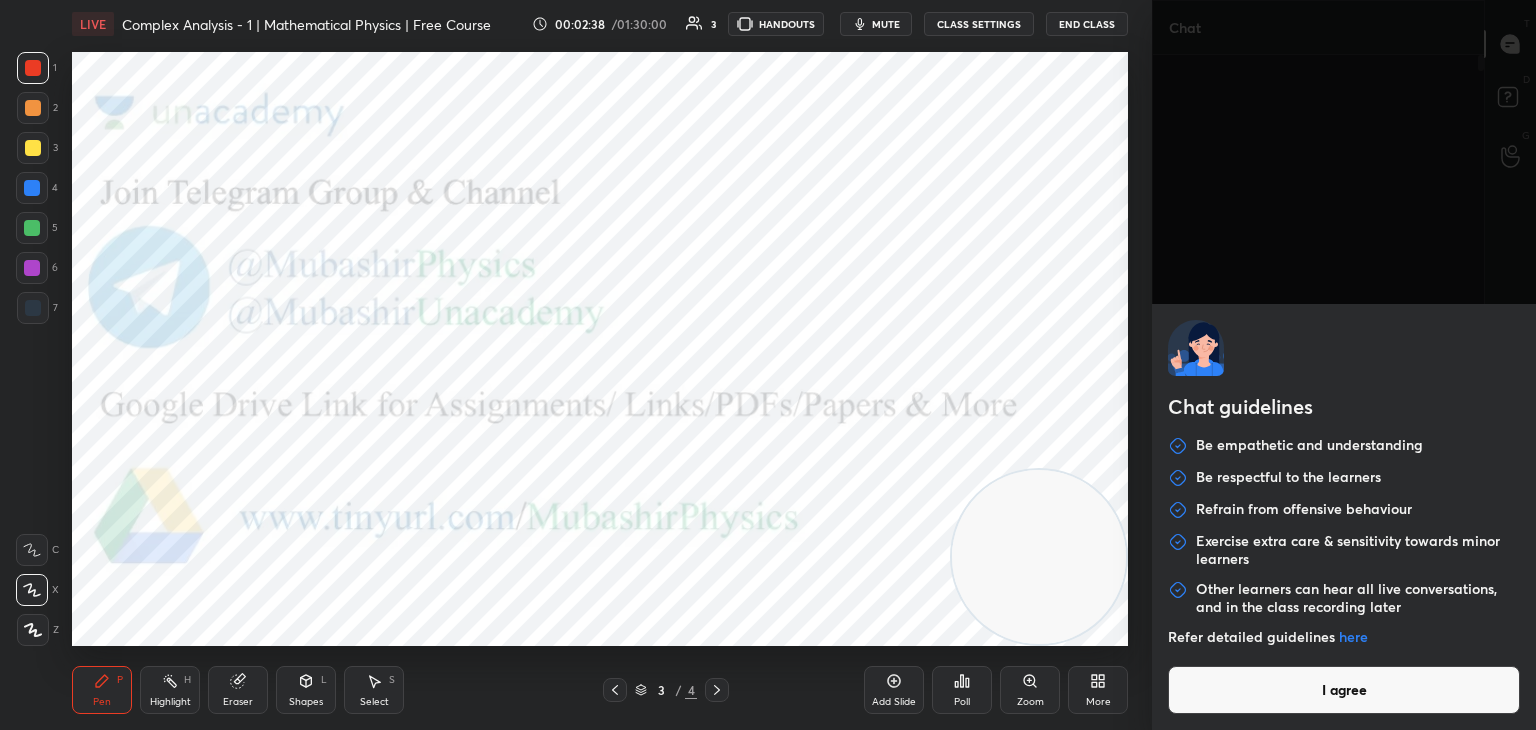 click on "I agree" at bounding box center (1344, 690) 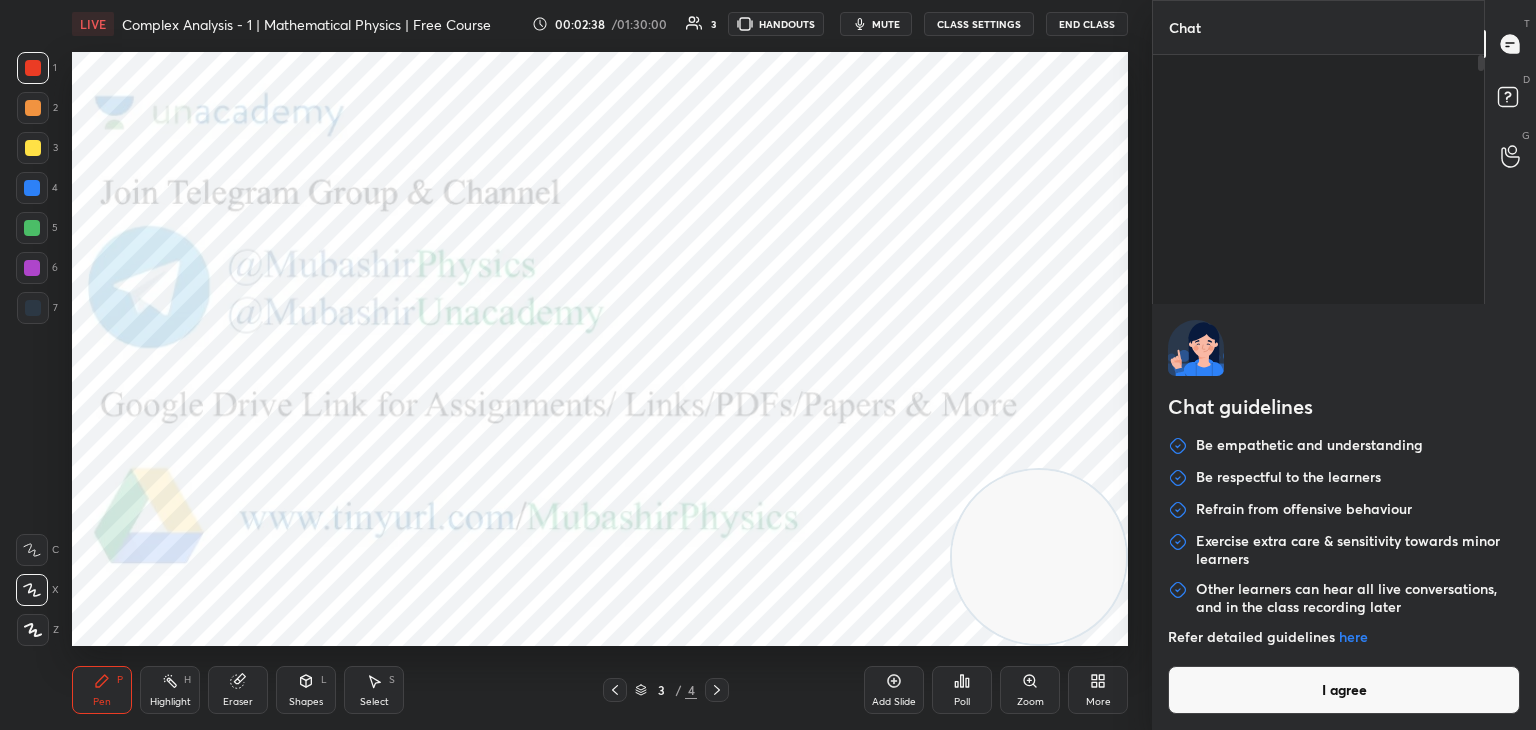 type on "x" 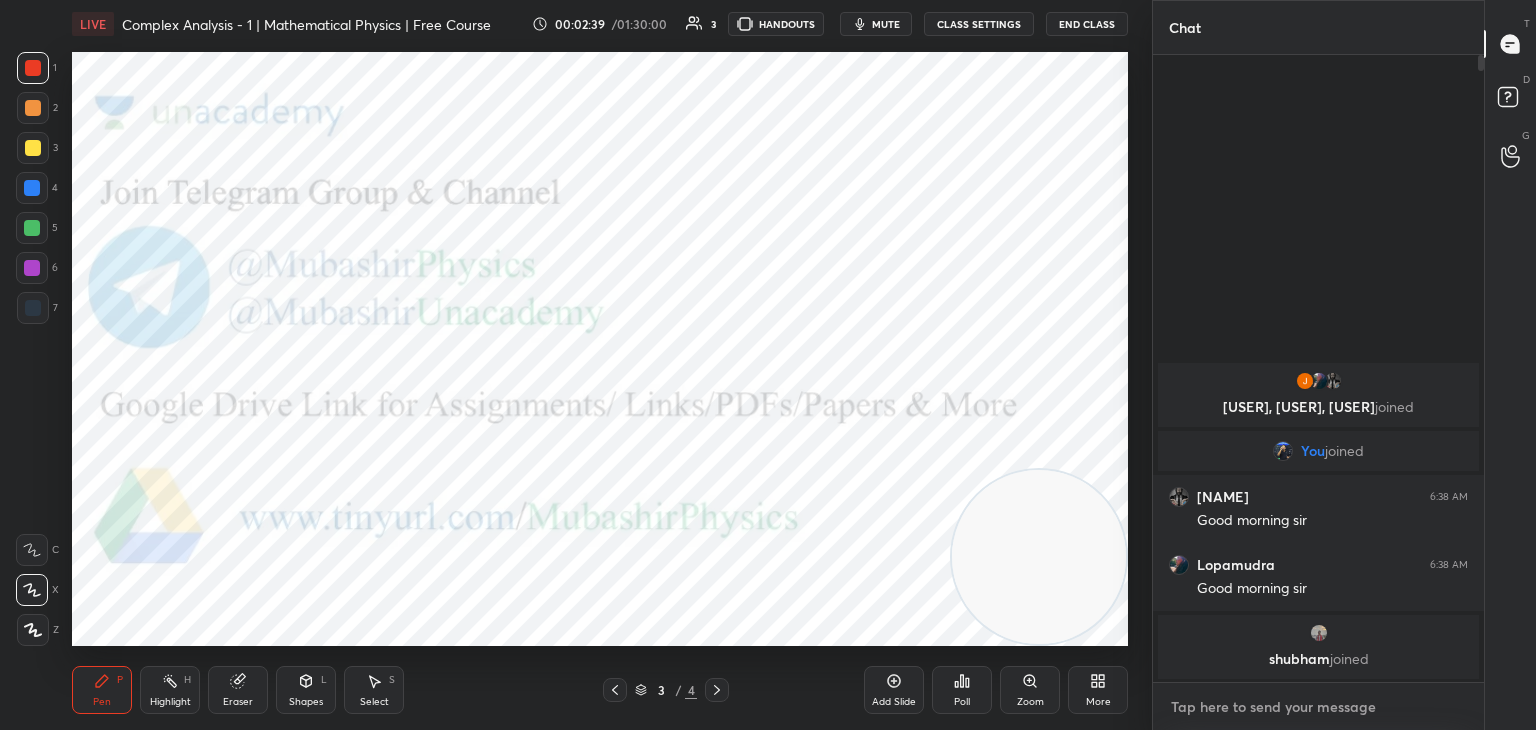 paste on "https://chat.whatsapp.com/D5VXcefjyuc7gkFlx7fm6W" 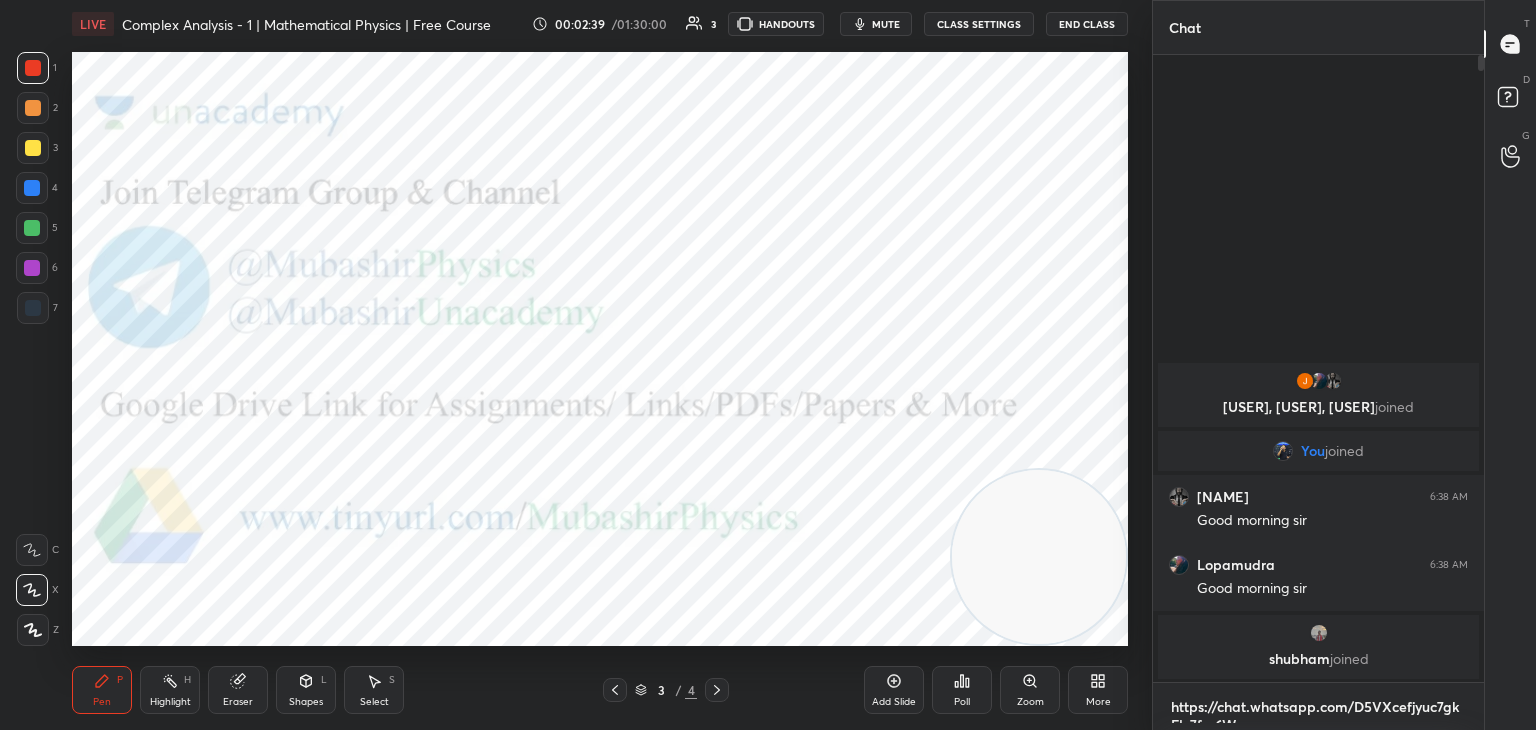 scroll, scrollTop: 0, scrollLeft: 0, axis: both 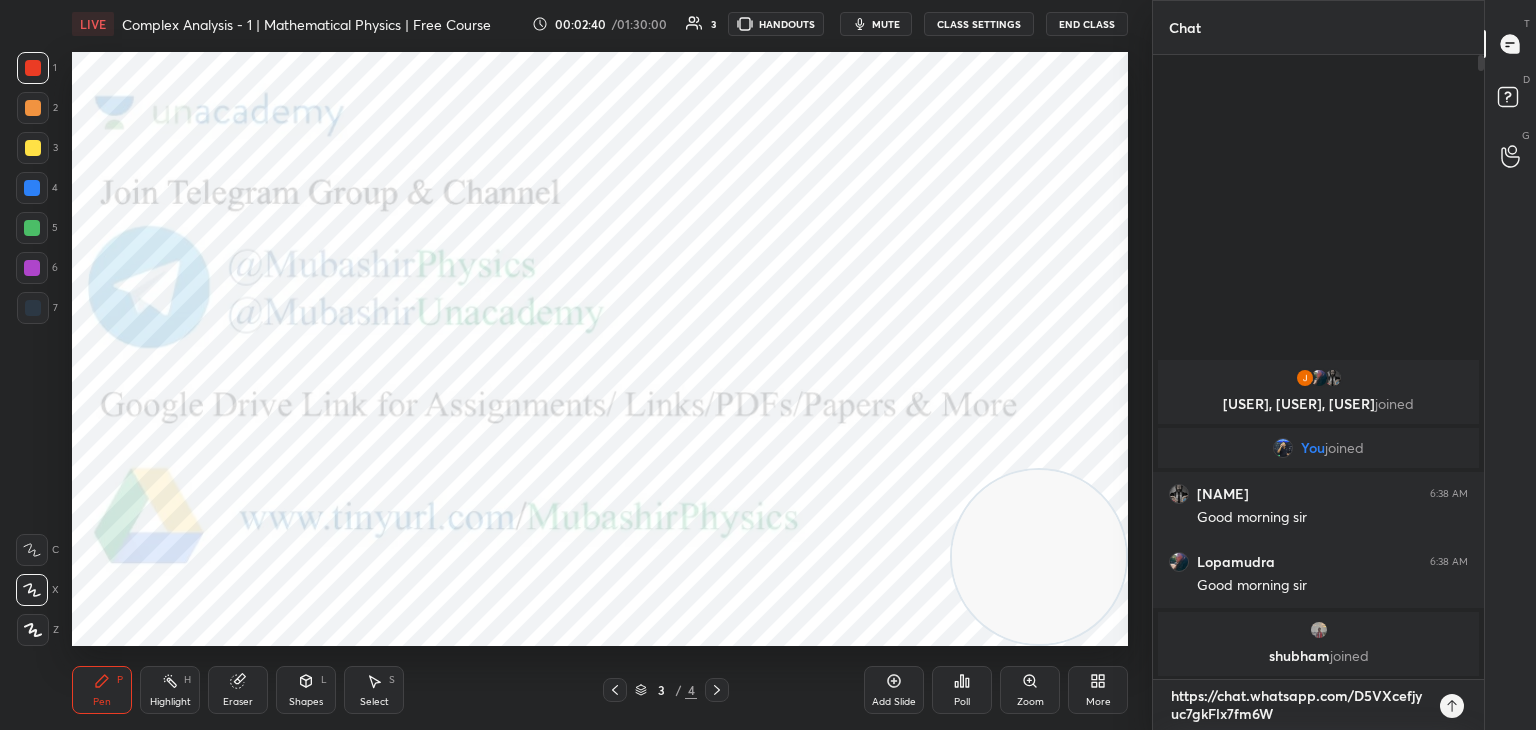 type on "https://chat.whatsapp.com/D5VXcefjyuc7gkFlx7fm6W" 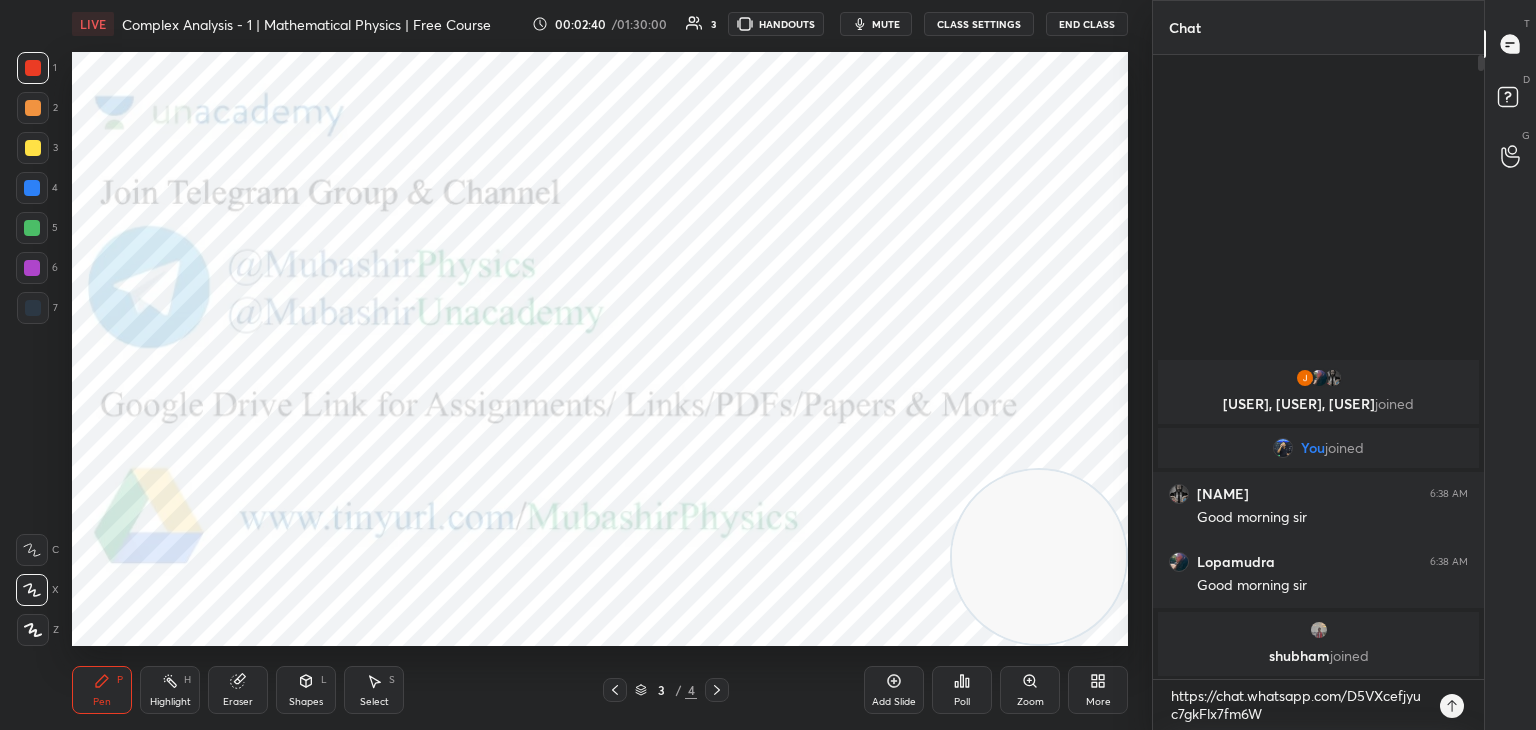 type on "x" 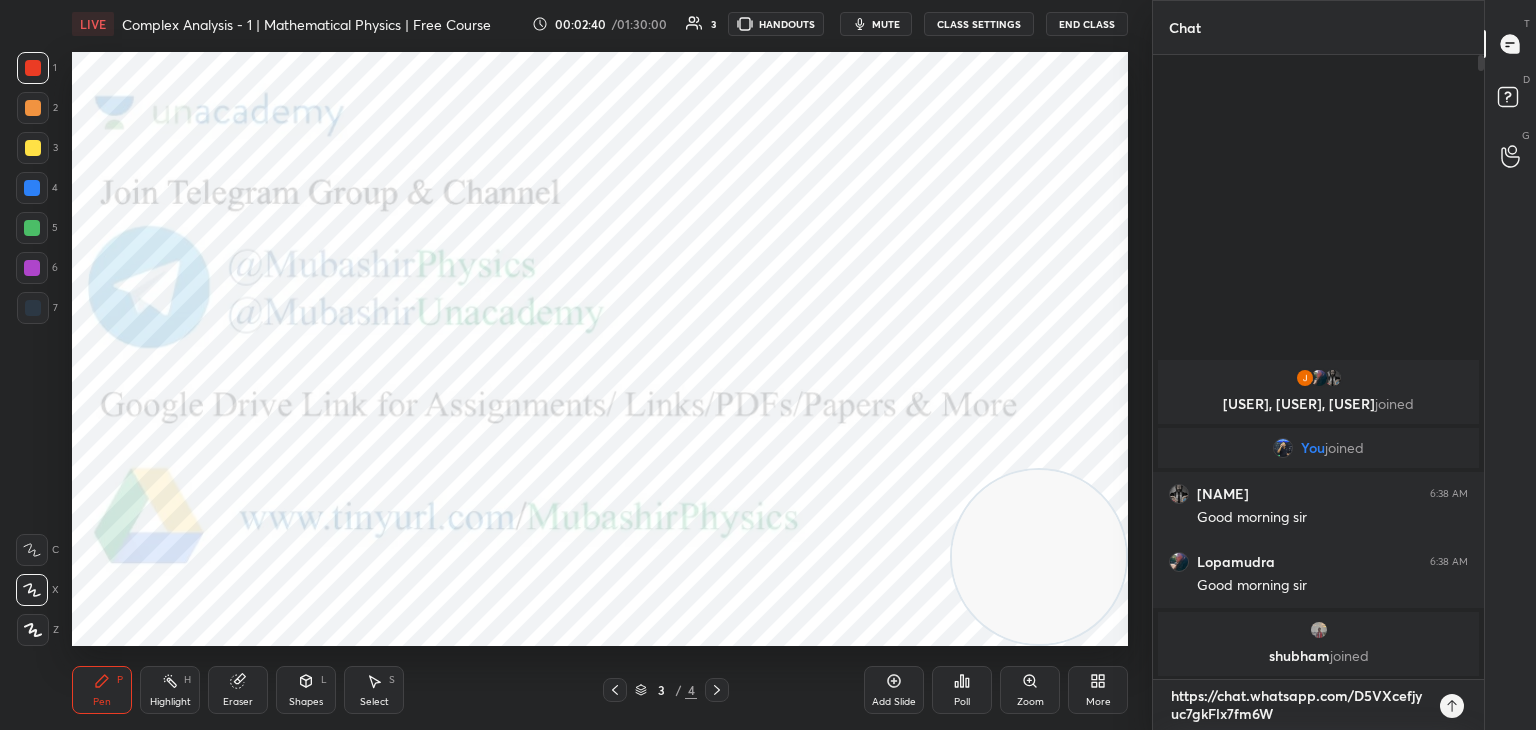 type 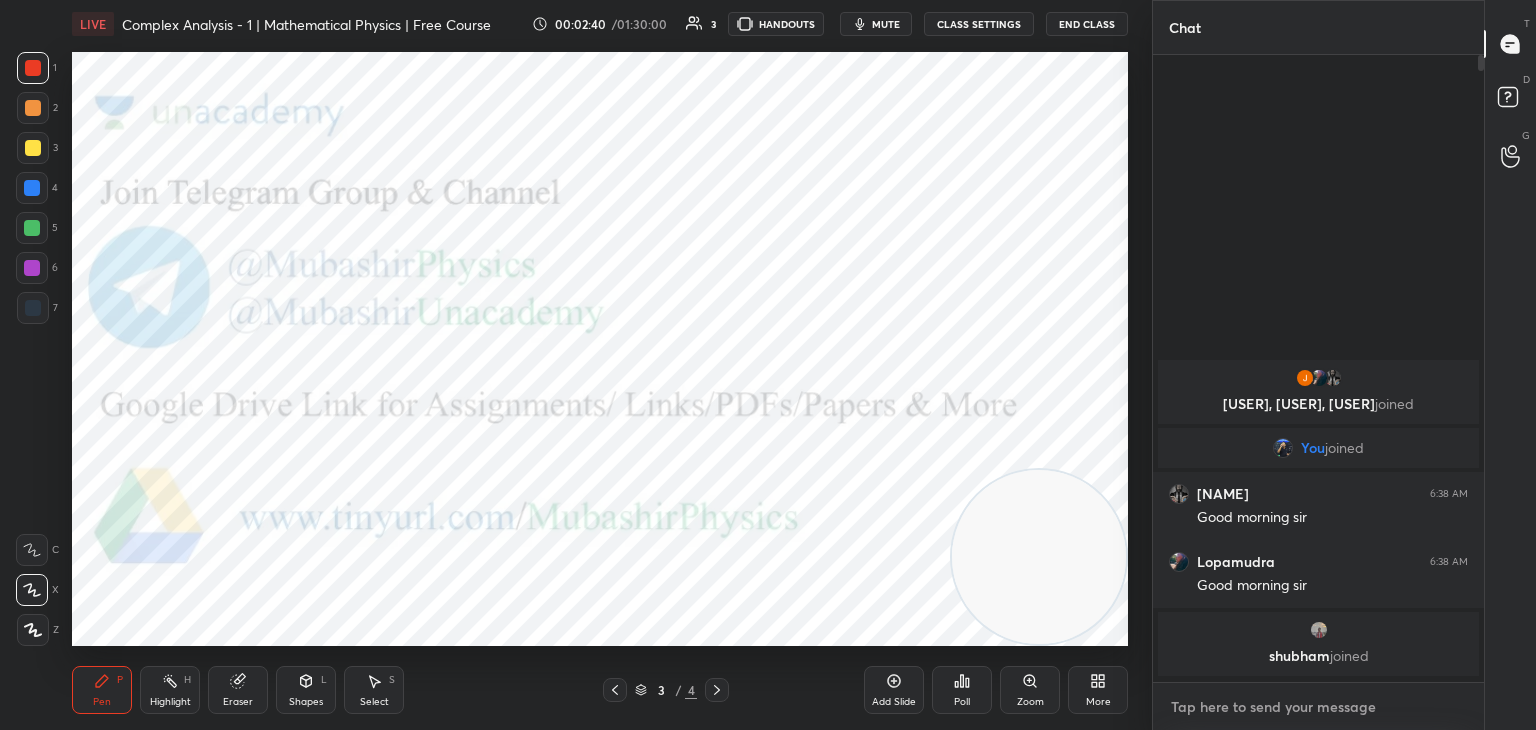 scroll, scrollTop: 6, scrollLeft: 6, axis: both 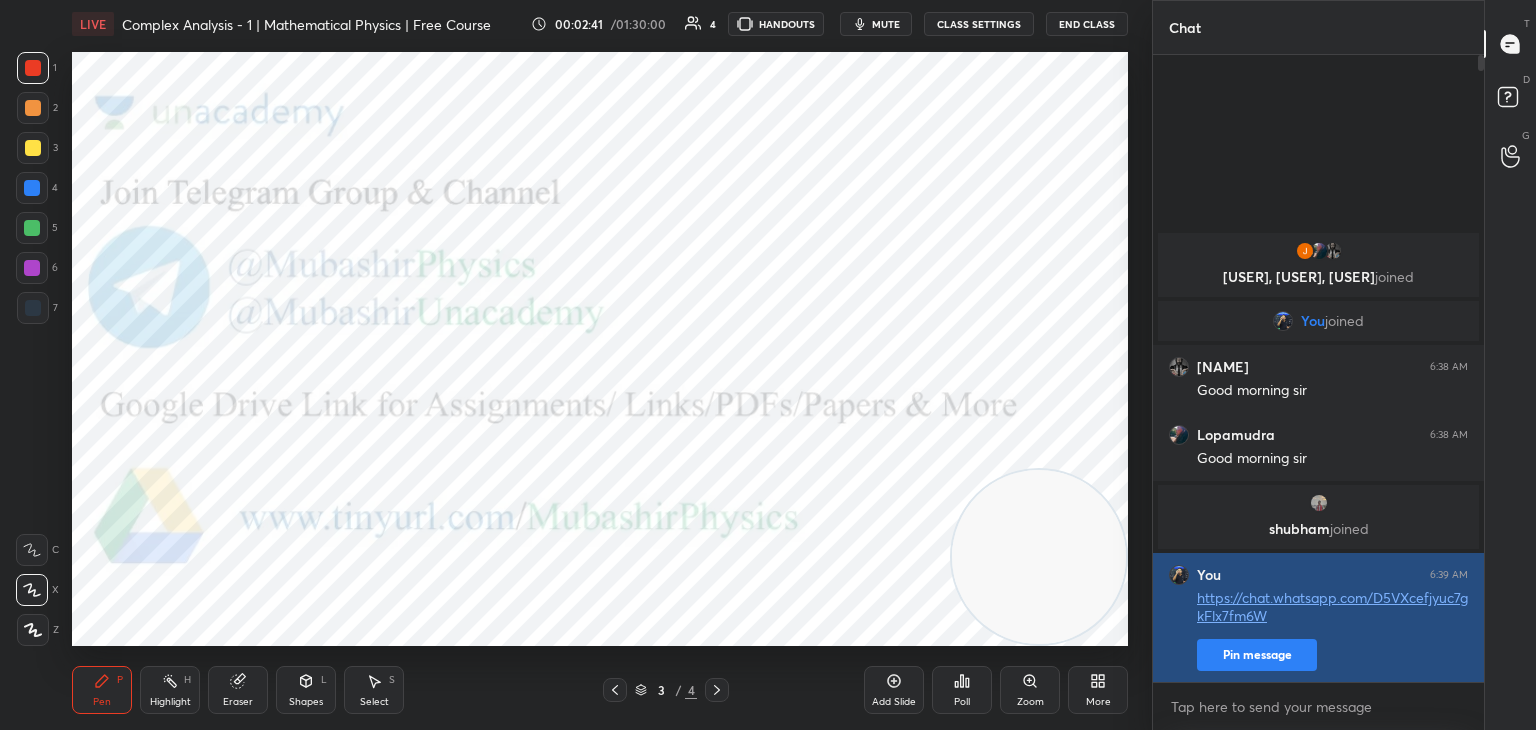 click on "Pin message" at bounding box center [1257, 655] 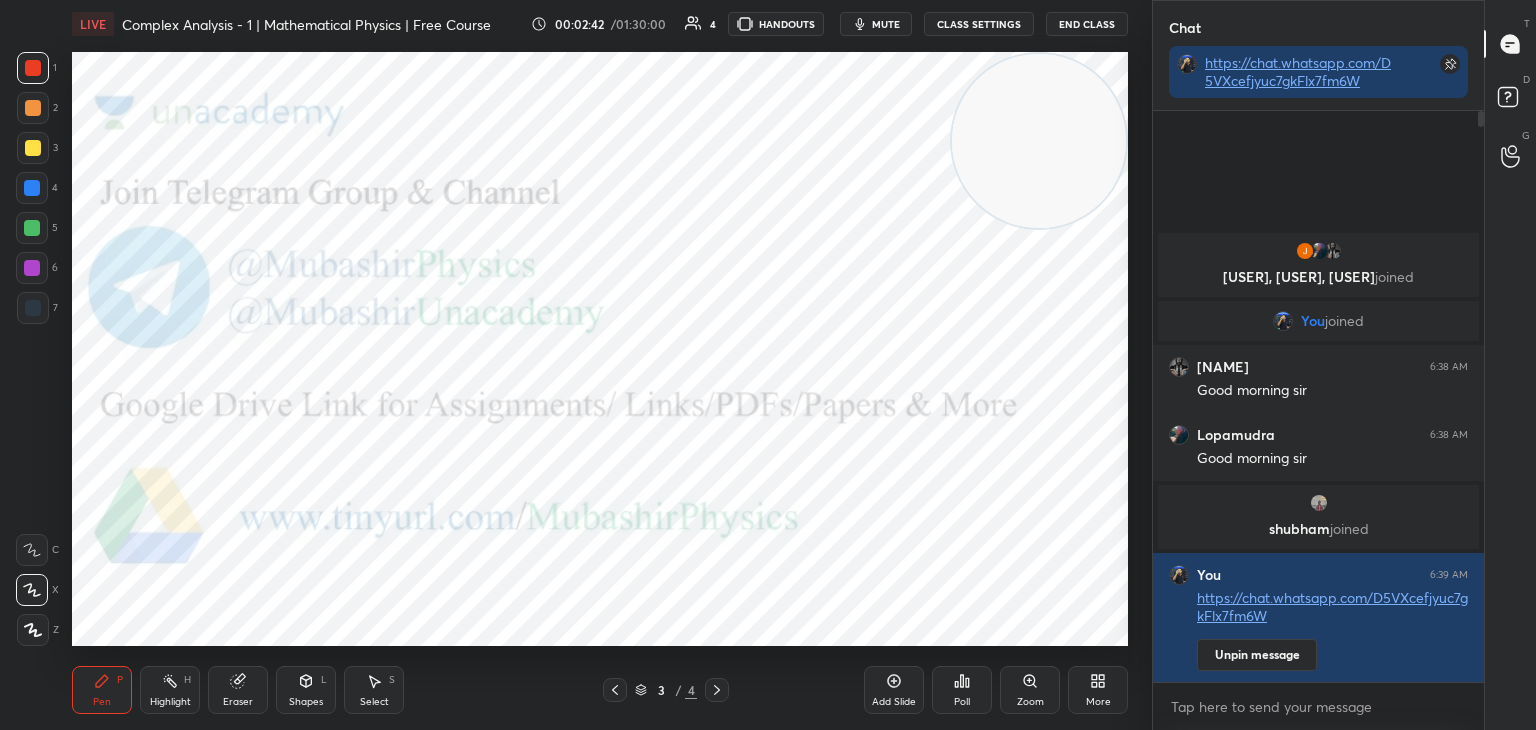 drag, startPoint x: 1037, startPoint y: 322, endPoint x: 1026, endPoint y: 85, distance: 237.25514 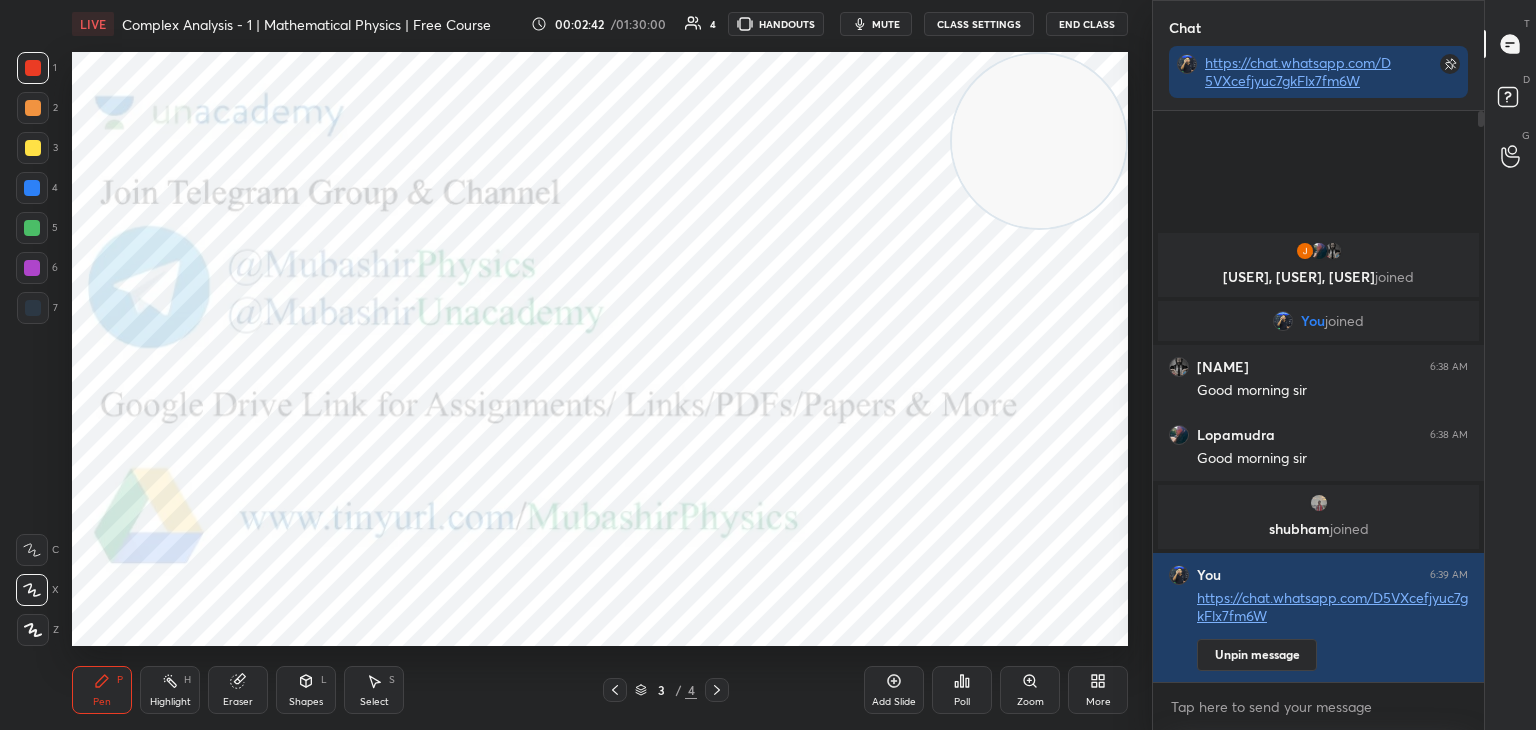 click at bounding box center [1039, 141] 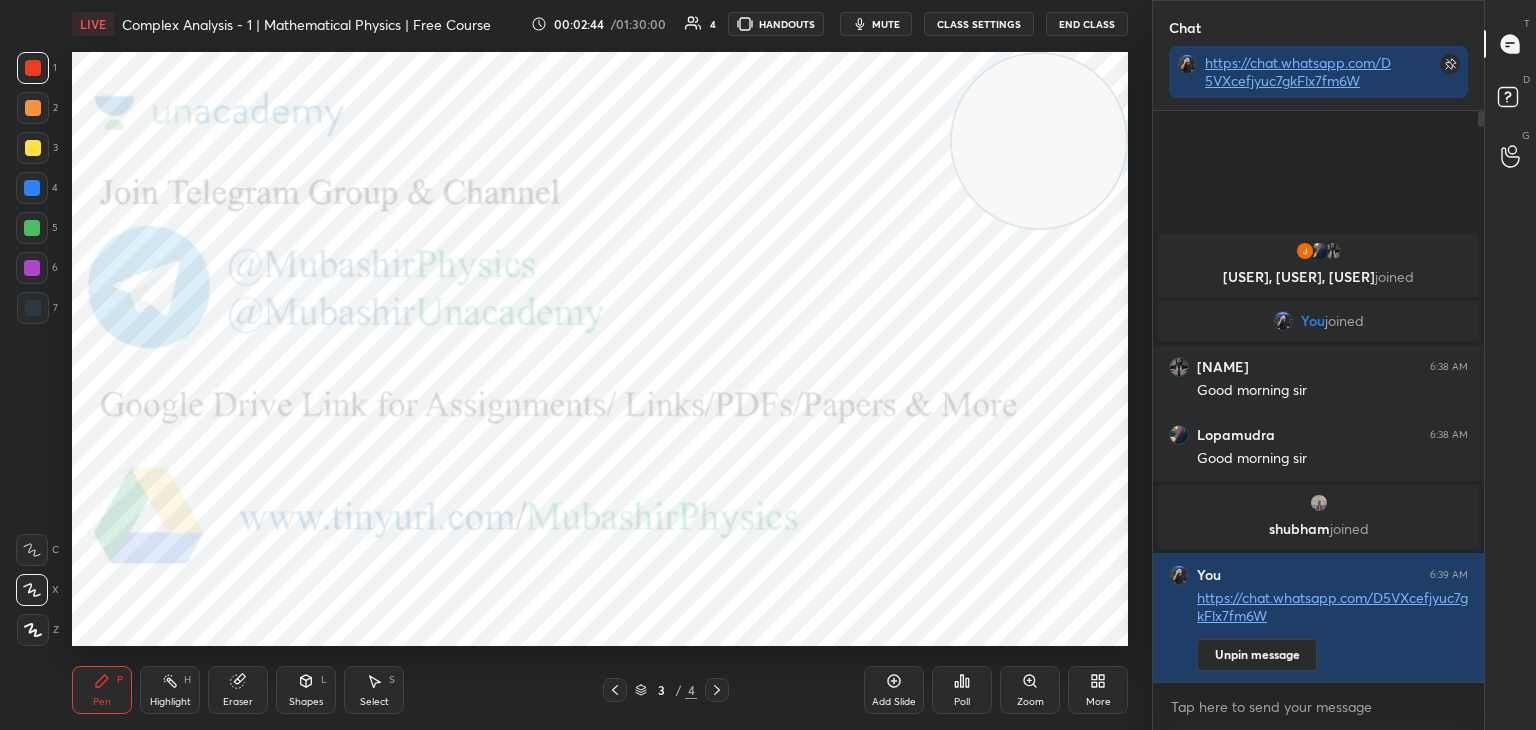 drag, startPoint x: 713, startPoint y: 692, endPoint x: 708, endPoint y: 674, distance: 18.681541 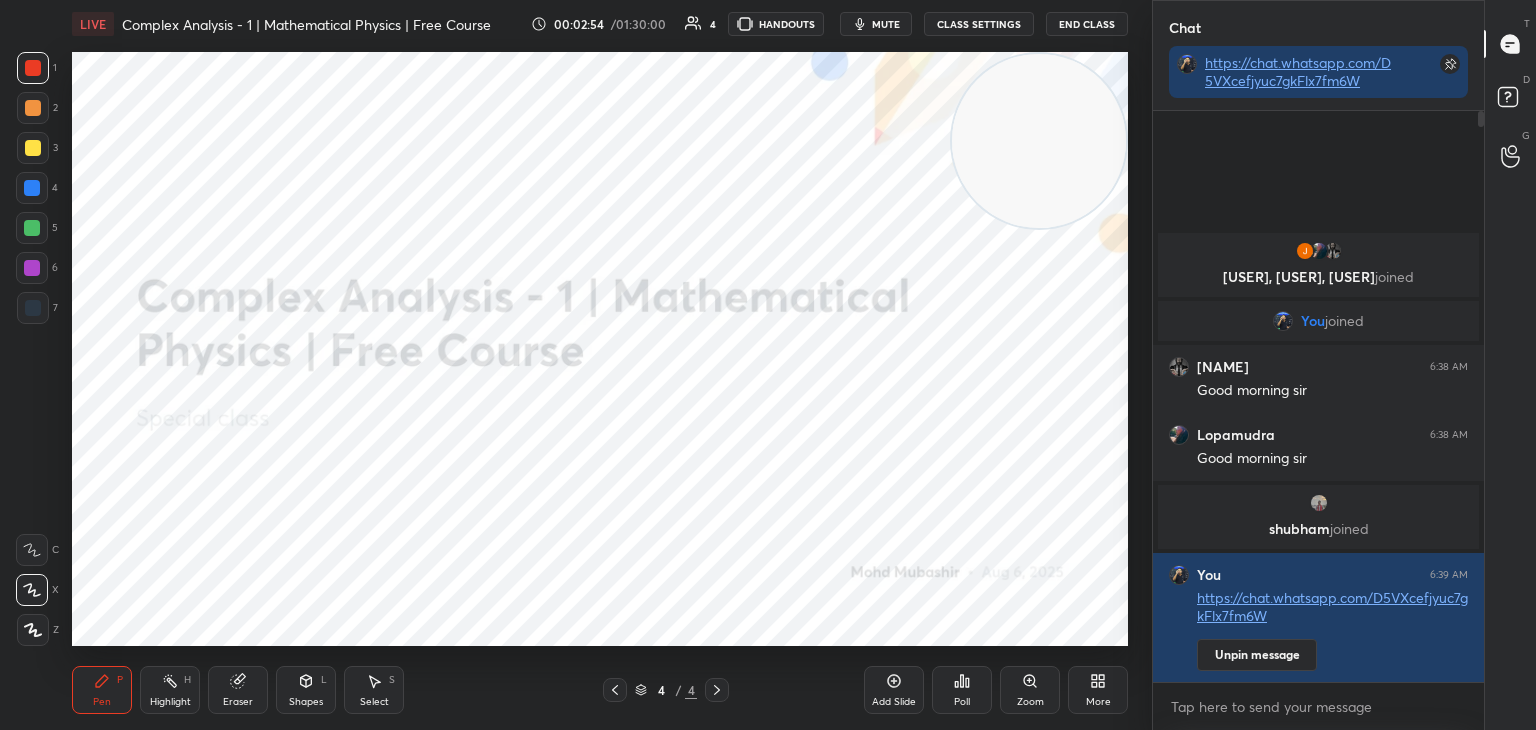 drag, startPoint x: 32, startPoint y: 214, endPoint x: 45, endPoint y: 209, distance: 13.928389 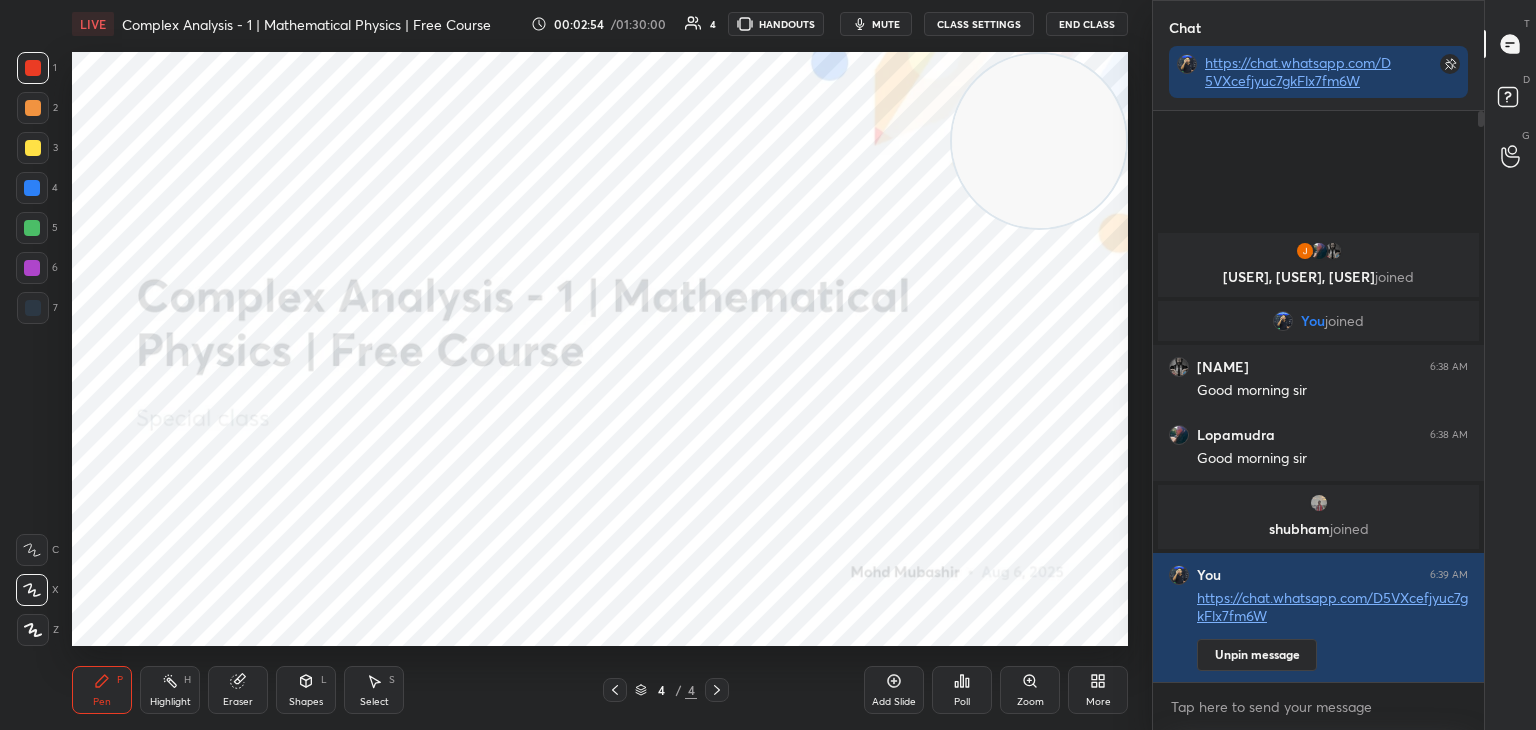 click at bounding box center [32, 228] 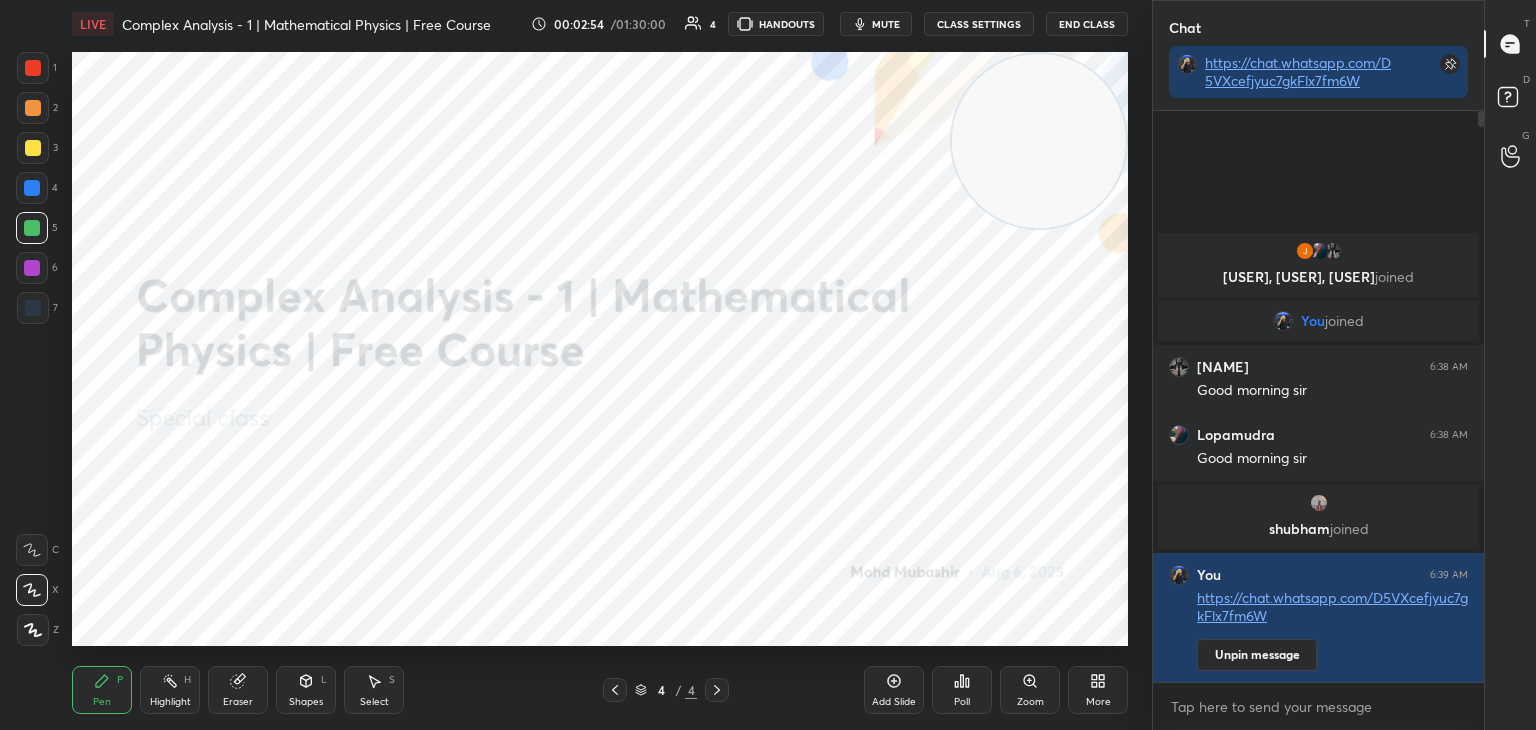 click at bounding box center [32, 188] 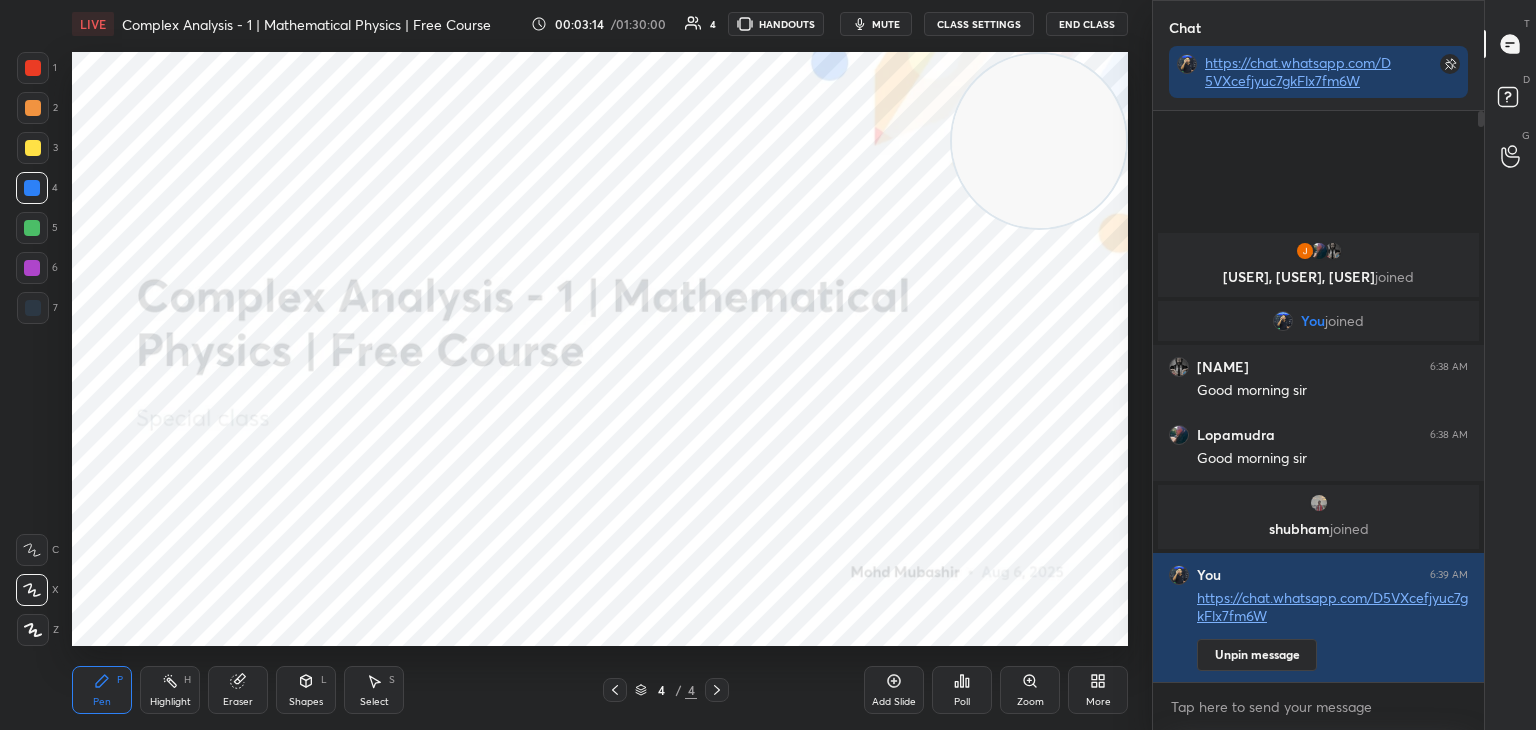 drag, startPoint x: 34, startPoint y: 269, endPoint x: 61, endPoint y: 310, distance: 49.09175 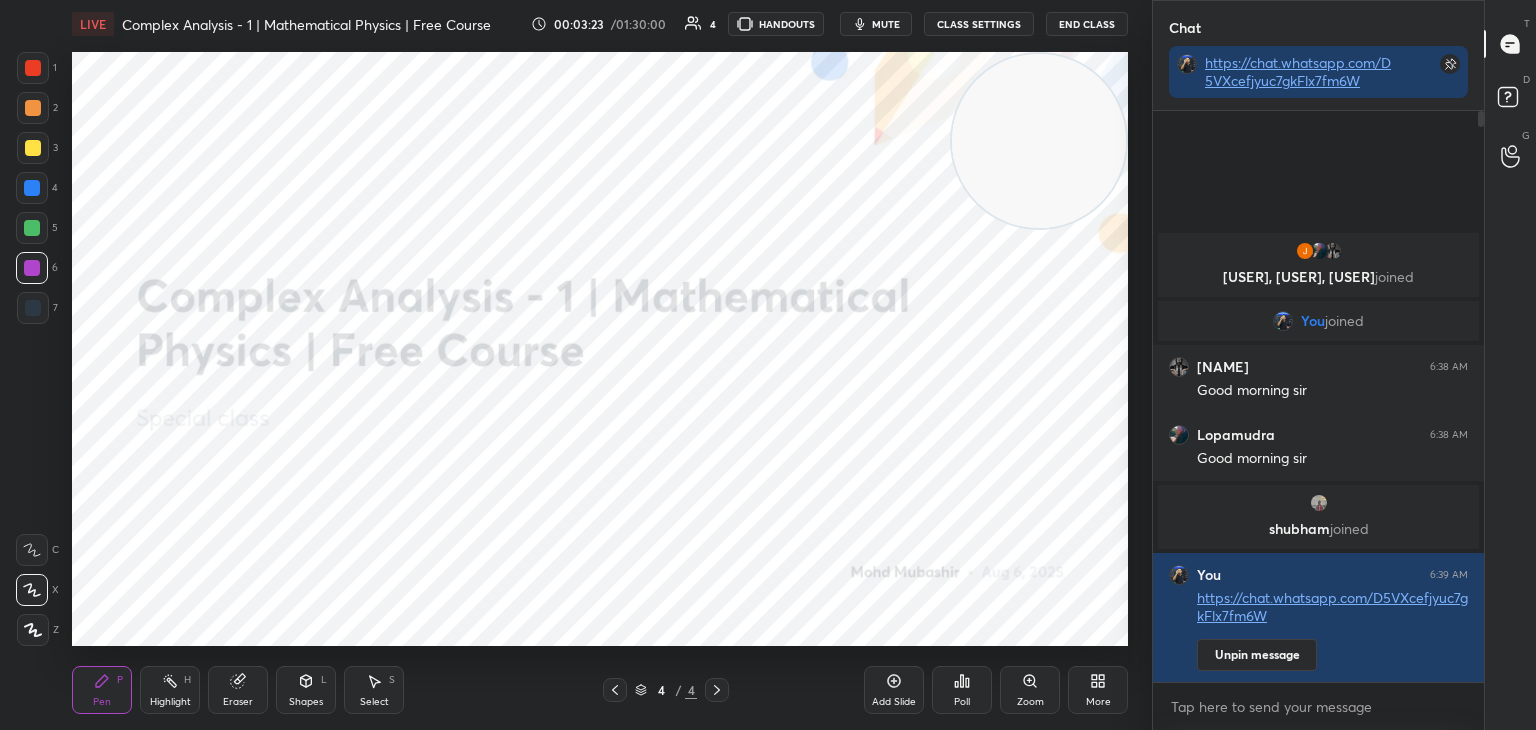 drag, startPoint x: 29, startPoint y: 230, endPoint x: 59, endPoint y: 270, distance: 50 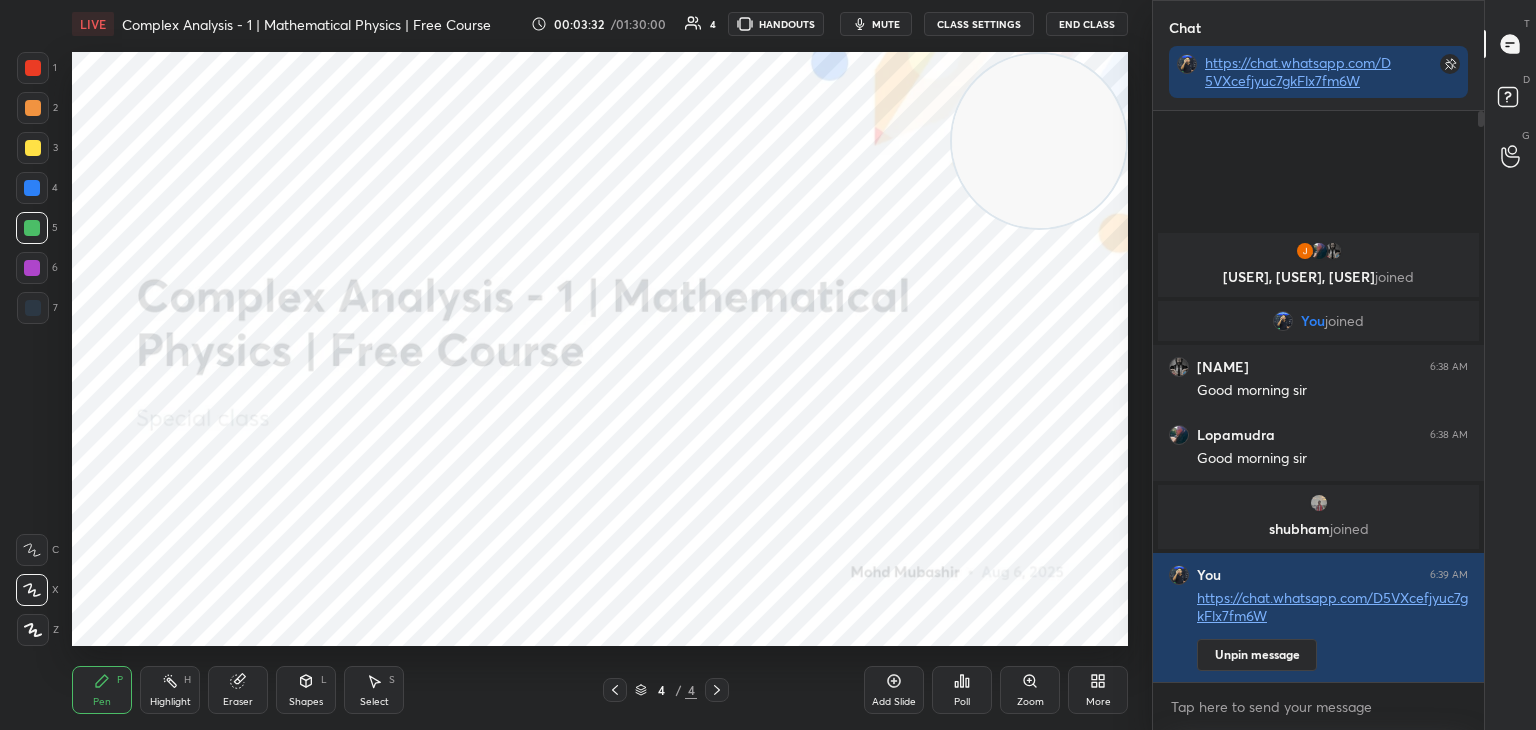 click 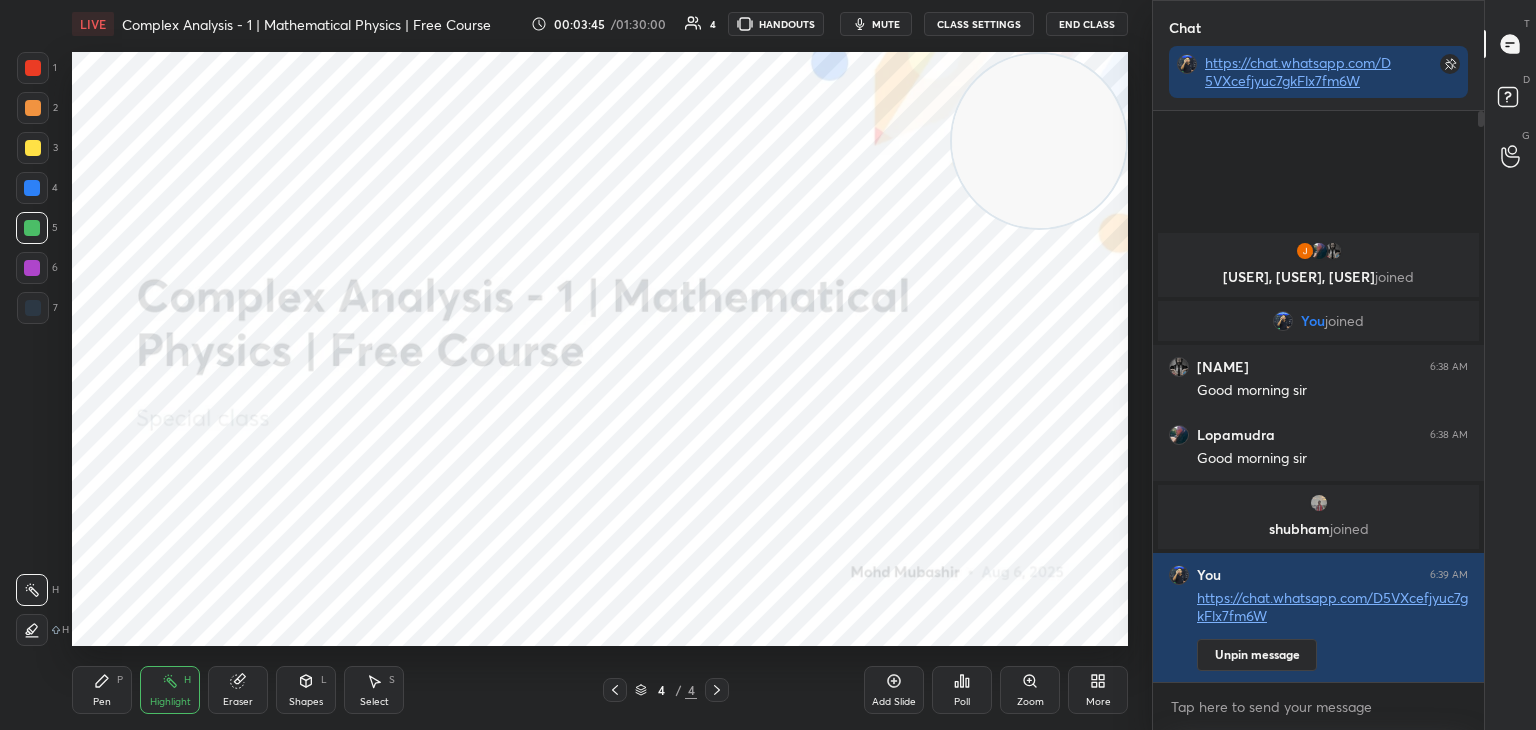 click on "mute" at bounding box center [886, 24] 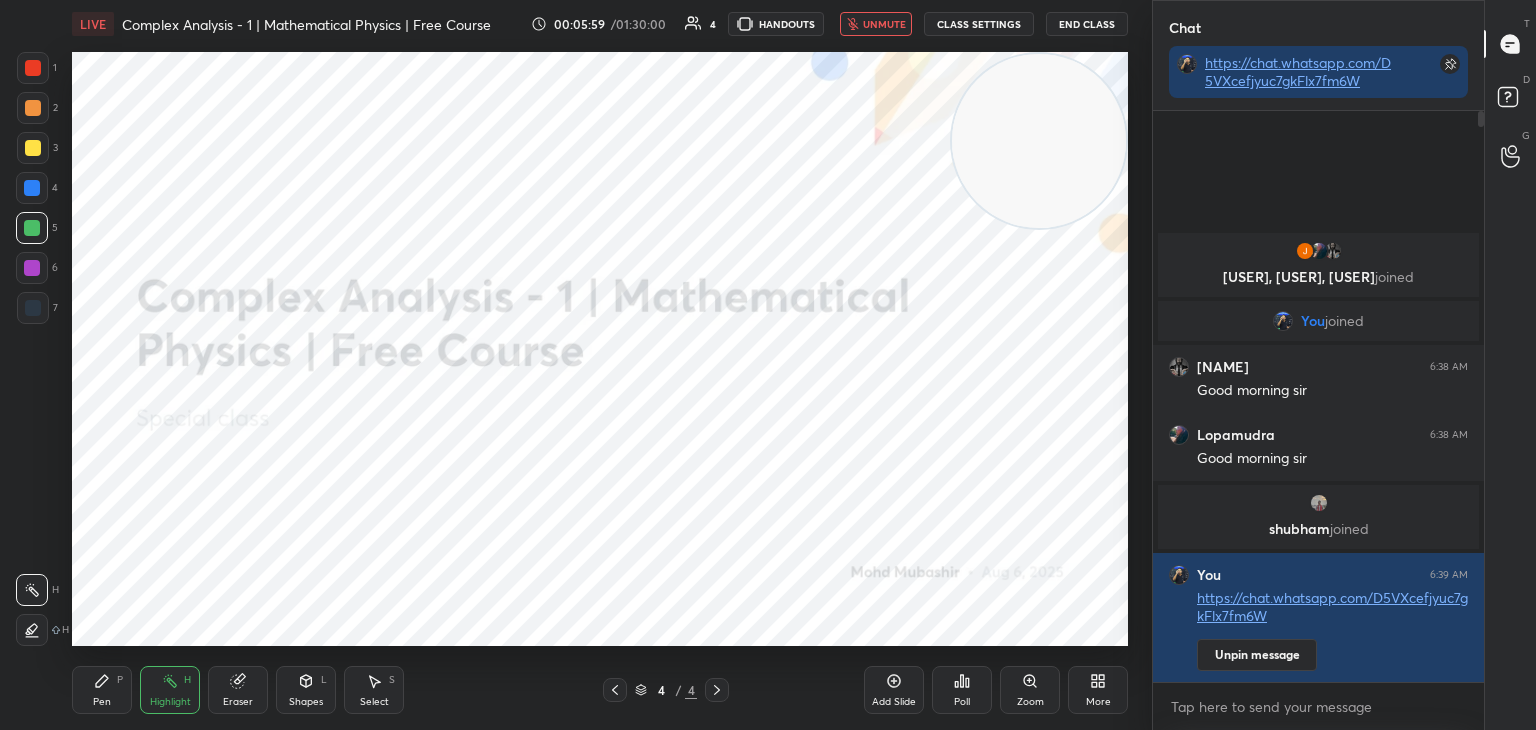 click on "unmute" at bounding box center (884, 24) 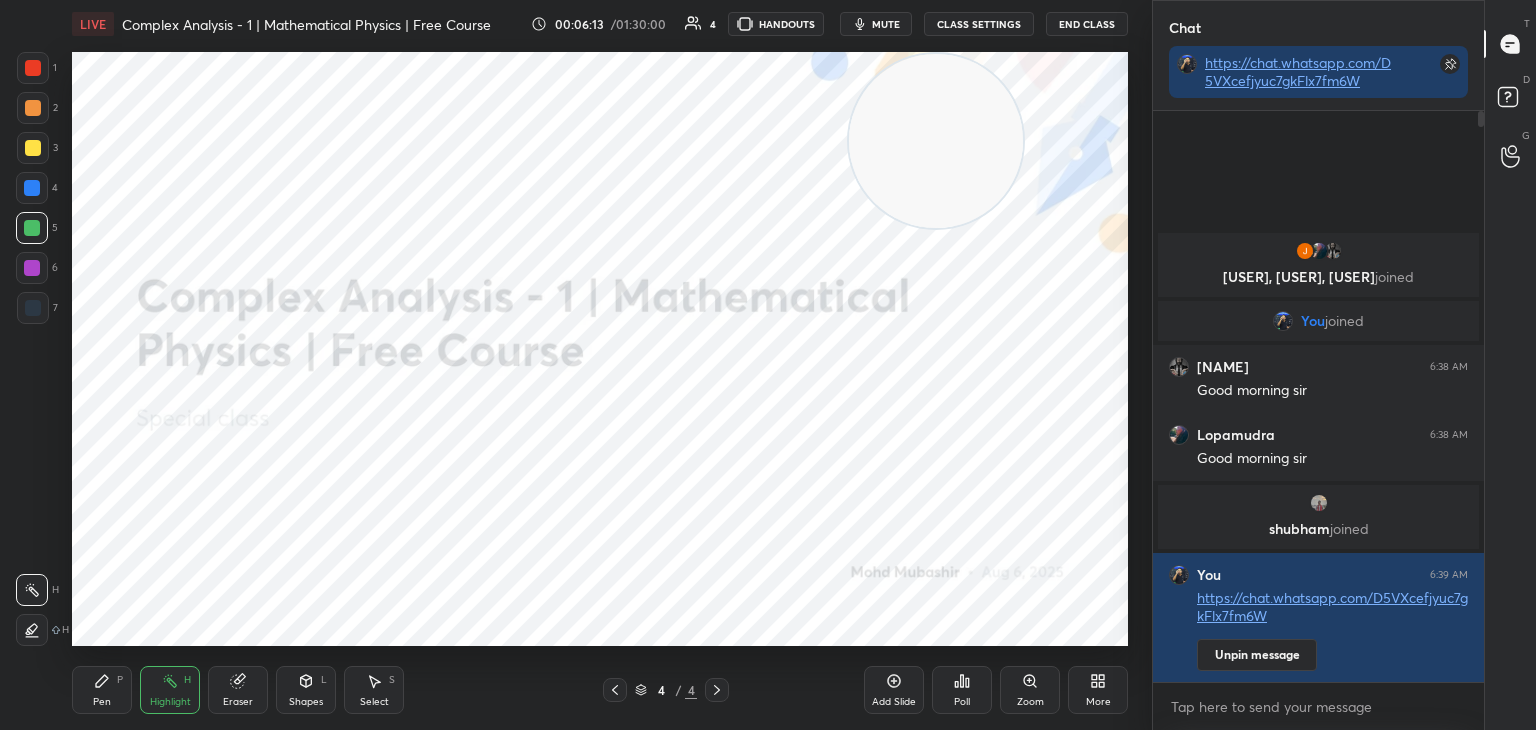 drag, startPoint x: 928, startPoint y: 158, endPoint x: 49, endPoint y: 489, distance: 939.2561 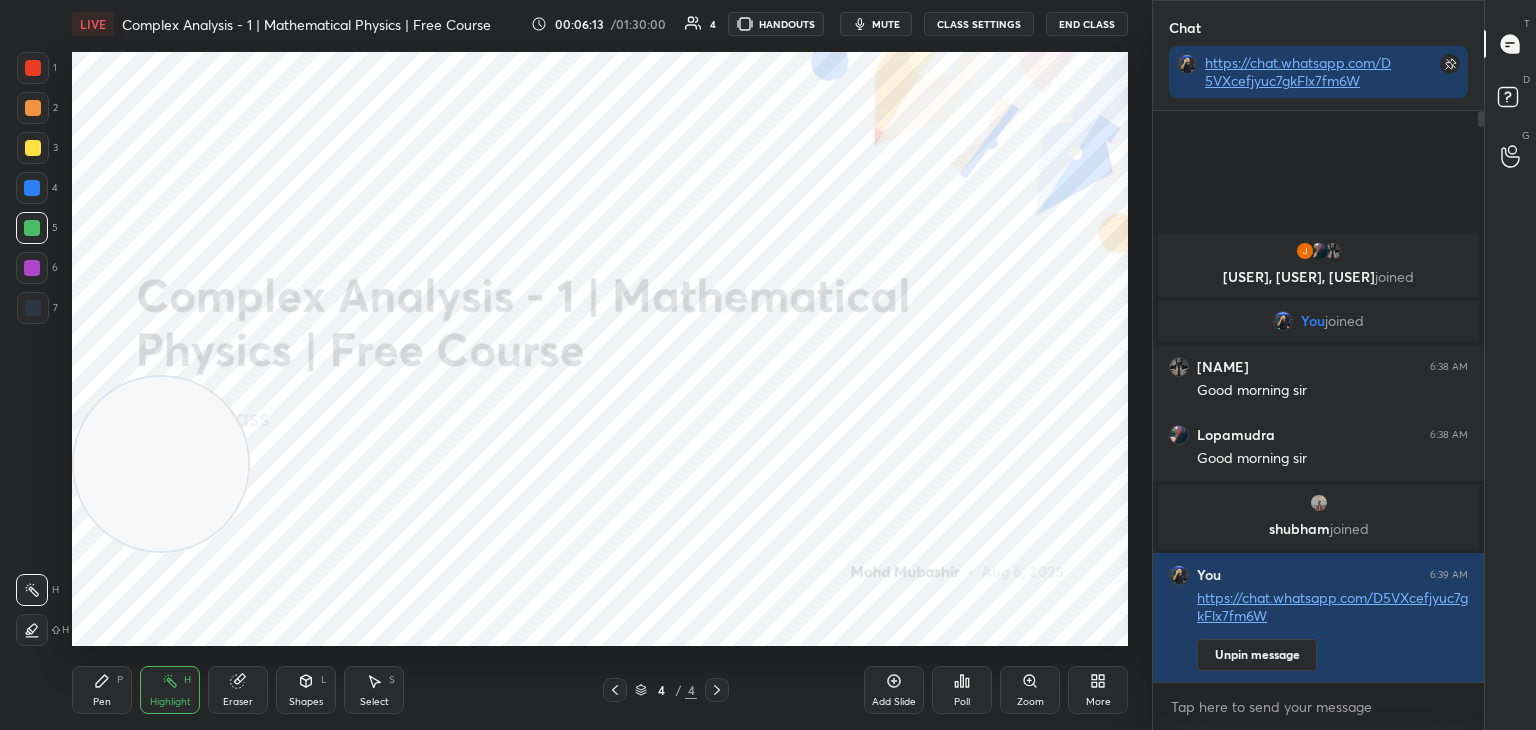 click on "Pen P" at bounding box center (102, 690) 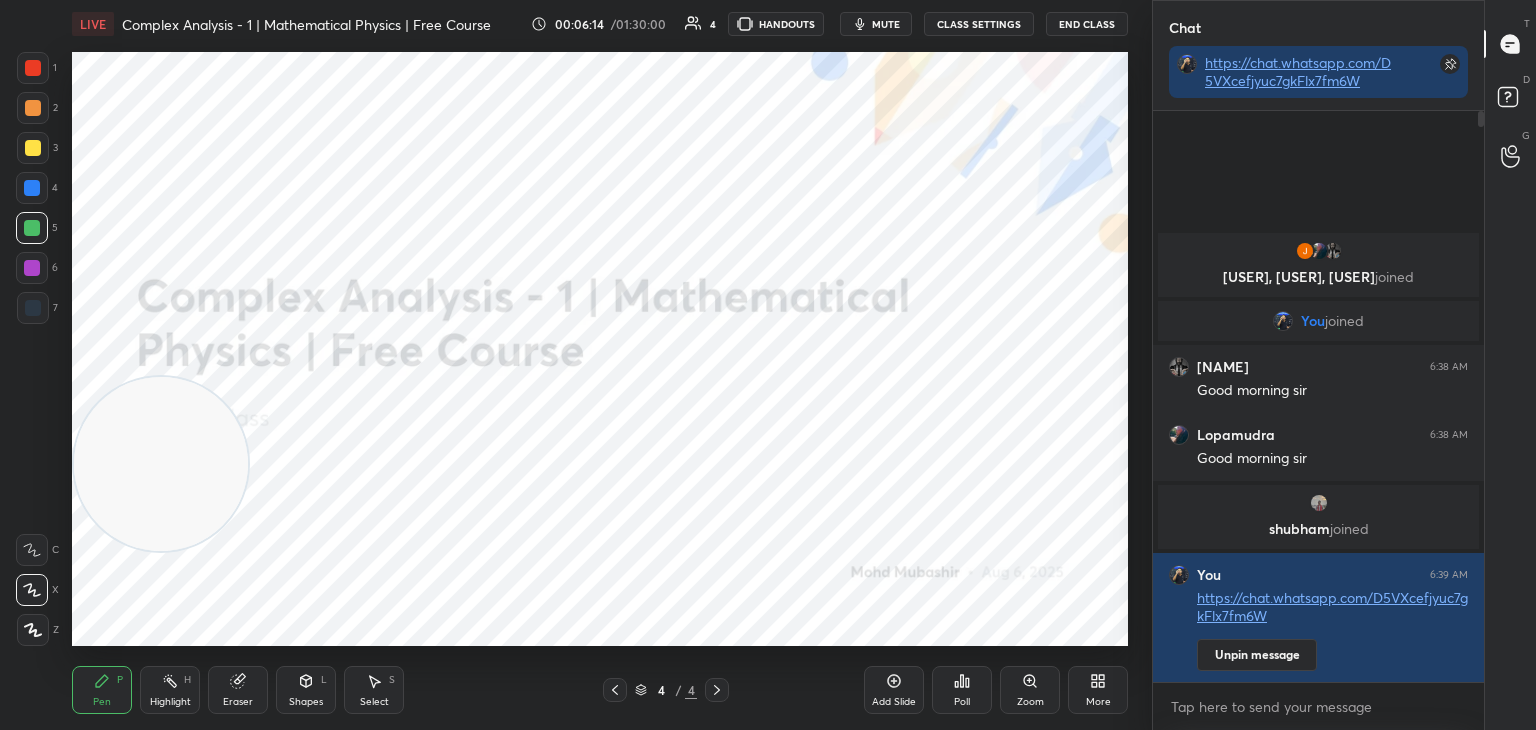 drag, startPoint x: 33, startPoint y: 191, endPoint x: 45, endPoint y: 190, distance: 12.0415945 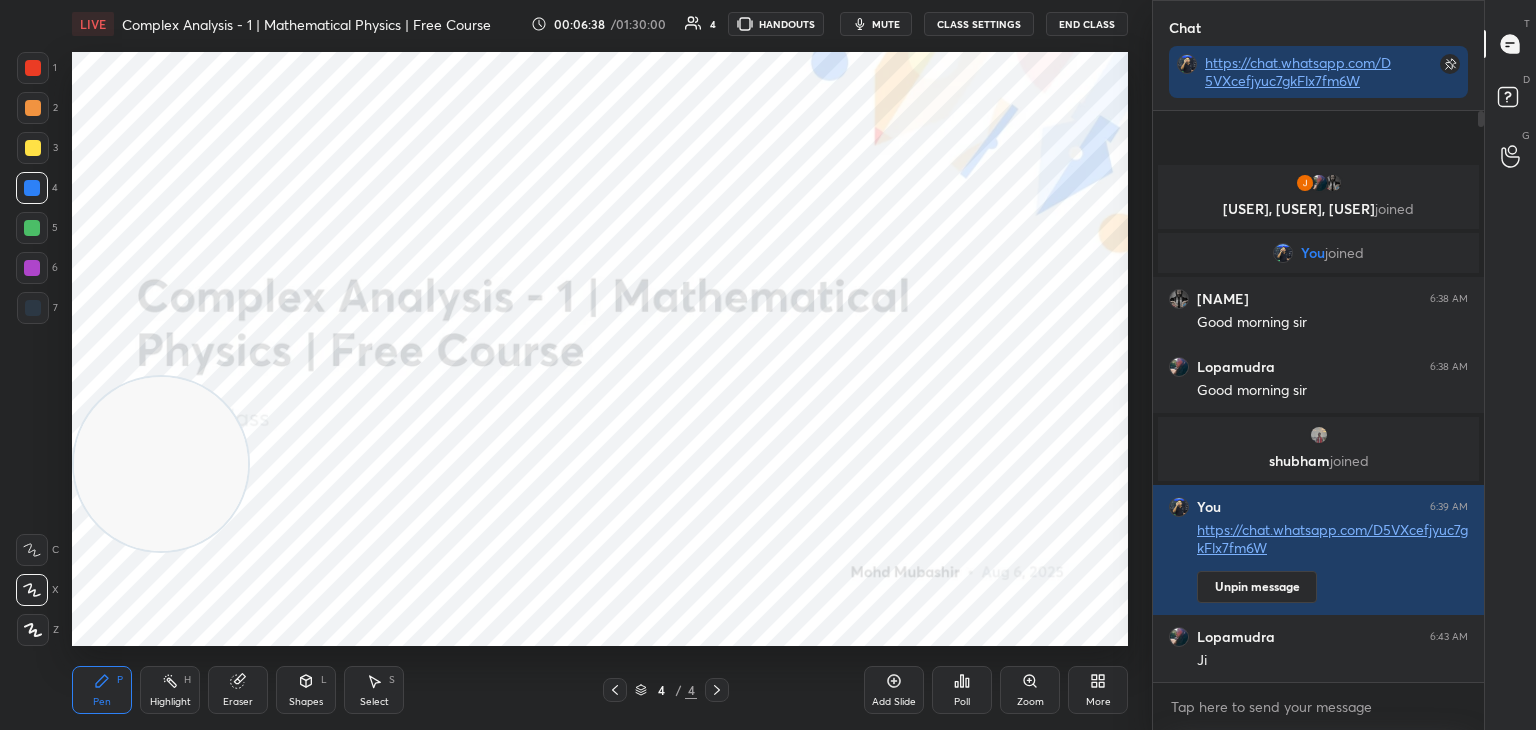 drag, startPoint x: 164, startPoint y: 685, endPoint x: 169, endPoint y: 507, distance: 178.0702 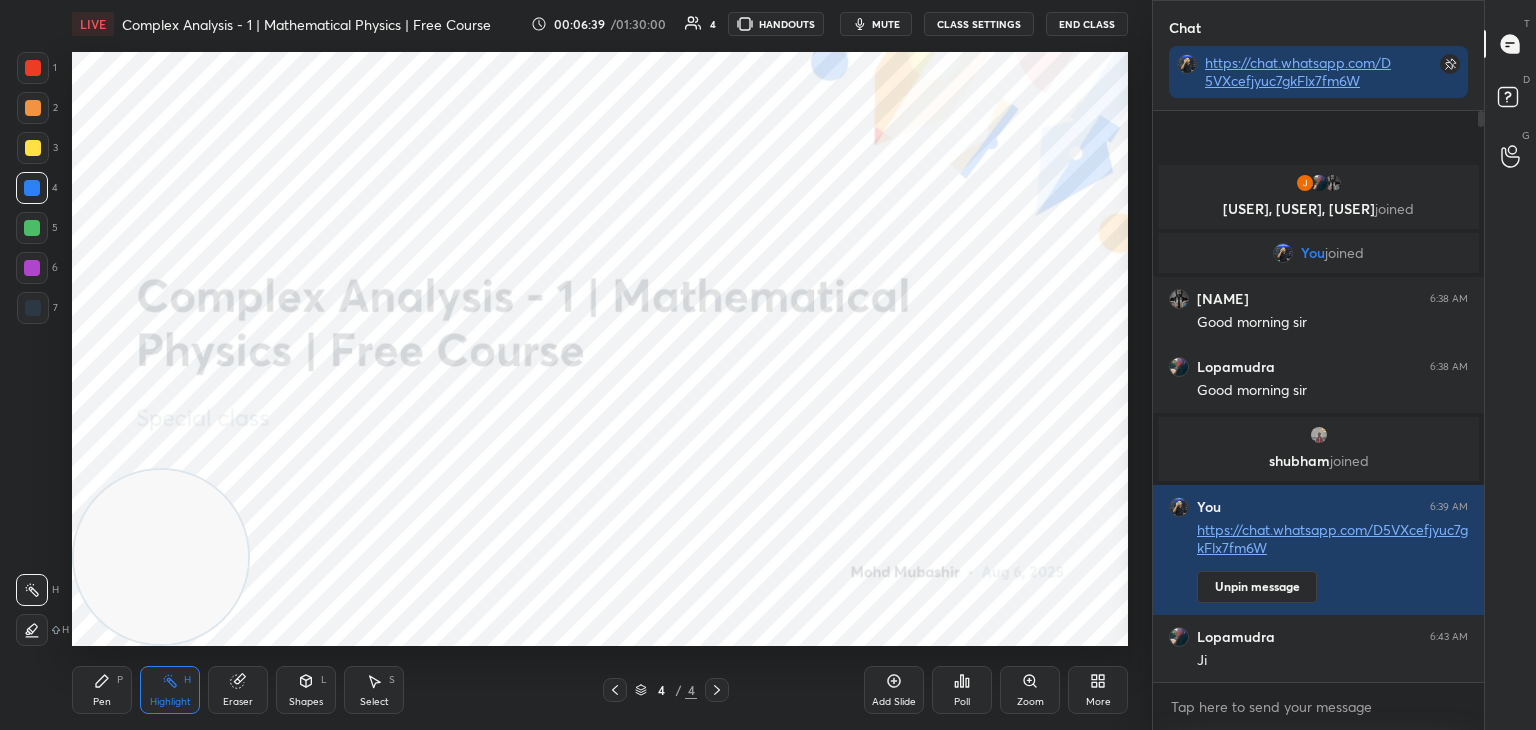 drag, startPoint x: 147, startPoint y: 445, endPoint x: 127, endPoint y: 627, distance: 183.0956 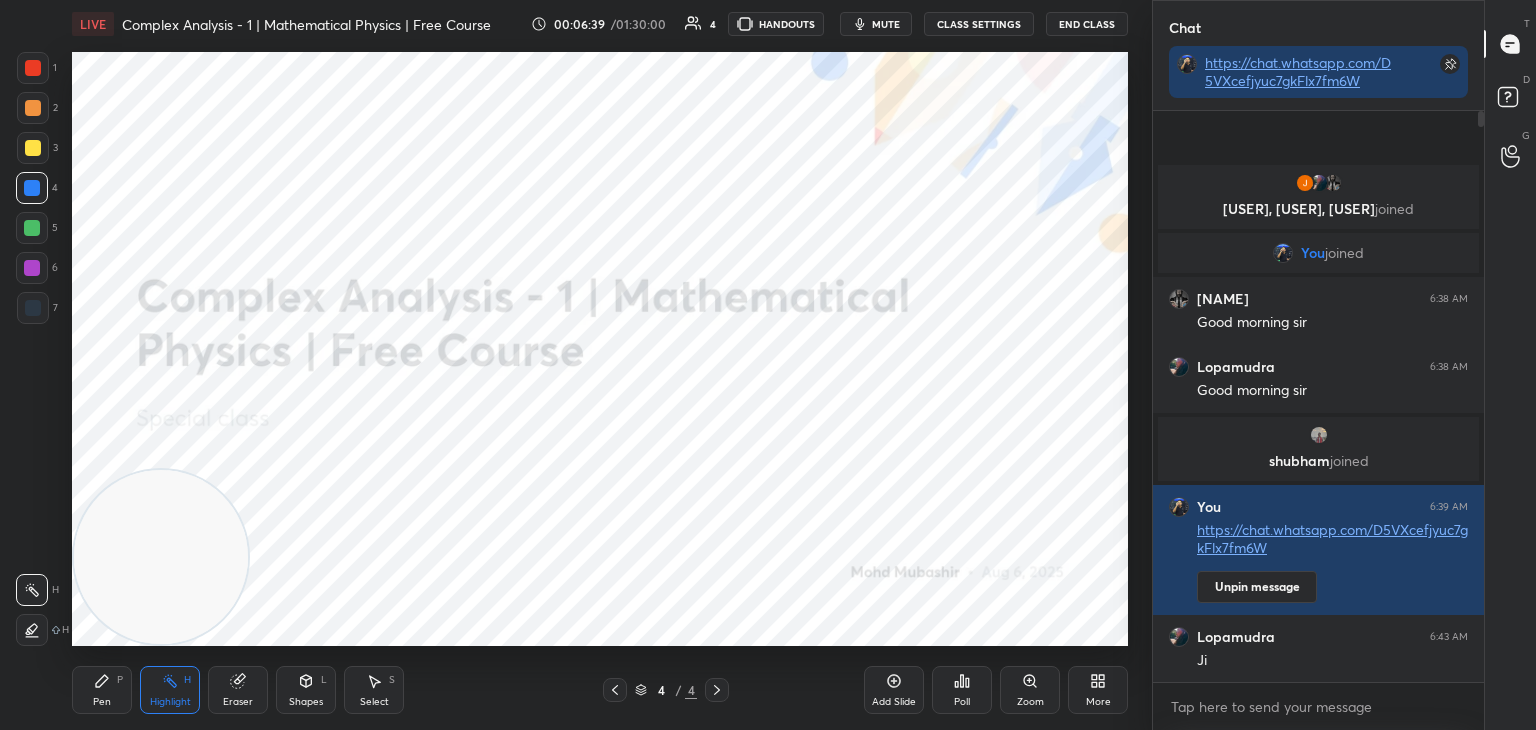 click at bounding box center (161, 557) 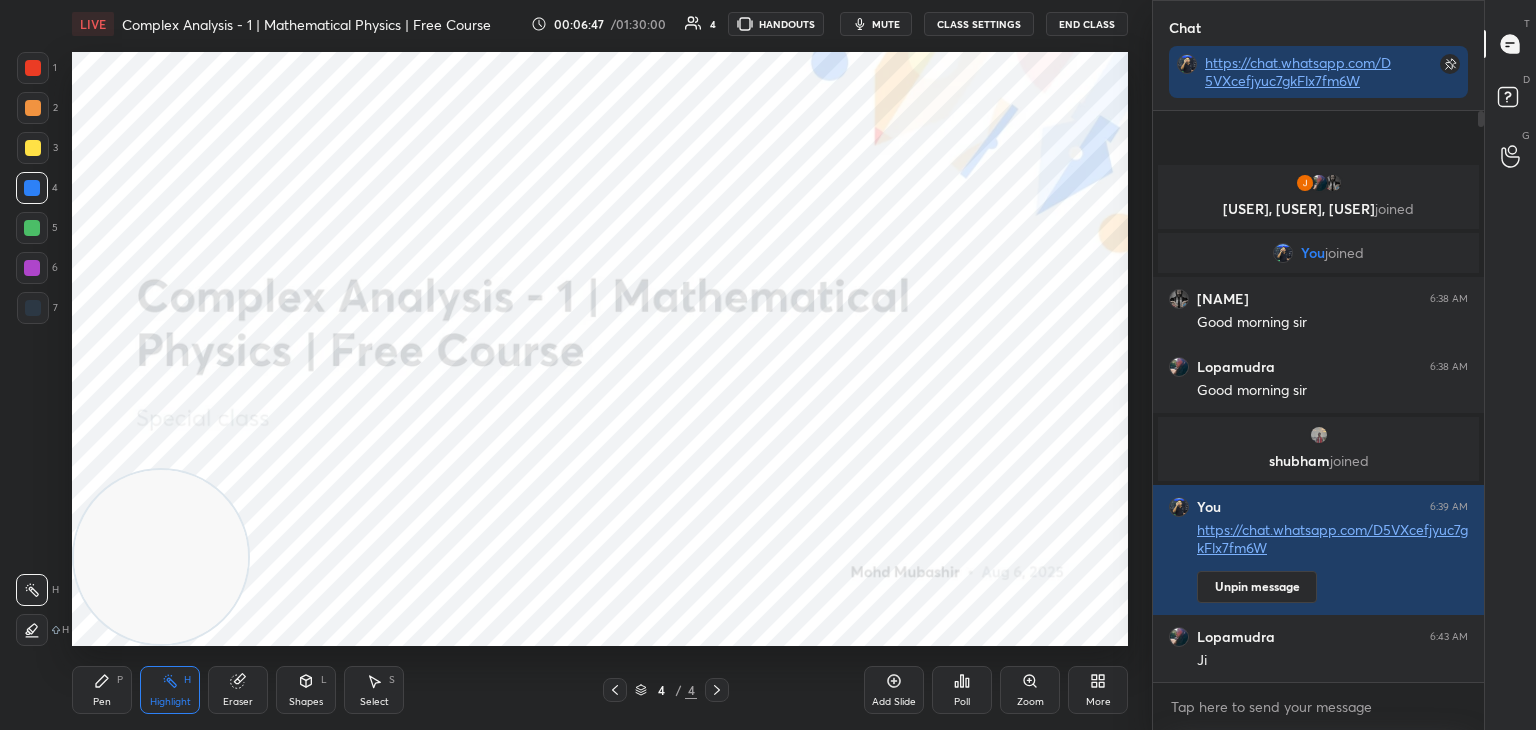 click on "Setting up your live class Poll for   secs No correct answer Start poll" at bounding box center (600, 349) 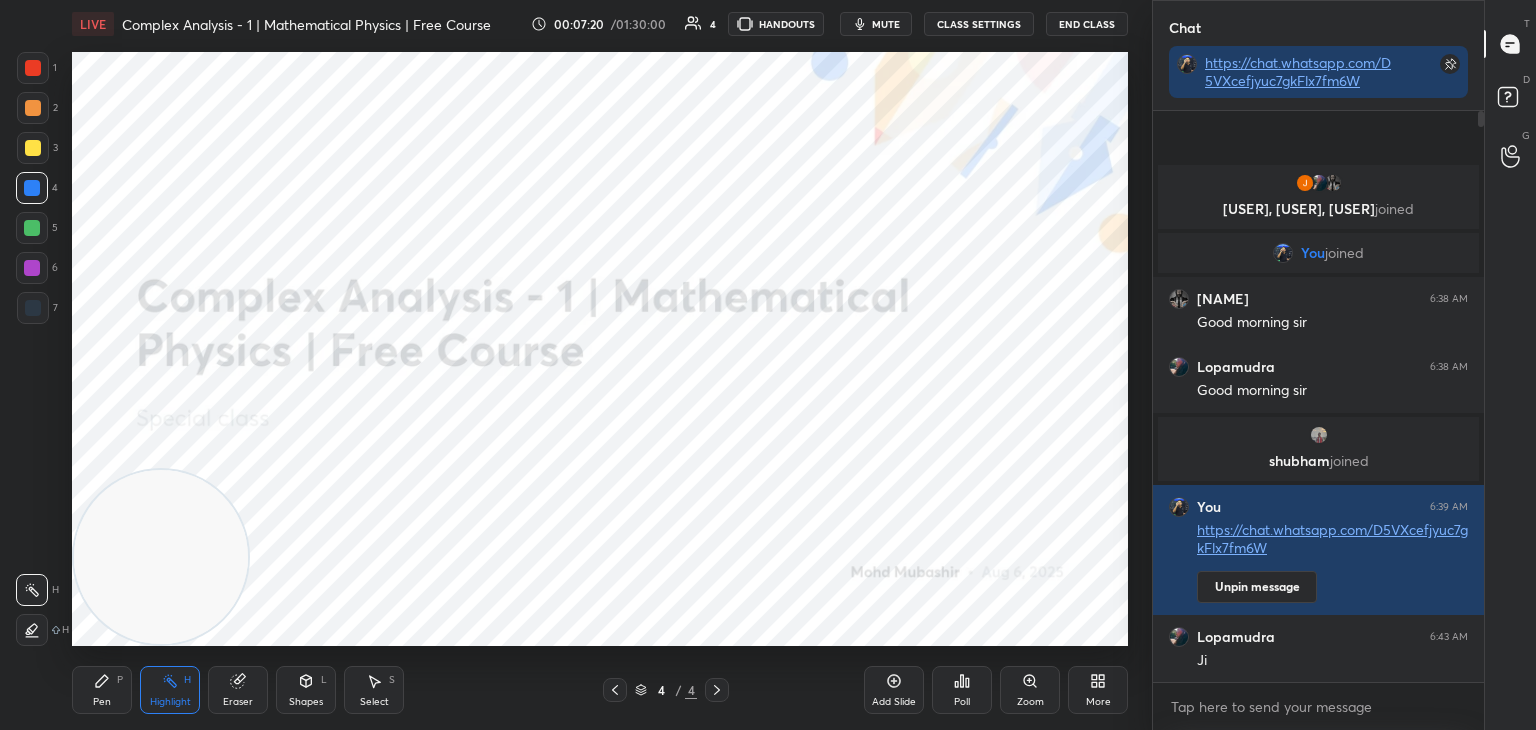click 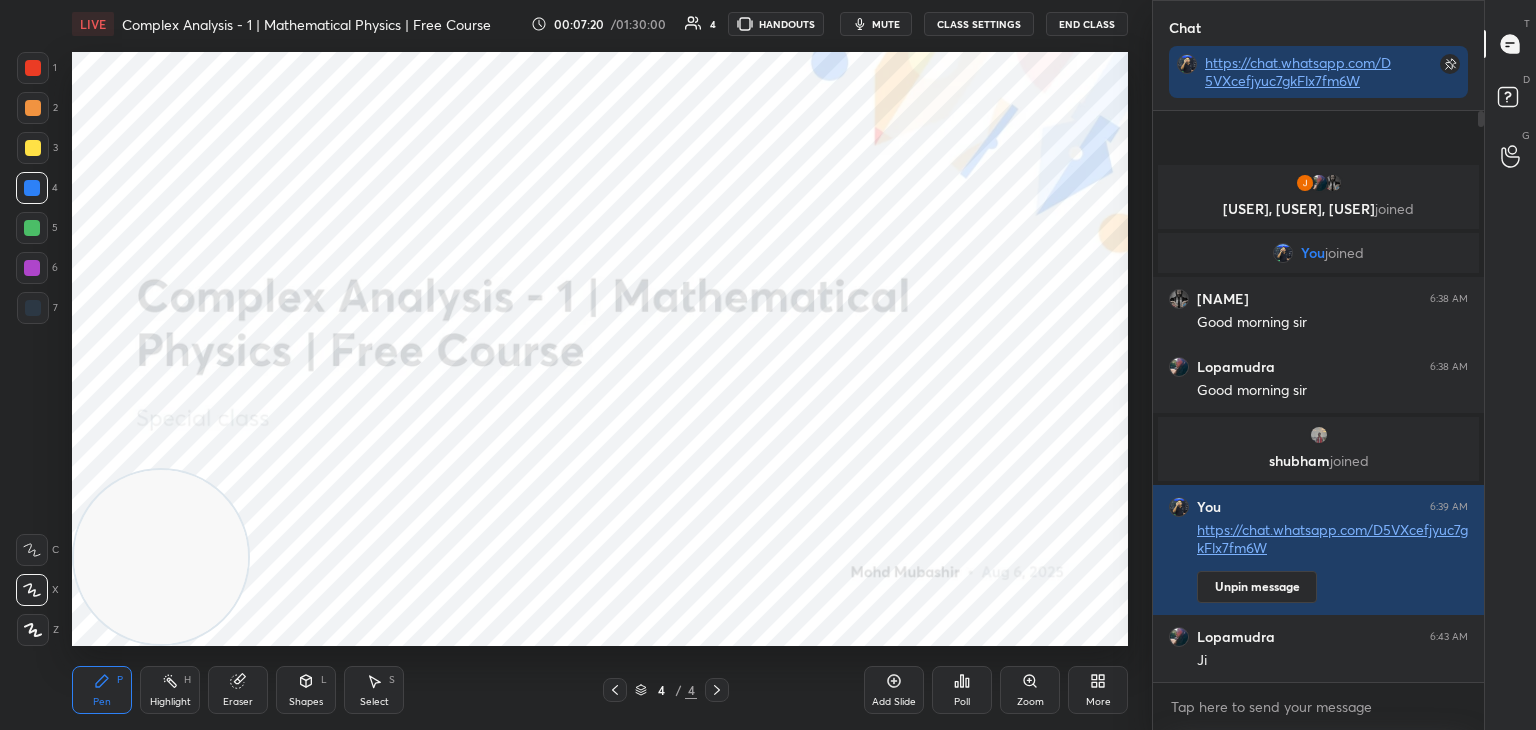 click at bounding box center (33, 108) 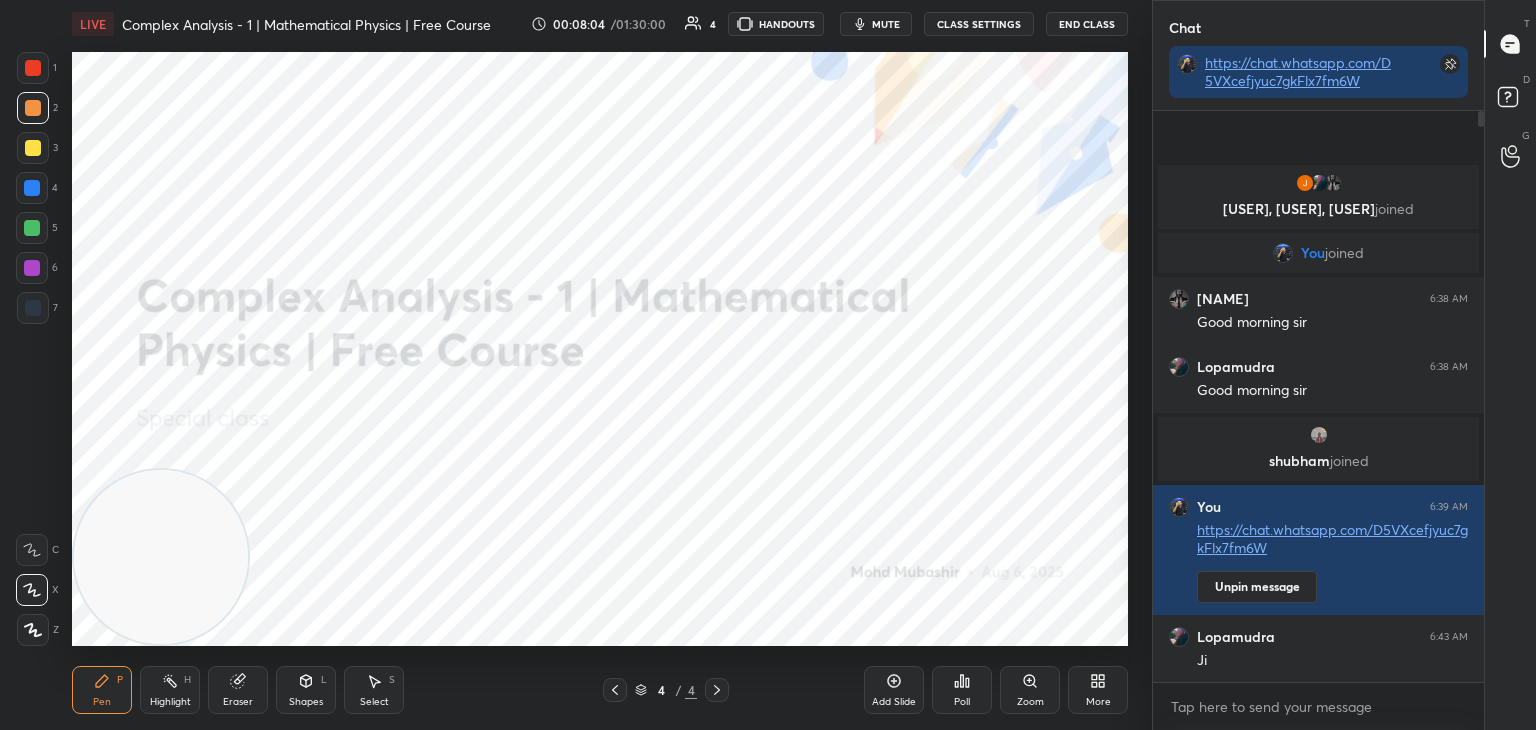 click 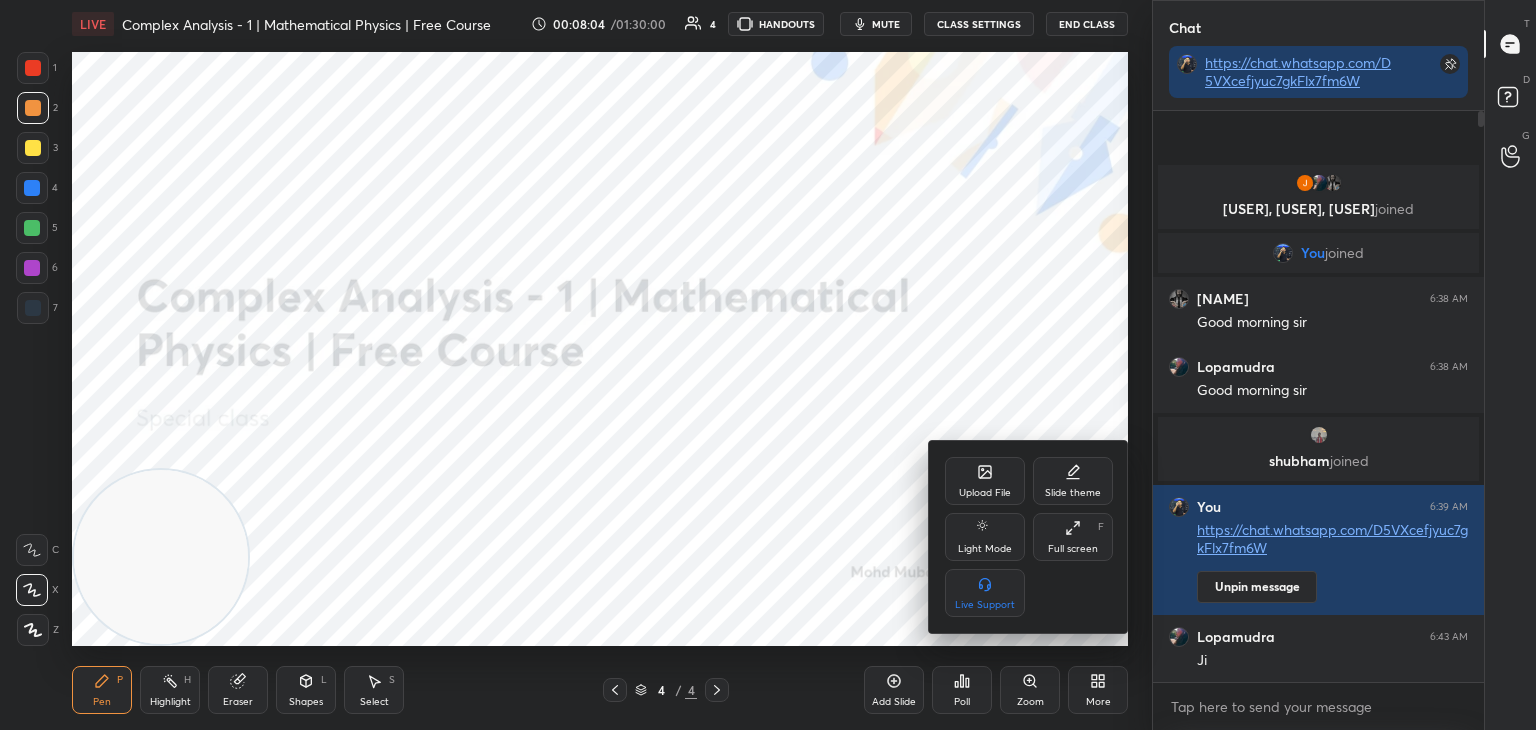 click on "Upload File" at bounding box center (985, 481) 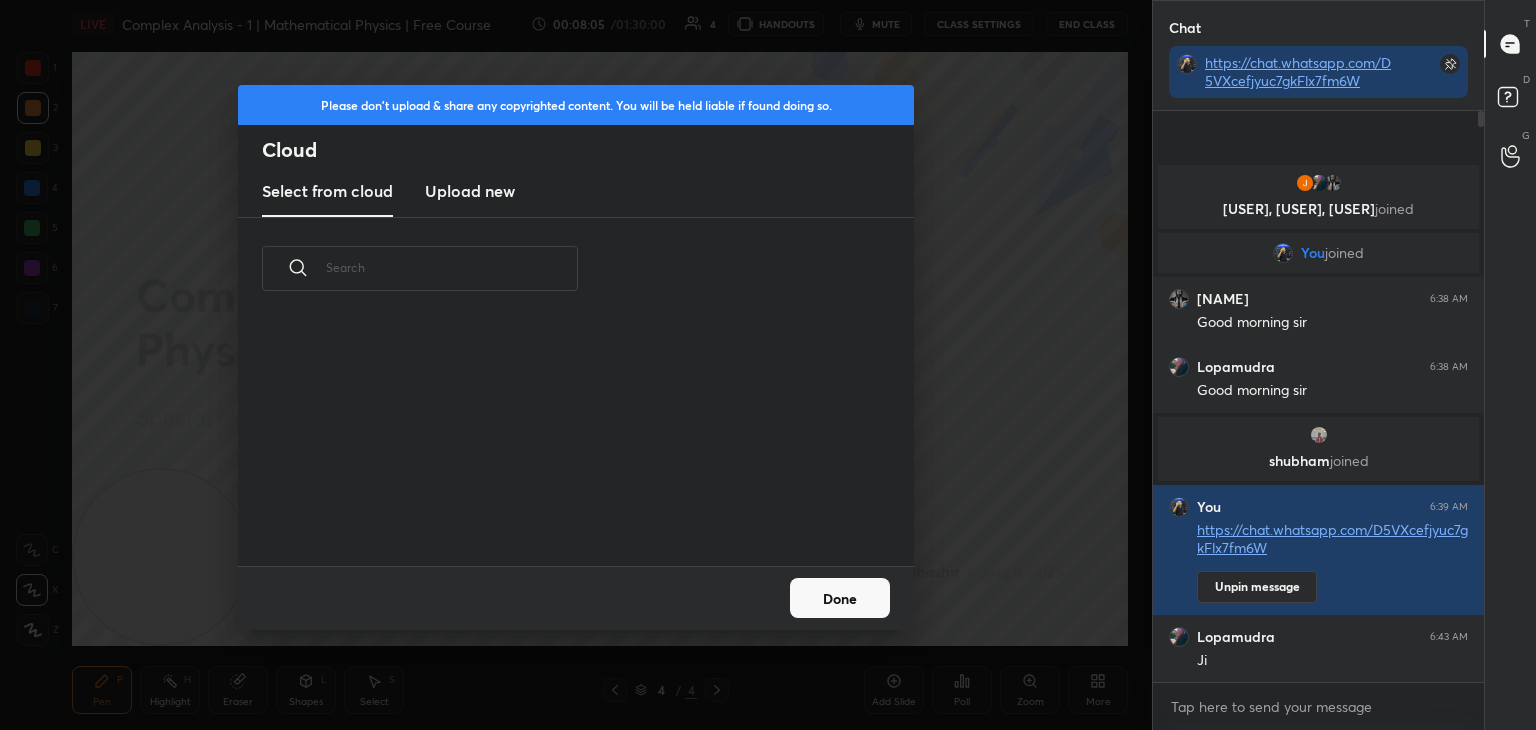 click on "Upload new" at bounding box center [470, 191] 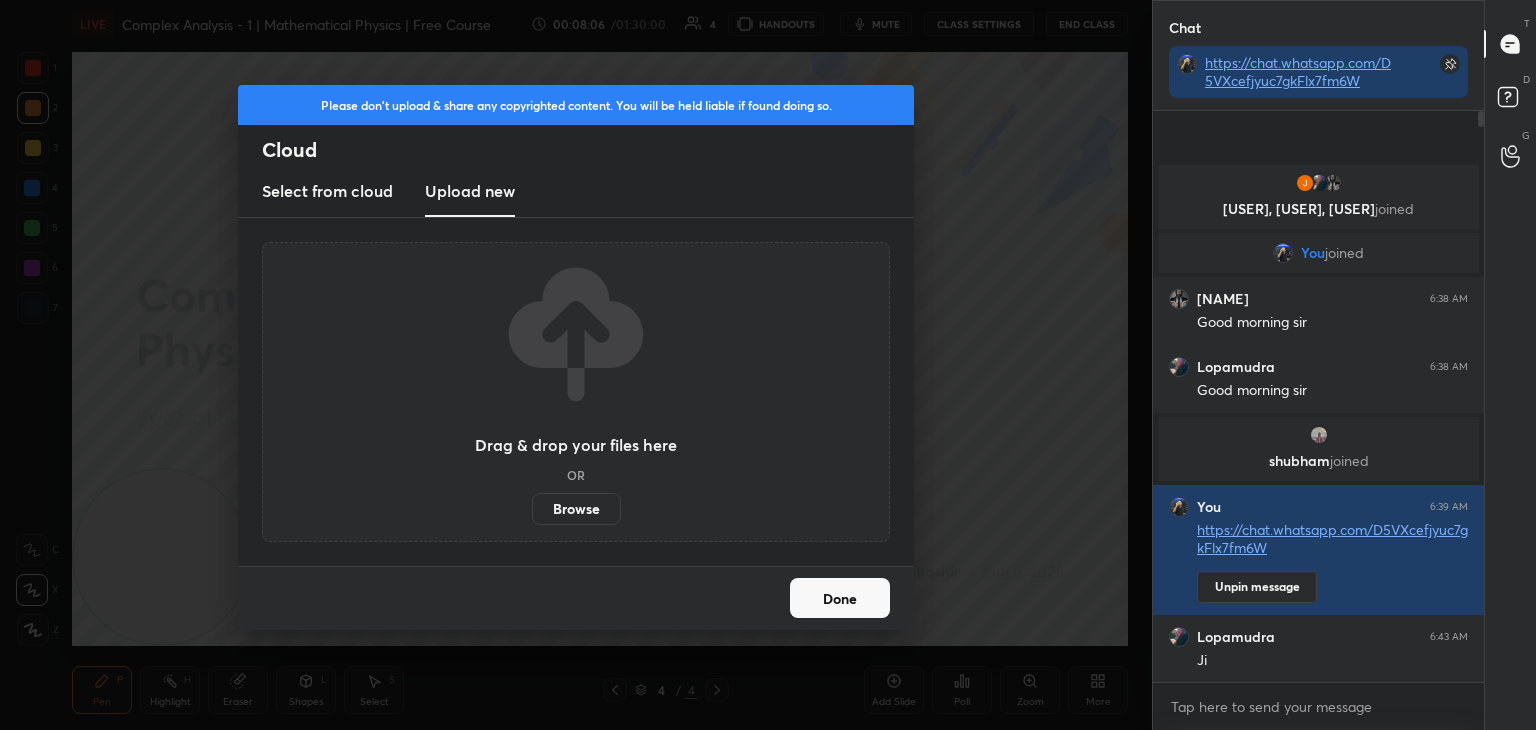 click on "Browse" at bounding box center (576, 509) 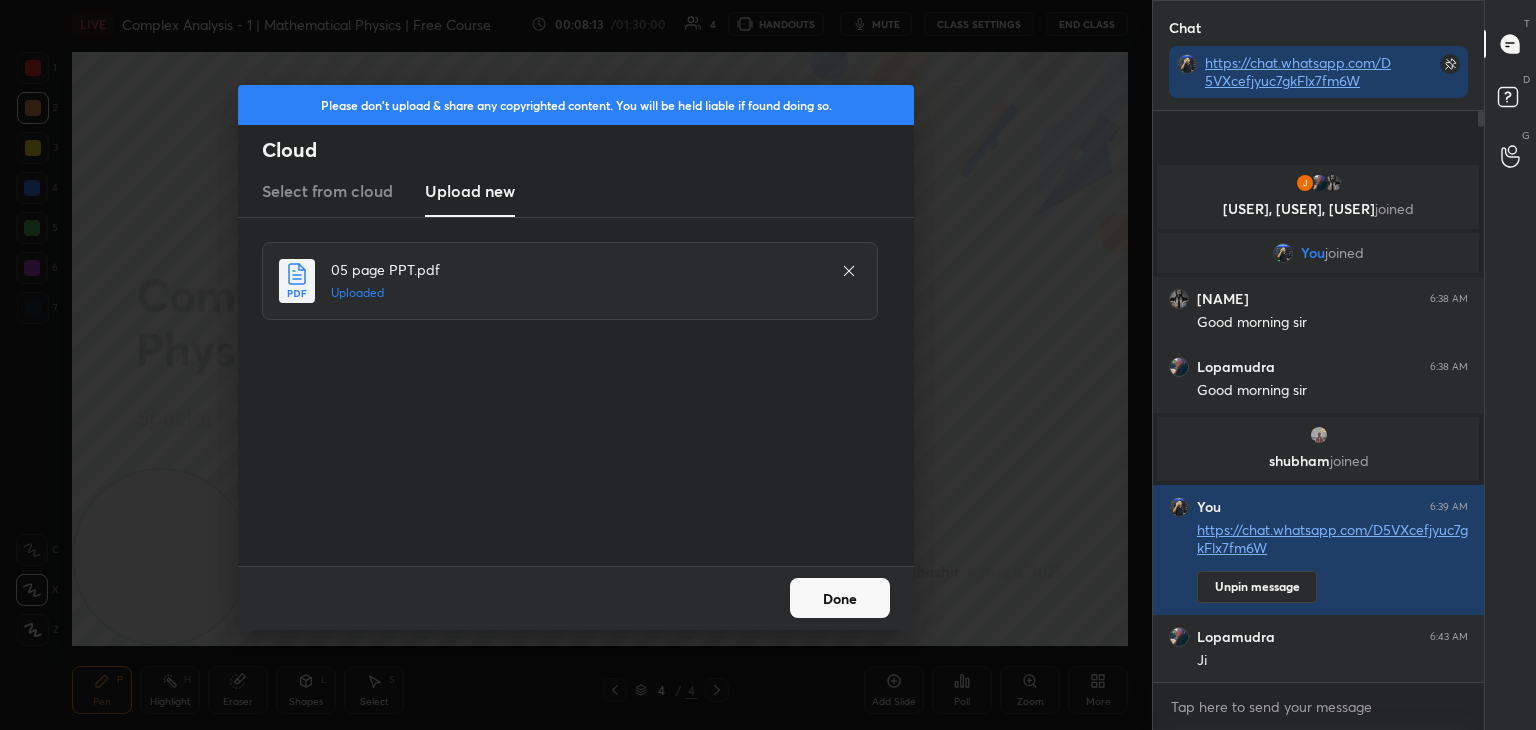 click on "Done" at bounding box center (840, 598) 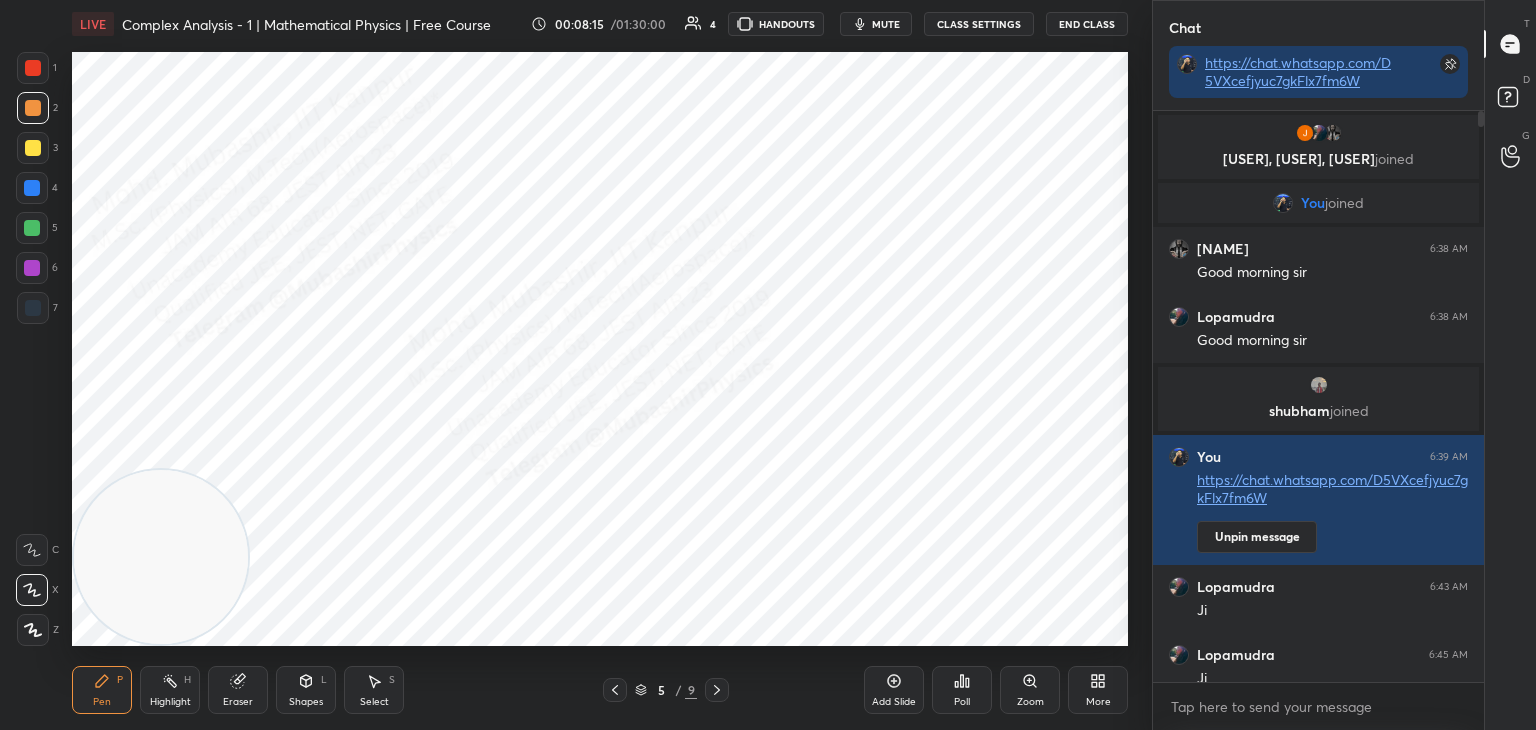 click at bounding box center [33, 68] 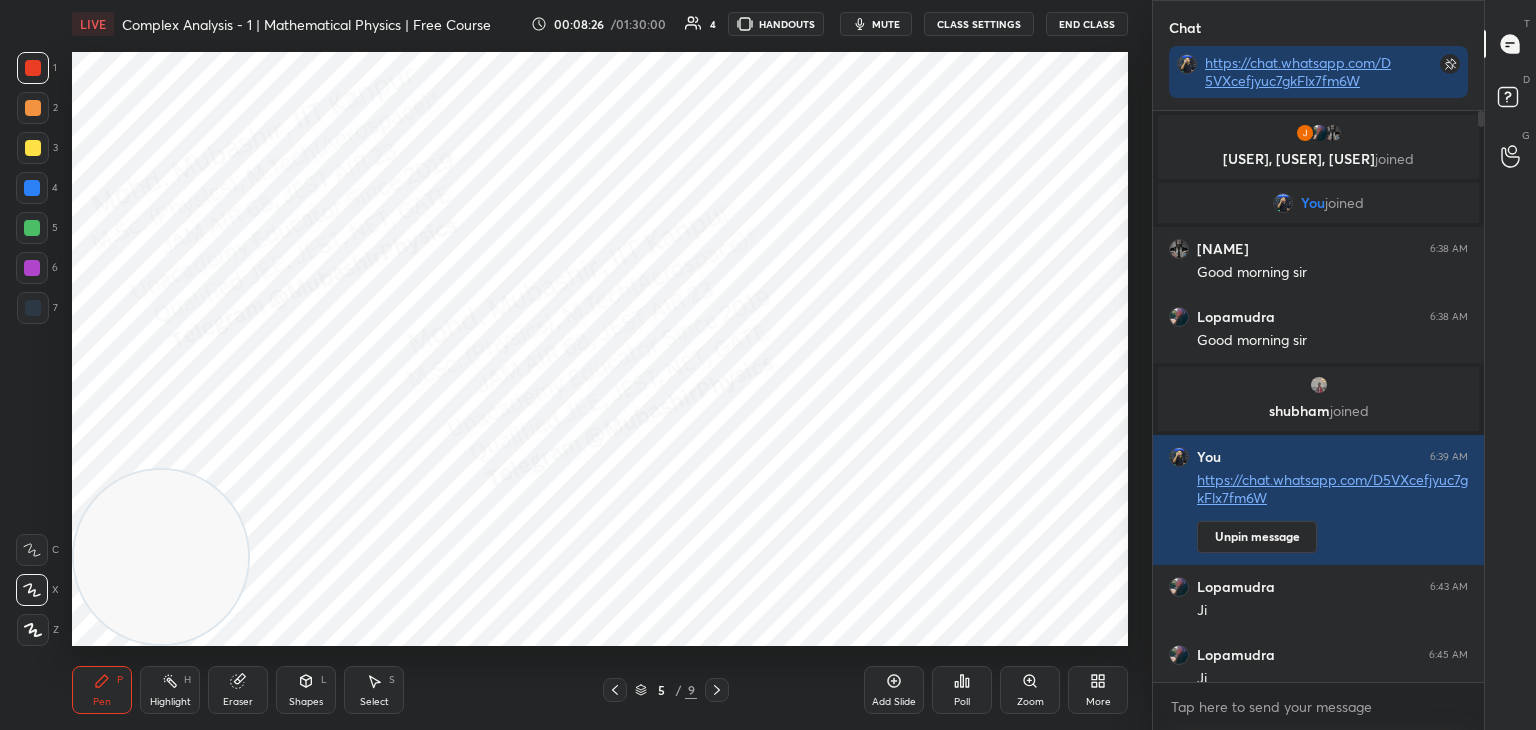 click at bounding box center (32, 268) 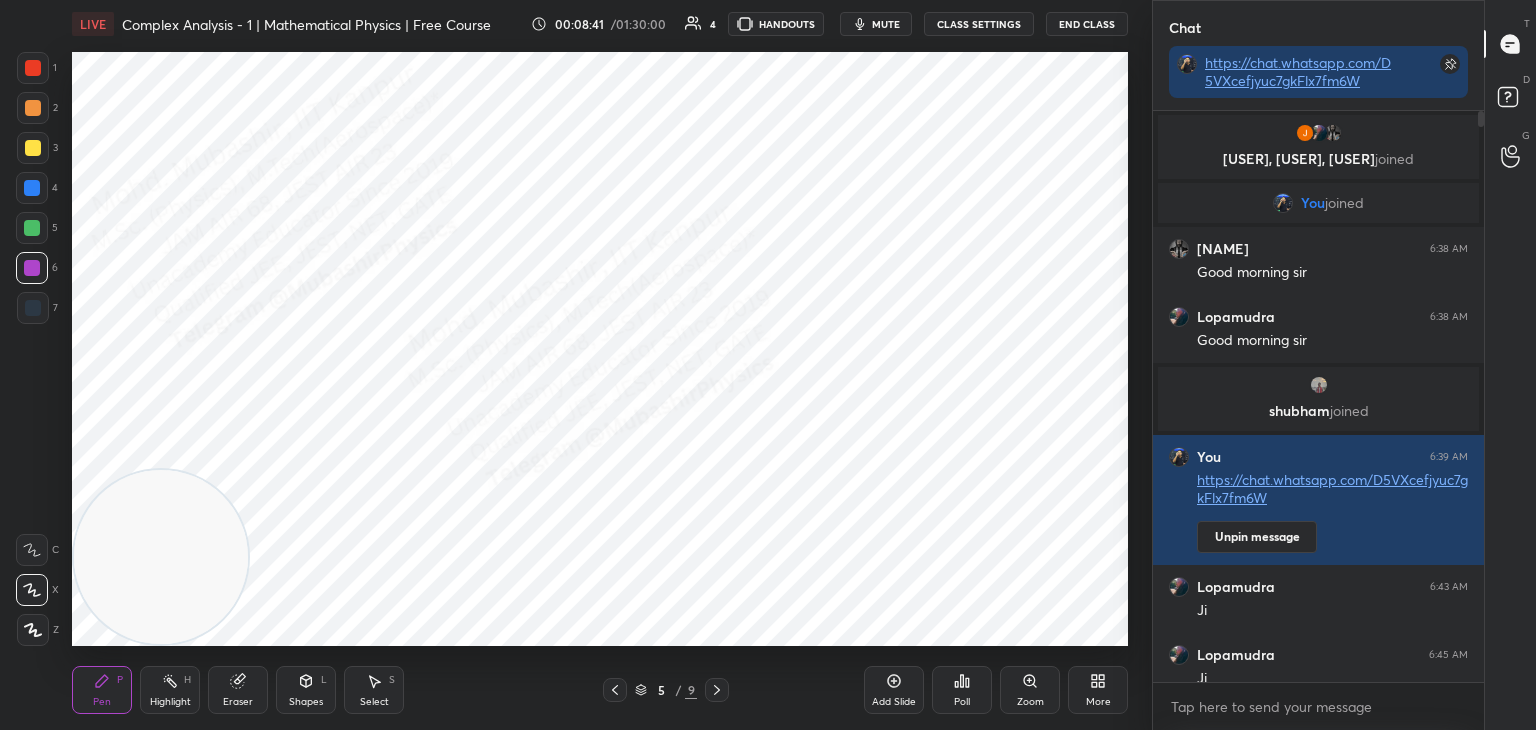 click at bounding box center [161, 557] 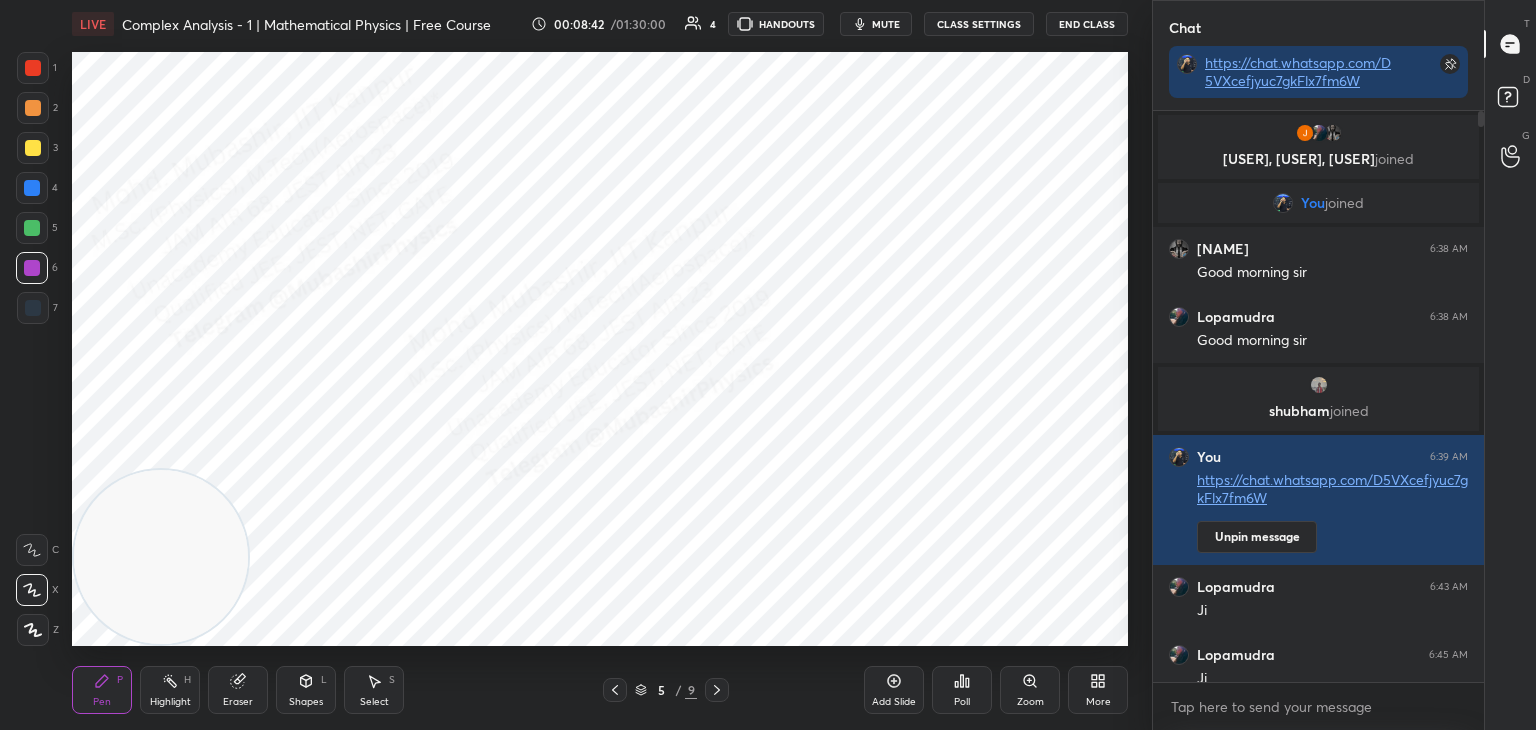 click at bounding box center [33, 148] 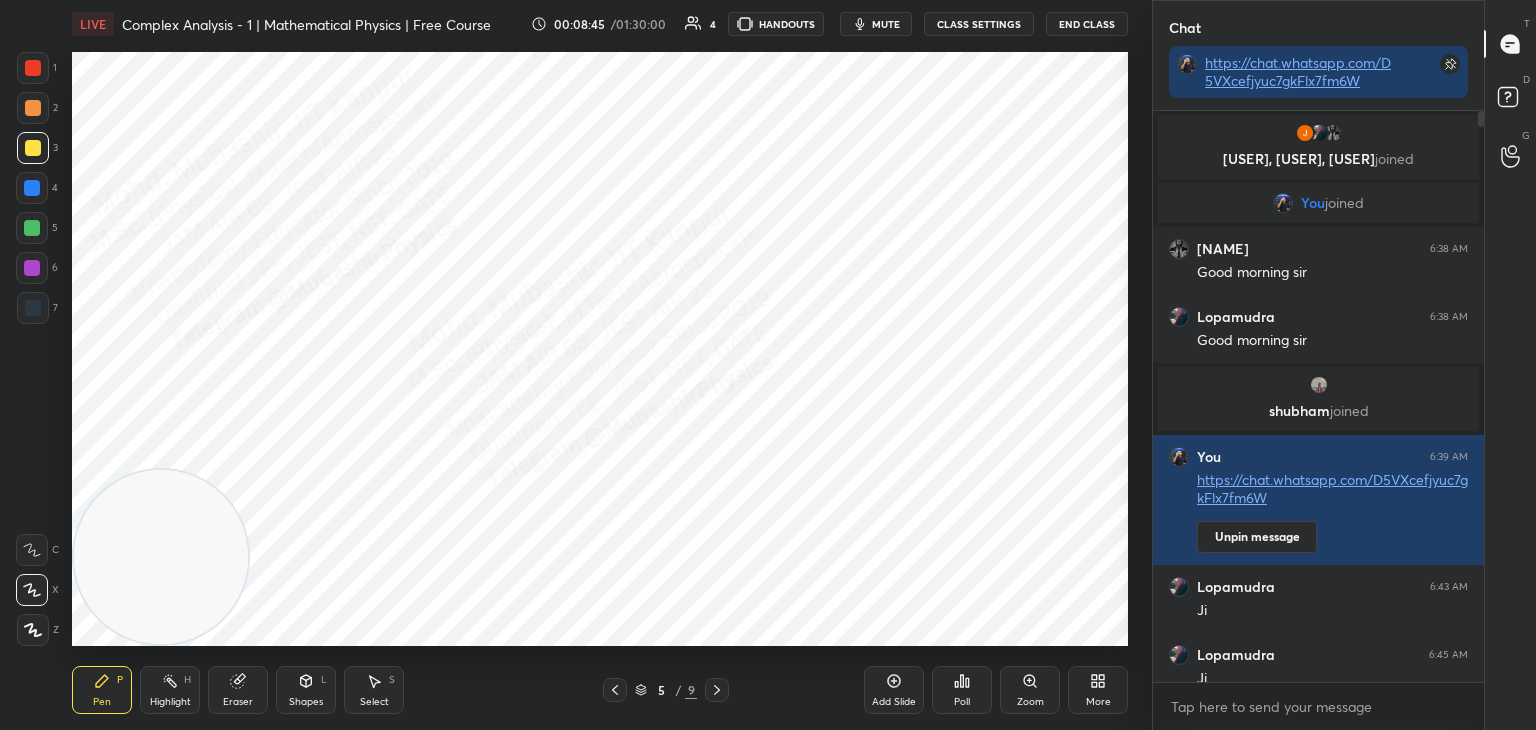 click on "1 2 3 4 5 6 7" at bounding box center [37, 192] 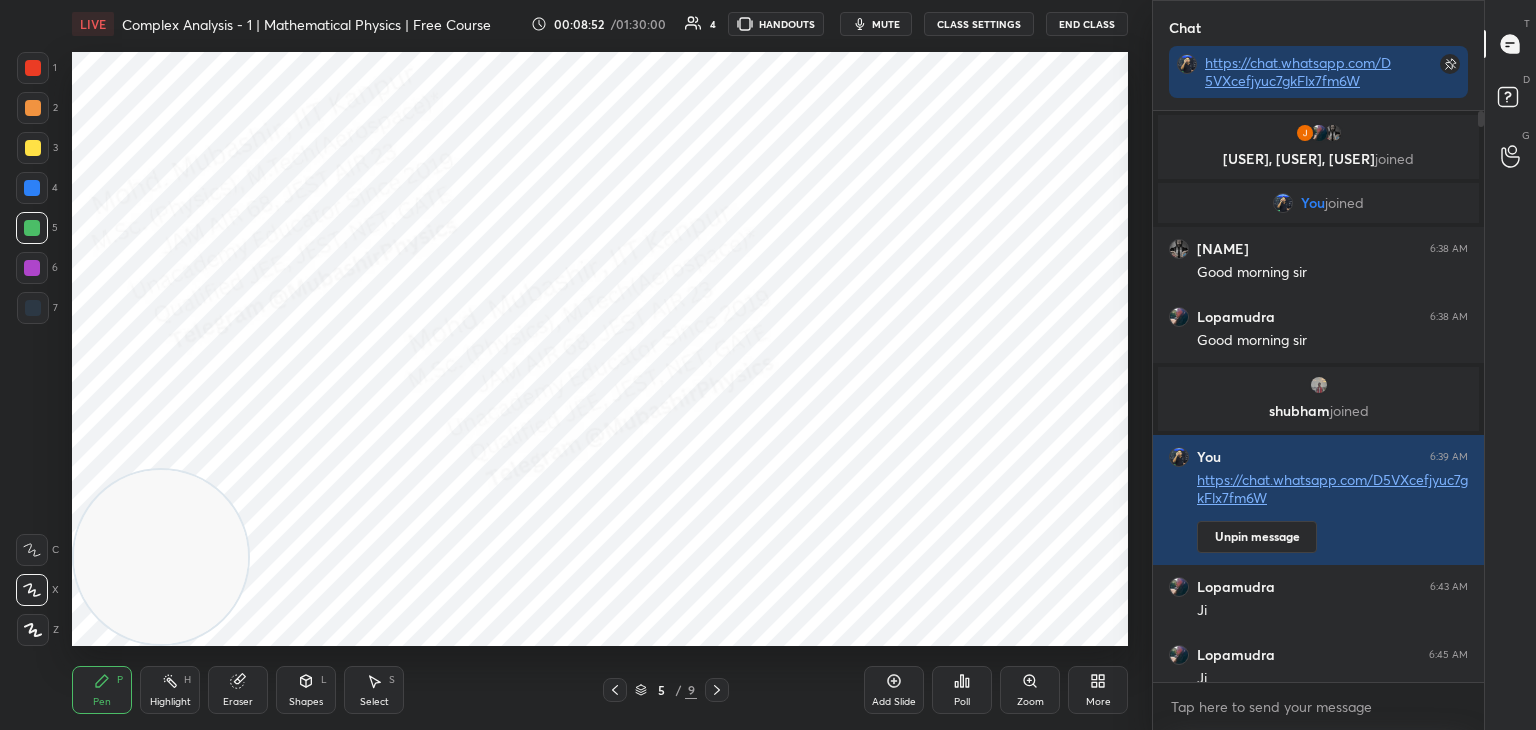 drag, startPoint x: 24, startPoint y: 193, endPoint x: 40, endPoint y: 205, distance: 20 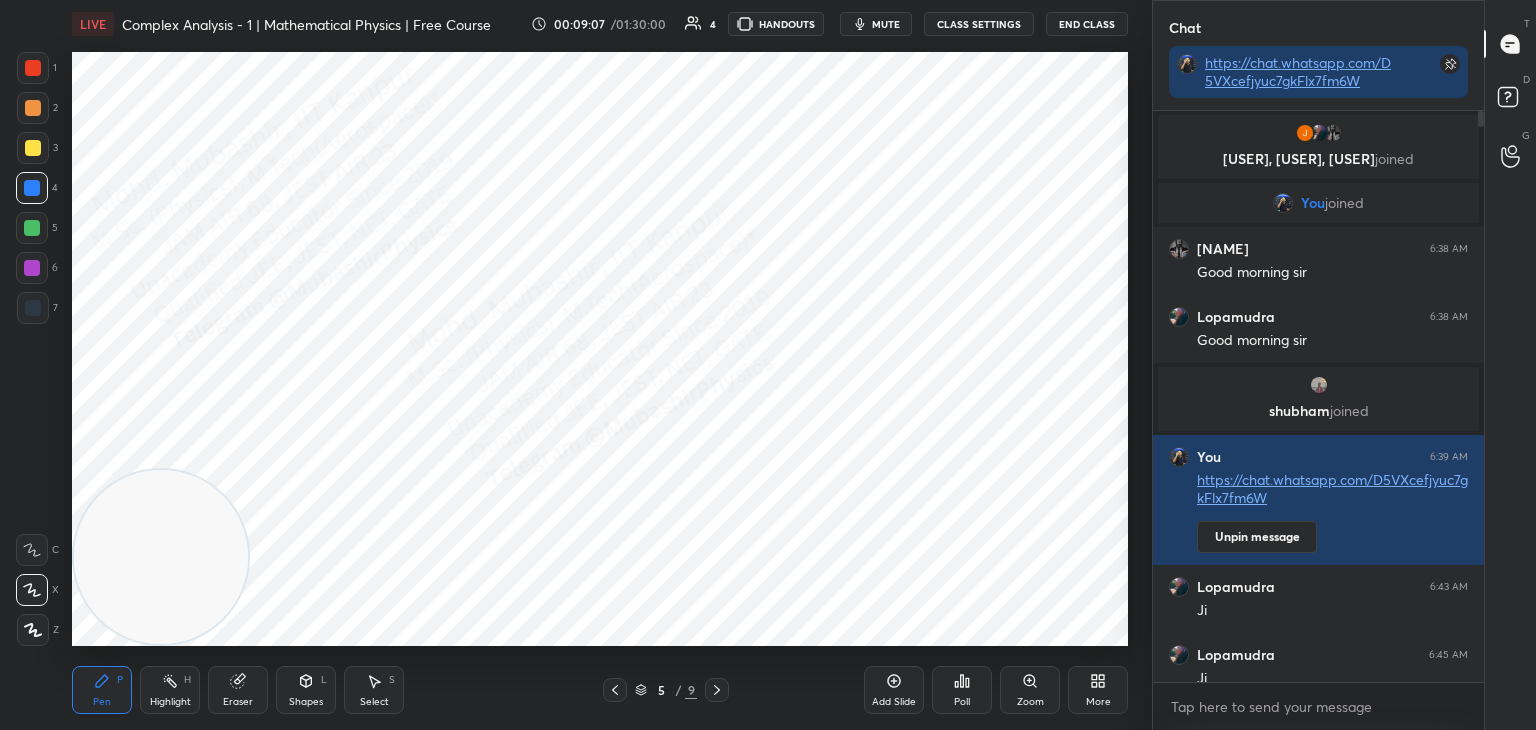 click at bounding box center [33, 148] 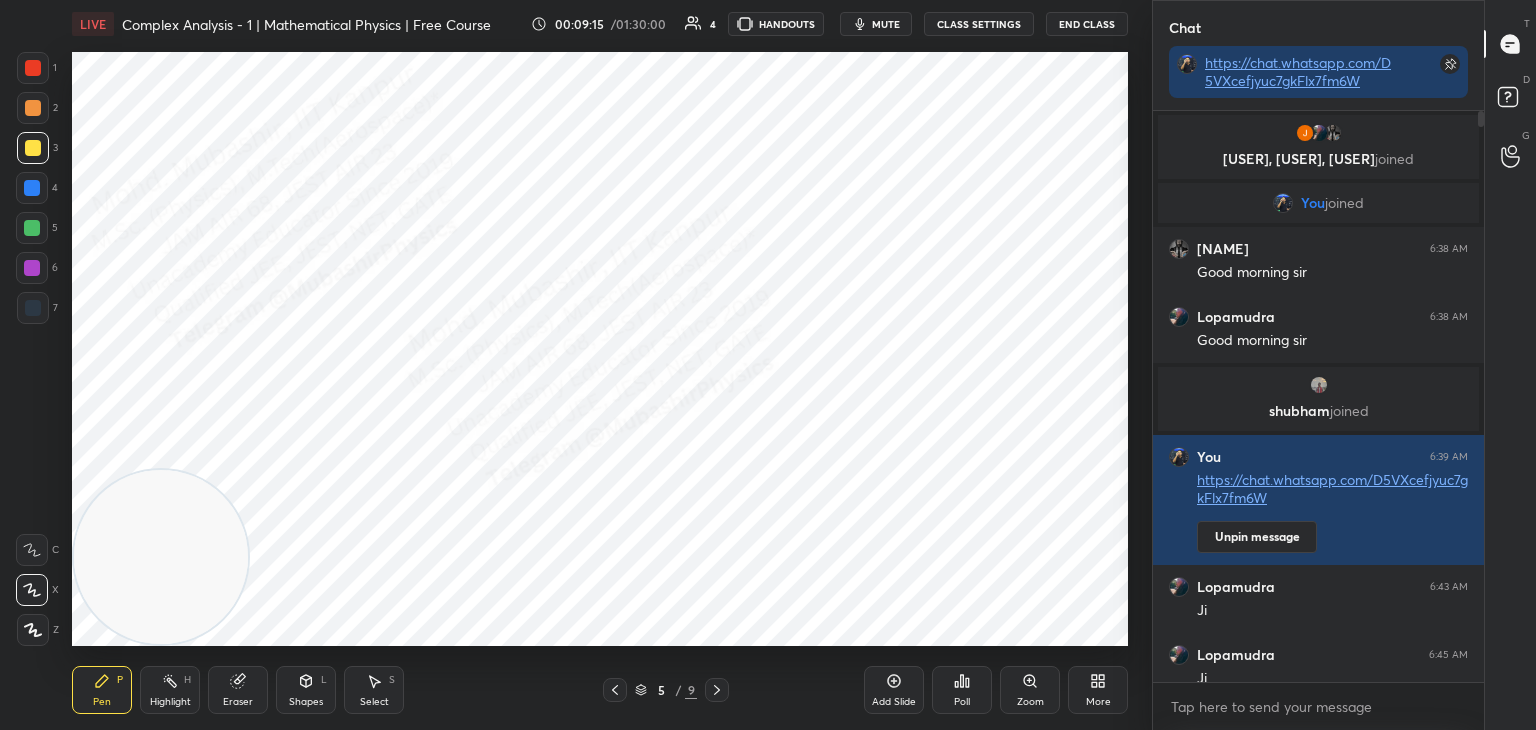 click at bounding box center (33, 108) 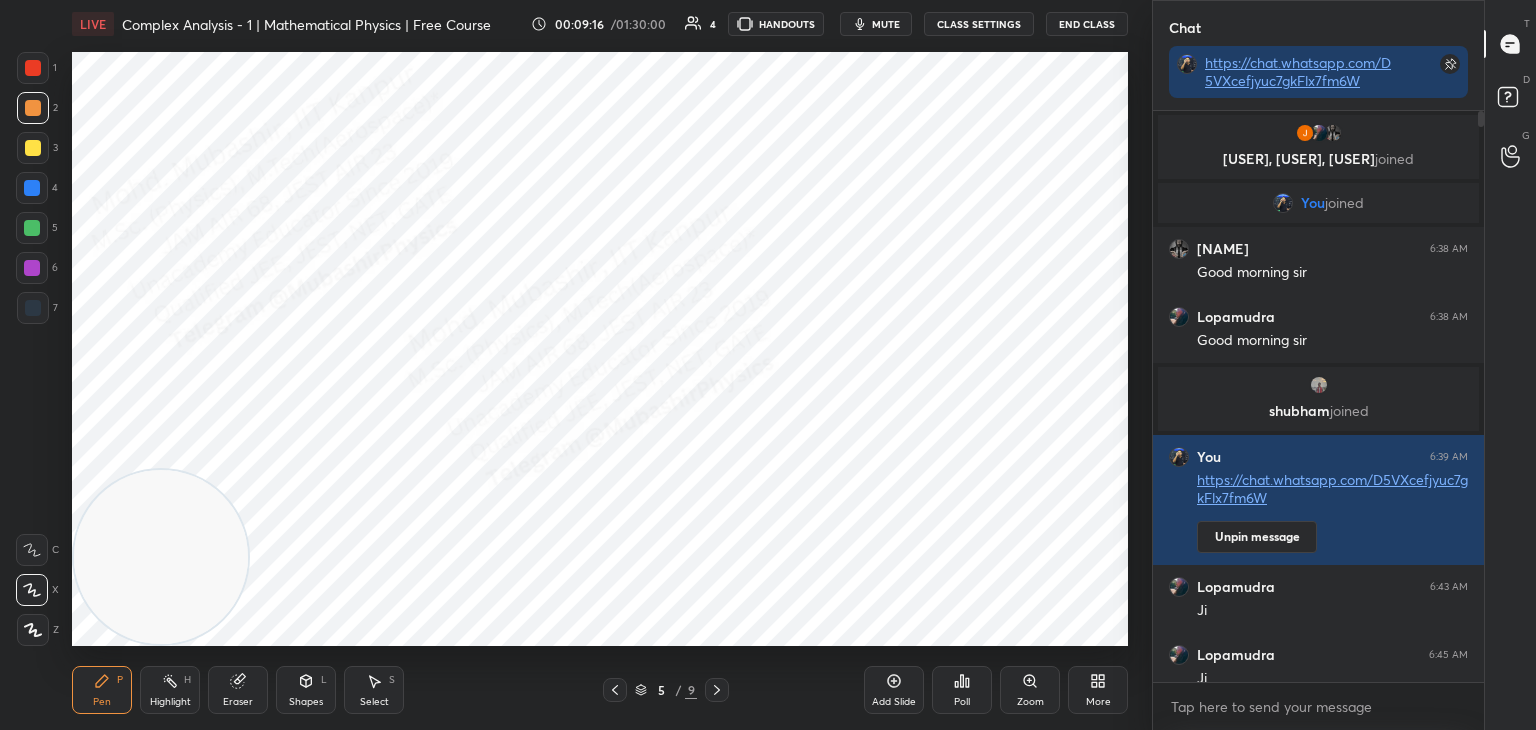 drag, startPoint x: 193, startPoint y: 521, endPoint x: 239, endPoint y: 77, distance: 446.37653 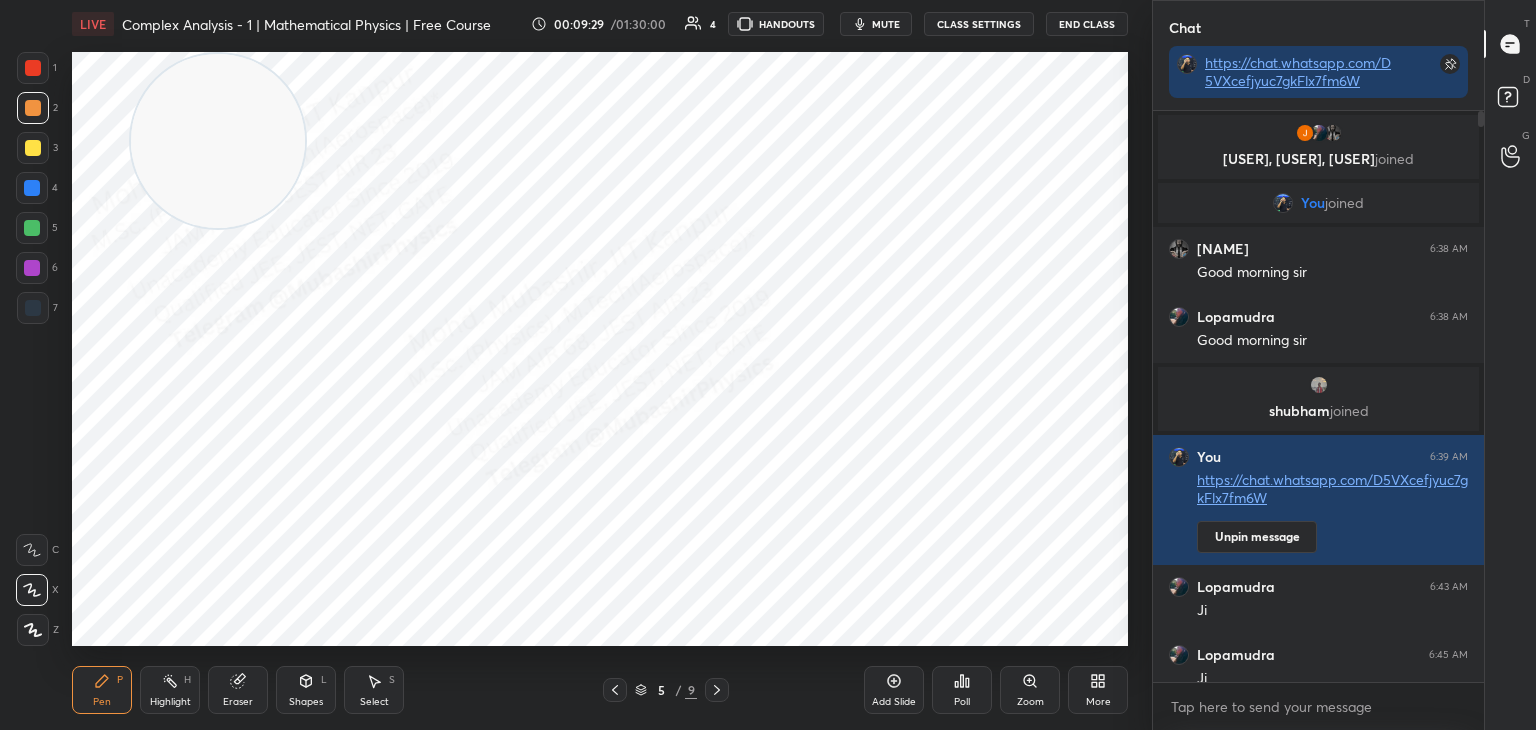 drag, startPoint x: 177, startPoint y: 682, endPoint x: 168, endPoint y: 677, distance: 10.29563 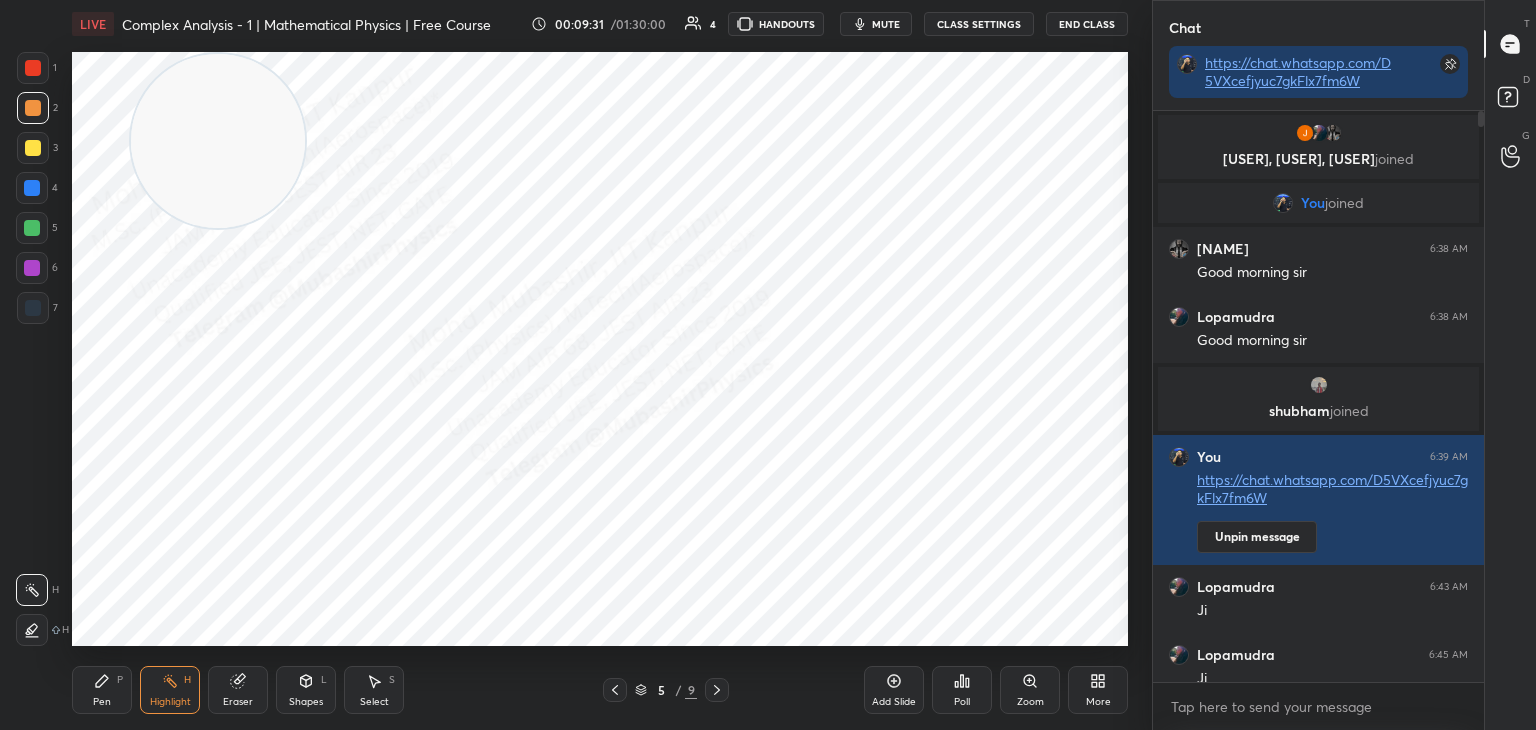 click 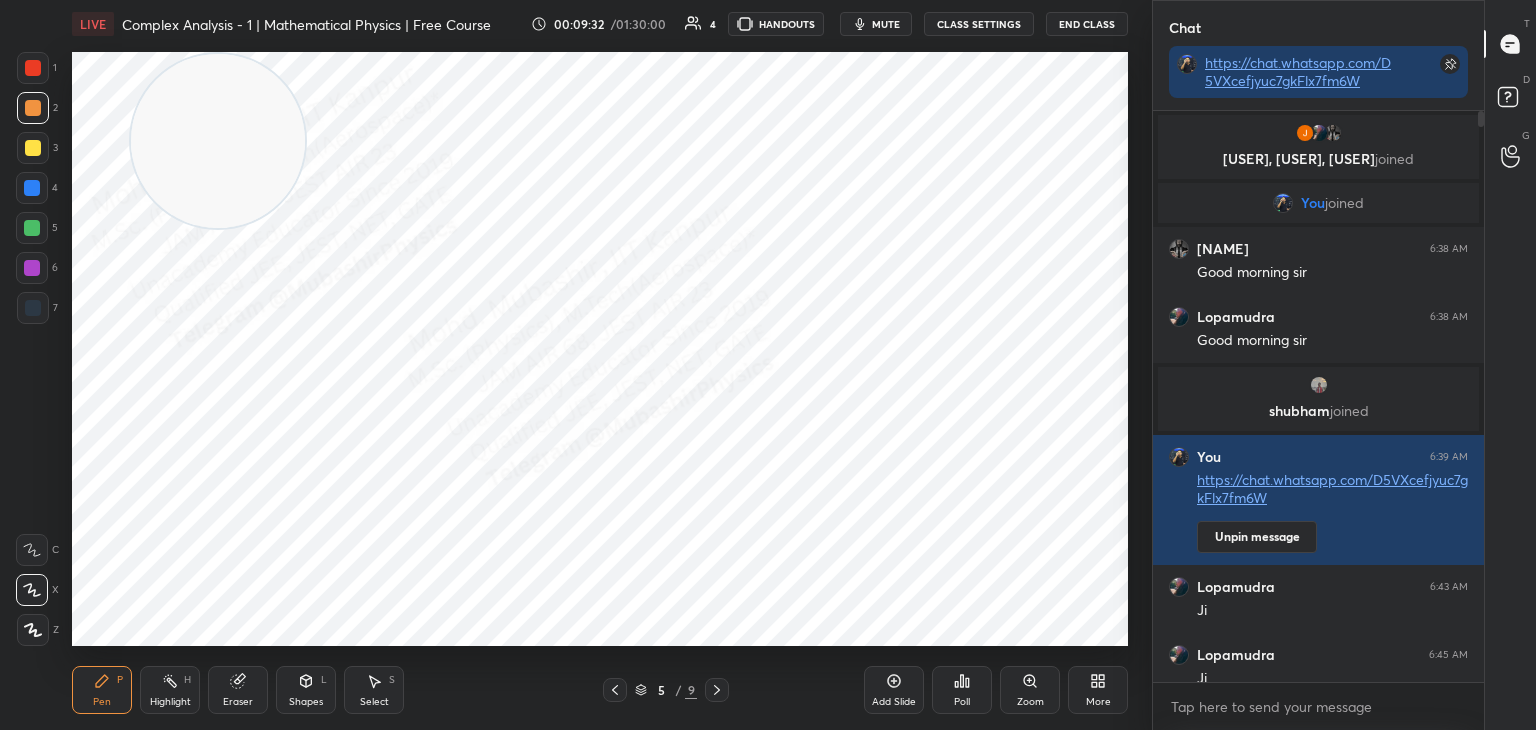 click at bounding box center [33, 308] 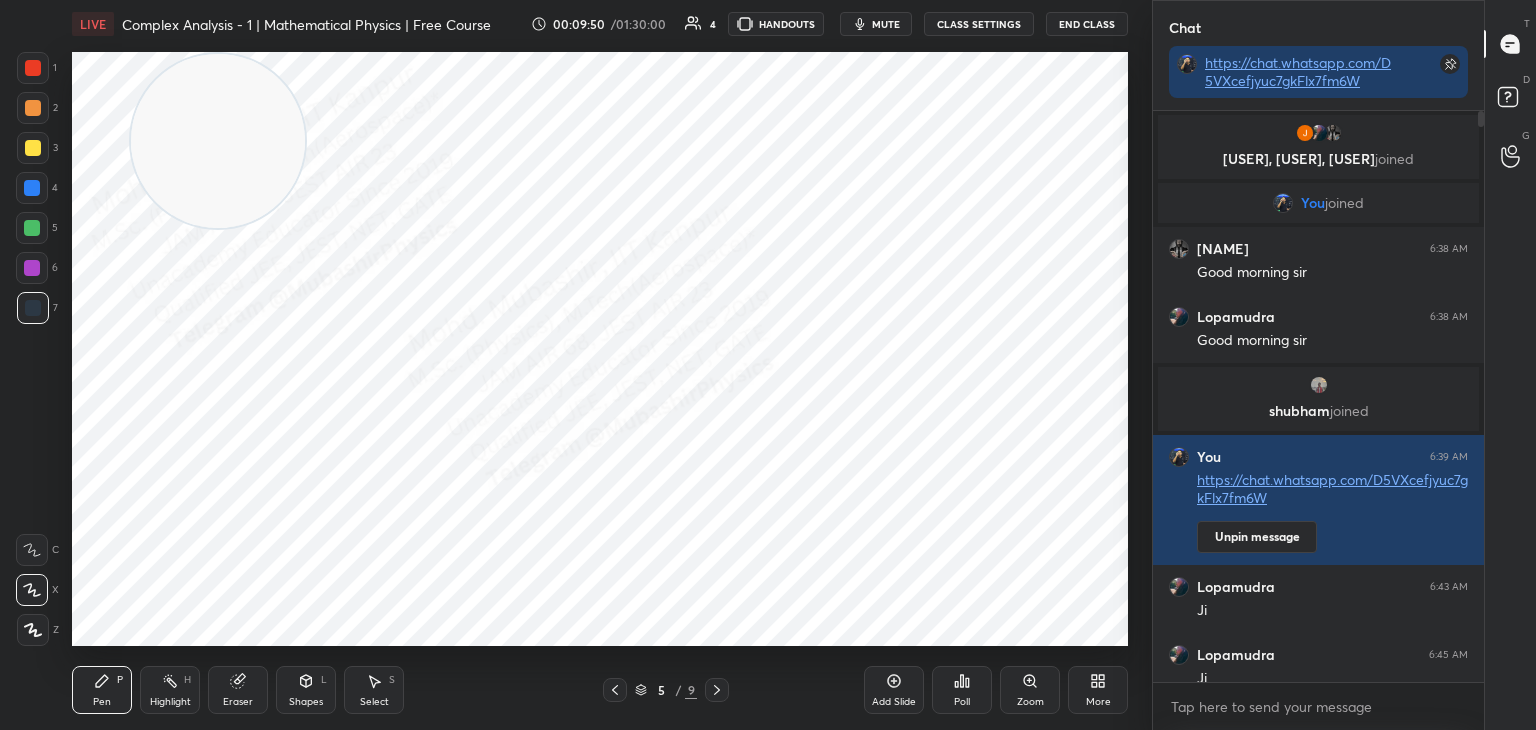 click 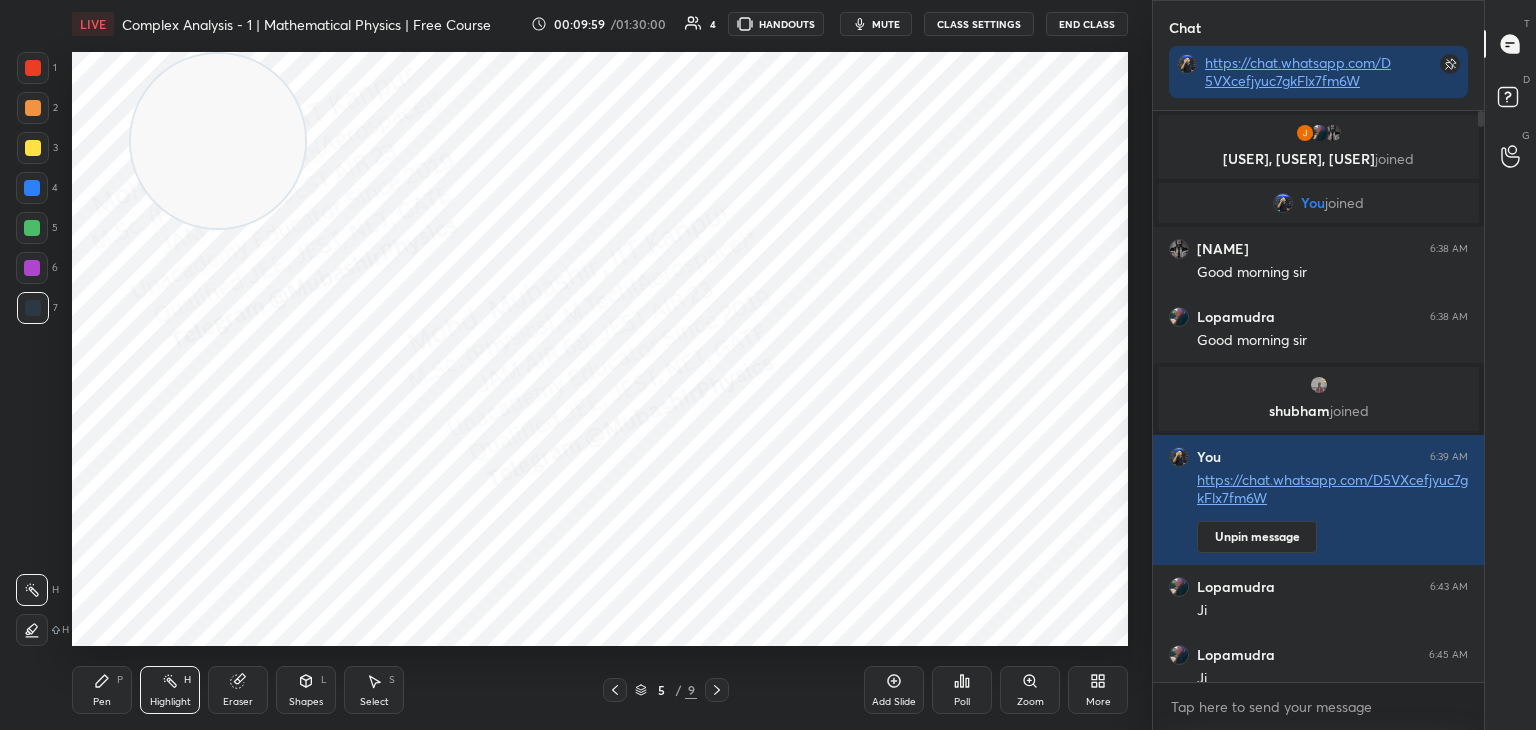 click 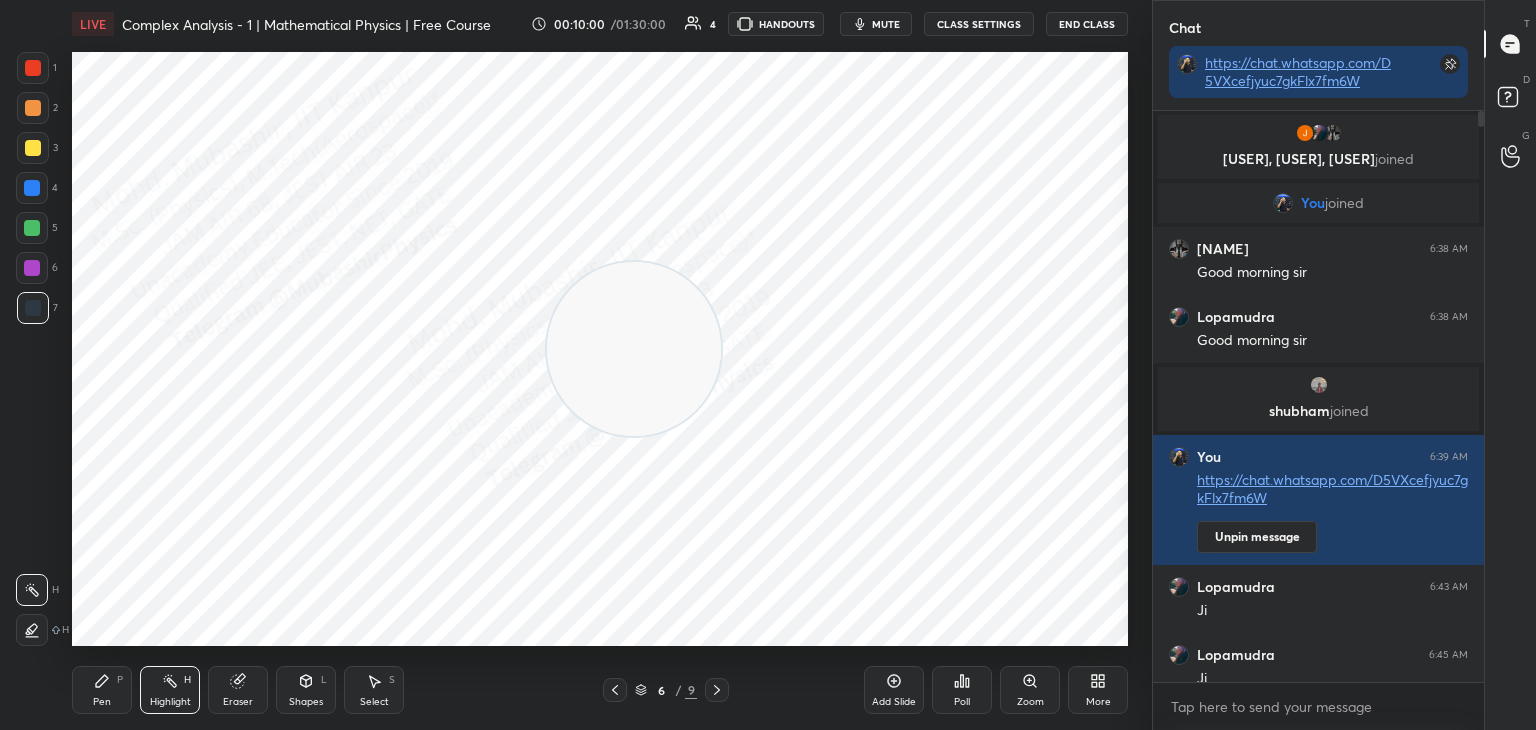 drag, startPoint x: 233, startPoint y: 161, endPoint x: 1148, endPoint y: 621, distance: 1024.1216 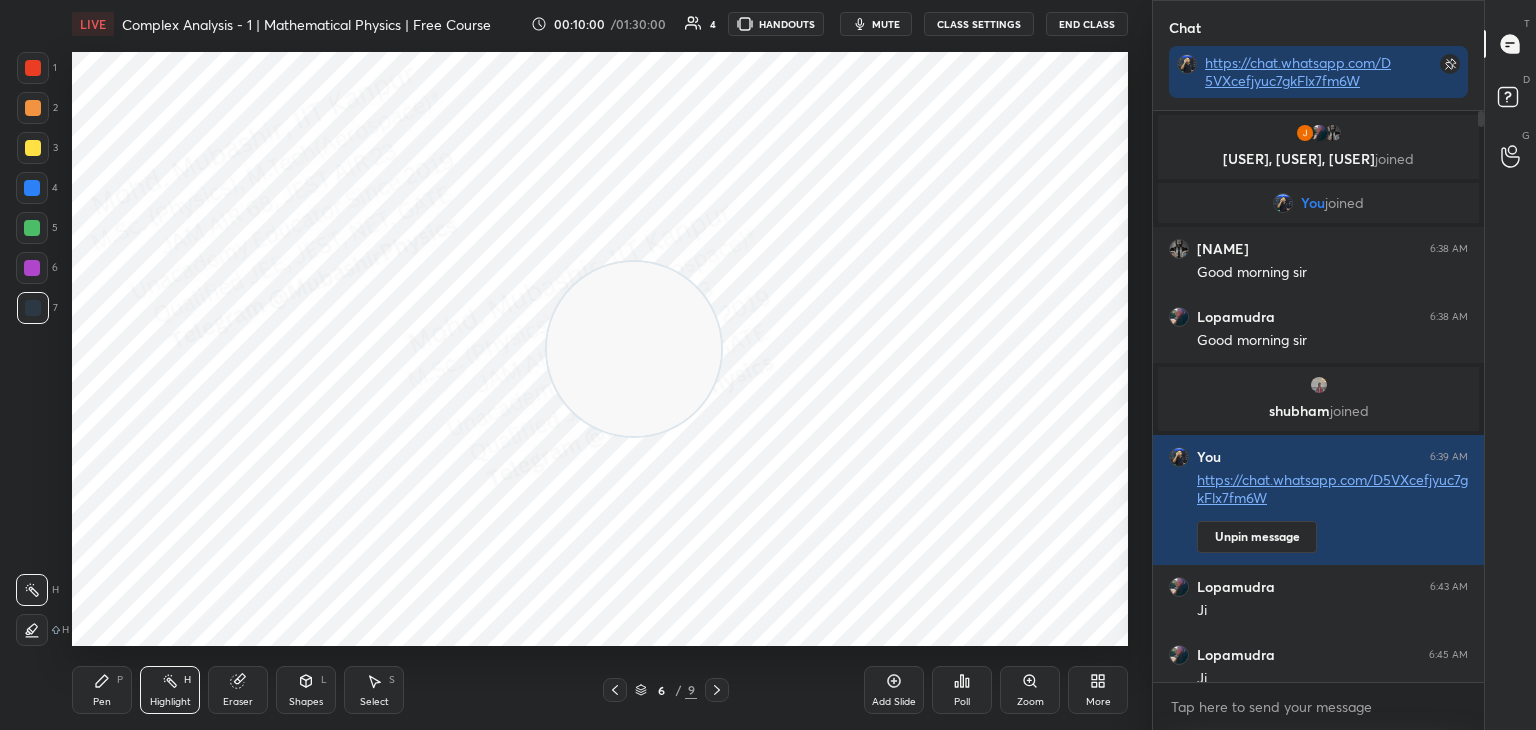 click on "1 2 3 4 5 6 7 C X Z C X Z E E Erase all   H H LIVE Complex Analysis - 1 | Mathematical Physics | Free Course 00:10:00 /  01:30:00 4 HANDOUTS mute CLASS SETTINGS End Class Setting up your live class Poll for   secs No correct answer Start poll Back Complex Analysis - 1 | Mathematical Physics | Free Course [PERSON] Pen P Highlight H Eraser Shapes L Select S 6 / 9 Add Slide Poll Zoom More Chat https://chat.whatsapp.com/D5VXcefjyuc7gkFlx7fm6W Jayashreet..., [PERSON], [PERSON]  joined You  joined [PERSON] [TIME] Good morning sir [PERSON] [TIME] Good morning sir [PERSON]  joined You [TIME] https://chat.whatsapp.com/D5VXcefjyuc7gkFlx7fm6W Unpin message [PERSON] [TIME] Ji [PERSON] [TIME] Ji 7 NEW MESSAGES Enable hand raising Enable raise hand to speak to learners. Once enabled, chat will be turned off temporarily. Enable x   introducing Raise a hand with a doubt Now learners can raise their hand along with a doubt  How it works? Doubts asked by learners will show up here NEW DOUBTS ASKED Can't raise hand" at bounding box center [768, 365] 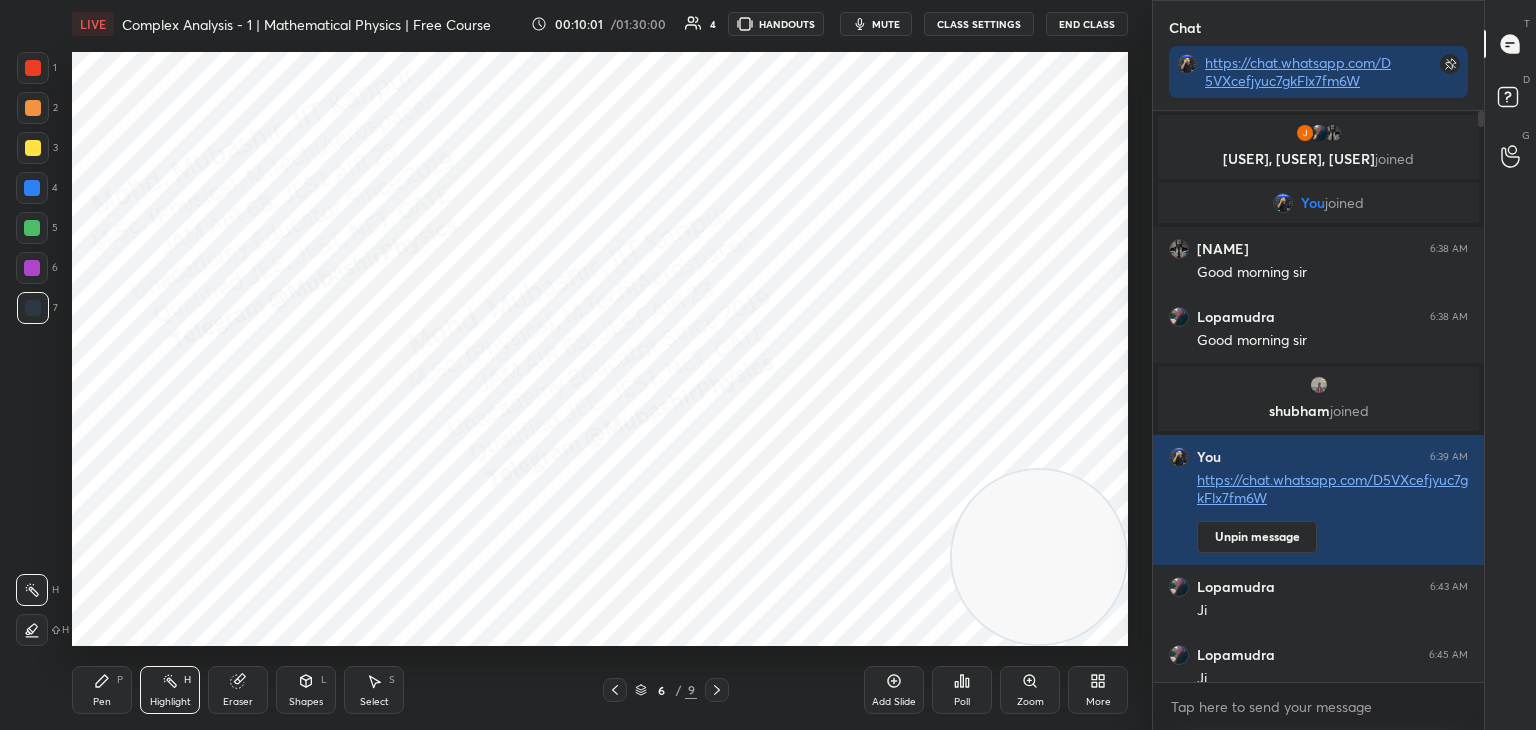 click 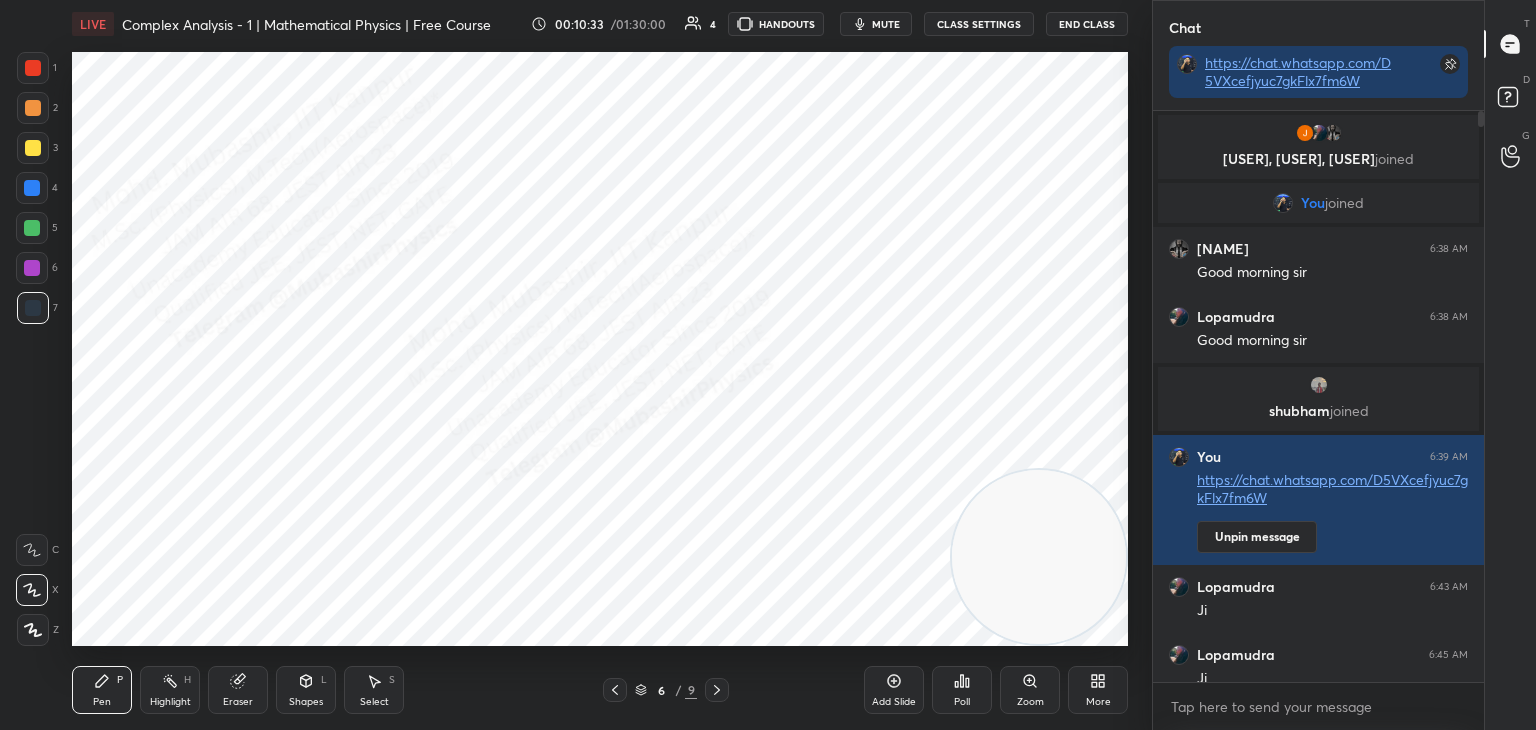 click on "S" at bounding box center (392, 680) 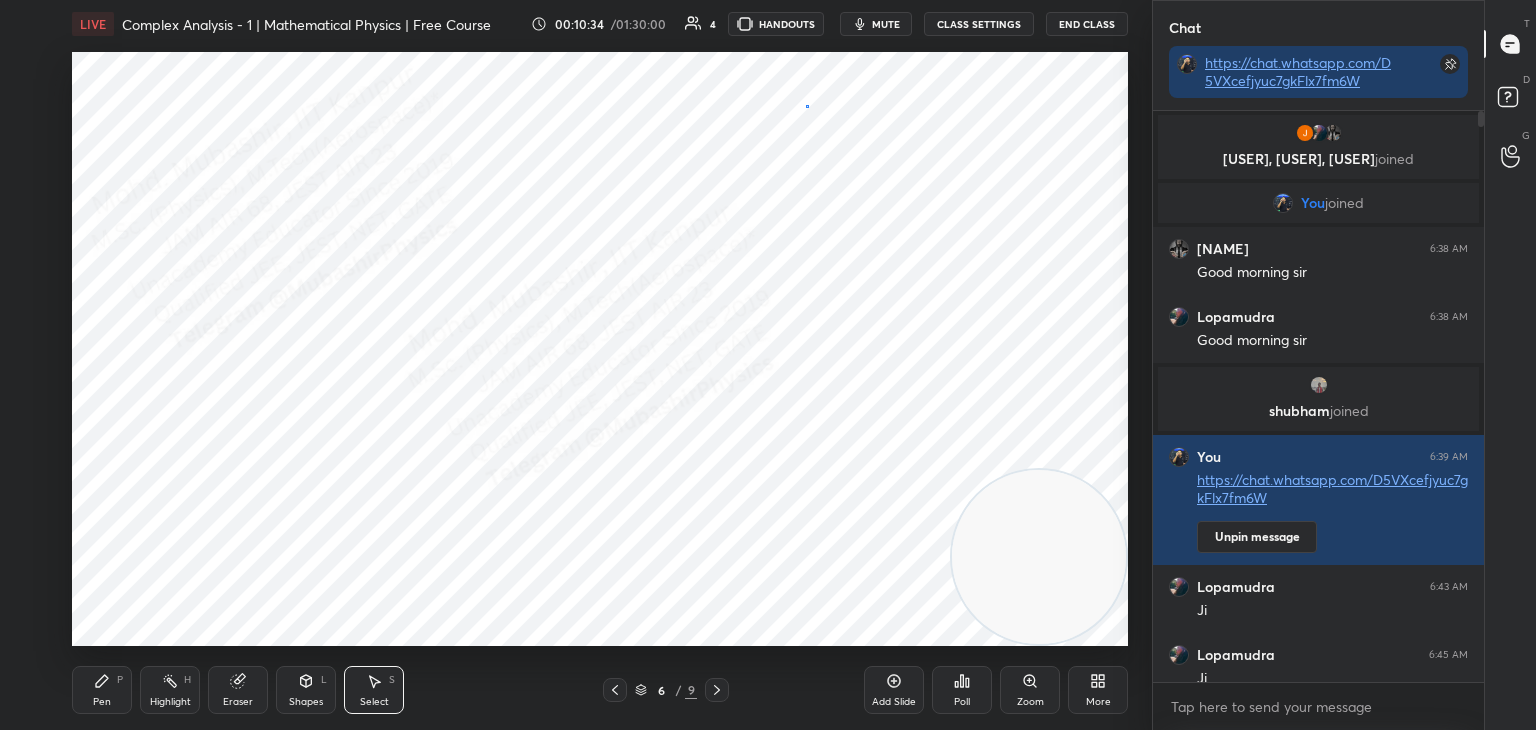 drag, startPoint x: 805, startPoint y: 105, endPoint x: 847, endPoint y: 126, distance: 46.957428 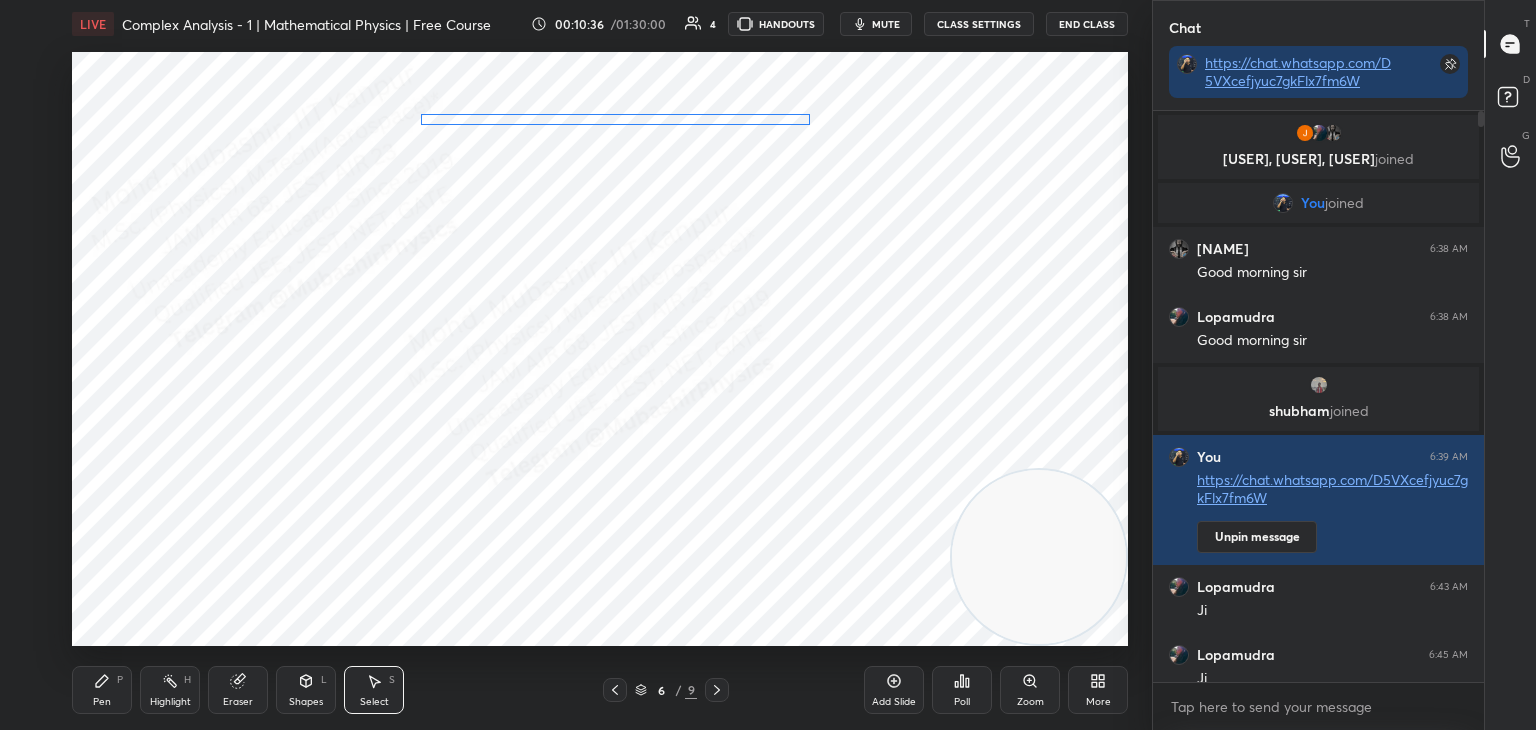 drag, startPoint x: 816, startPoint y: 121, endPoint x: 792, endPoint y: 123, distance: 24.083189 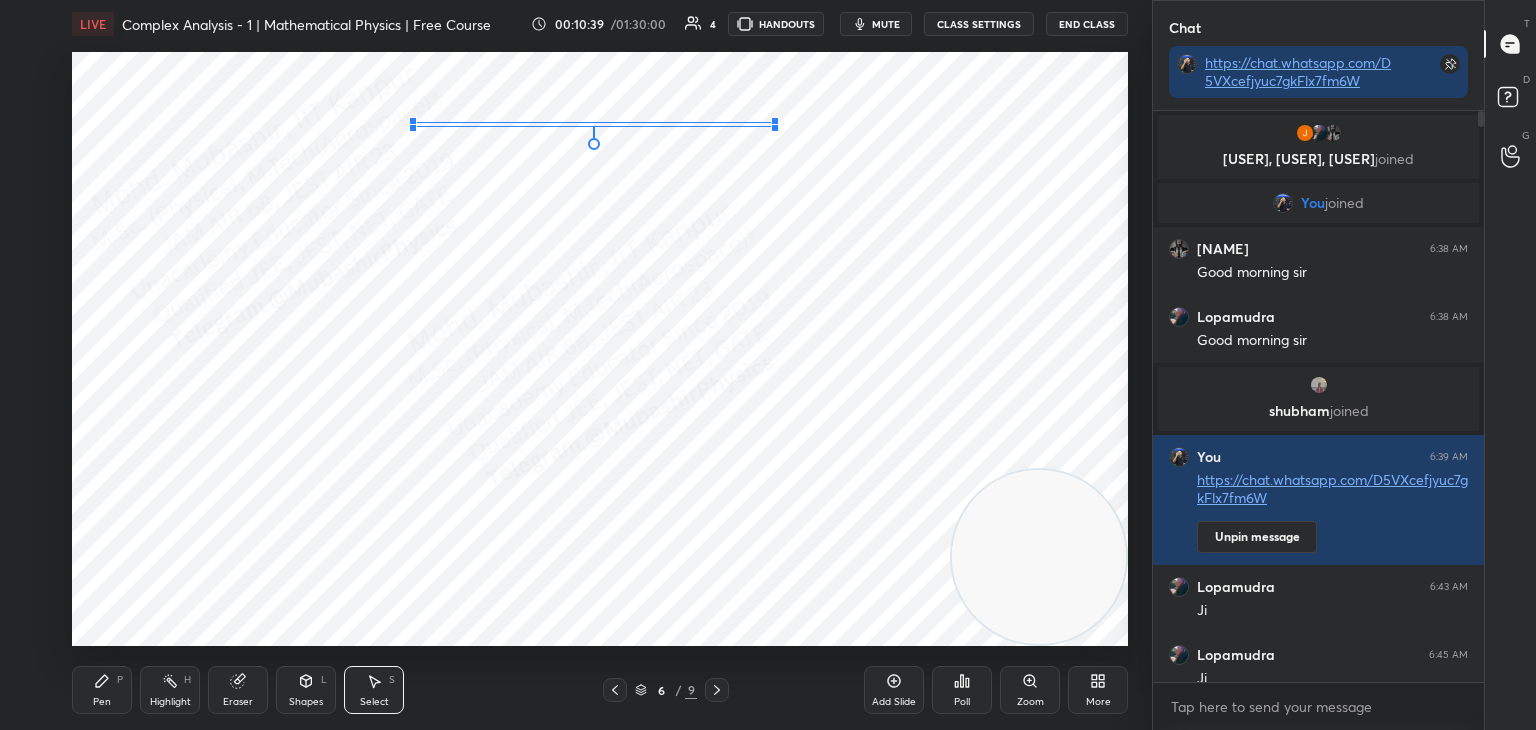 drag, startPoint x: 804, startPoint y: 115, endPoint x: 785, endPoint y: 119, distance: 19.416489 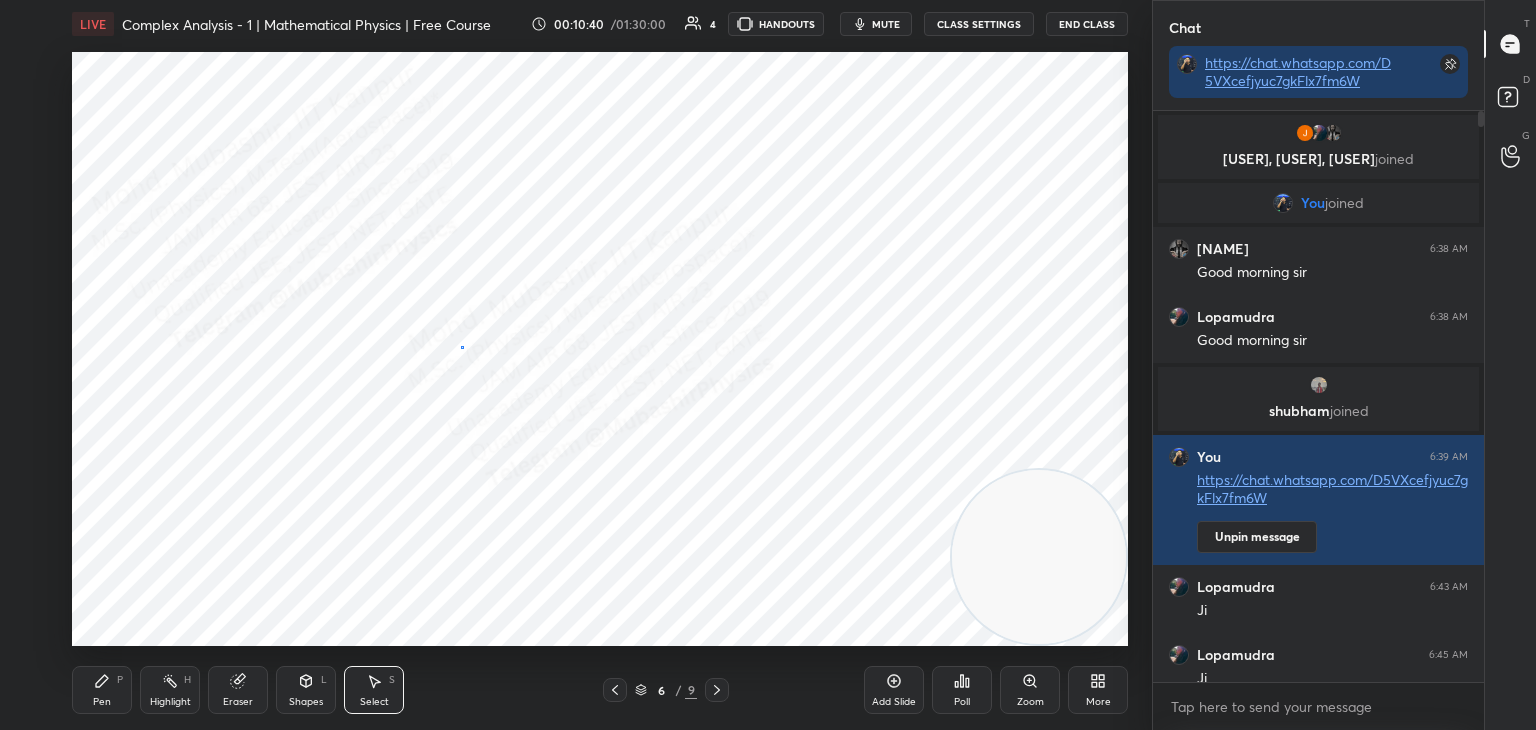 click on "0 ° Undo Copy Duplicate Duplicate to new slide Delete" at bounding box center [600, 349] 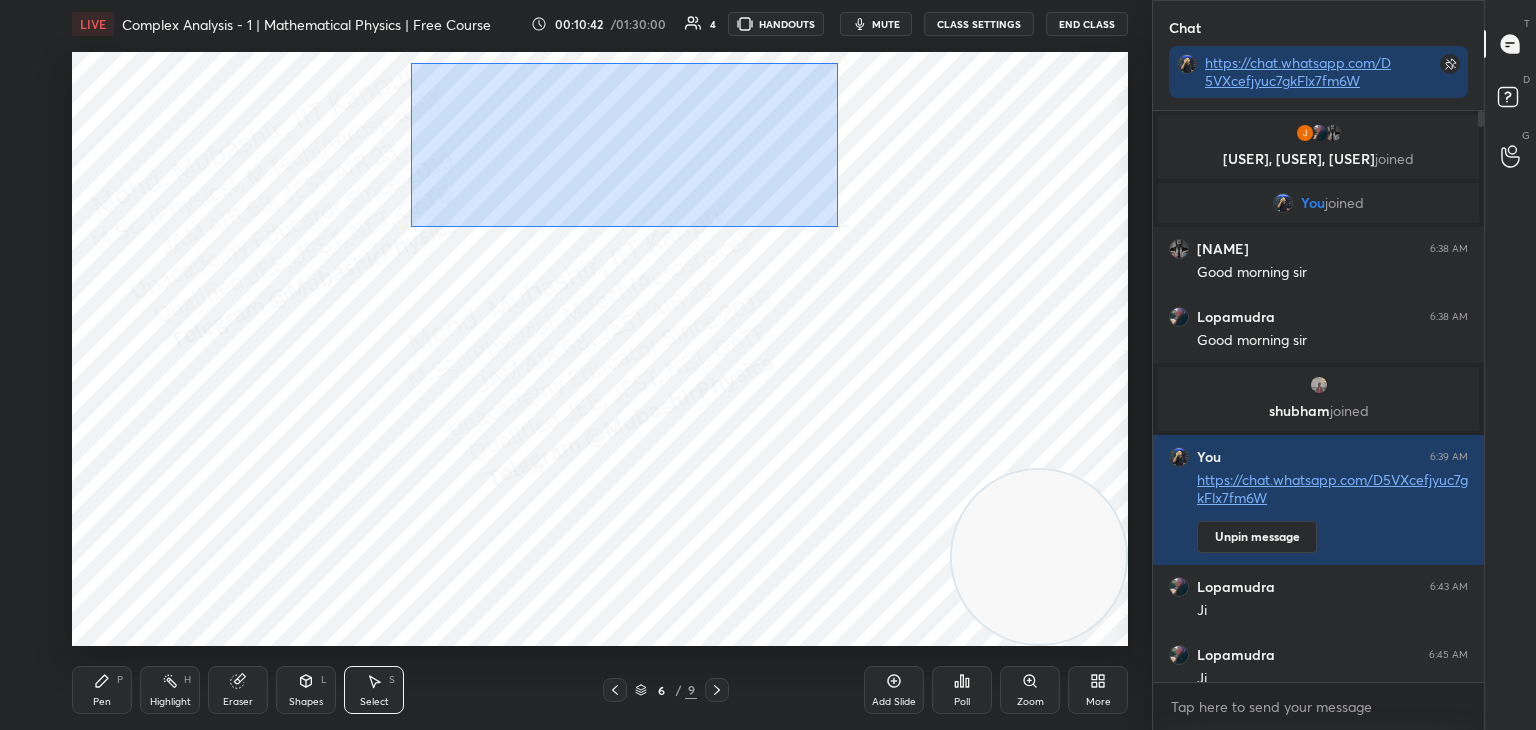 drag, startPoint x: 411, startPoint y: 61, endPoint x: 704, endPoint y: 181, distance: 316.62122 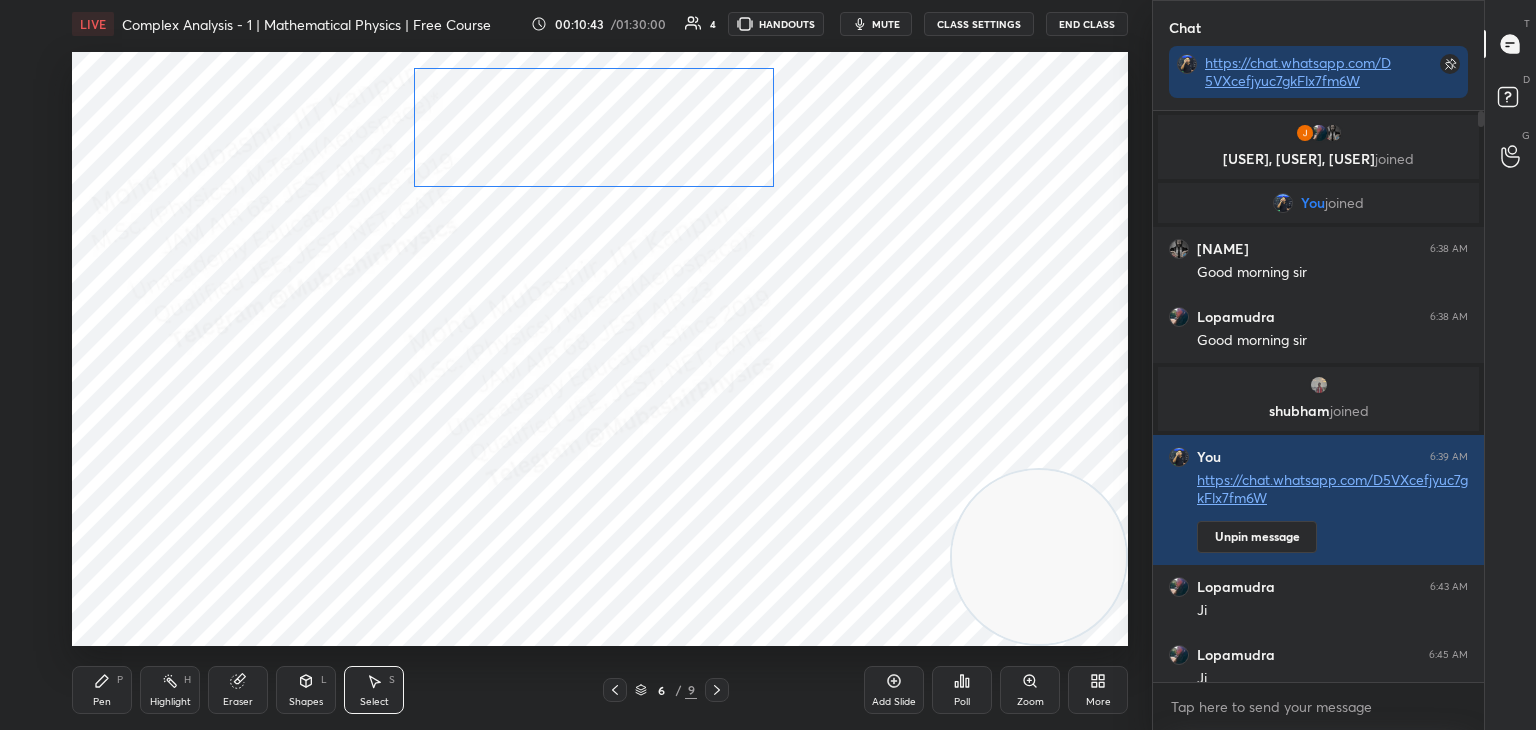 click on "0 ° Undo Copy Duplicate Duplicate to new slide Delete" at bounding box center (600, 349) 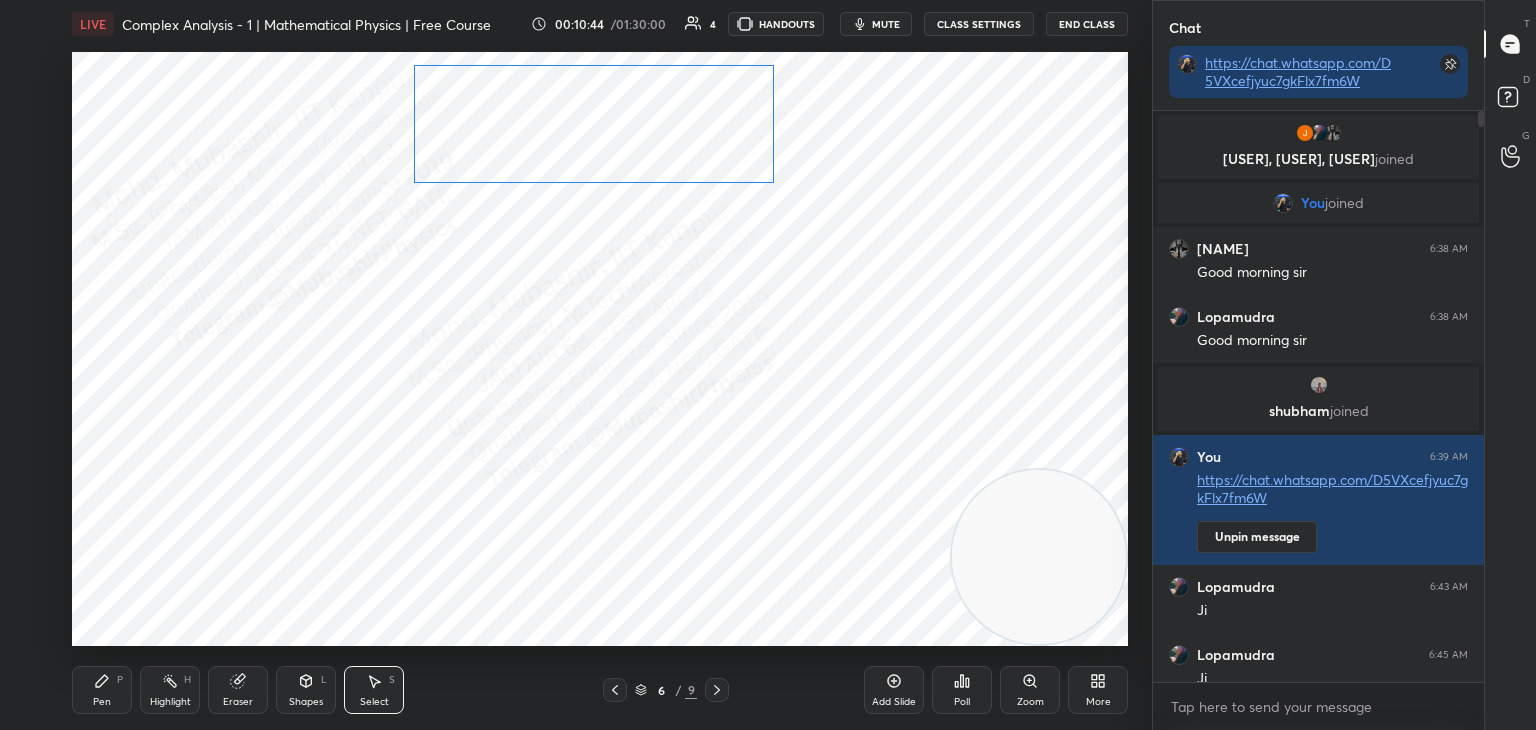 click on "0 ° Undo Copy Duplicate Duplicate to new slide Delete" at bounding box center (600, 349) 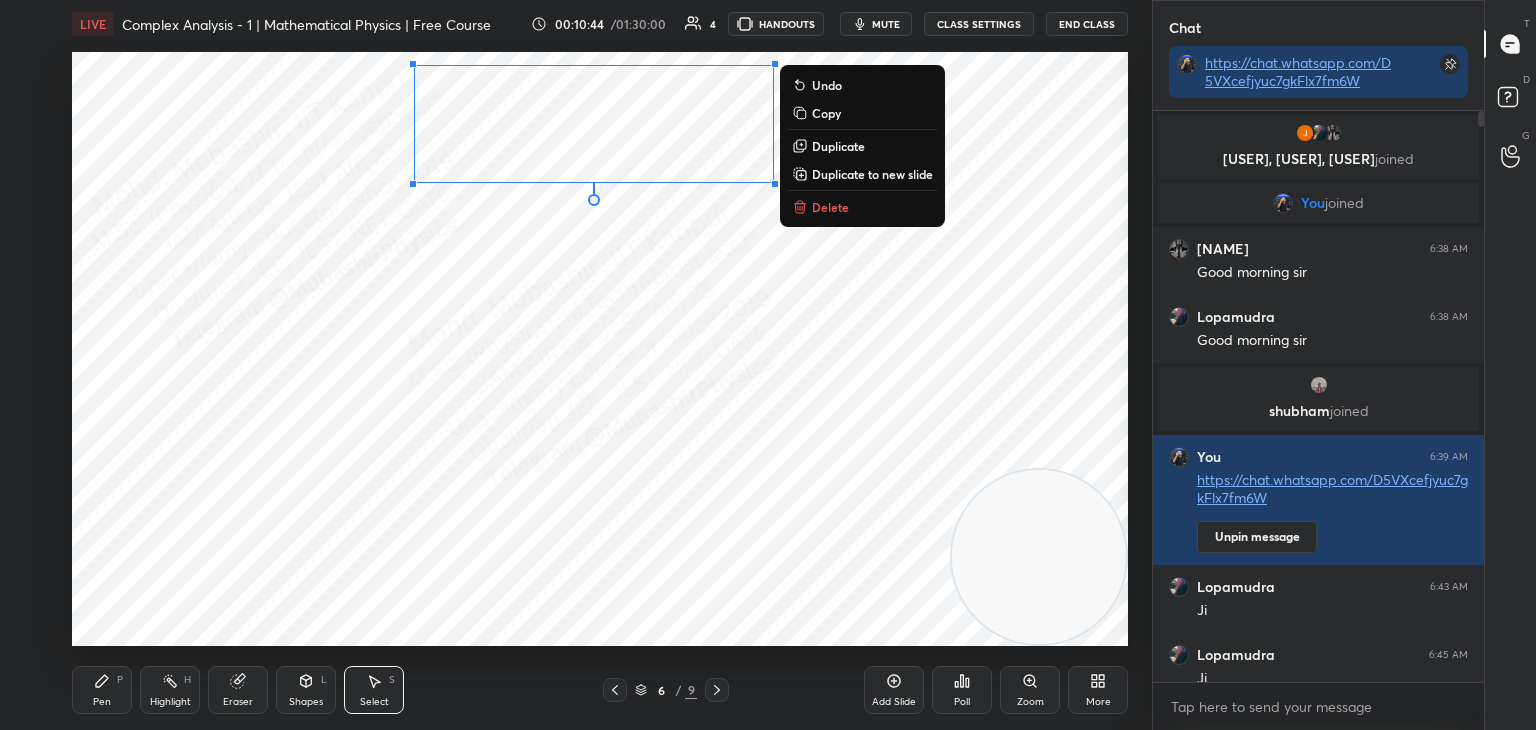 click on "0 ° Undo Copy Duplicate Duplicate to new slide Delete" at bounding box center (600, 349) 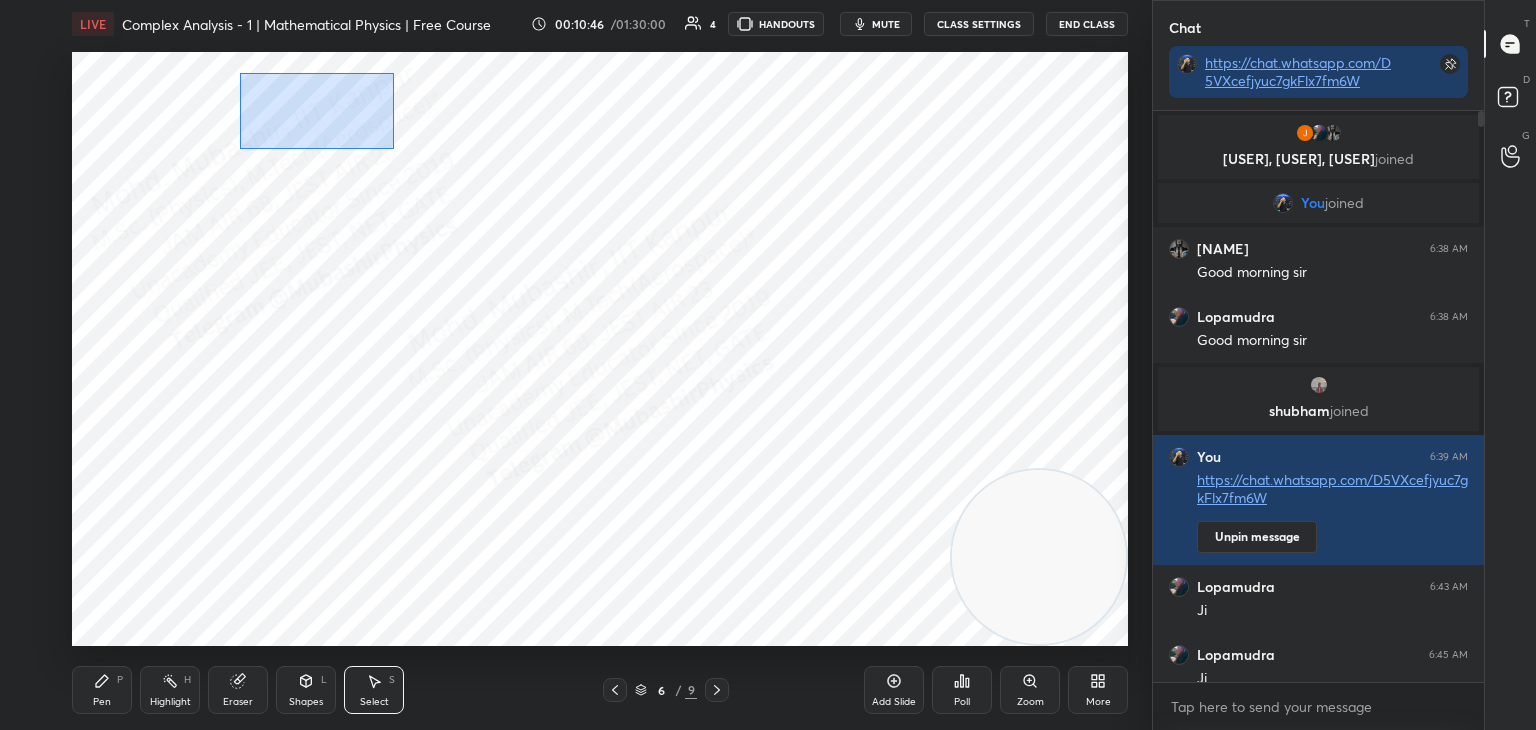 drag, startPoint x: 240, startPoint y: 73, endPoint x: 356, endPoint y: 153, distance: 140.91132 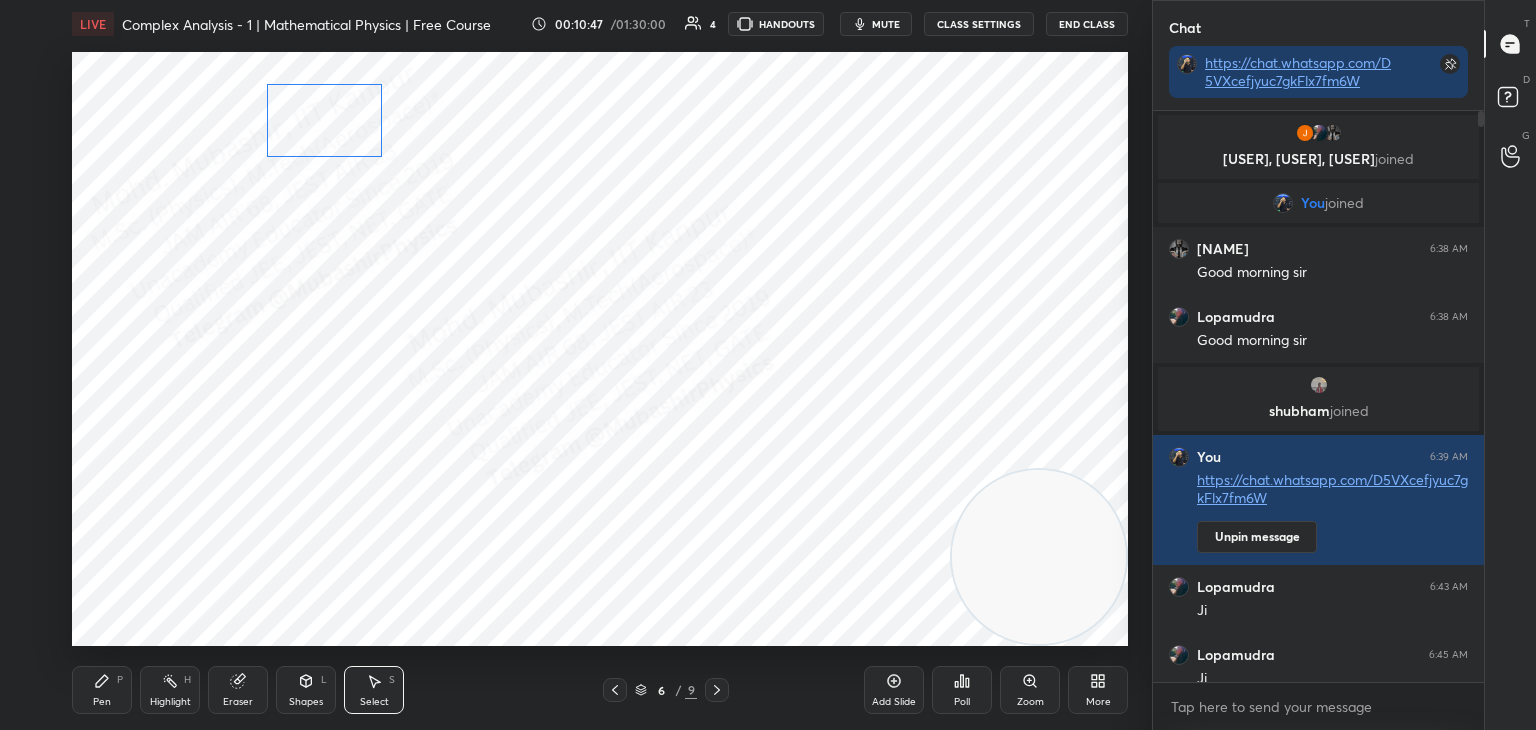 drag, startPoint x: 345, startPoint y: 146, endPoint x: 332, endPoint y: 147, distance: 13.038404 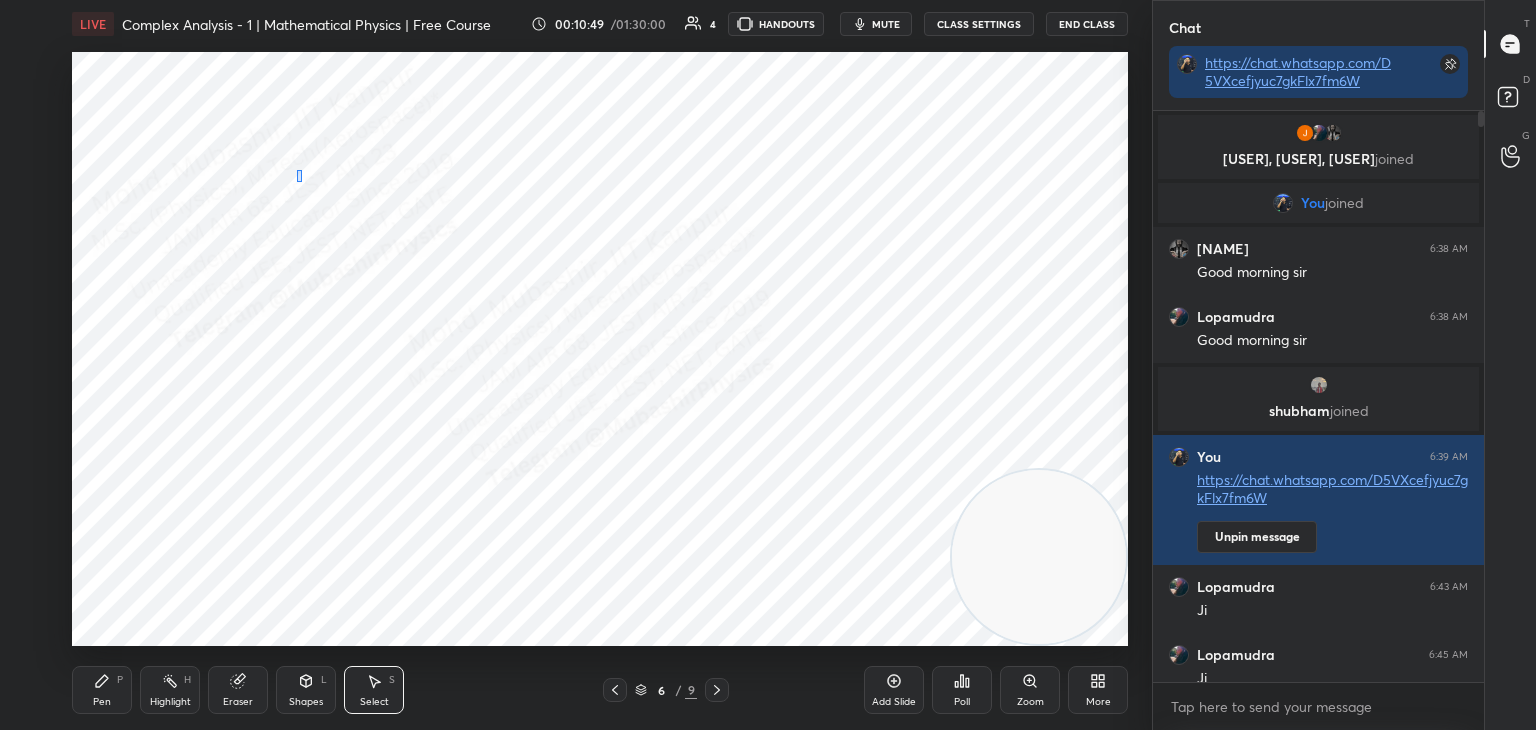 drag, startPoint x: 300, startPoint y: 174, endPoint x: 304, endPoint y: 153, distance: 21.377558 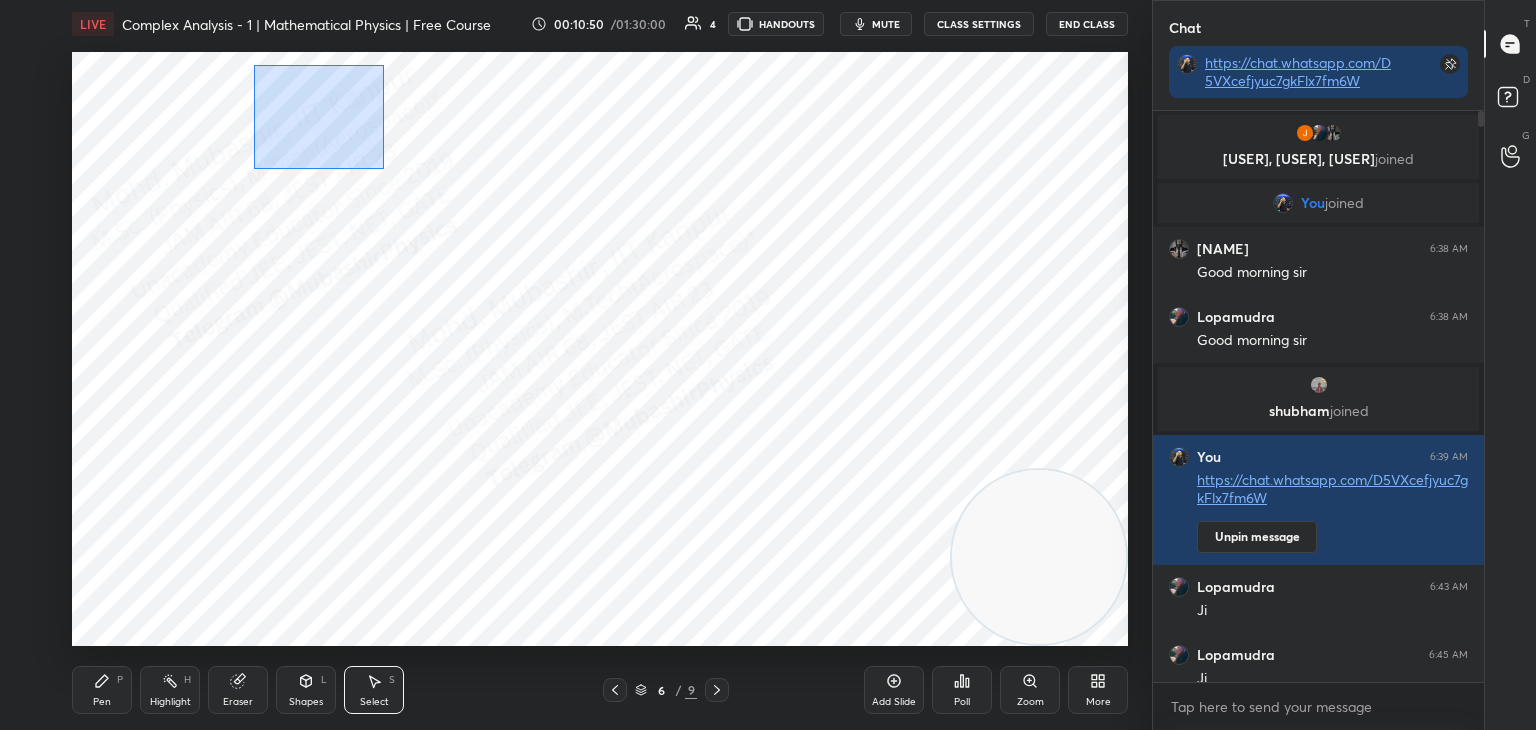drag, startPoint x: 253, startPoint y: 65, endPoint x: 376, endPoint y: 169, distance: 161.07452 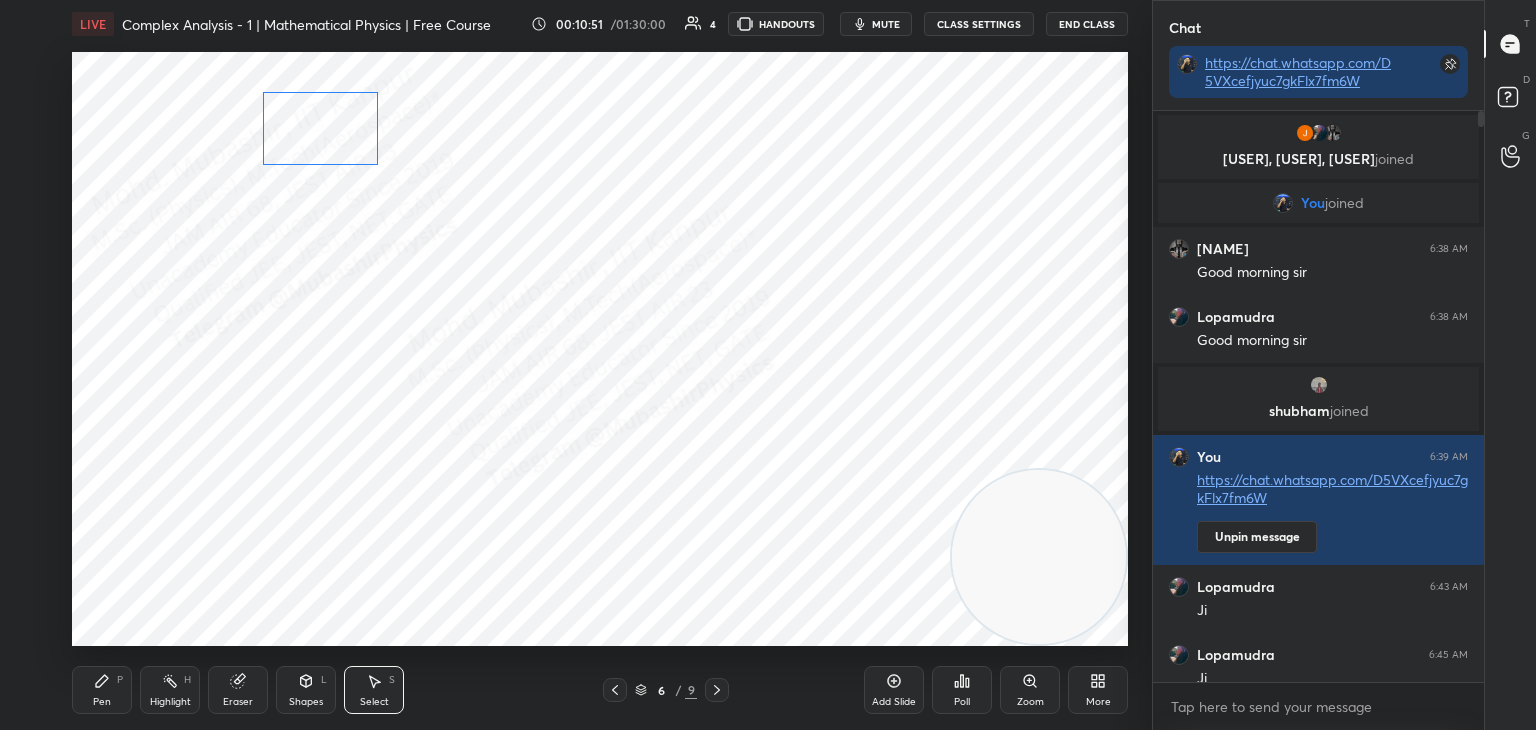 drag, startPoint x: 336, startPoint y: 123, endPoint x: 320, endPoint y: 131, distance: 17.888544 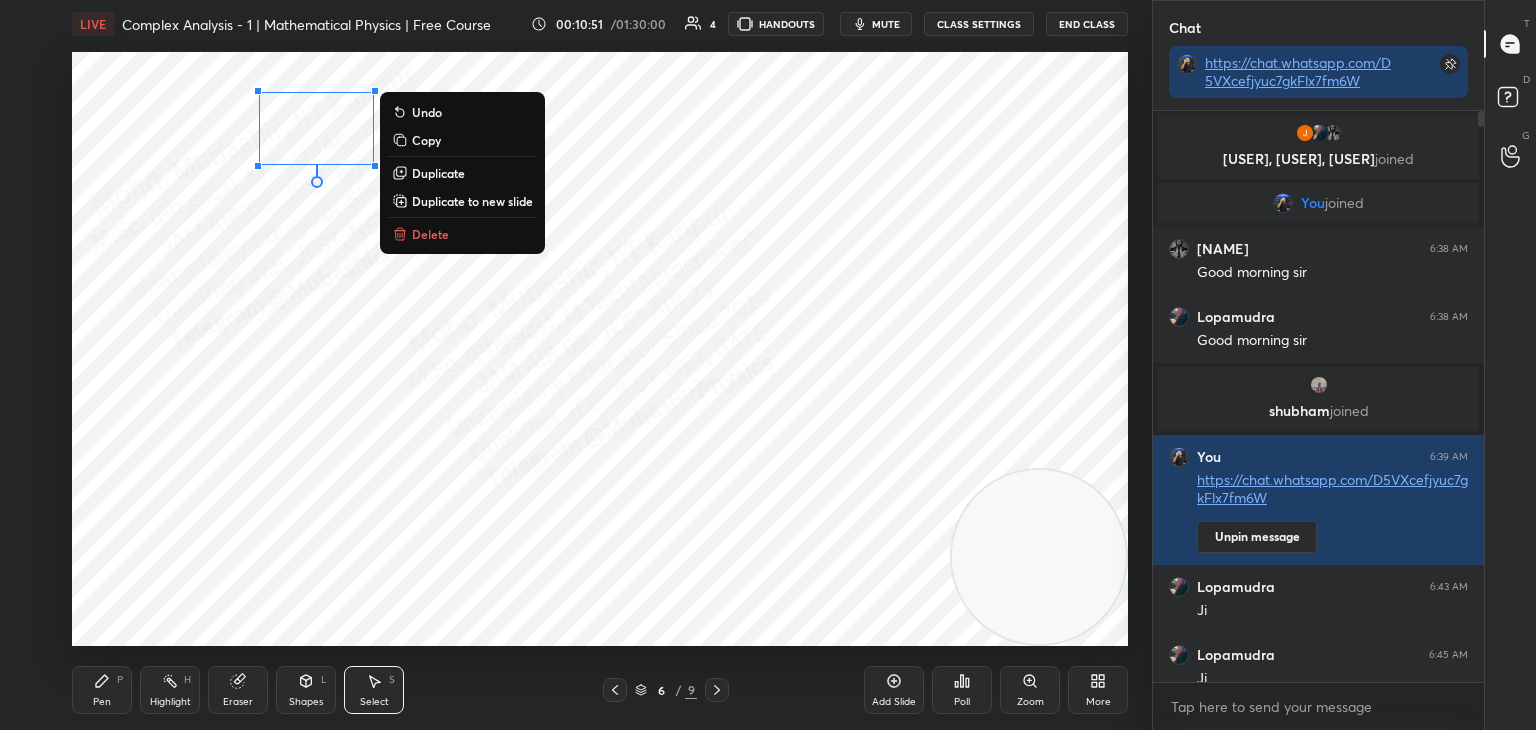 click on "0 ° Undo Copy Duplicate Duplicate to new slide Delete" at bounding box center (600, 349) 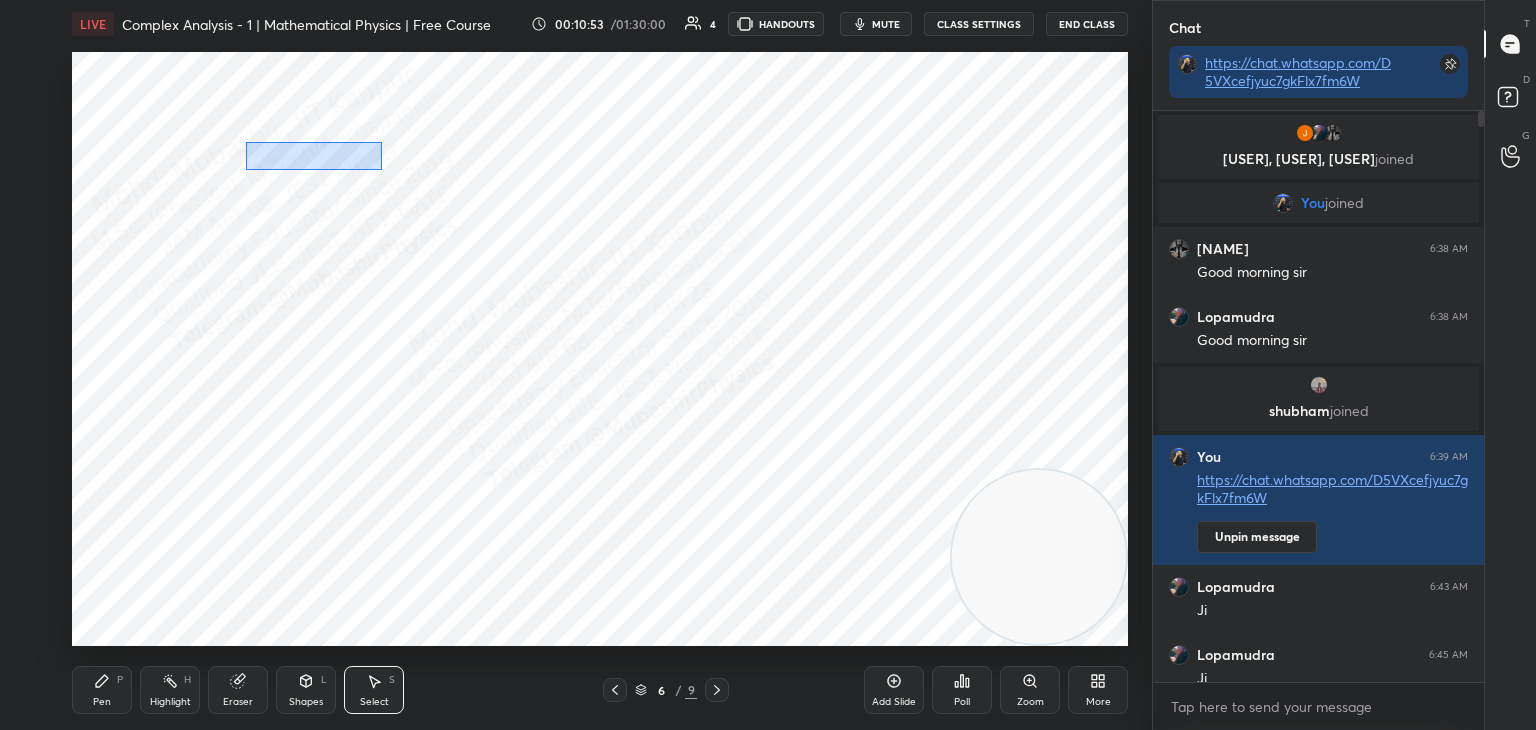 drag, startPoint x: 245, startPoint y: 142, endPoint x: 332, endPoint y: 157, distance: 88.28363 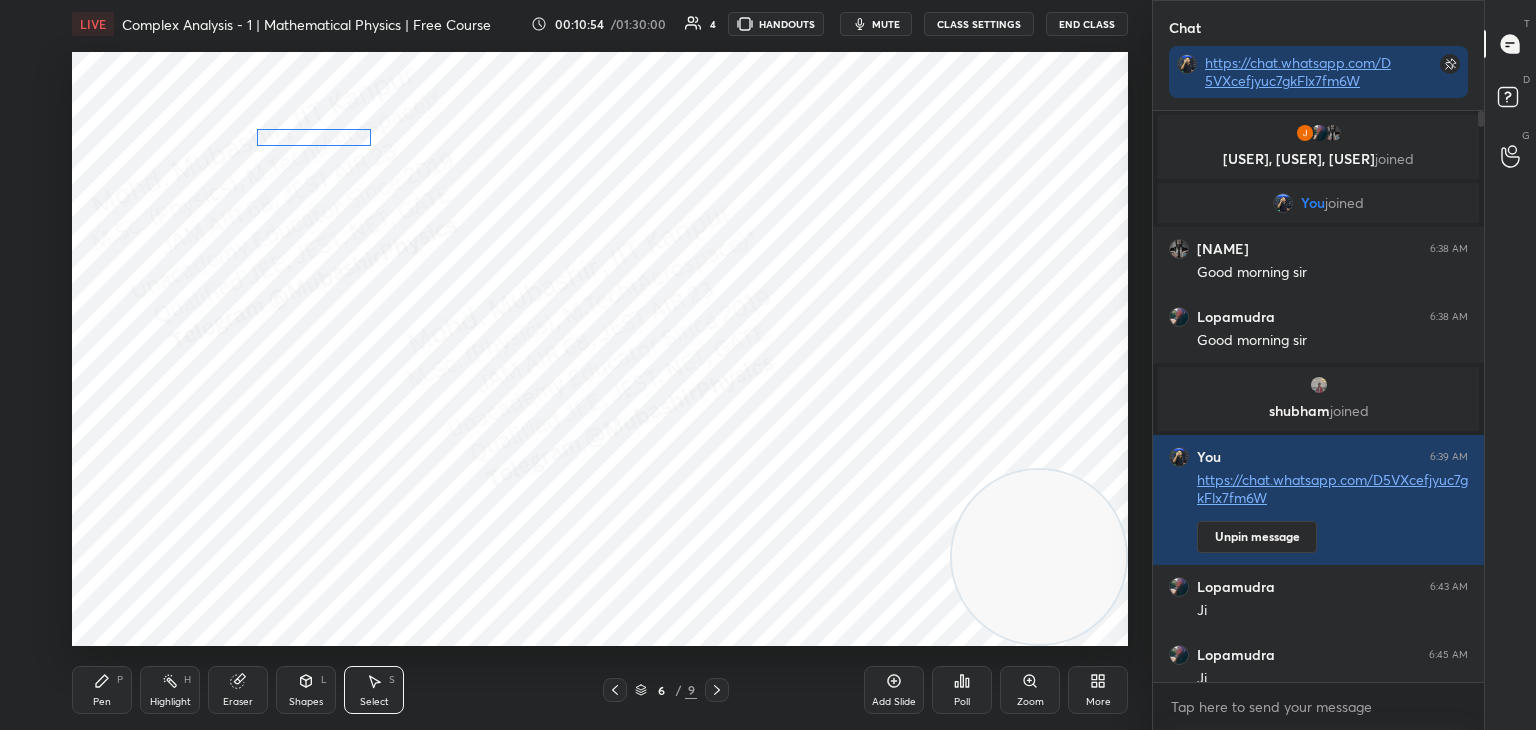 drag, startPoint x: 328, startPoint y: 154, endPoint x: 324, endPoint y: 137, distance: 17.464249 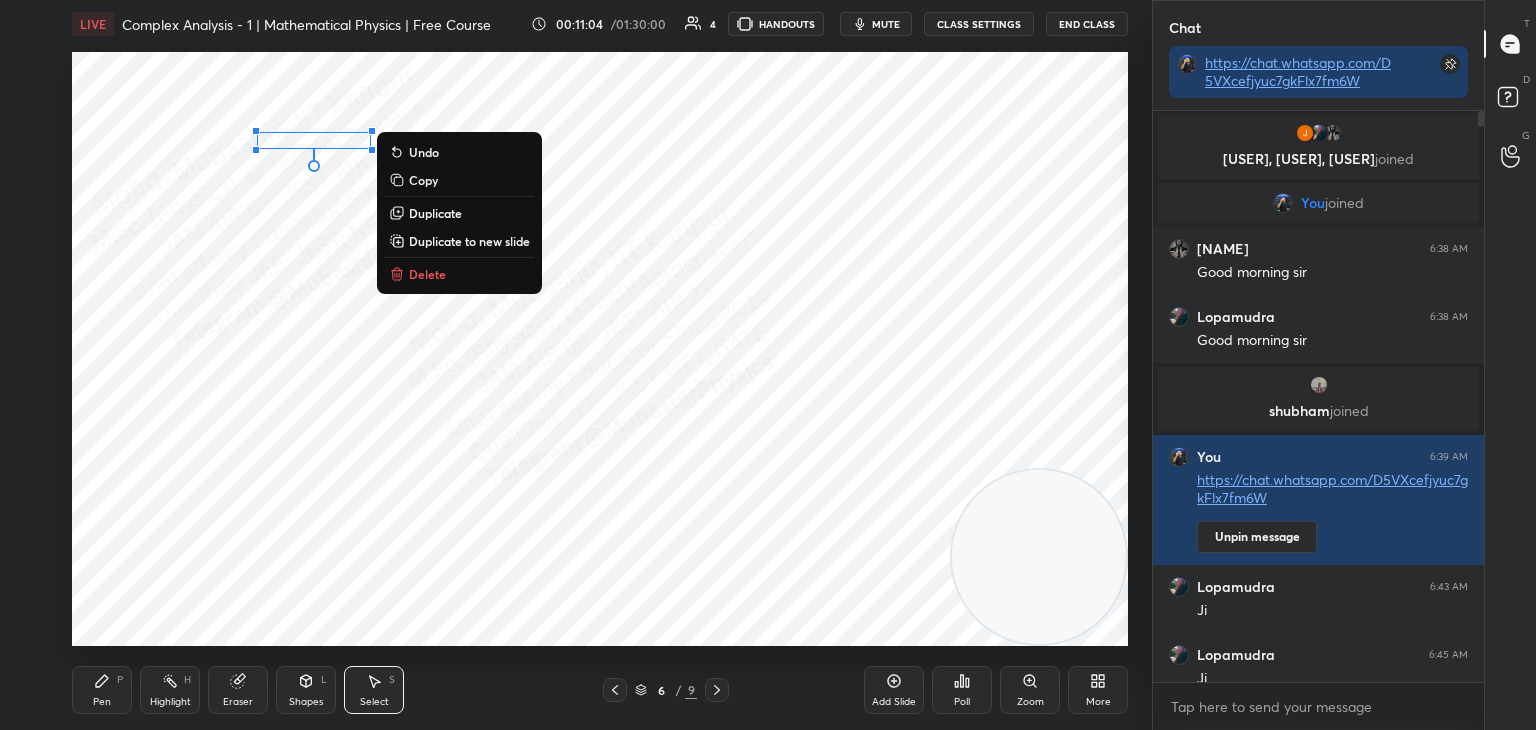 click on "mute" at bounding box center (886, 24) 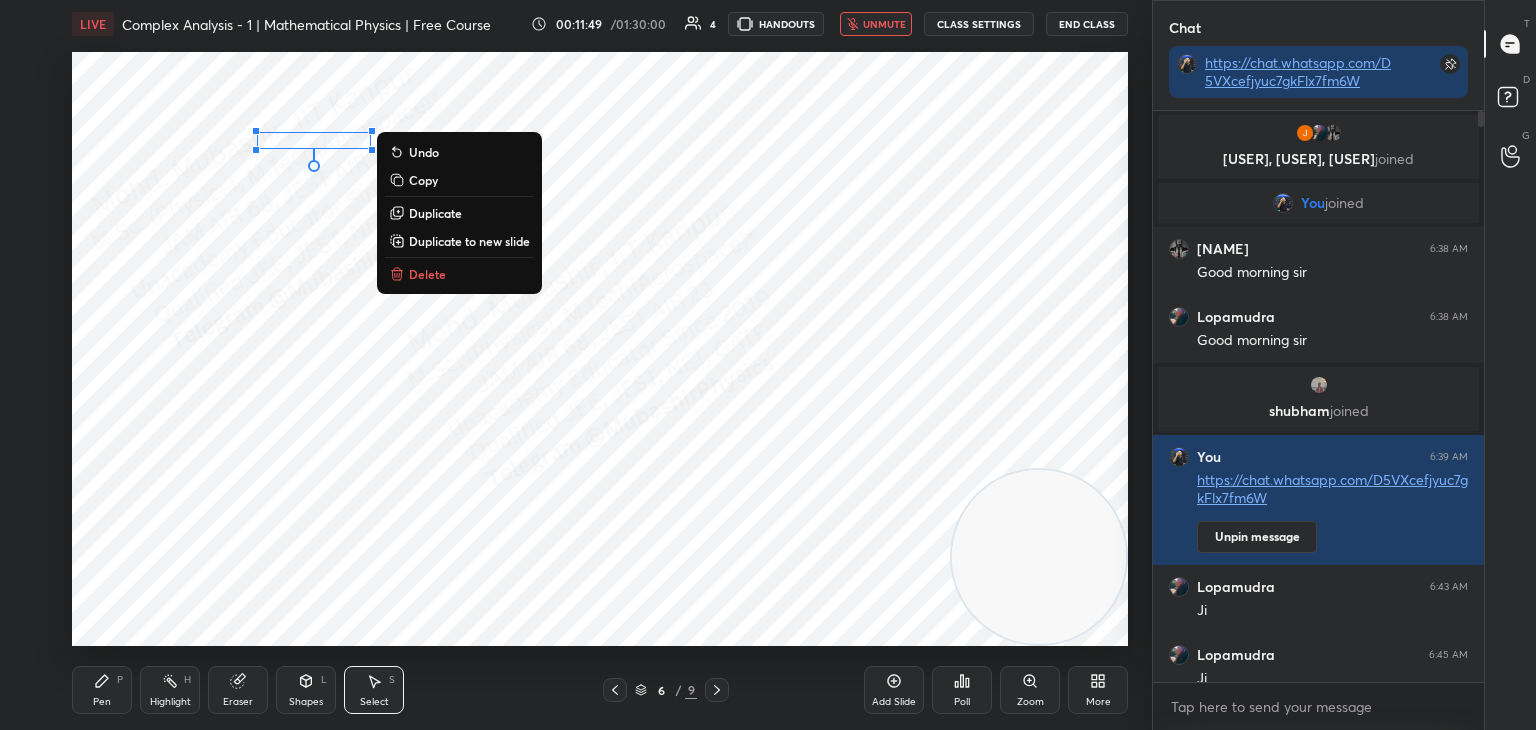 click on "0 ° Undo Copy Duplicate Duplicate to new slide Delete" at bounding box center [600, 349] 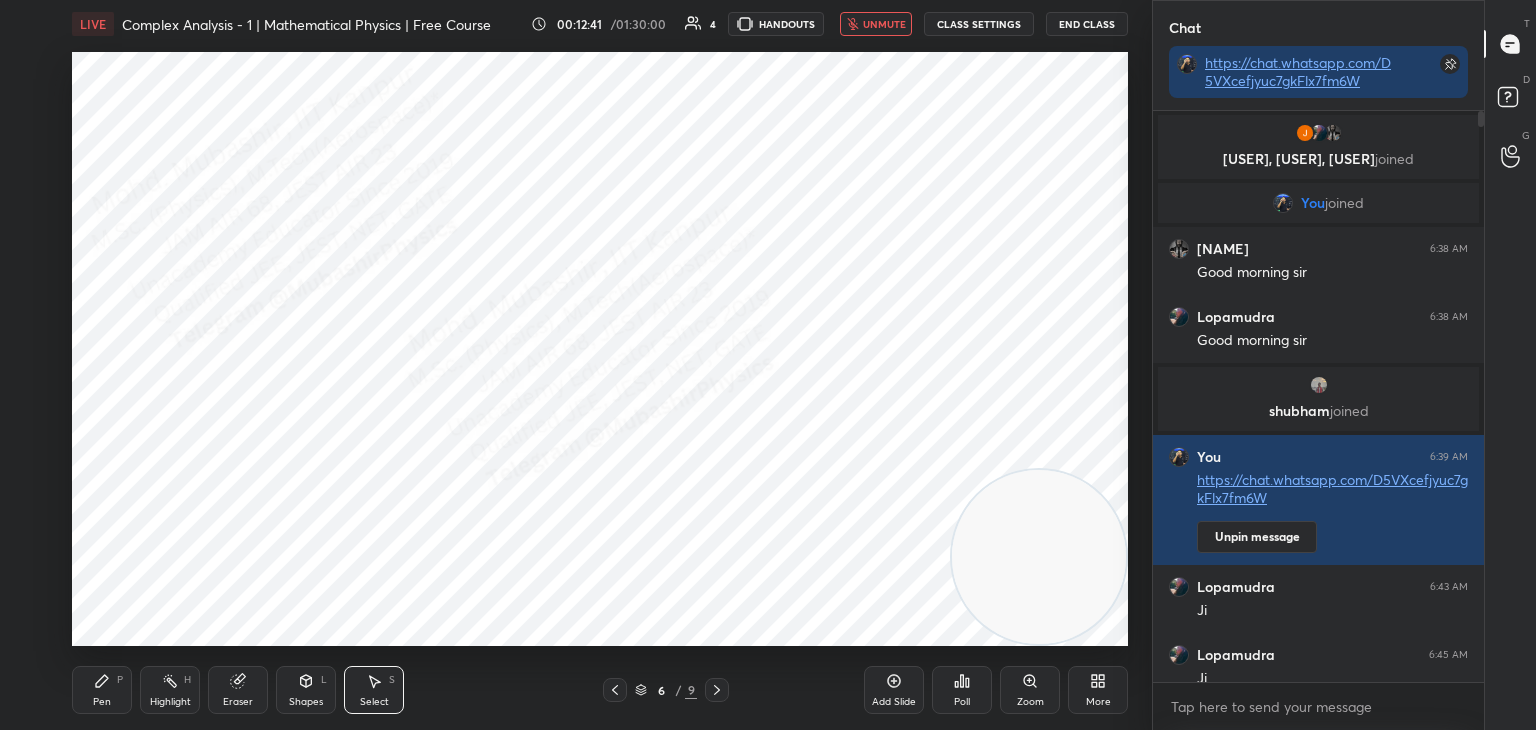 click on "unmute" at bounding box center (884, 24) 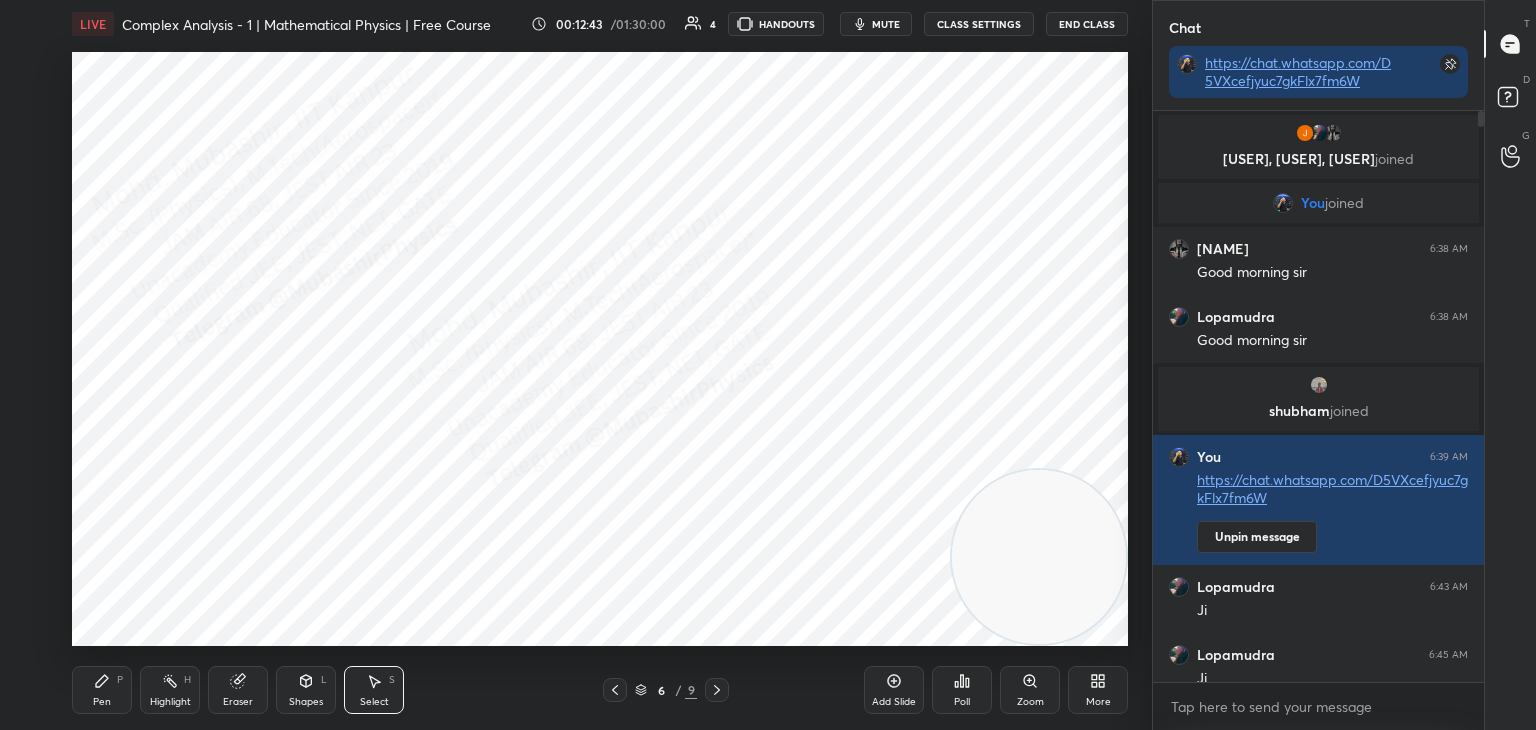 drag, startPoint x: 1507, startPoint y: 93, endPoint x: 1507, endPoint y: 63, distance: 30 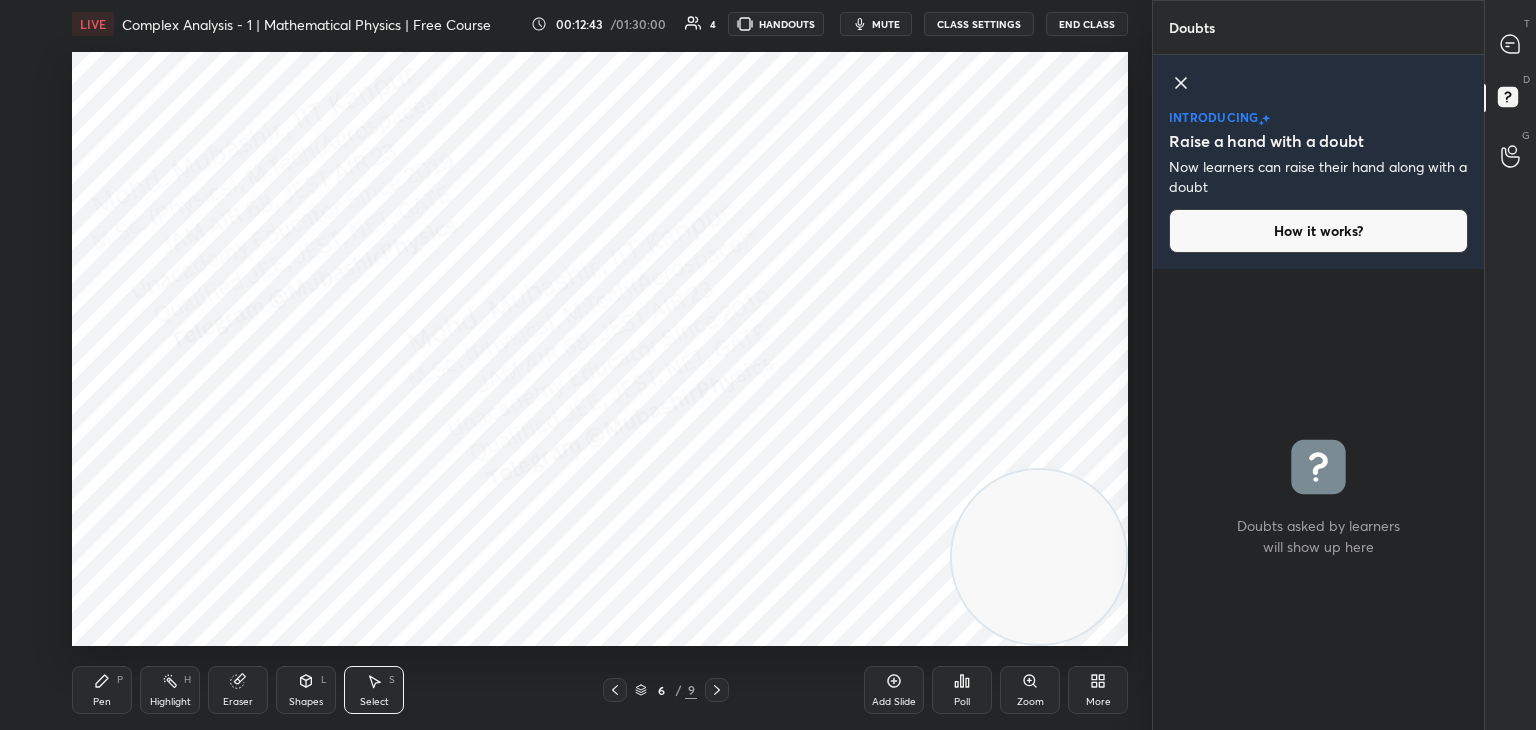 scroll, scrollTop: 7, scrollLeft: 6, axis: both 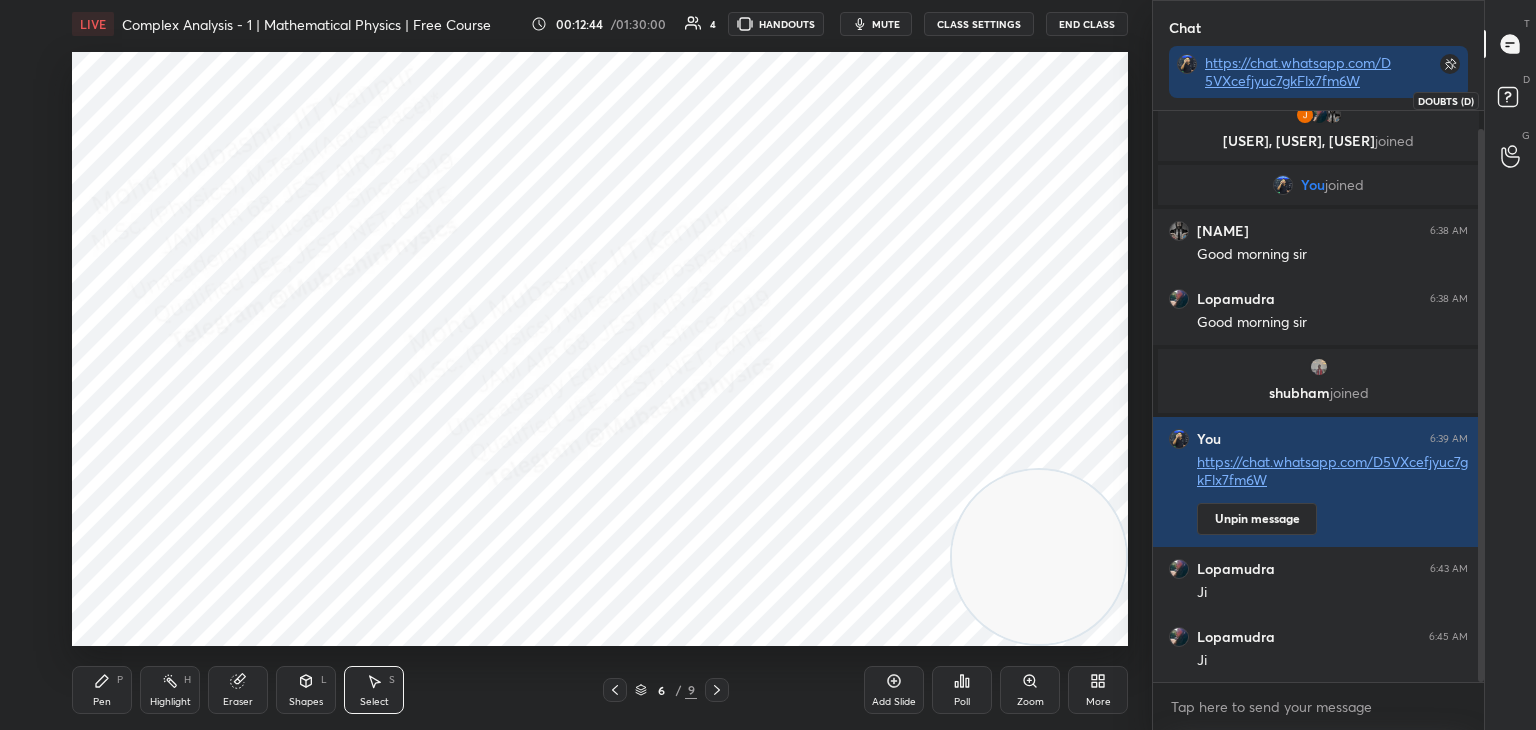 click 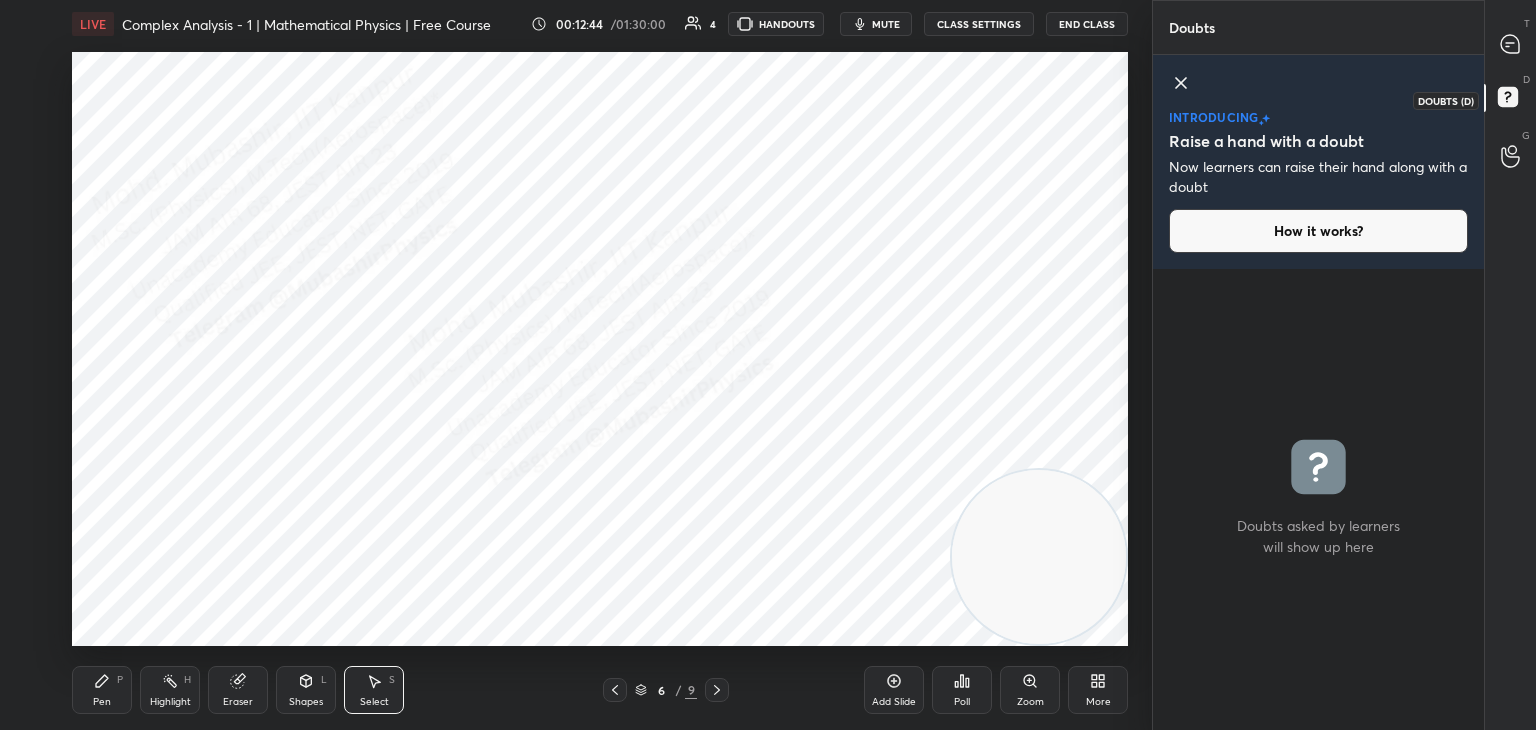 scroll, scrollTop: 7, scrollLeft: 6, axis: both 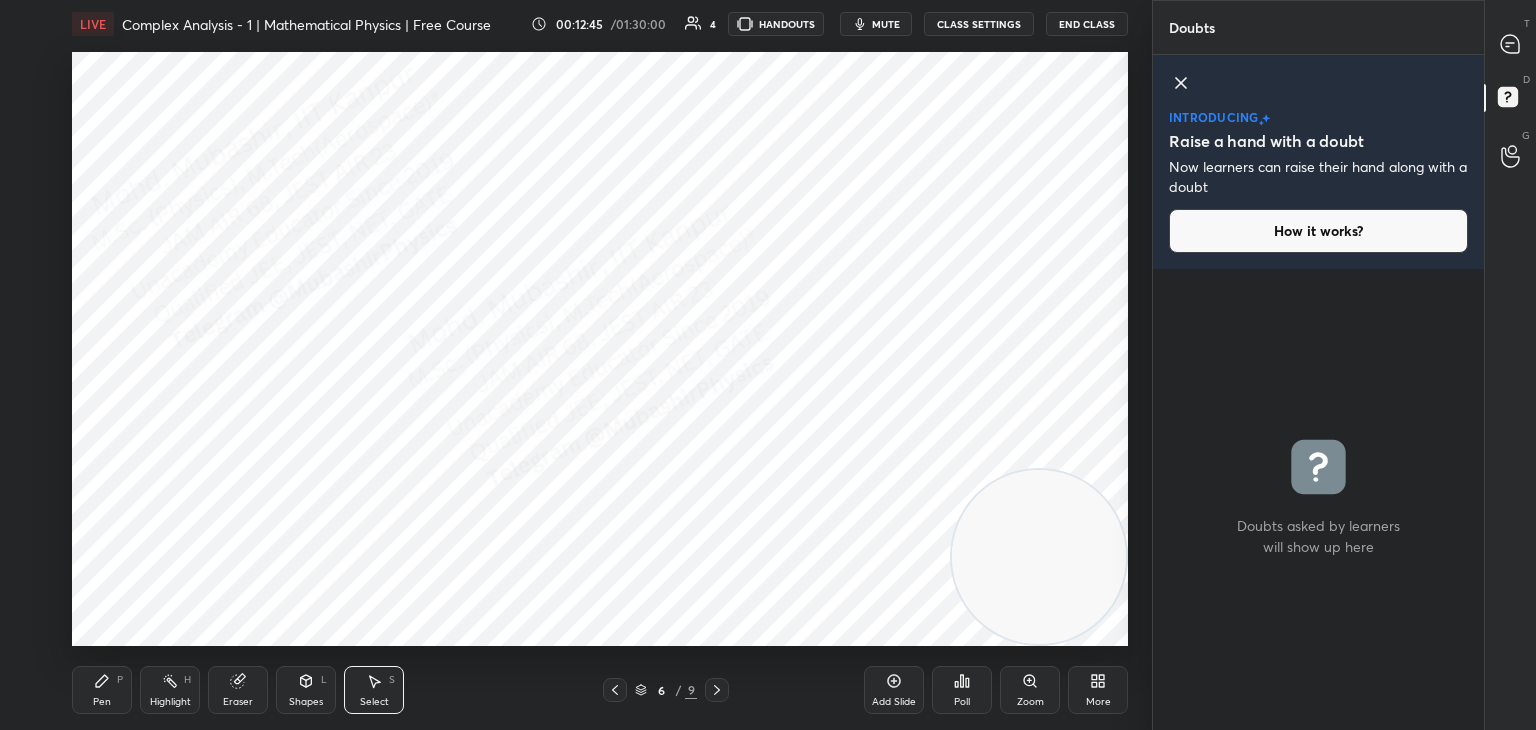 click 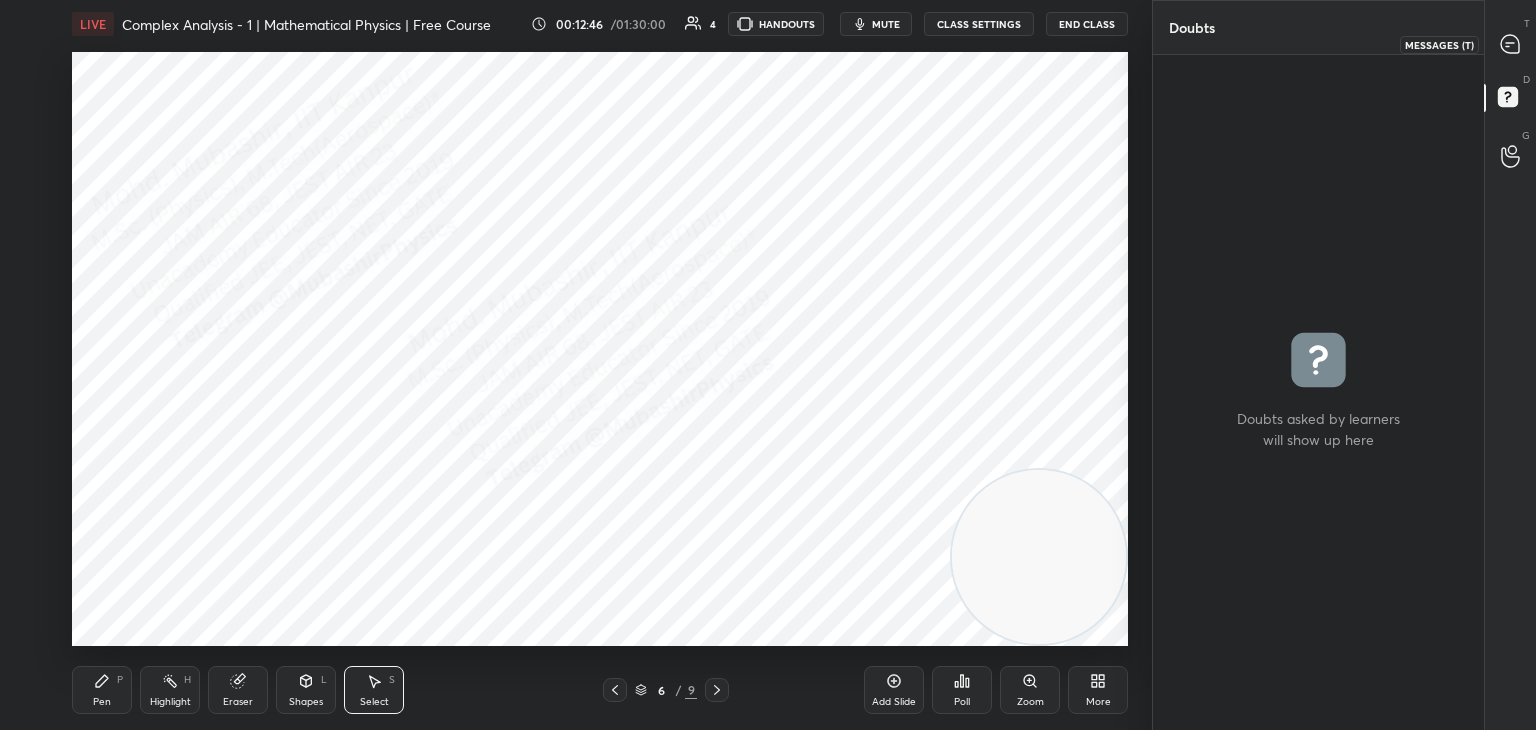 click 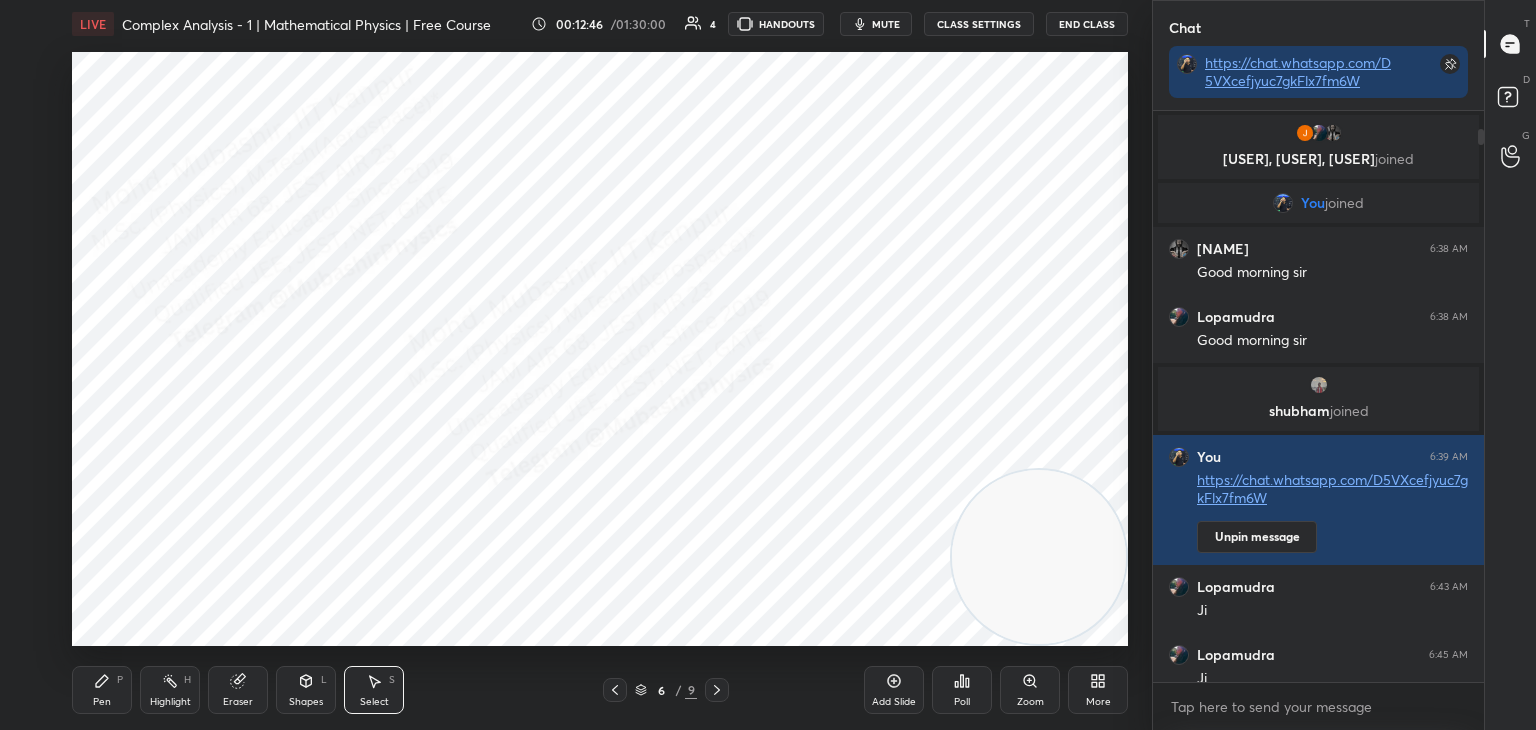 scroll, scrollTop: 613, scrollLeft: 325, axis: both 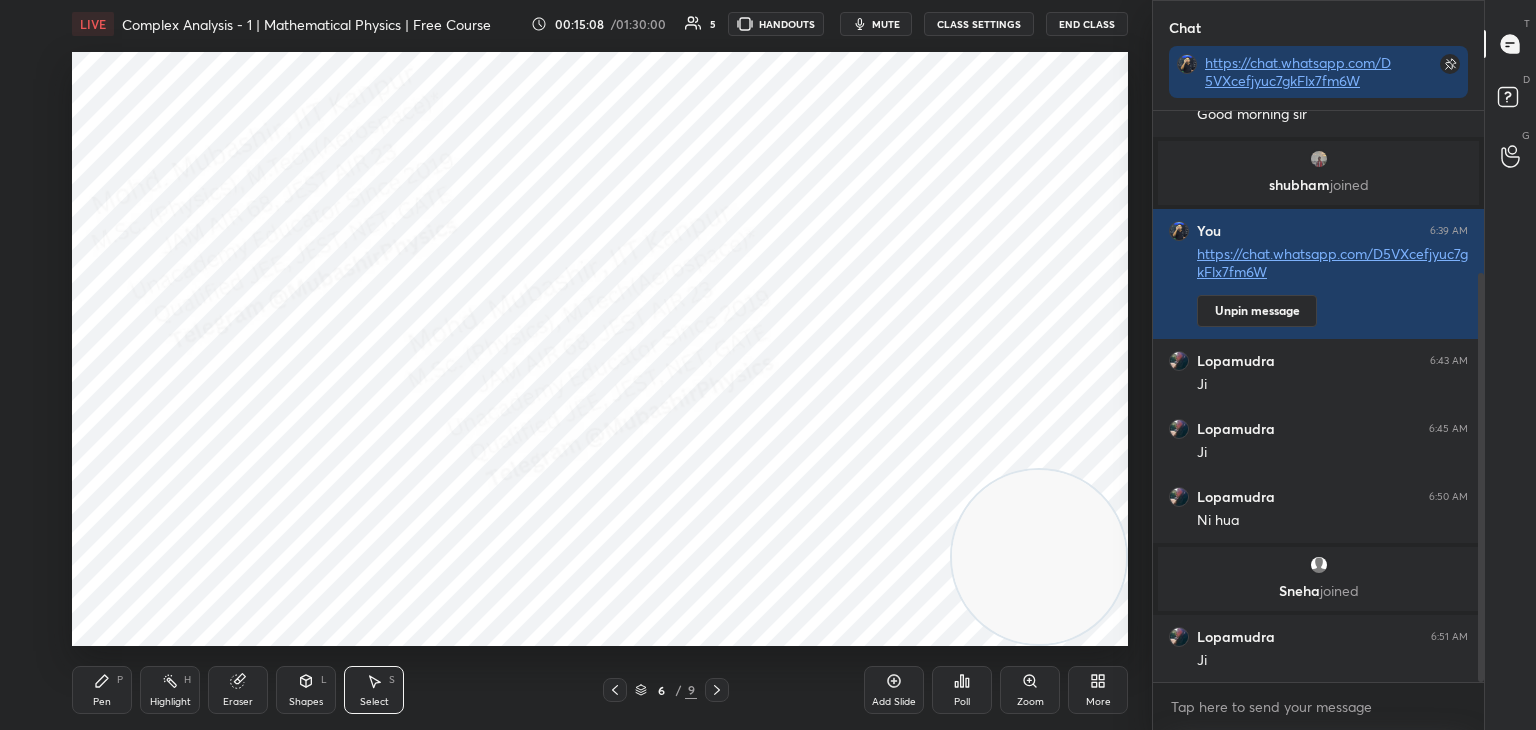 click on "Highlight" at bounding box center (170, 702) 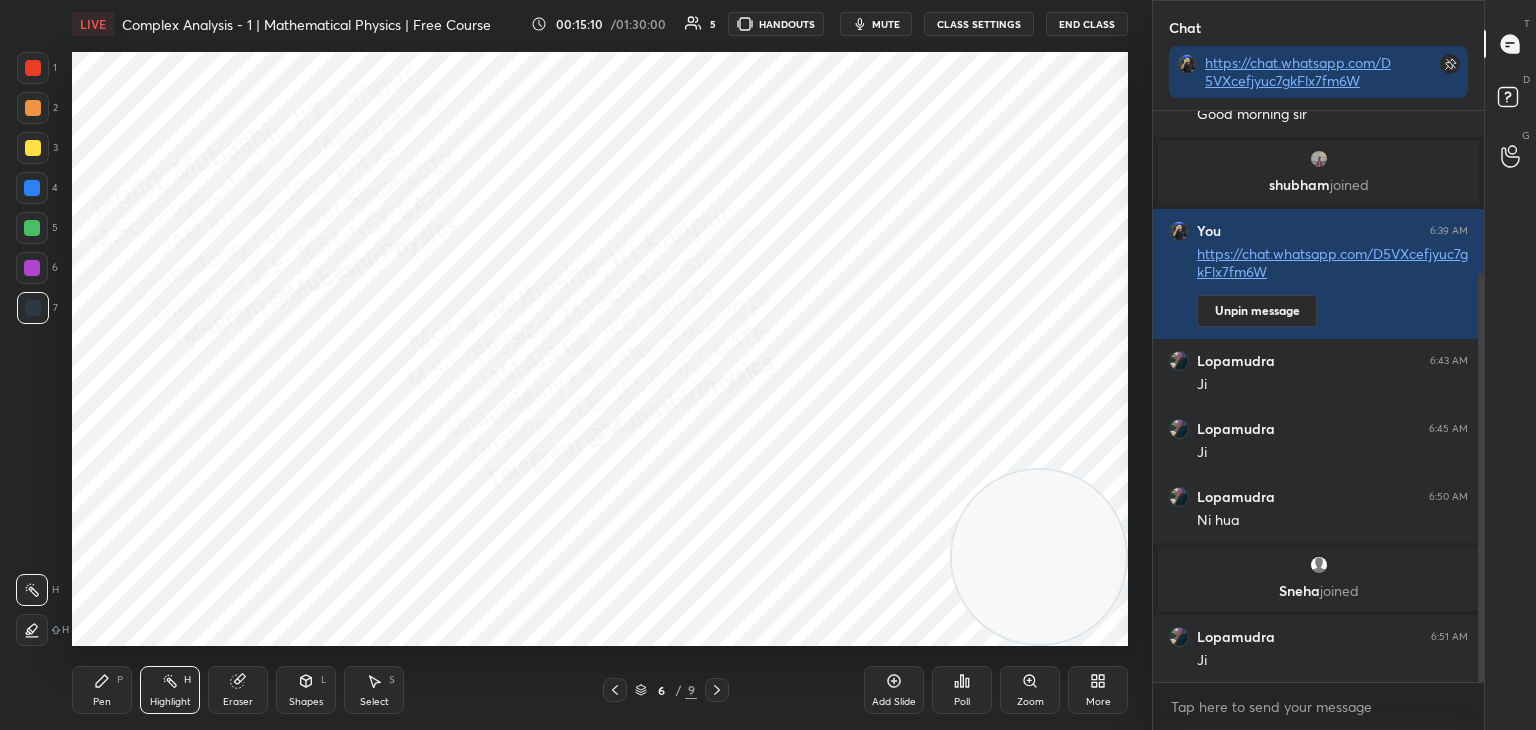 click on "Pen P" at bounding box center (102, 690) 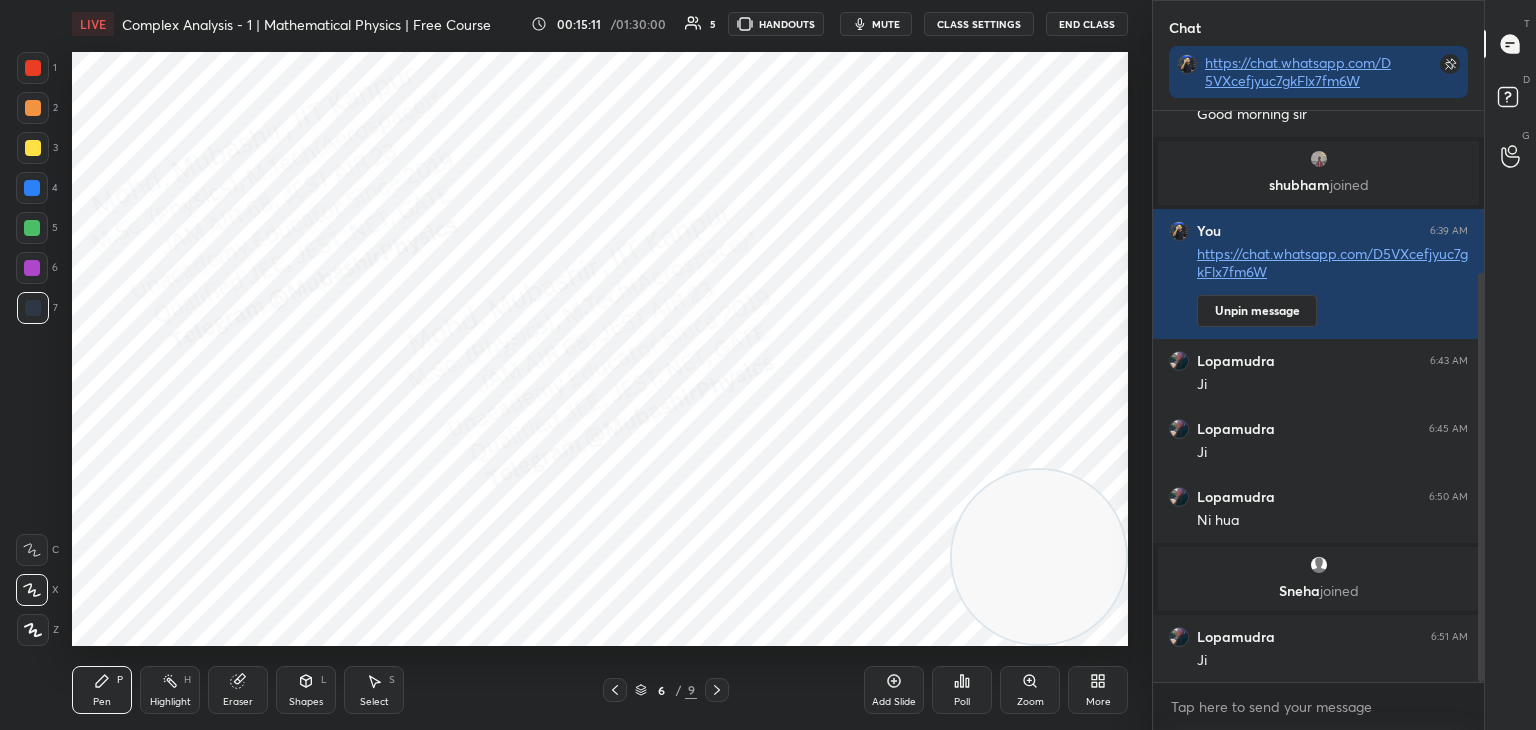 click at bounding box center [32, 188] 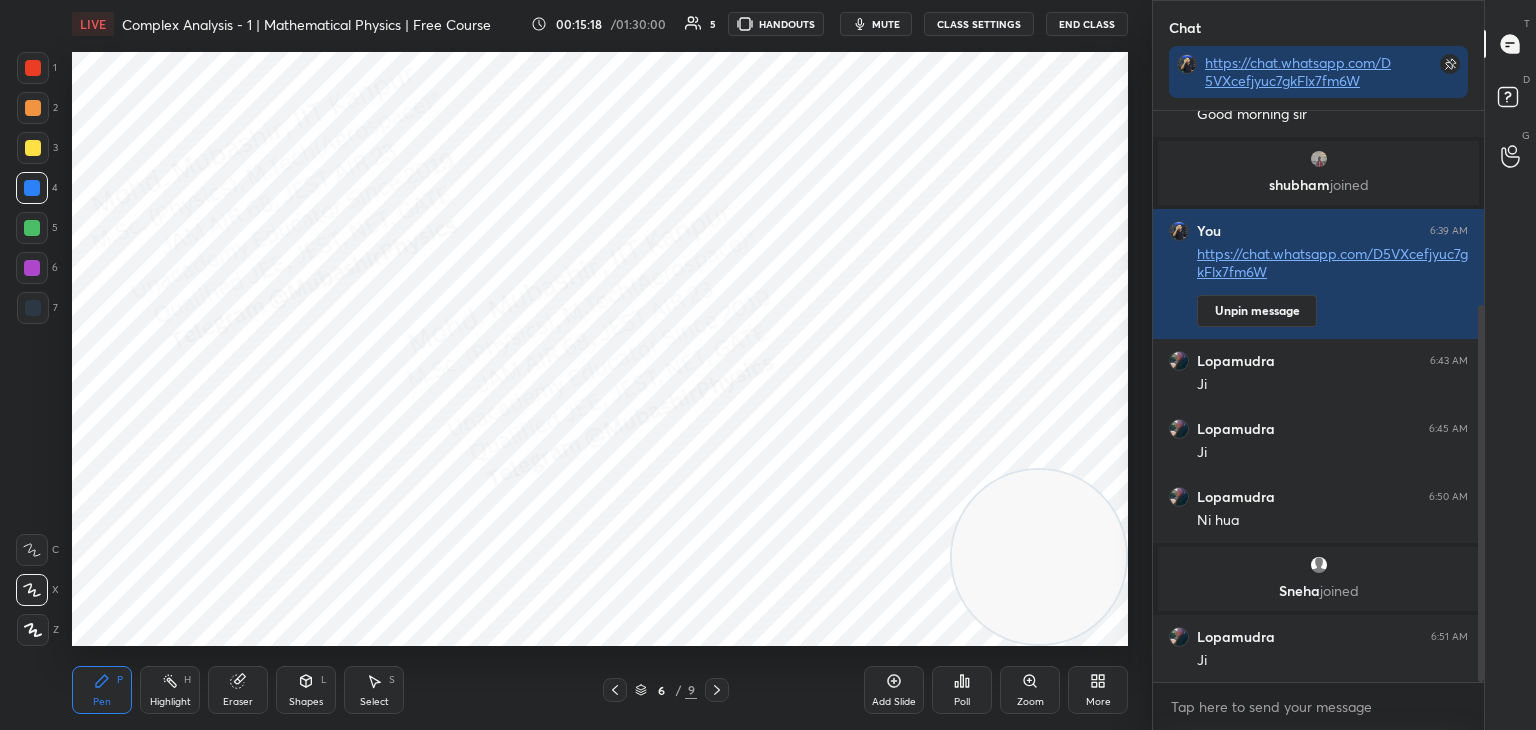 scroll, scrollTop: 294, scrollLeft: 0, axis: vertical 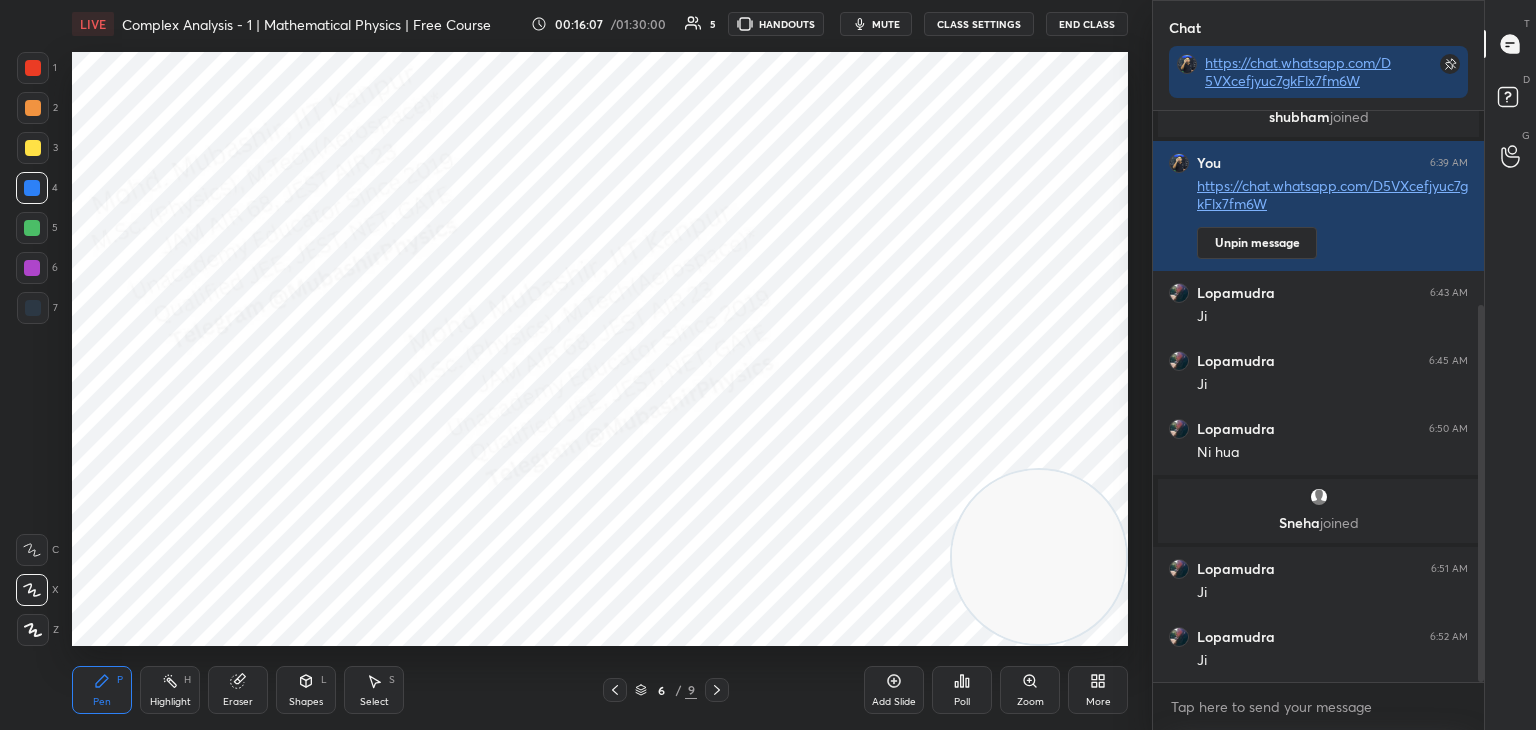 drag, startPoint x: 21, startPoint y: 155, endPoint x: 51, endPoint y: 158, distance: 30.149628 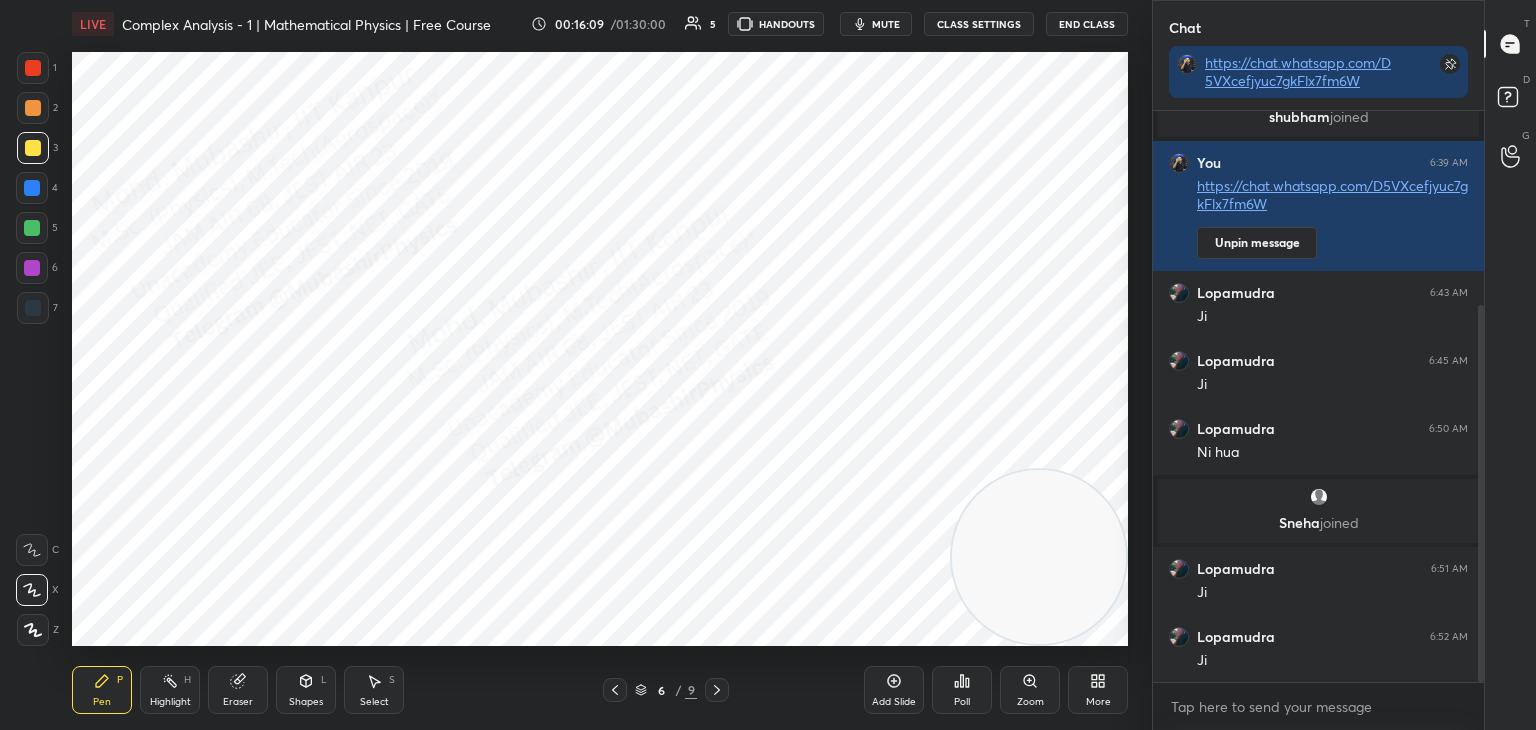 drag, startPoint x: 385, startPoint y: 685, endPoint x: 371, endPoint y: 685, distance: 14 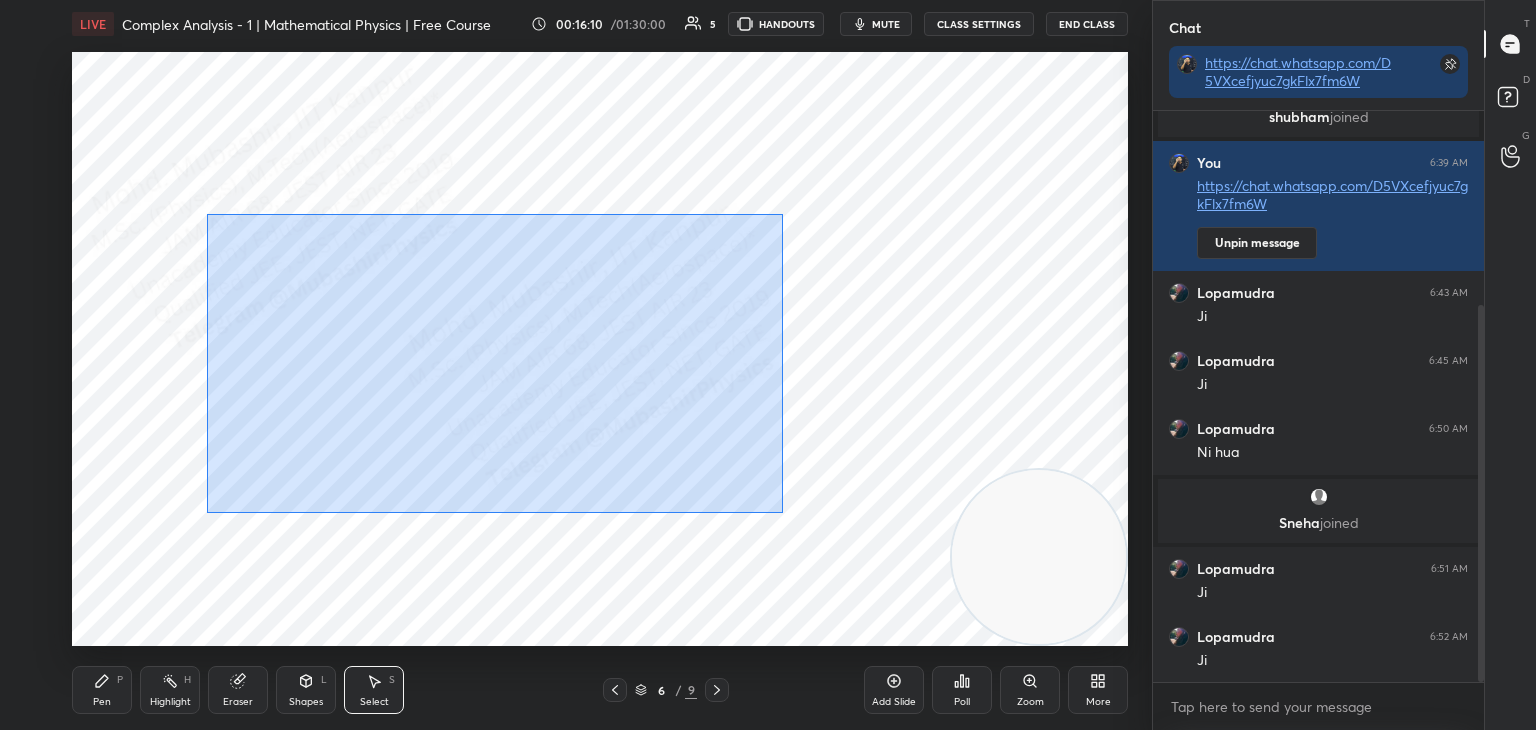 drag, startPoint x: 207, startPoint y: 214, endPoint x: 867, endPoint y: 551, distance: 741.0594 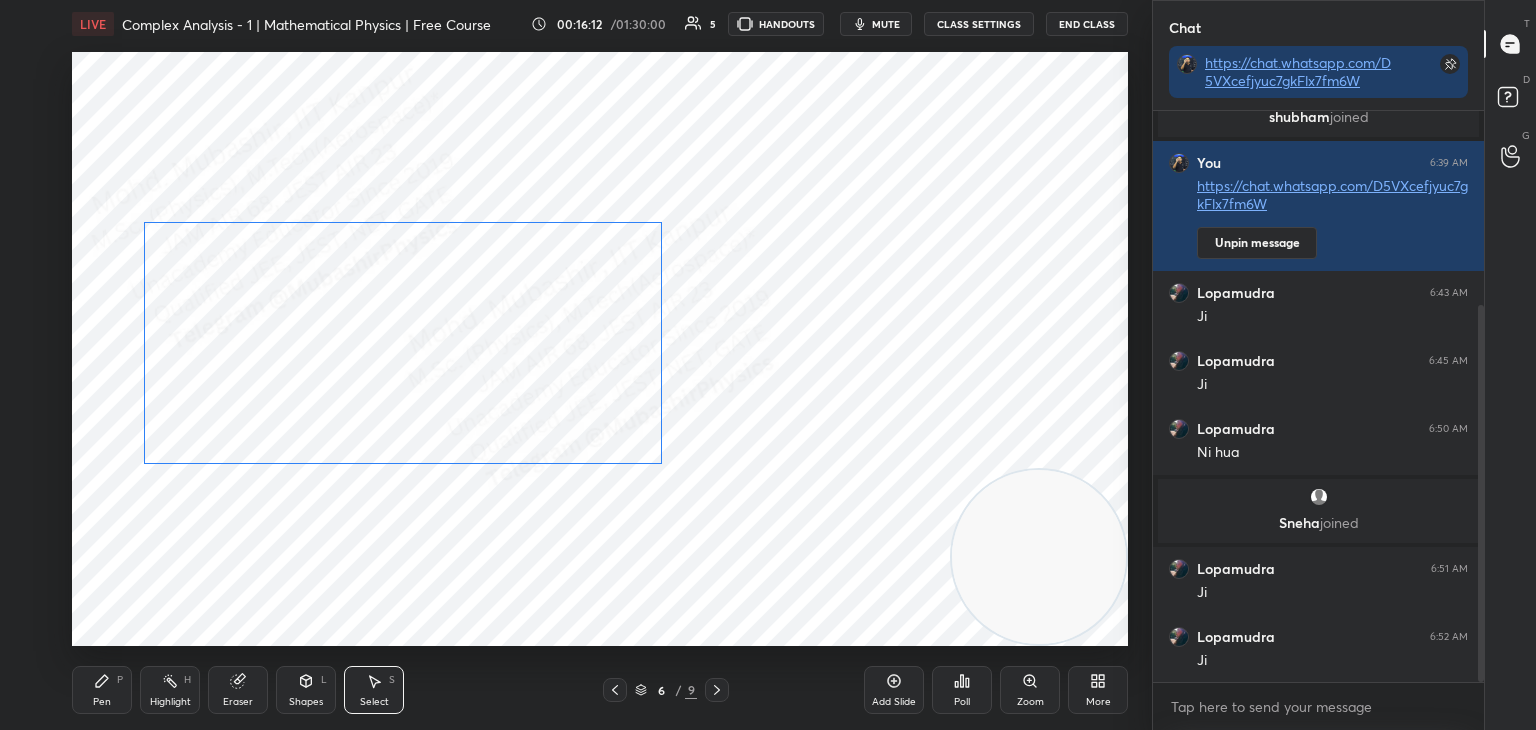 drag, startPoint x: 561, startPoint y: 395, endPoint x: 464, endPoint y: 369, distance: 100.4241 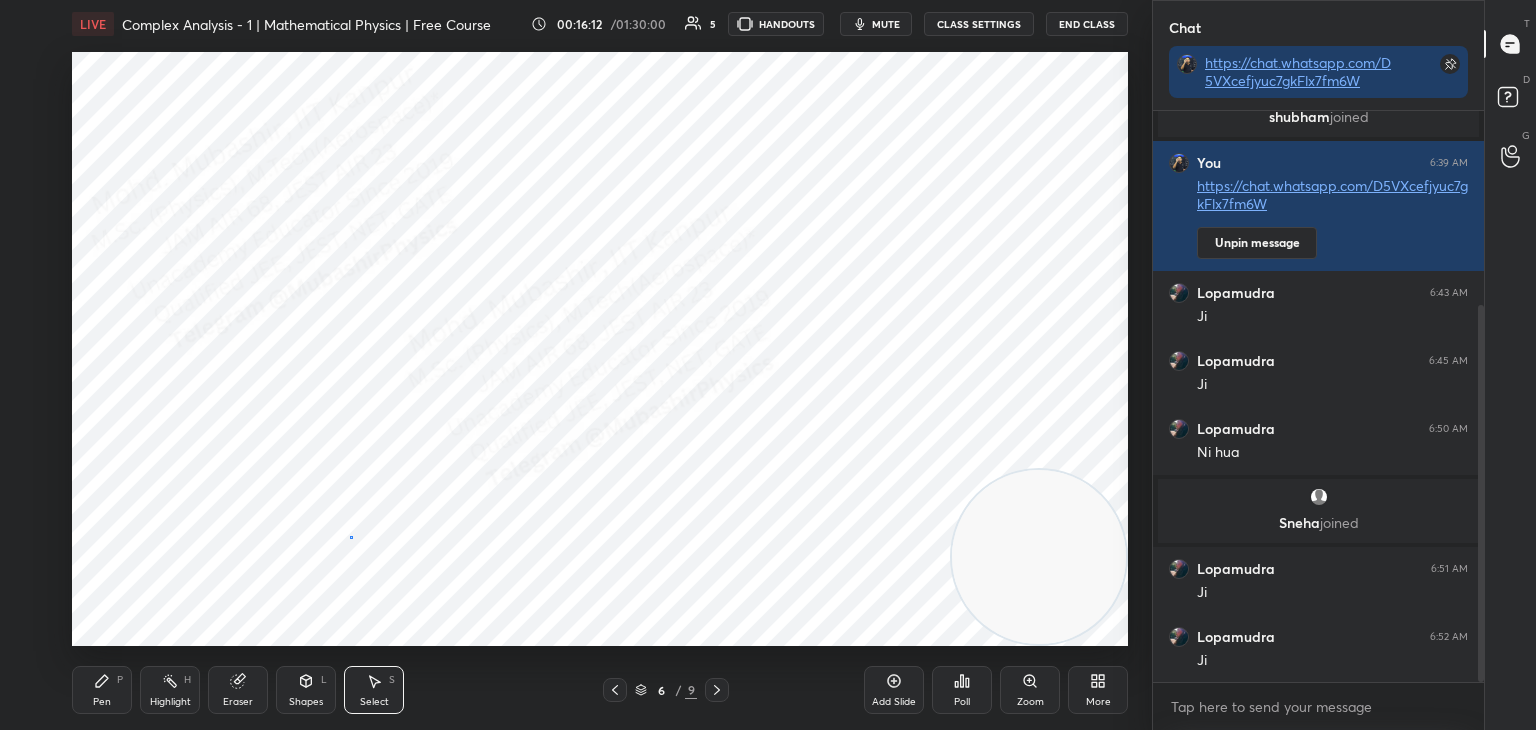 click on "0 ° Undo Copy Duplicate Duplicate to new slide Delete" at bounding box center [600, 349] 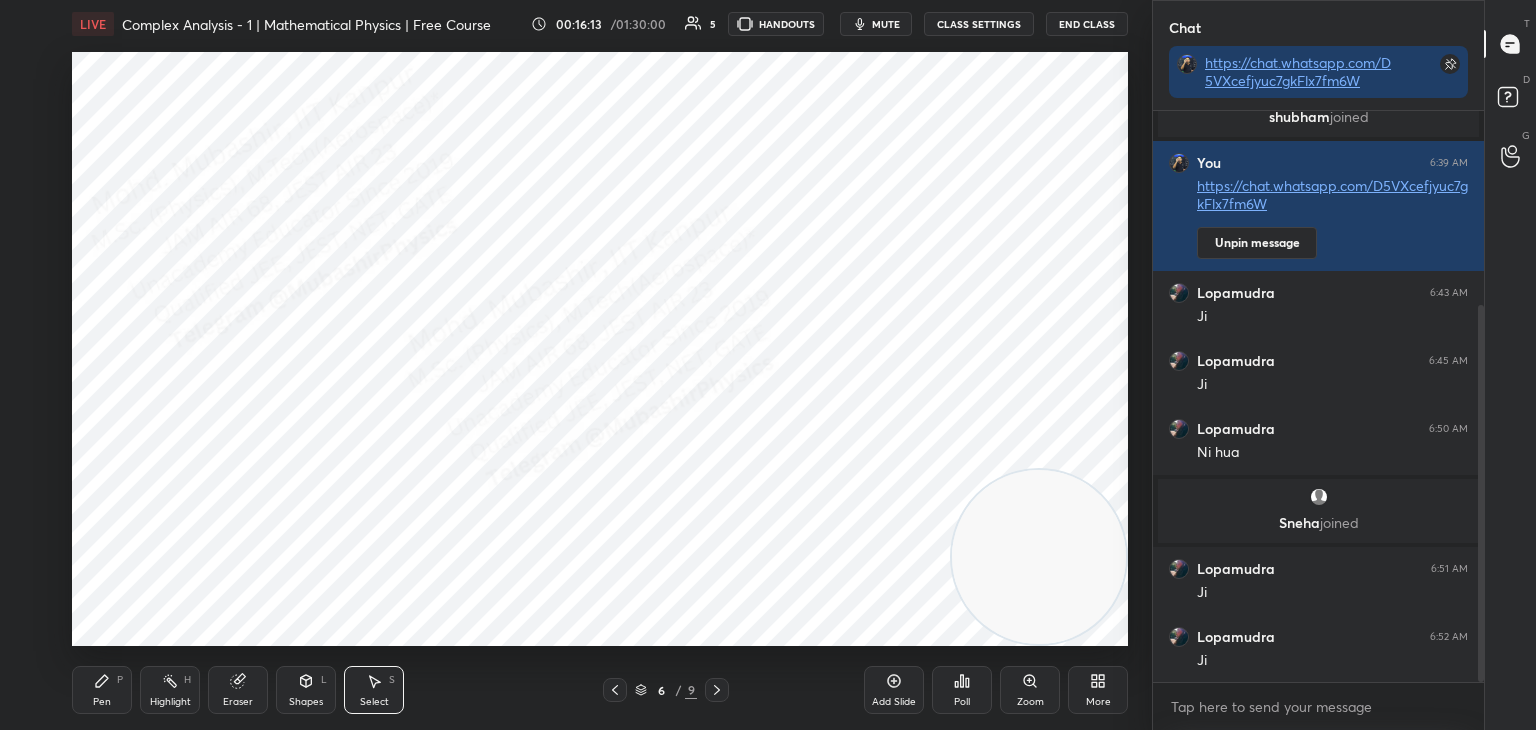 drag, startPoint x: 103, startPoint y: 681, endPoint x: 104, endPoint y: 659, distance: 22.022715 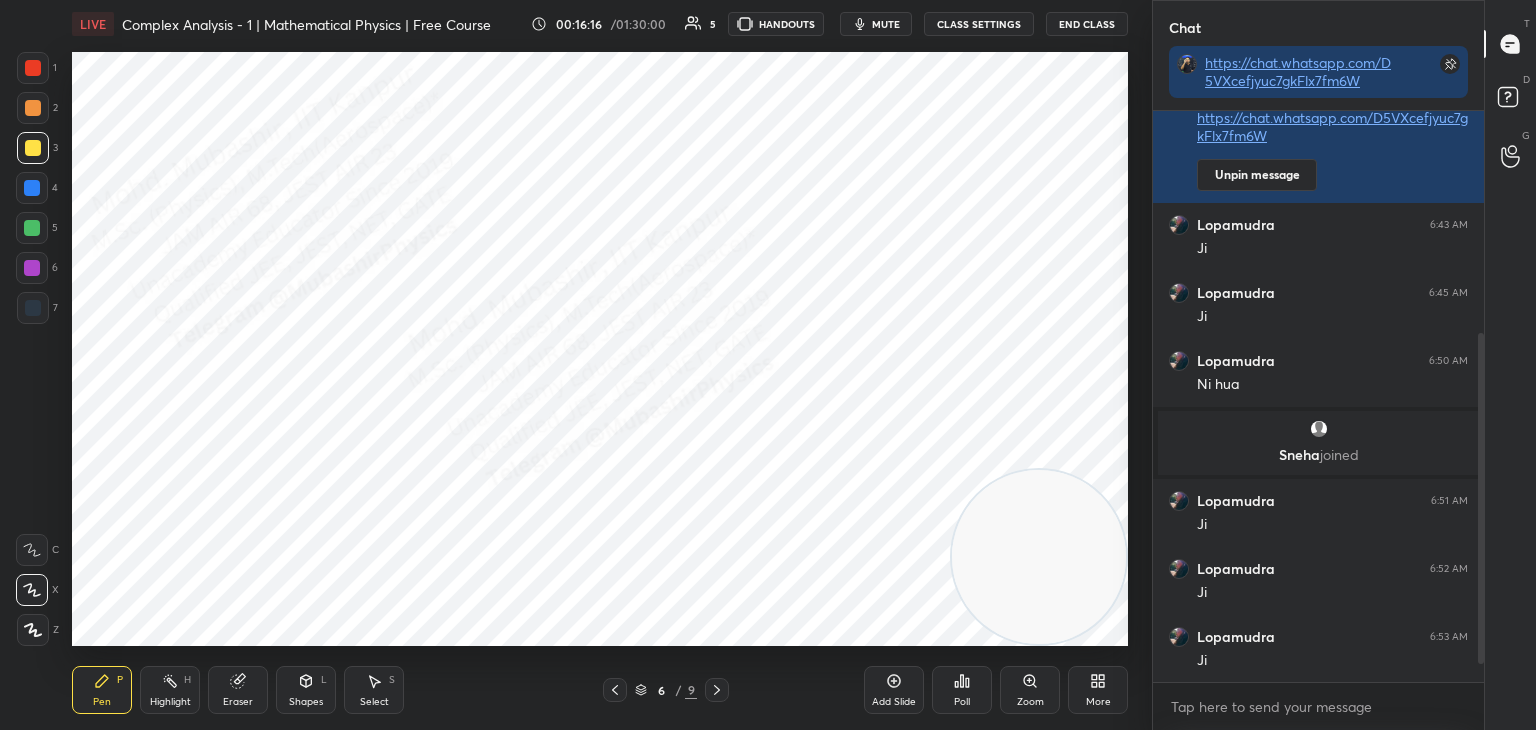 scroll, scrollTop: 430, scrollLeft: 0, axis: vertical 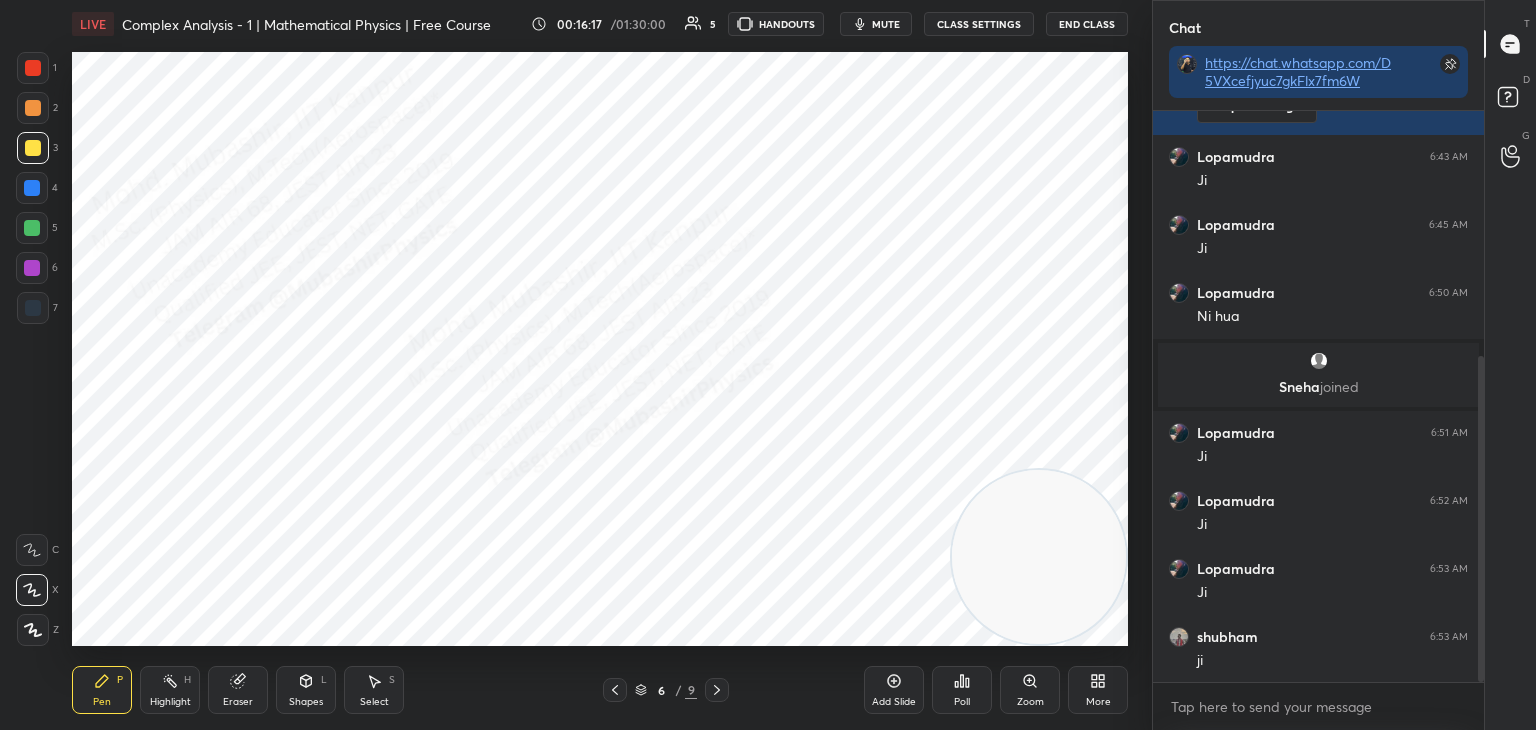 click at bounding box center (32, 228) 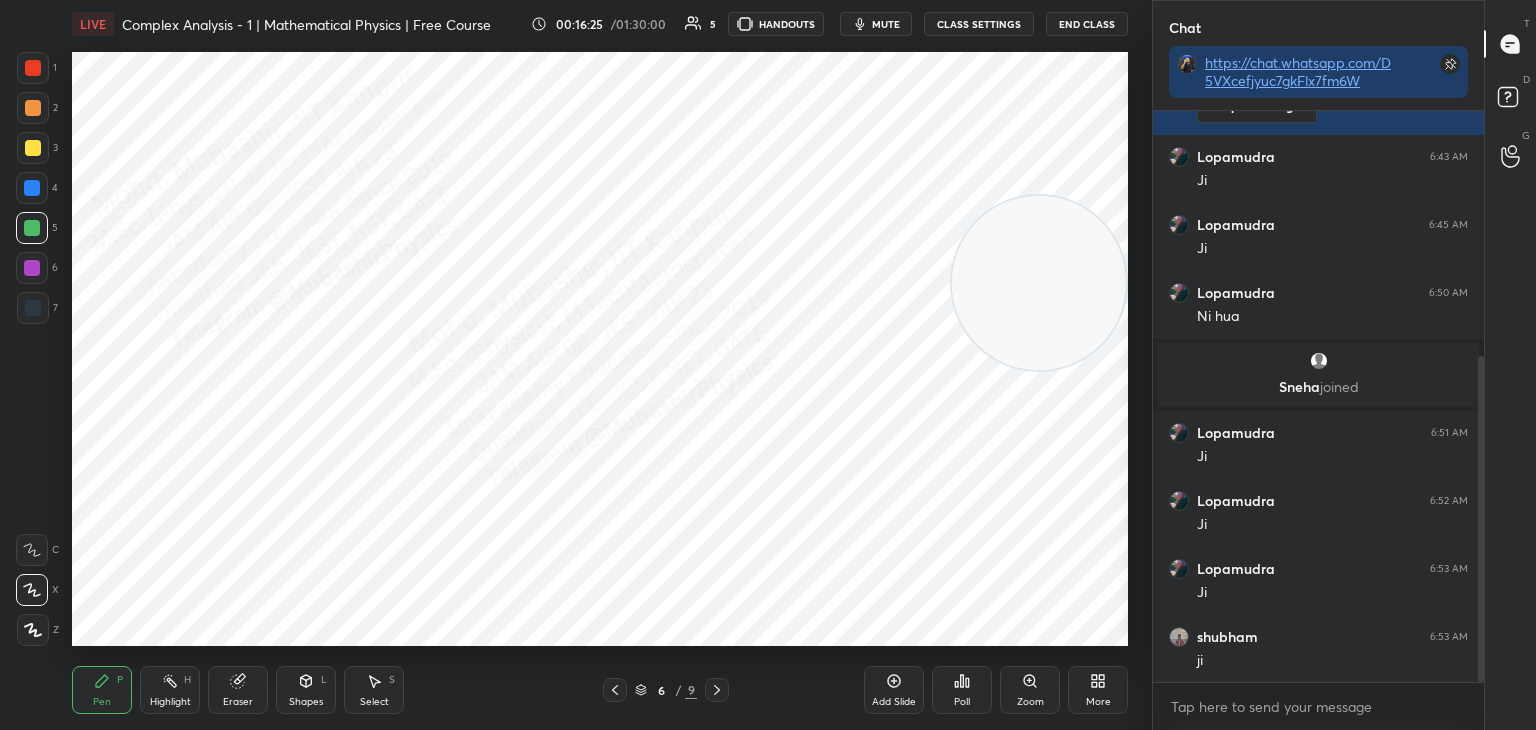 drag, startPoint x: 1019, startPoint y: 481, endPoint x: 961, endPoint y: 105, distance: 380.4471 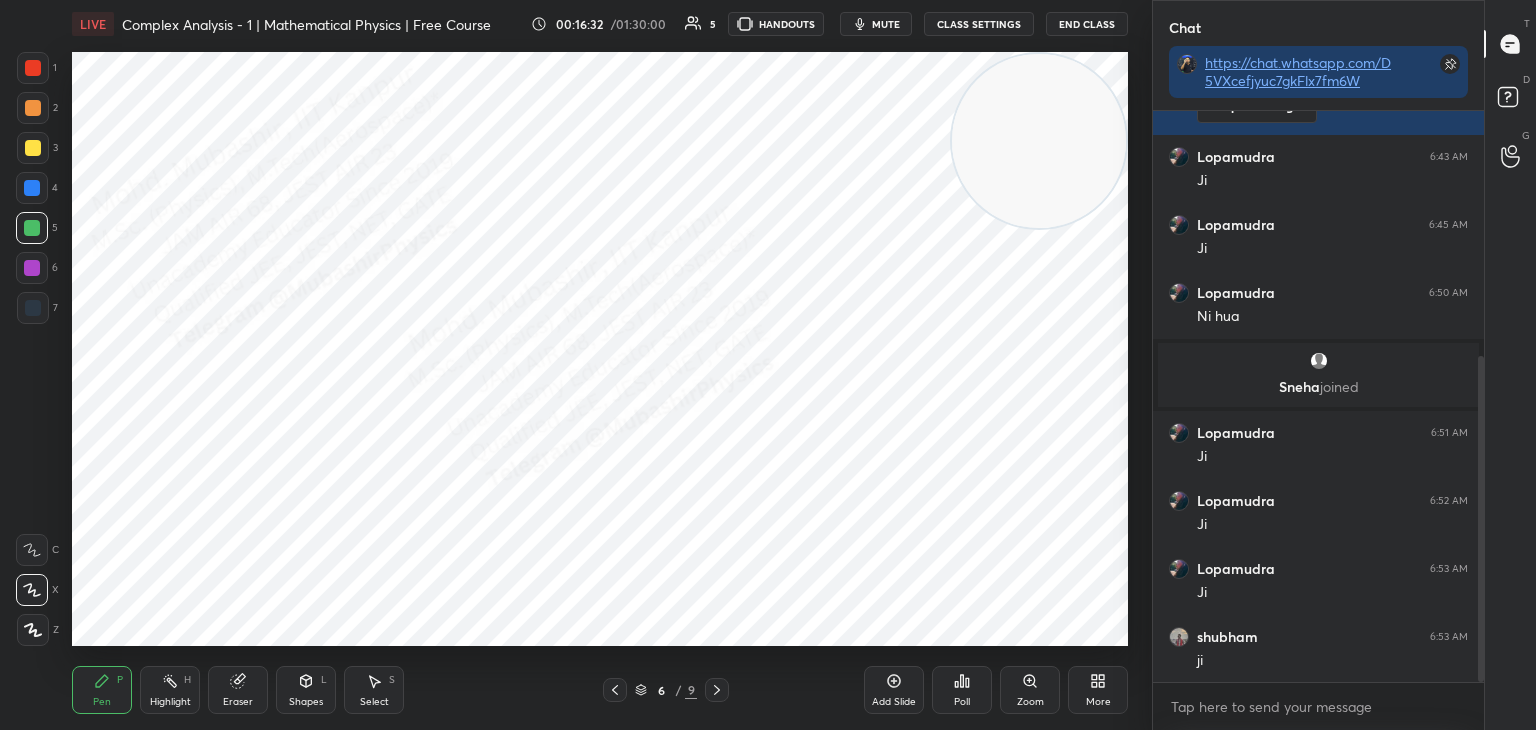 click at bounding box center [33, 108] 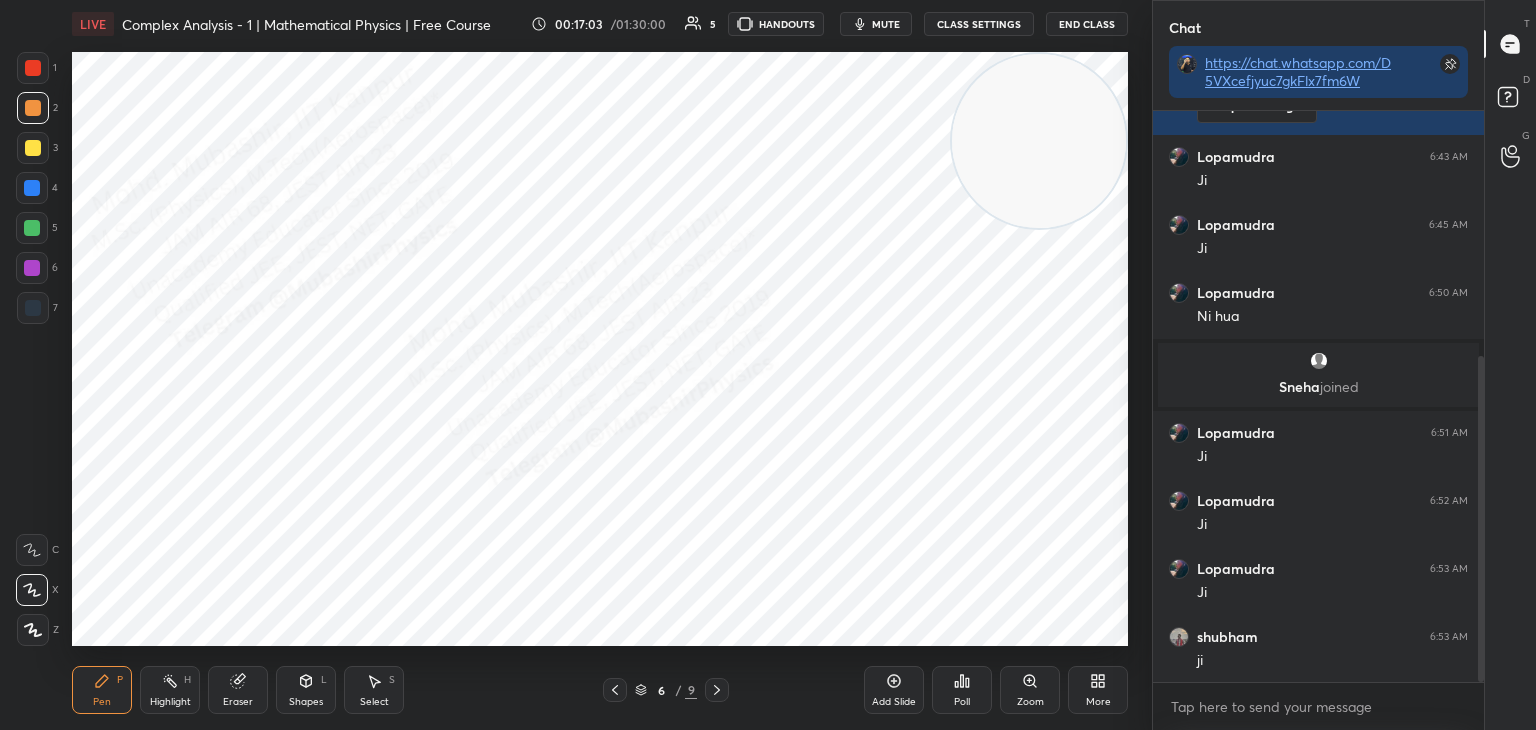 click 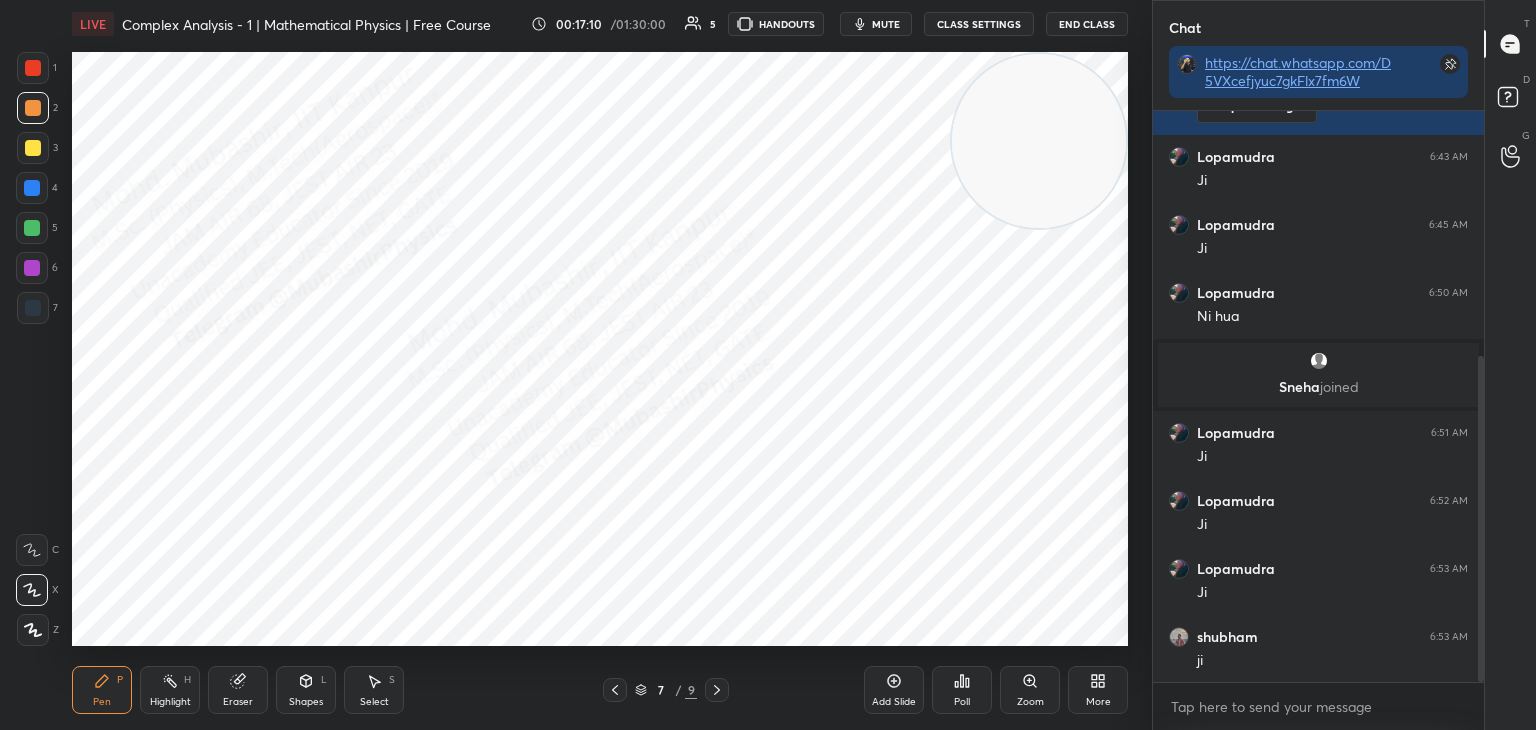 drag, startPoint x: 27, startPoint y: 65, endPoint x: 47, endPoint y: 73, distance: 21.540659 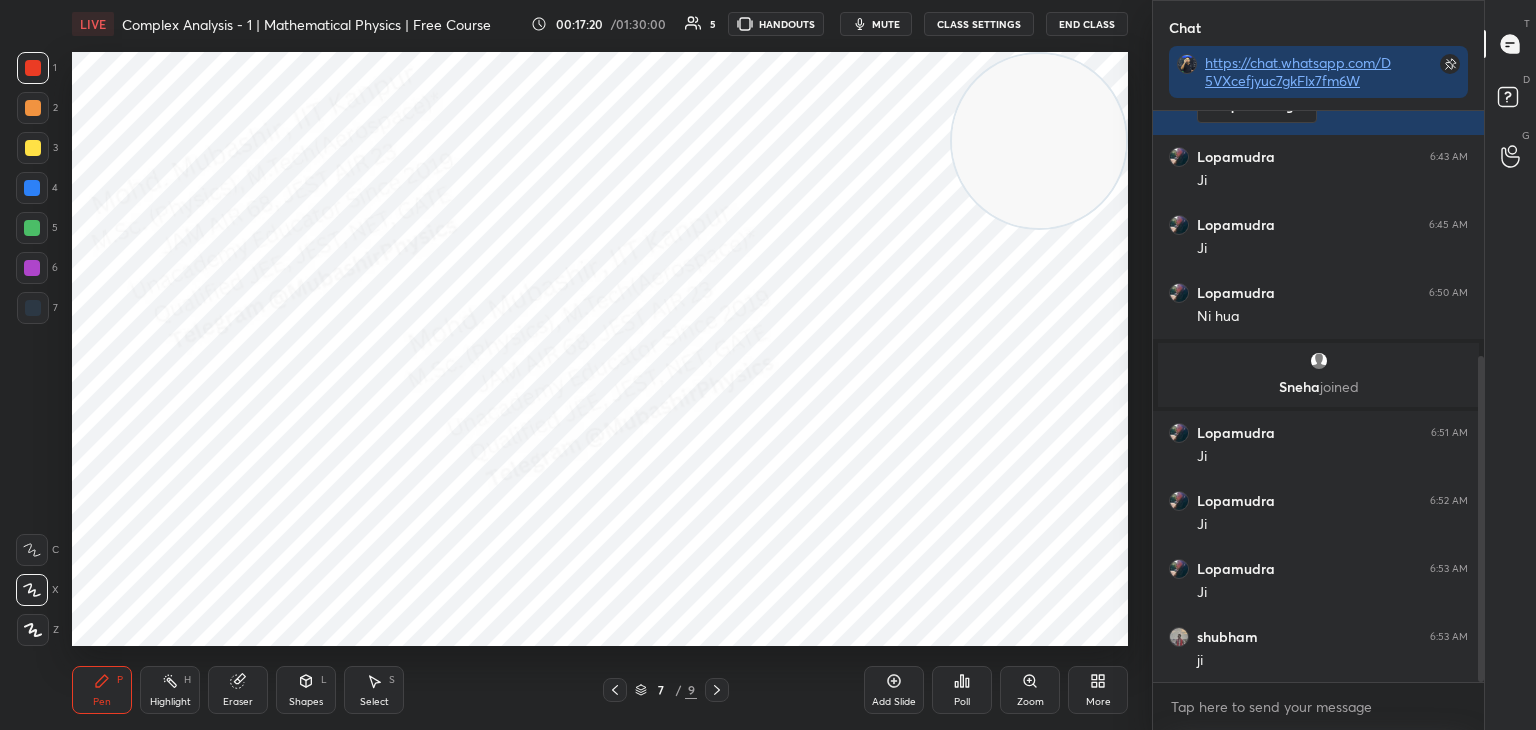 click on "Eraser" at bounding box center [238, 690] 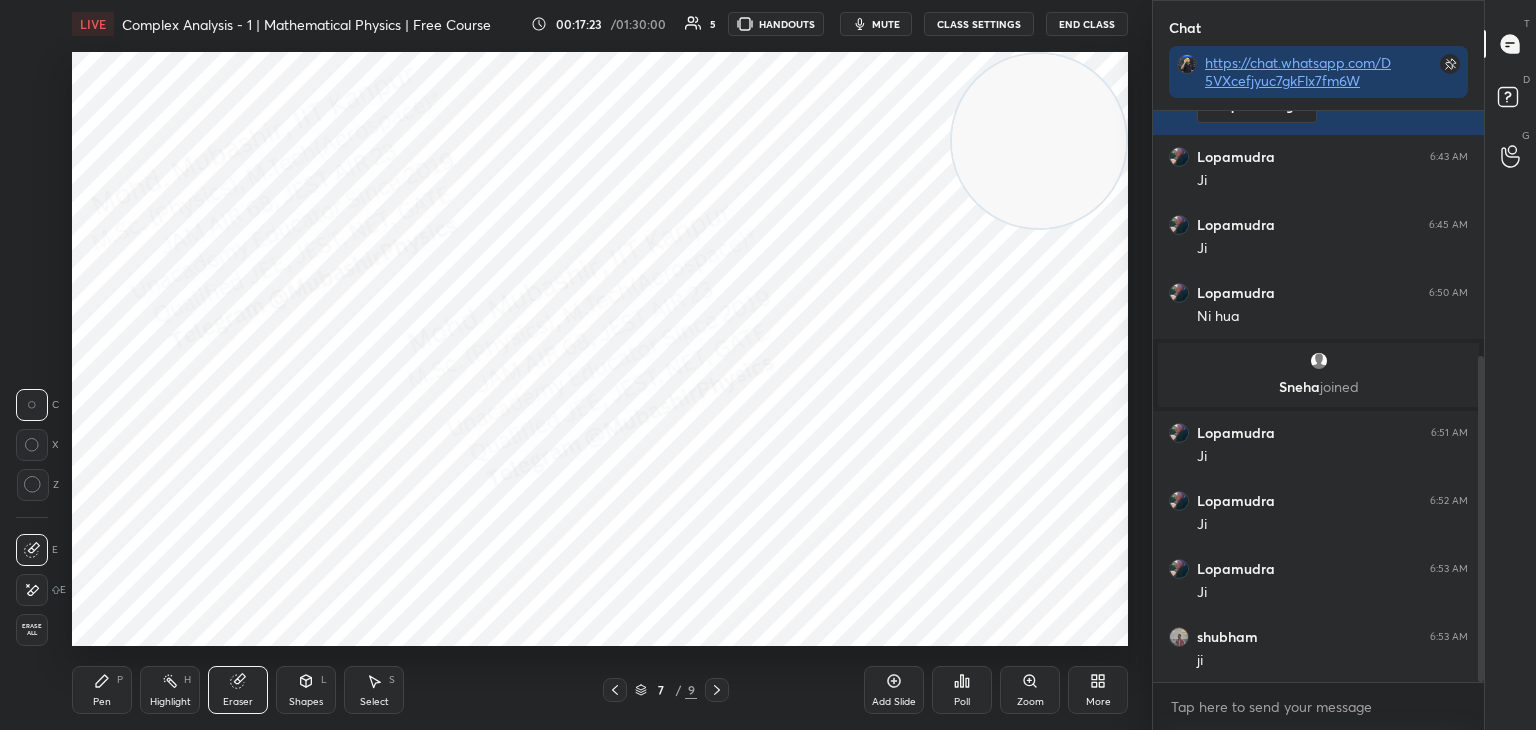 click on "Erase all" at bounding box center [32, 630] 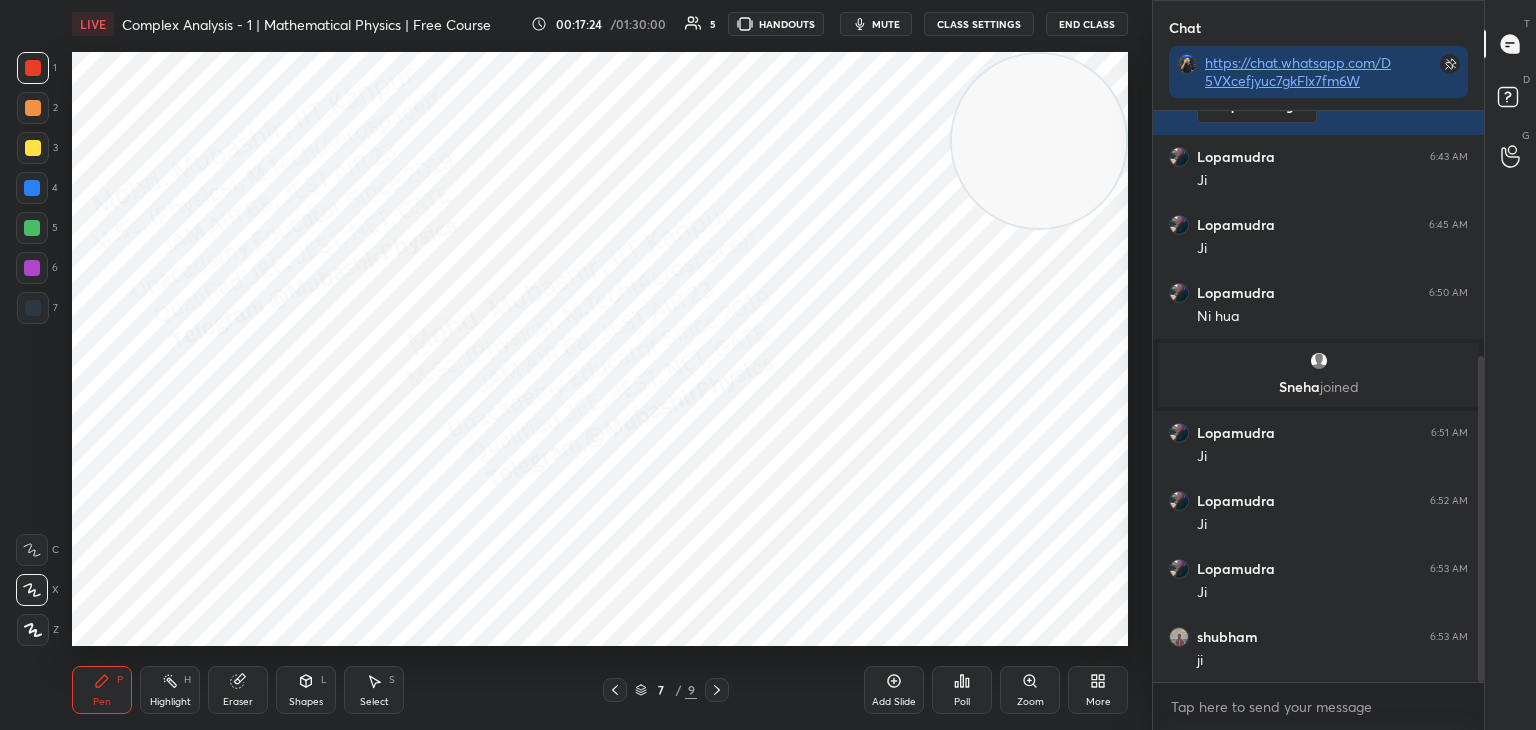 drag, startPoint x: 149, startPoint y: 685, endPoint x: 171, endPoint y: 679, distance: 22.803509 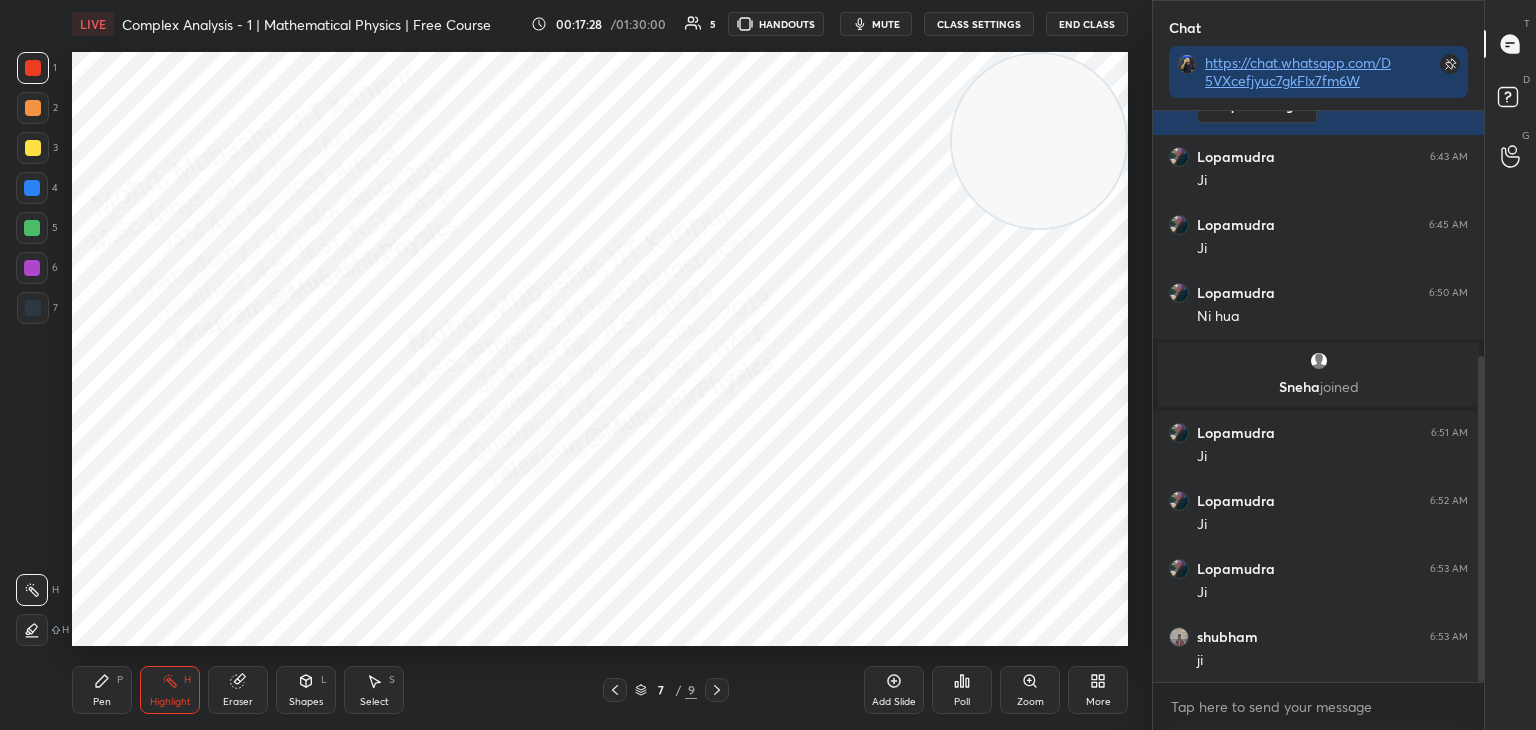 click on "Setting up your live class Poll for   secs No correct answer Start poll" at bounding box center [600, 349] 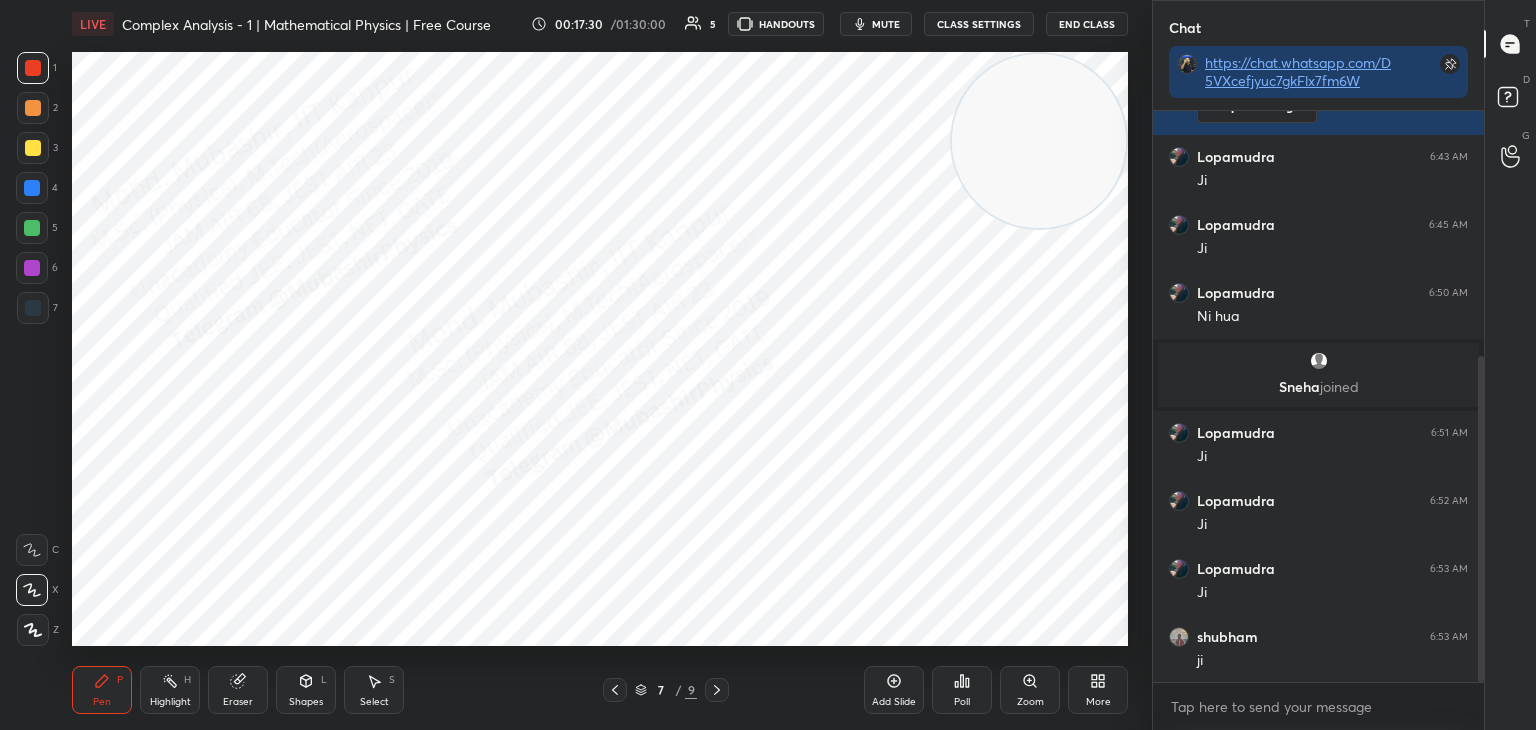 click 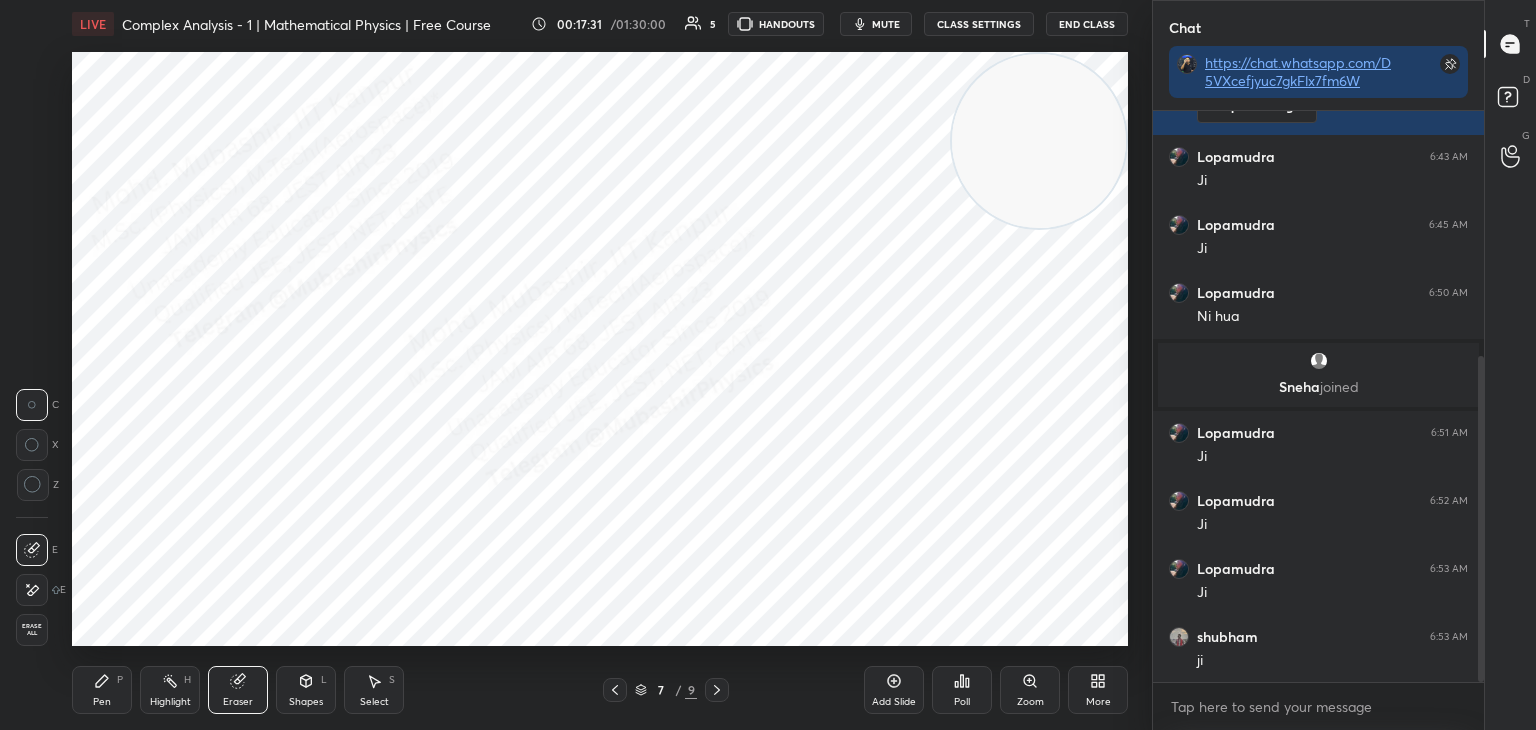 click on "Erase all" at bounding box center [32, 630] 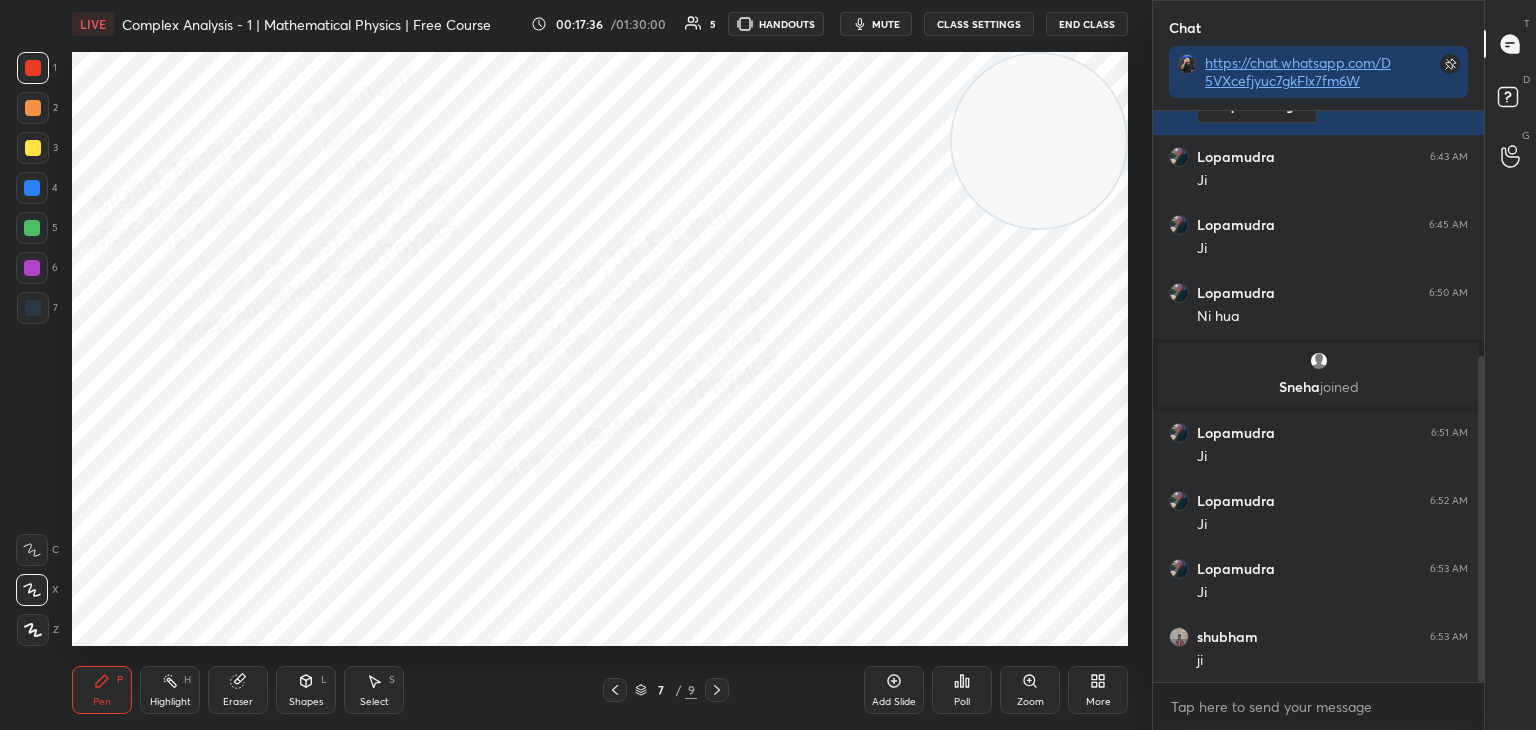 click at bounding box center (615, 690) 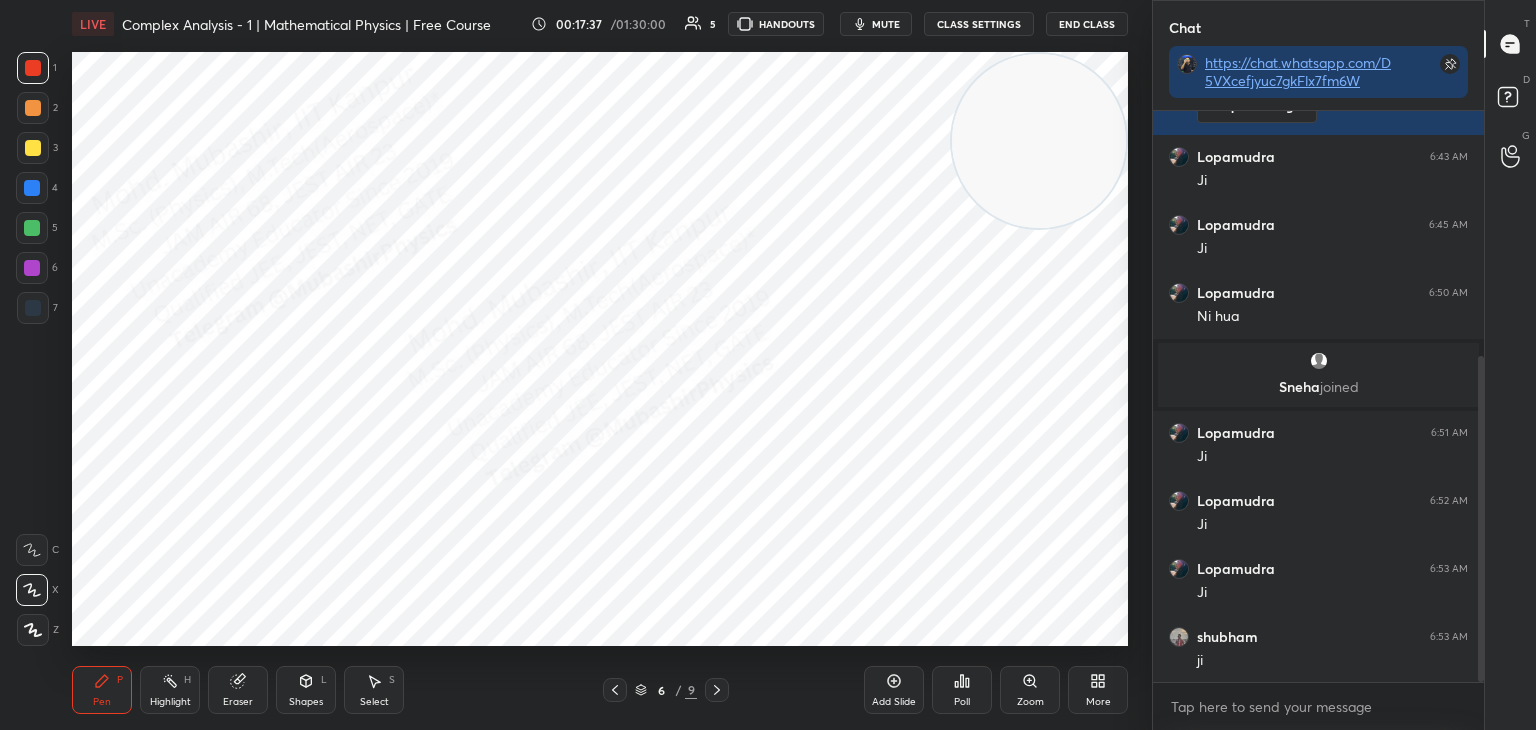 drag, startPoint x: 721, startPoint y: 691, endPoint x: 721, endPoint y: 659, distance: 32 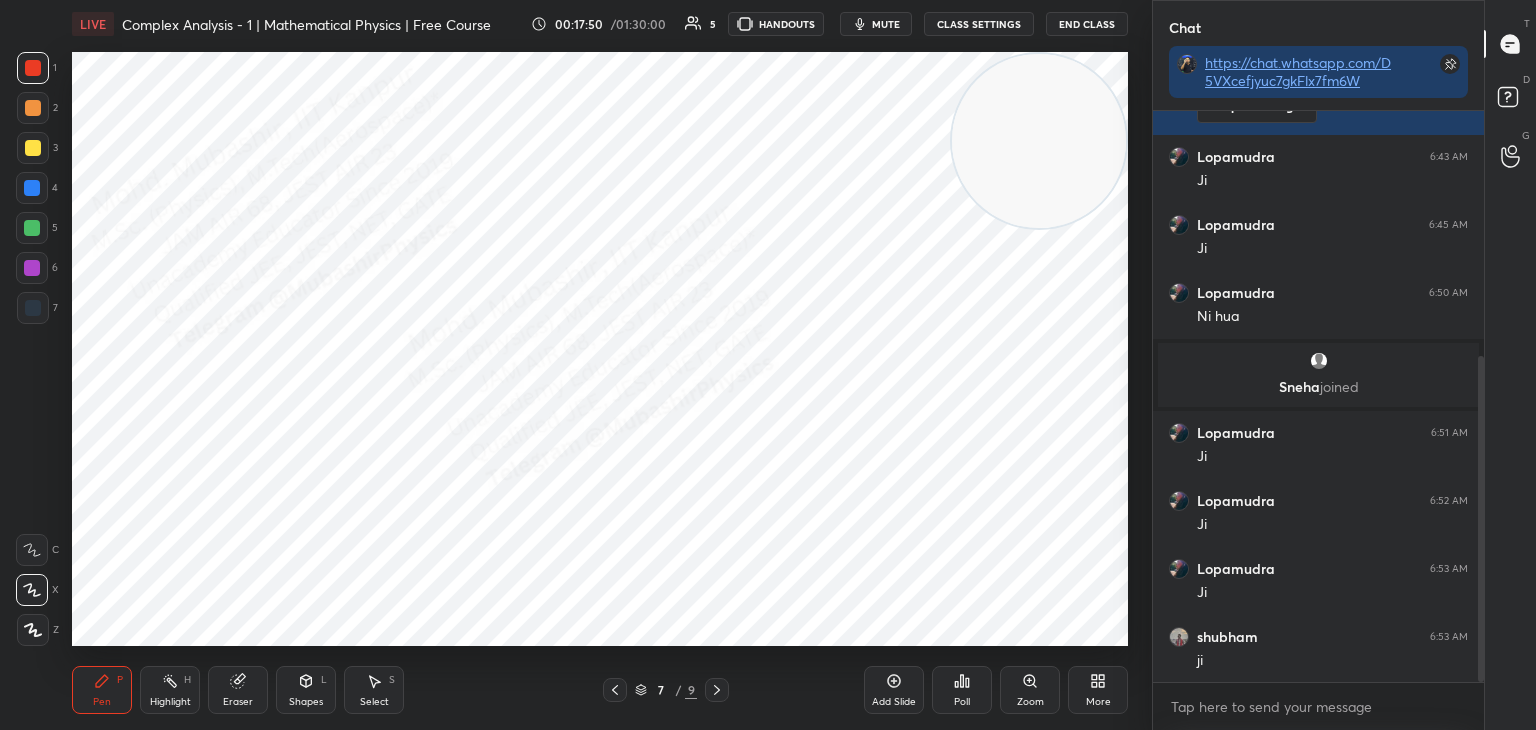 drag, startPoint x: 33, startPoint y: 265, endPoint x: 59, endPoint y: 261, distance: 26.305893 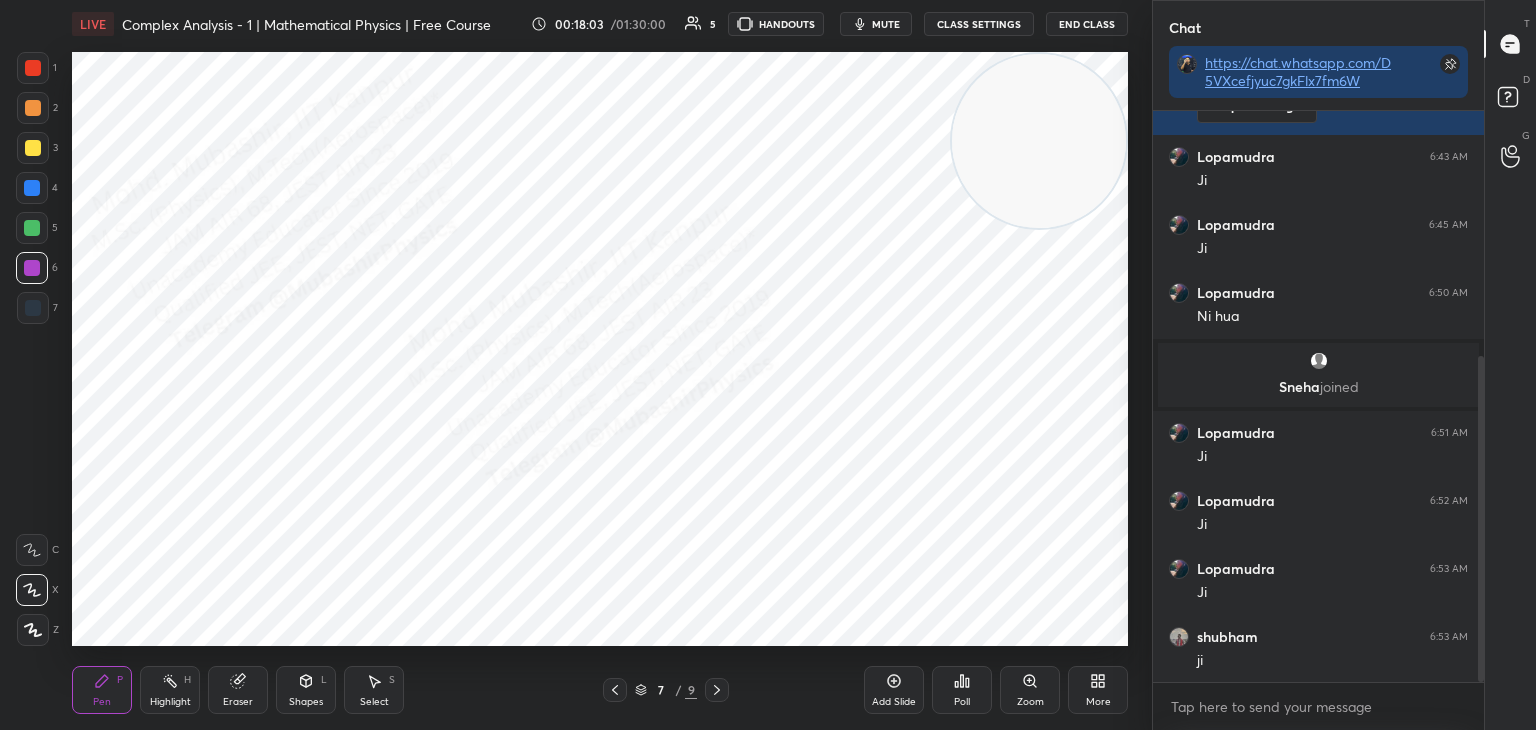 drag, startPoint x: 28, startPoint y: 191, endPoint x: 53, endPoint y: 210, distance: 31.400637 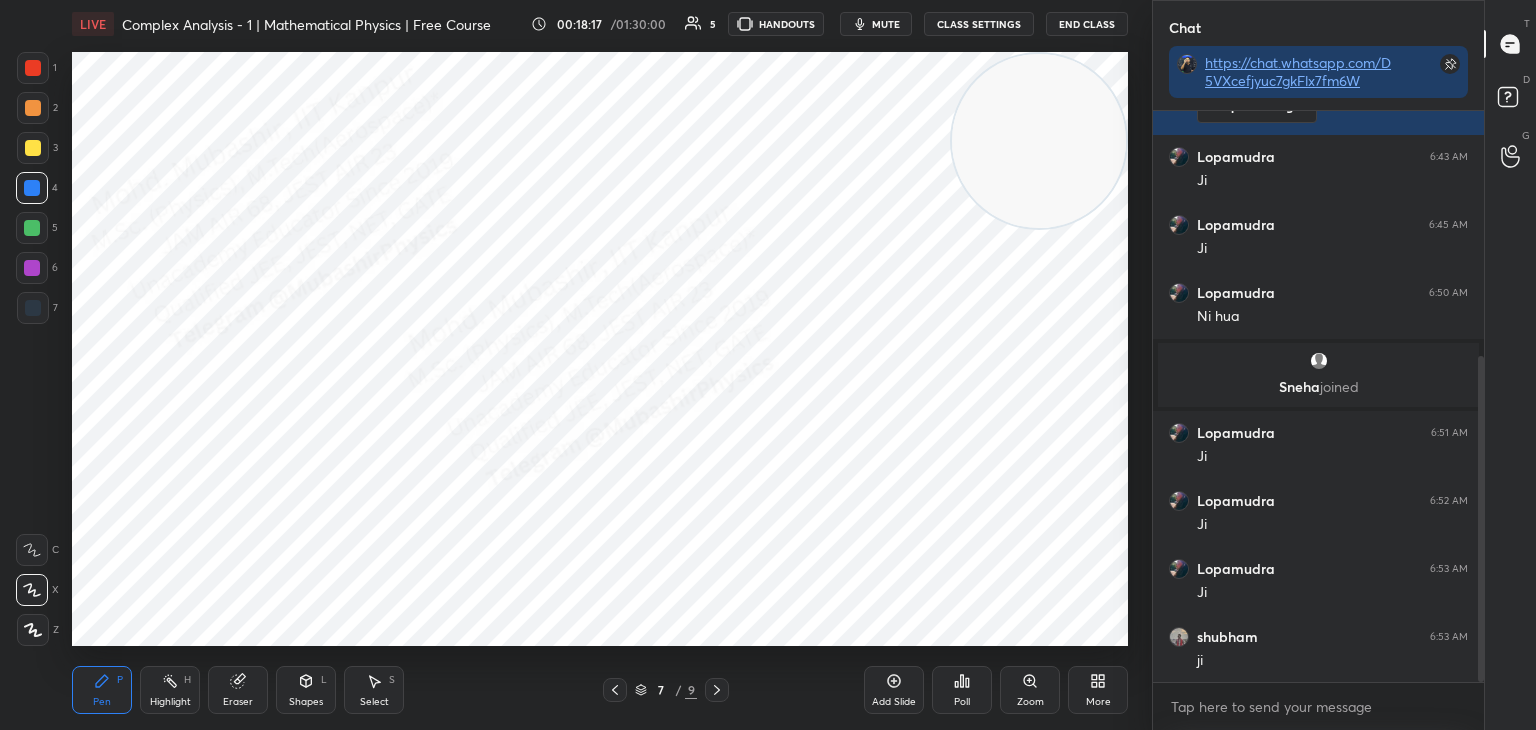 click 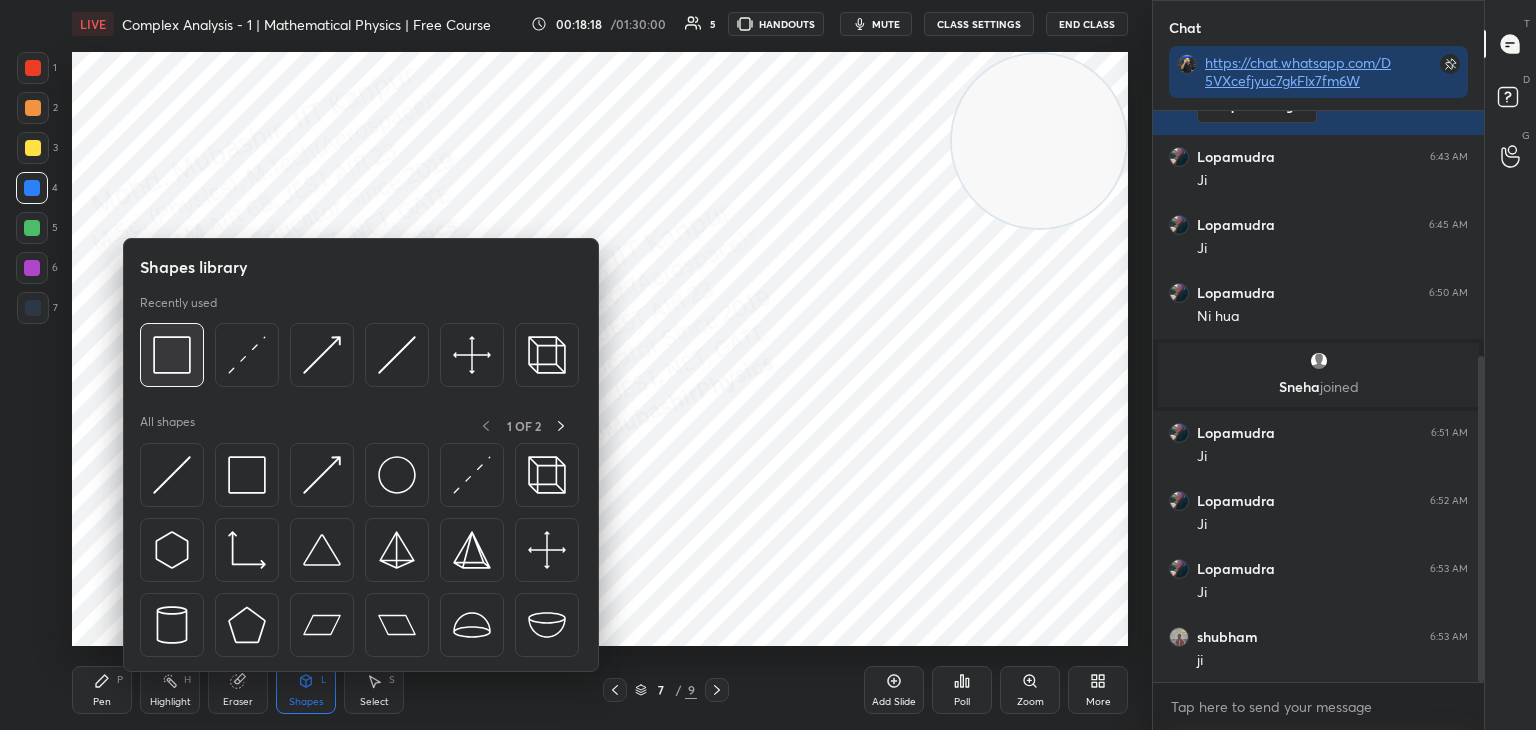 click at bounding box center [172, 355] 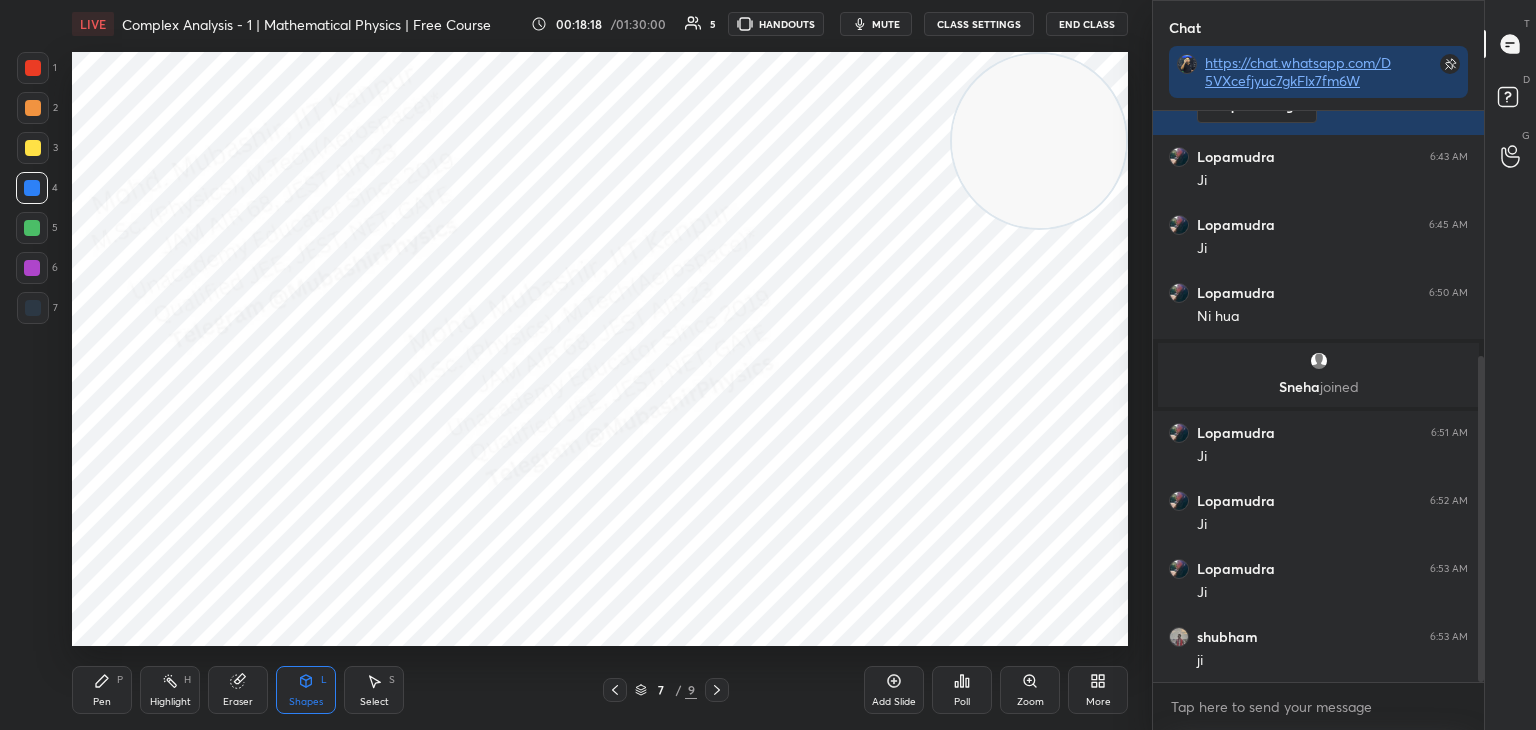 drag, startPoint x: 32, startPoint y: 151, endPoint x: 47, endPoint y: 165, distance: 20.518284 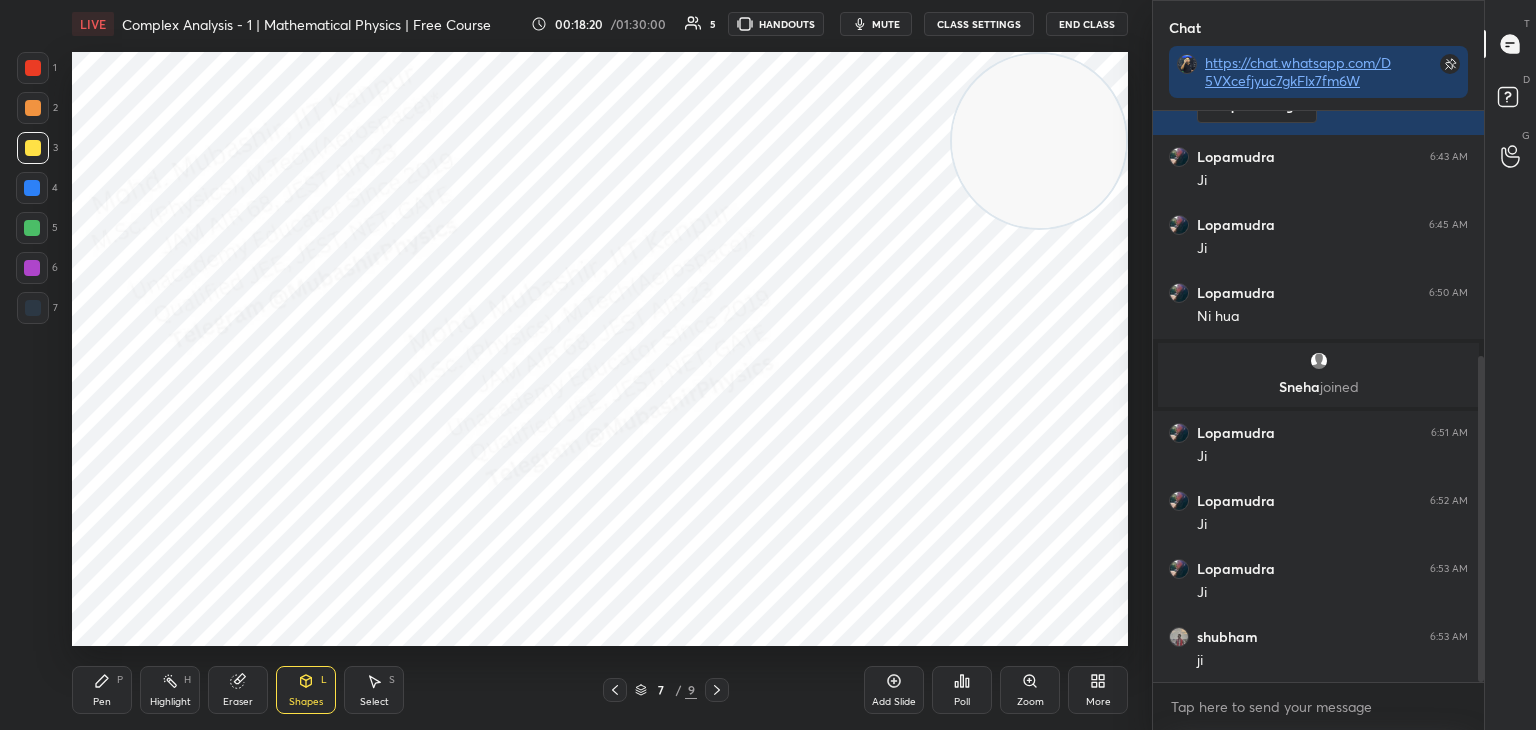 click 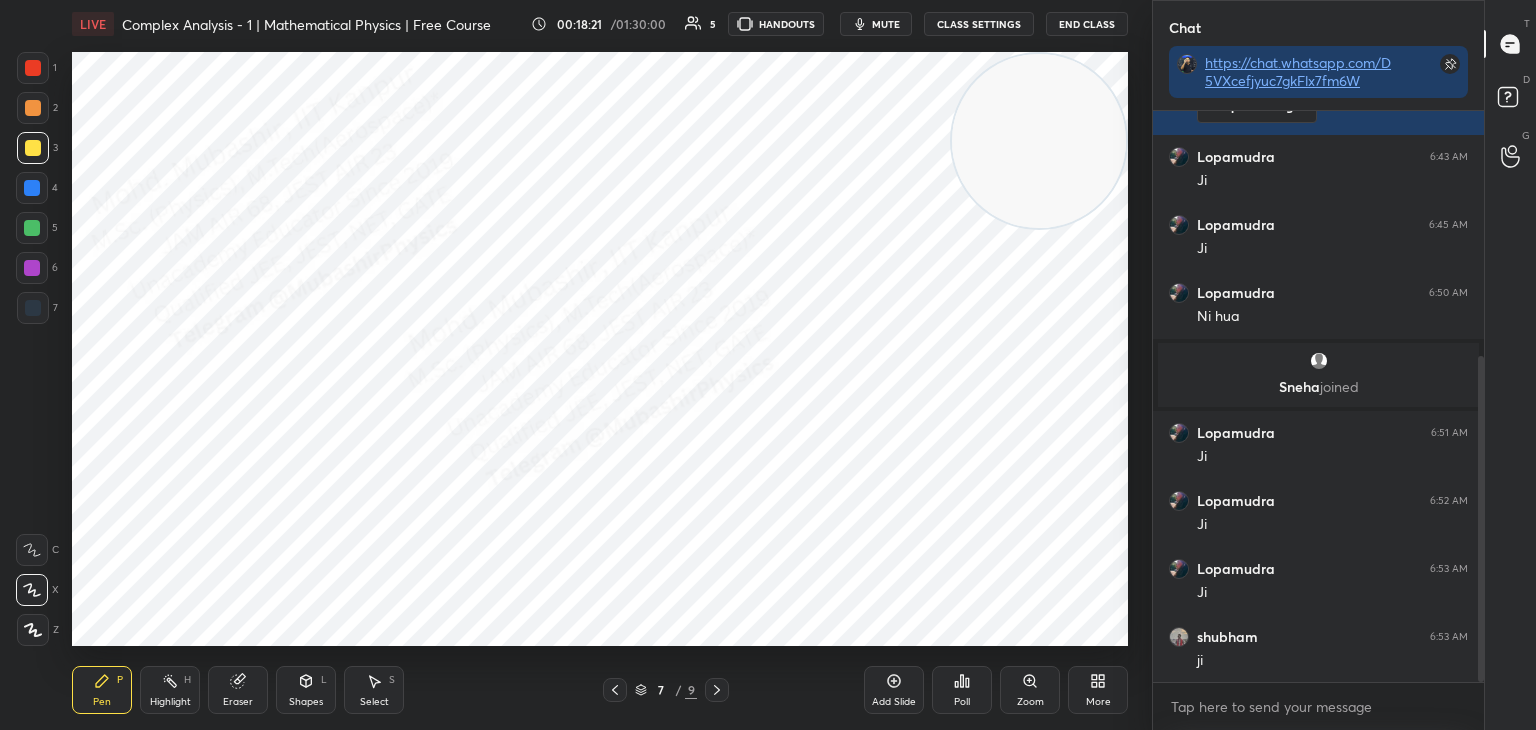 click at bounding box center [32, 228] 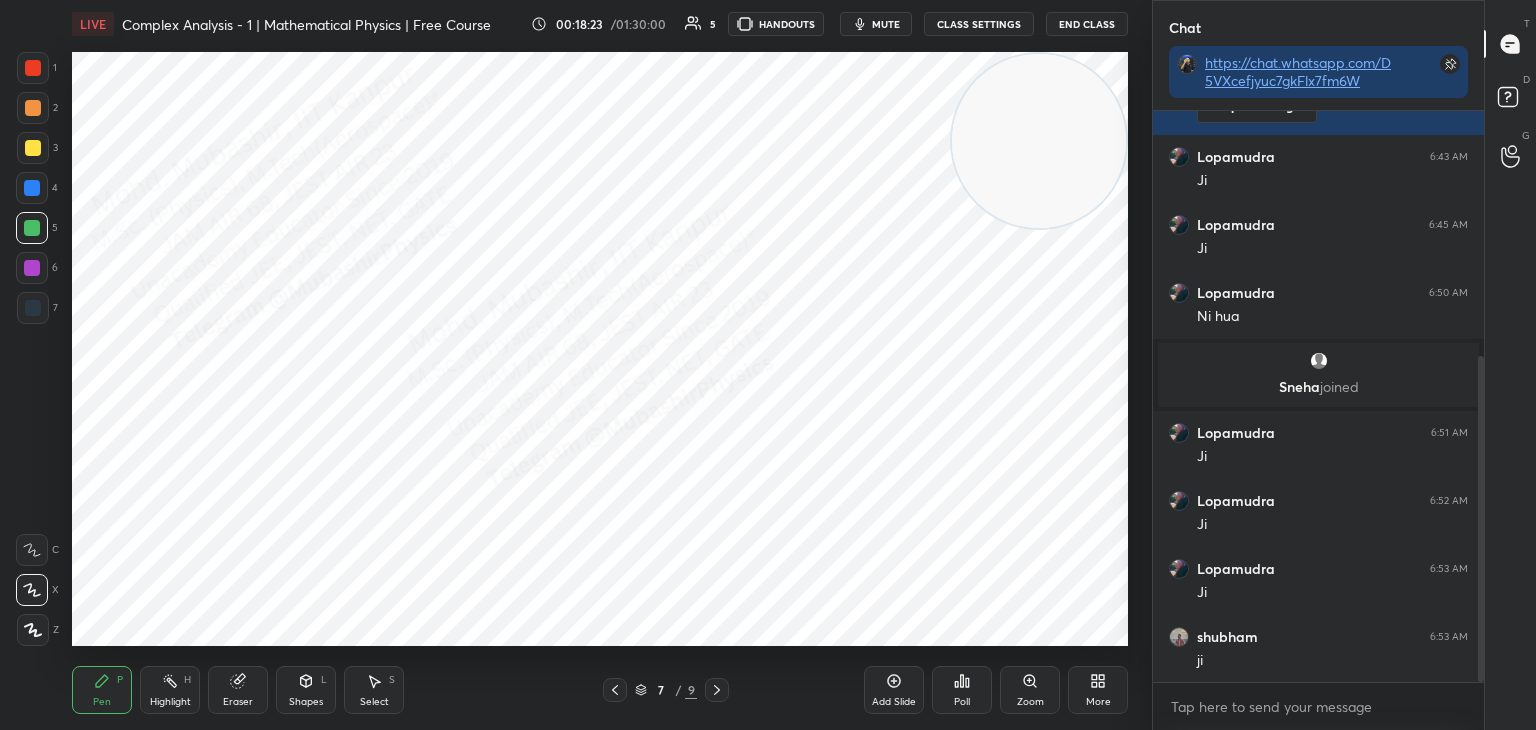 drag, startPoint x: 20, startPoint y: 117, endPoint x: 51, endPoint y: 117, distance: 31 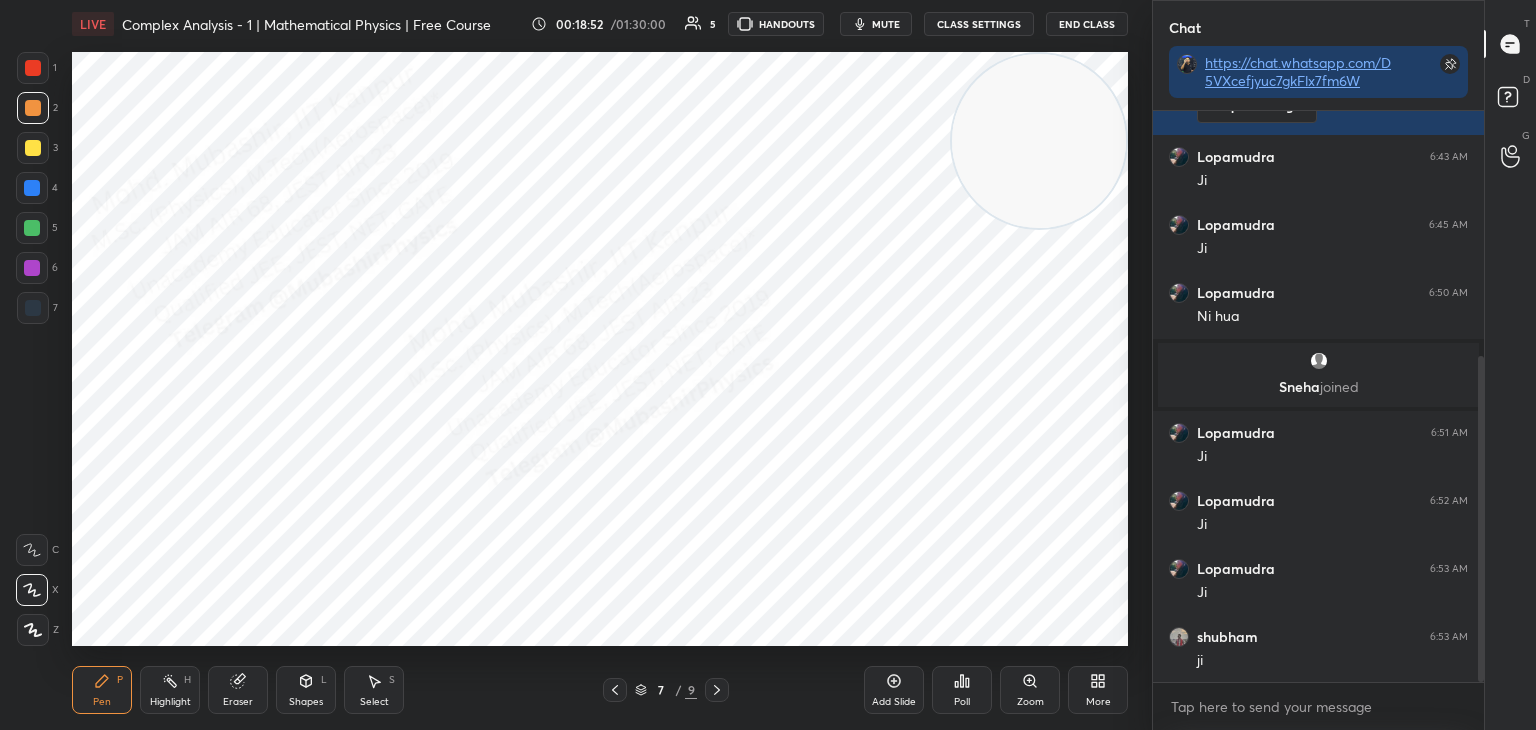 click at bounding box center (717, 690) 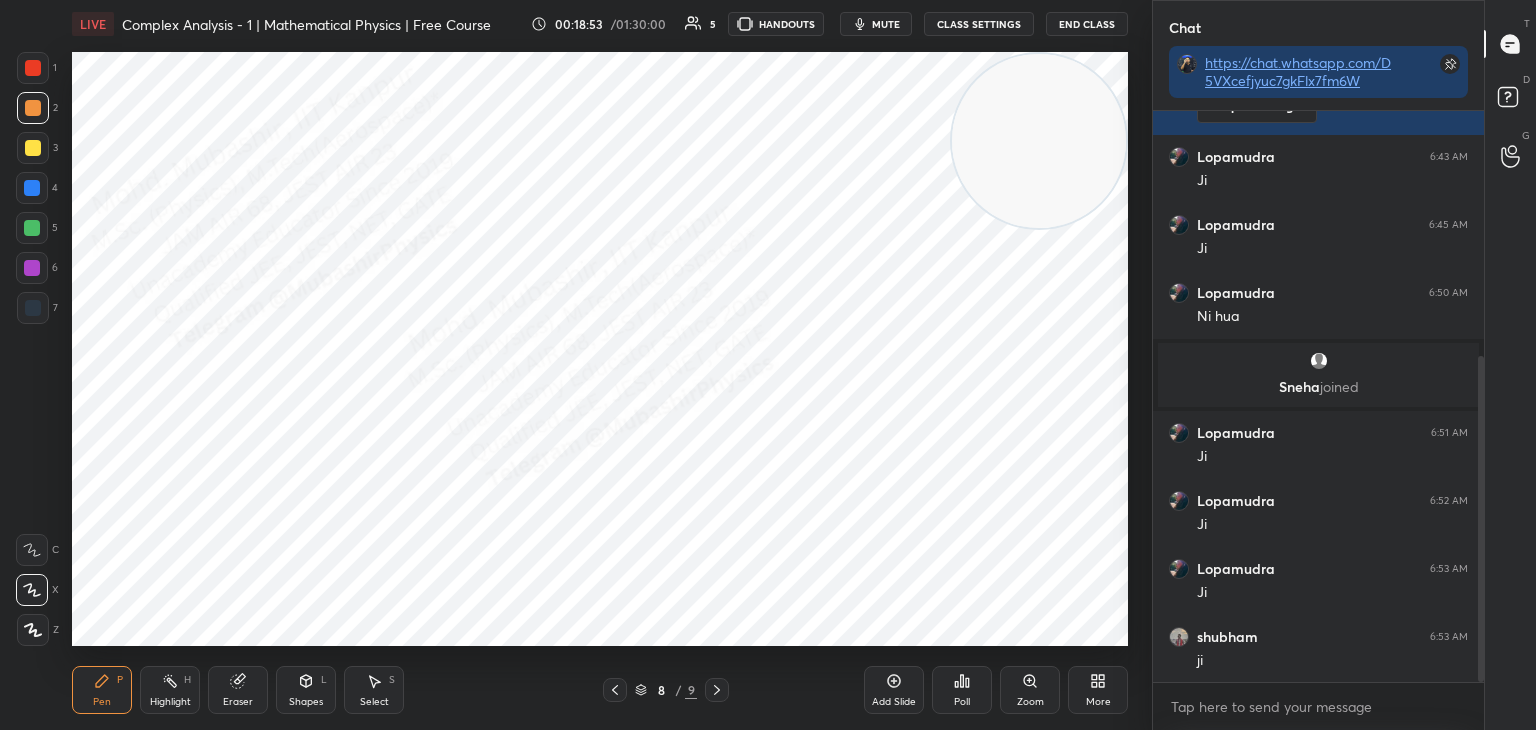 drag, startPoint x: 36, startPoint y: 310, endPoint x: 65, endPoint y: 163, distance: 149.83324 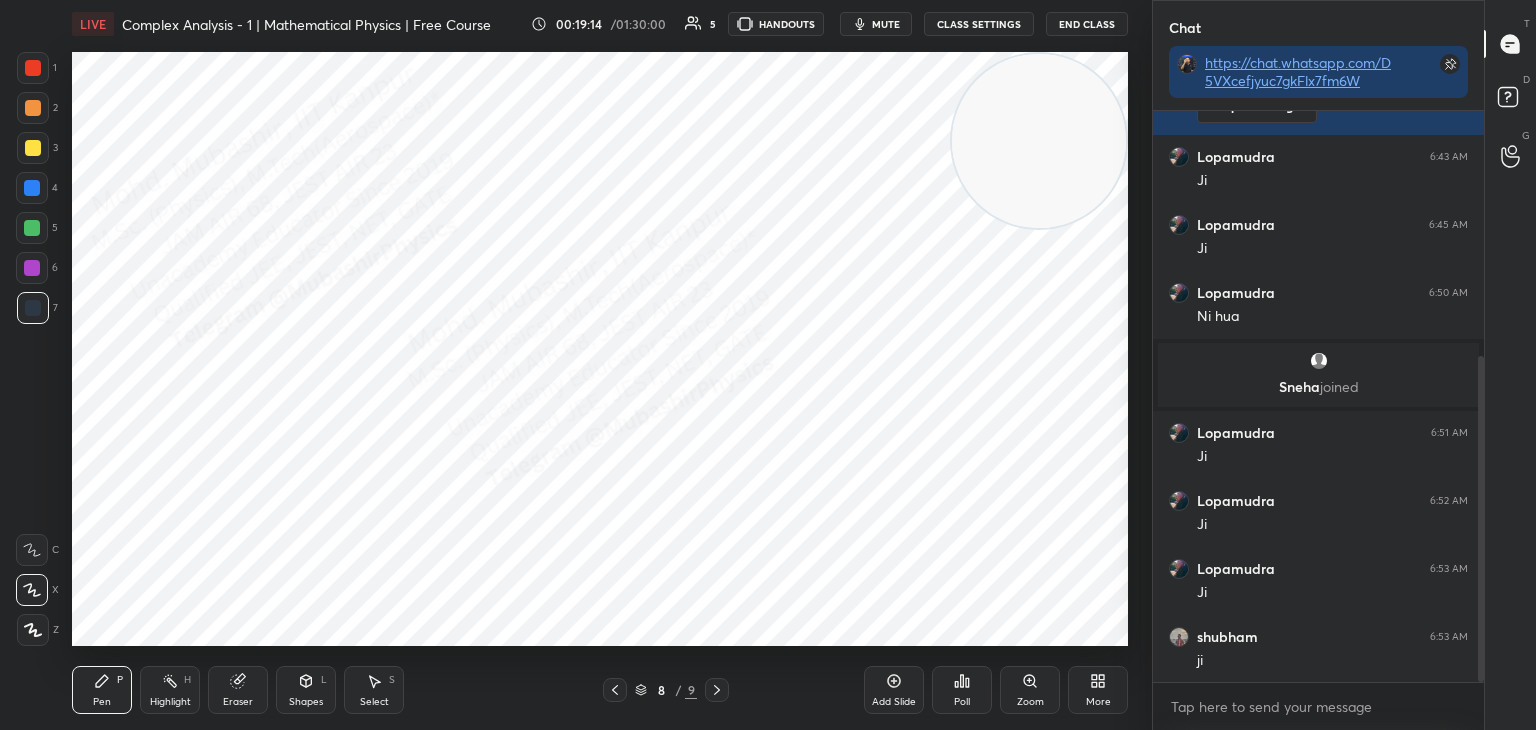 drag, startPoint x: 880, startPoint y: 17, endPoint x: 912, endPoint y: 18, distance: 32.01562 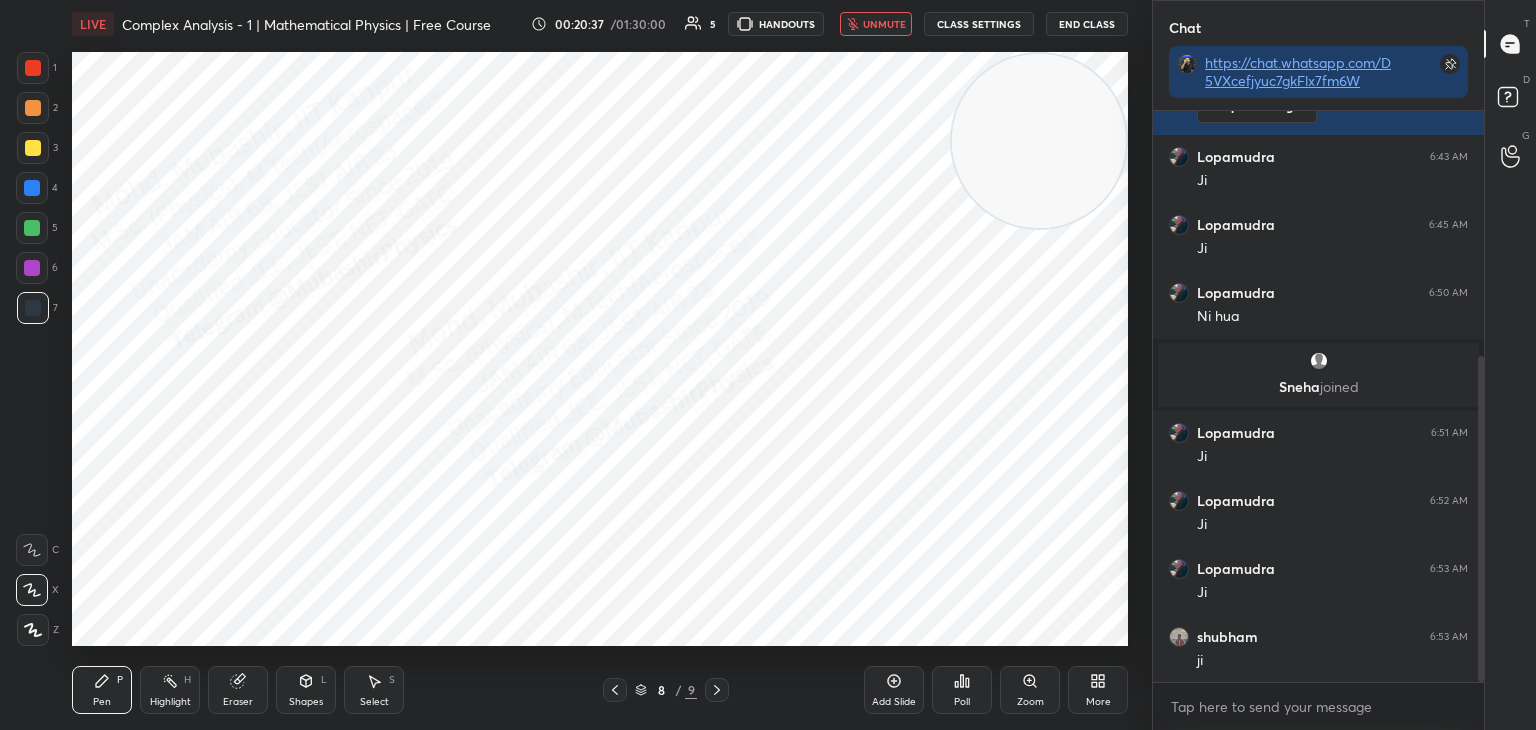 click 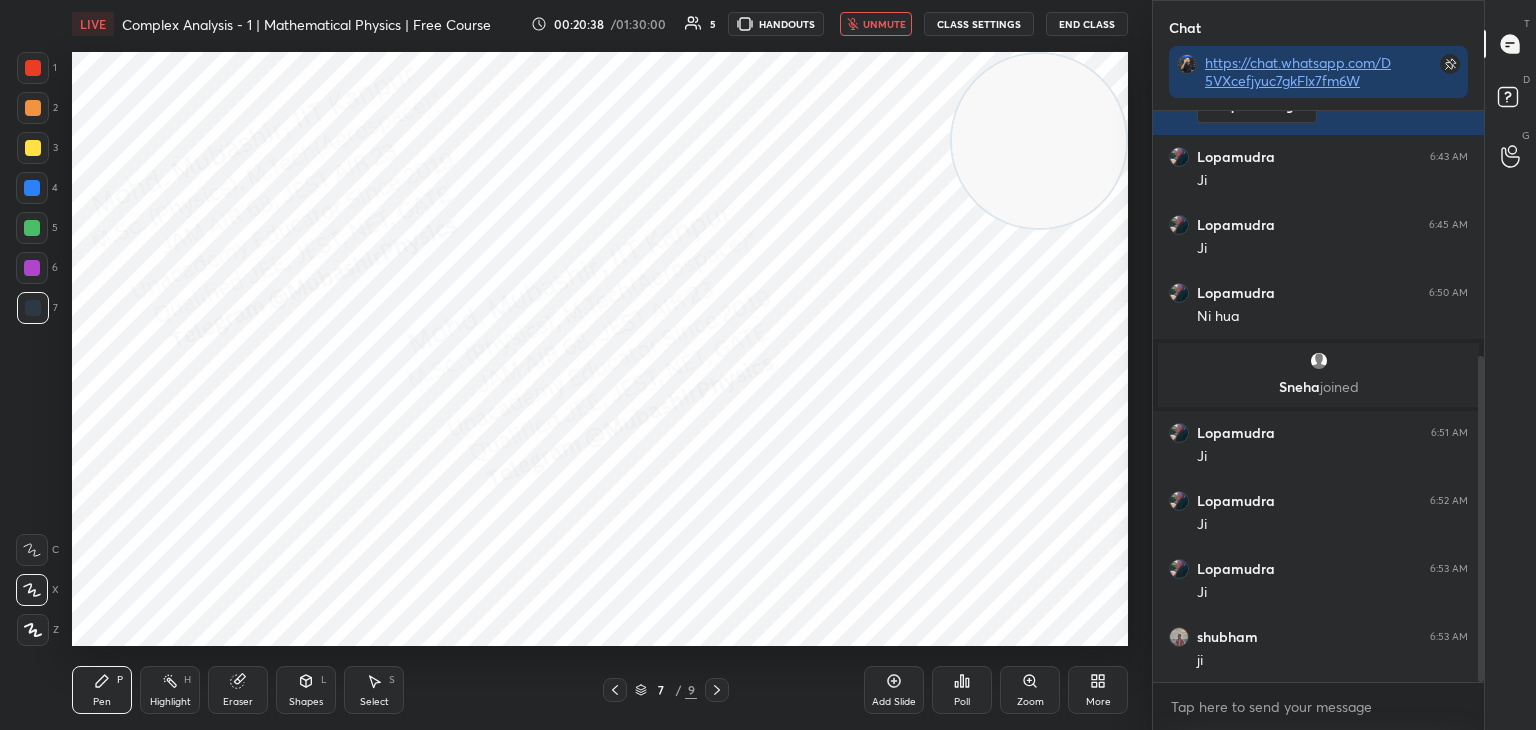click on "unmute" at bounding box center (884, 24) 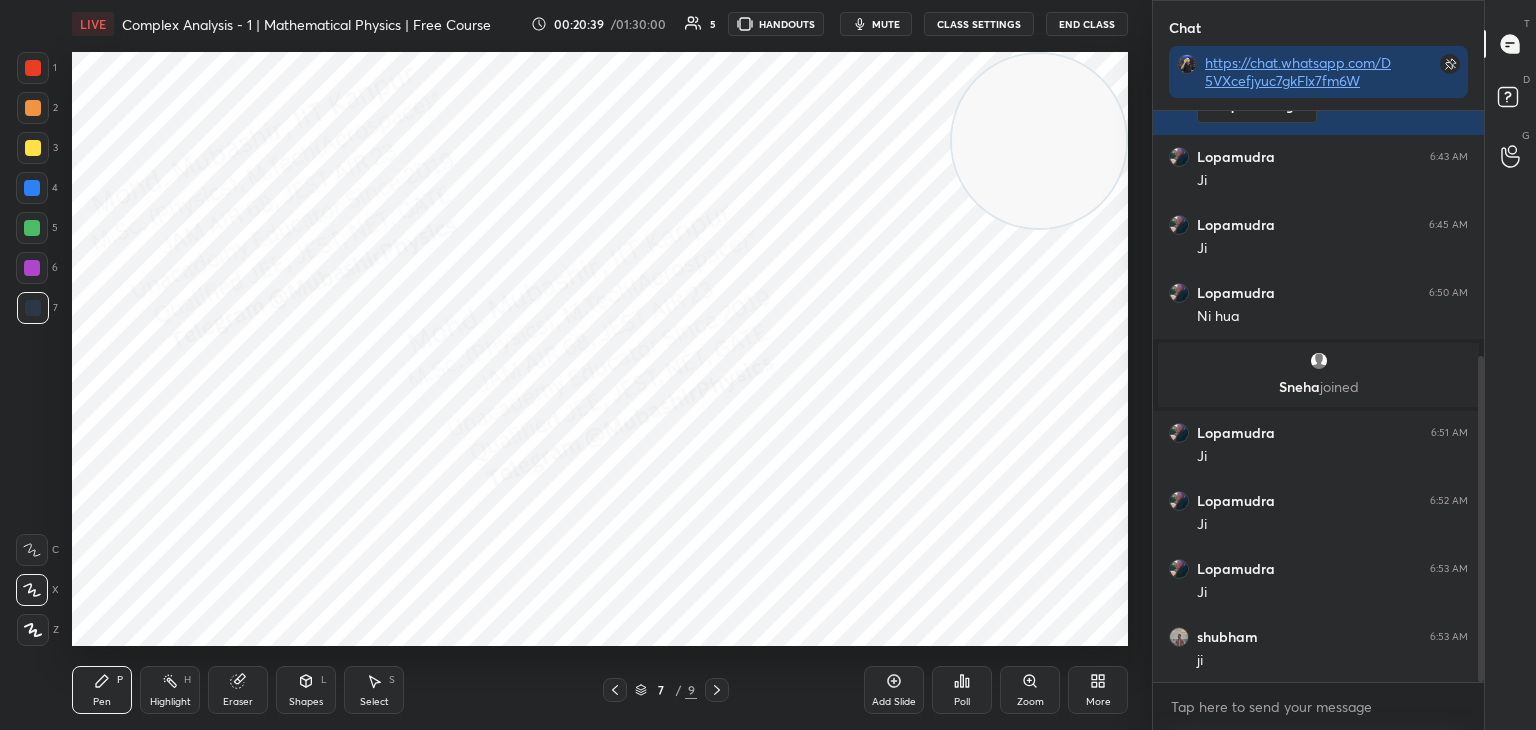 click on "Select S" at bounding box center [374, 690] 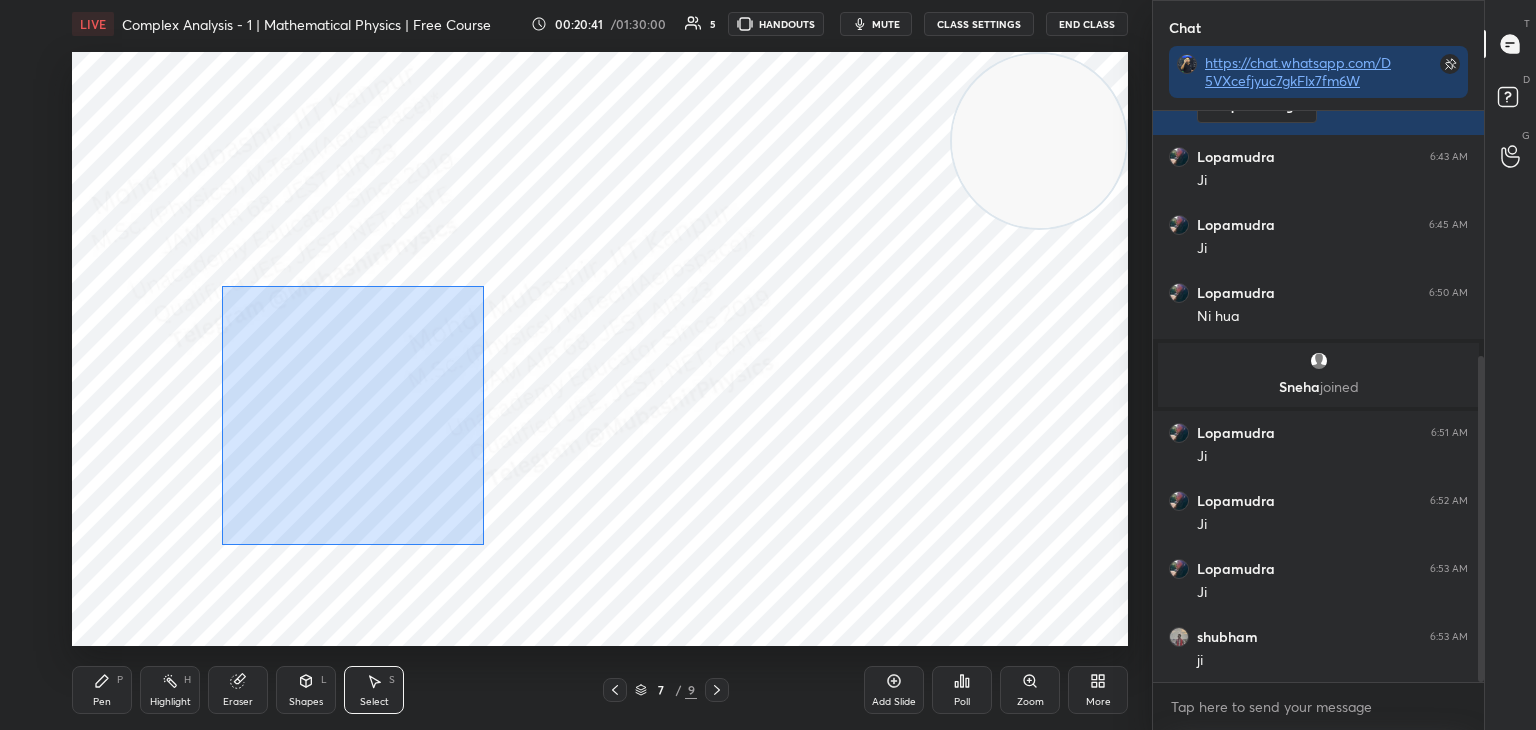 drag, startPoint x: 228, startPoint y: 302, endPoint x: 484, endPoint y: 545, distance: 352.966 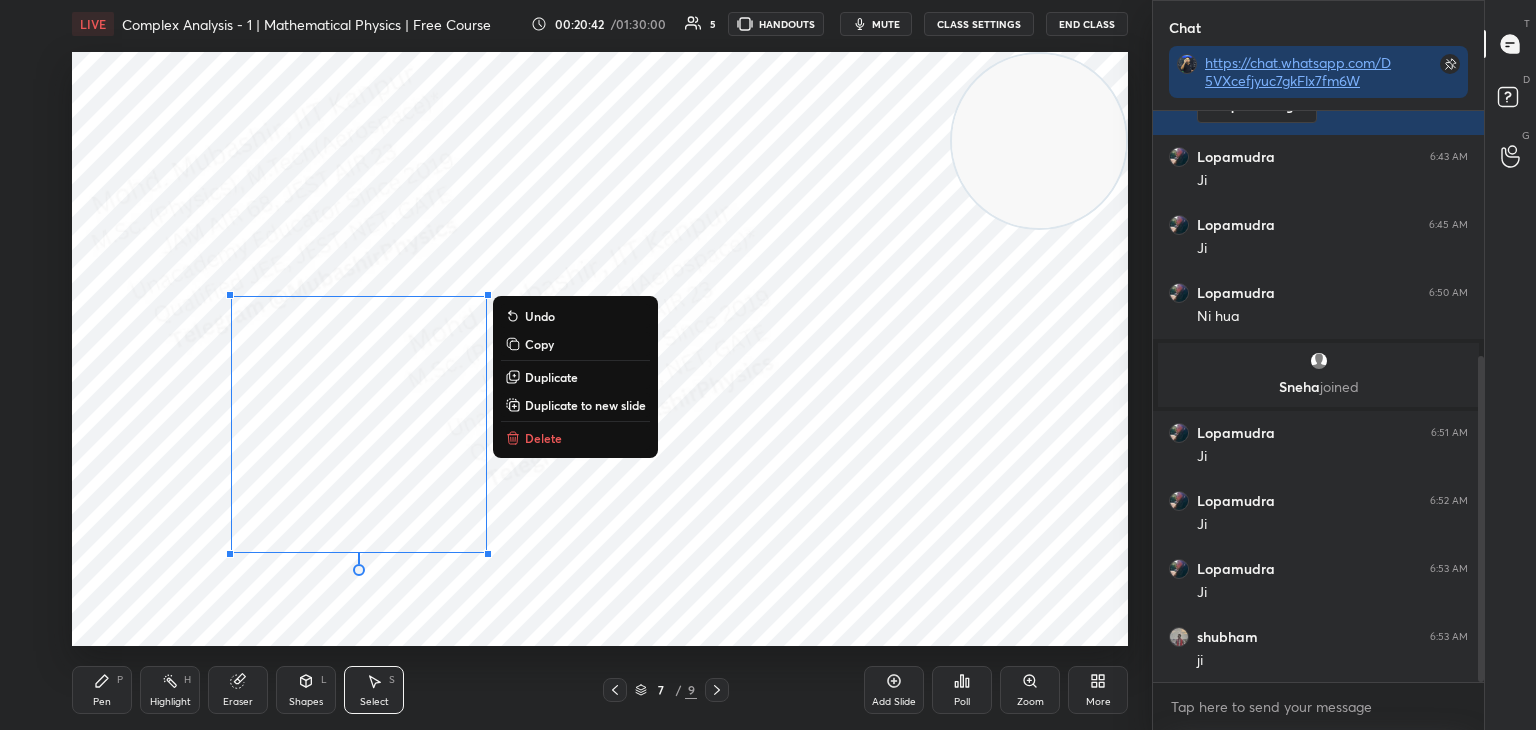 click on "Copy" at bounding box center (539, 344) 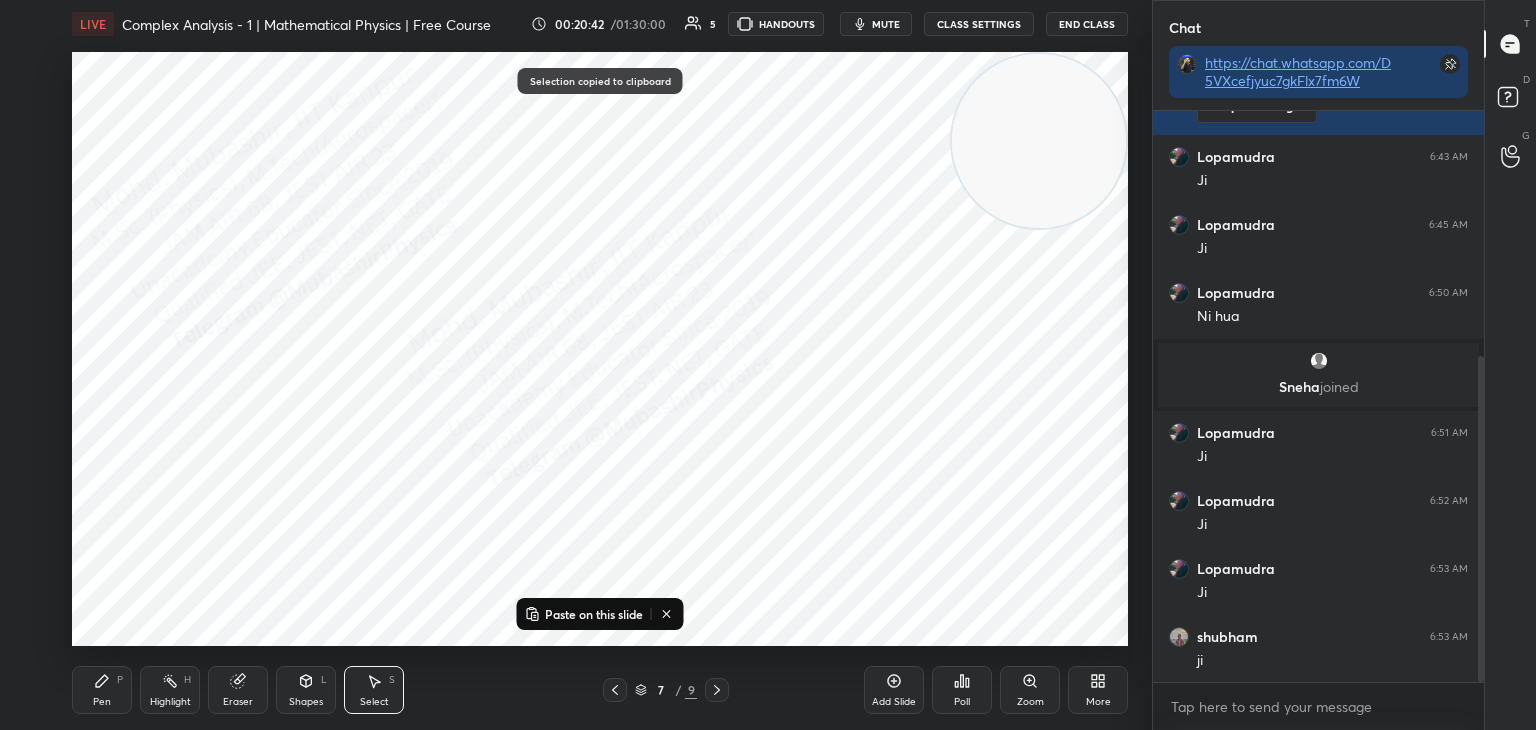 click 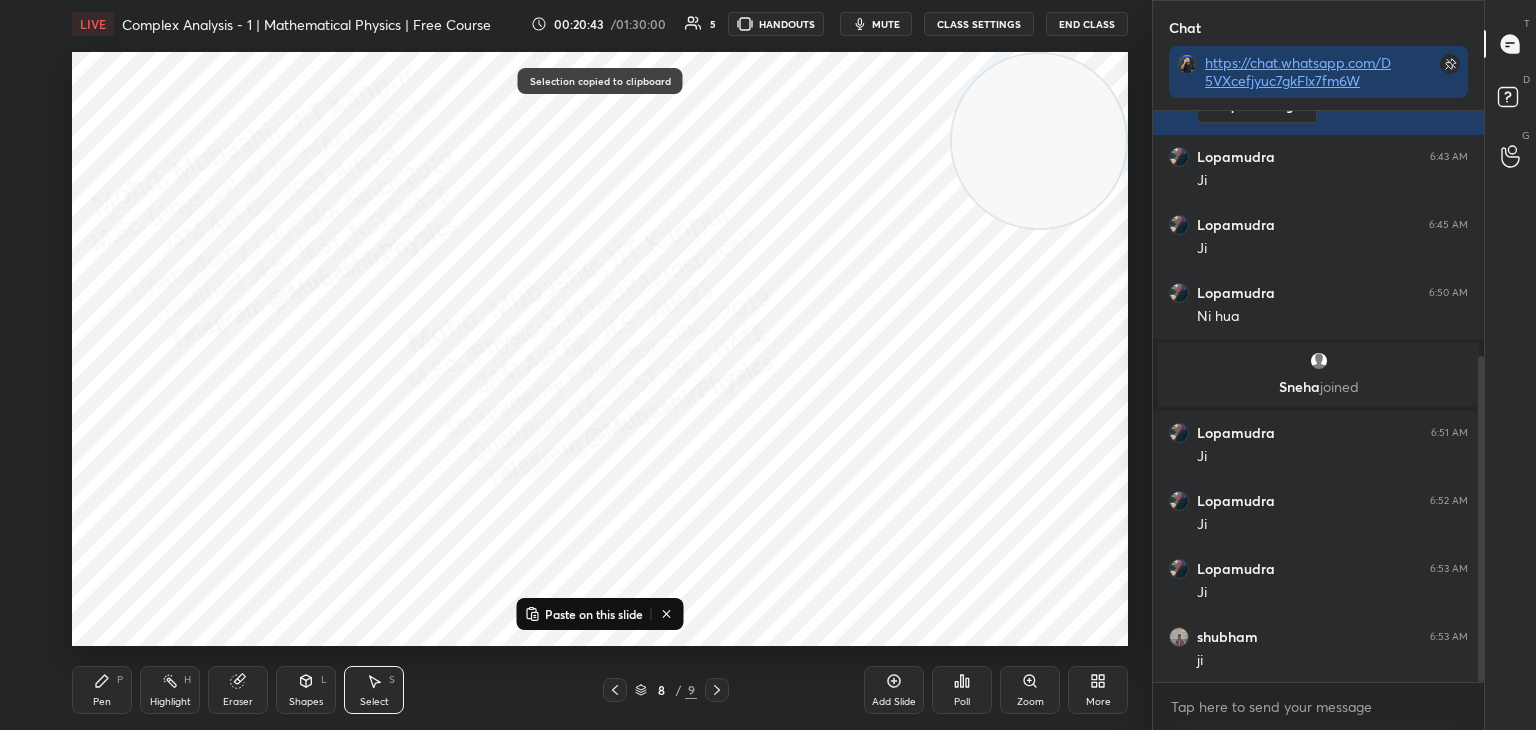 click on "Paste on this slide" at bounding box center (594, 614) 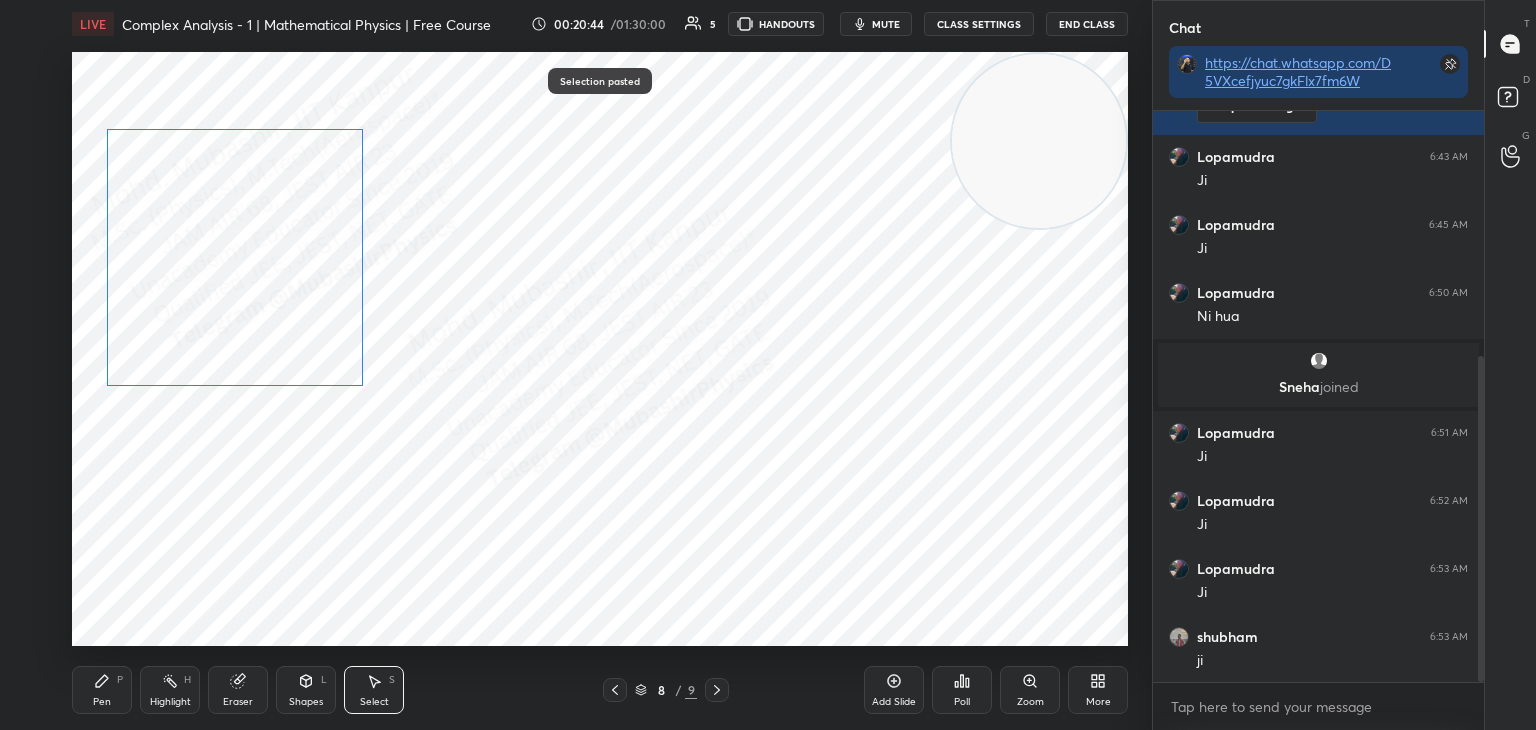 drag, startPoint x: 288, startPoint y: 293, endPoint x: 236, endPoint y: 486, distance: 199.88246 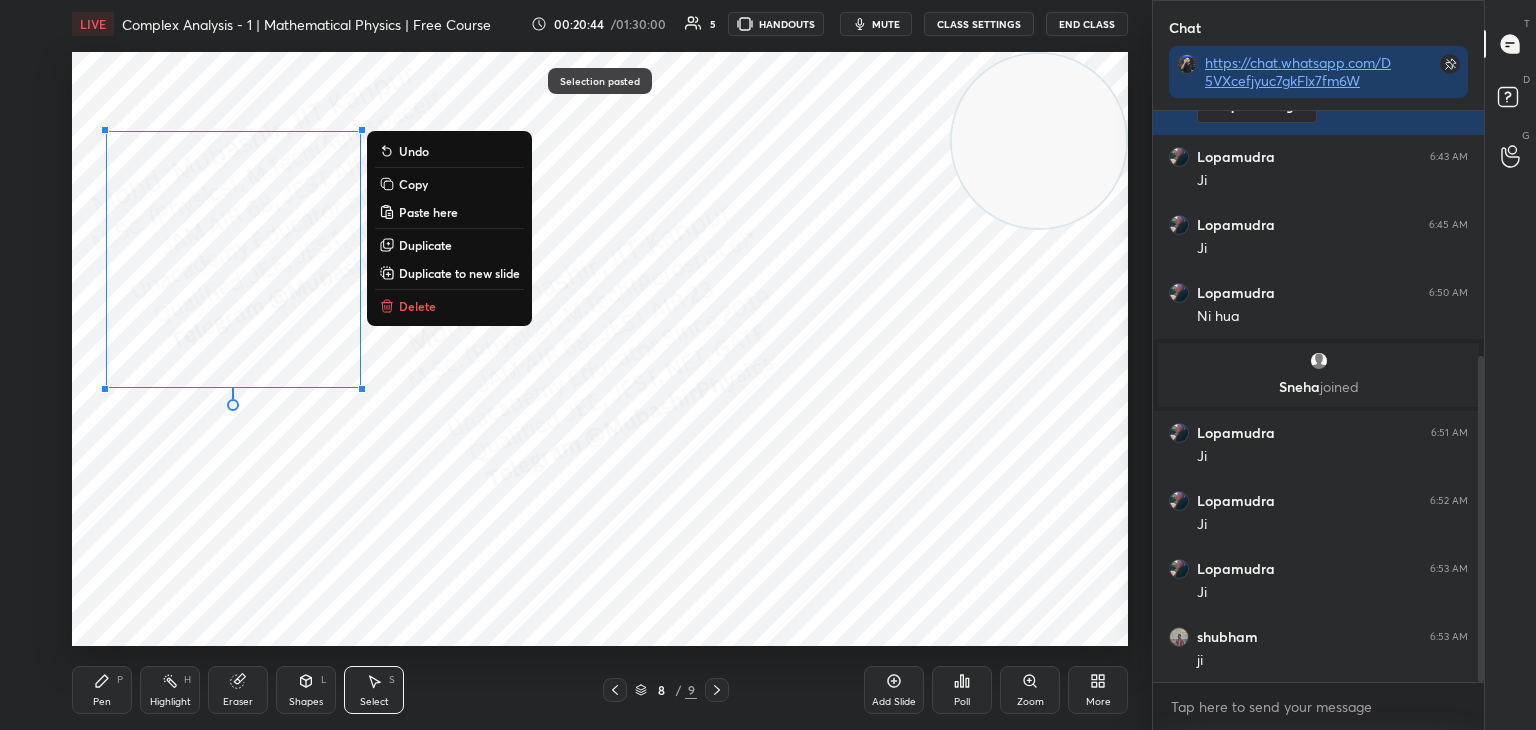 click 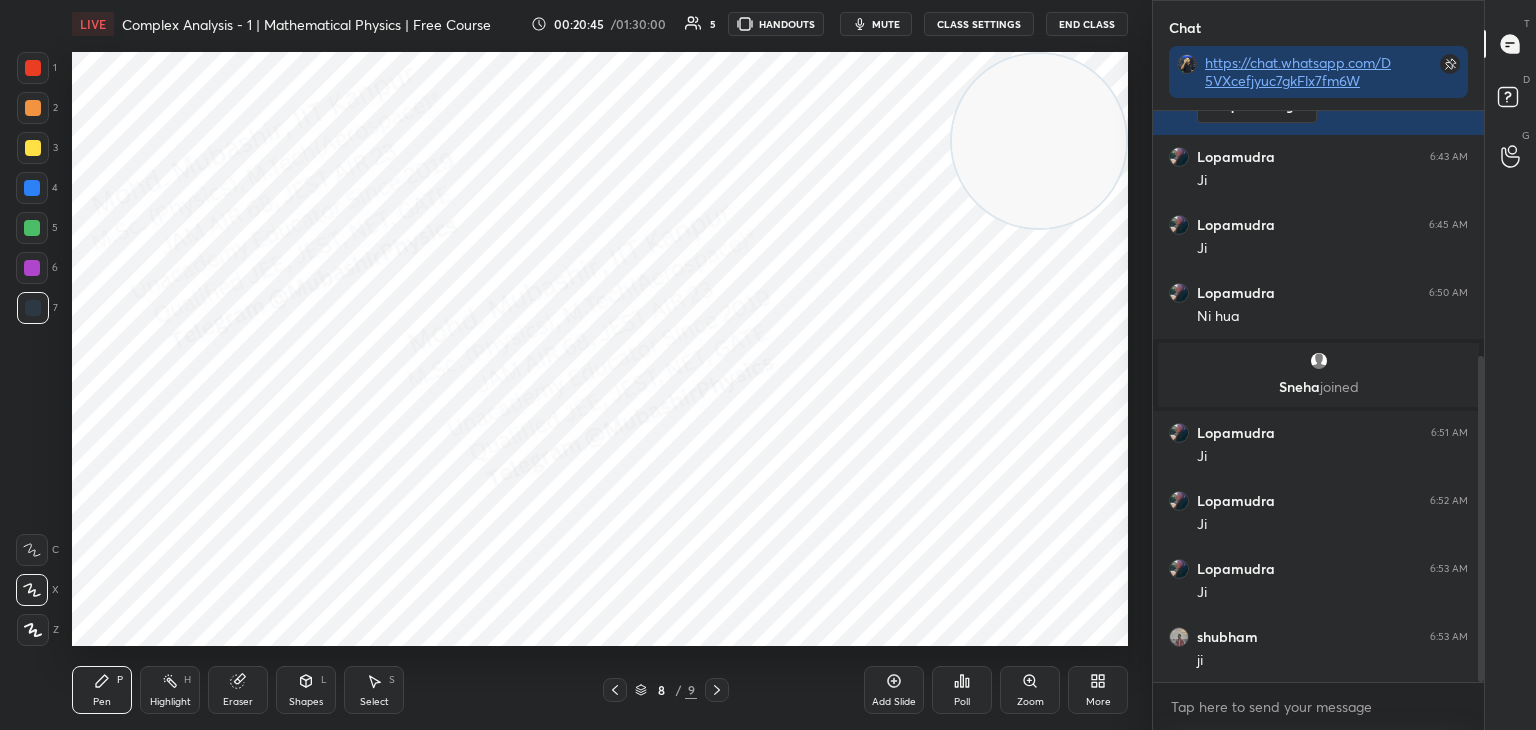 drag, startPoint x: 772, startPoint y: 293, endPoint x: 152, endPoint y: 586, distance: 685.747 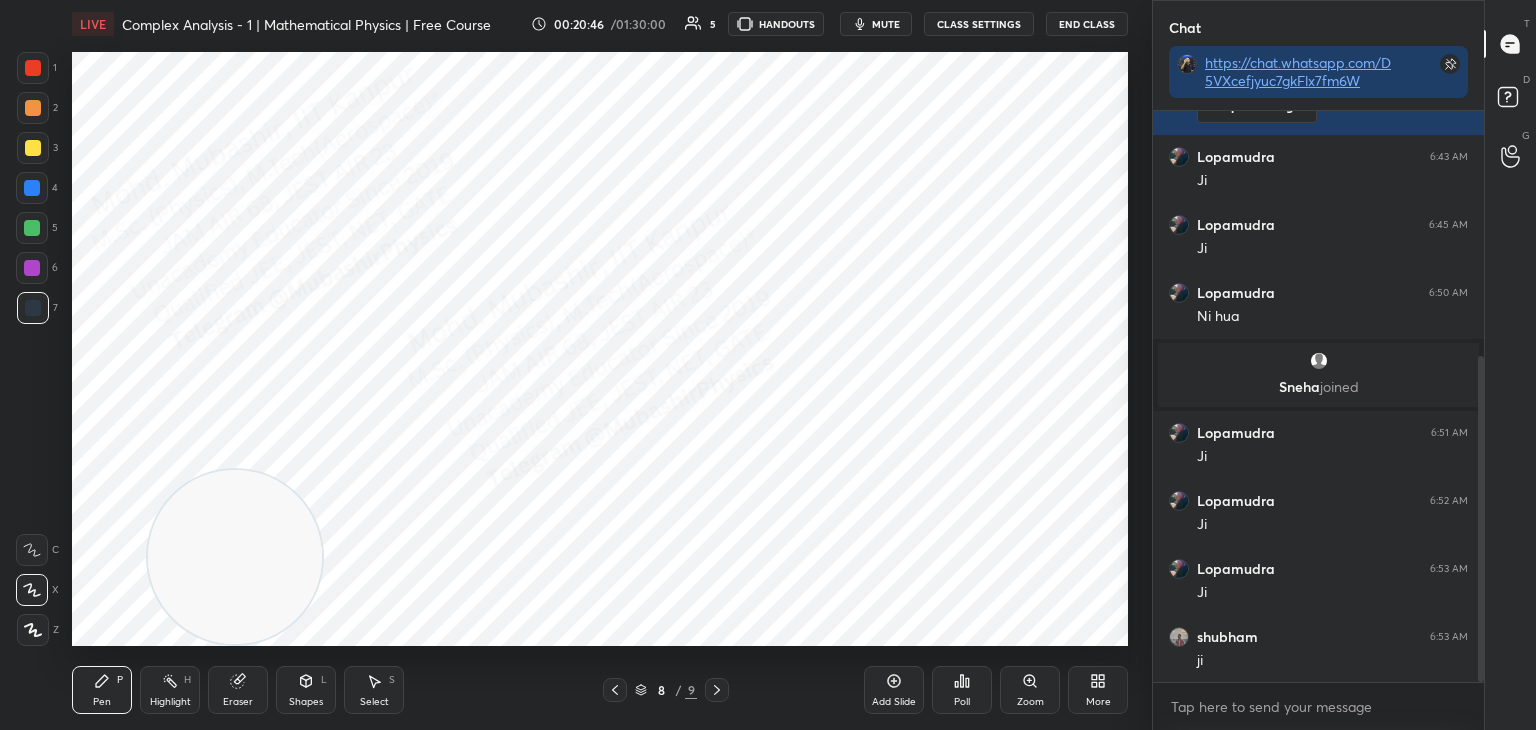 drag, startPoint x: 28, startPoint y: 273, endPoint x: 65, endPoint y: 261, distance: 38.8973 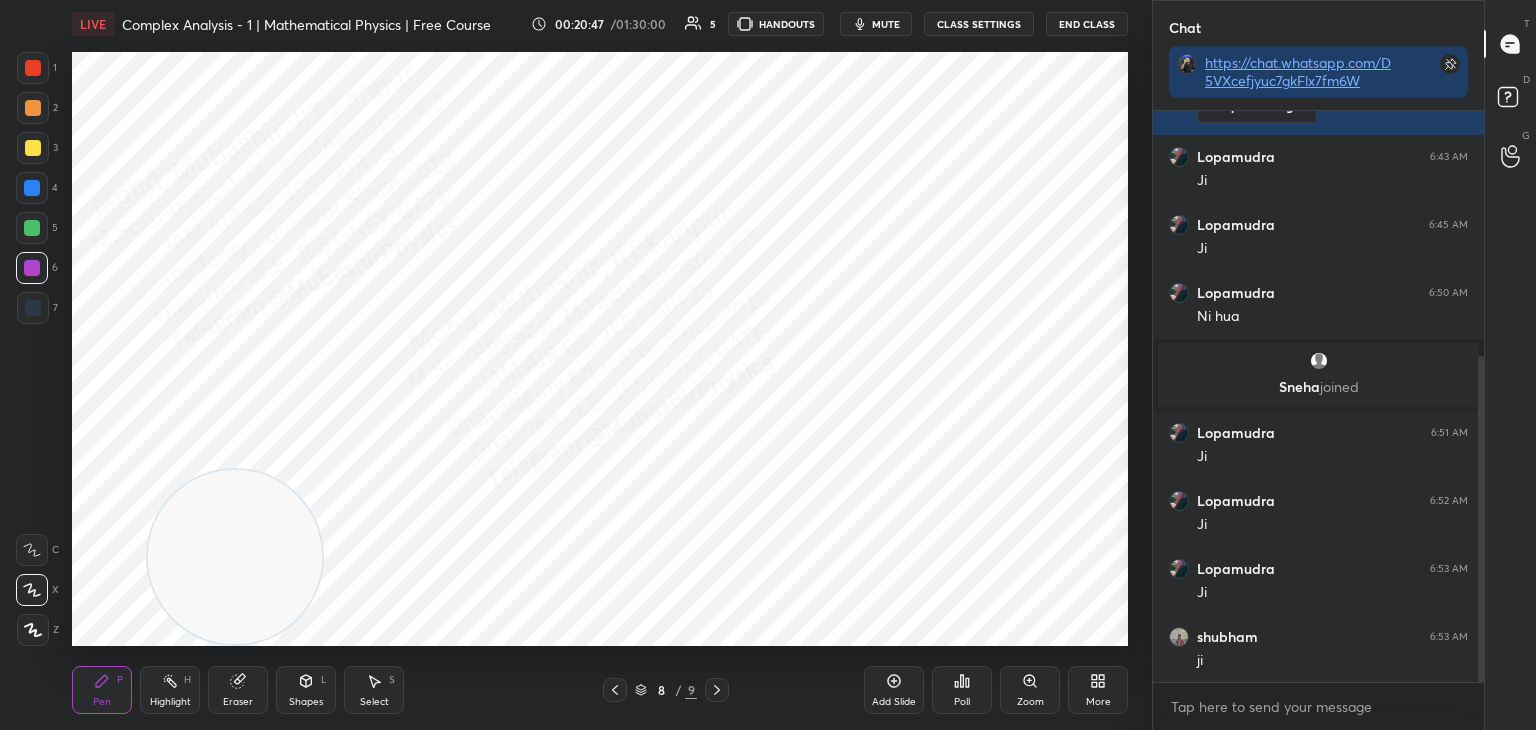 scroll, scrollTop: 498, scrollLeft: 0, axis: vertical 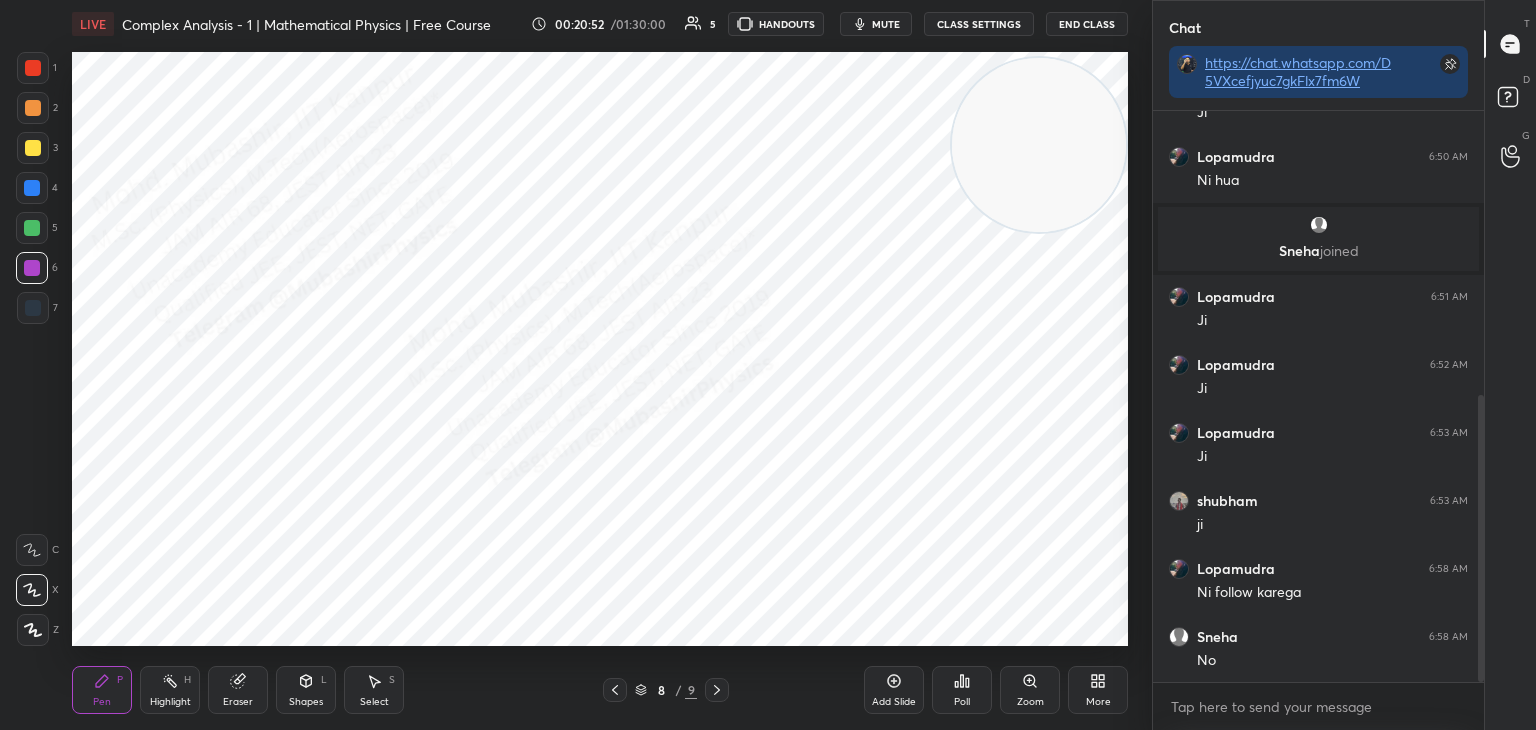 drag, startPoint x: 244, startPoint y: 545, endPoint x: 1062, endPoint y: 105, distance: 928.82935 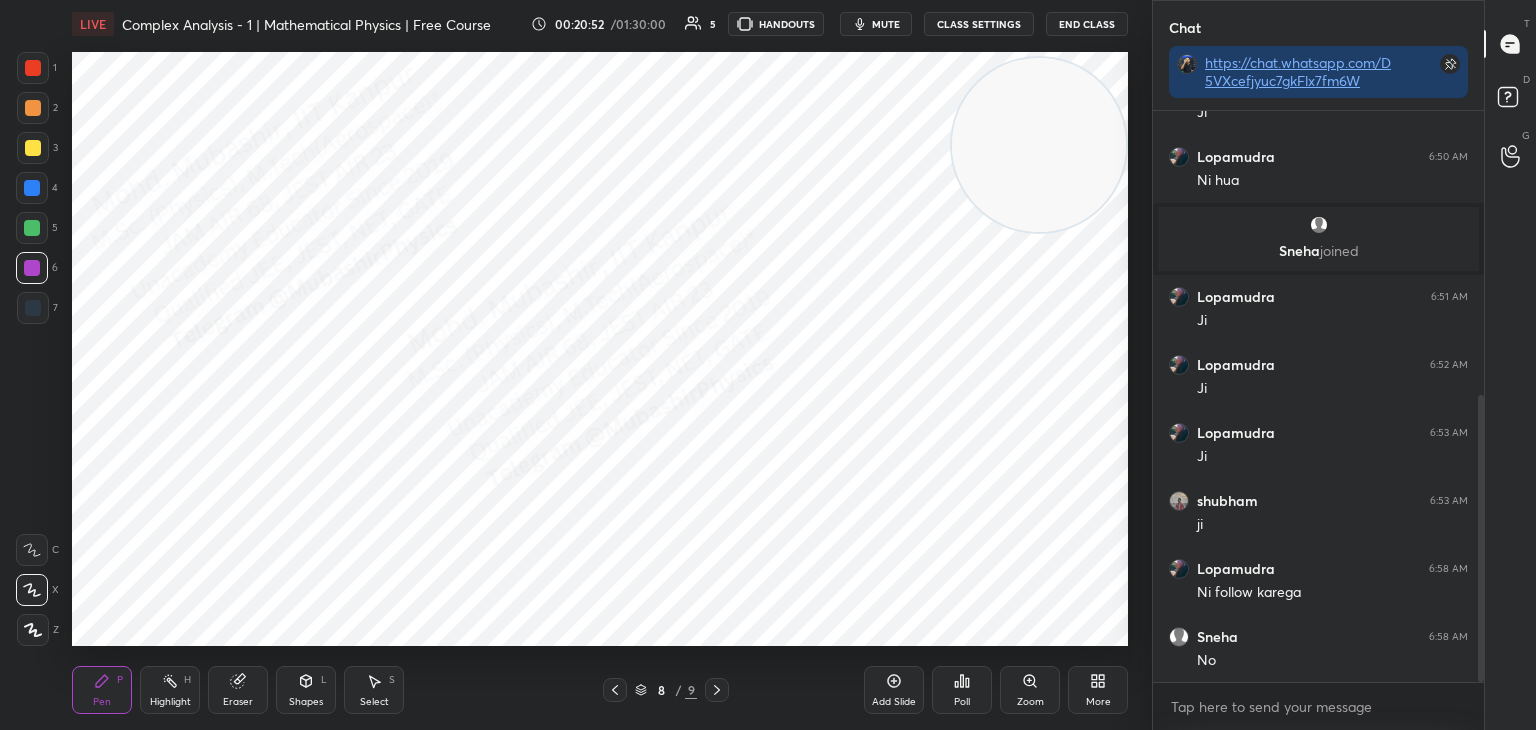 click at bounding box center [1039, 145] 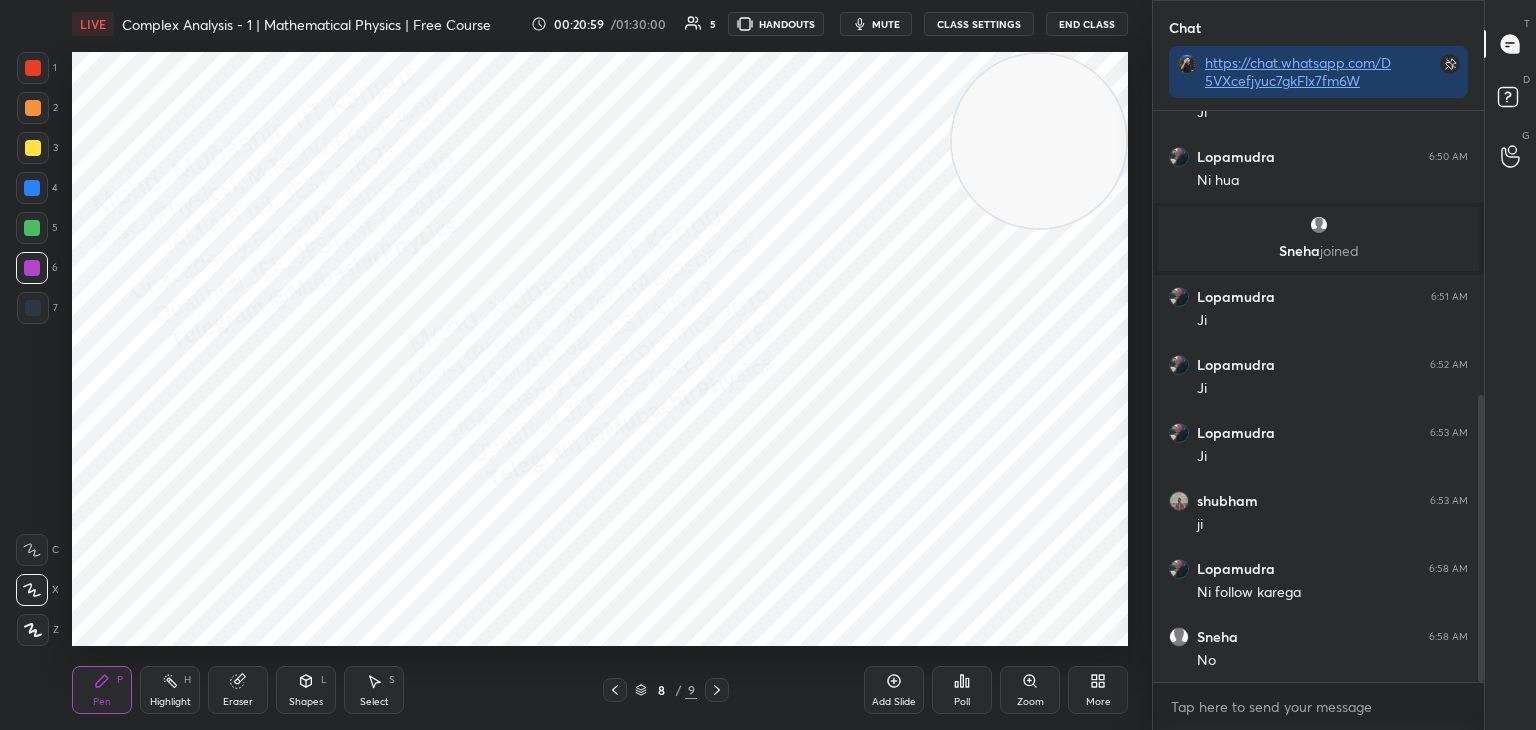 drag, startPoint x: 25, startPoint y: 230, endPoint x: 57, endPoint y: 249, distance: 37.215588 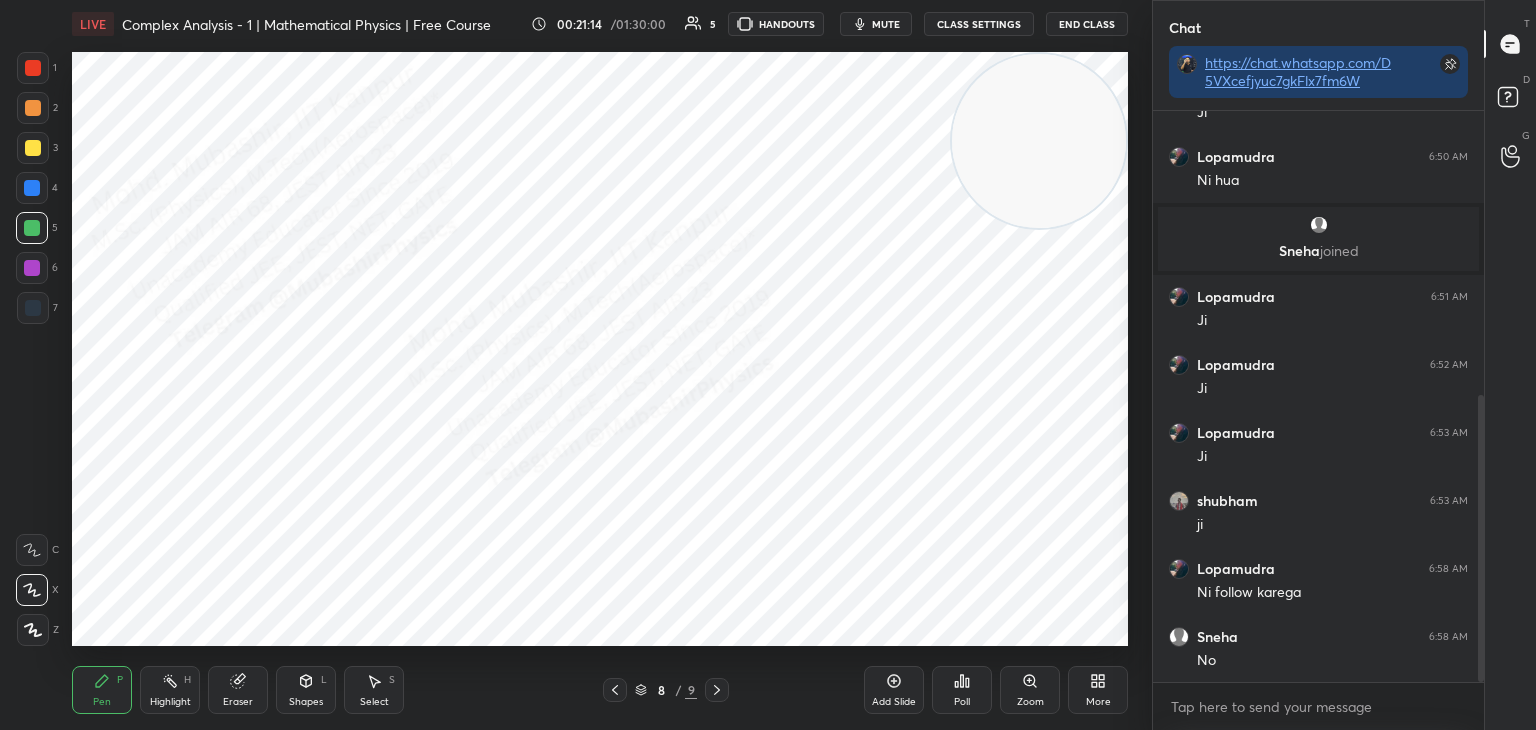 click at bounding box center (33, 148) 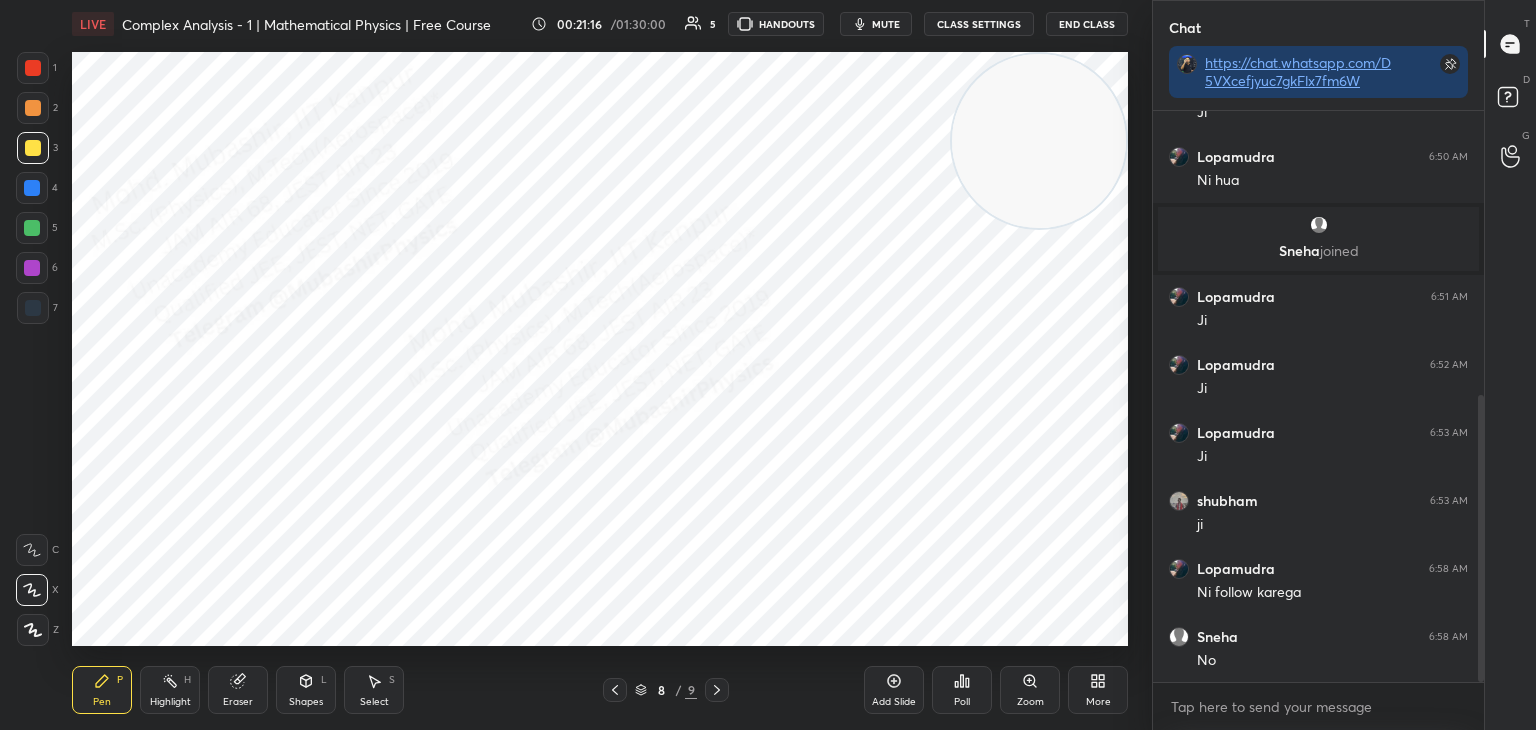 click at bounding box center (33, 108) 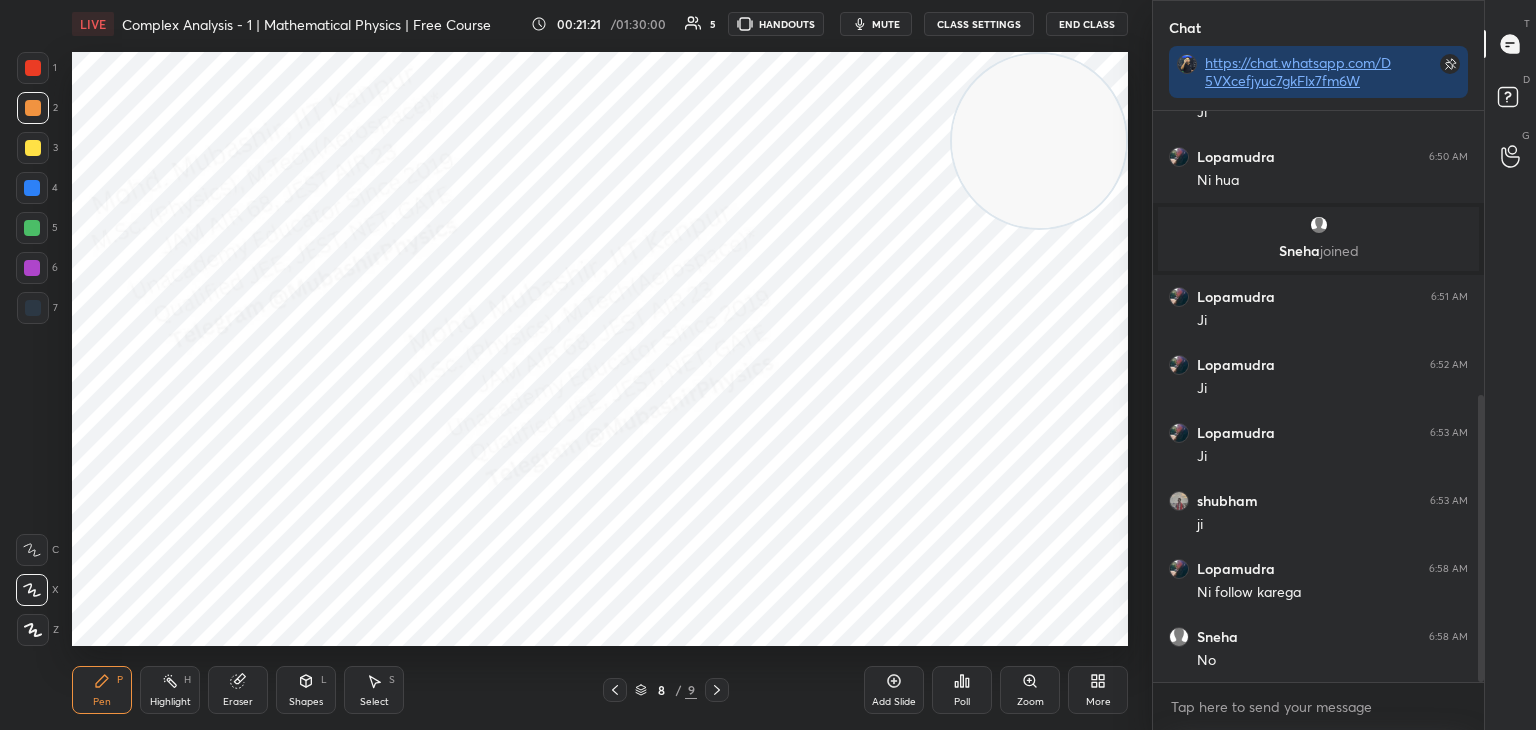 drag, startPoint x: 171, startPoint y: 682, endPoint x: 245, endPoint y: 657, distance: 78.1089 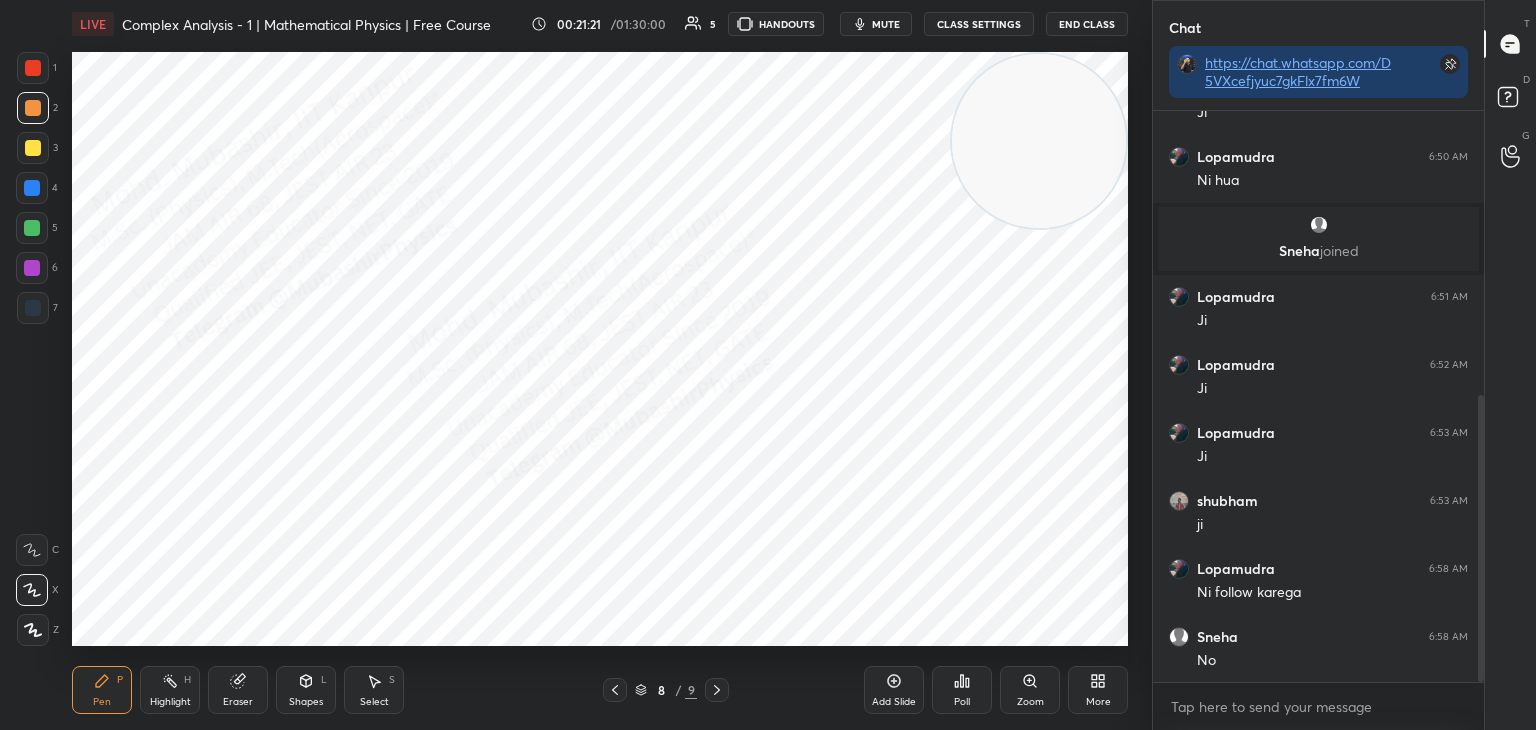 click 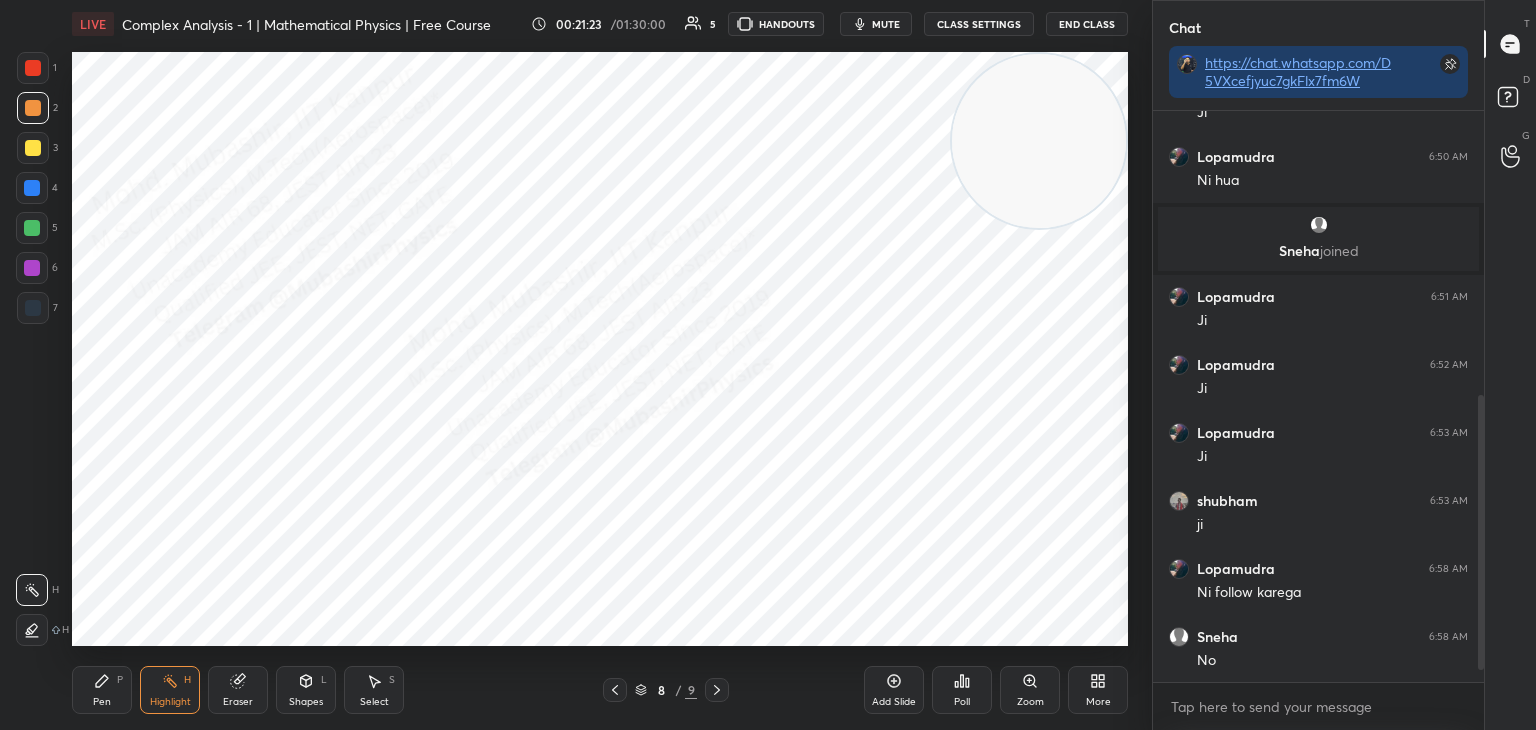 scroll, scrollTop: 634, scrollLeft: 0, axis: vertical 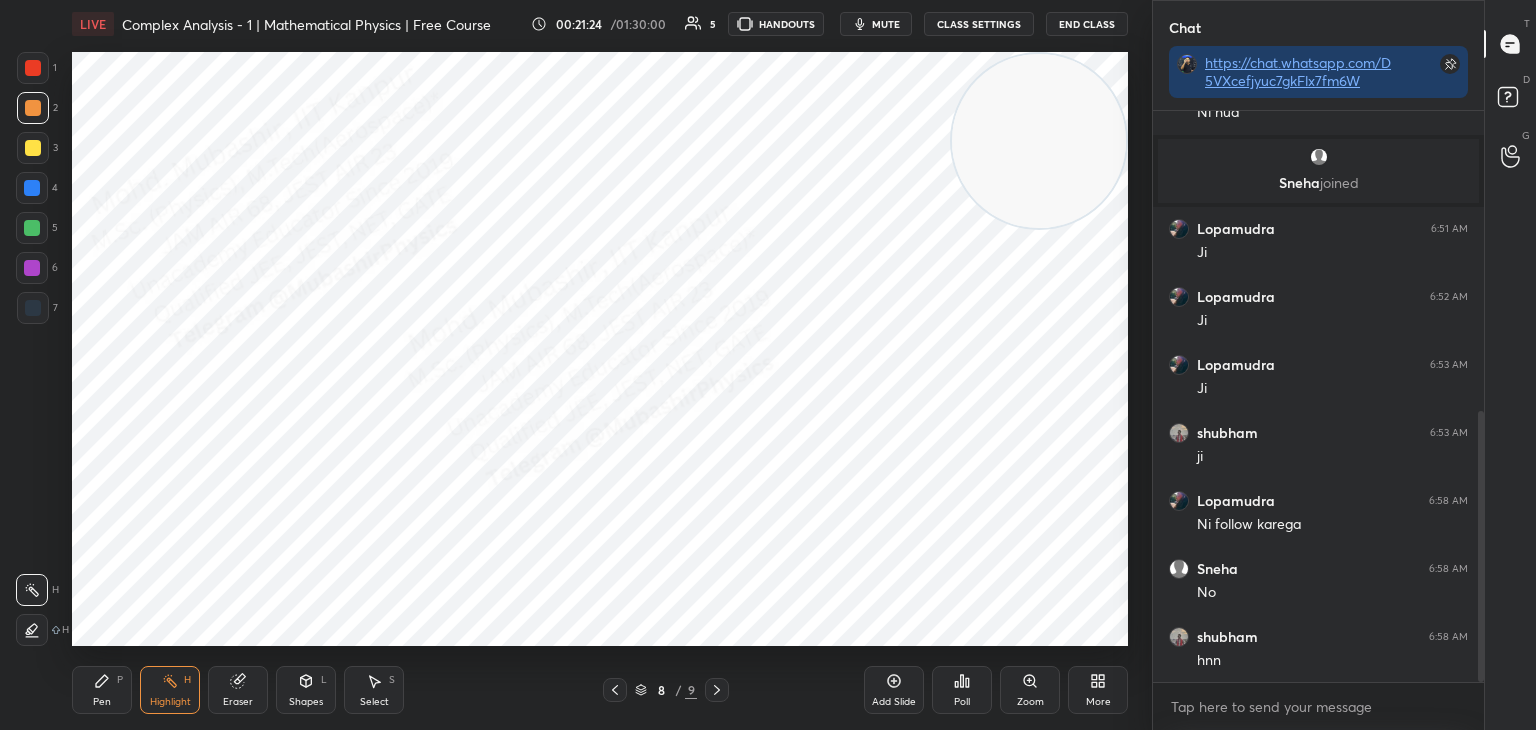 click on "Select S" at bounding box center [374, 690] 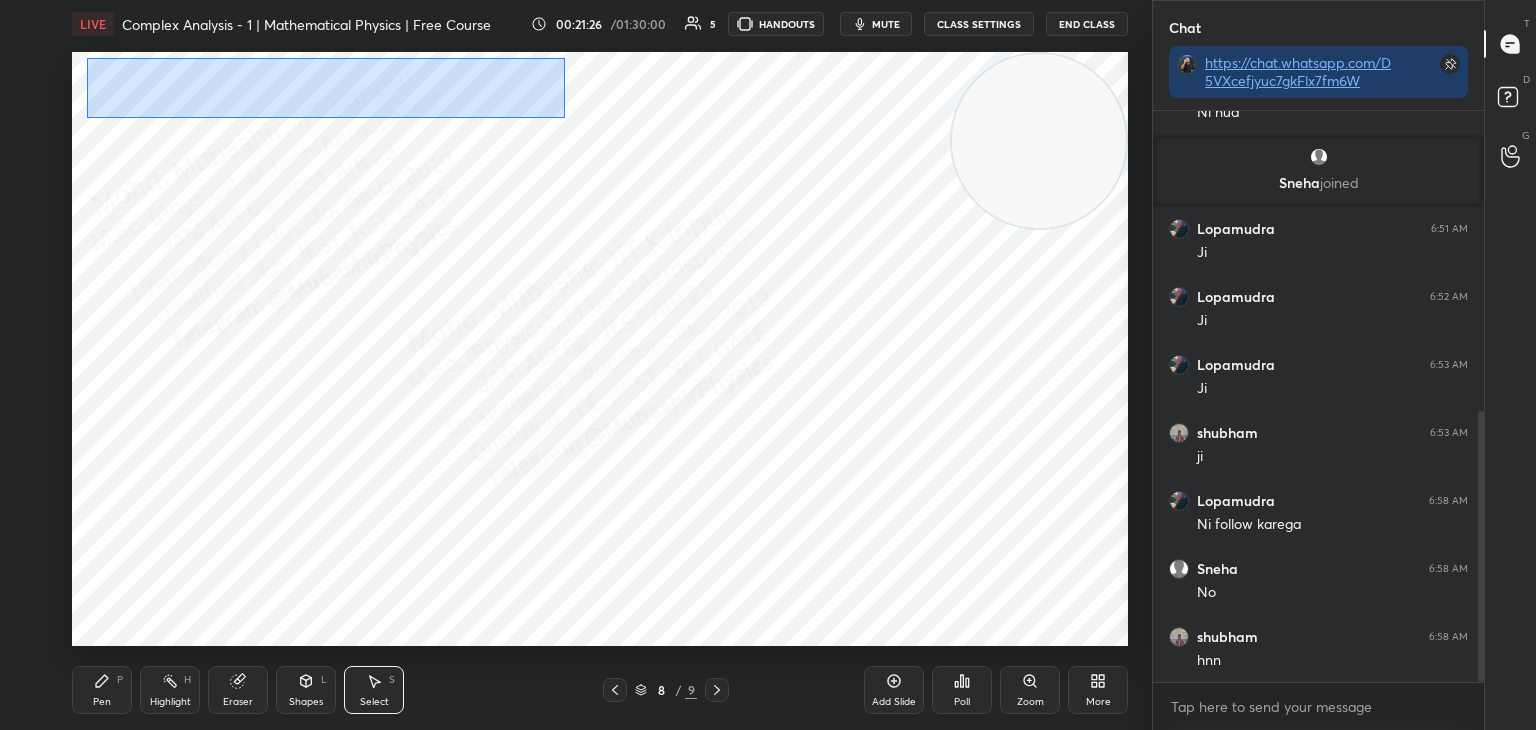 drag, startPoint x: 88, startPoint y: 59, endPoint x: 564, endPoint y: 117, distance: 479.5206 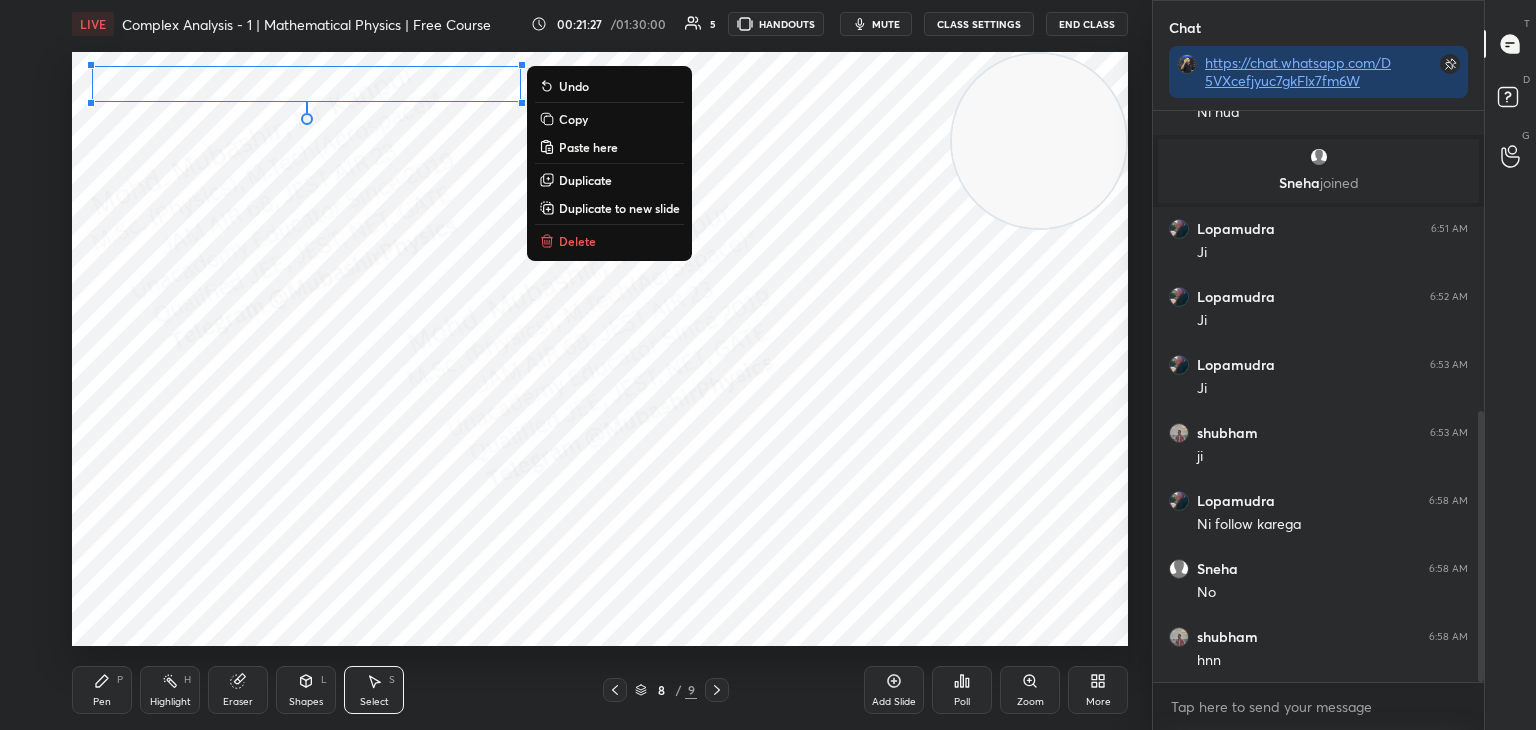 click on "Copy" at bounding box center [573, 119] 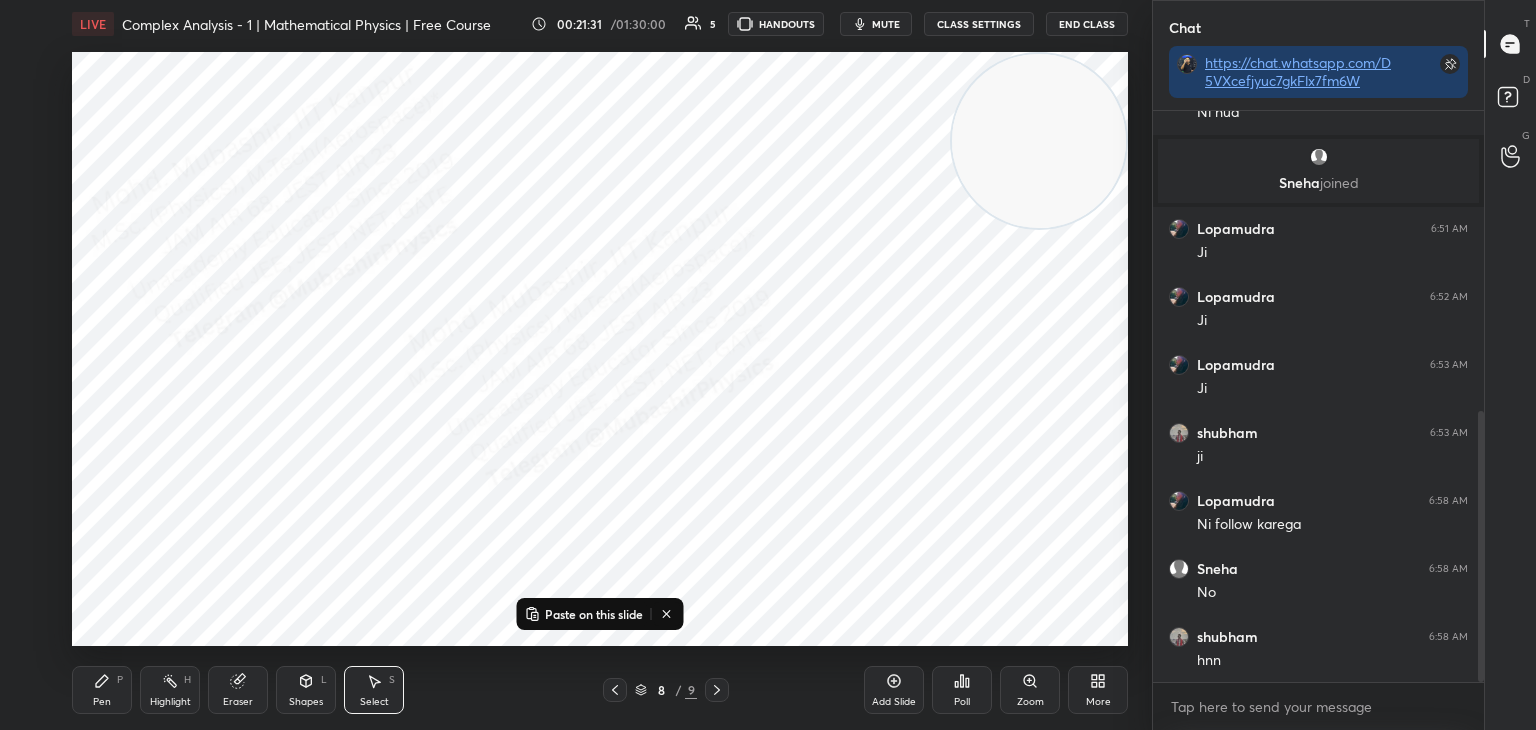 click 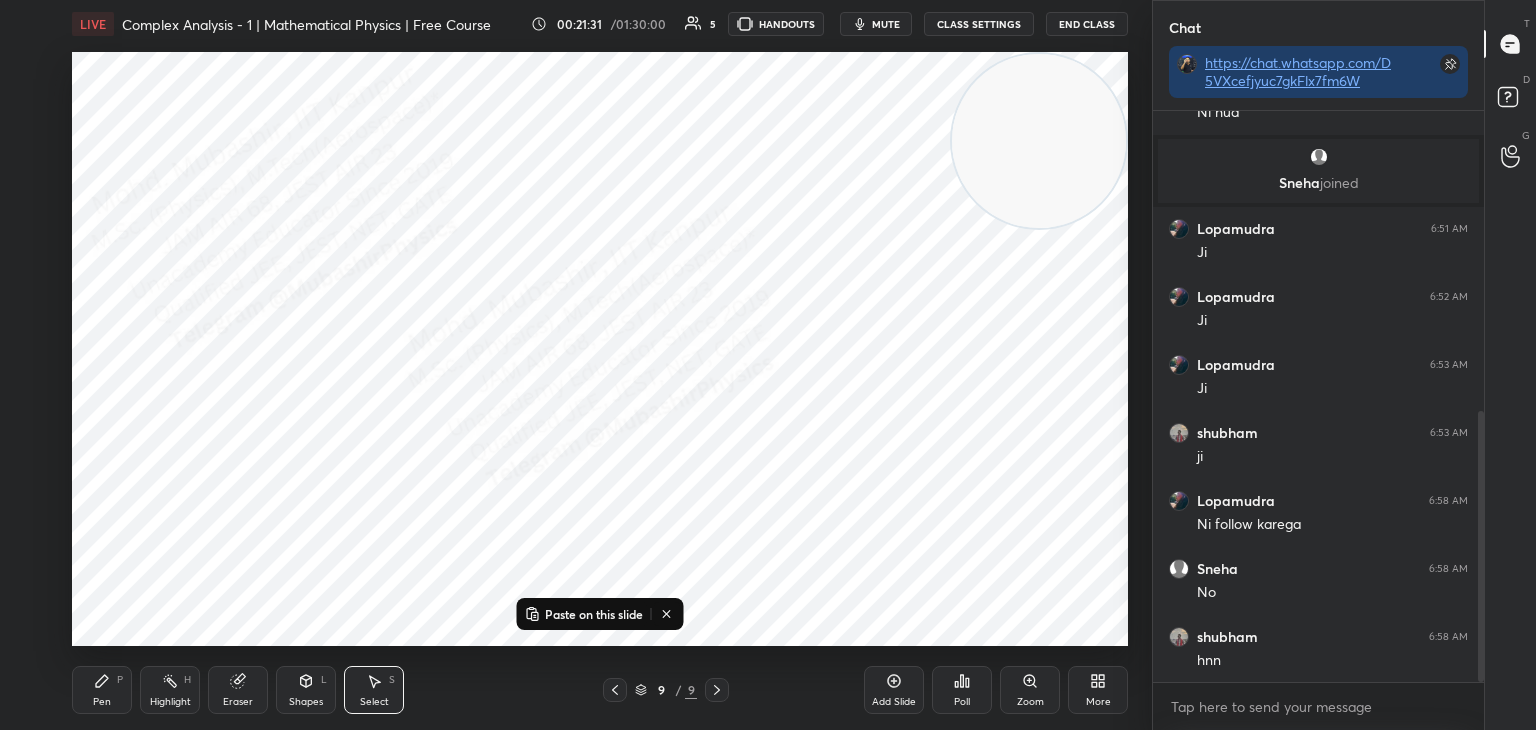 click on "Paste on this slide" at bounding box center (594, 614) 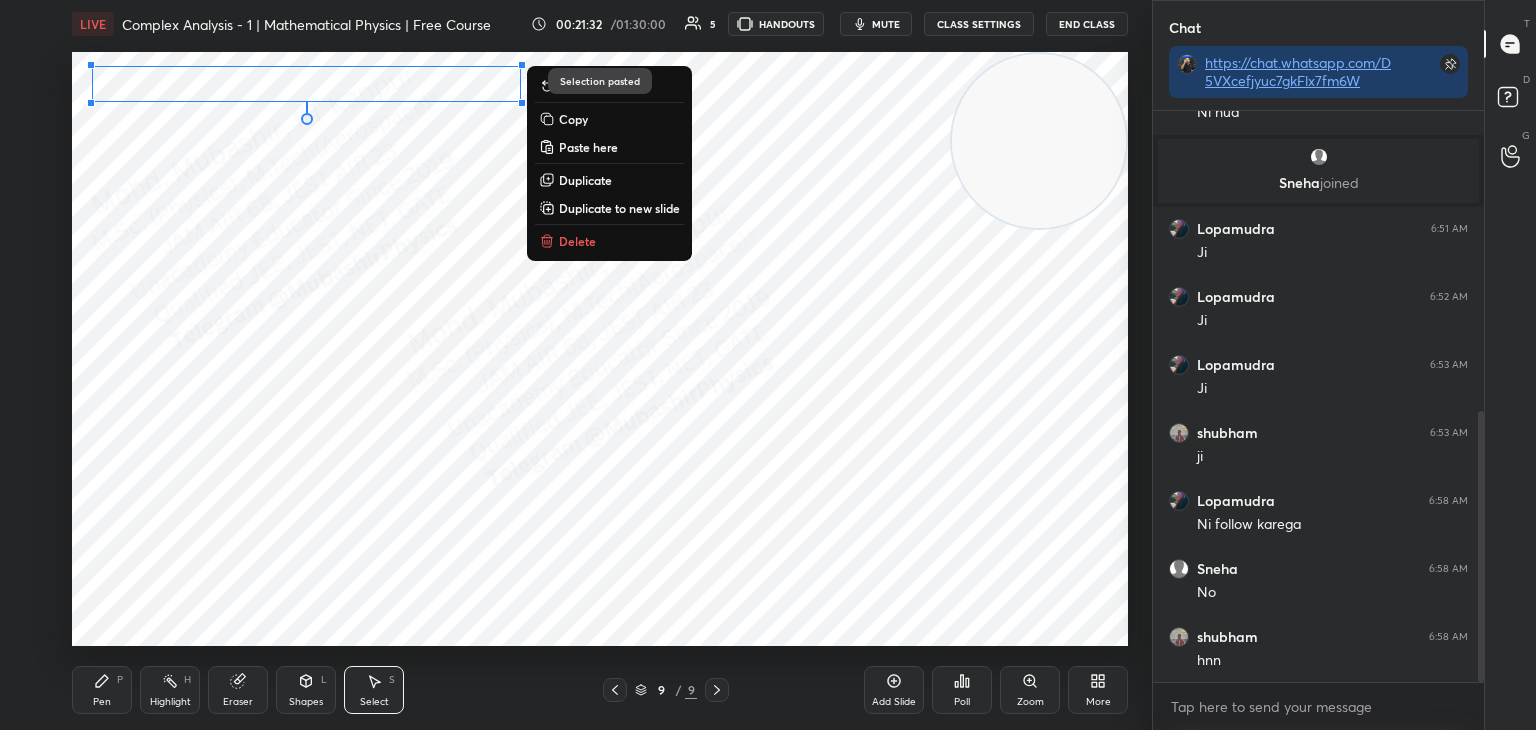 drag, startPoint x: 92, startPoint y: 690, endPoint x: 115, endPoint y: 653, distance: 43.56604 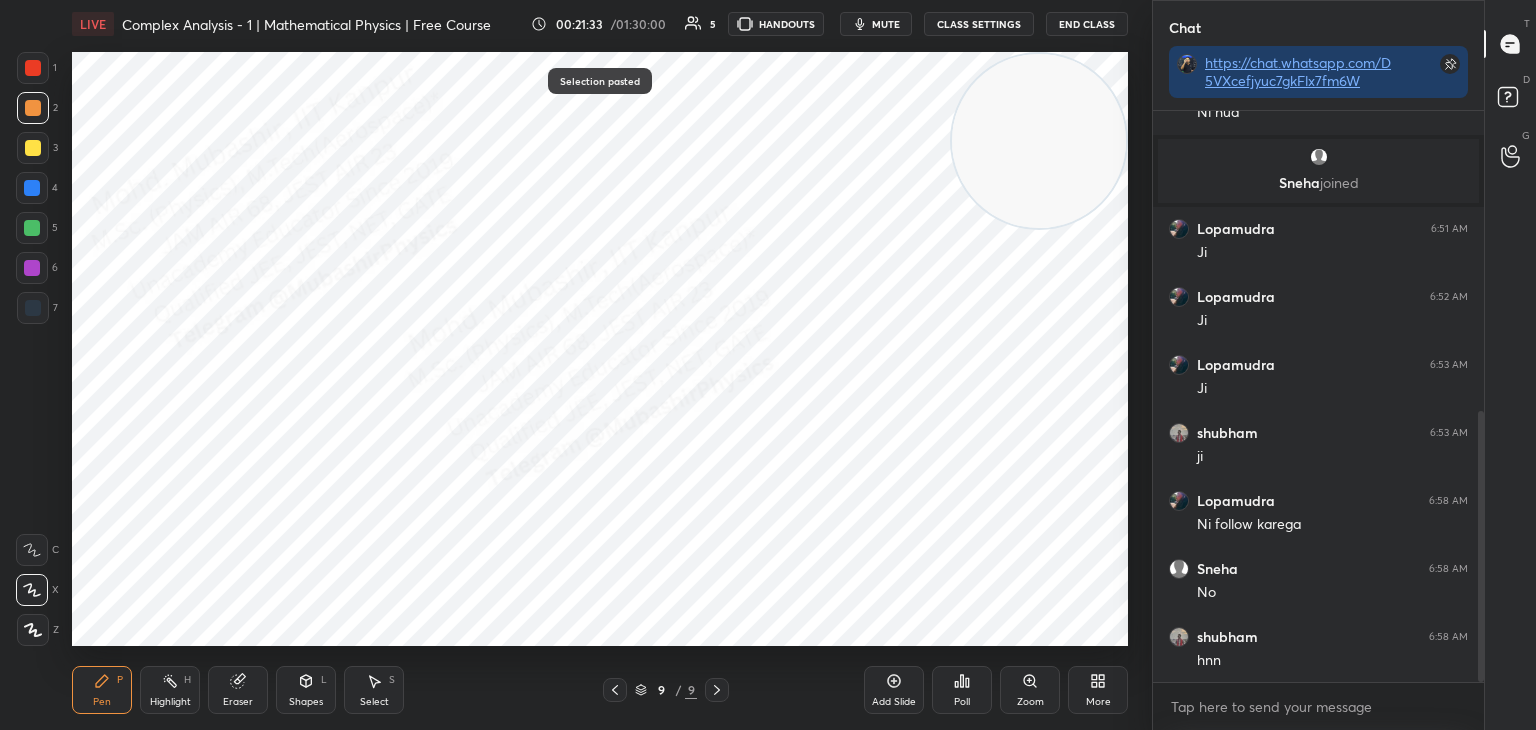 drag, startPoint x: 24, startPoint y: 309, endPoint x: 49, endPoint y: 305, distance: 25.317978 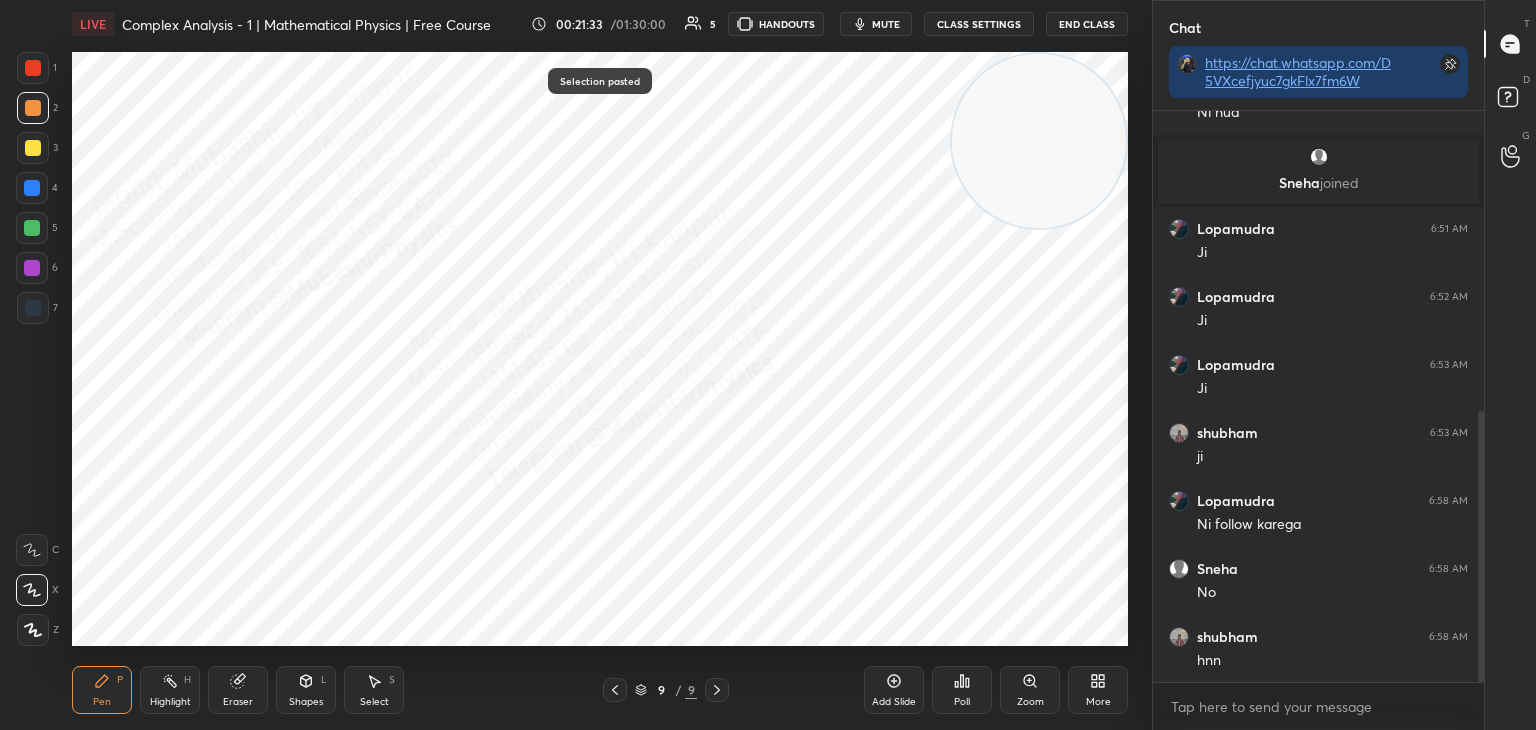 click at bounding box center (33, 308) 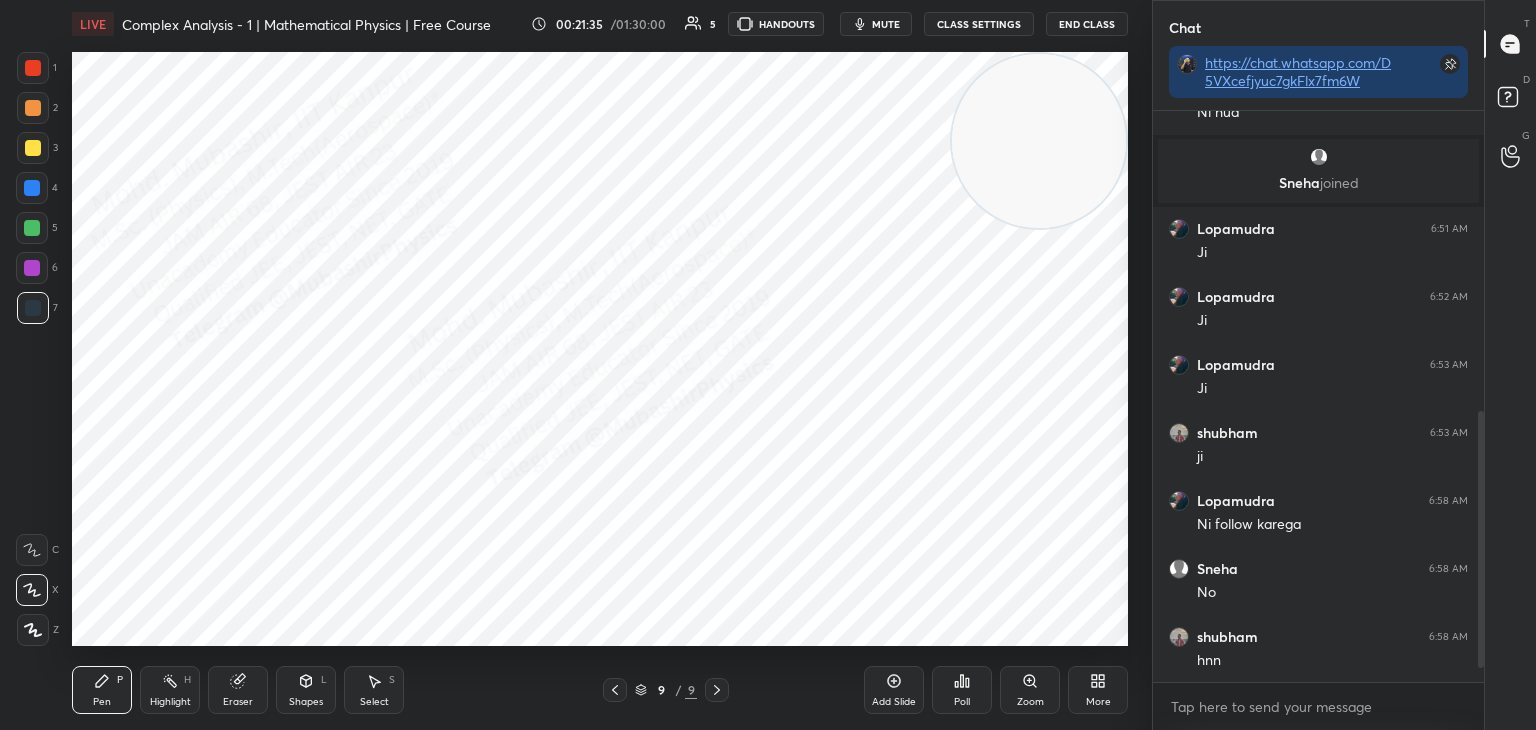 scroll, scrollTop: 702, scrollLeft: 0, axis: vertical 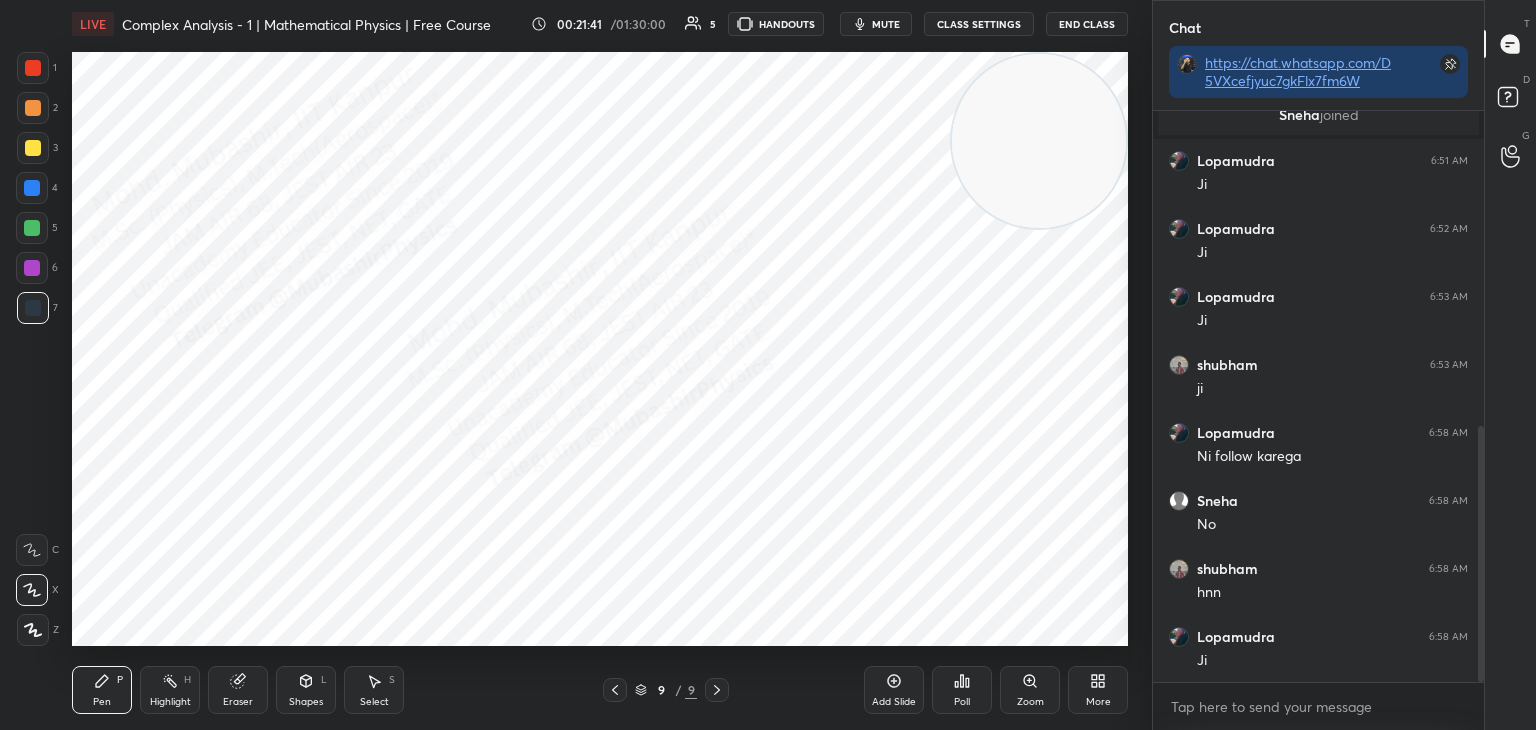click 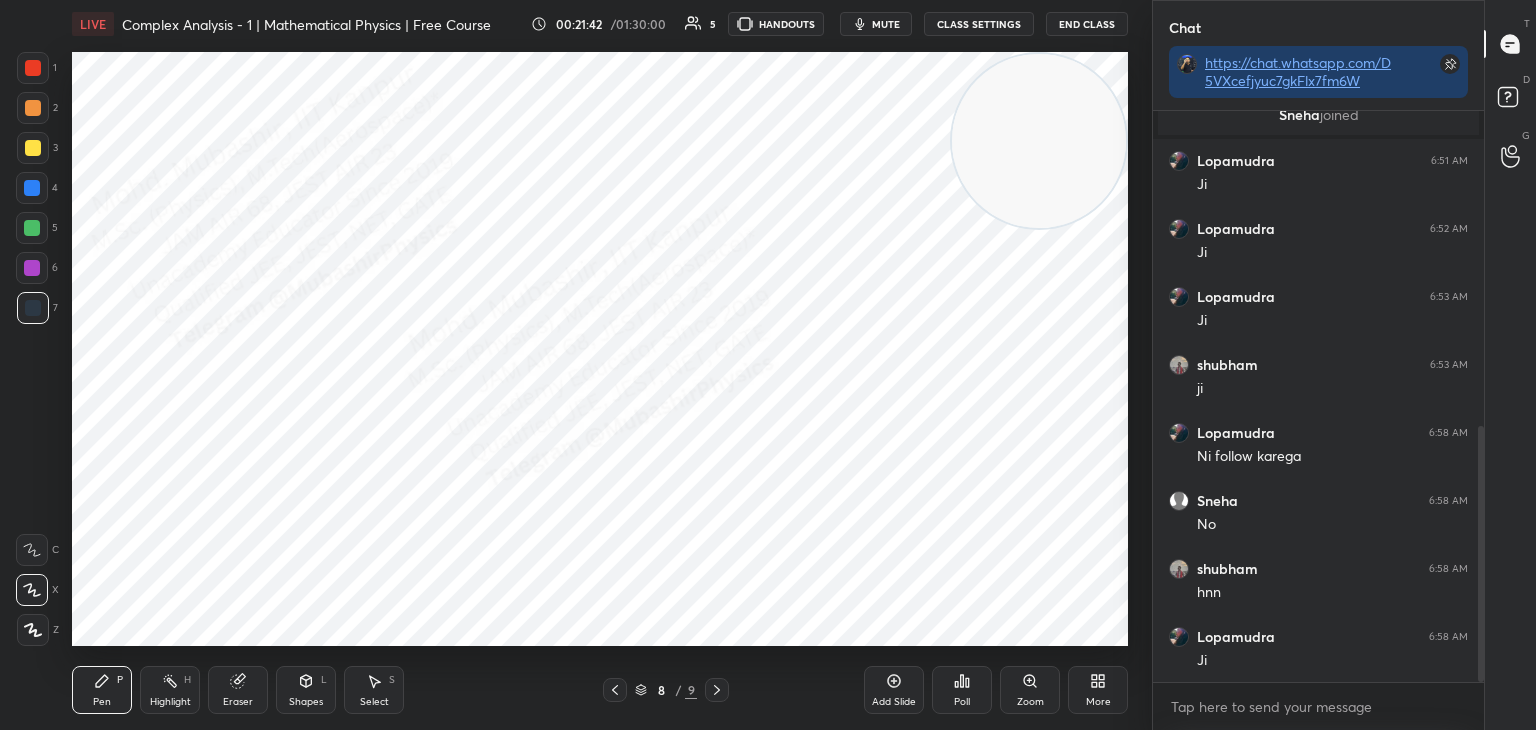 click 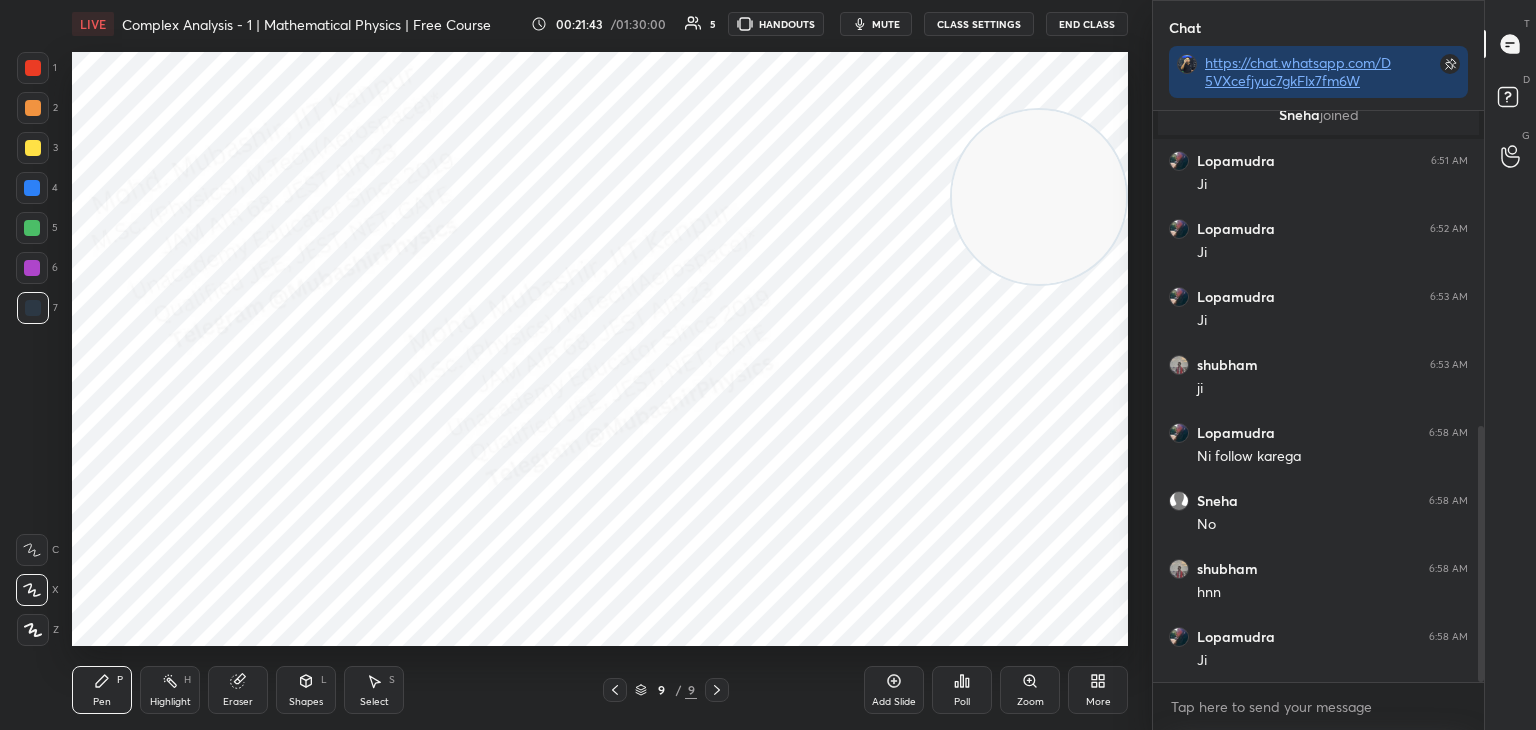 drag, startPoint x: 1083, startPoint y: 233, endPoint x: 1072, endPoint y: 483, distance: 250.24188 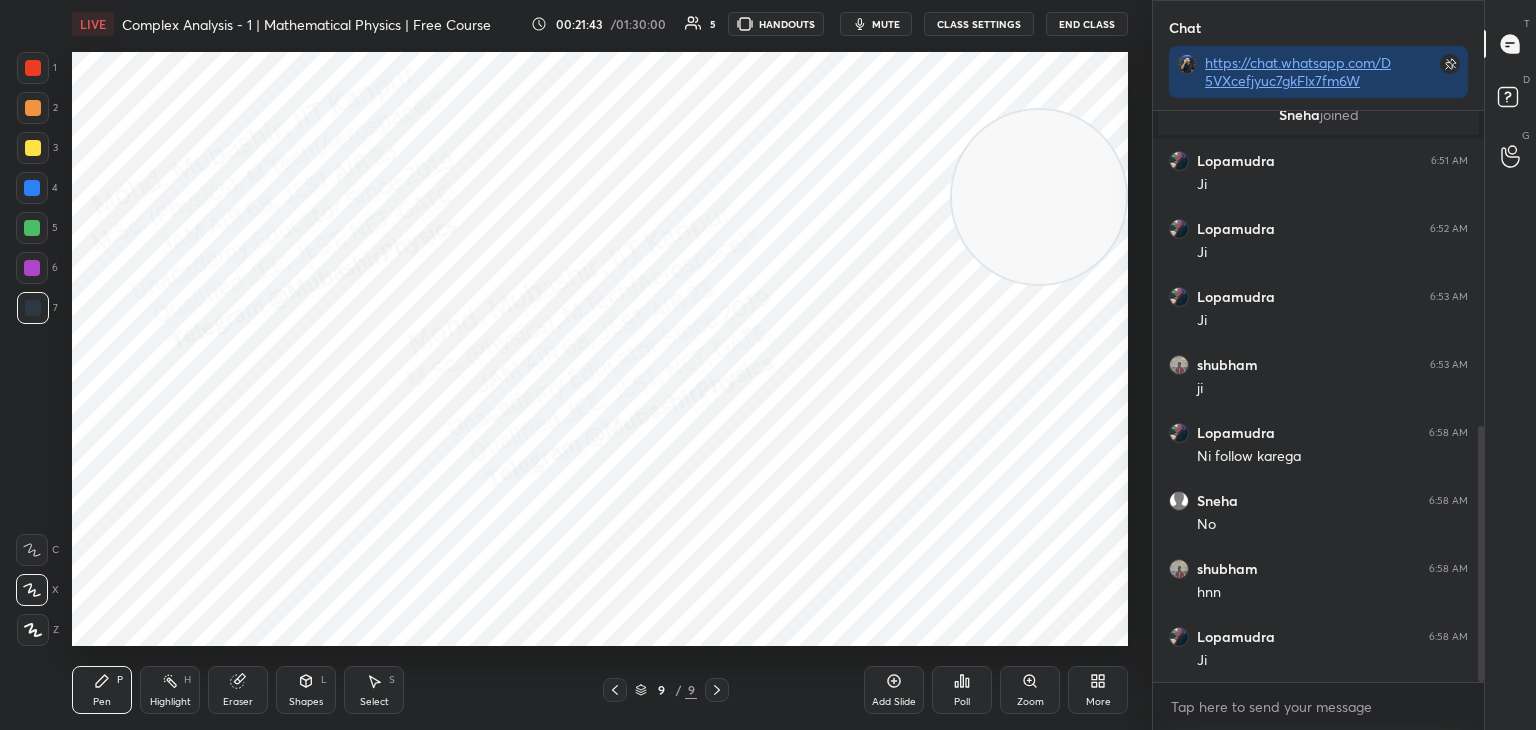 click at bounding box center [1039, 197] 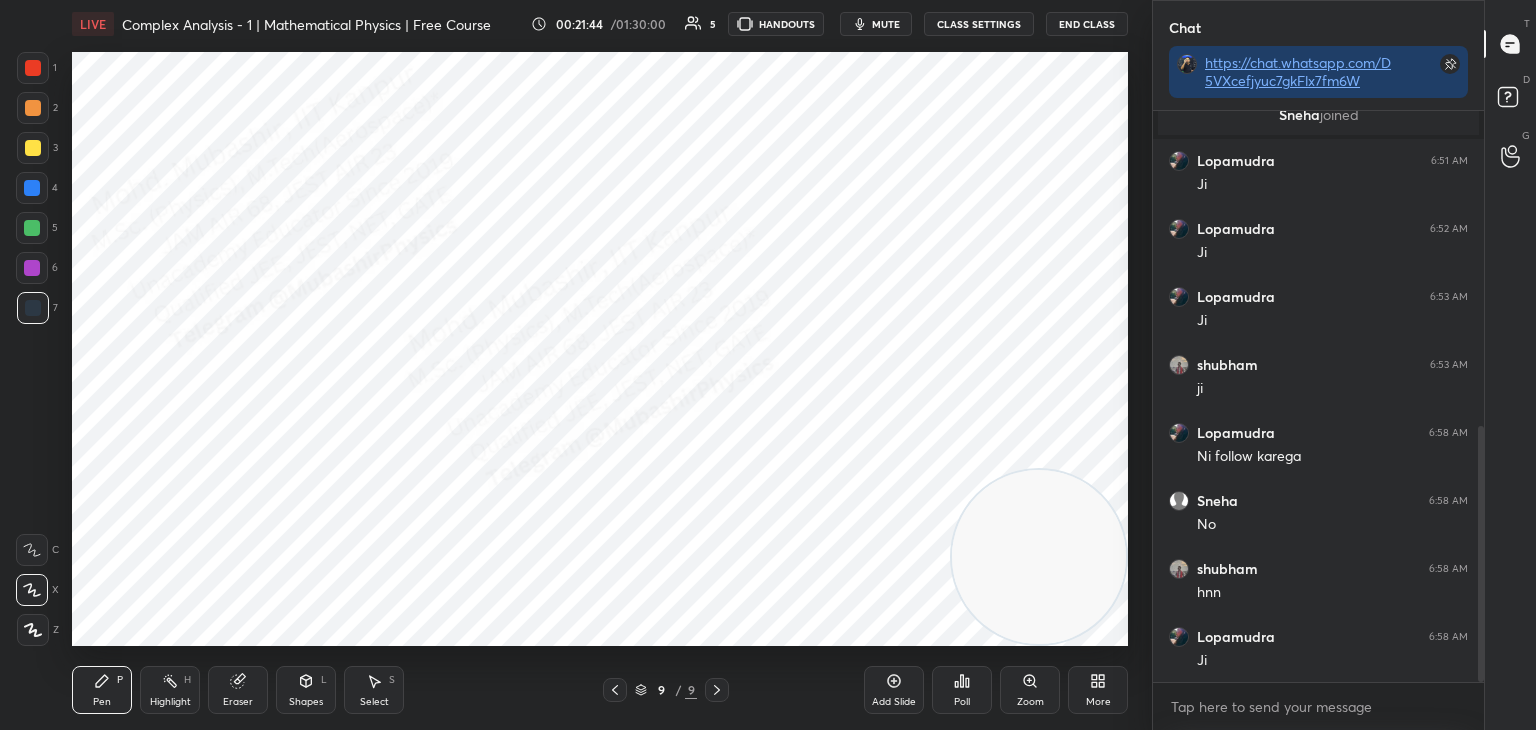 click on "mute" at bounding box center [886, 24] 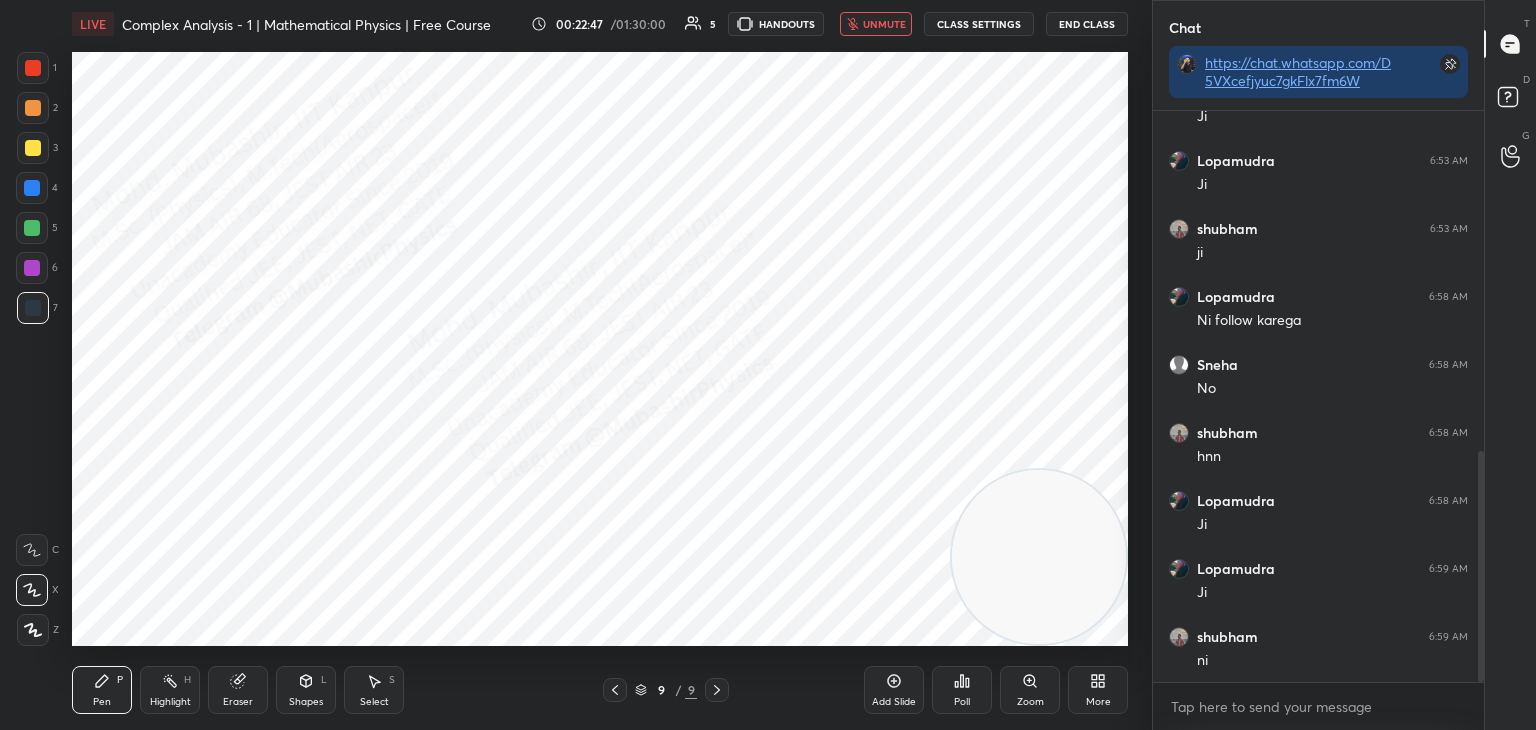 scroll, scrollTop: 906, scrollLeft: 0, axis: vertical 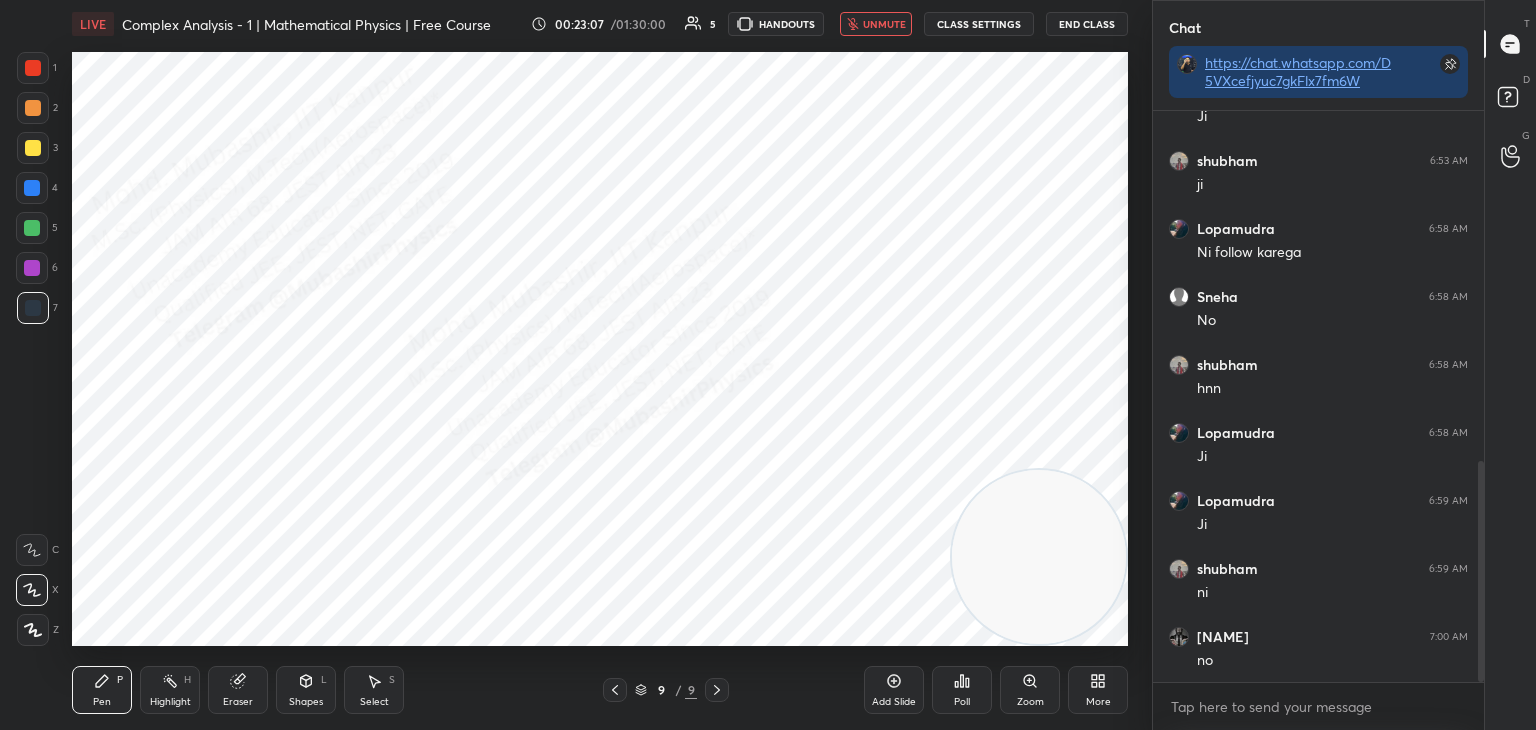 click on "unmute" at bounding box center [884, 24] 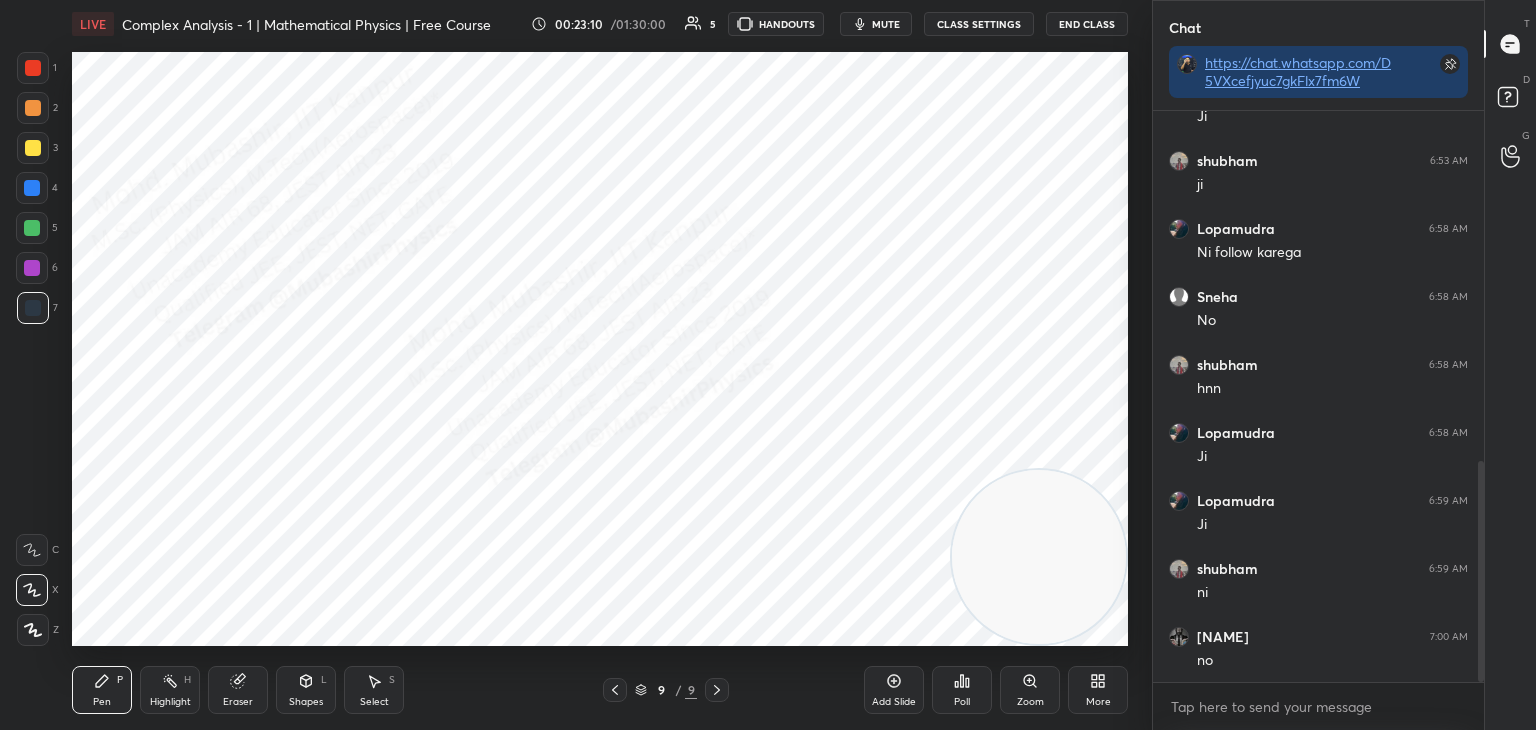 click at bounding box center [32, 188] 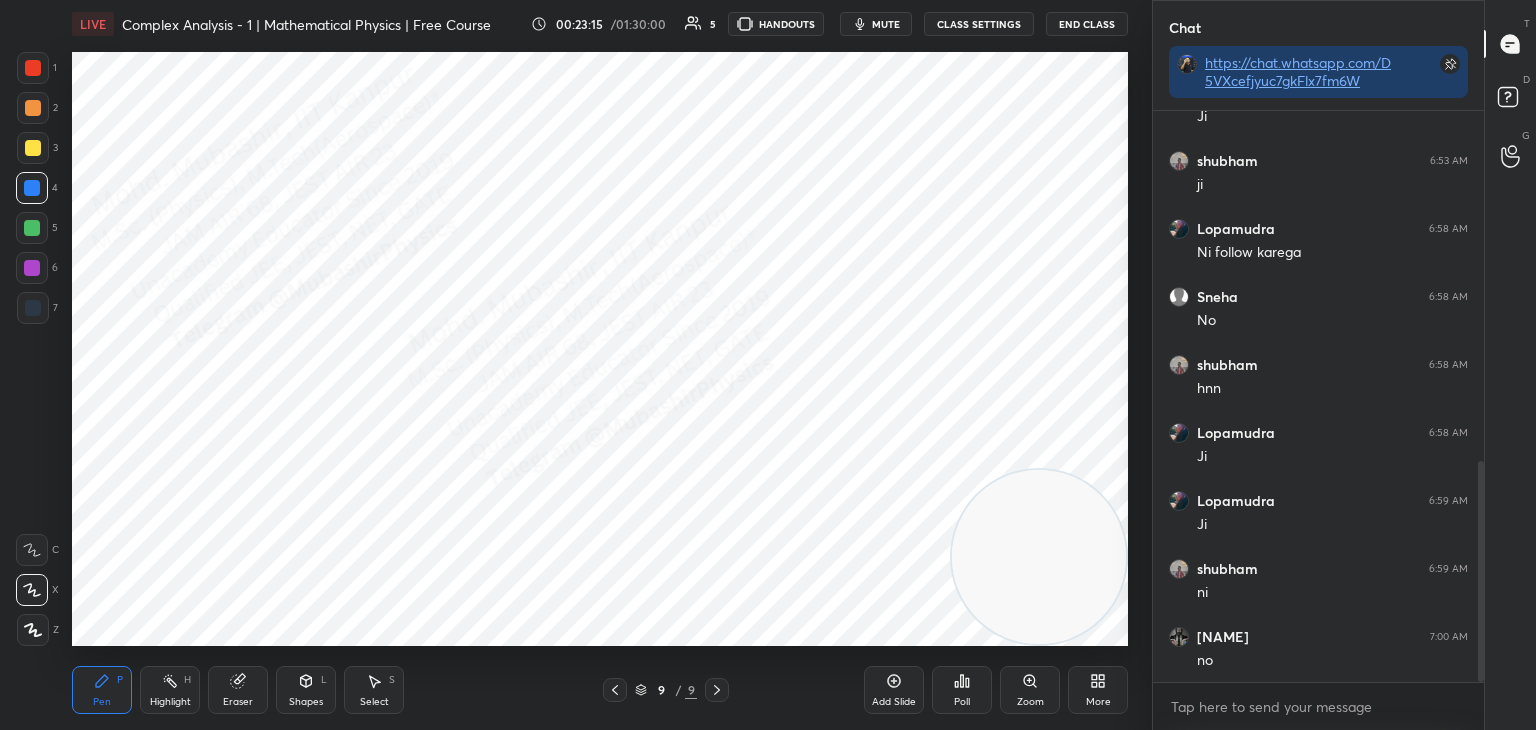 drag, startPoint x: 27, startPoint y: 213, endPoint x: 33, endPoint y: 222, distance: 10.816654 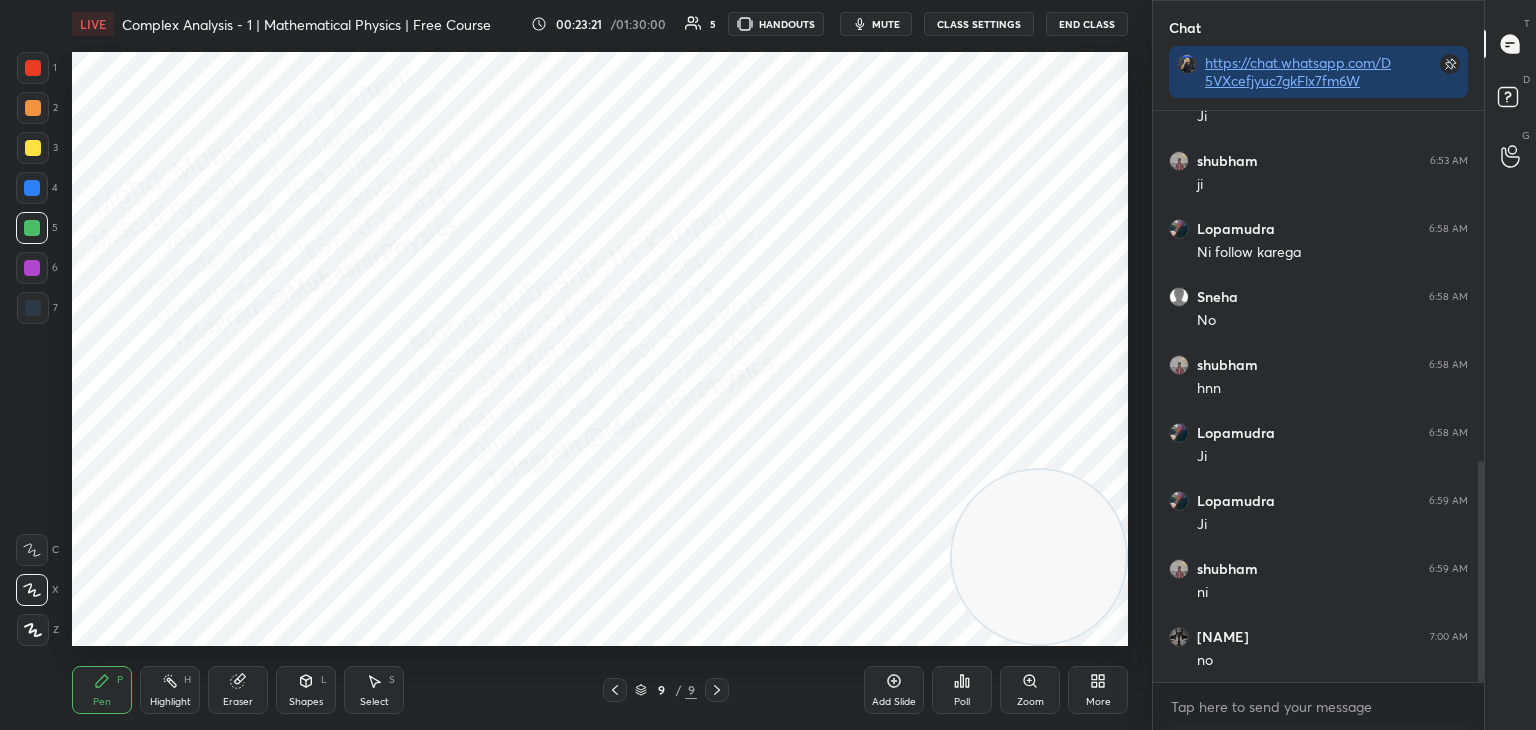 click on "More" at bounding box center (1098, 690) 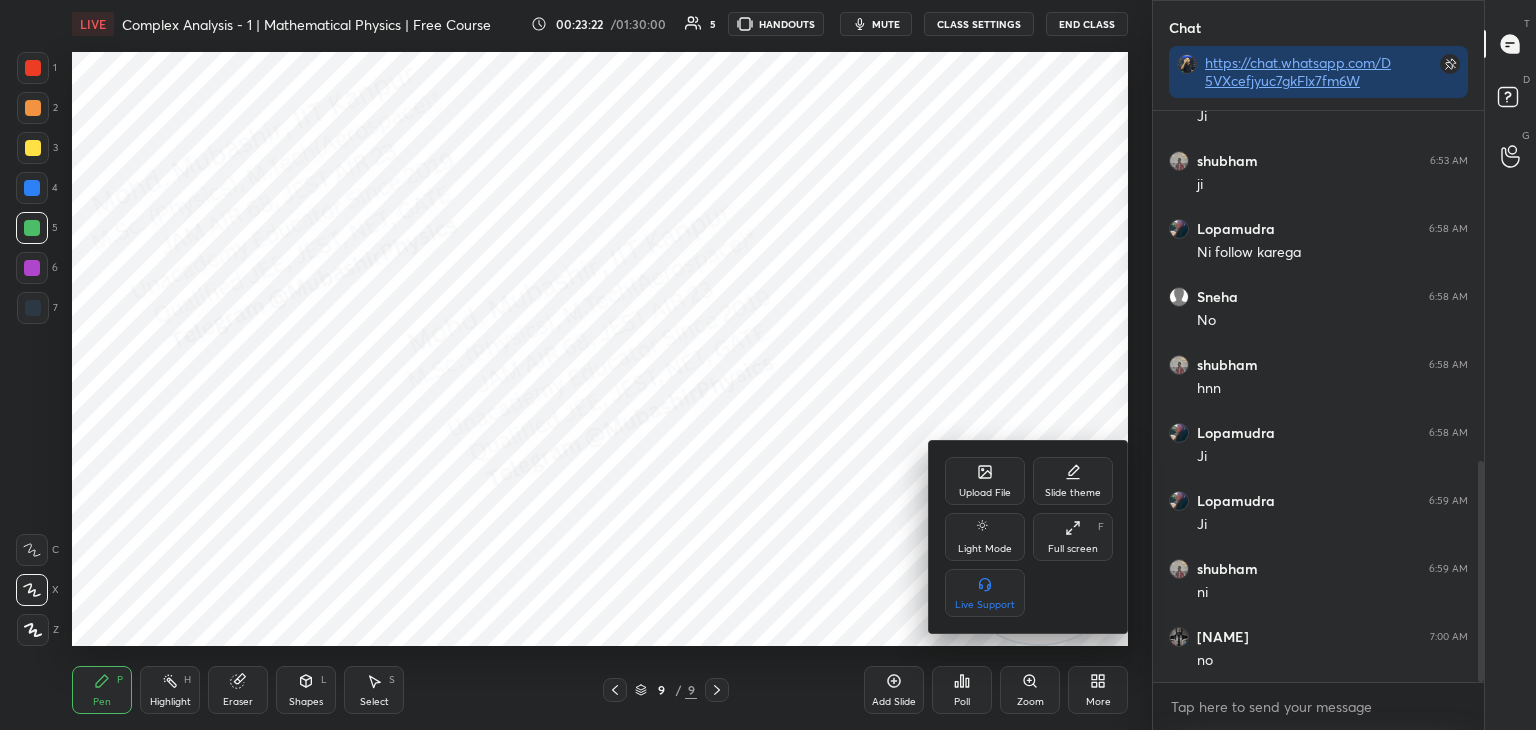 click 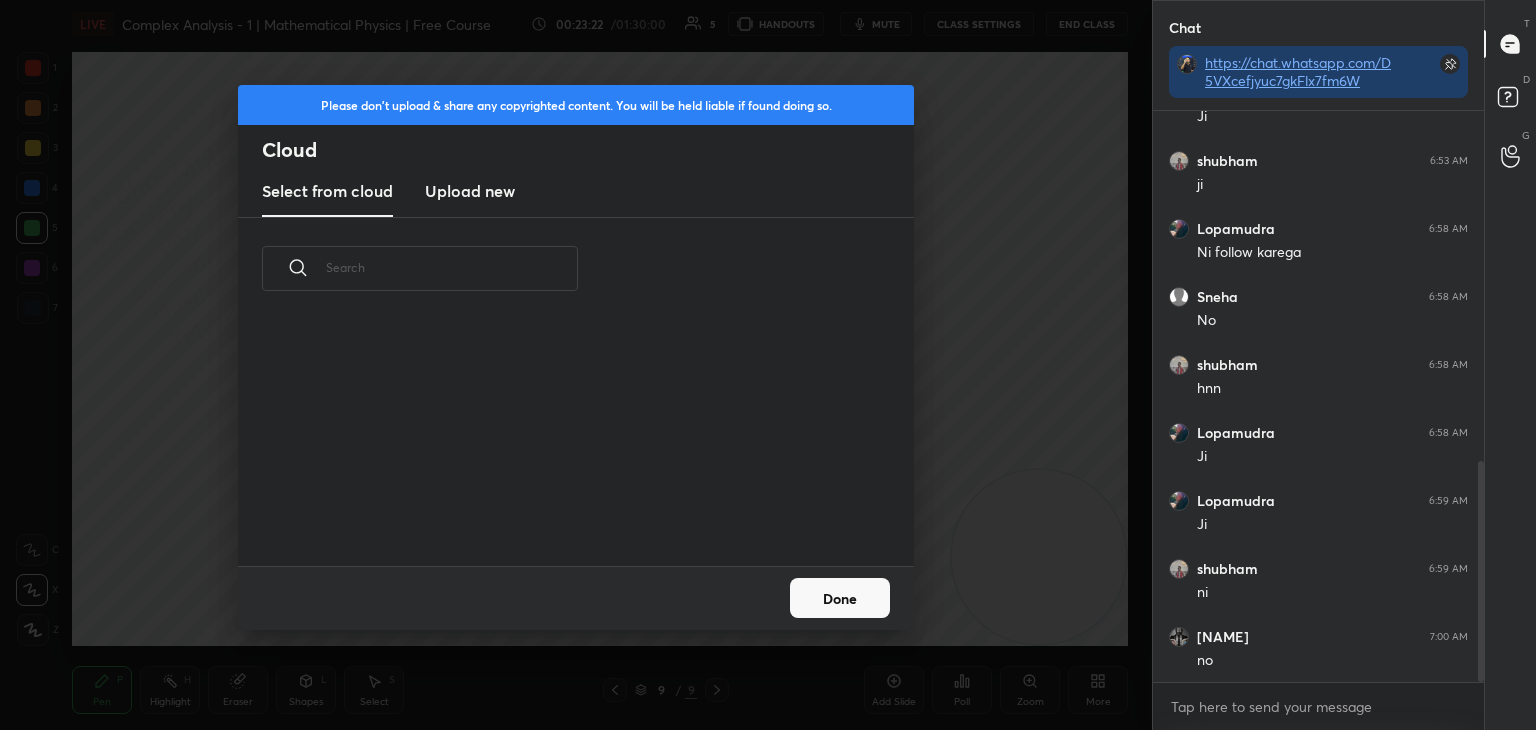 click on "Upload new" at bounding box center (470, 191) 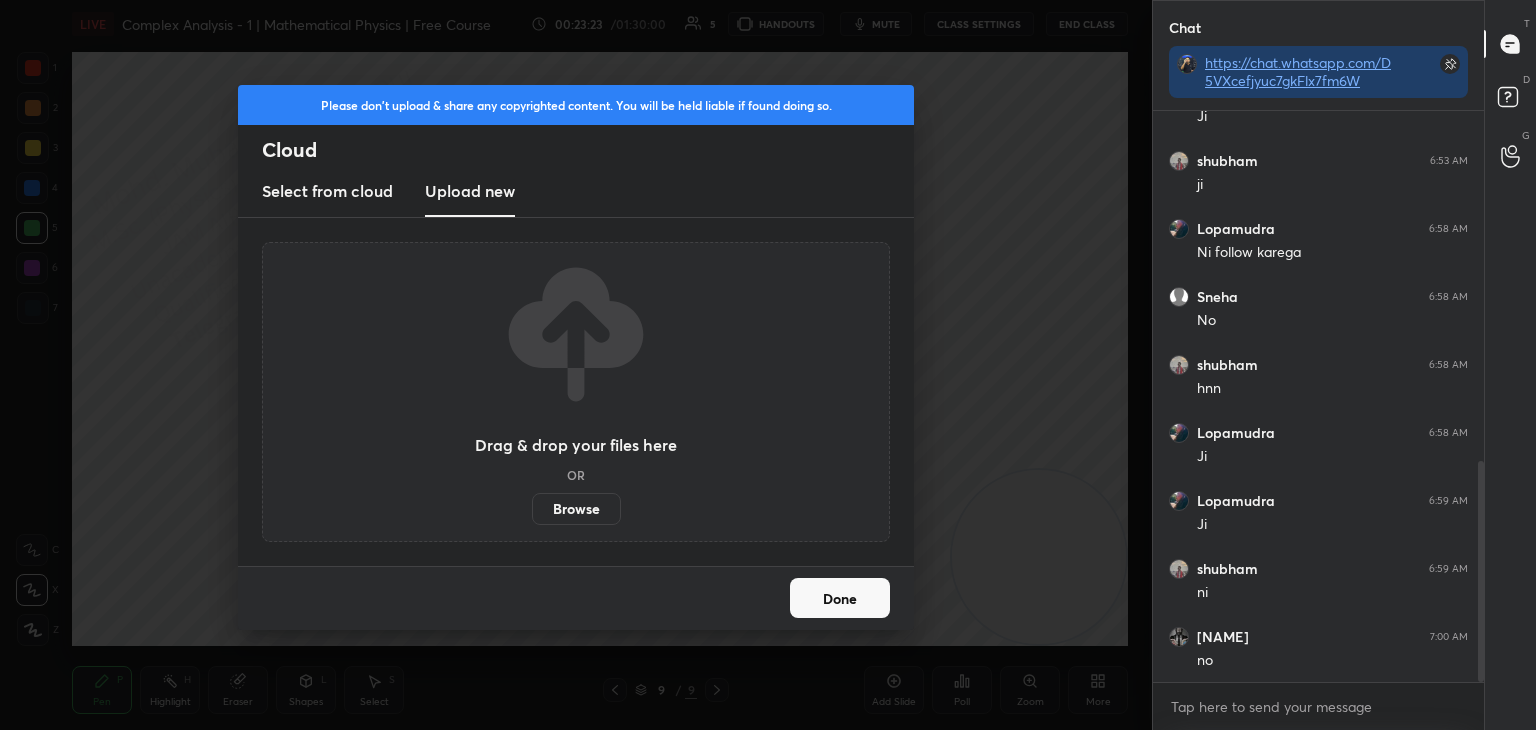click on "Browse" at bounding box center (576, 509) 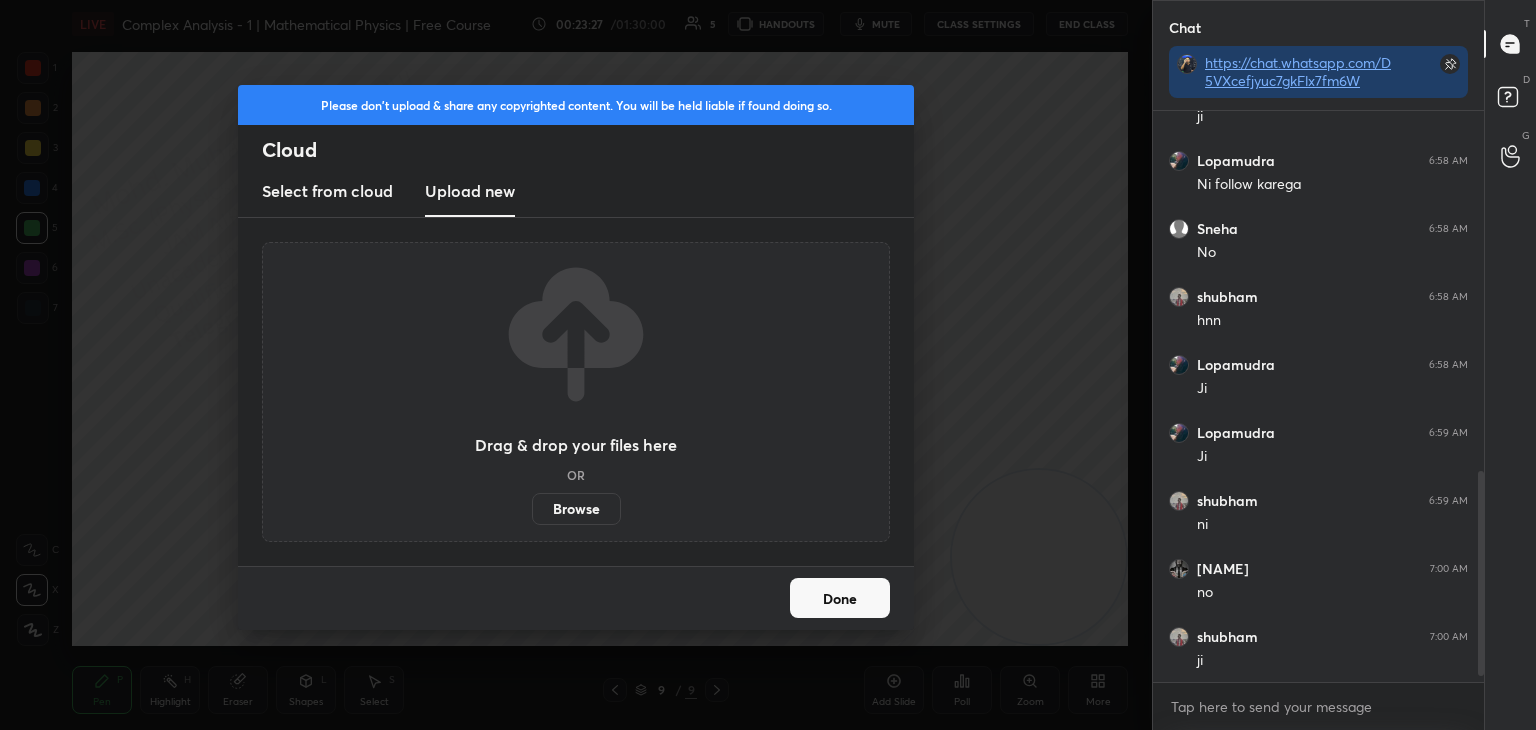 scroll, scrollTop: 1042, scrollLeft: 0, axis: vertical 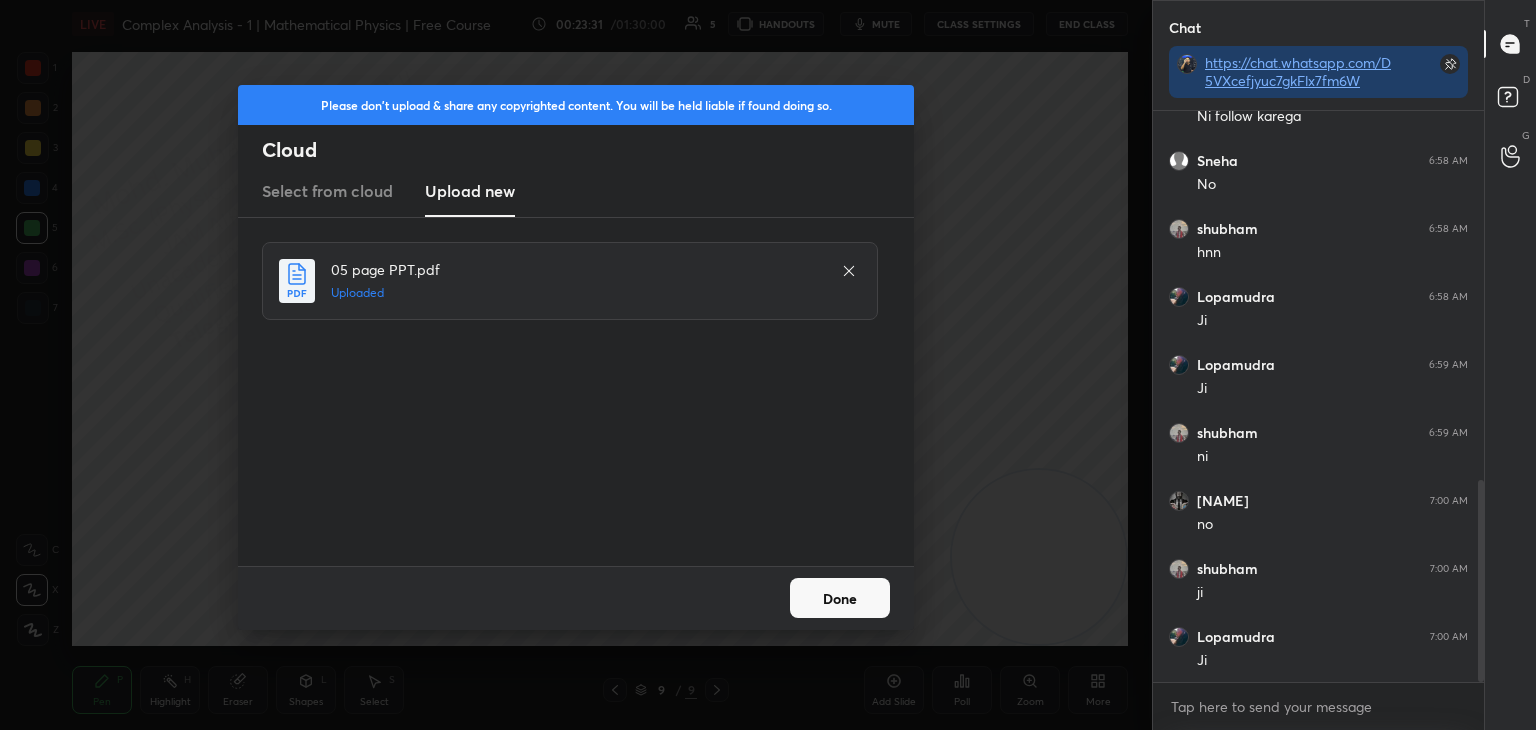 click on "Done" at bounding box center [840, 598] 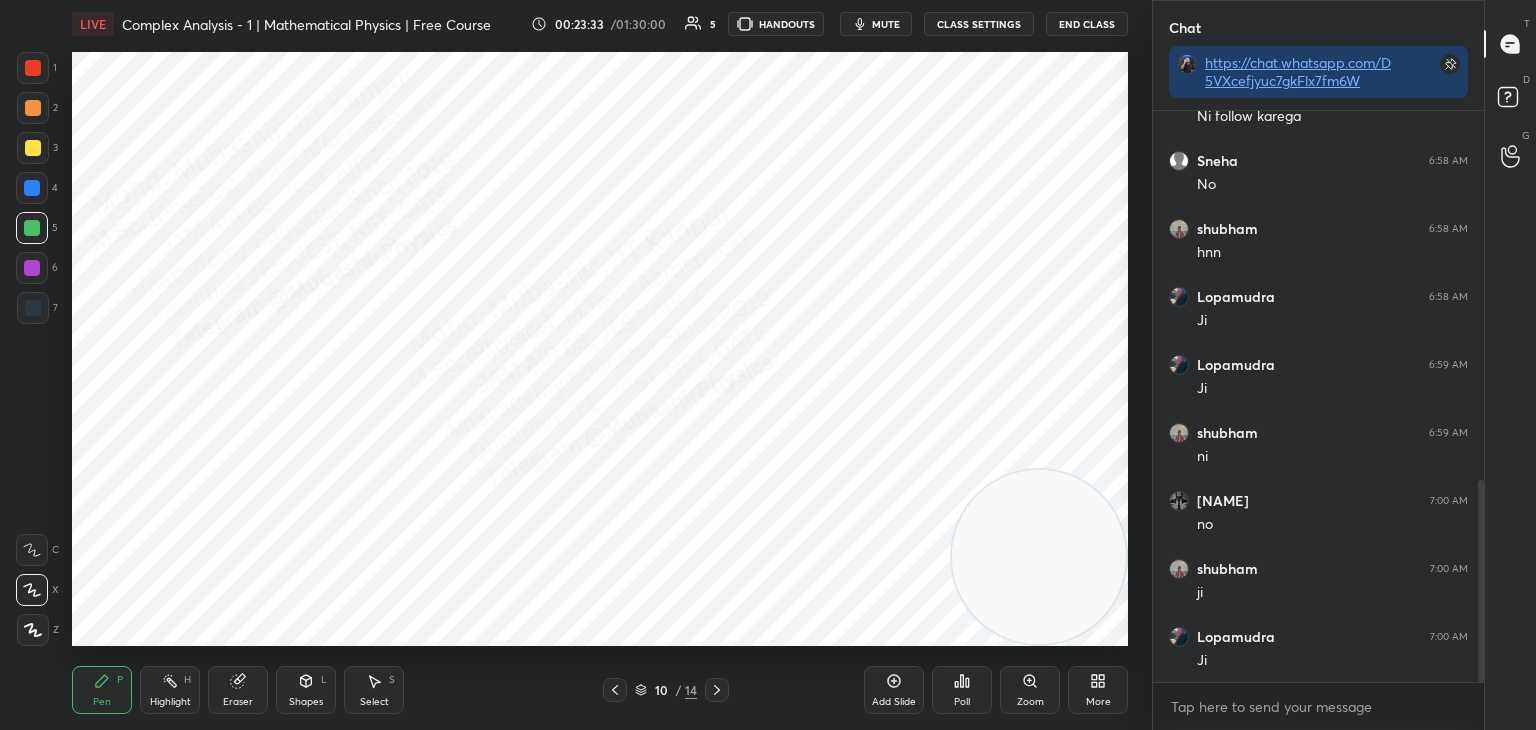 click at bounding box center (33, 308) 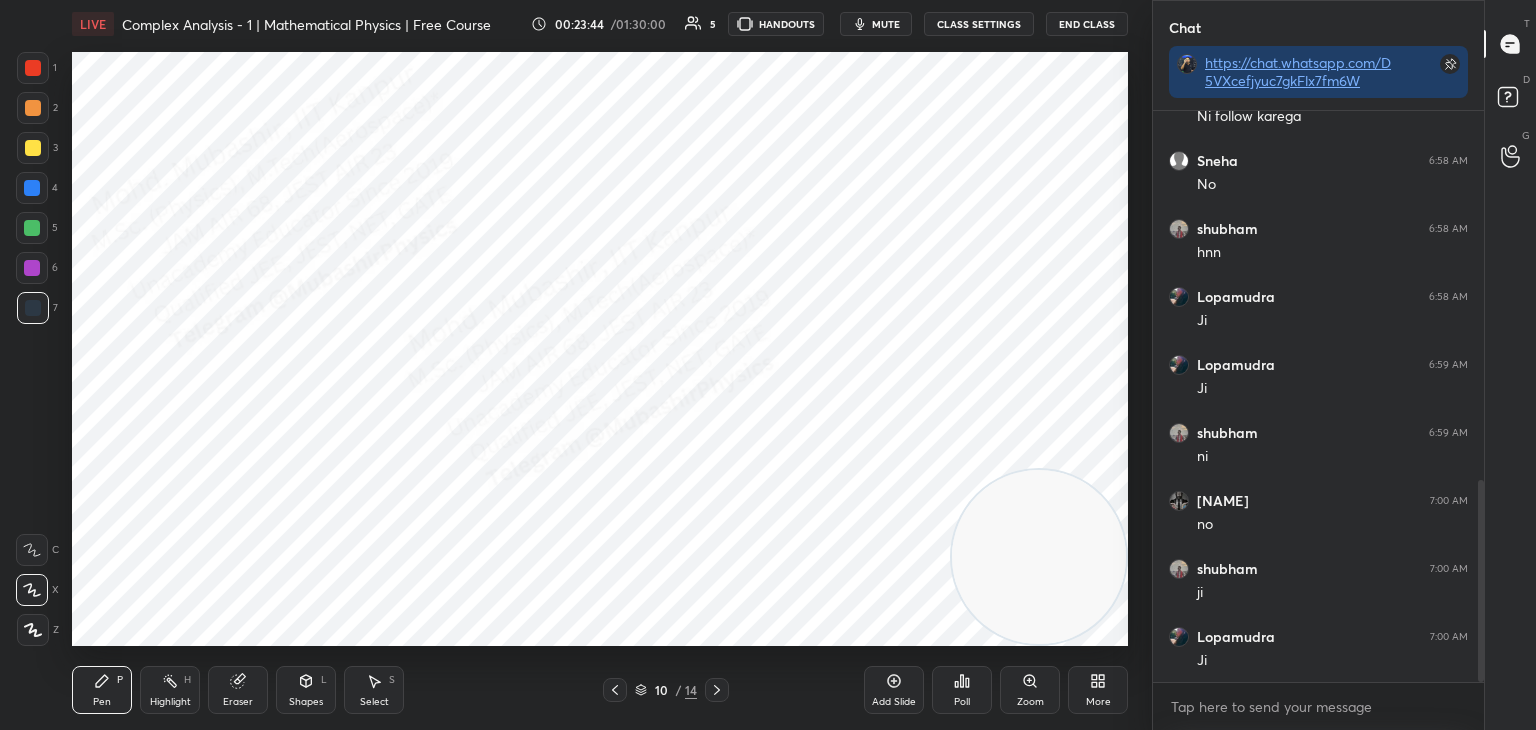click on "mute" at bounding box center [876, 24] 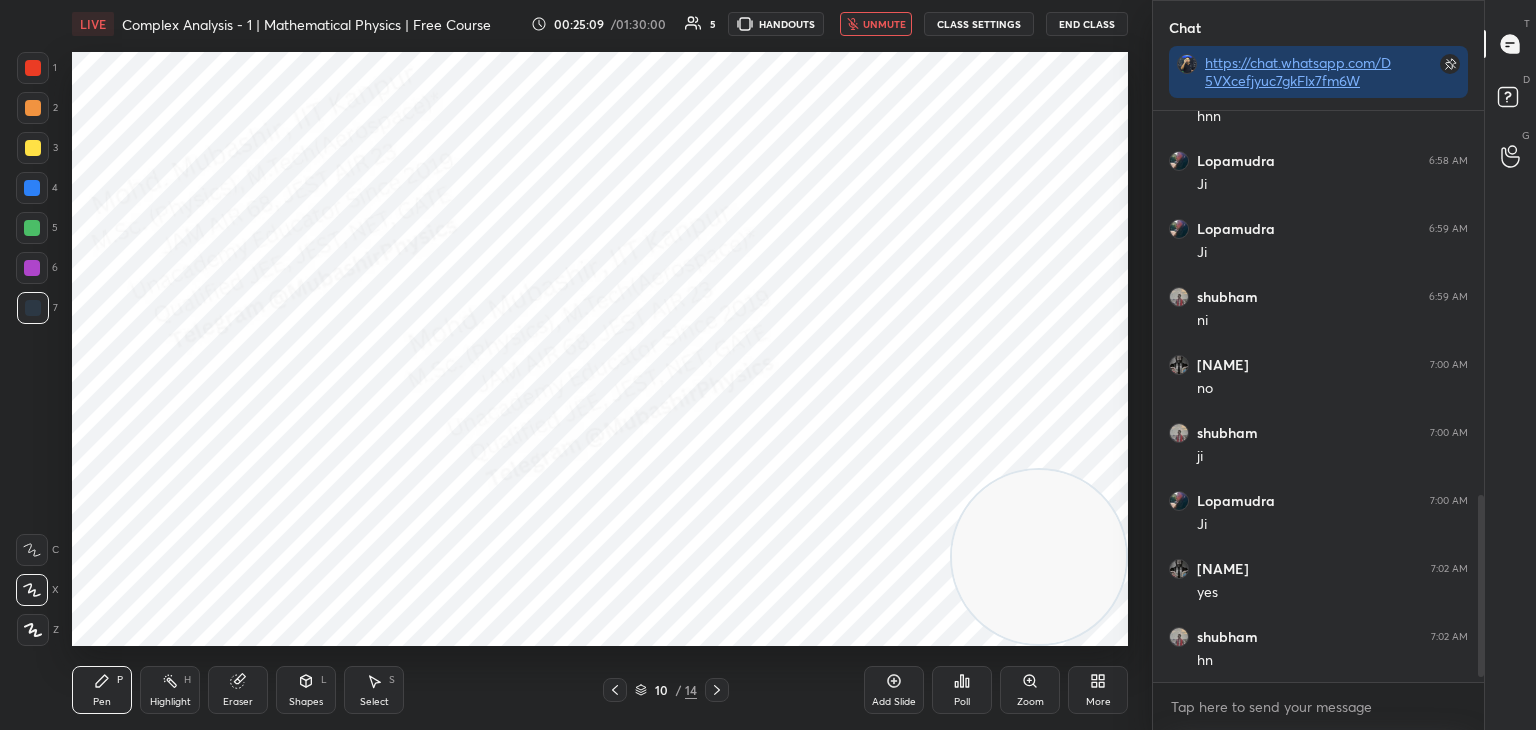 scroll, scrollTop: 1246, scrollLeft: 0, axis: vertical 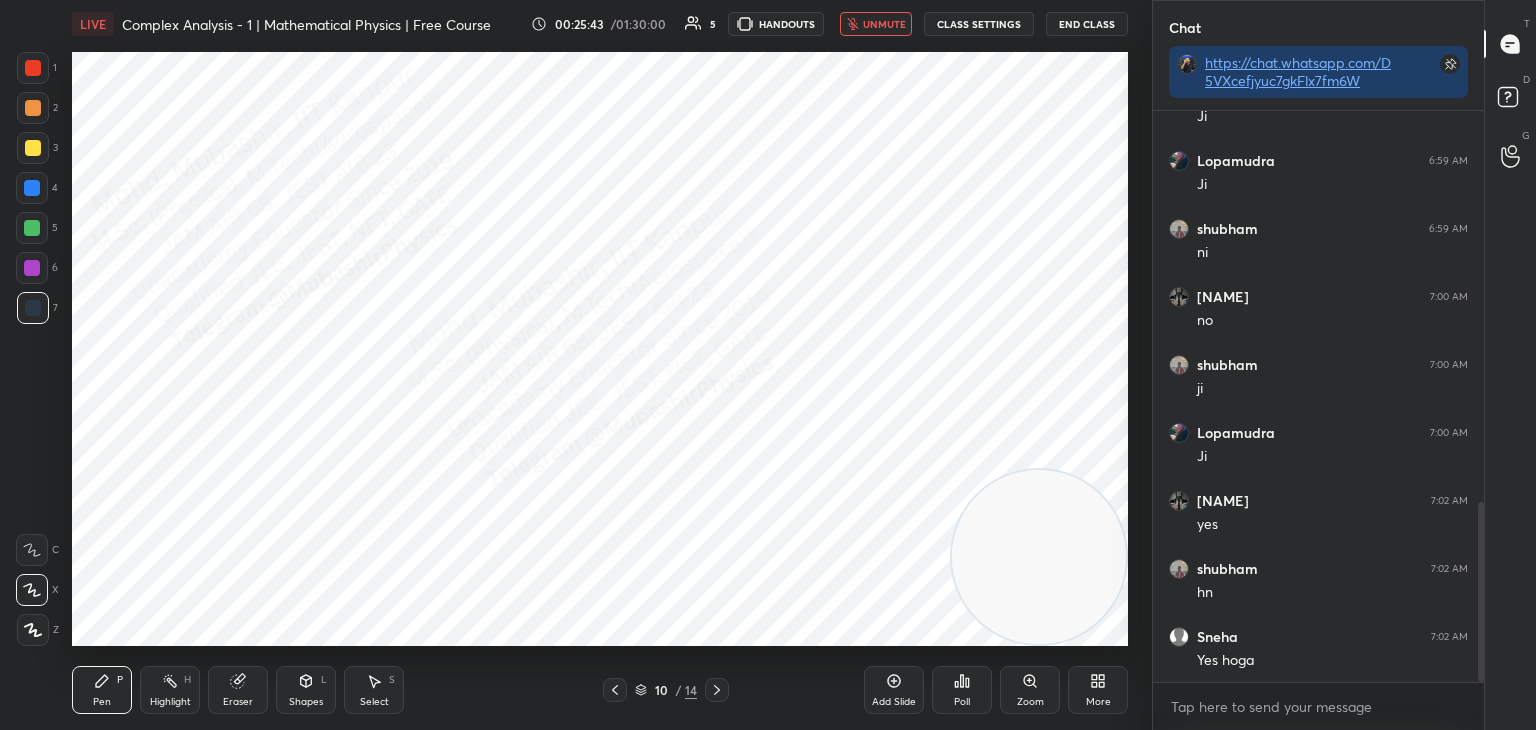click on "unmute" at bounding box center [876, 24] 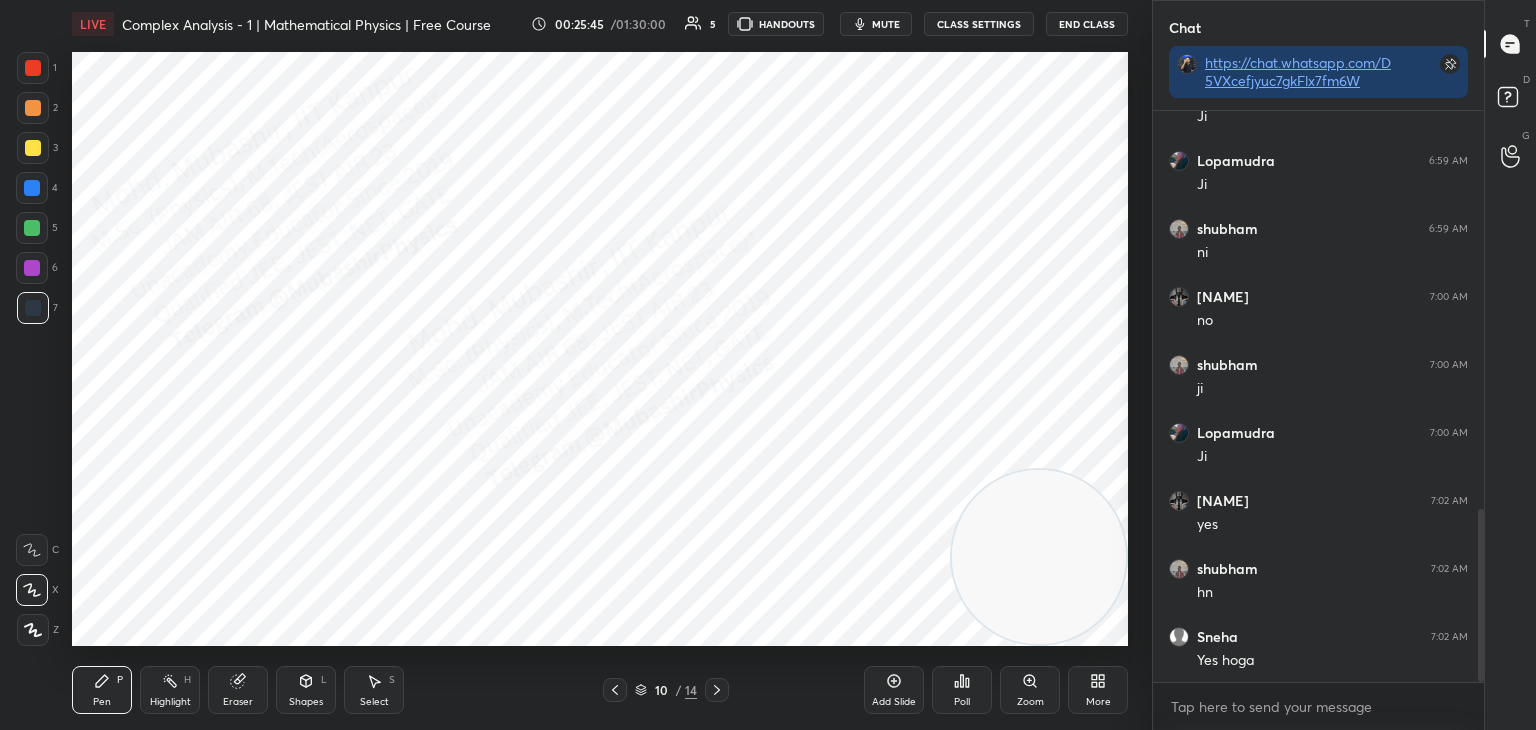 scroll, scrollTop: 1314, scrollLeft: 0, axis: vertical 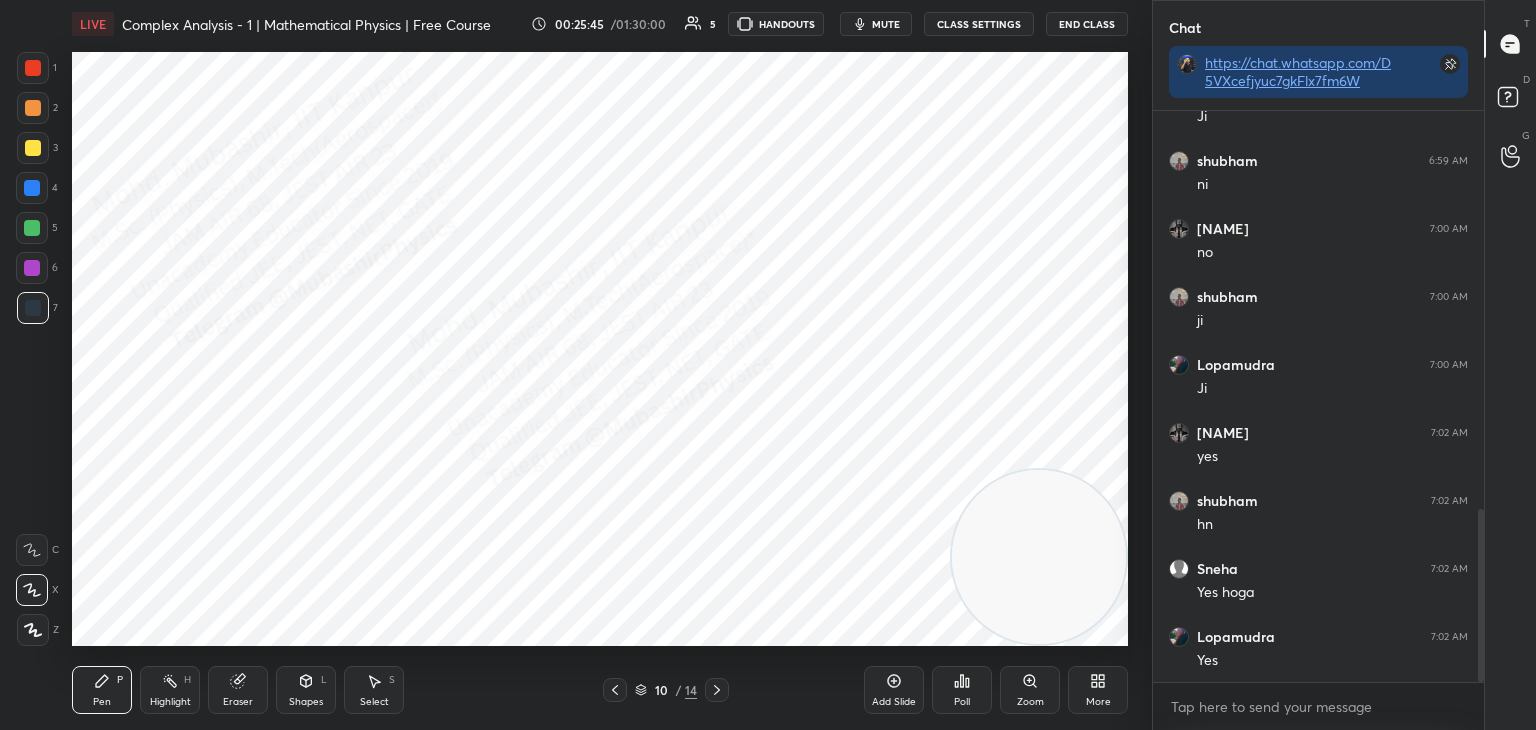 drag, startPoint x: 41, startPoint y: 193, endPoint x: 61, endPoint y: 197, distance: 20.396078 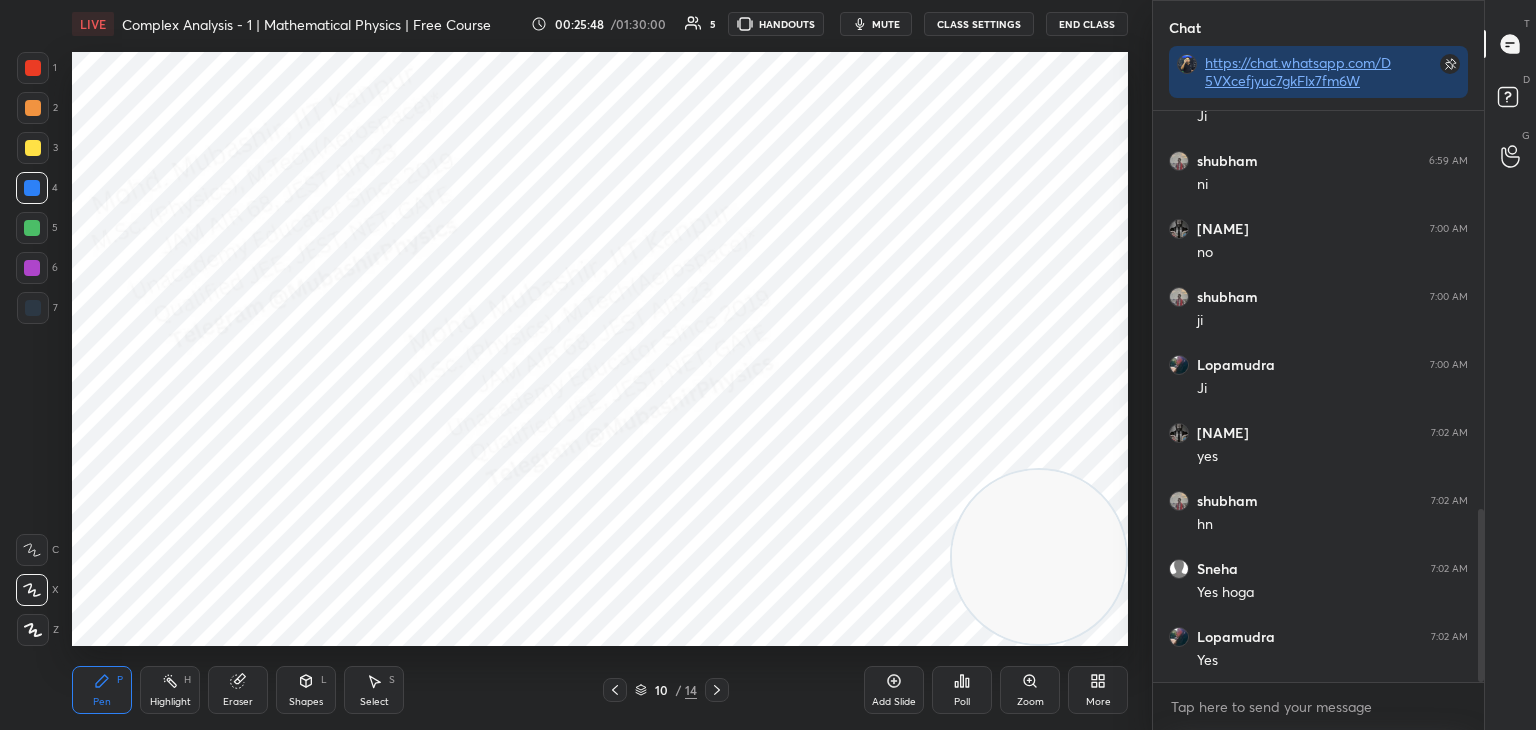 click on "10 / 14" at bounding box center [666, 690] 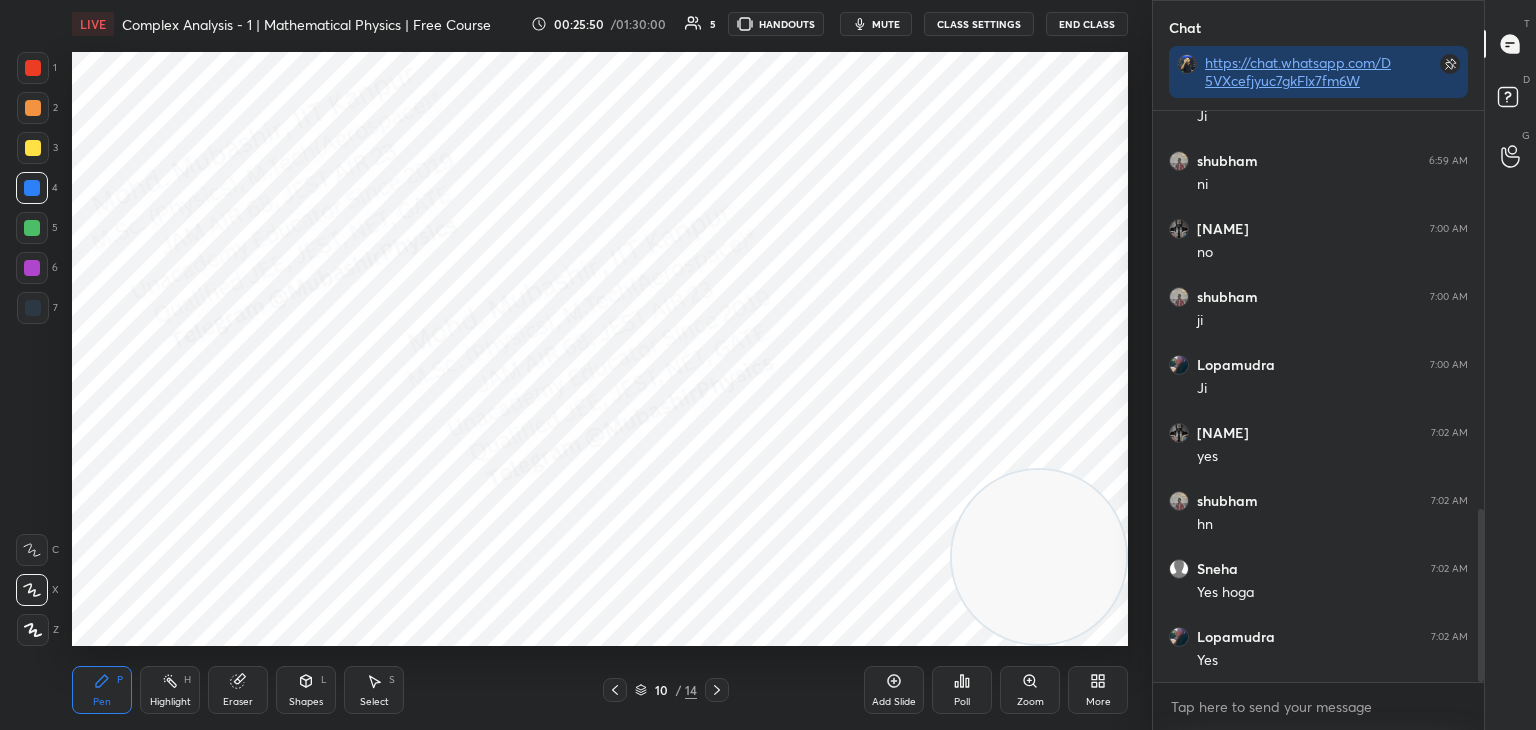 drag, startPoint x: 717, startPoint y: 687, endPoint x: 704, endPoint y: 661, distance: 29.068884 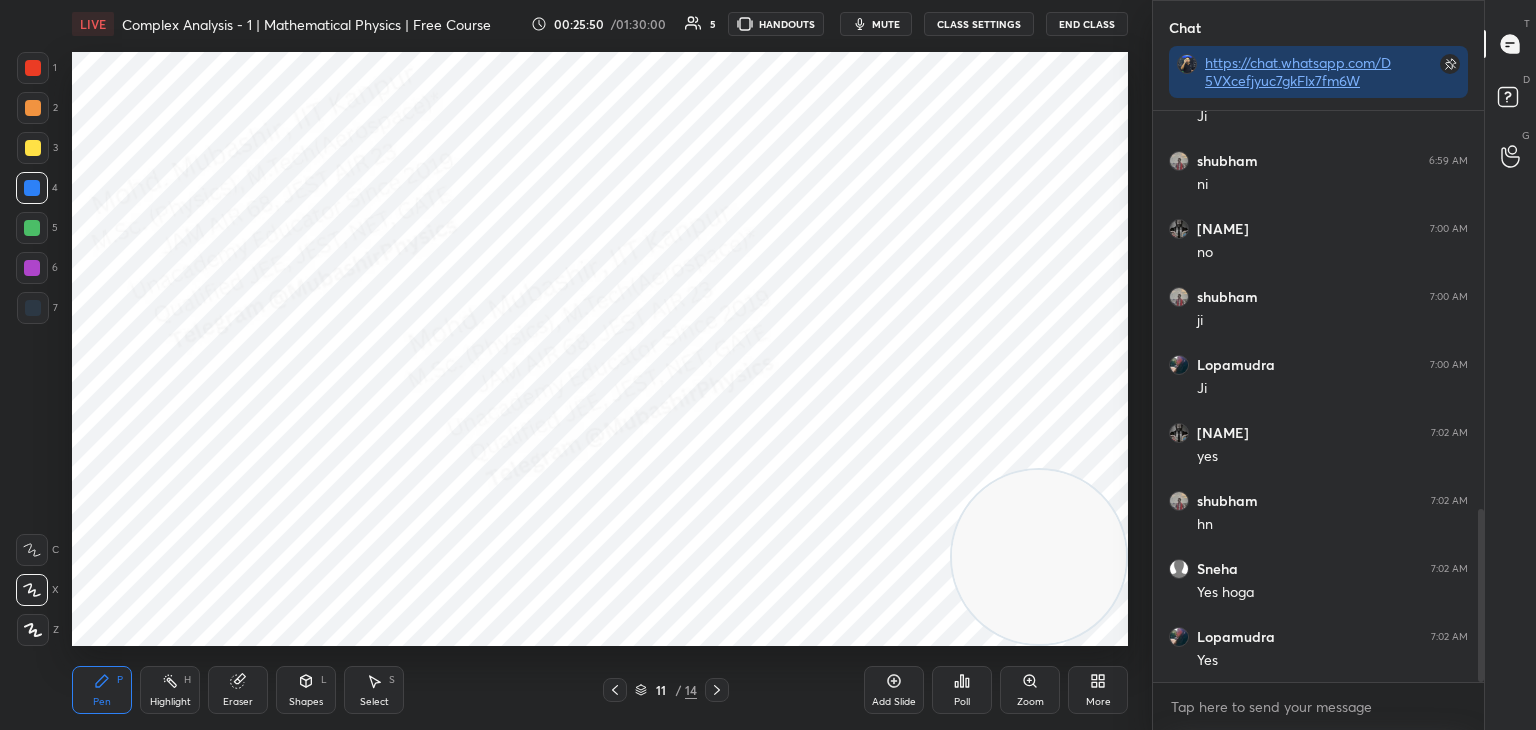 drag, startPoint x: 28, startPoint y: 321, endPoint x: 45, endPoint y: 139, distance: 182.79224 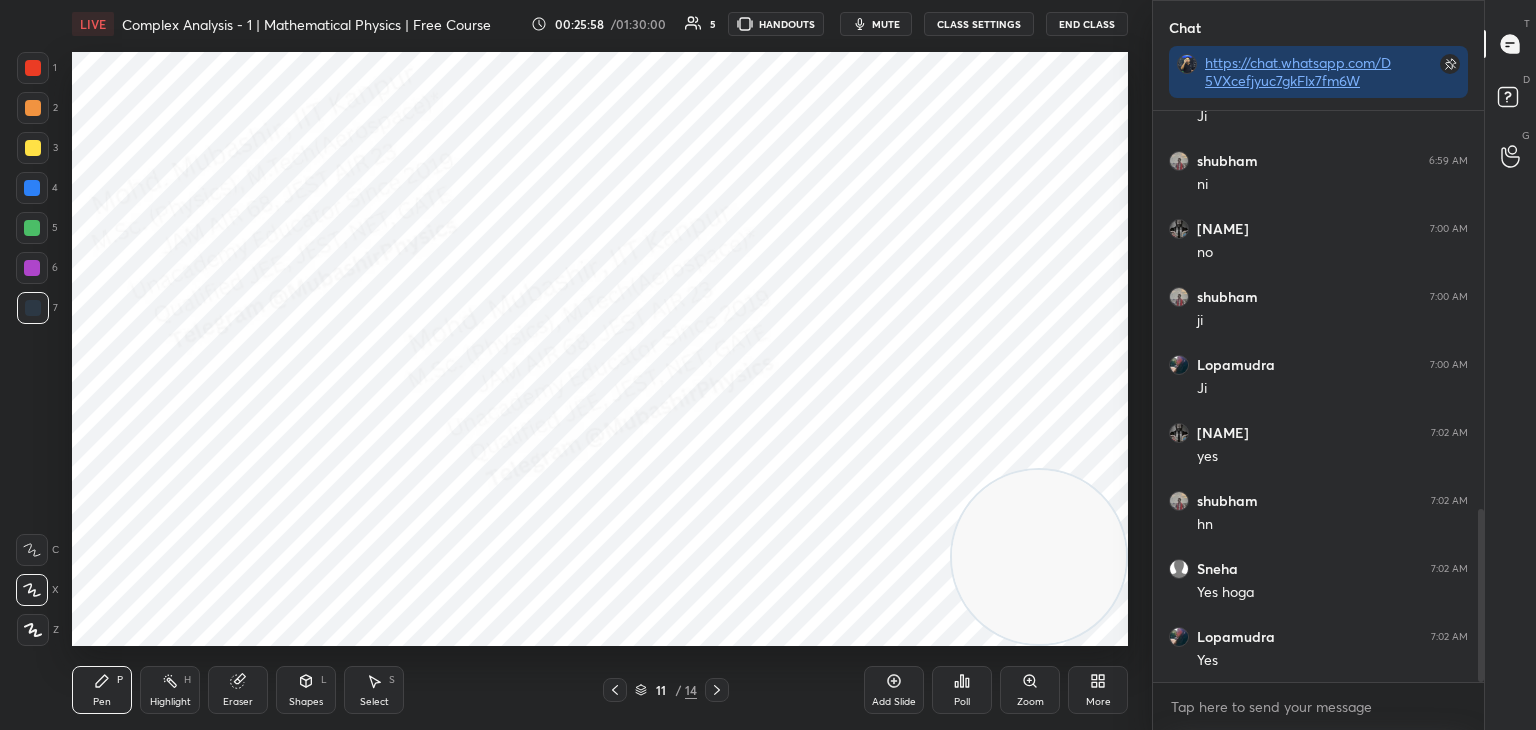 click 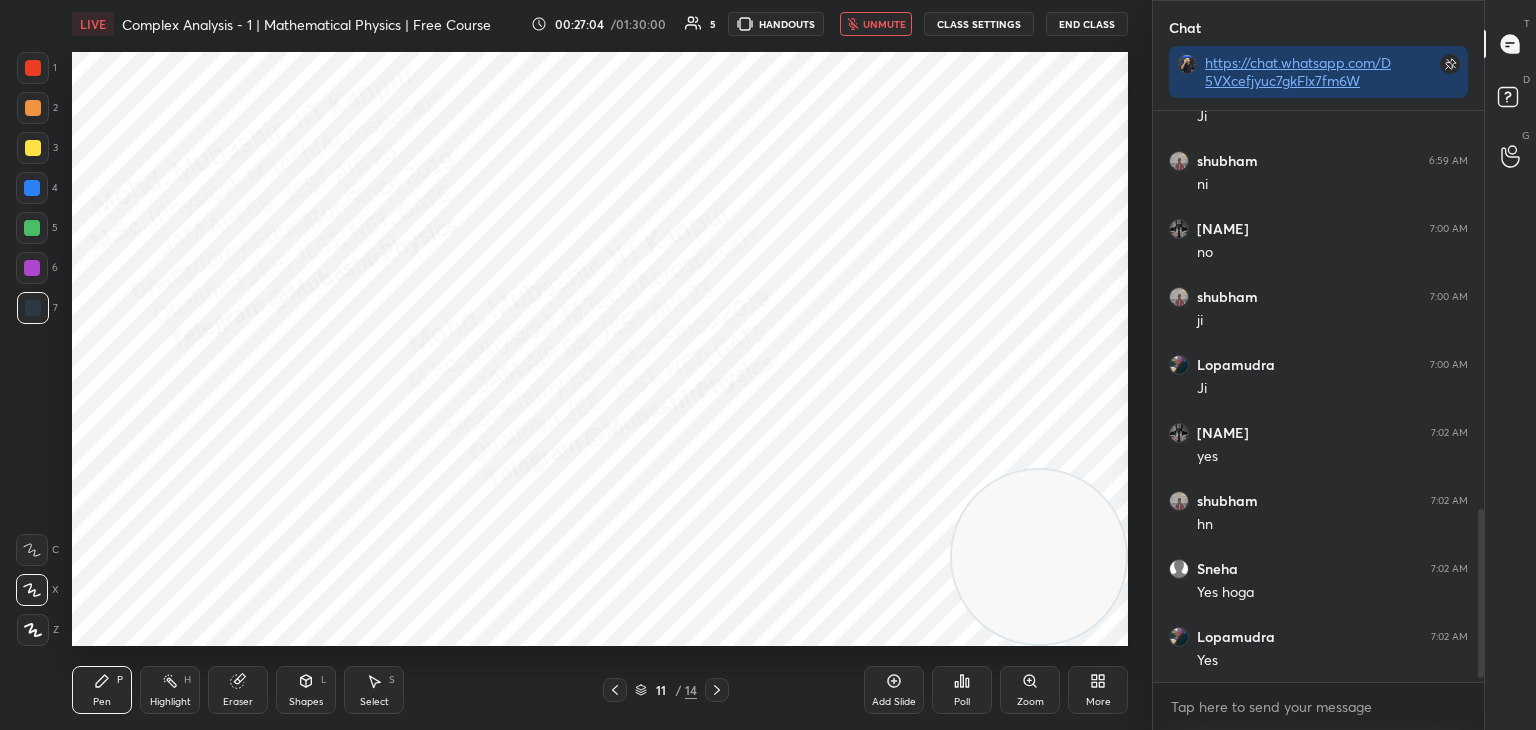 scroll, scrollTop: 1382, scrollLeft: 0, axis: vertical 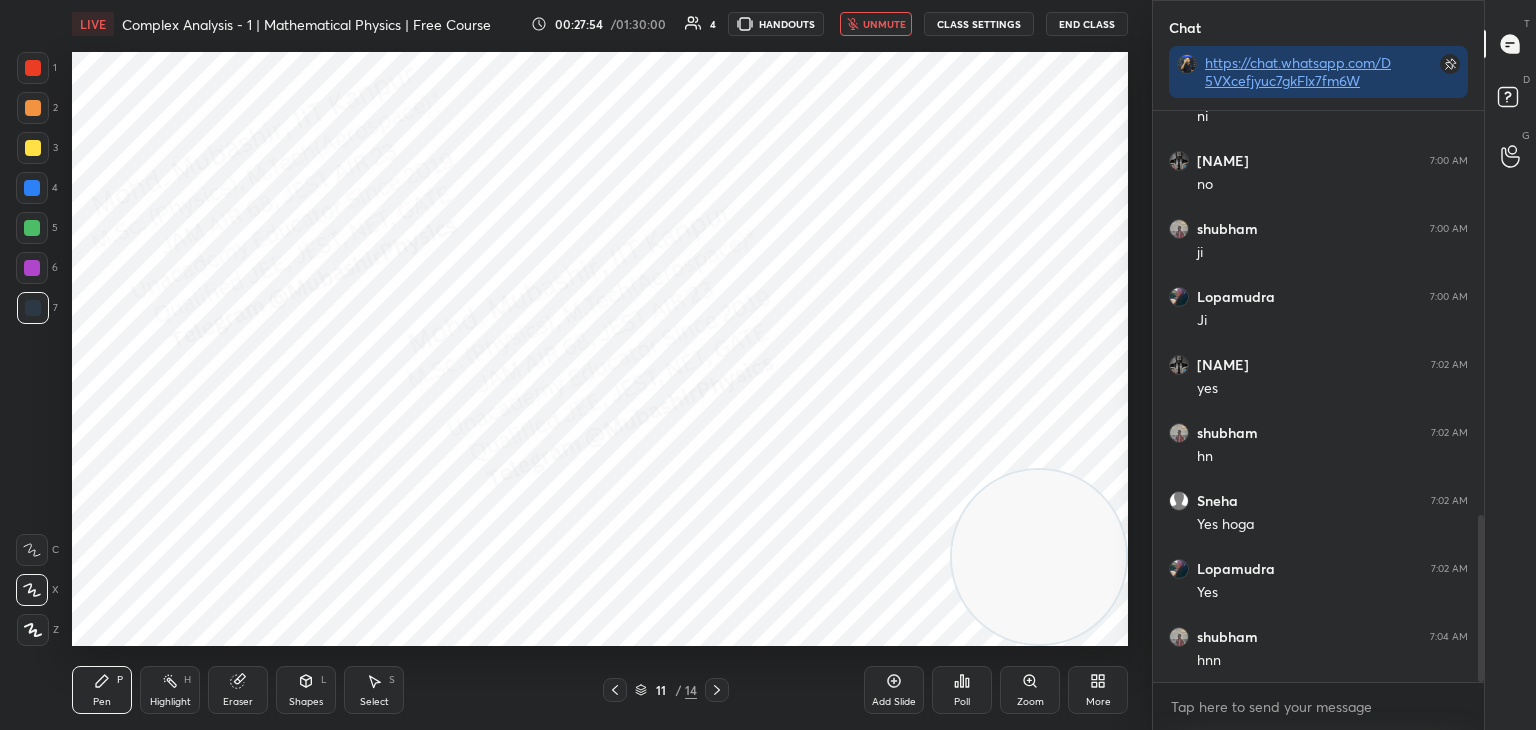 click on "unmute" at bounding box center (884, 24) 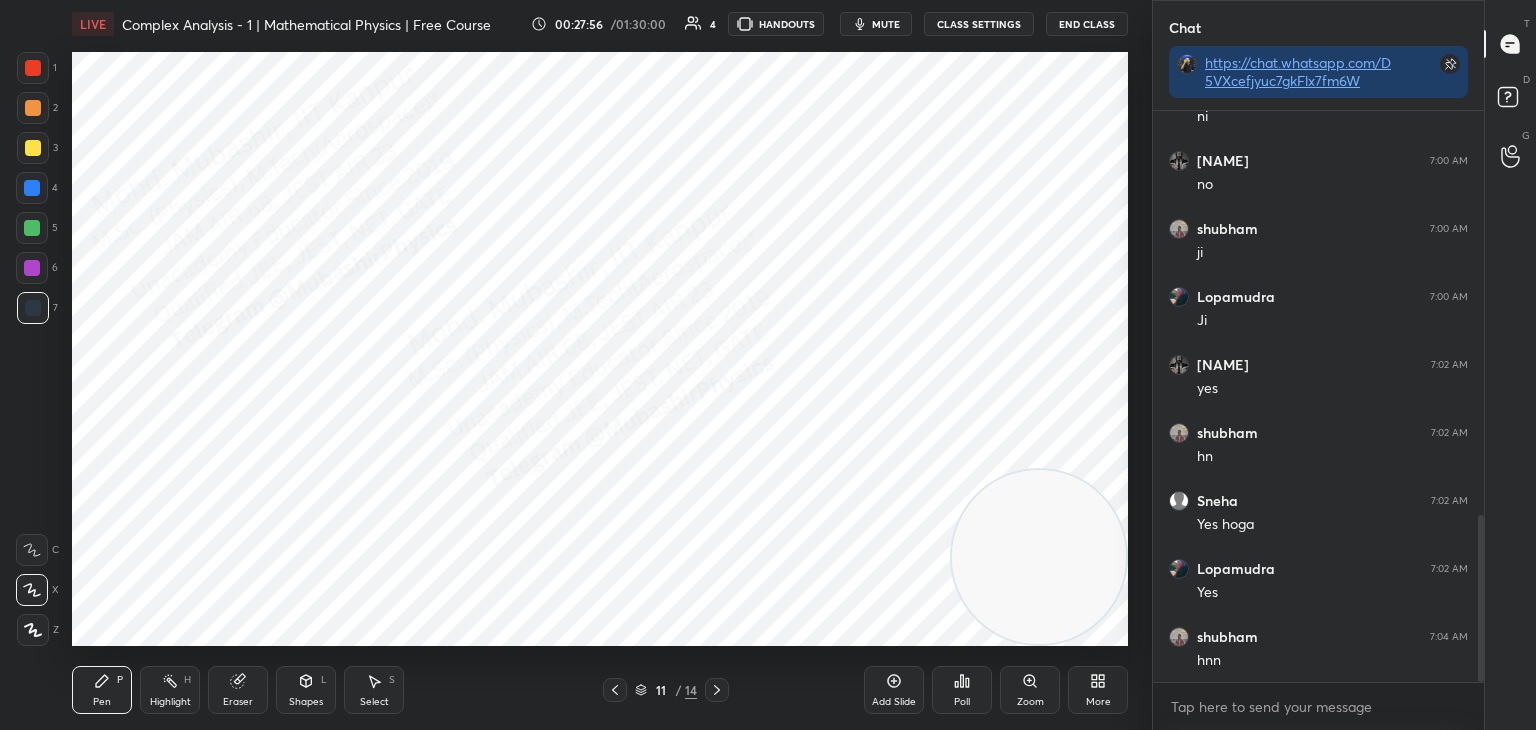 click 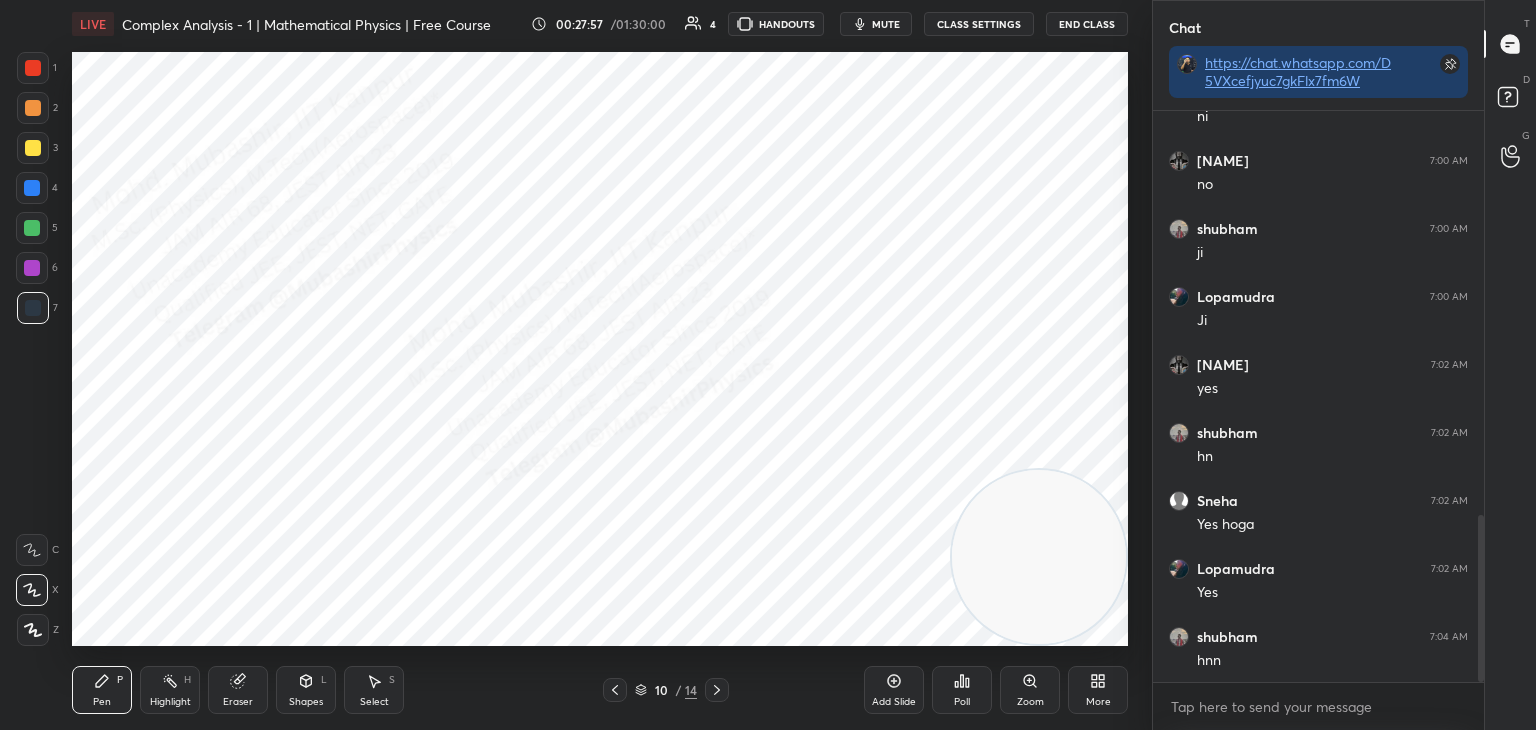 drag, startPoint x: 37, startPoint y: 190, endPoint x: 56, endPoint y: 190, distance: 19 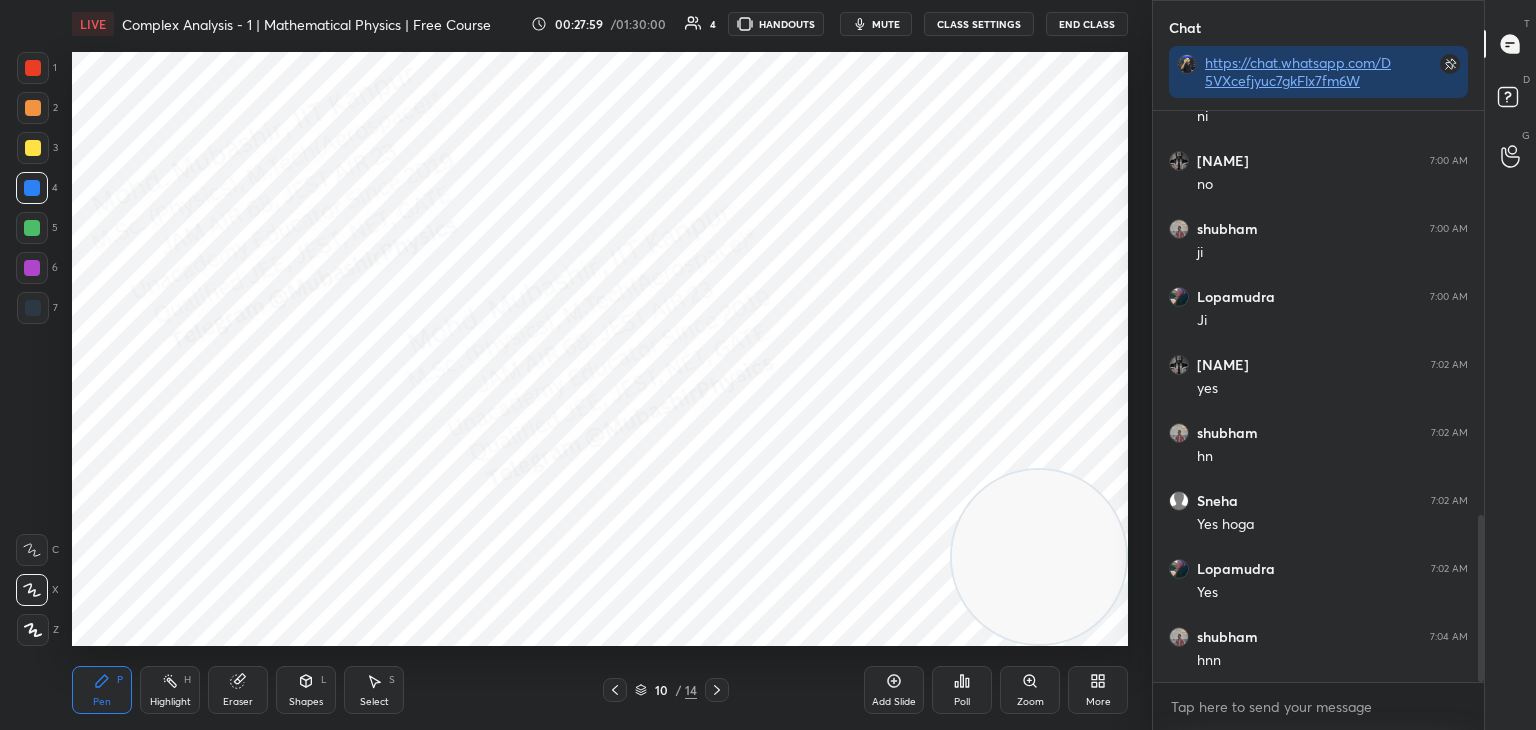 click at bounding box center [33, 148] 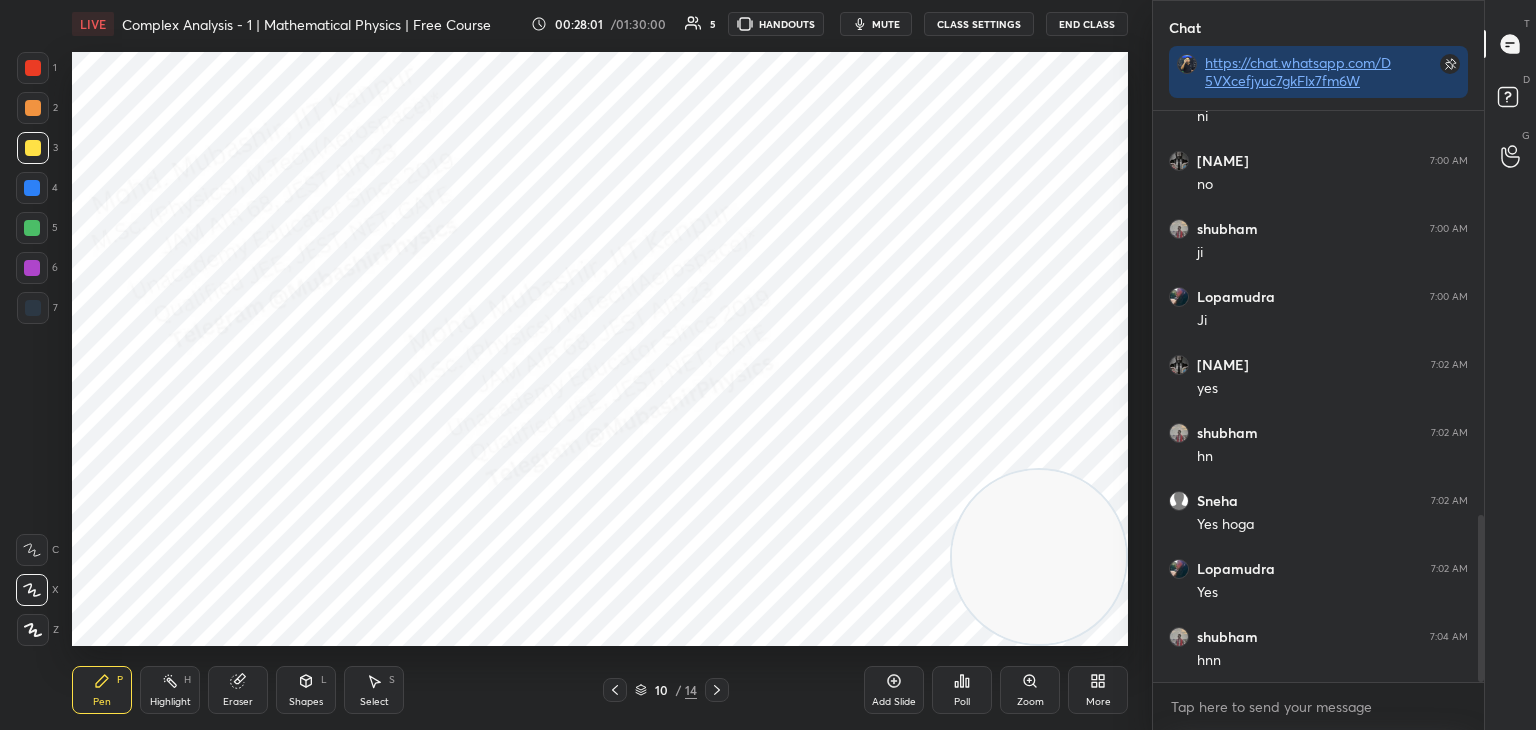 click at bounding box center [32, 188] 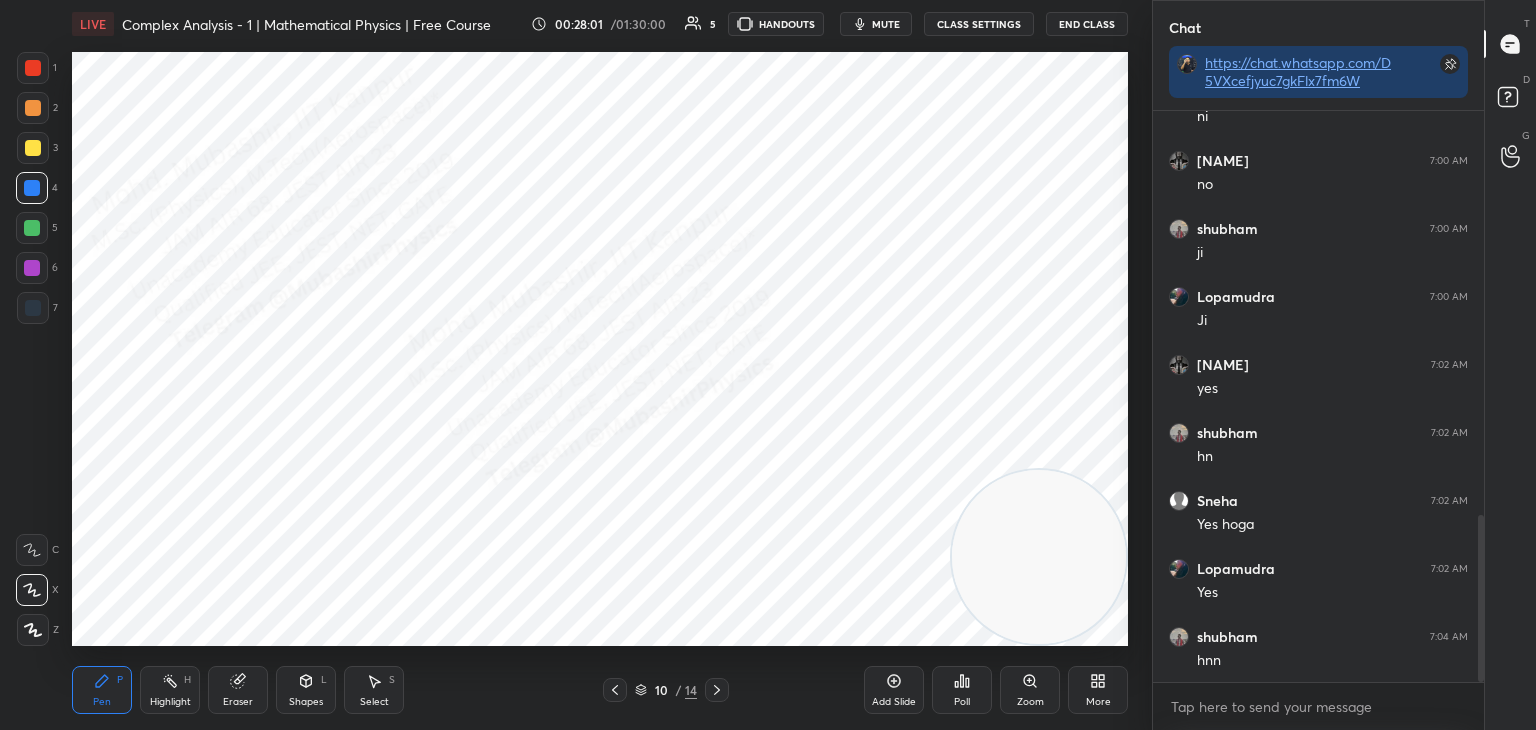 drag, startPoint x: 40, startPoint y: 223, endPoint x: 64, endPoint y: 230, distance: 25 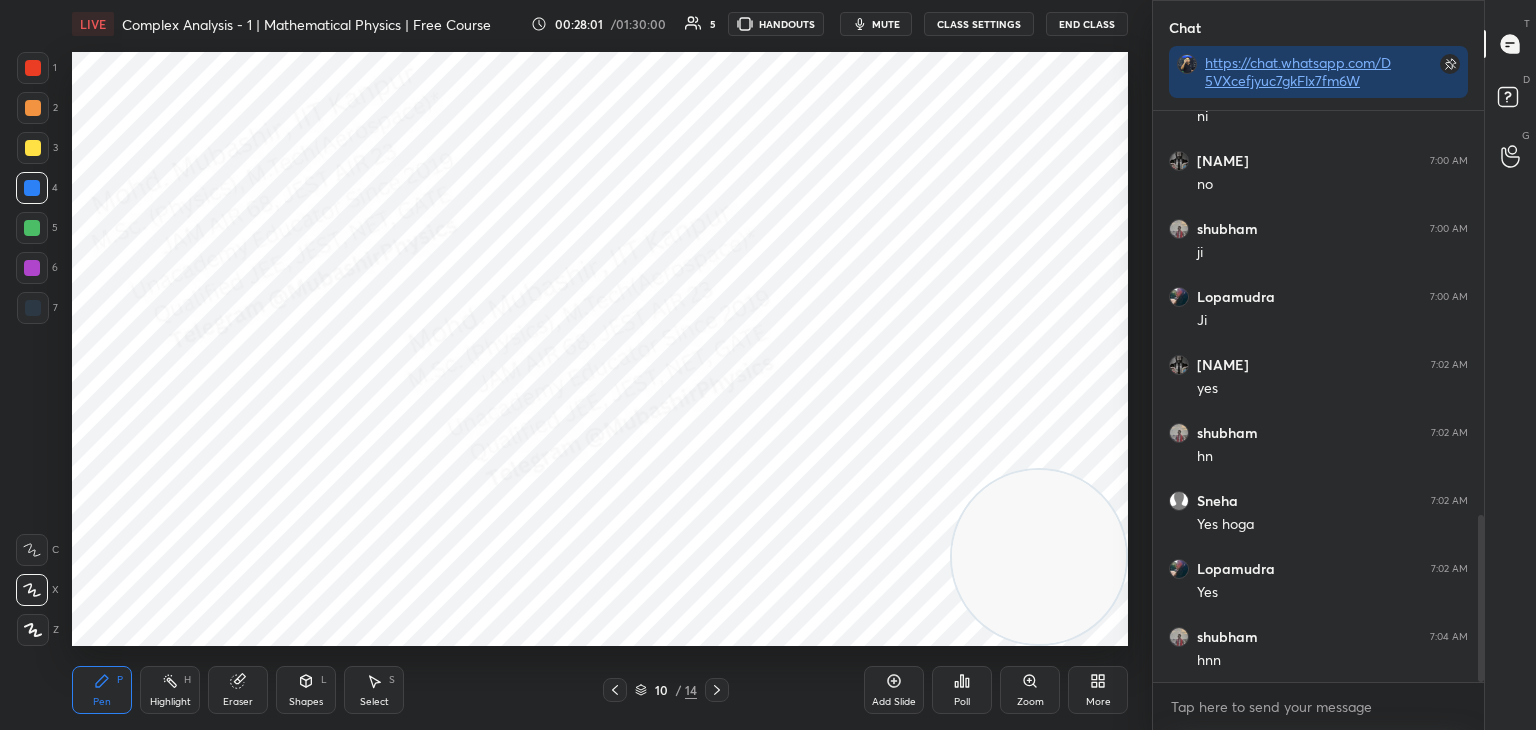 click at bounding box center [32, 228] 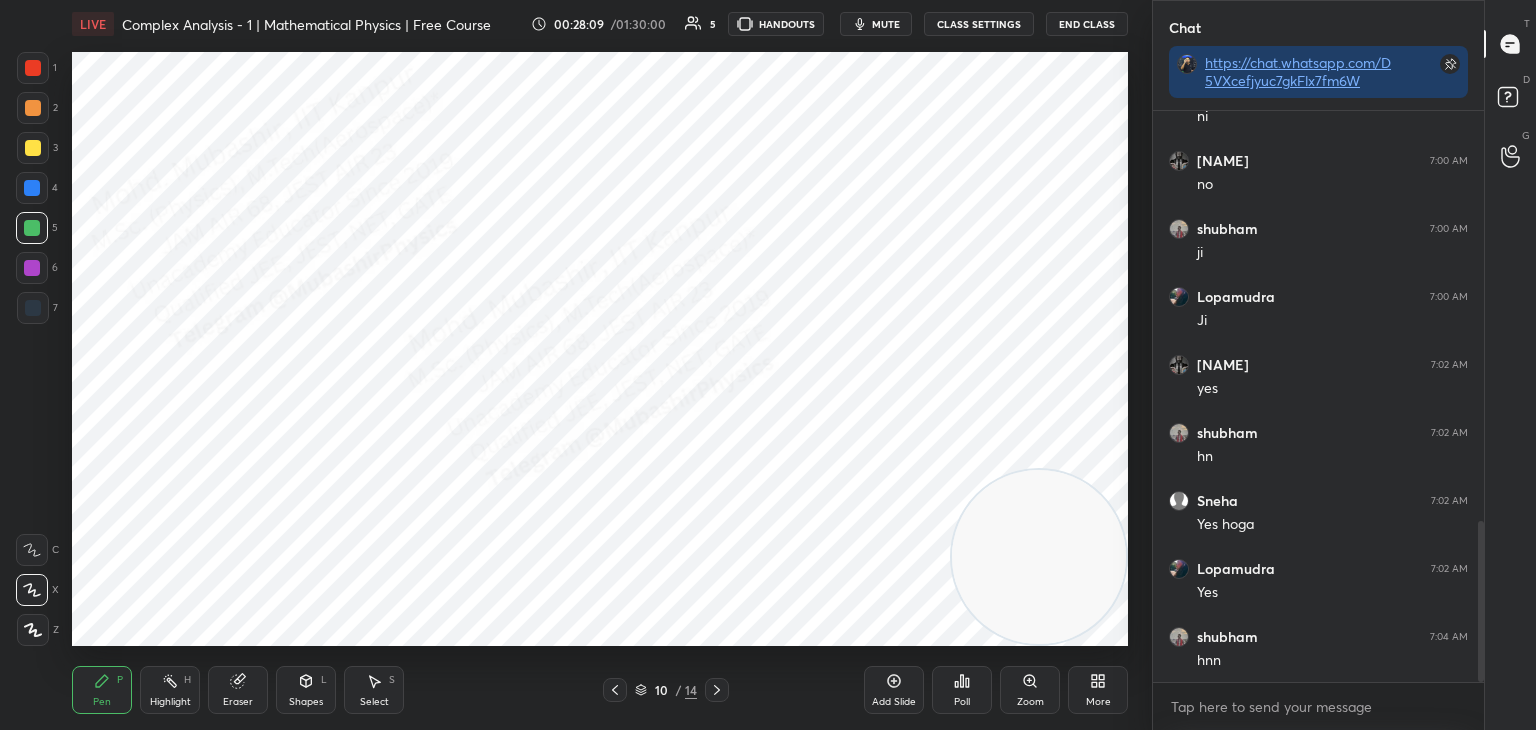 scroll, scrollTop: 1450, scrollLeft: 0, axis: vertical 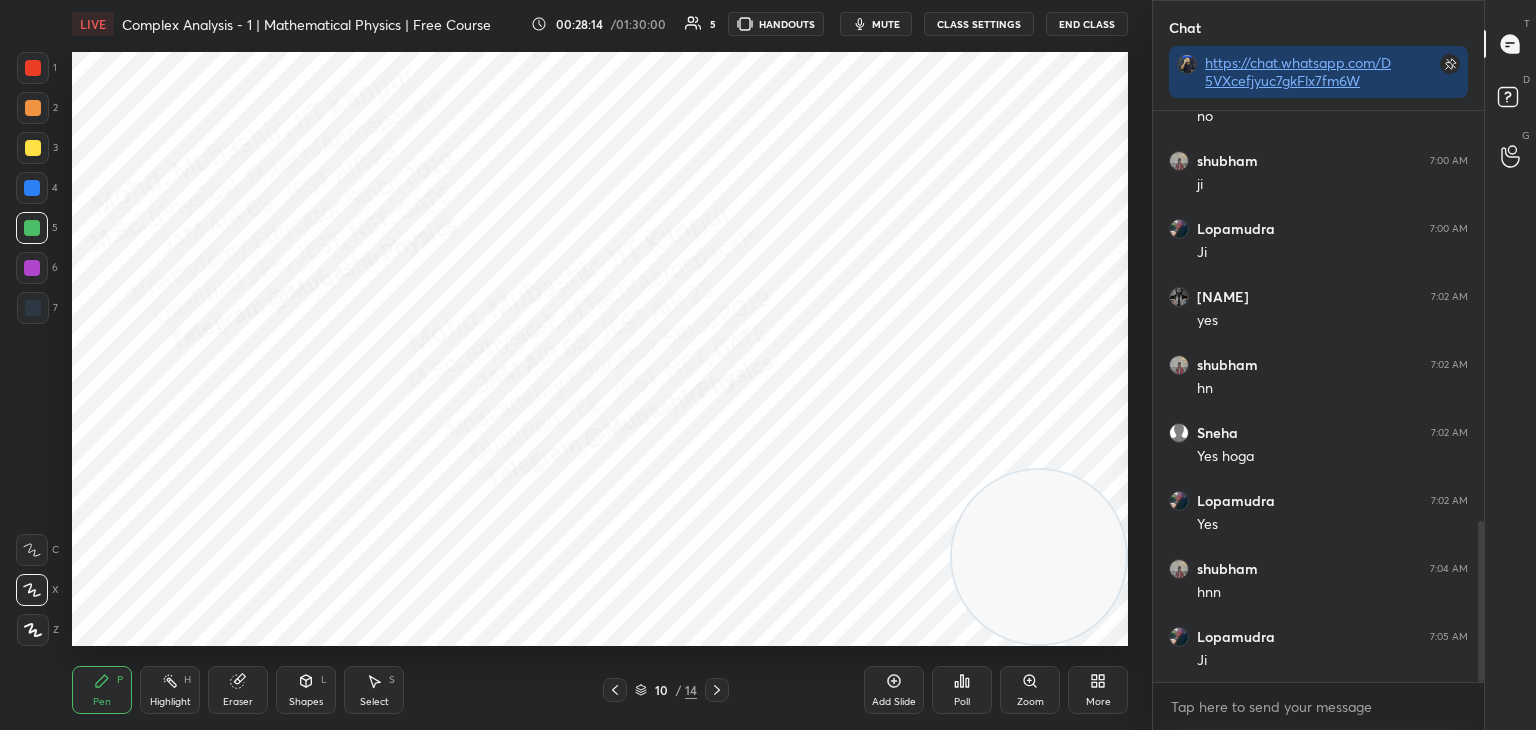 drag, startPoint x: 34, startPoint y: 265, endPoint x: 56, endPoint y: 269, distance: 22.36068 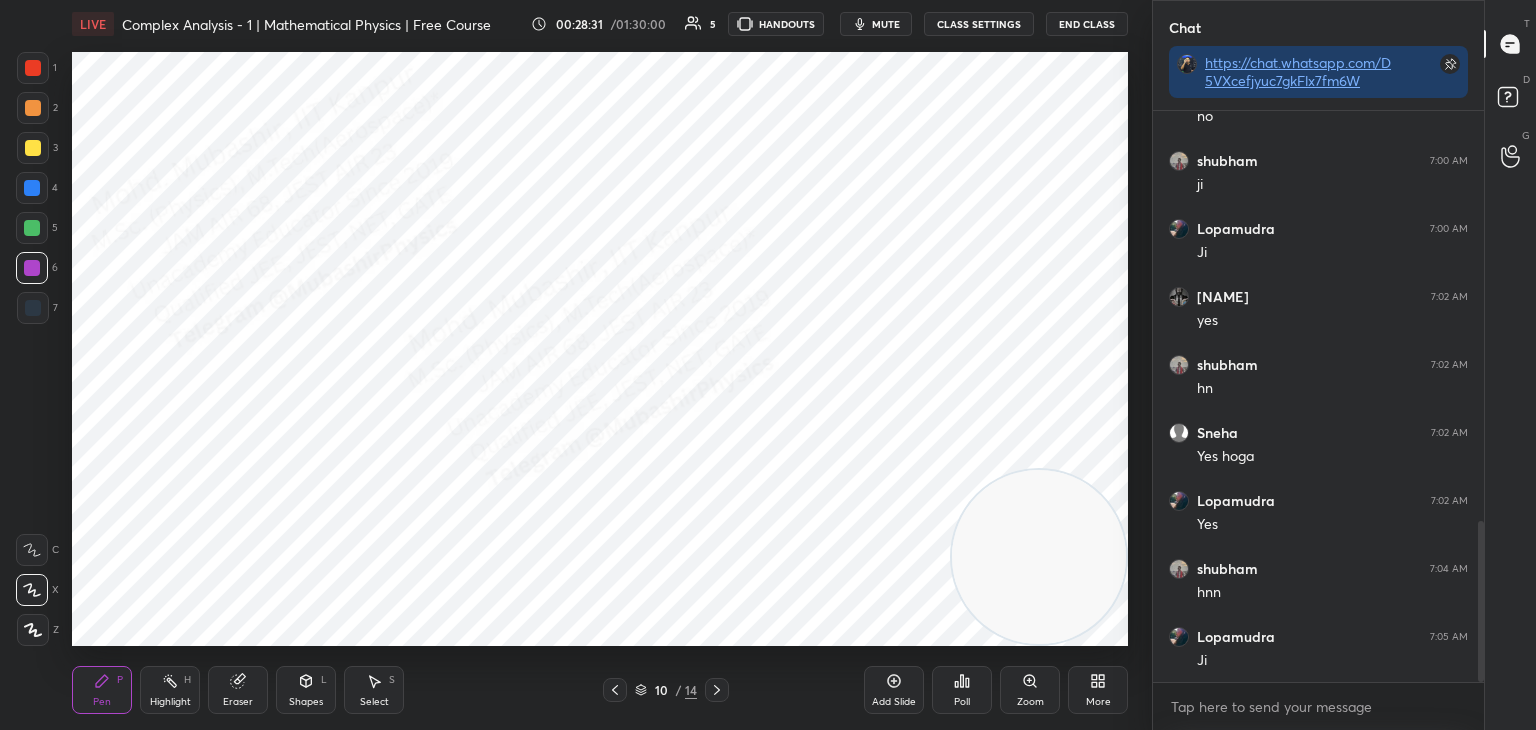 click 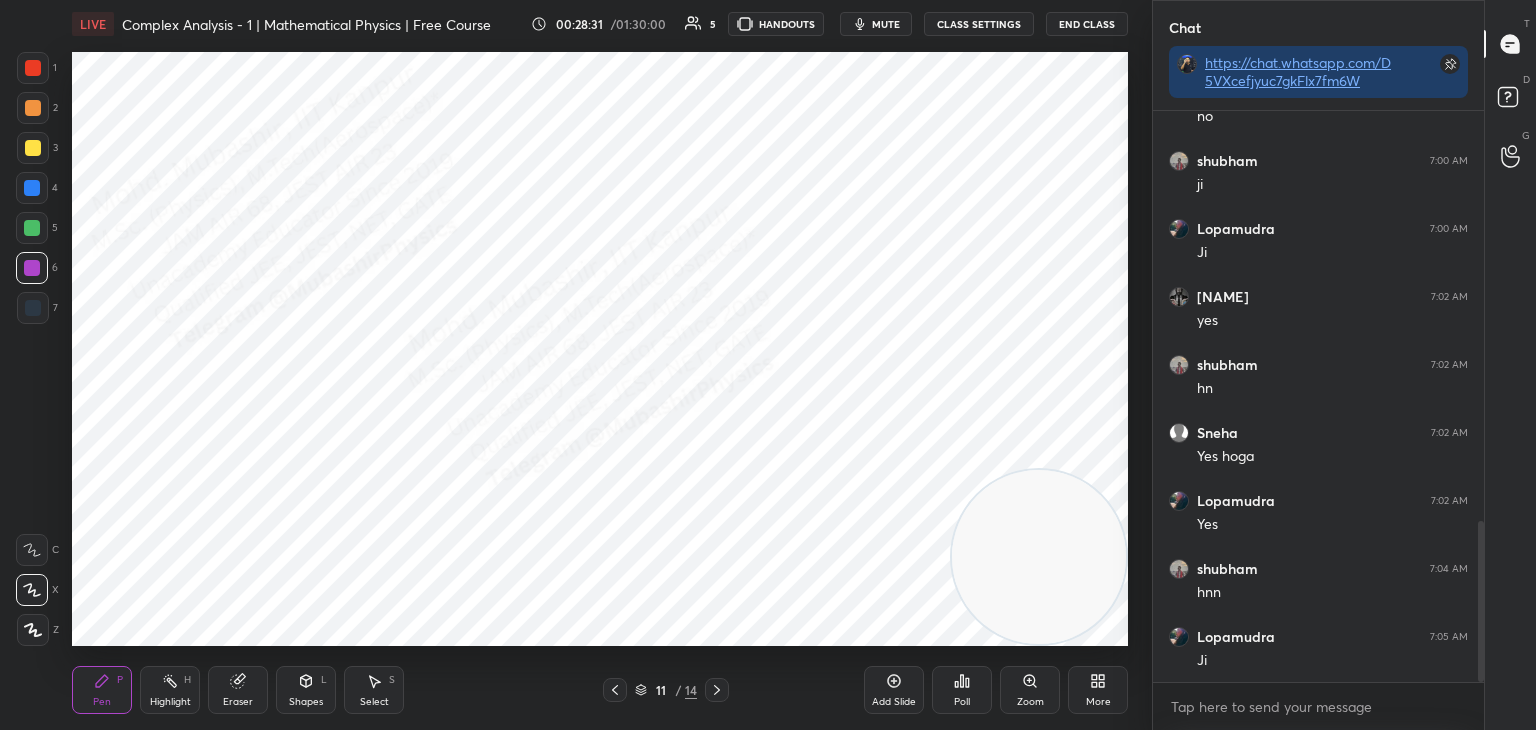 click on "Highlight H" at bounding box center (170, 690) 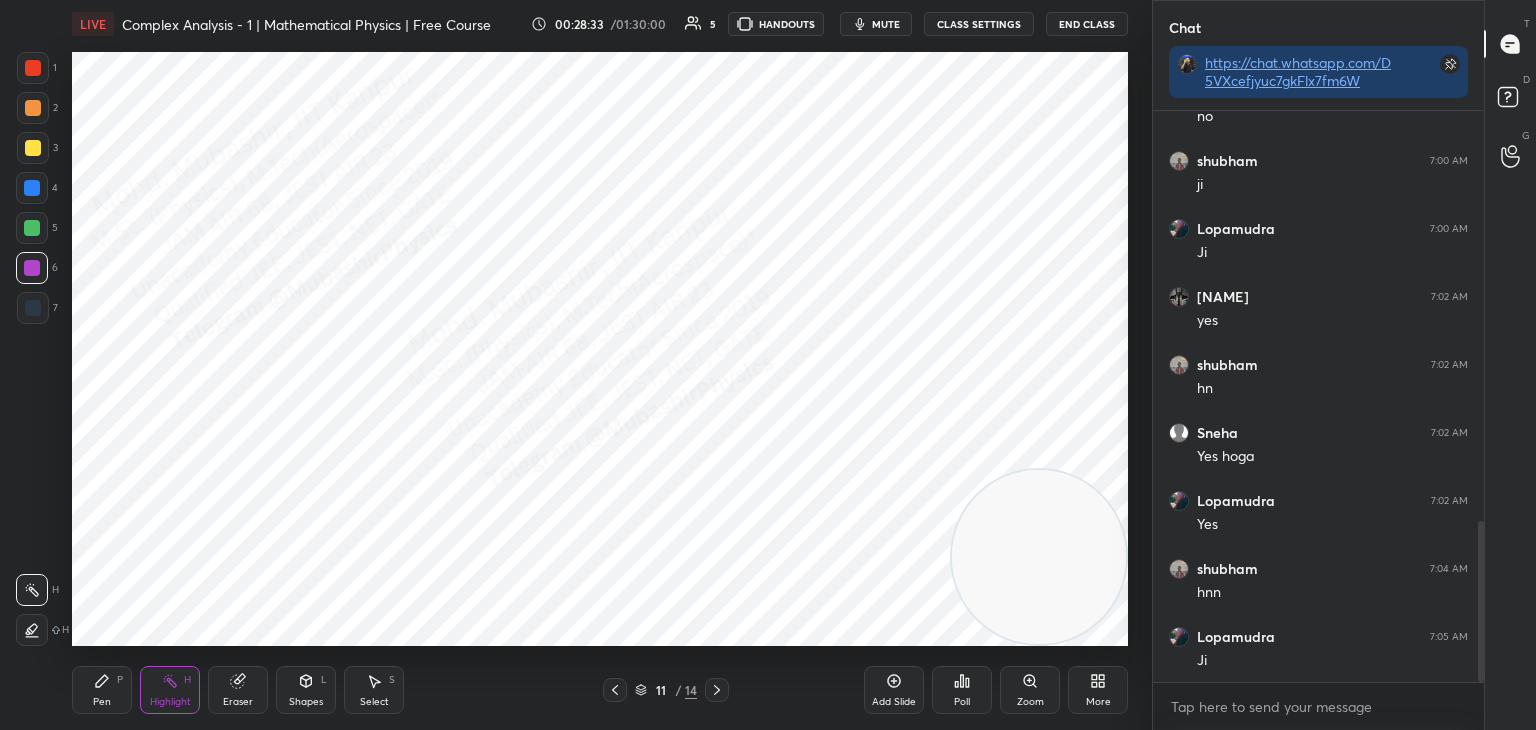 click on "mute" at bounding box center (886, 24) 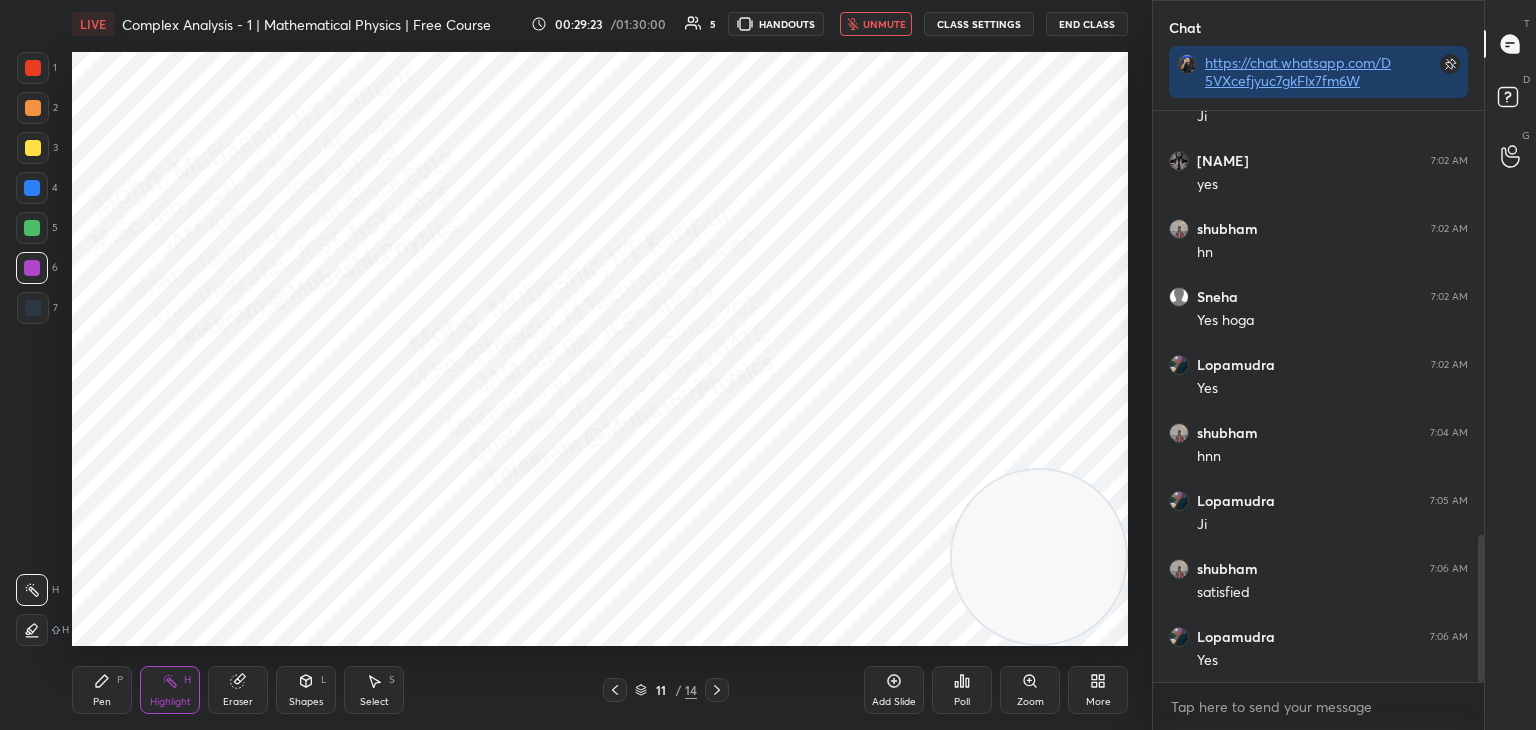 scroll, scrollTop: 1654, scrollLeft: 0, axis: vertical 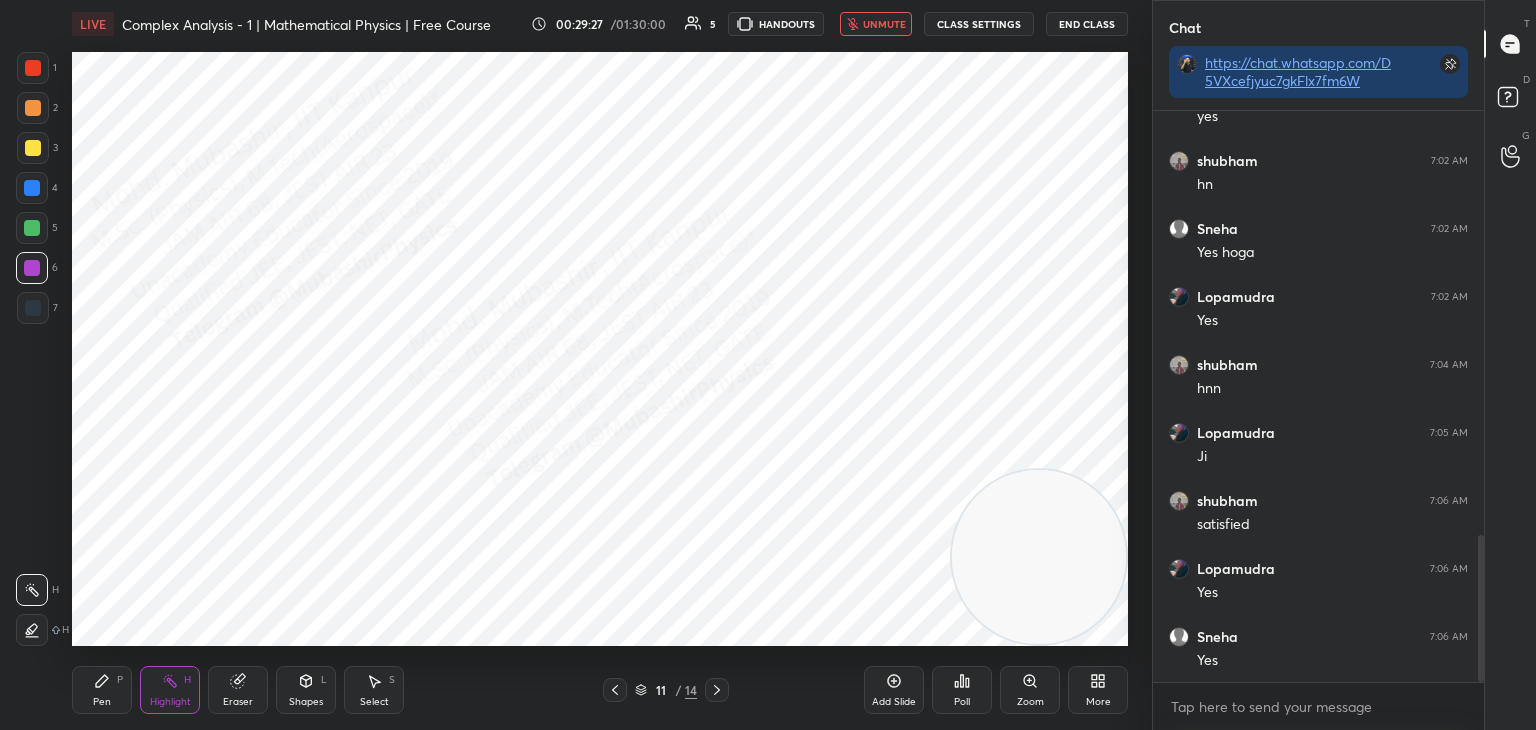 click on "unmute" at bounding box center (884, 24) 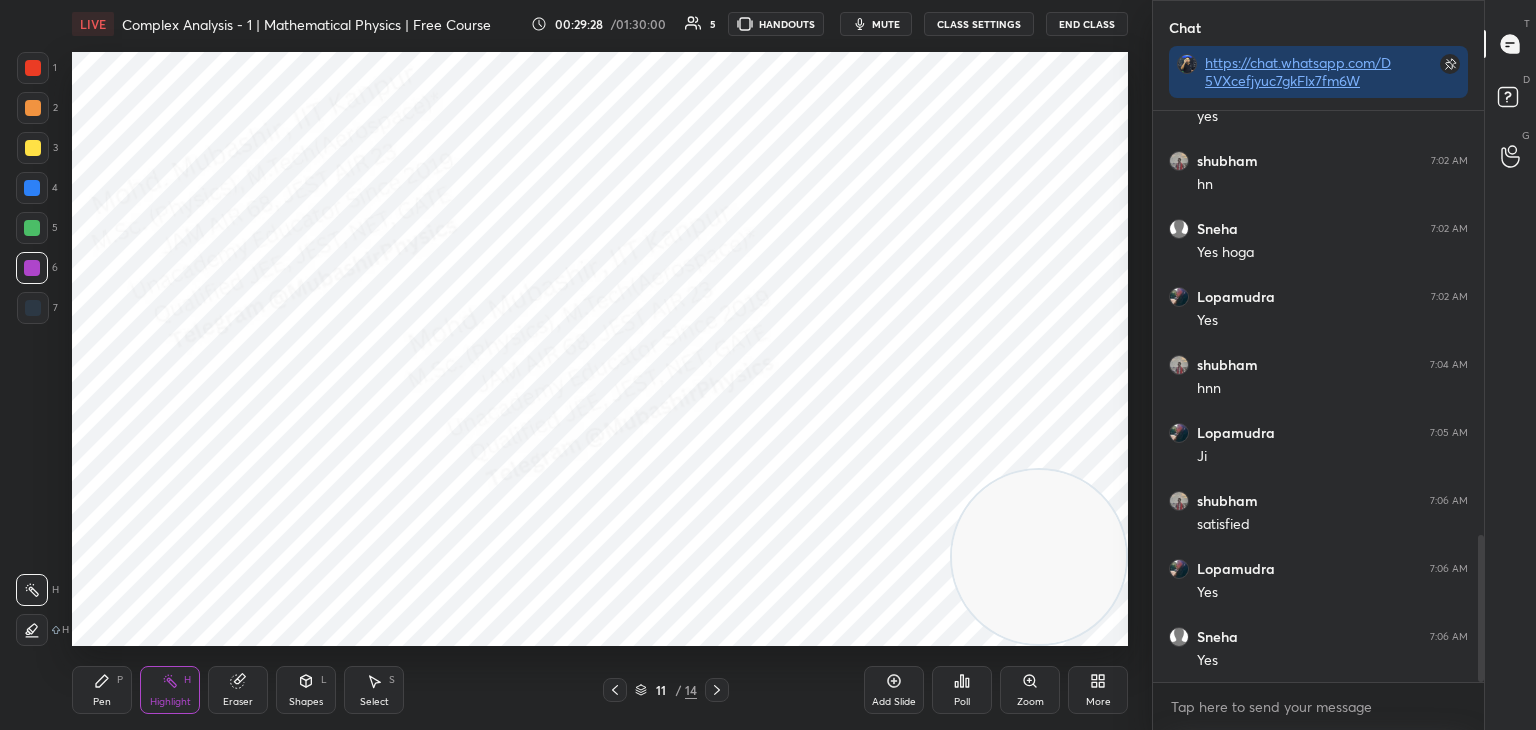 click at bounding box center (32, 188) 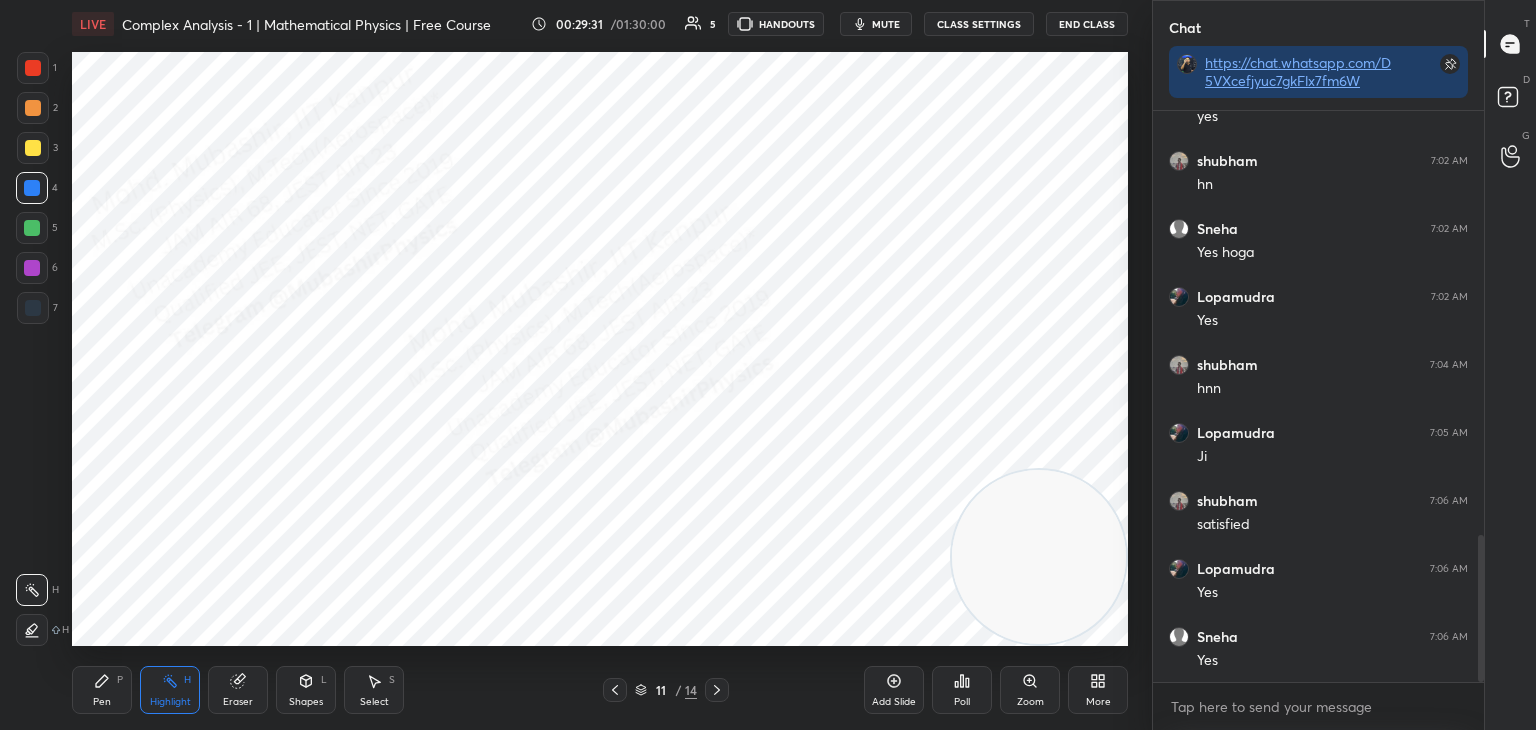 click 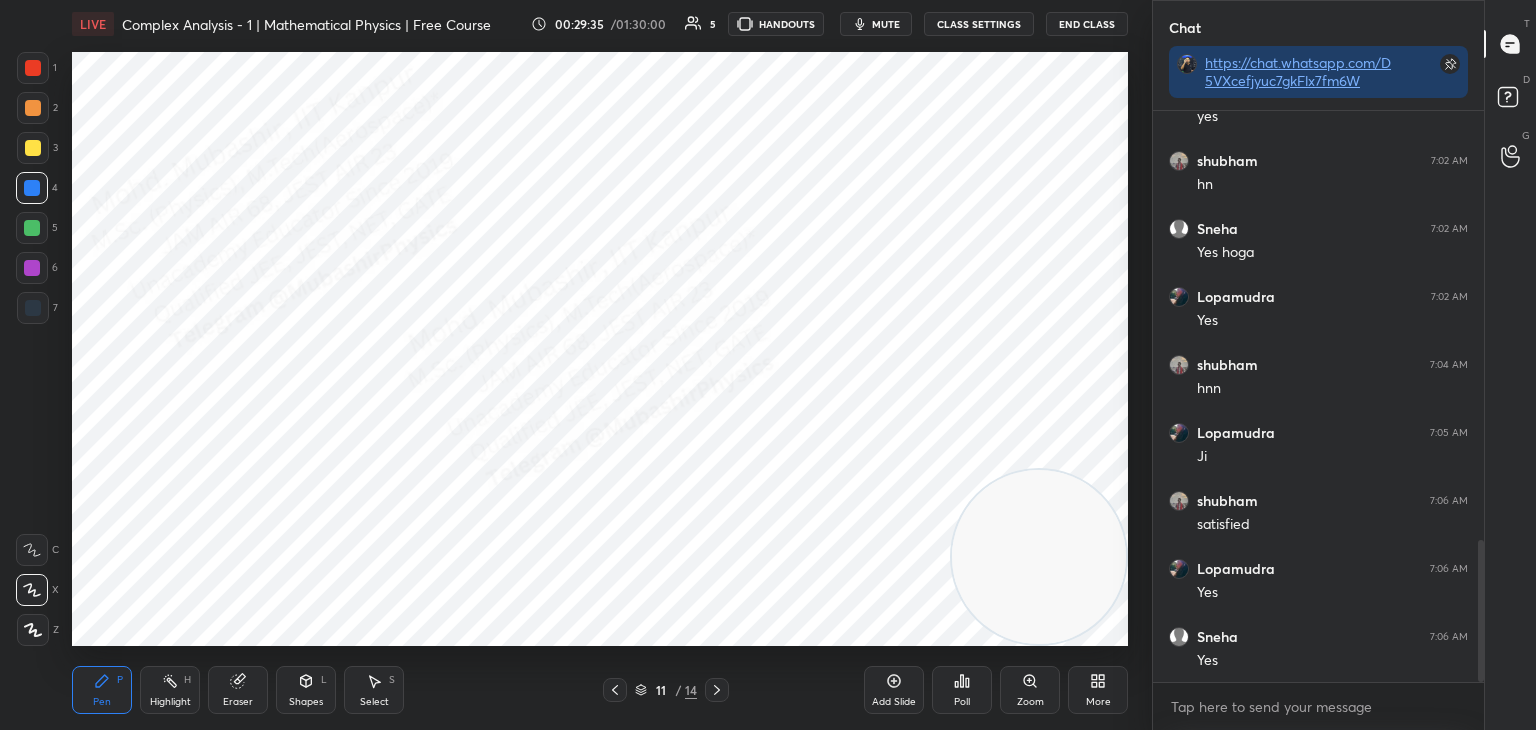scroll, scrollTop: 1722, scrollLeft: 0, axis: vertical 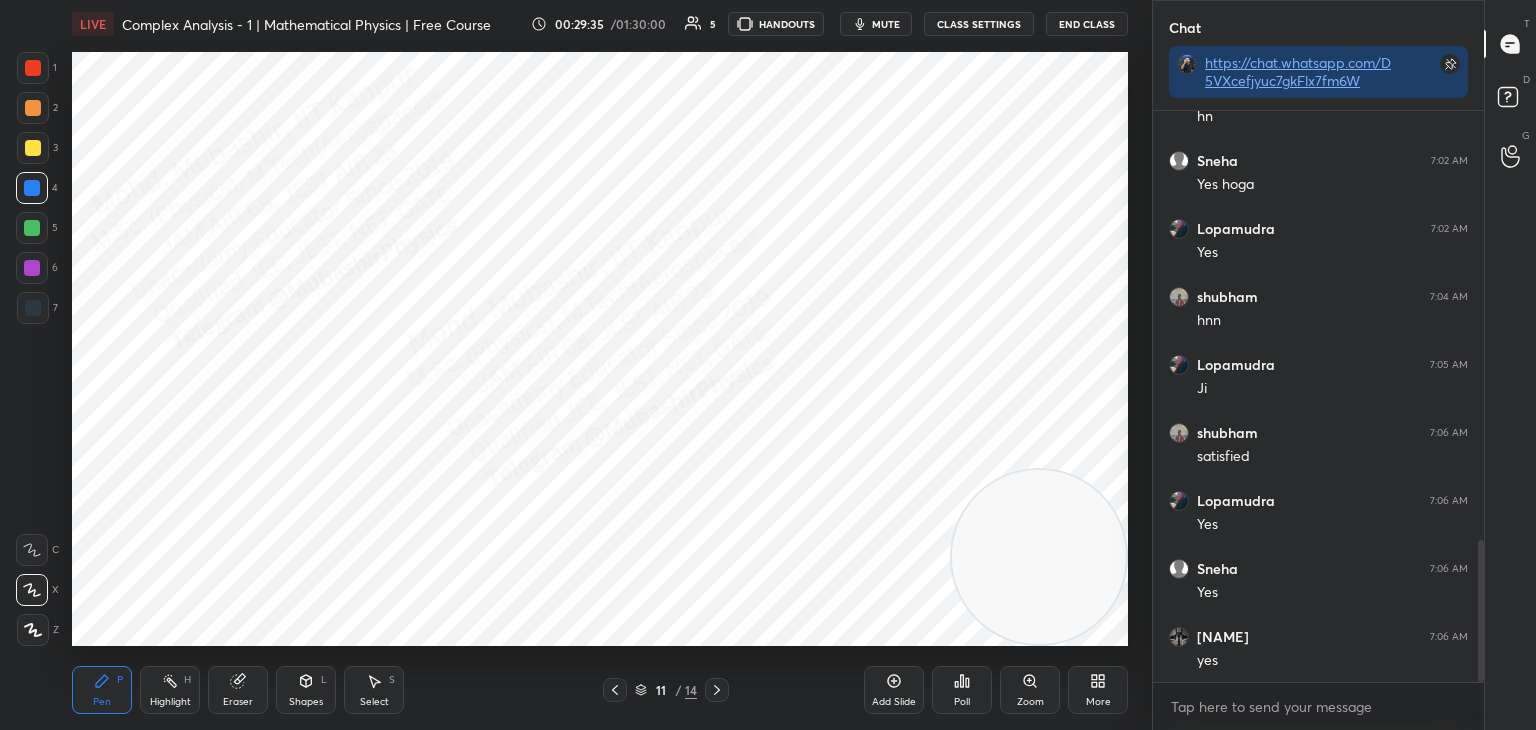 click 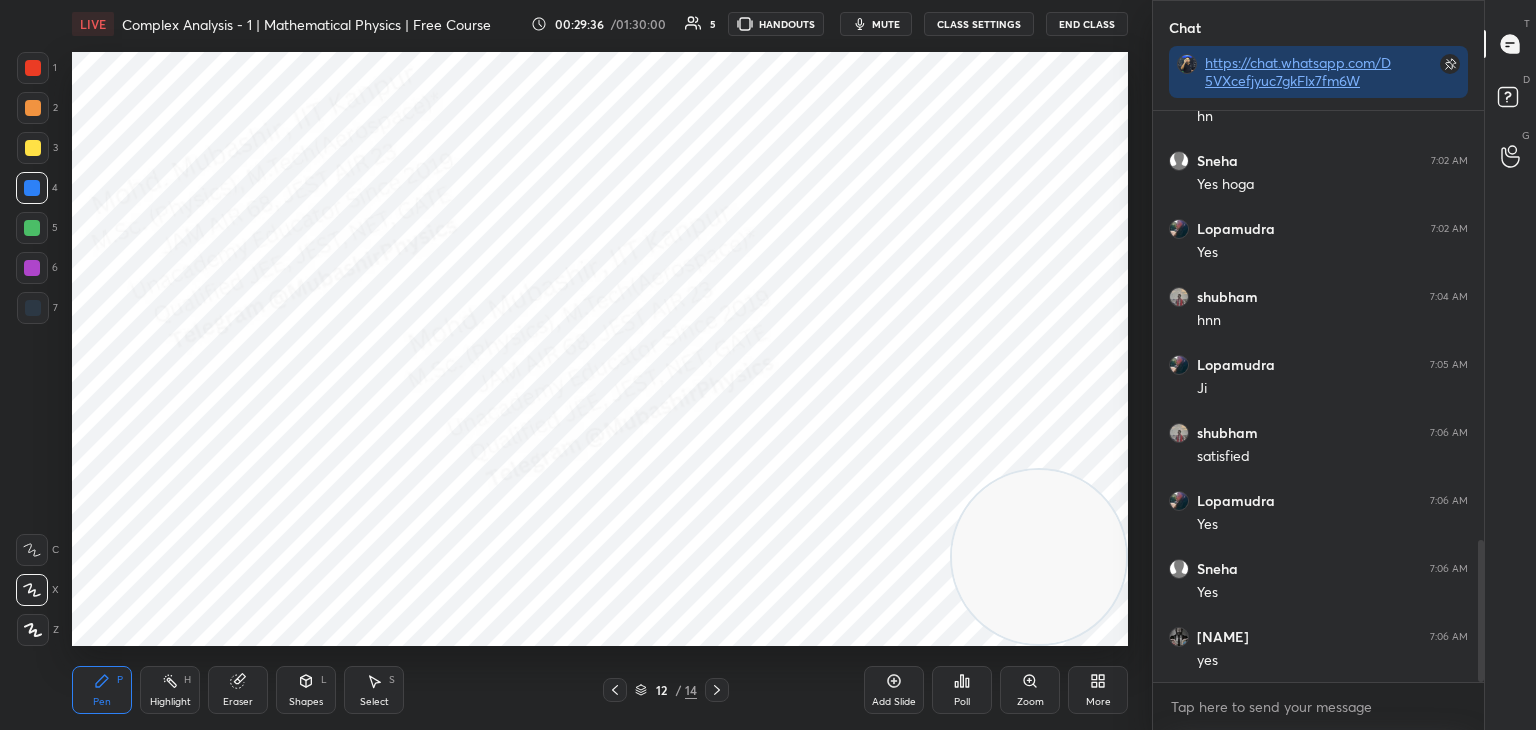 drag, startPoint x: 42, startPoint y: 309, endPoint x: 64, endPoint y: 253, distance: 60.166435 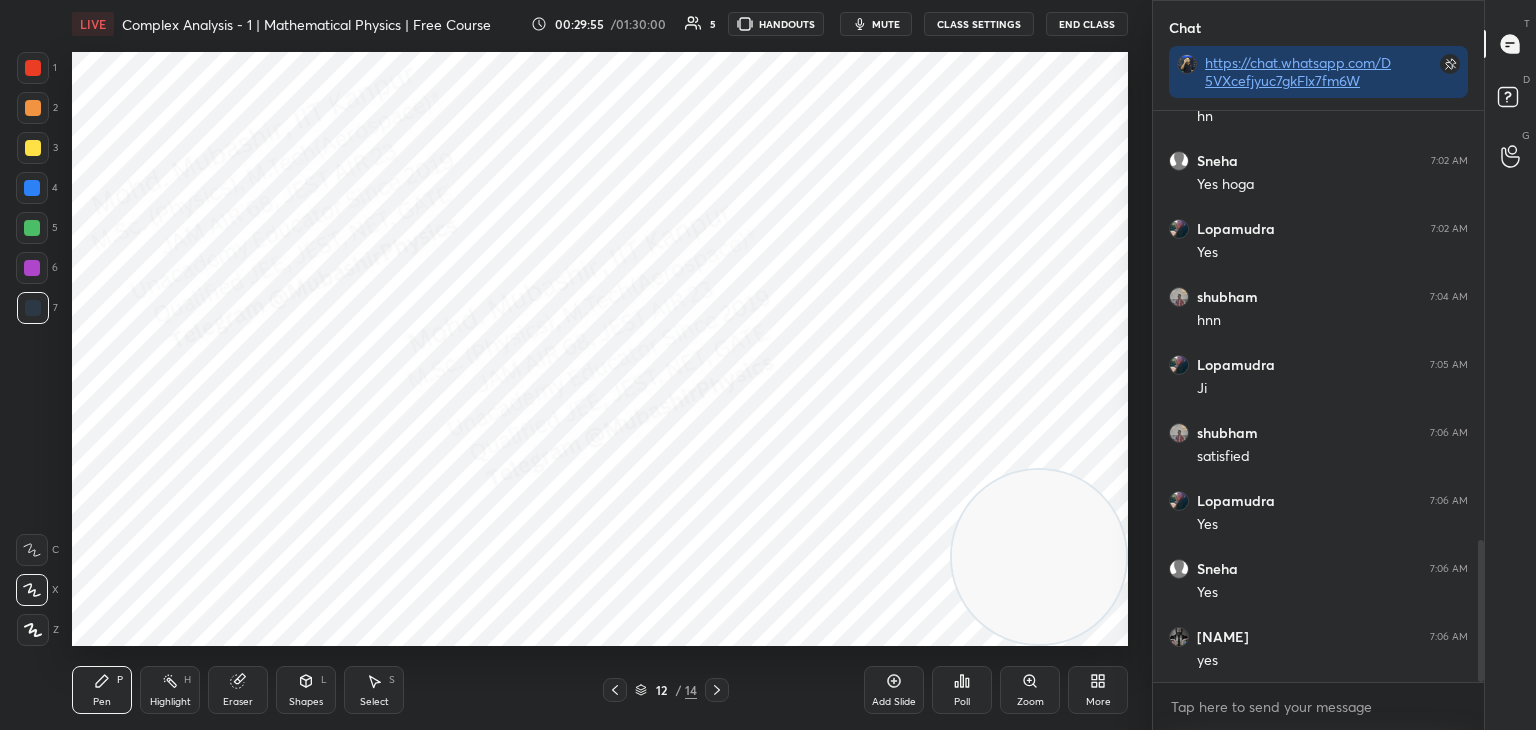 click on "mute" at bounding box center [876, 24] 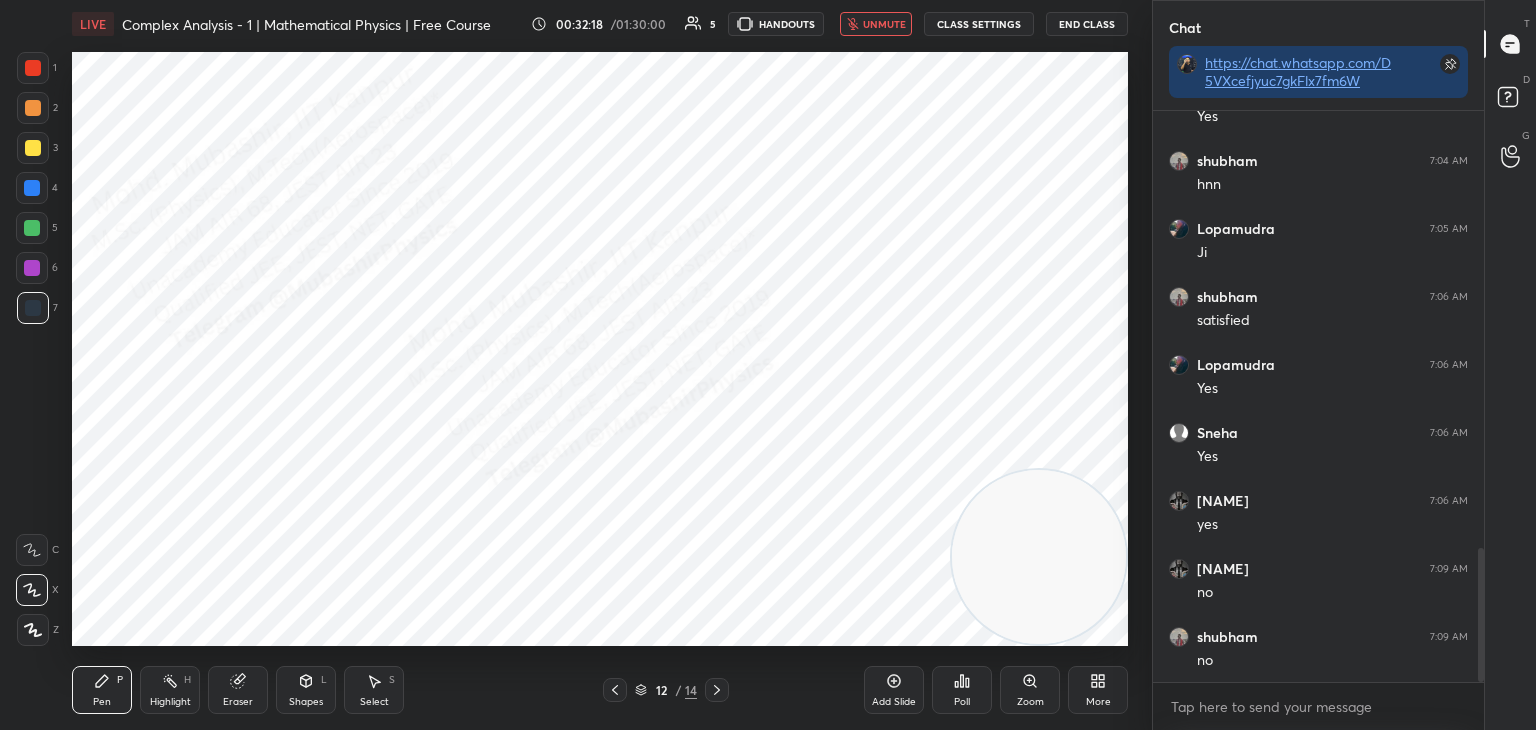scroll, scrollTop: 1926, scrollLeft: 0, axis: vertical 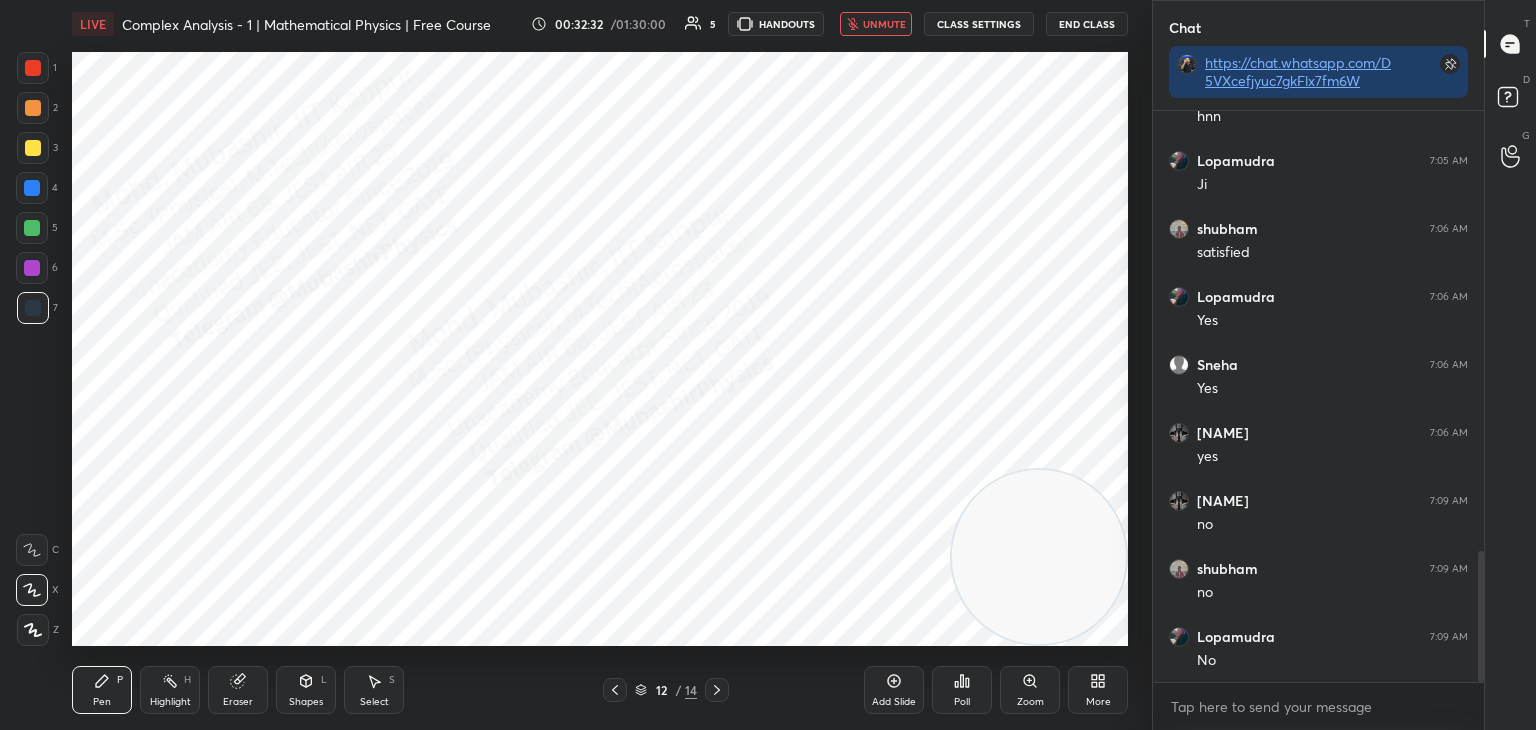 click on "unmute" at bounding box center [884, 24] 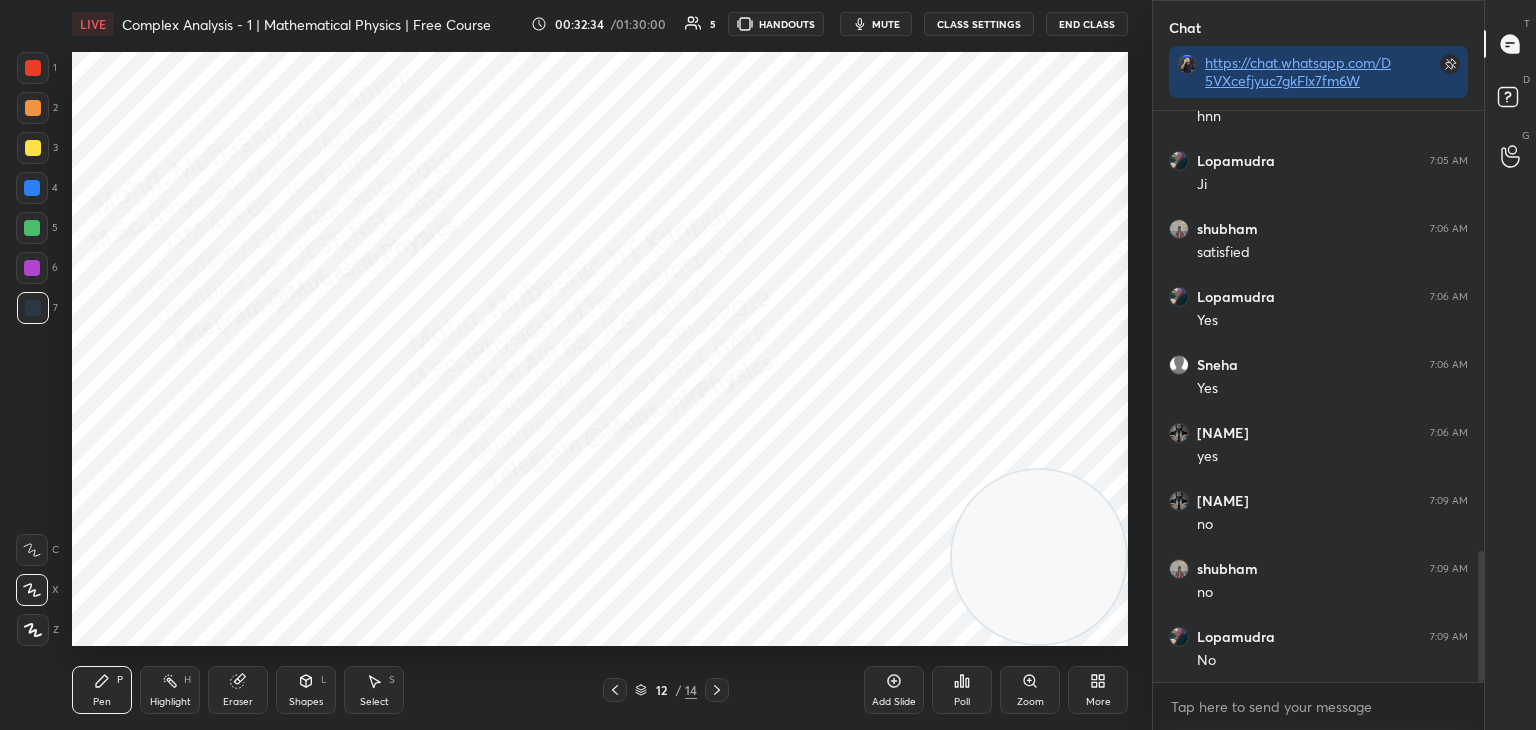 click at bounding box center [32, 188] 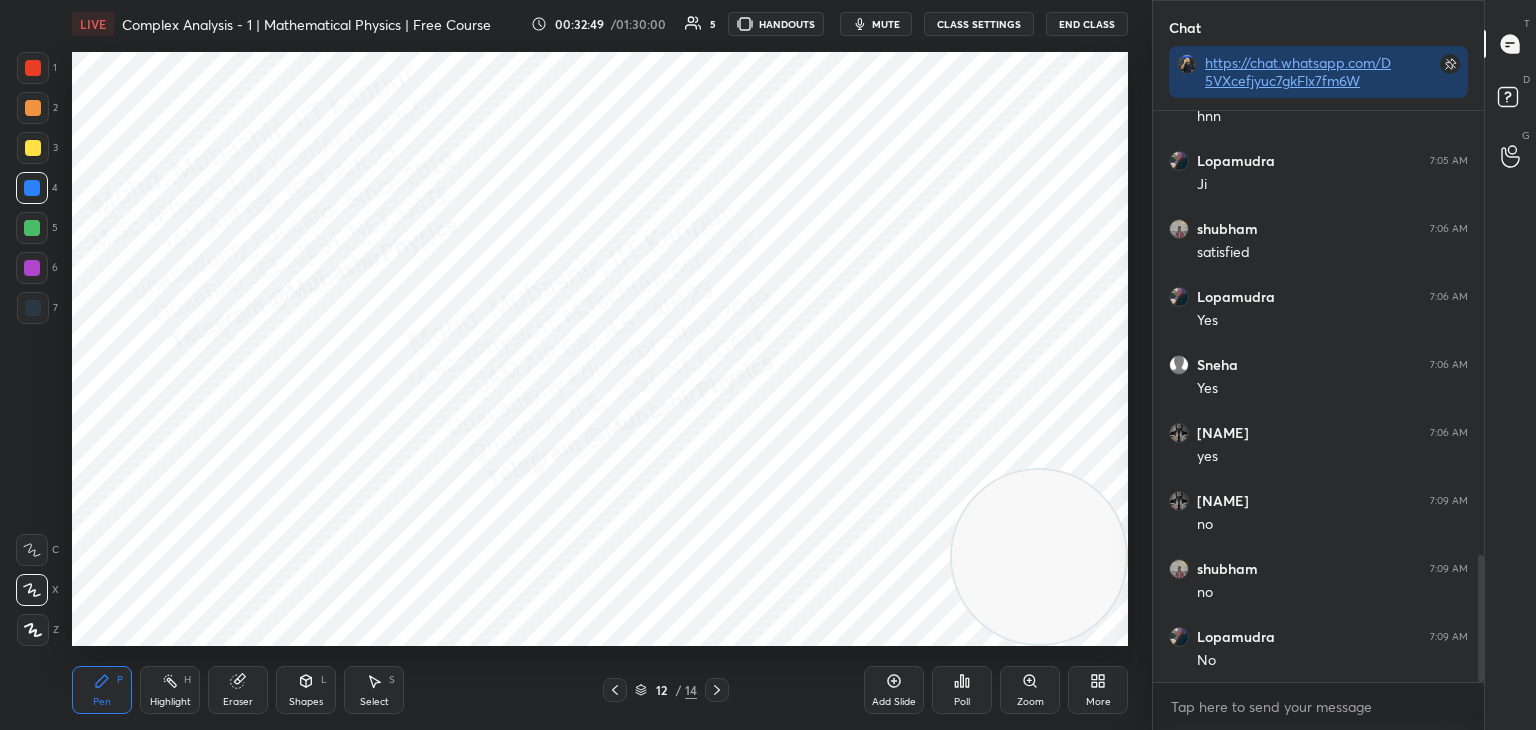 scroll, scrollTop: 1994, scrollLeft: 0, axis: vertical 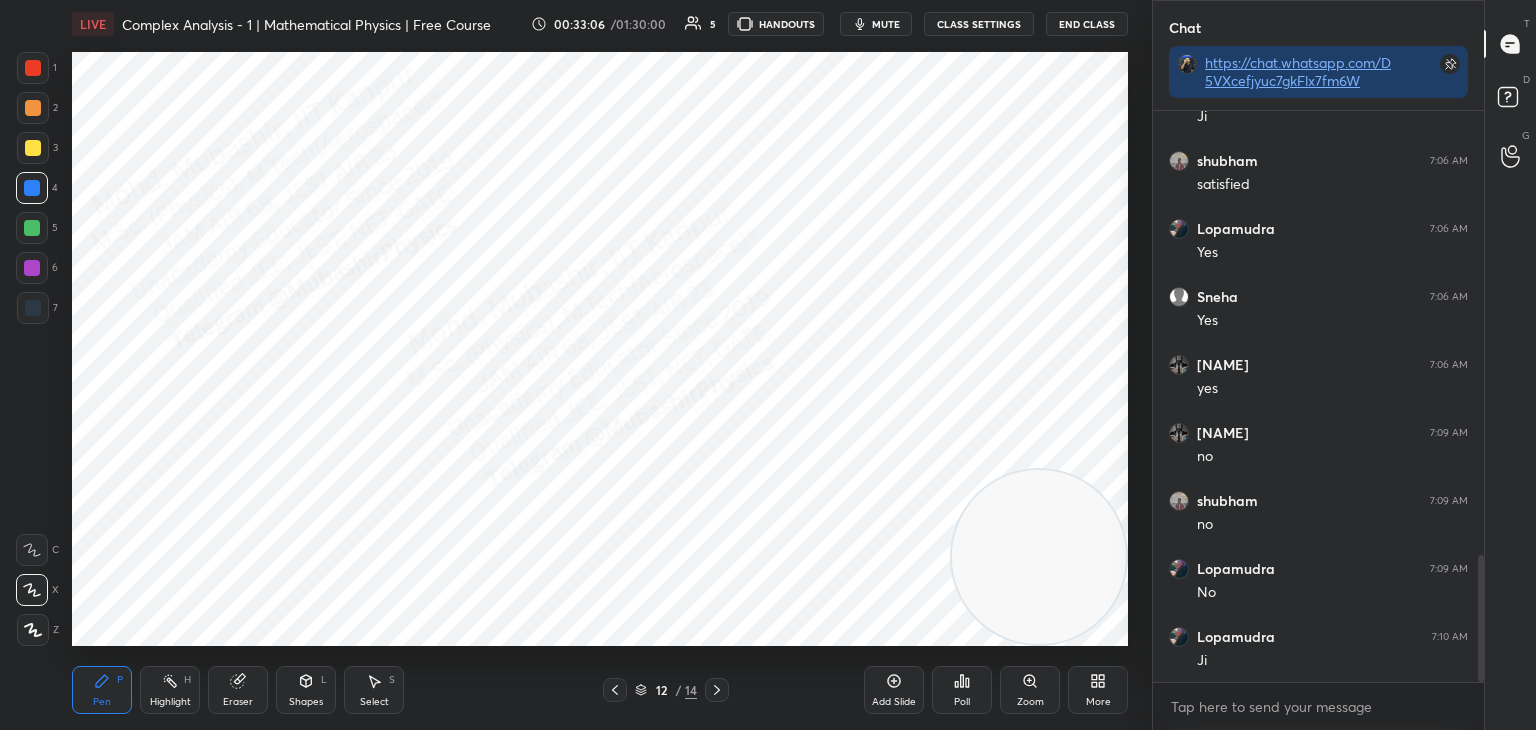 drag, startPoint x: 717, startPoint y: 694, endPoint x: 690, endPoint y: 661, distance: 42.638012 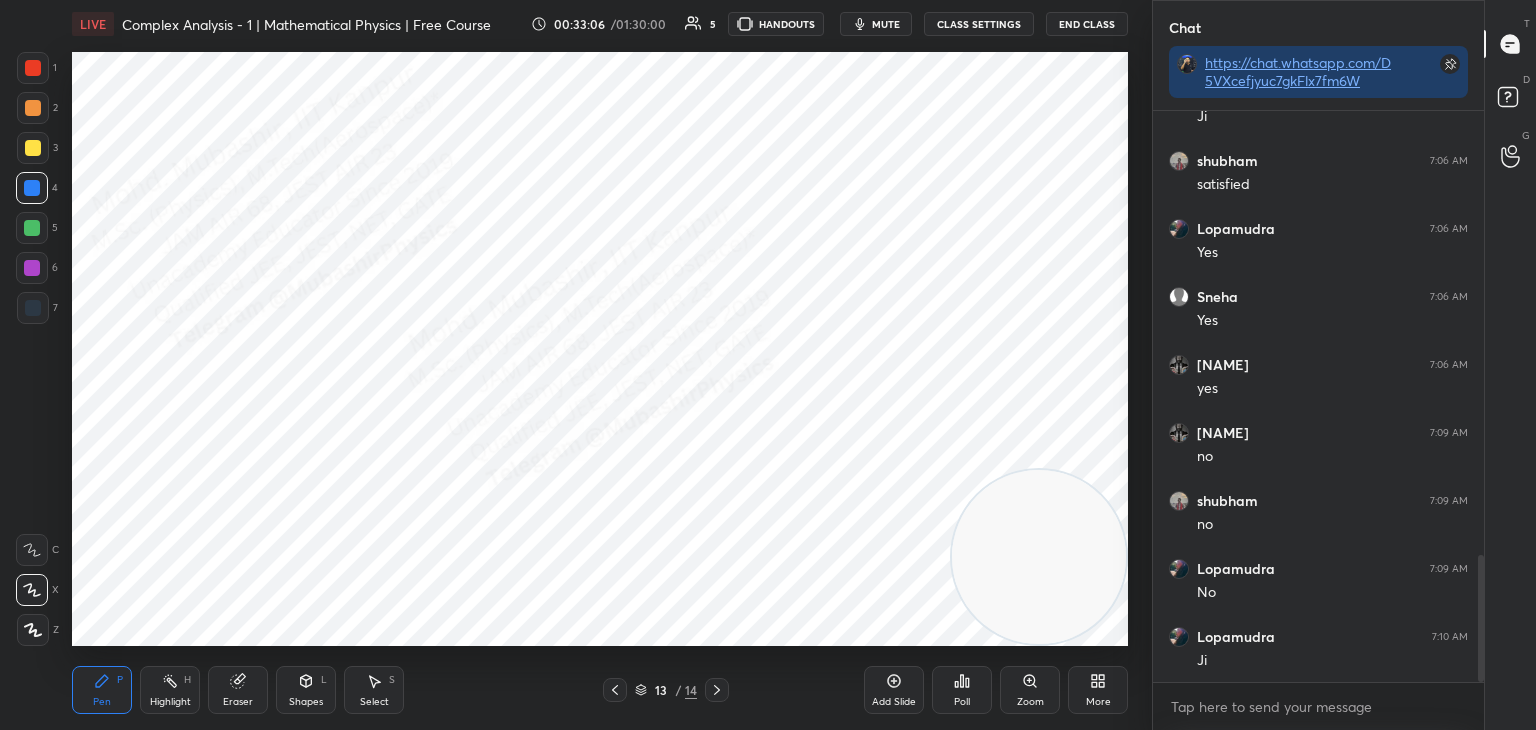 click at bounding box center (33, 308) 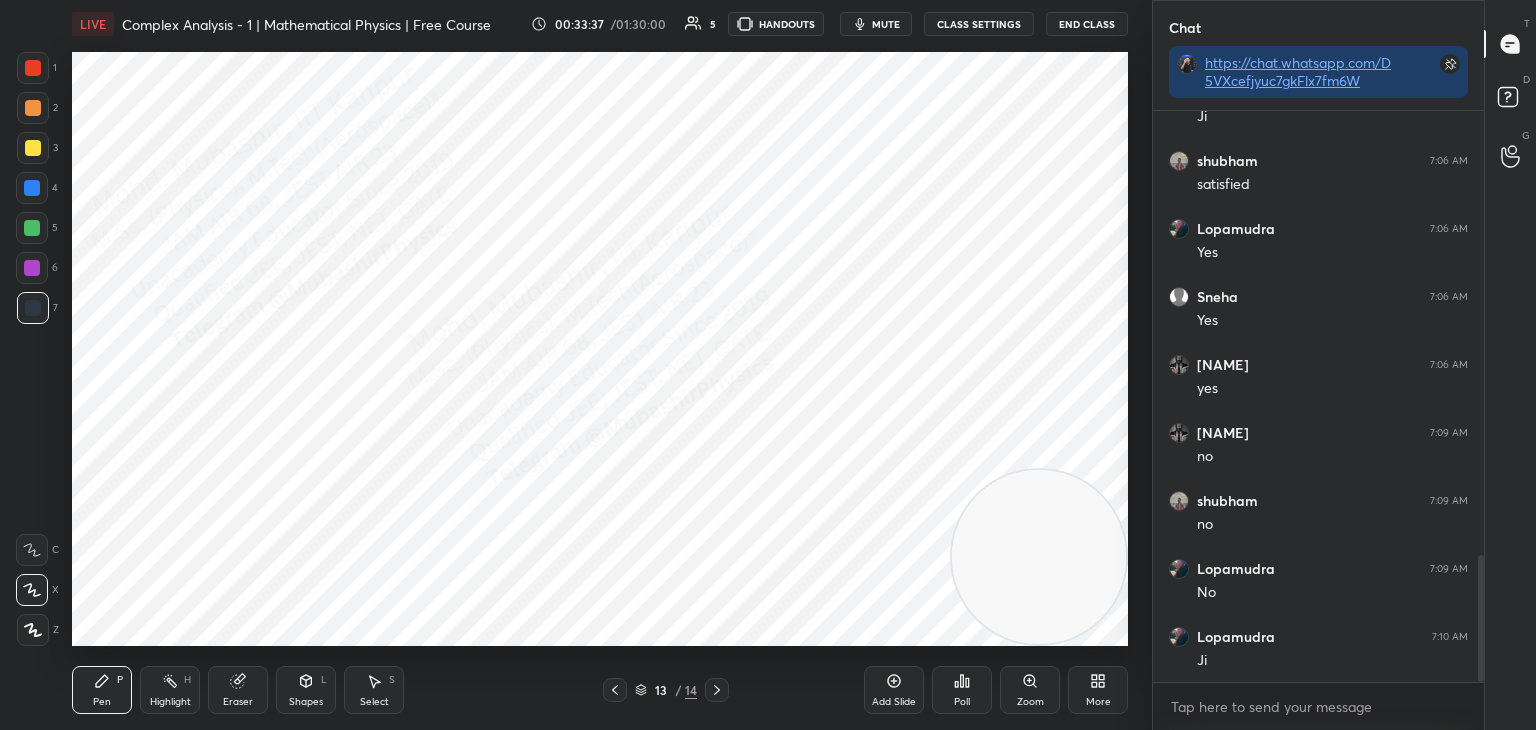 click at bounding box center [33, 68] 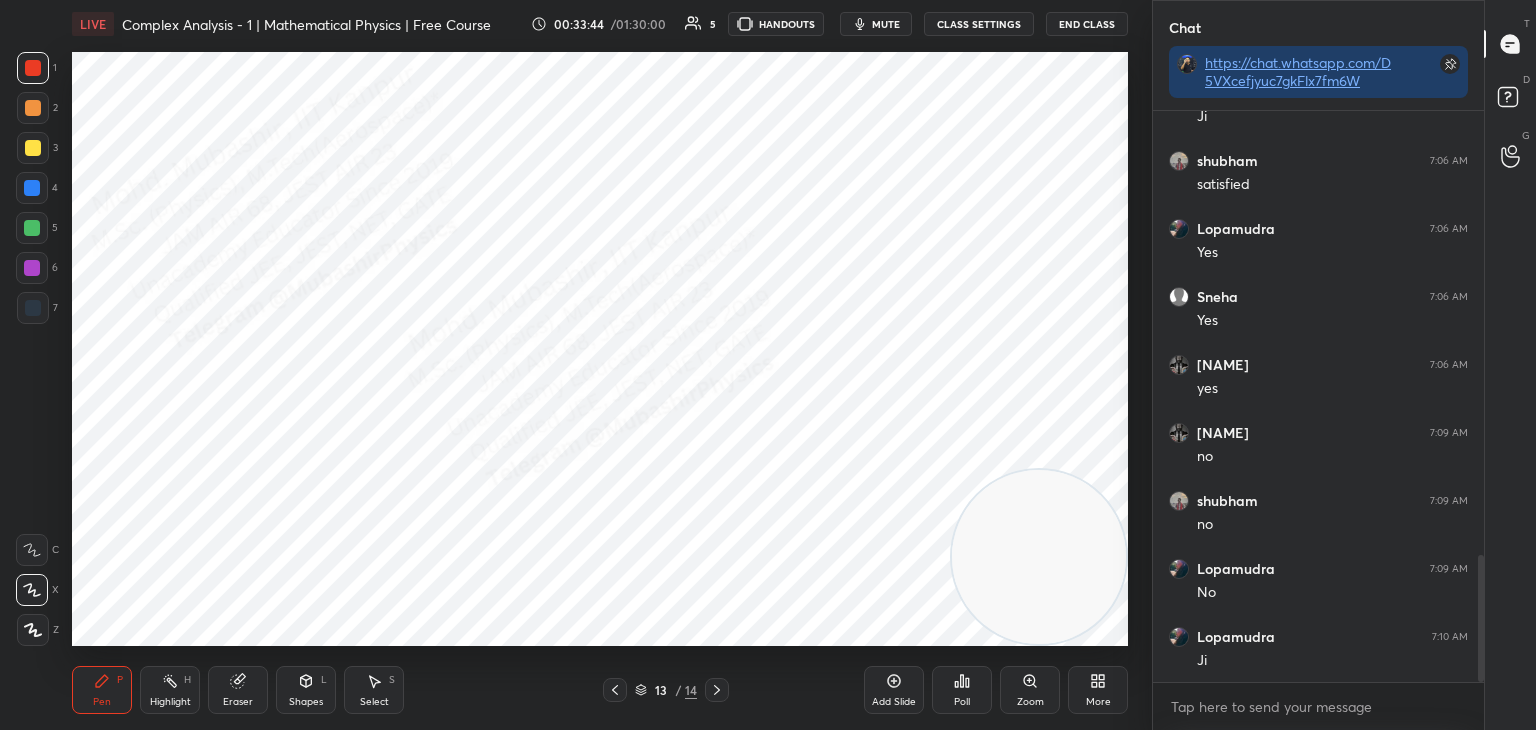 click at bounding box center (33, 308) 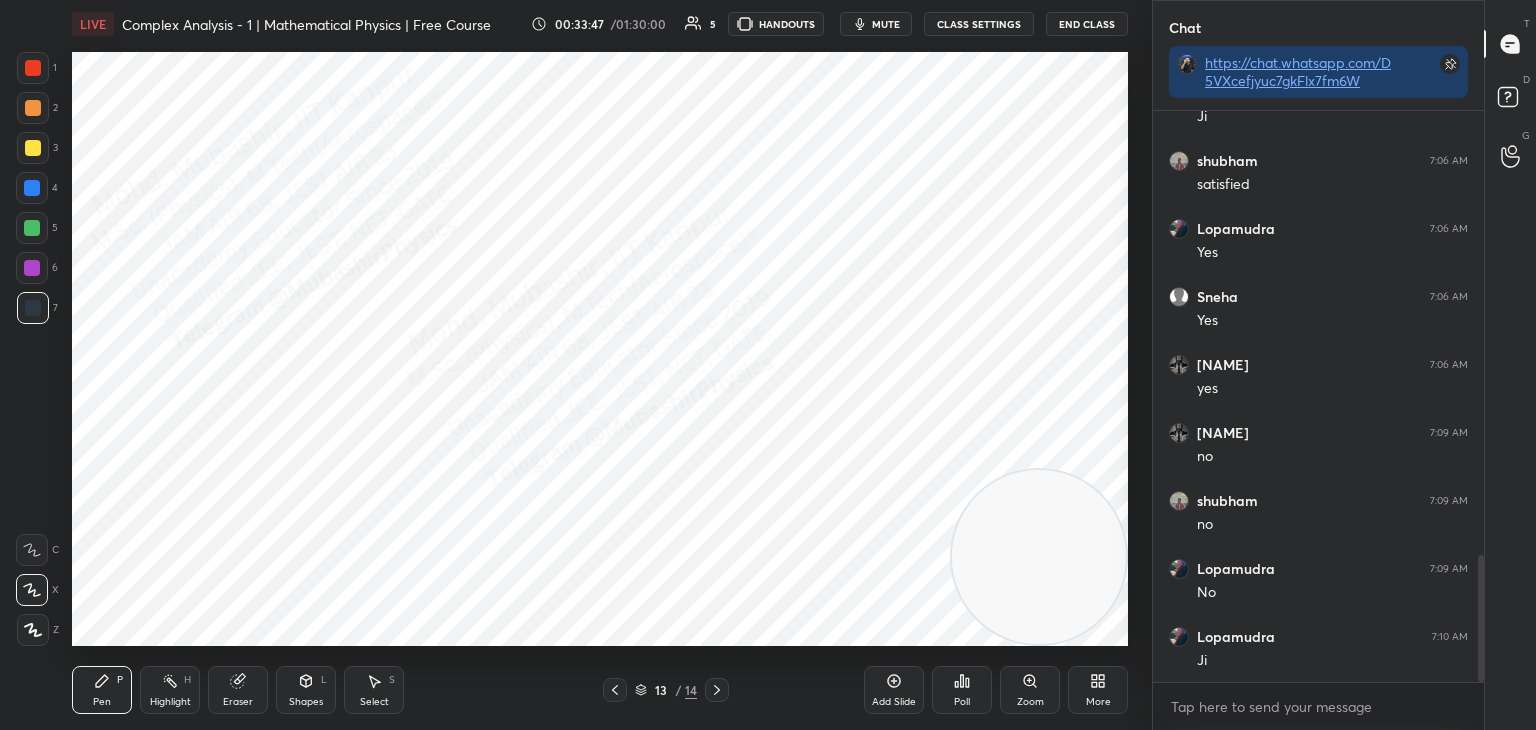 click 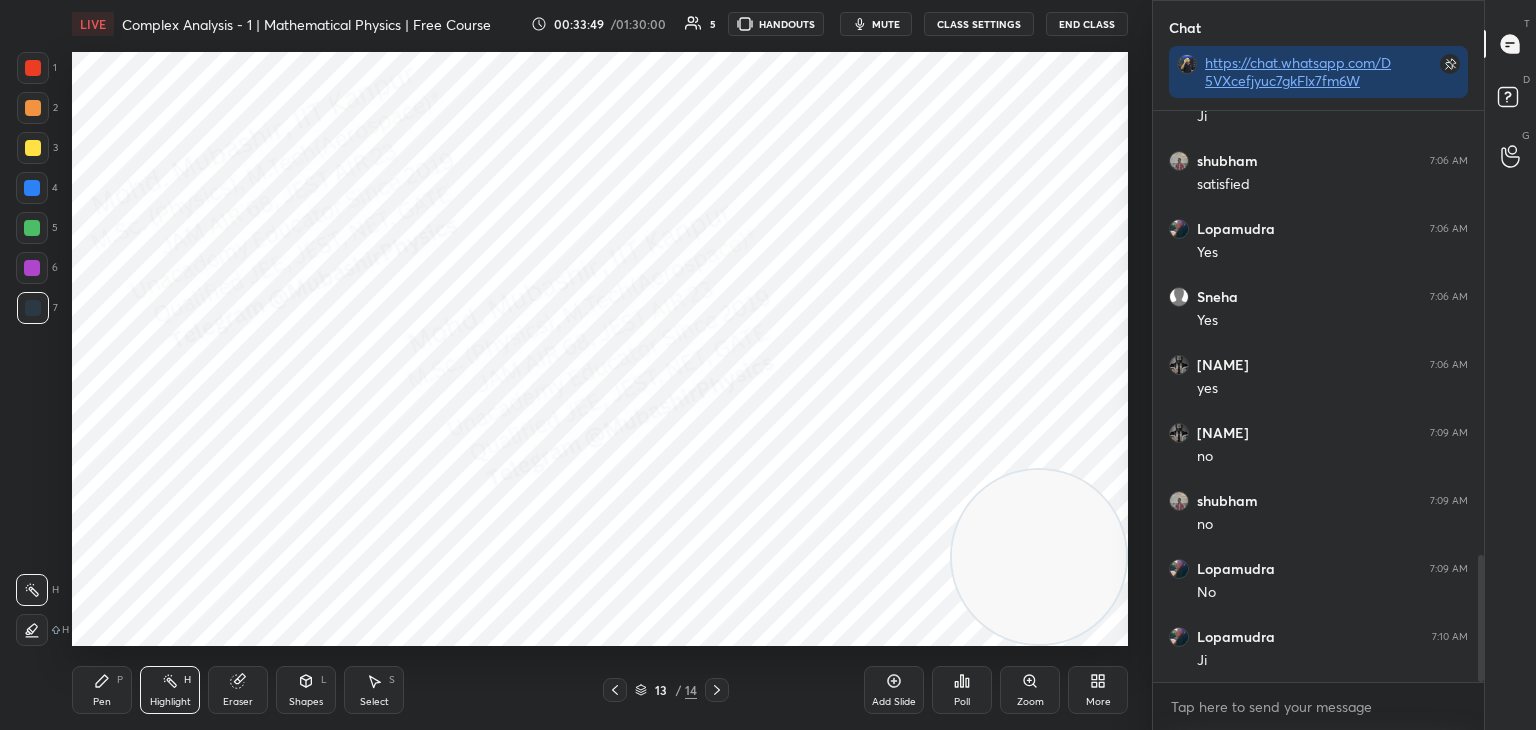 click on "mute" at bounding box center (886, 24) 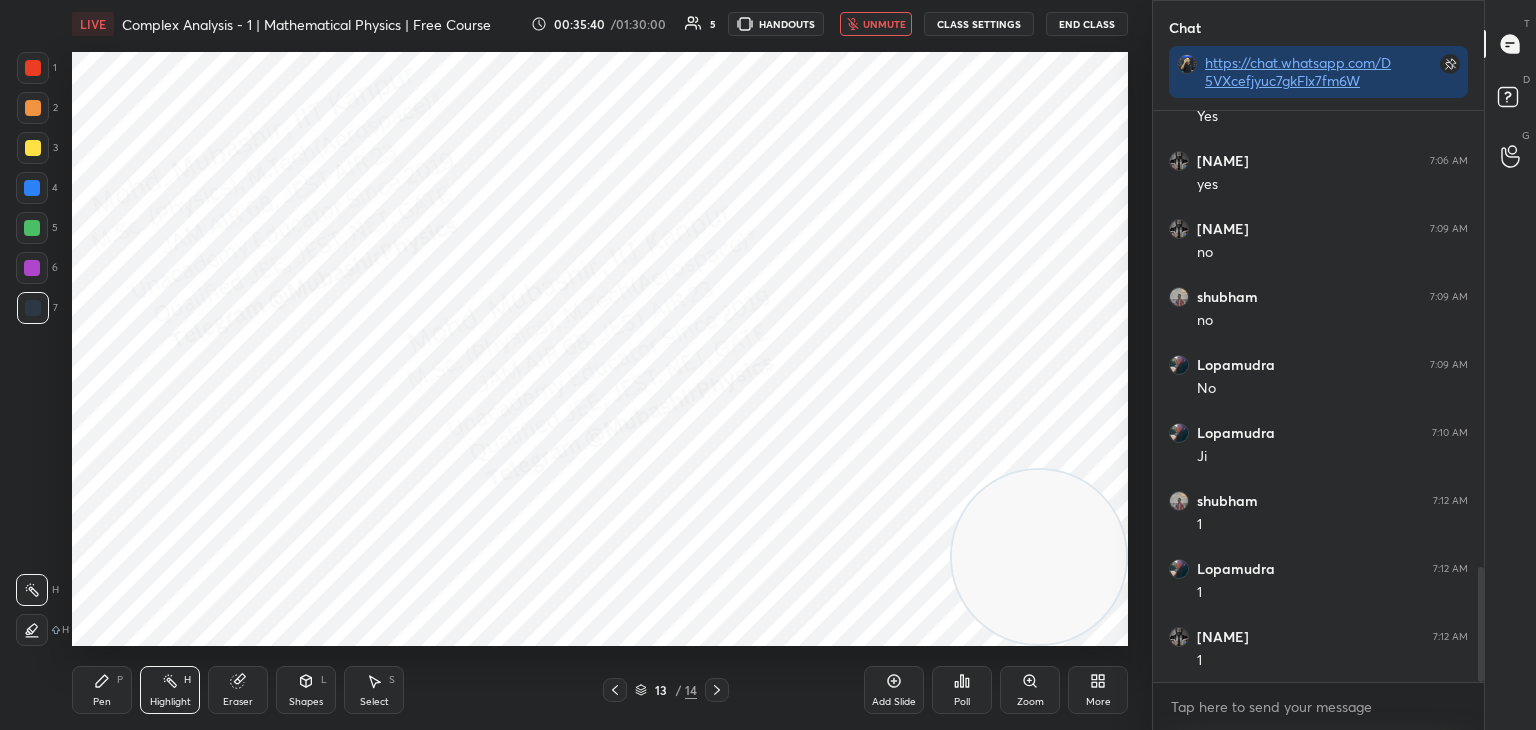scroll, scrollTop: 2266, scrollLeft: 0, axis: vertical 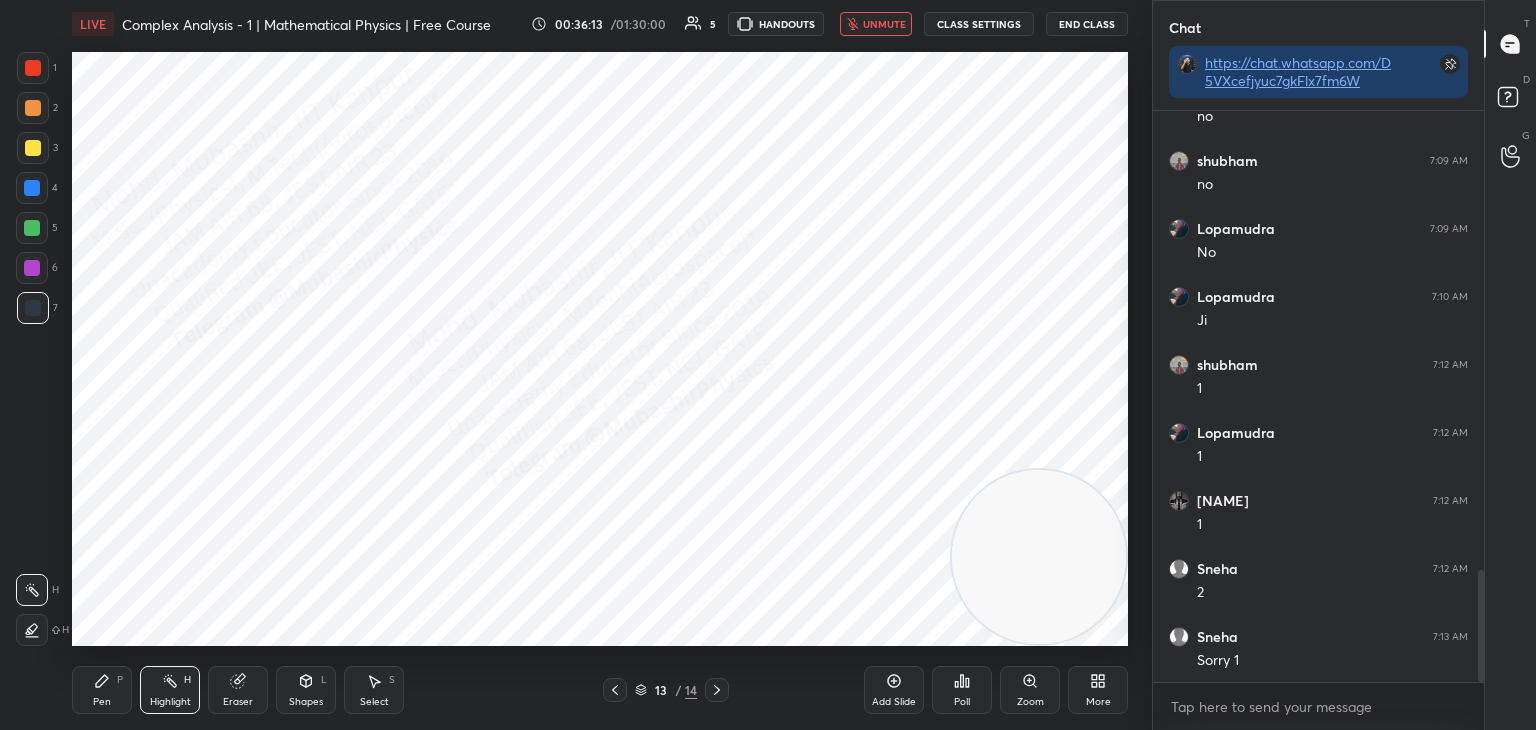 click on "LIVE Complex Analysis - 1 | Mathematical Physics | Free Course 00:36:13 /  01:30:00 5 HANDOUTS unmute CLASS SETTINGS End Class" at bounding box center [600, 24] 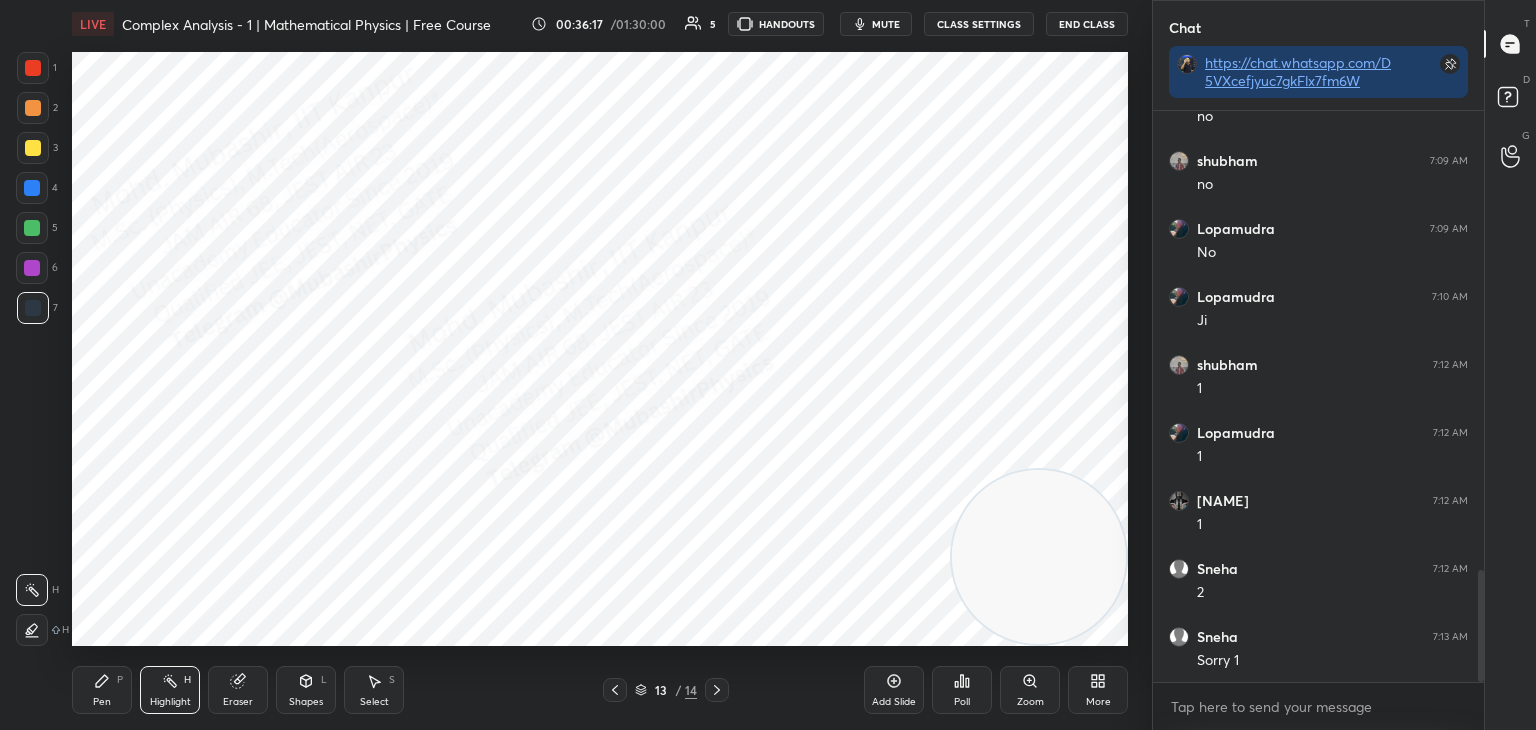 click at bounding box center [32, 188] 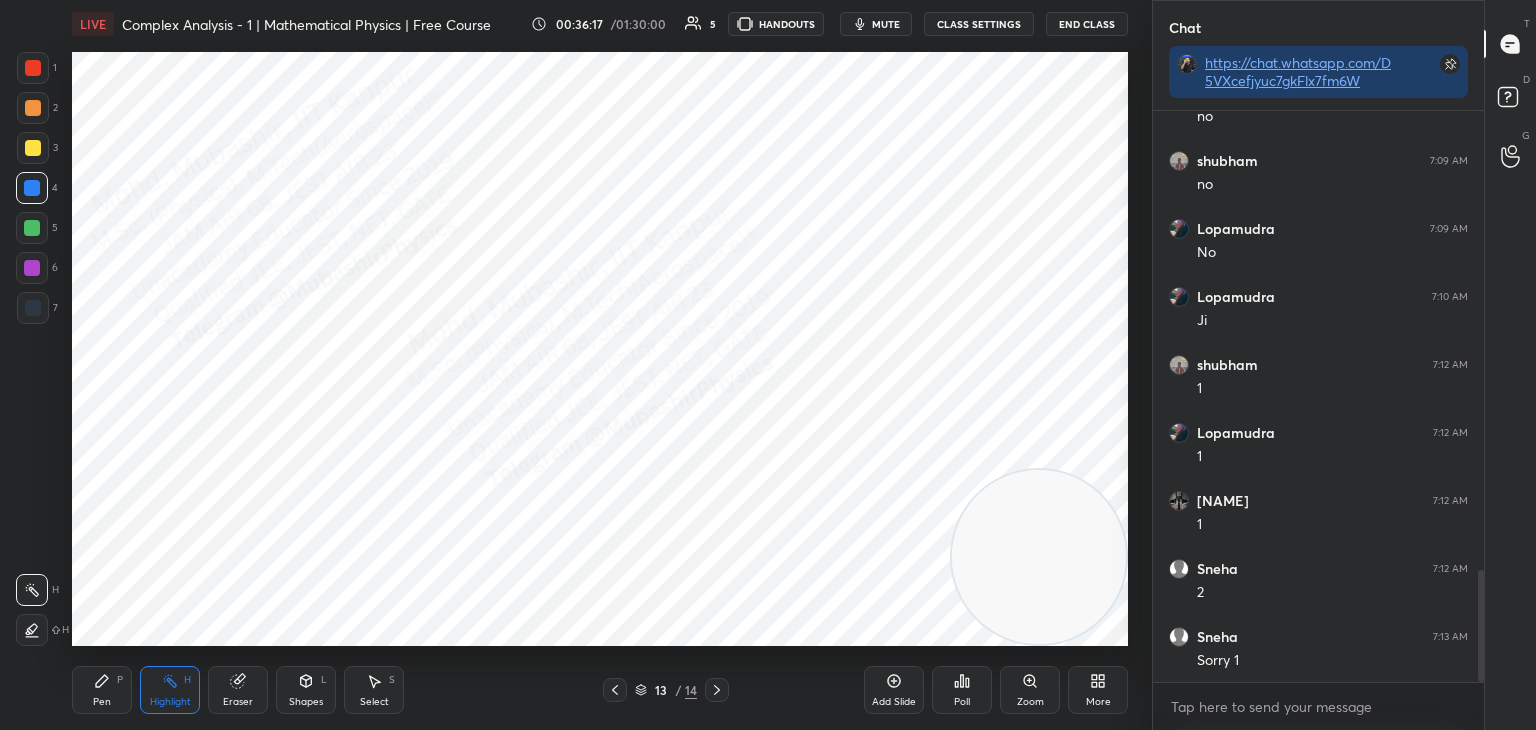 click at bounding box center [32, 268] 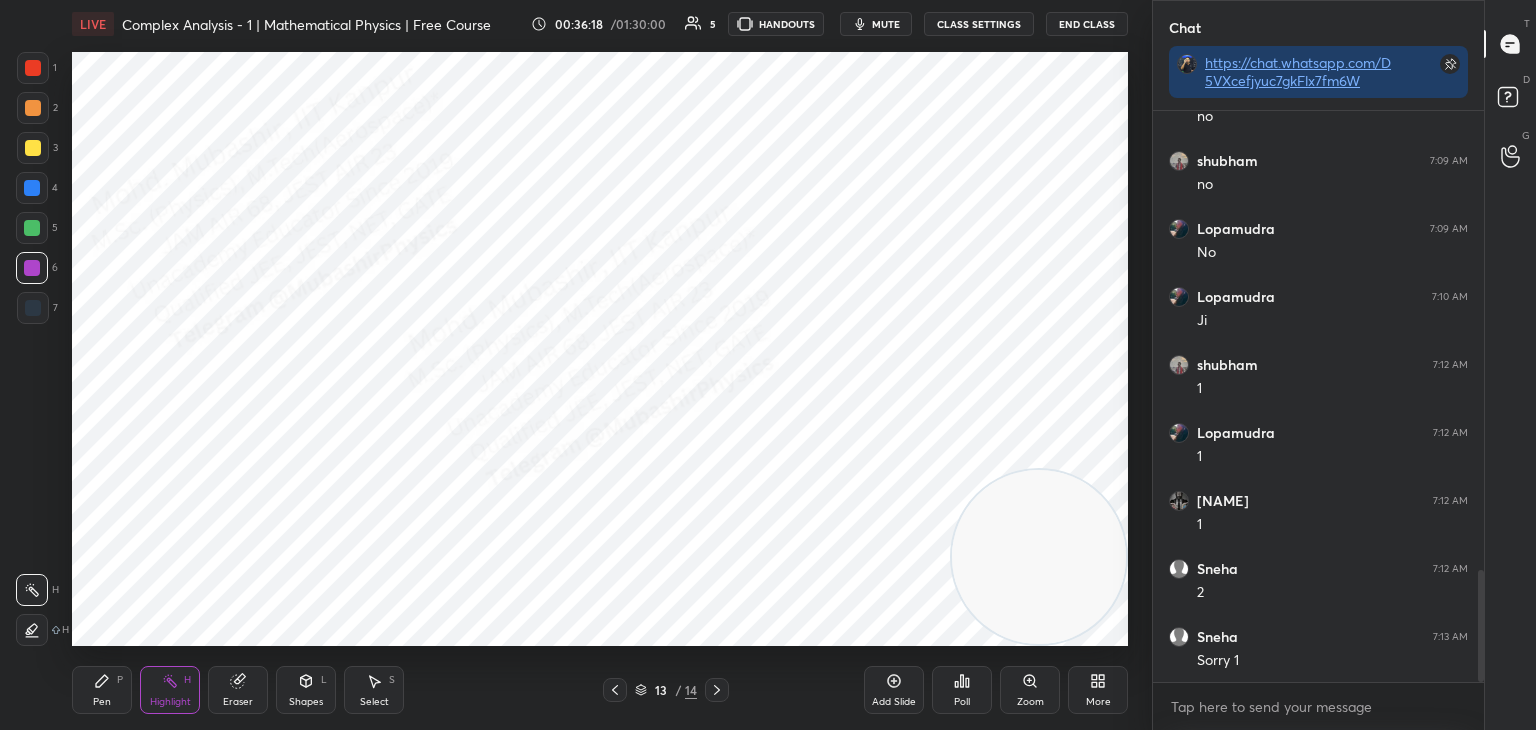 click 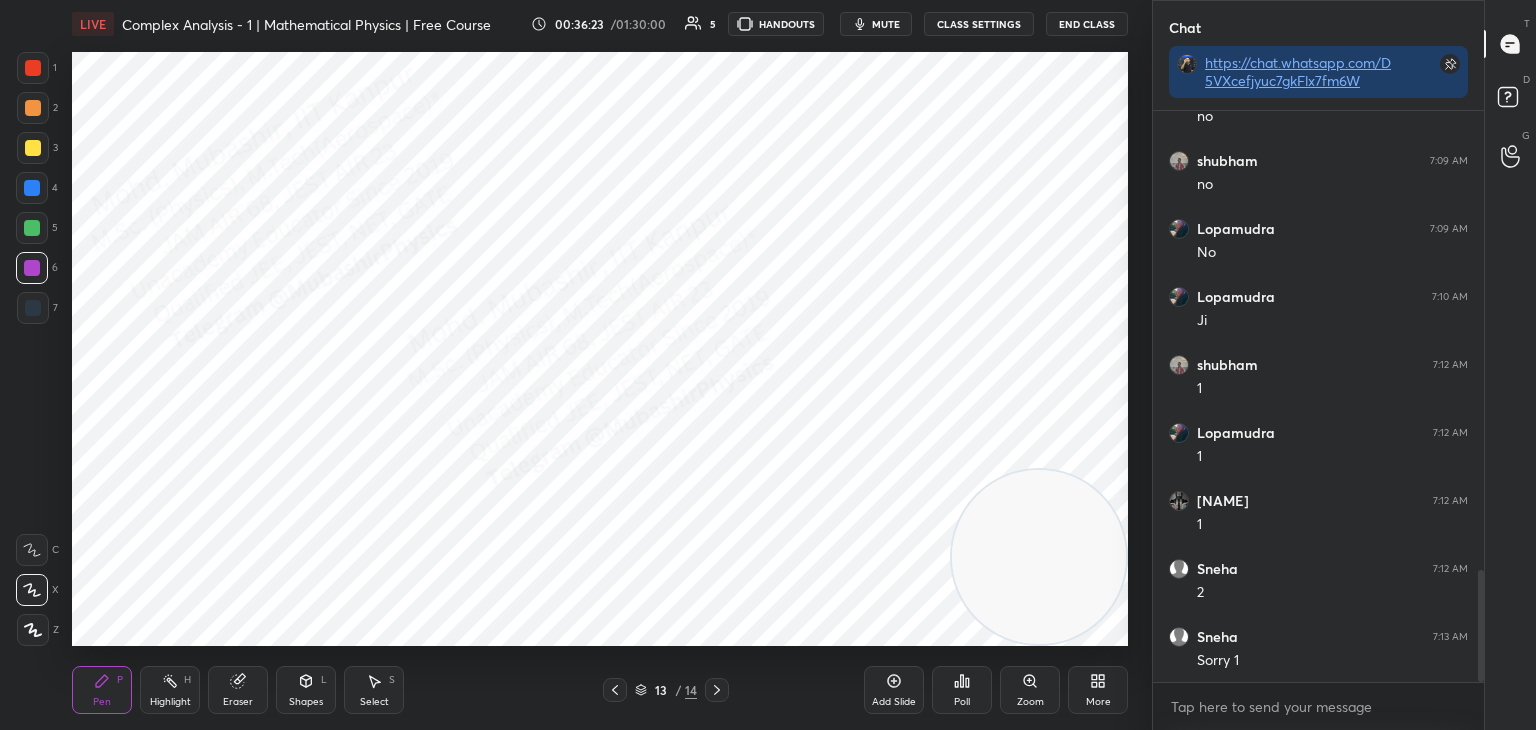 click on "1 2 3 4 5 6 7 C X Z C X Z E E Erase all   H H LIVE Complex Analysis - 1 | Mathematical Physics | Free Course 00:36:23 /  01:30:00 5 HANDOUTS mute CLASS SETTINGS End Class Setting up your live class Poll for   secs No correct answer Start poll Back Complex Analysis - 1 | Mathematical Physics | Free Course Mohd Mubashir Pen P Highlight H Eraser Shapes L Select S 13 / 14 Add Slide Poll Zoom More" at bounding box center (568, 365) 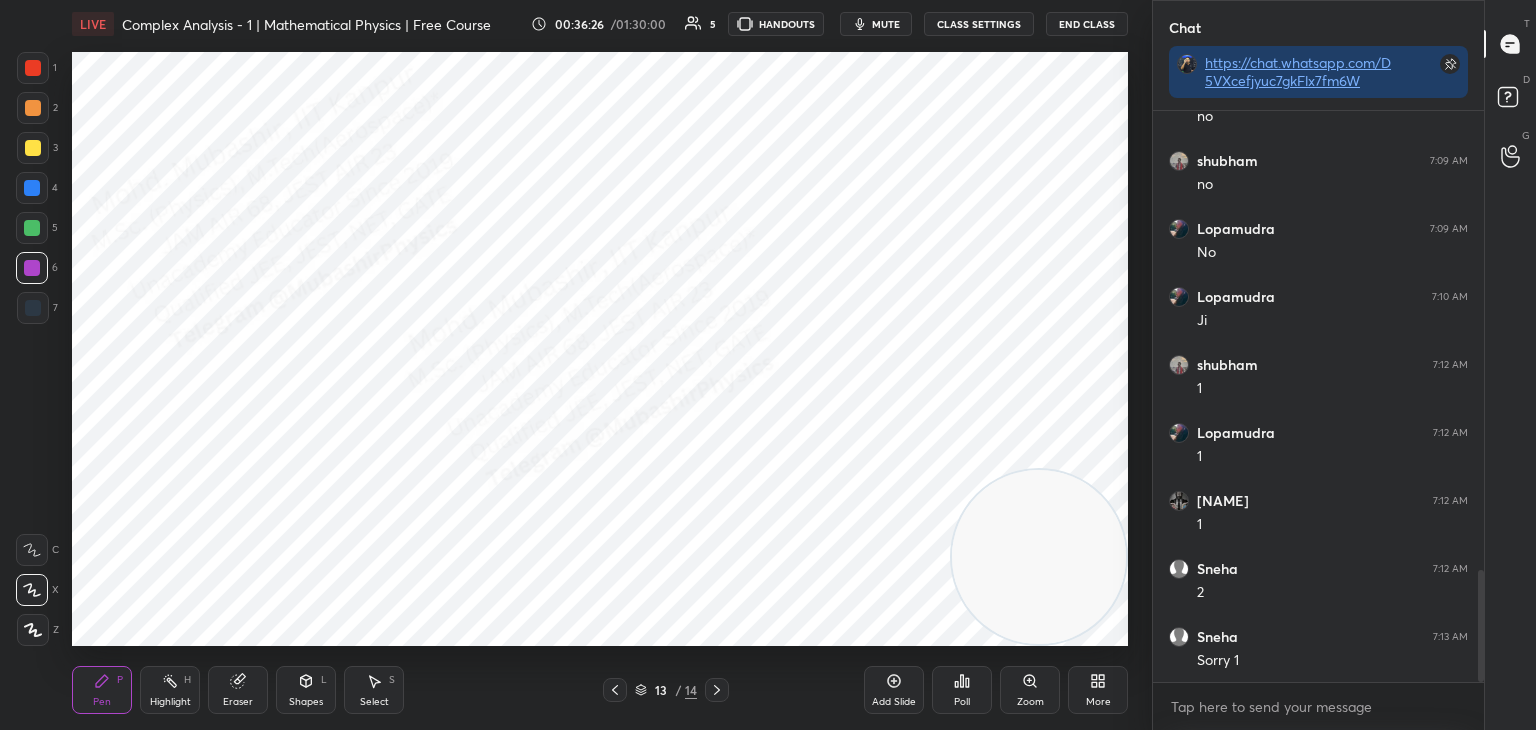 drag, startPoint x: 14, startPoint y: 205, endPoint x: 40, endPoint y: 205, distance: 26 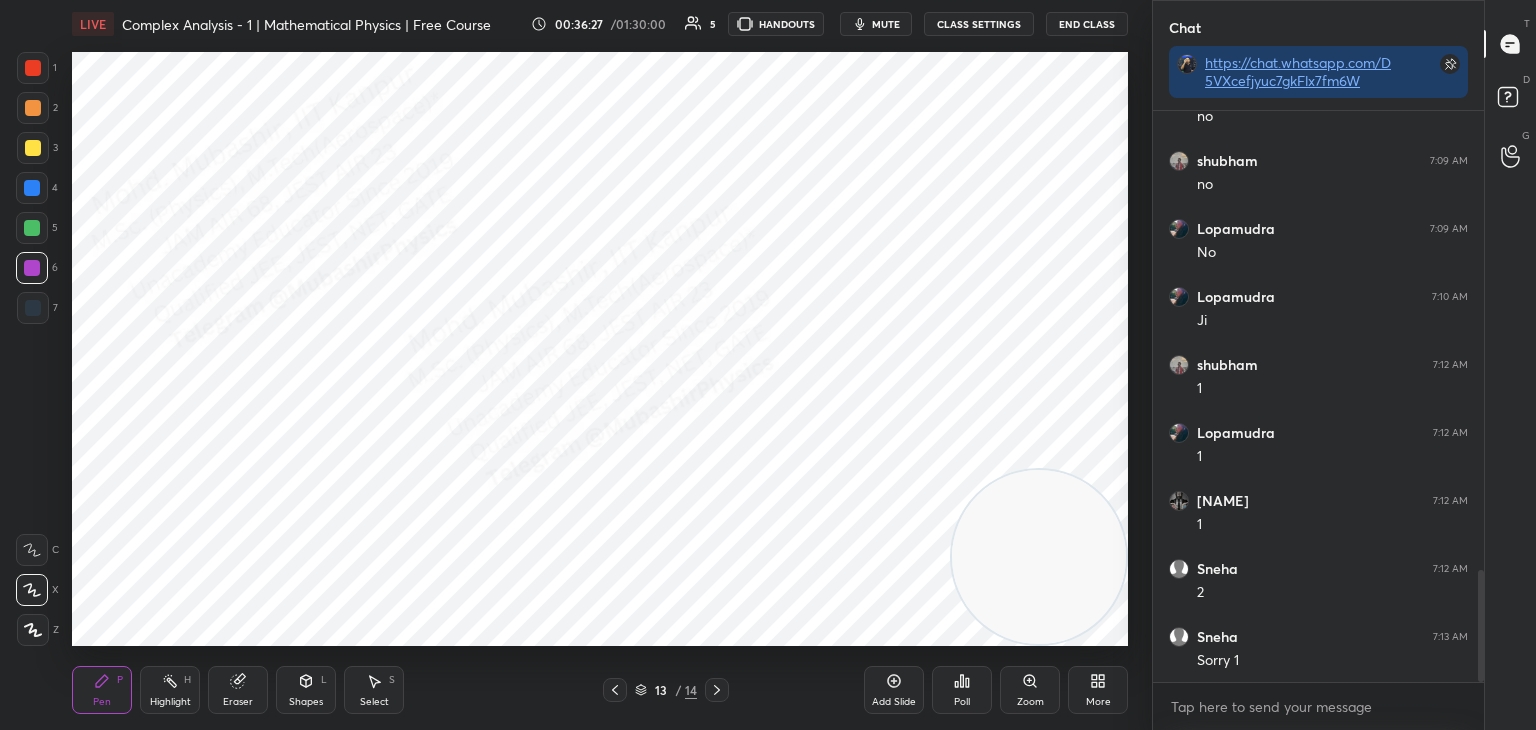 click on "1 2 3 4 5 6 7 C X Z C X Z E E Erase all   H H LIVE Complex Analysis - 1 | Mathematical Physics | Free Course 00:36:27 /  01:30:00 5 HANDOUTS mute CLASS SETTINGS End Class Setting up your live class Poll for   secs No correct answer Start poll Back Complex Analysis - 1 | Mathematical Physics | Free Course Mohd Mubashir Pen P Highlight H Eraser Shapes L Select S 13 / 14 Add Slide Poll Zoom More" at bounding box center (568, 365) 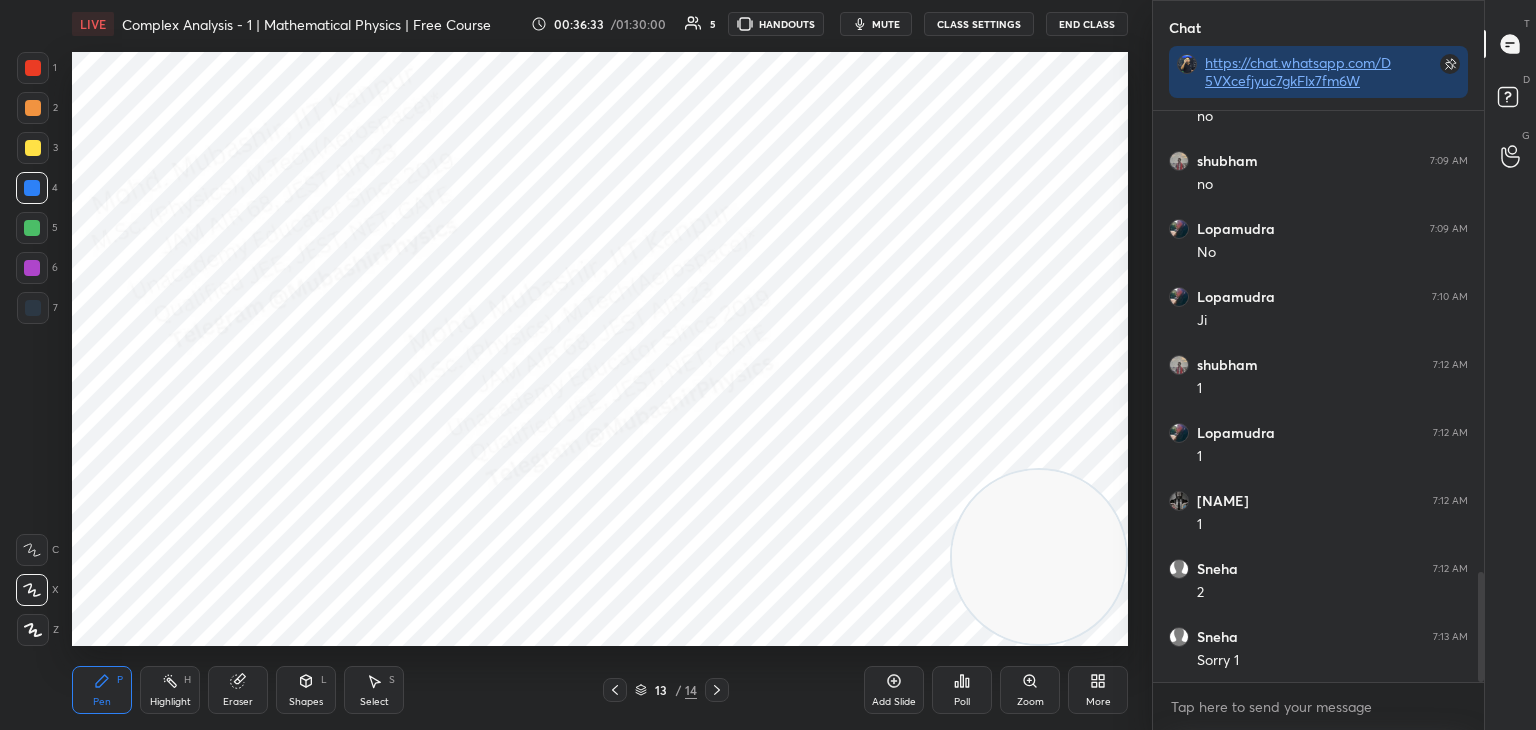 scroll, scrollTop: 2402, scrollLeft: 0, axis: vertical 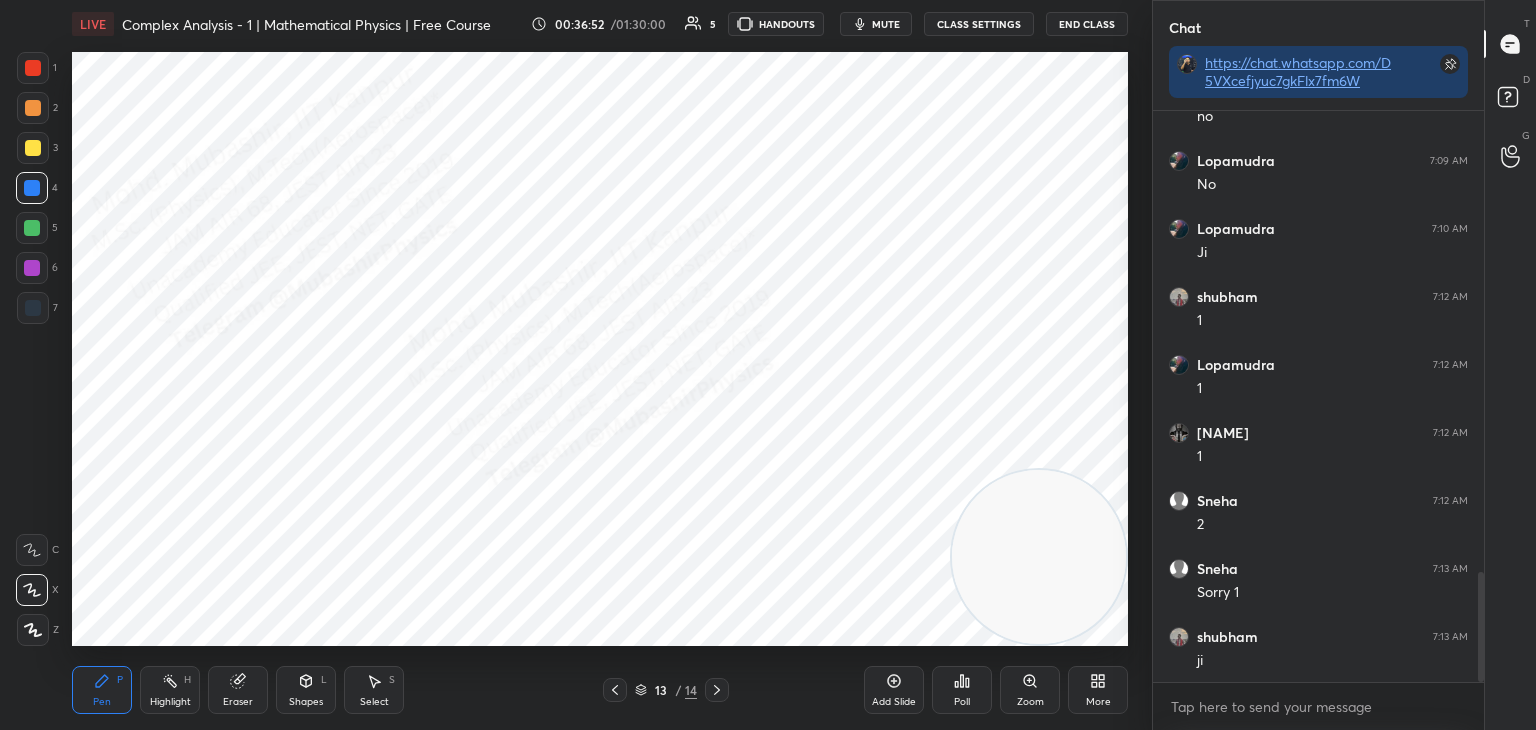 click 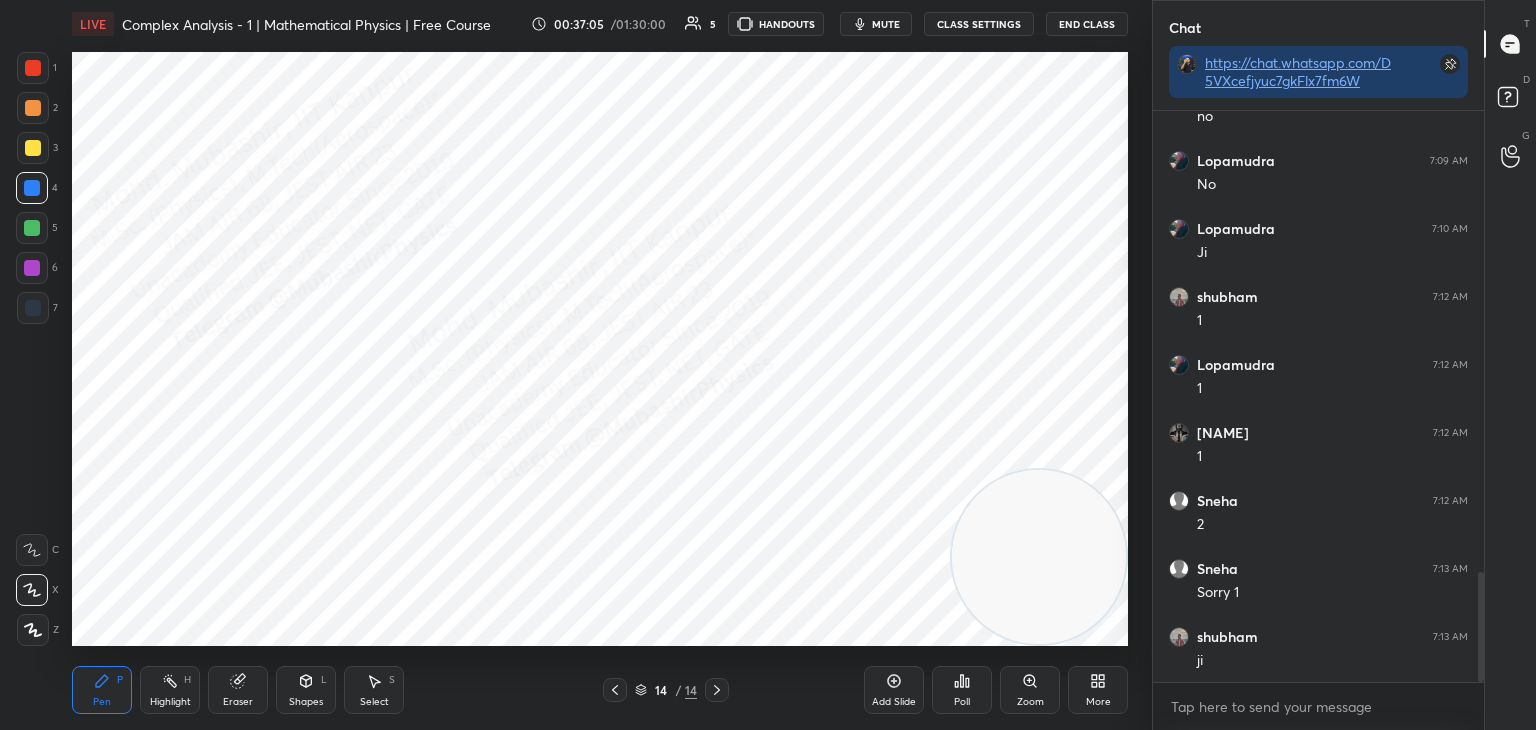 drag, startPoint x: 24, startPoint y: 271, endPoint x: 37, endPoint y: 273, distance: 13.152946 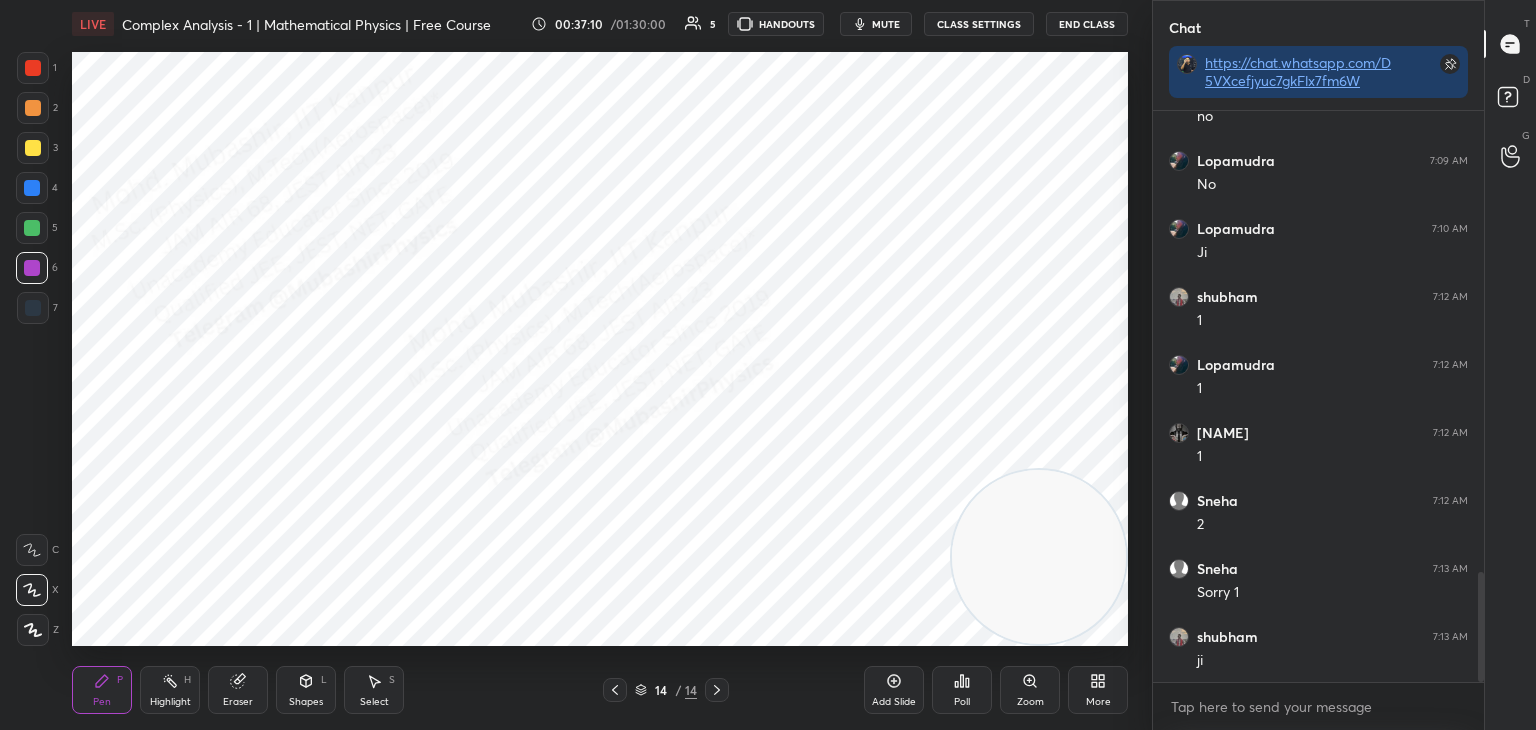 scroll, scrollTop: 2470, scrollLeft: 0, axis: vertical 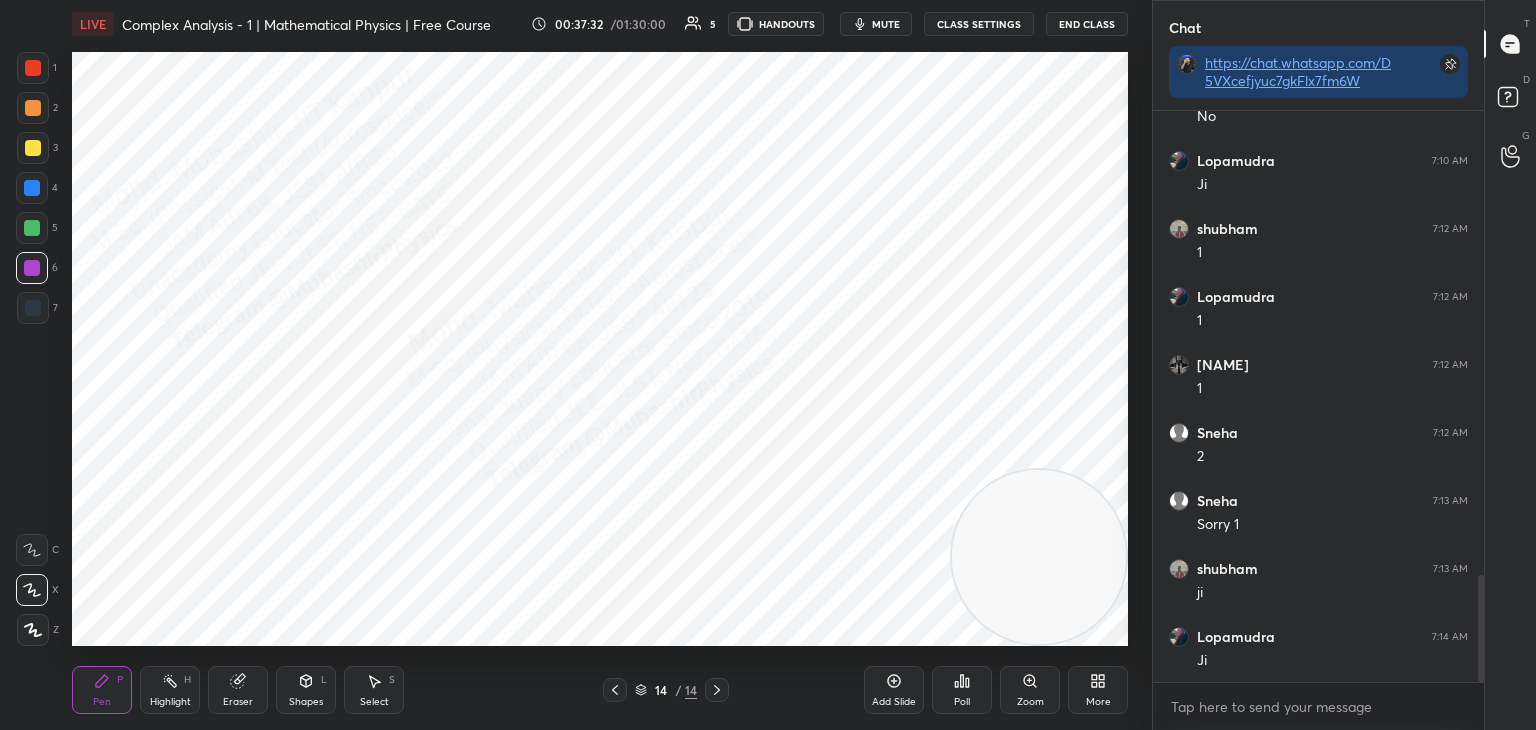 drag, startPoint x: 32, startPoint y: 222, endPoint x: 68, endPoint y: 246, distance: 43.266617 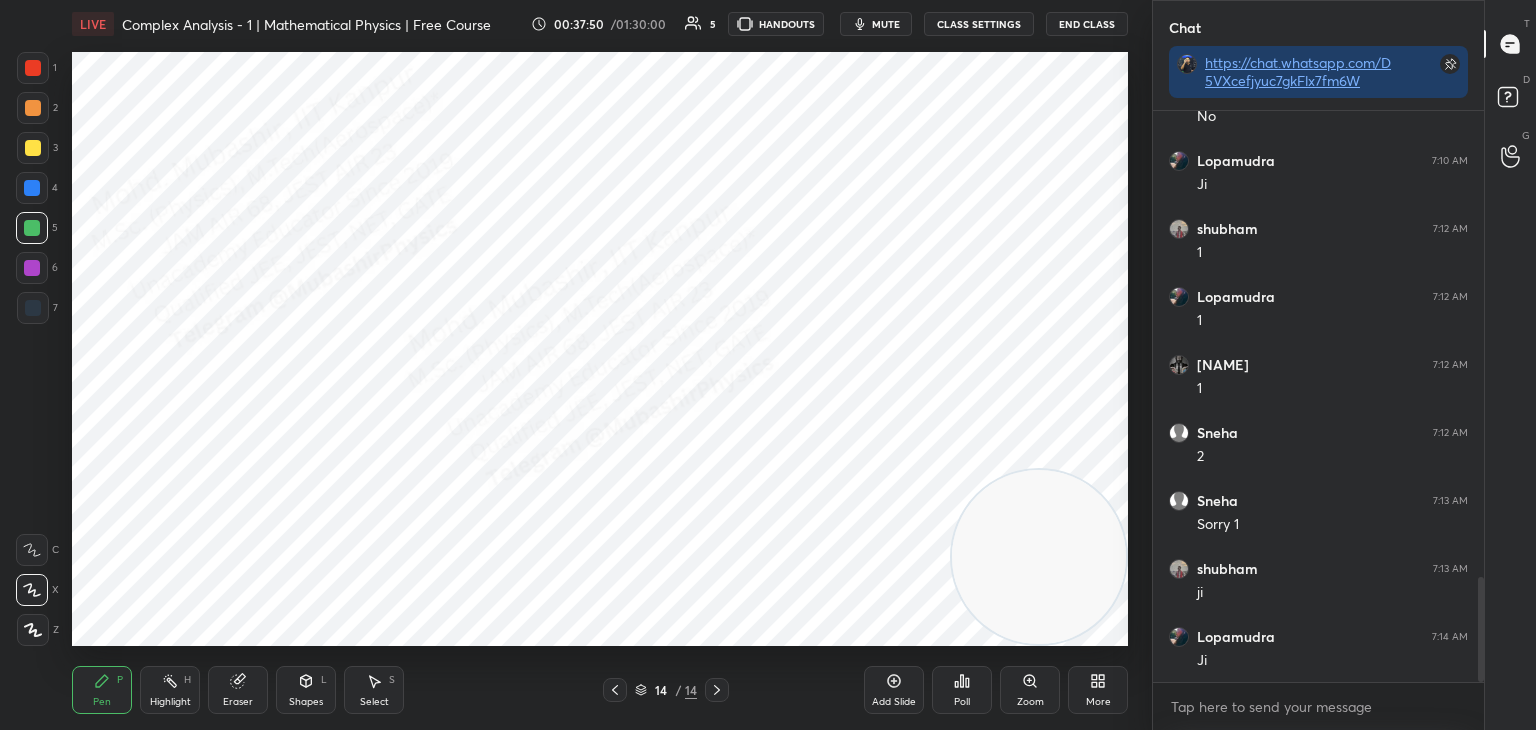 scroll, scrollTop: 2538, scrollLeft: 0, axis: vertical 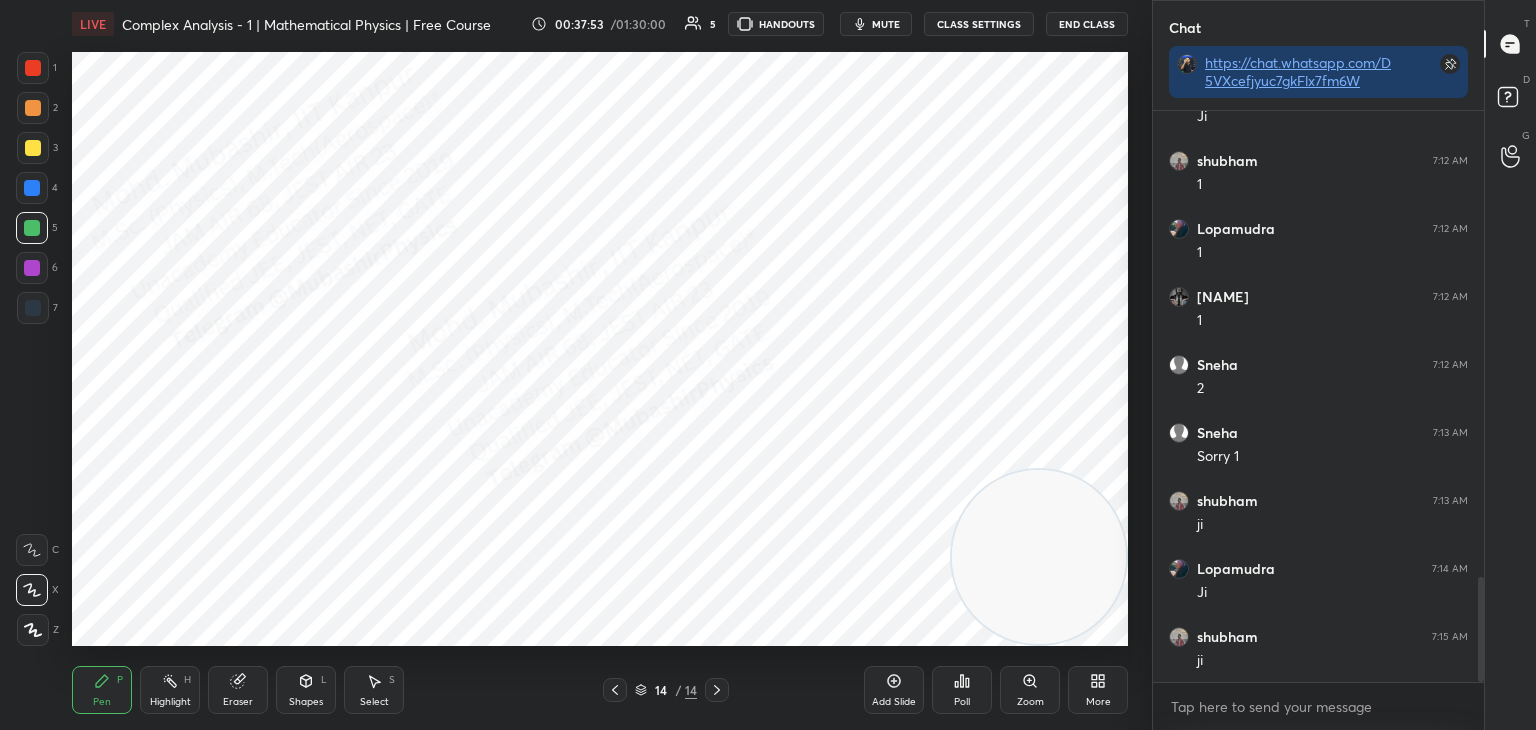 drag, startPoint x: 36, startPoint y: 109, endPoint x: 53, endPoint y: 157, distance: 50.92151 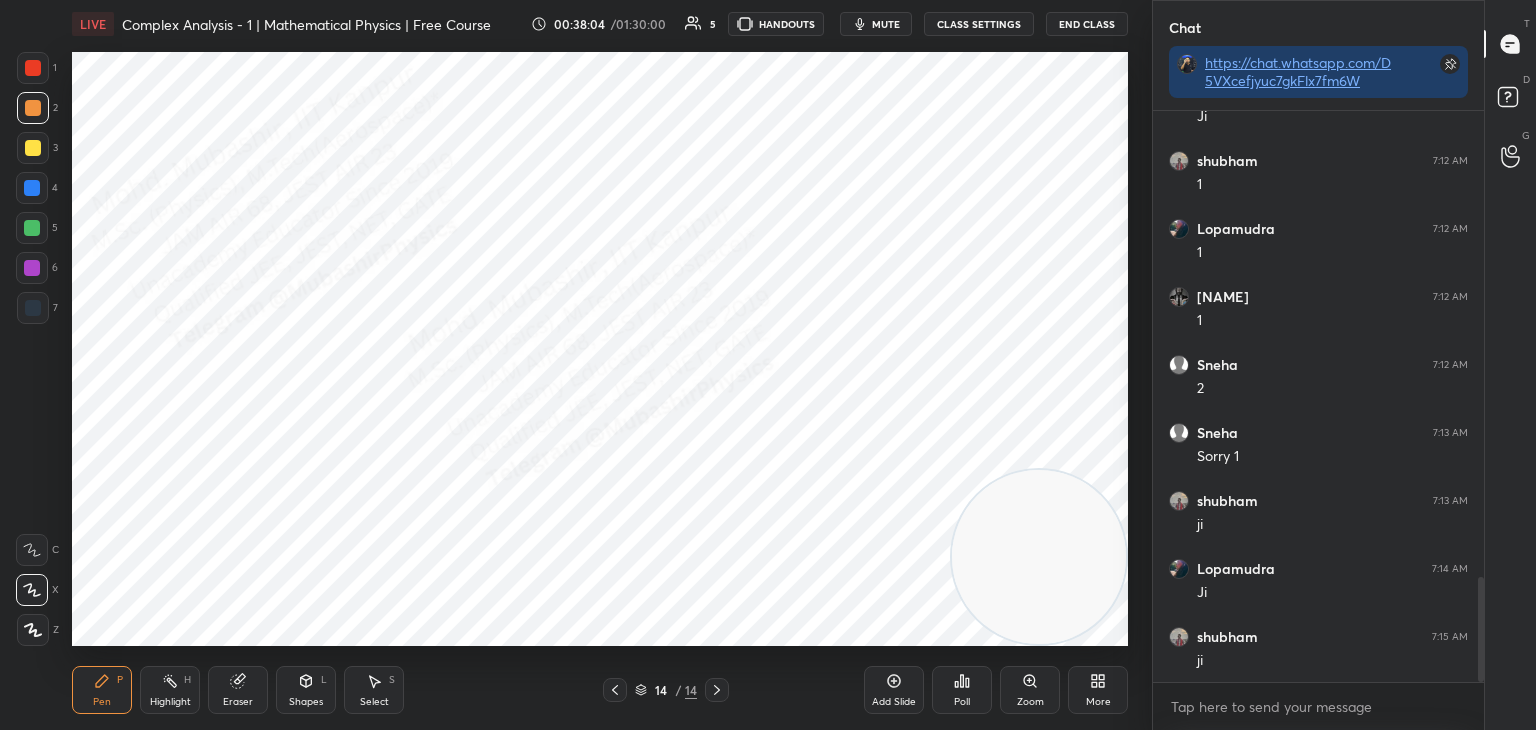 click at bounding box center (33, 148) 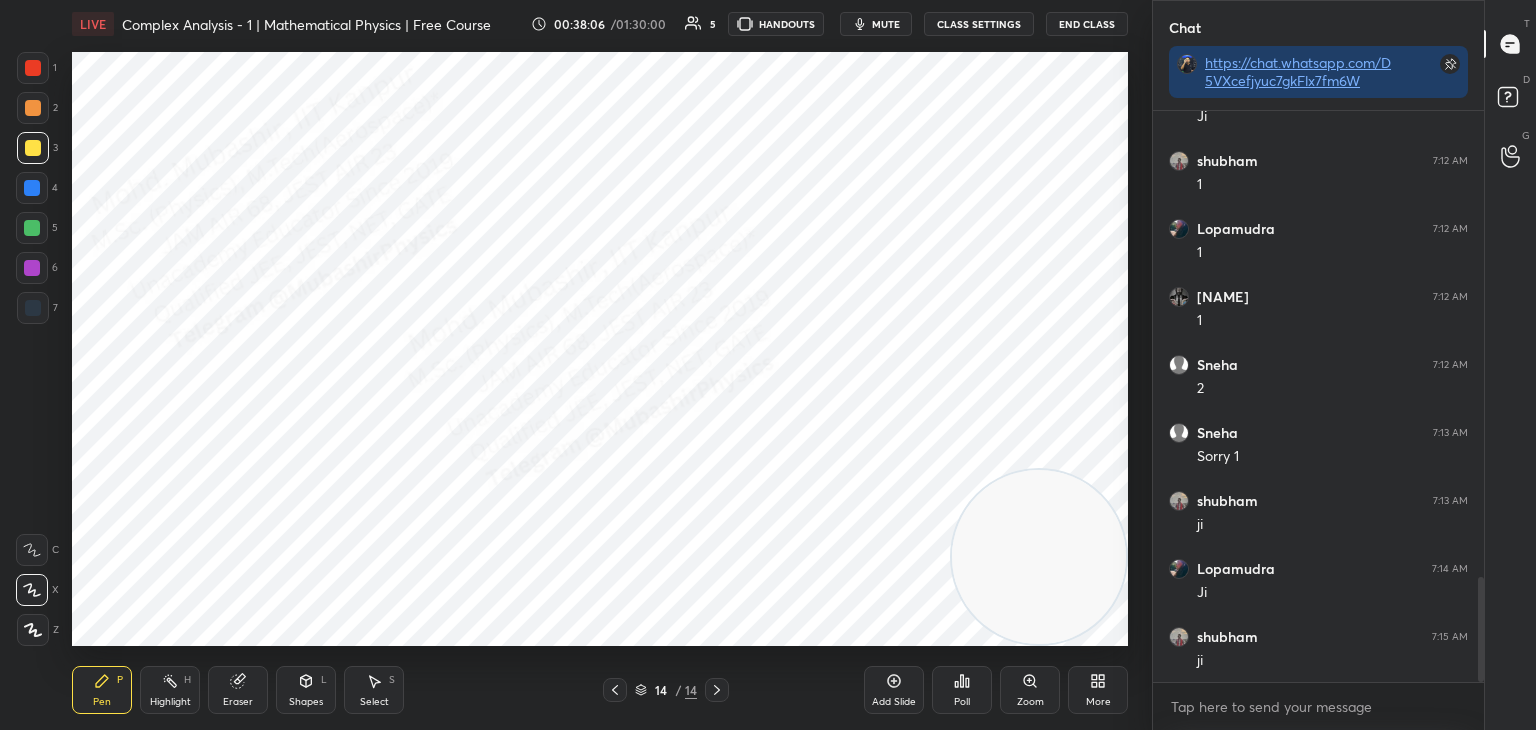 drag, startPoint x: 33, startPoint y: 67, endPoint x: 48, endPoint y: 58, distance: 17.492855 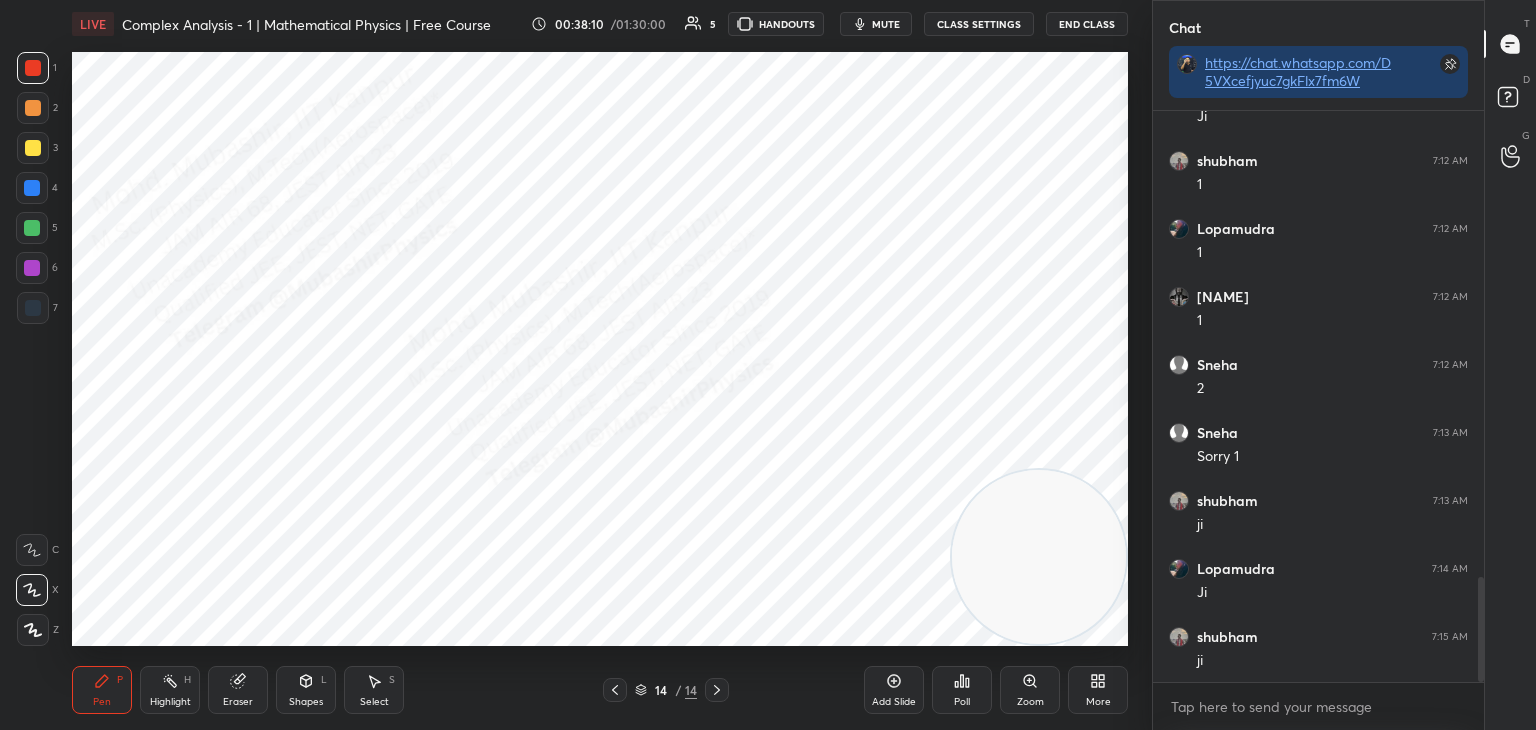 drag, startPoint x: 36, startPoint y: 195, endPoint x: 57, endPoint y: 201, distance: 21.84033 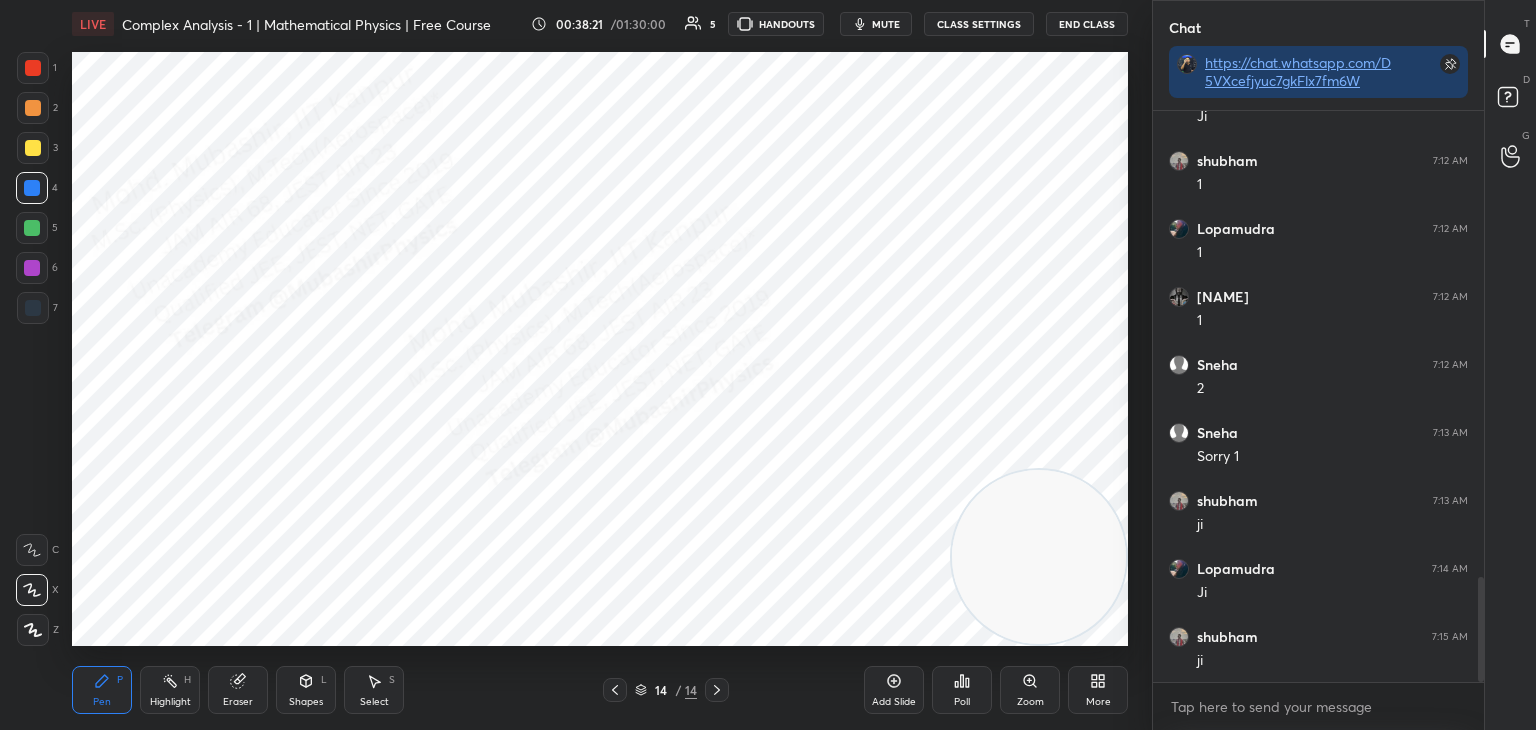 click 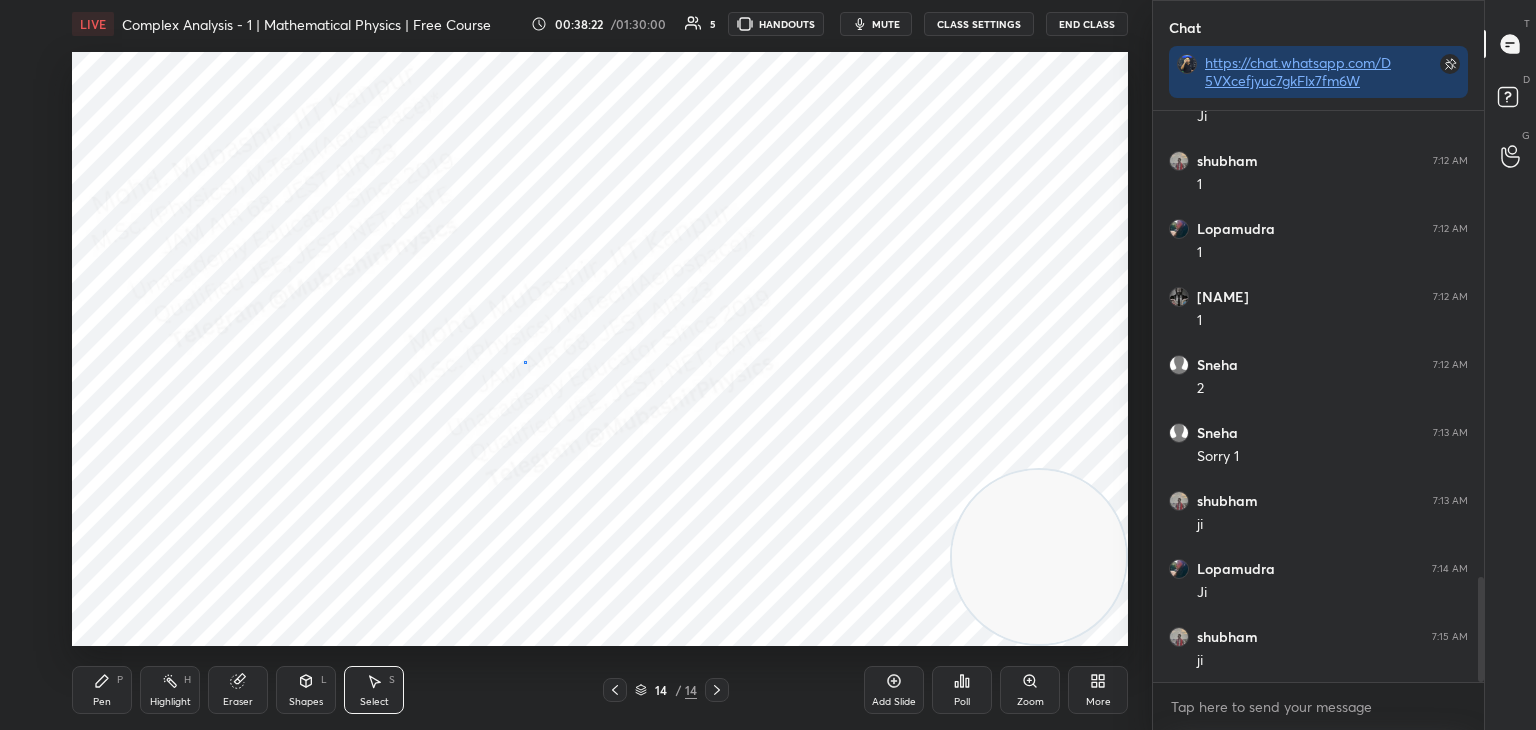 drag, startPoint x: 524, startPoint y: 361, endPoint x: 557, endPoint y: 429, distance: 75.58439 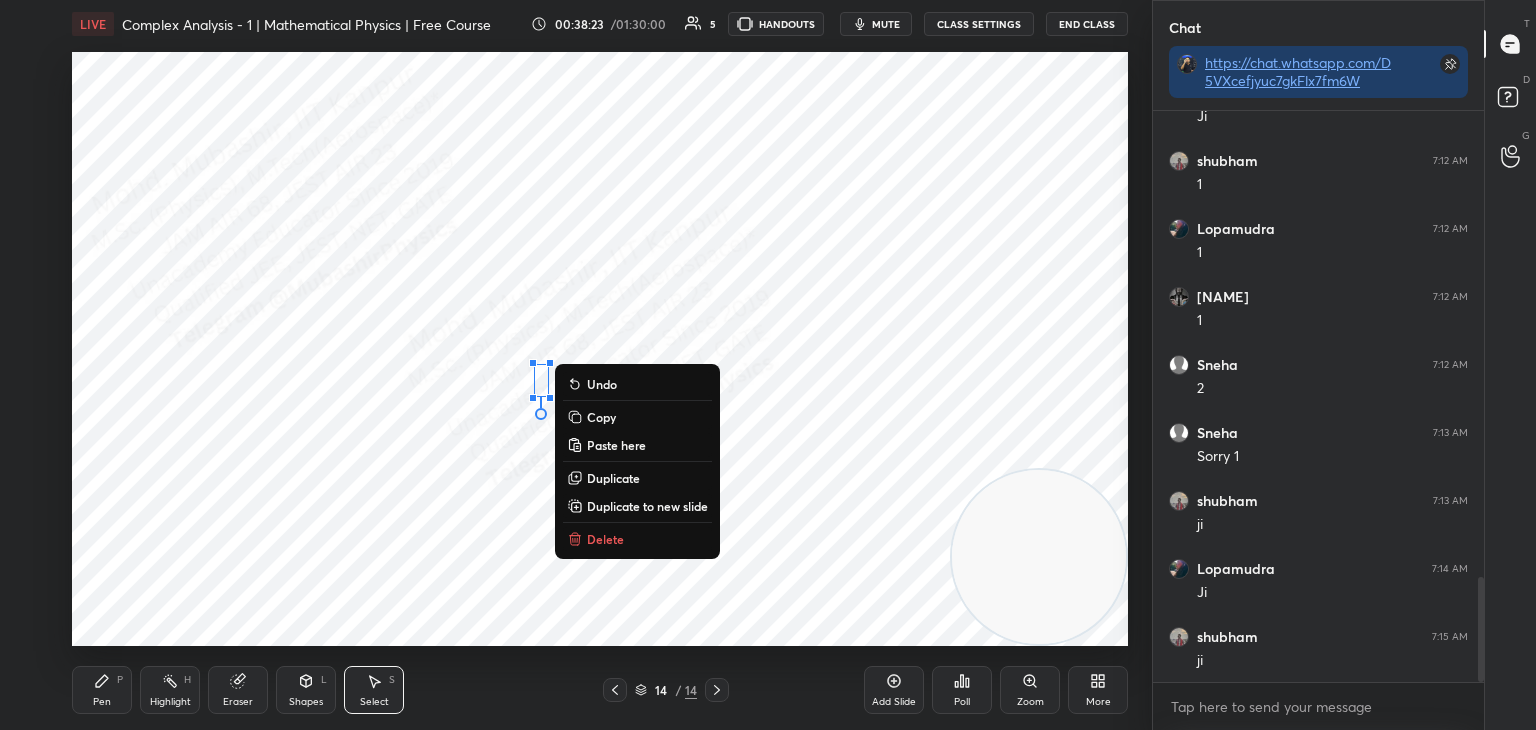 click on "Delete" at bounding box center (605, 539) 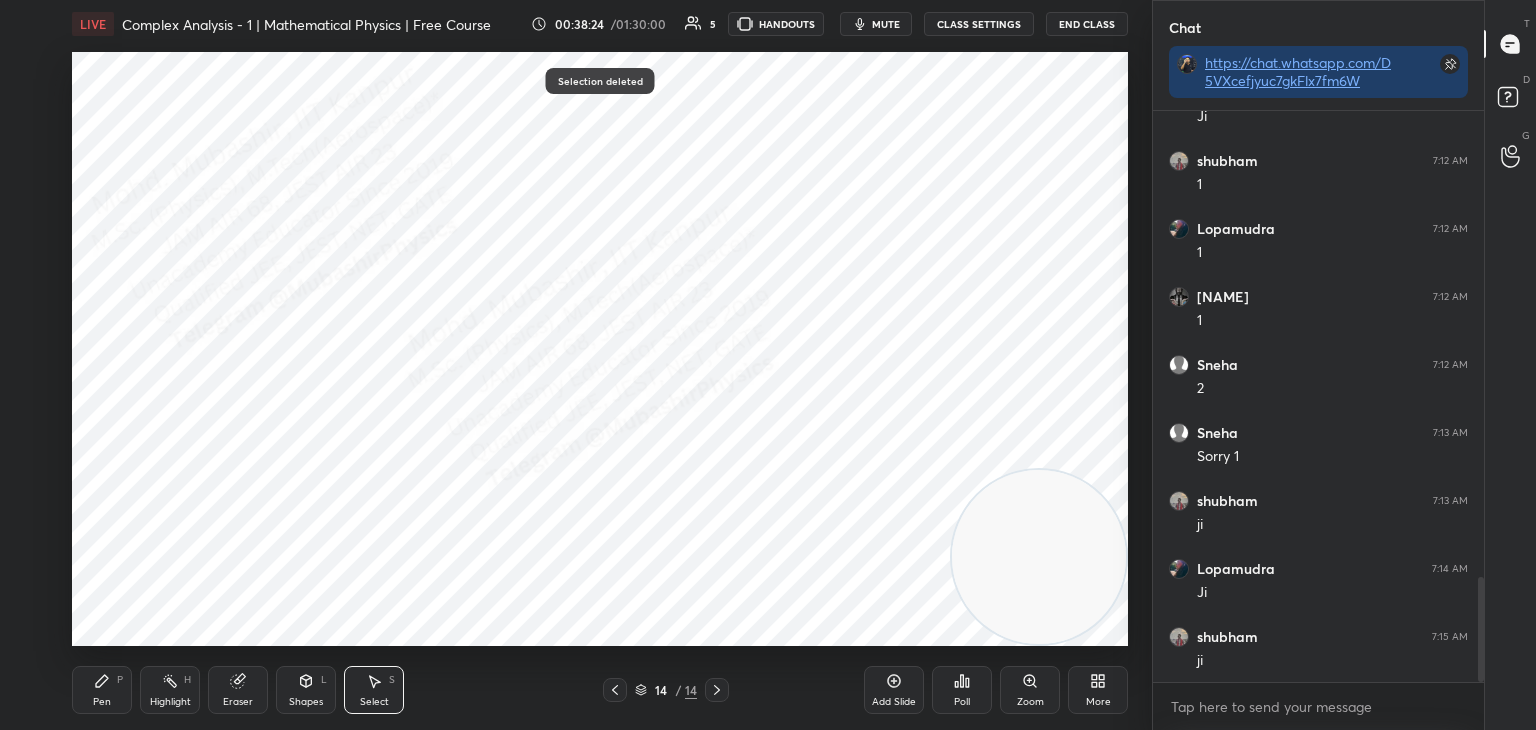 click 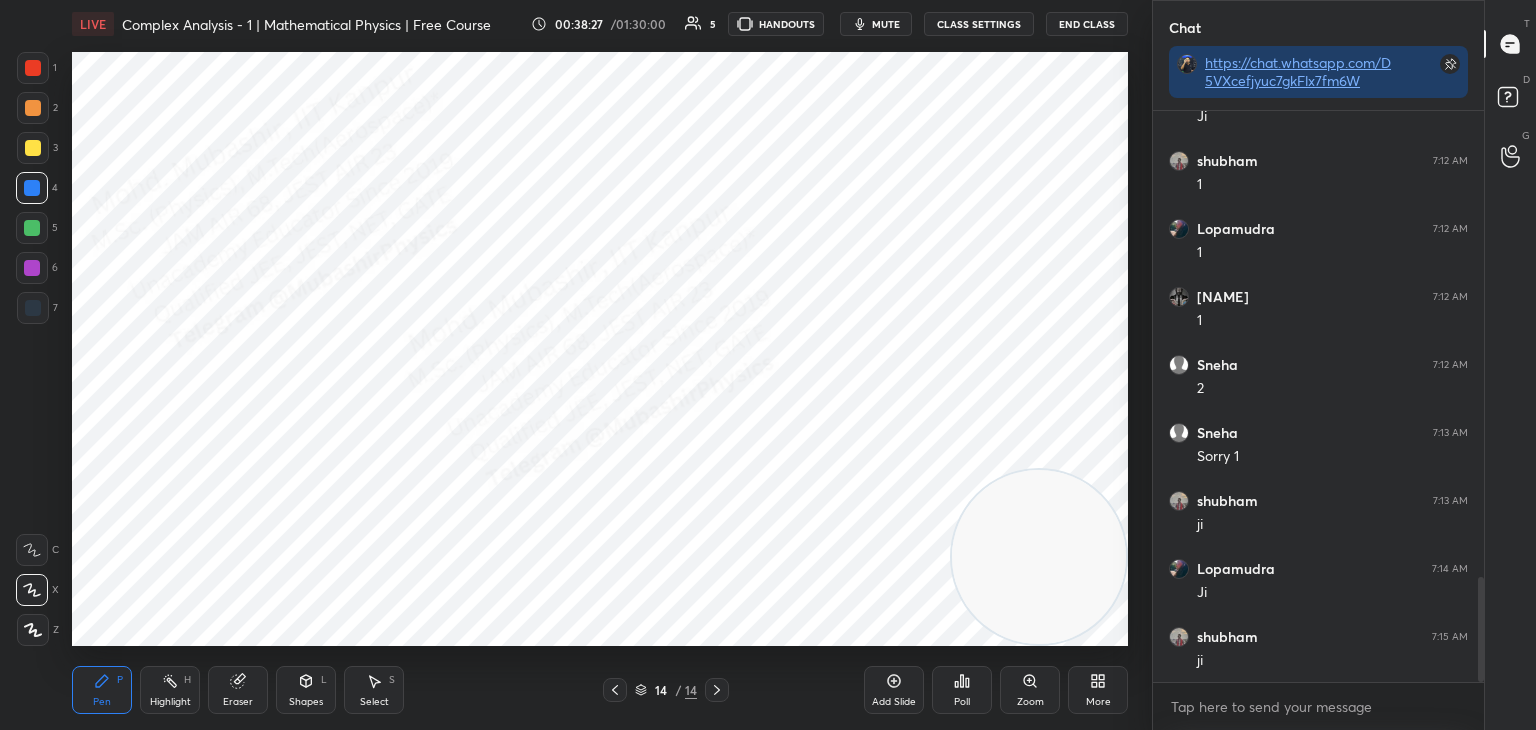 drag, startPoint x: 28, startPoint y: 105, endPoint x: 68, endPoint y: 134, distance: 49.40648 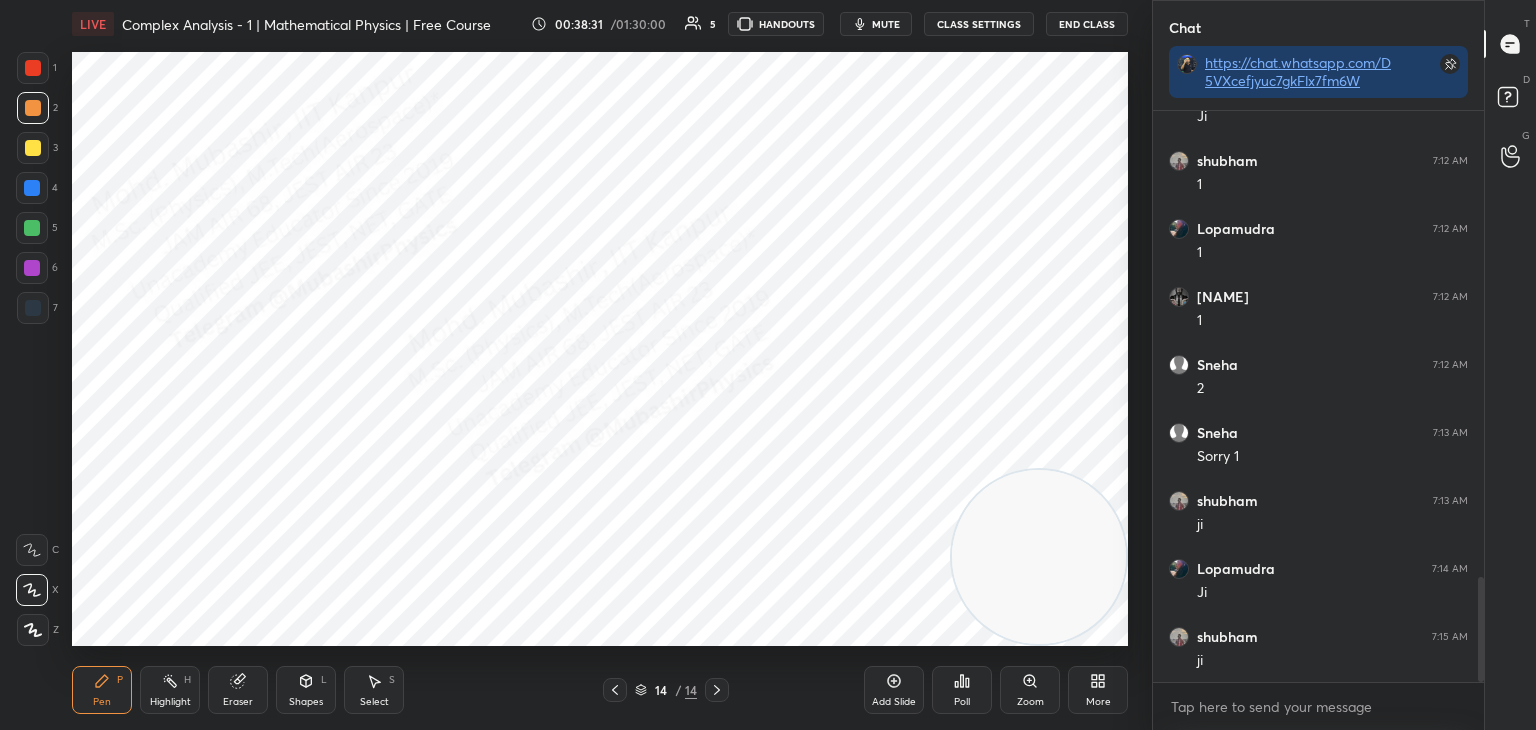 click at bounding box center (32, 188) 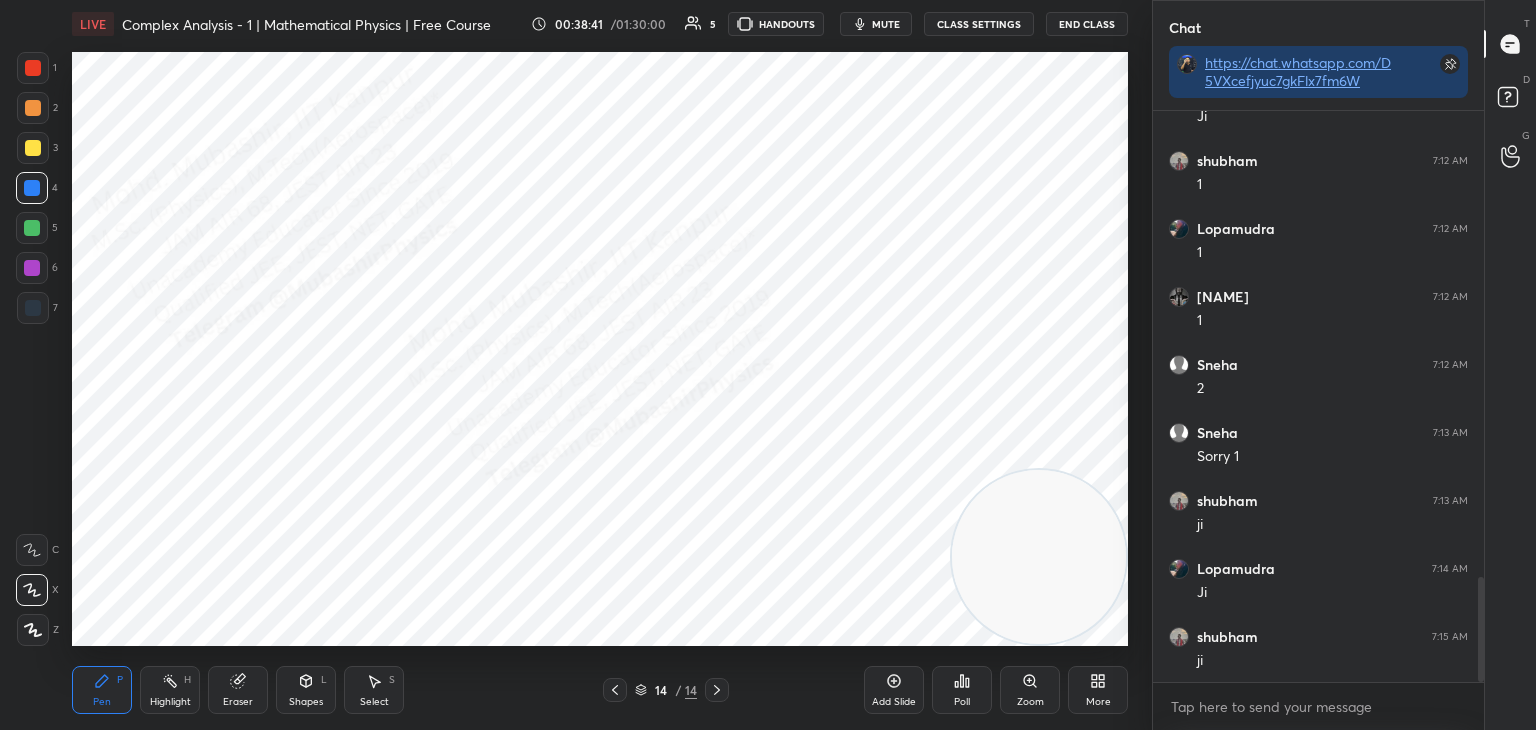 click on "Highlight" at bounding box center [170, 702] 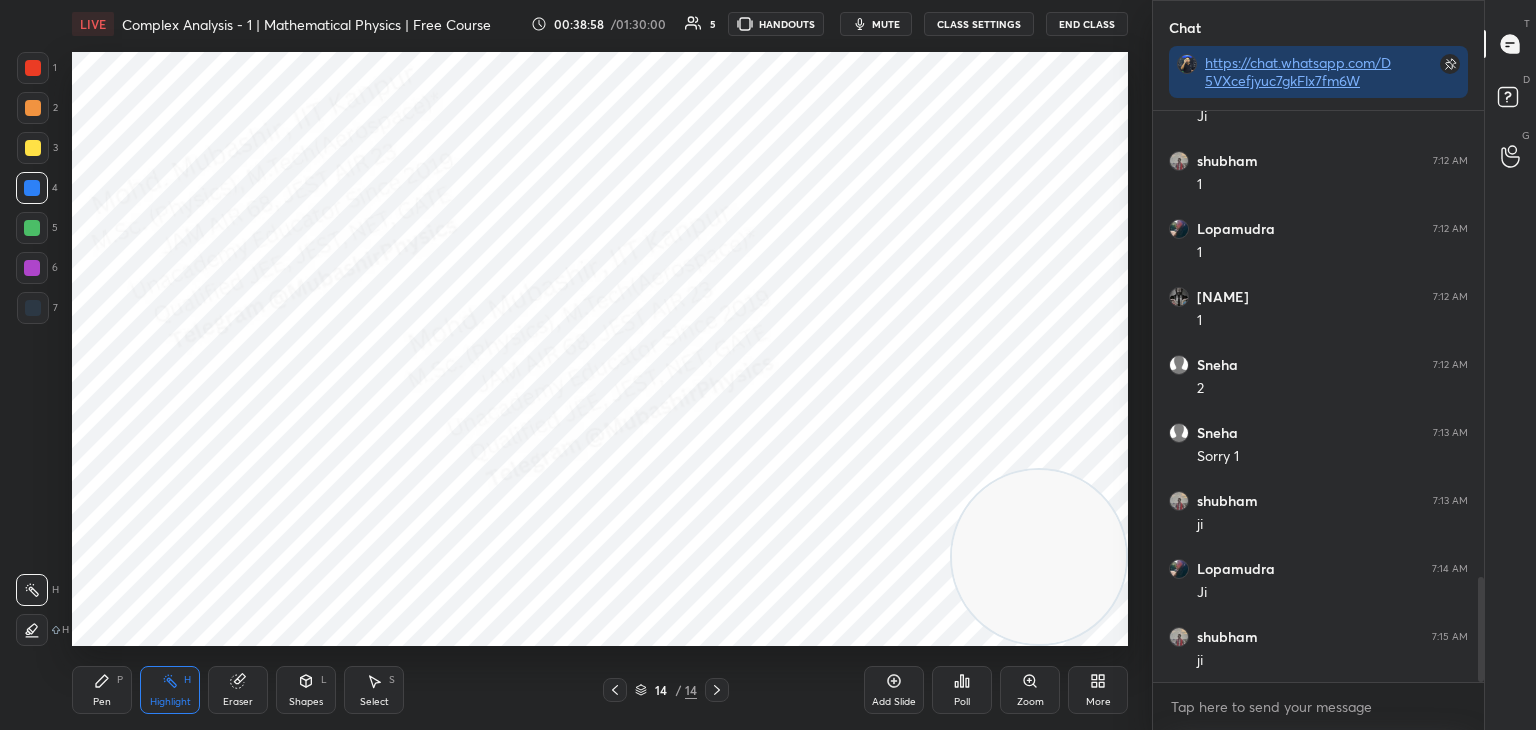 click 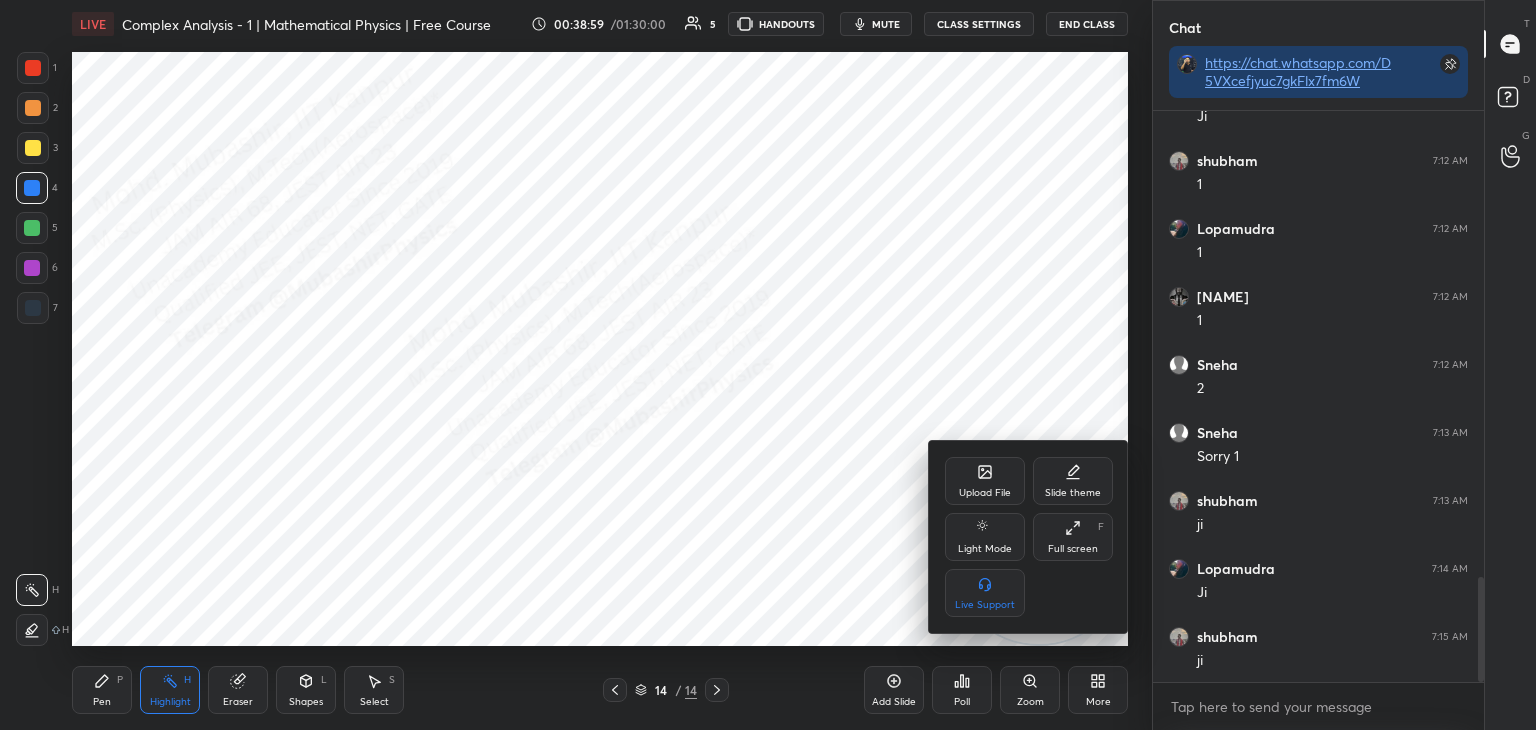 click on "Upload File" at bounding box center [985, 493] 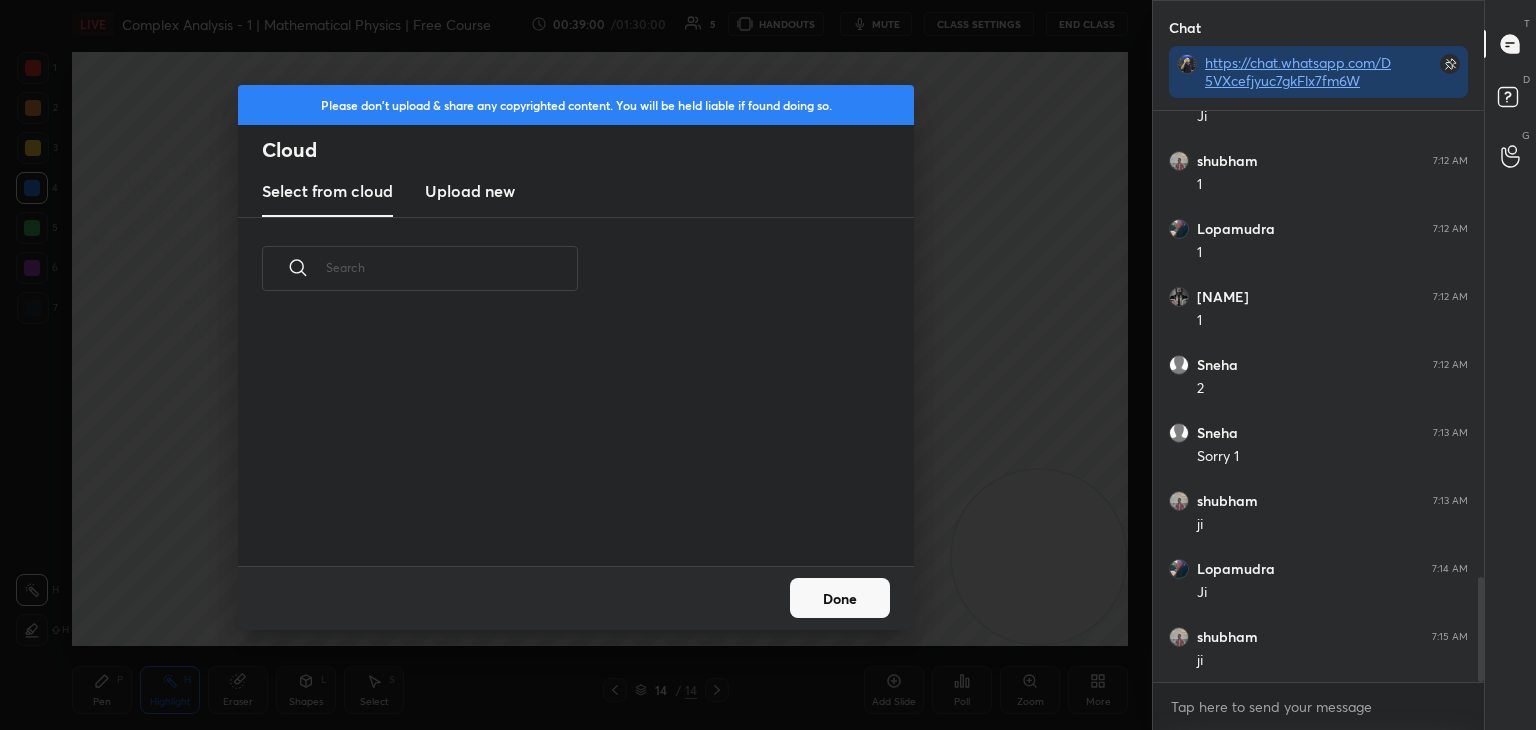 drag, startPoint x: 433, startPoint y: 190, endPoint x: 453, endPoint y: 188, distance: 20.09975 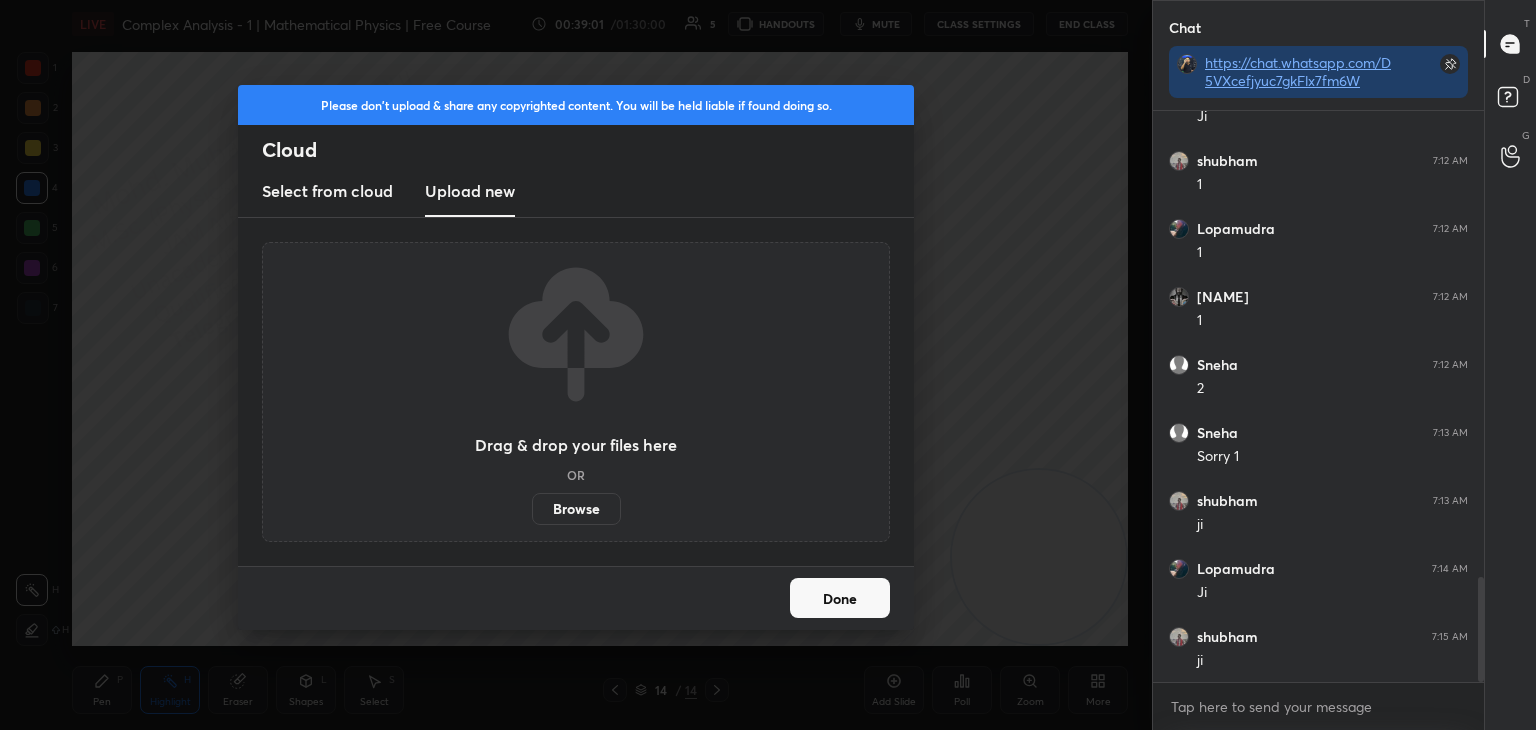 click on "Browse" at bounding box center (576, 509) 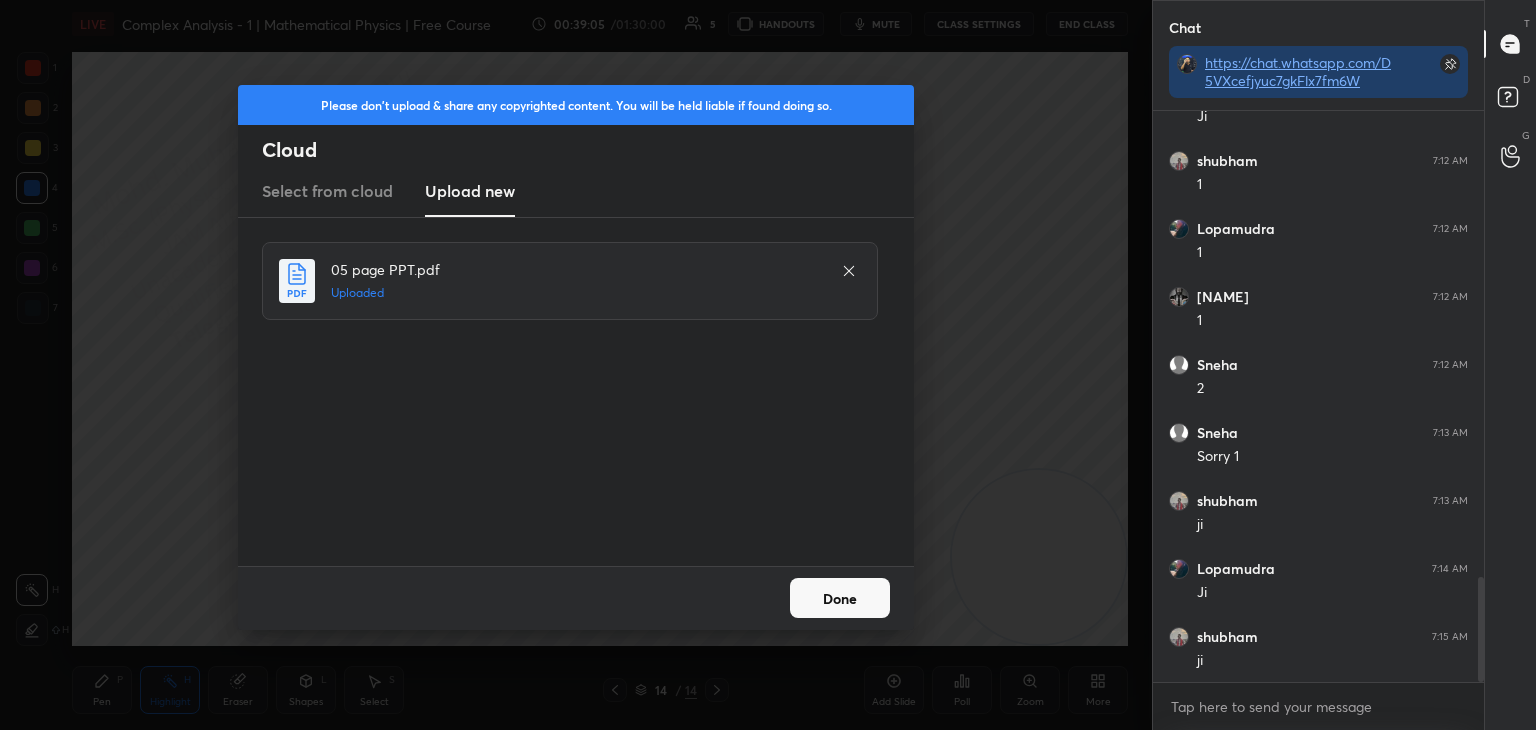 click on "Done" at bounding box center [840, 598] 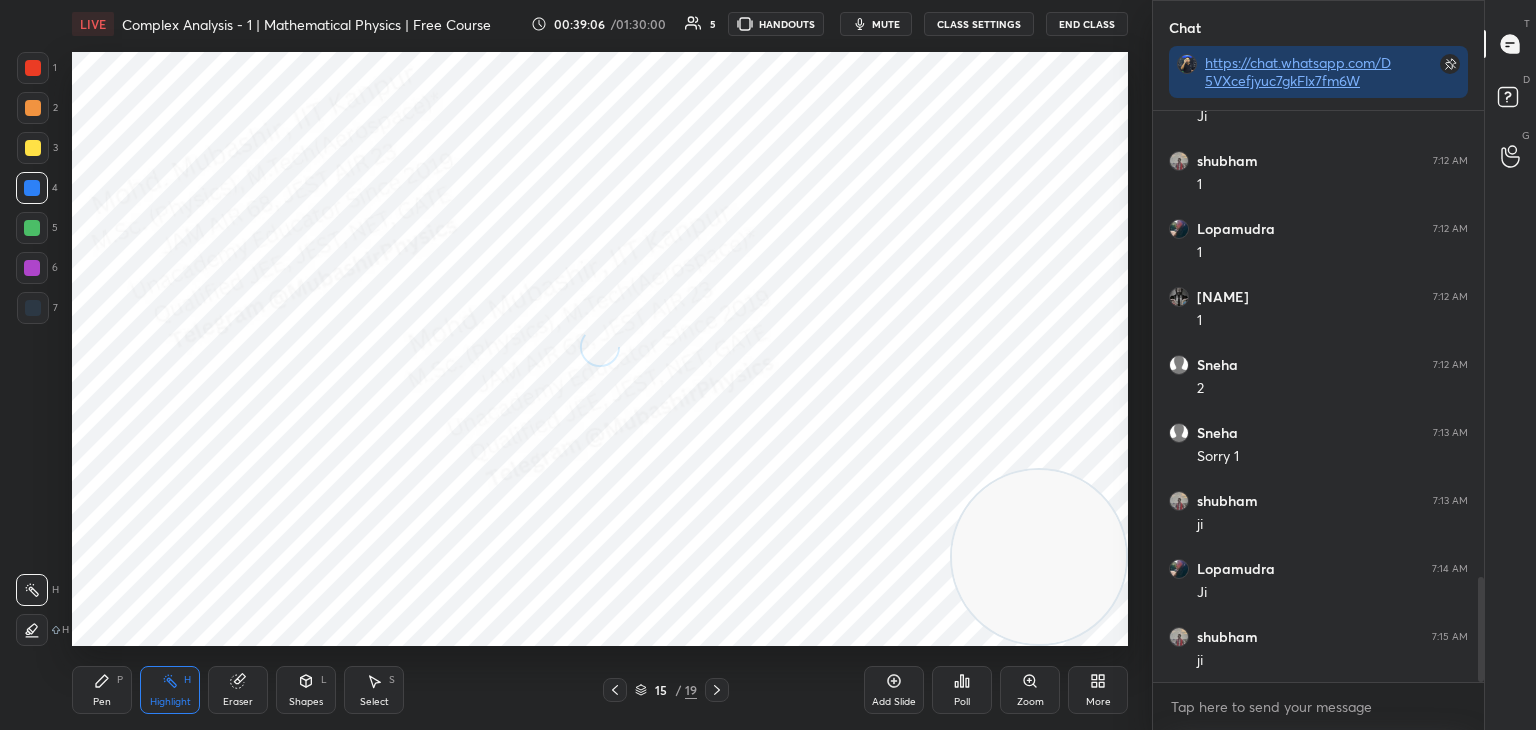 click 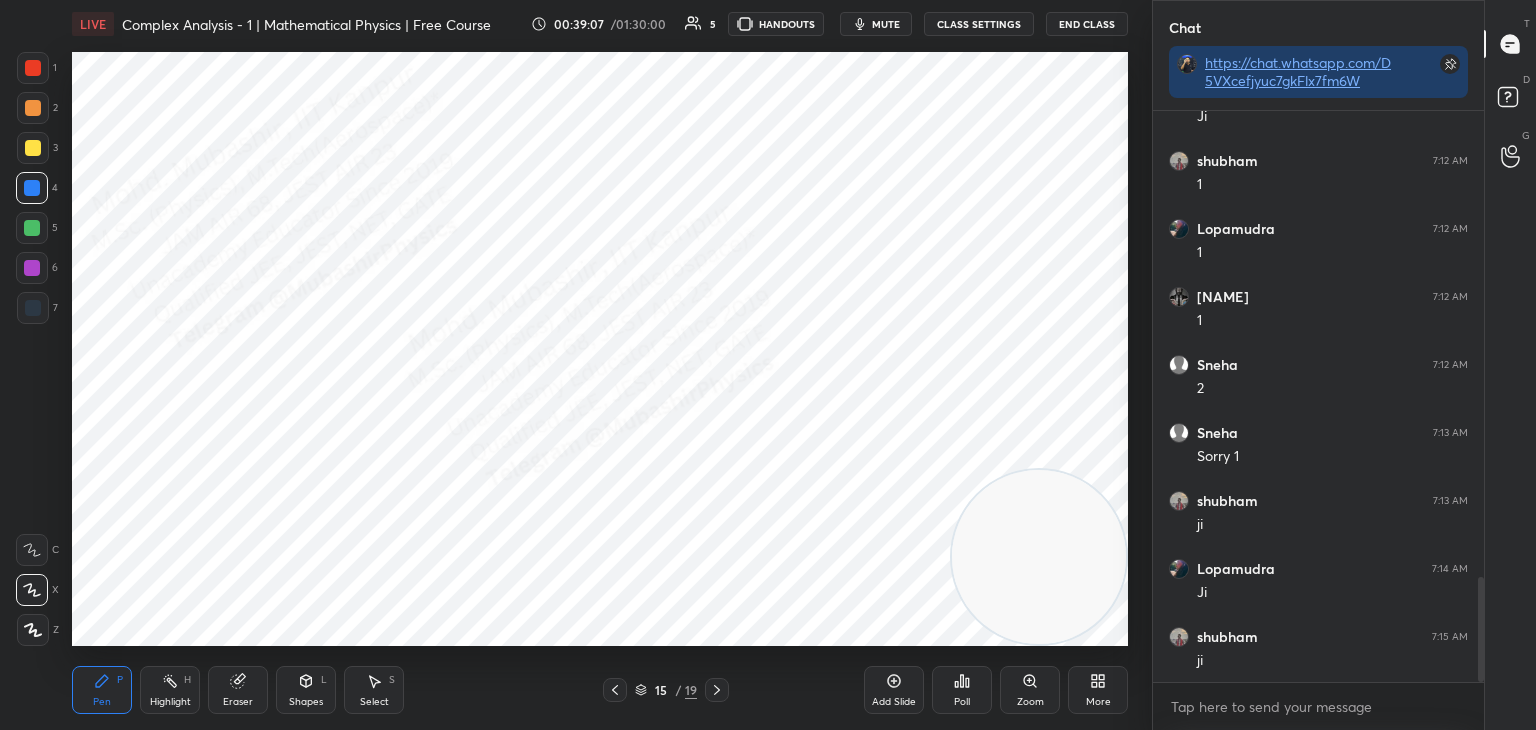 drag, startPoint x: 26, startPoint y: 300, endPoint x: 49, endPoint y: 286, distance: 26.925823 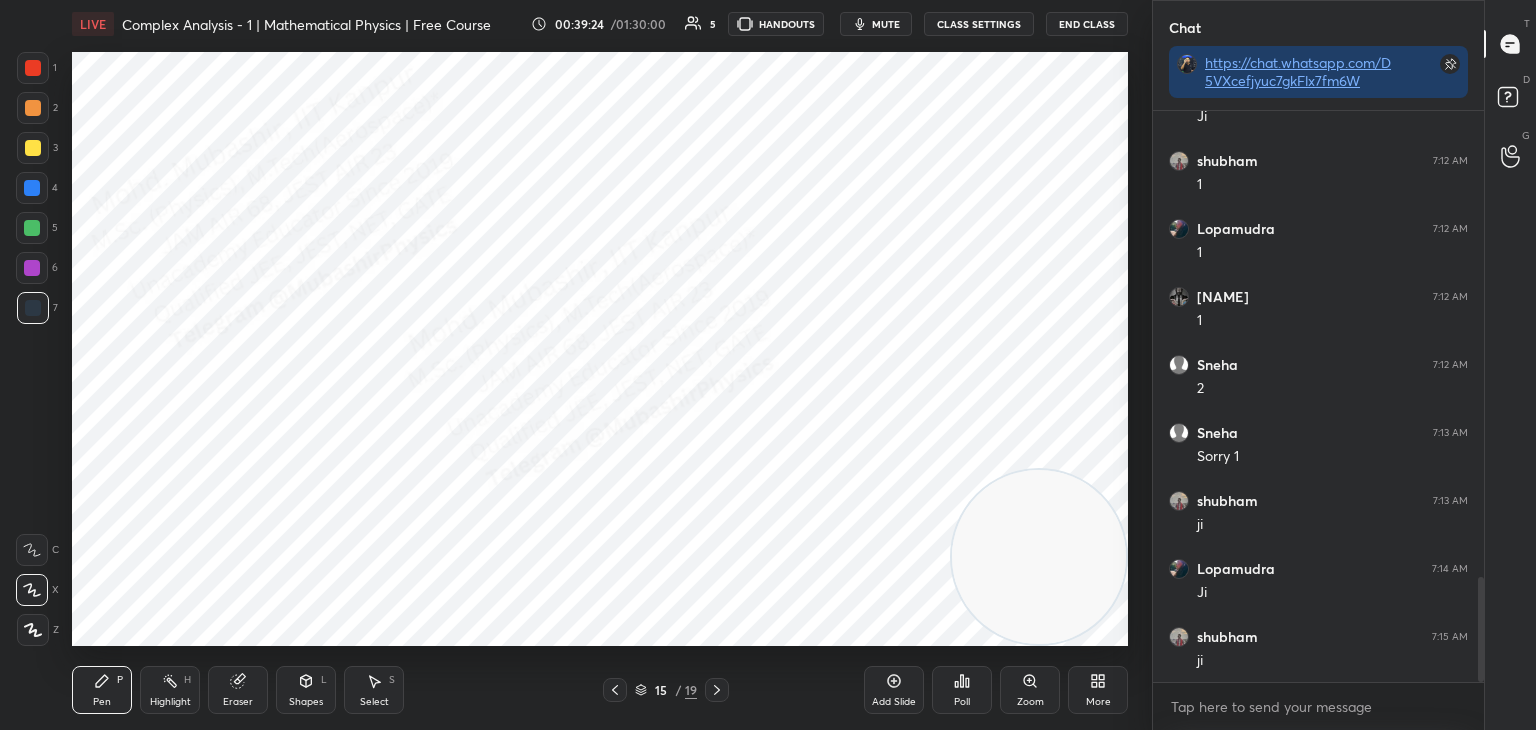click at bounding box center (32, 188) 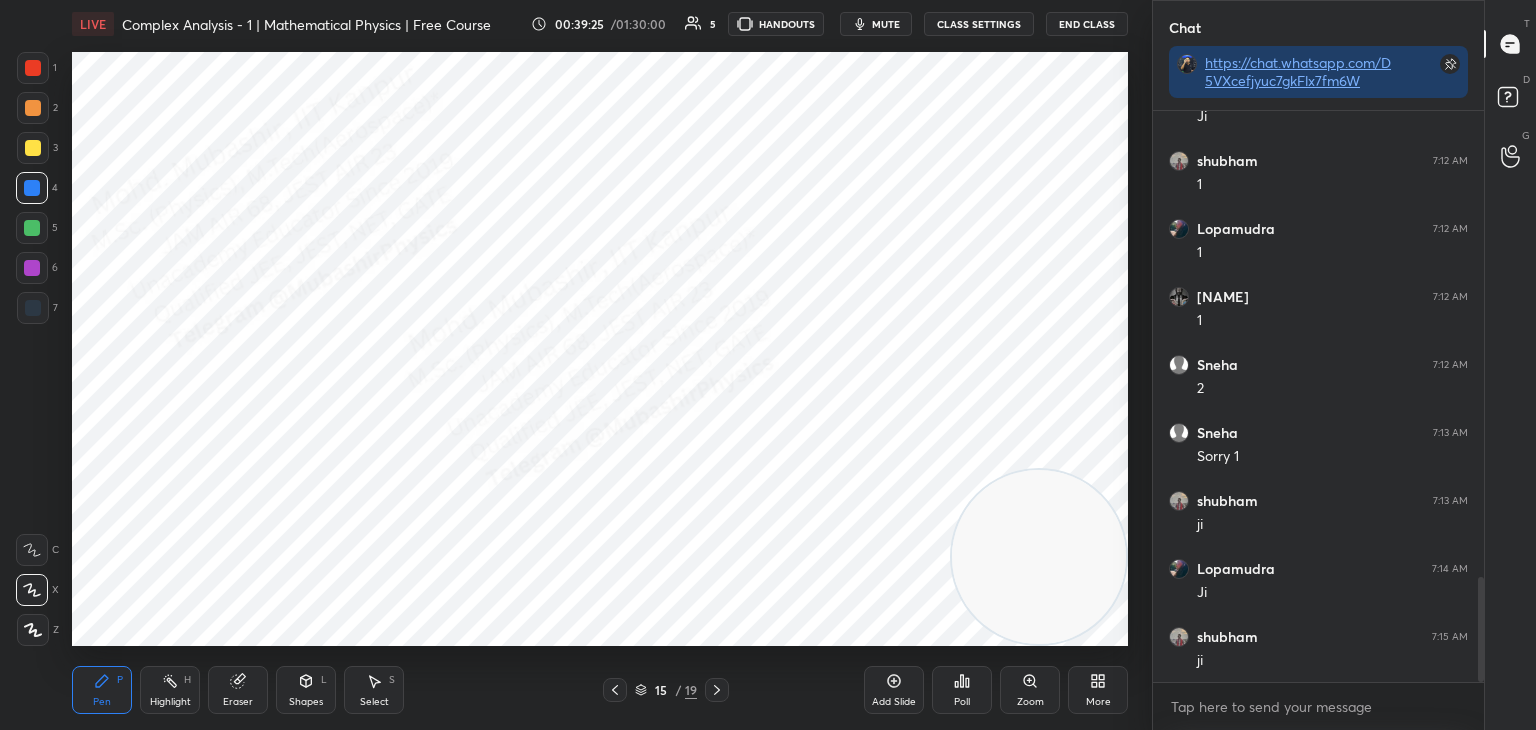 click at bounding box center [33, 108] 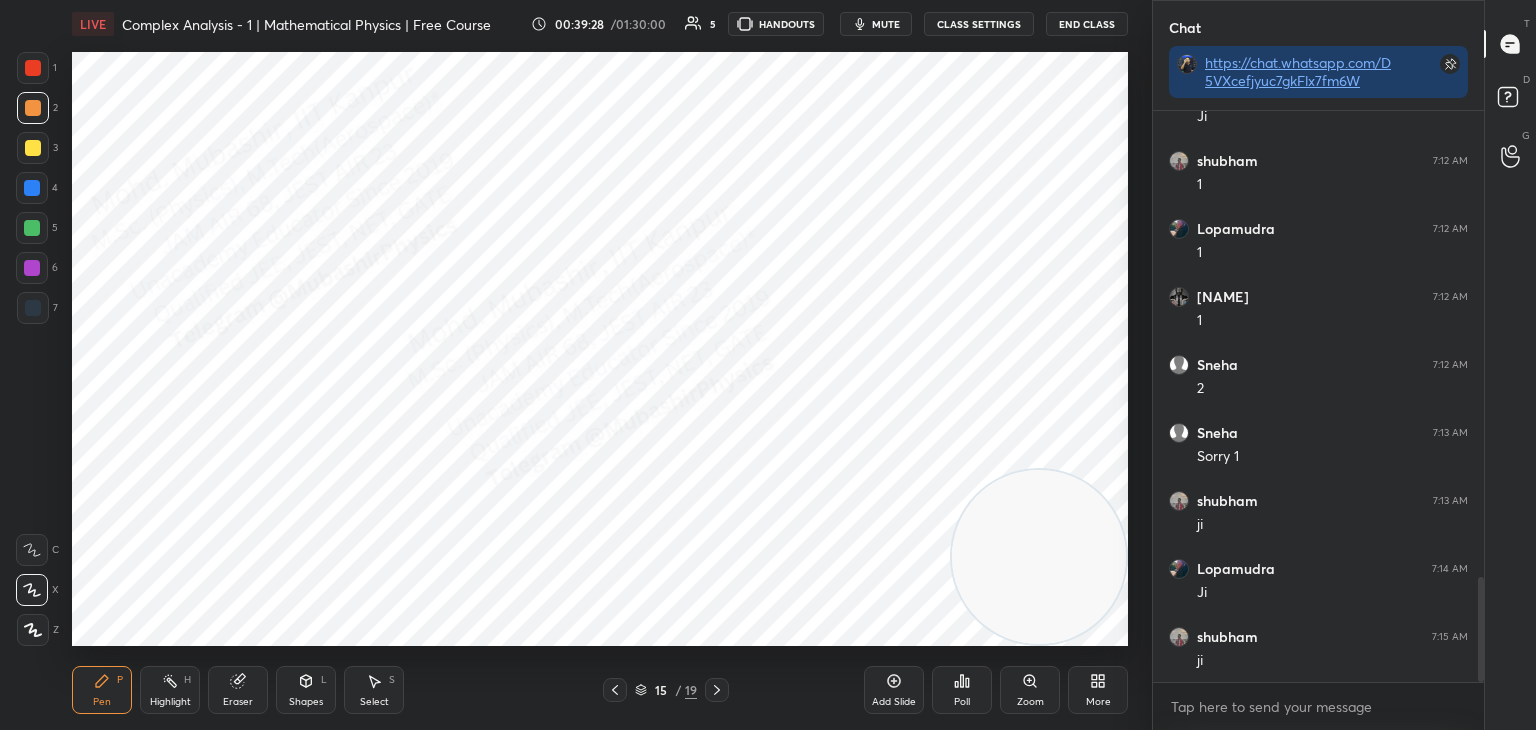 click on "3" at bounding box center (37, 148) 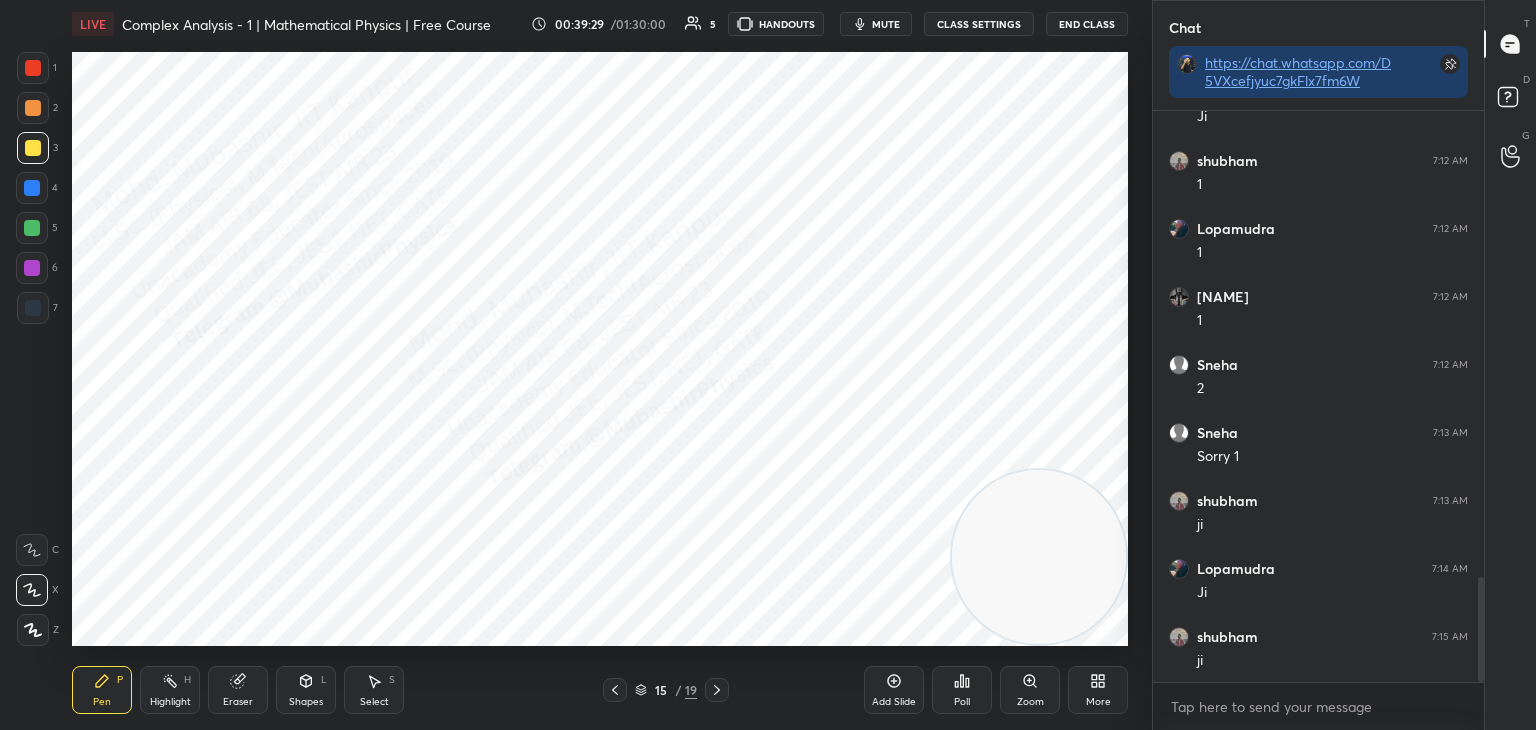 drag, startPoint x: 48, startPoint y: 73, endPoint x: 61, endPoint y: 74, distance: 13.038404 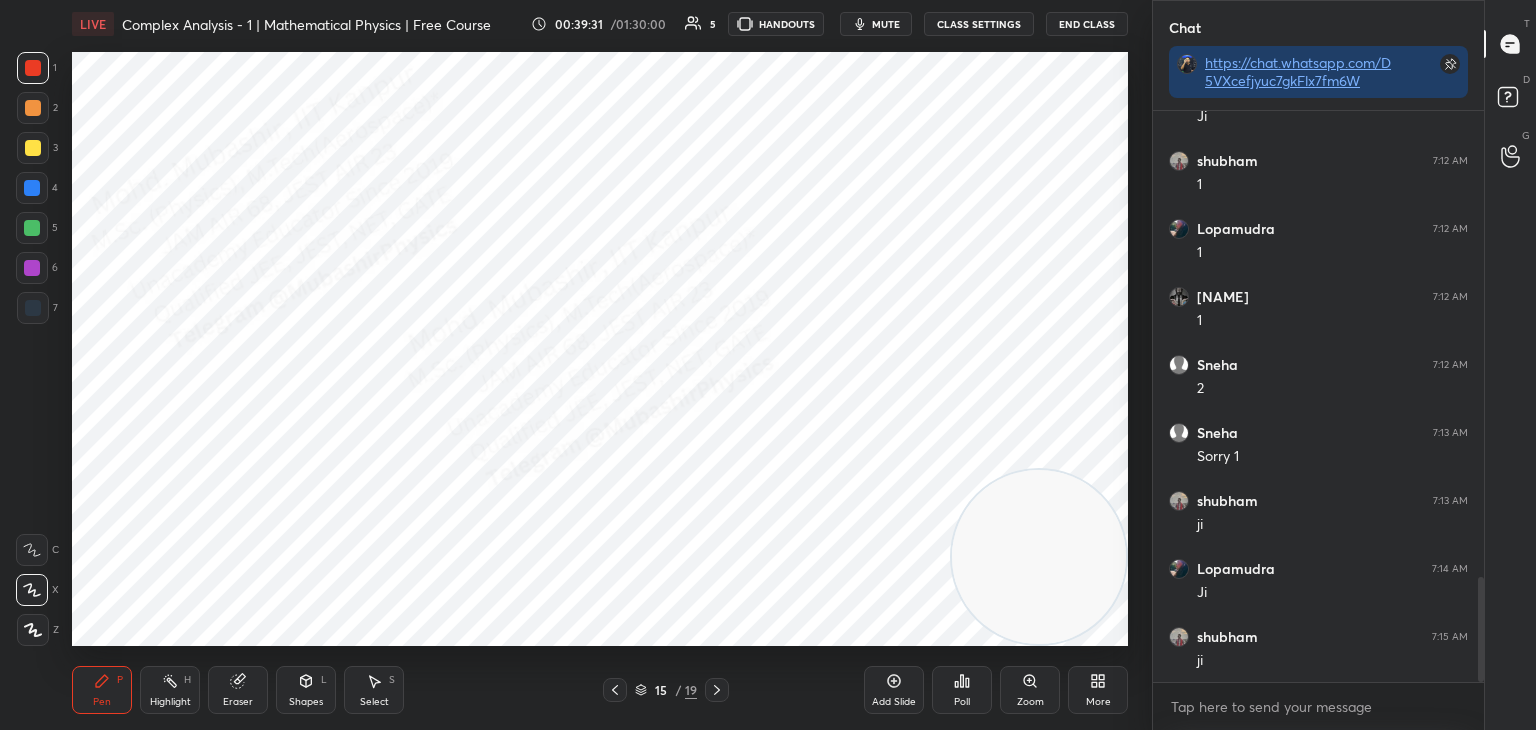 drag, startPoint x: 35, startPoint y: 202, endPoint x: 69, endPoint y: 222, distance: 39.446167 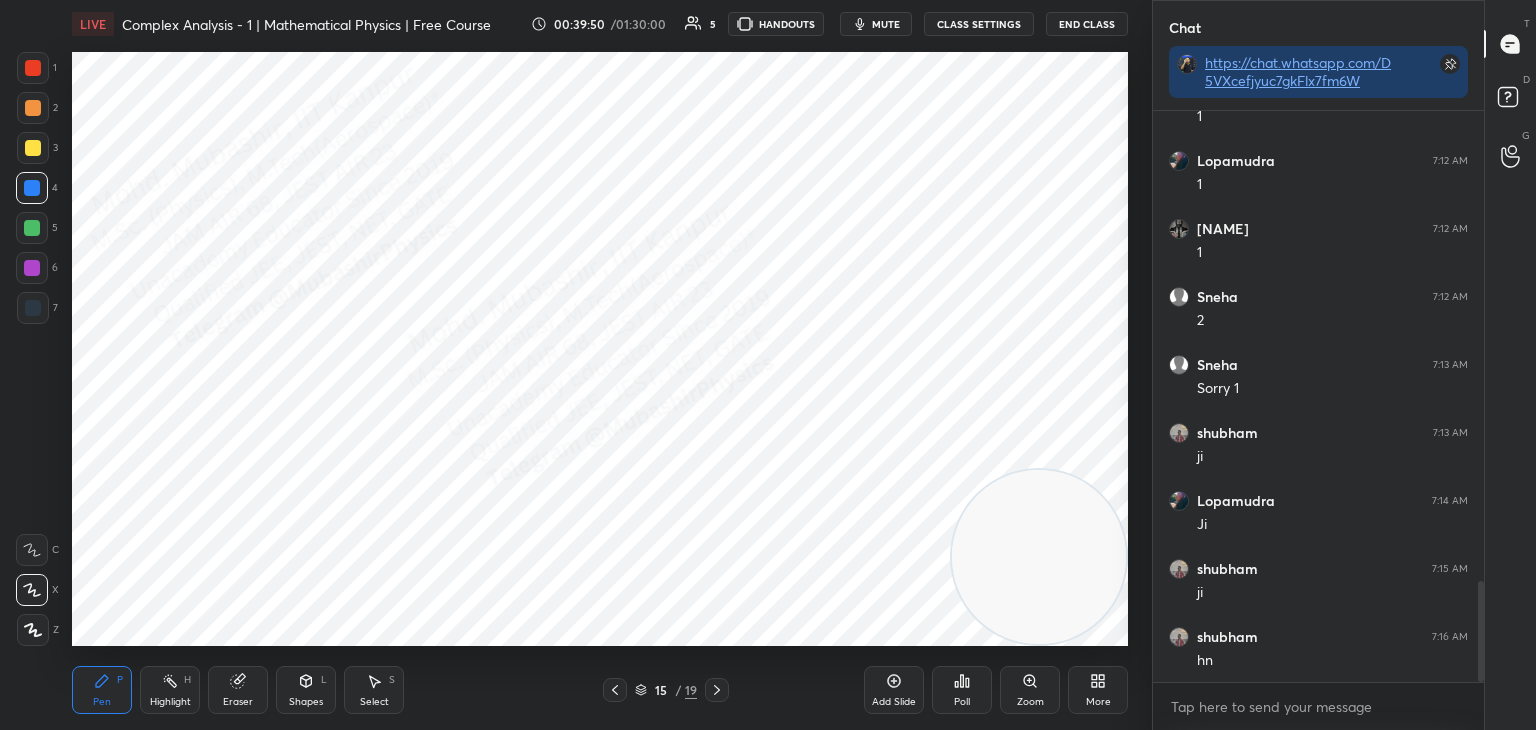 scroll, scrollTop: 2674, scrollLeft: 0, axis: vertical 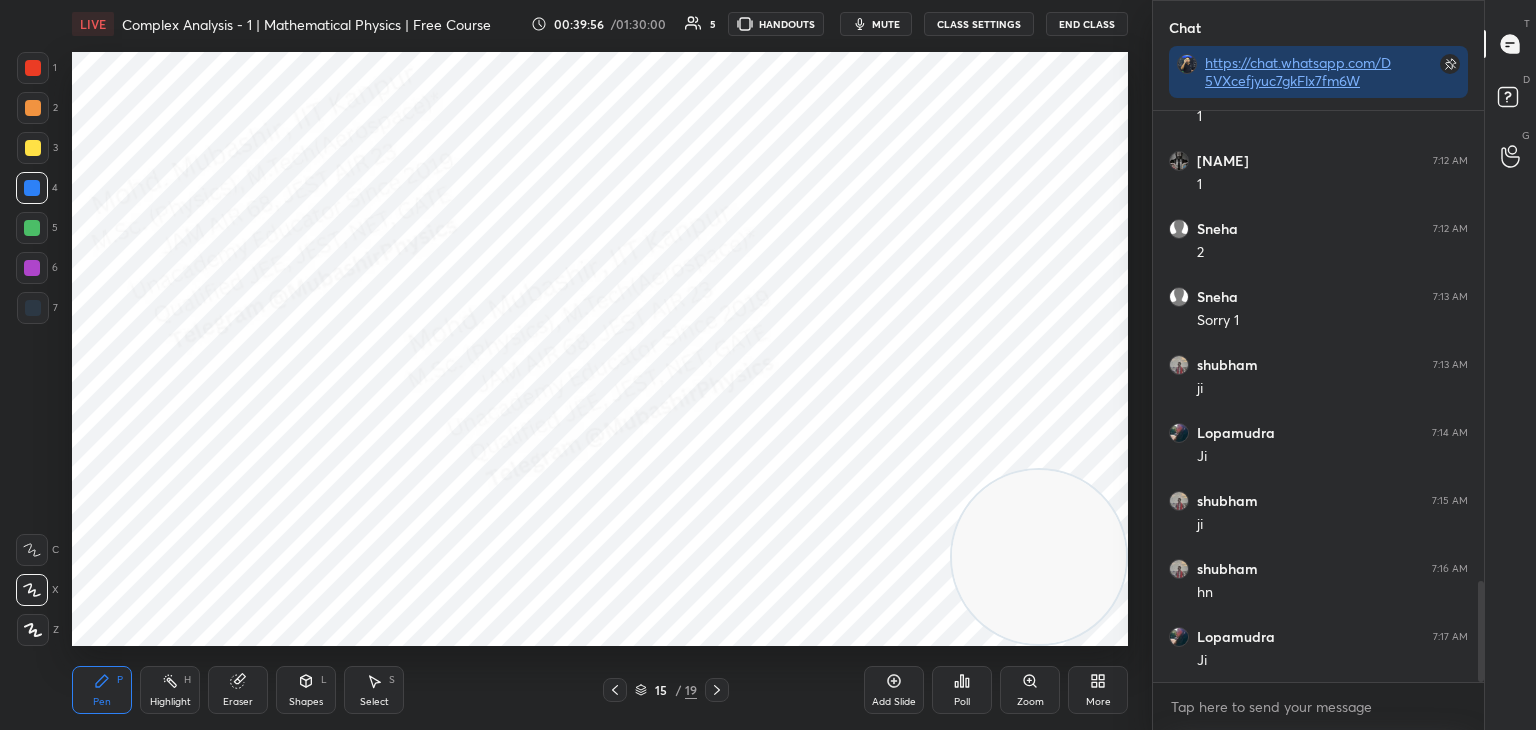 click at bounding box center [32, 228] 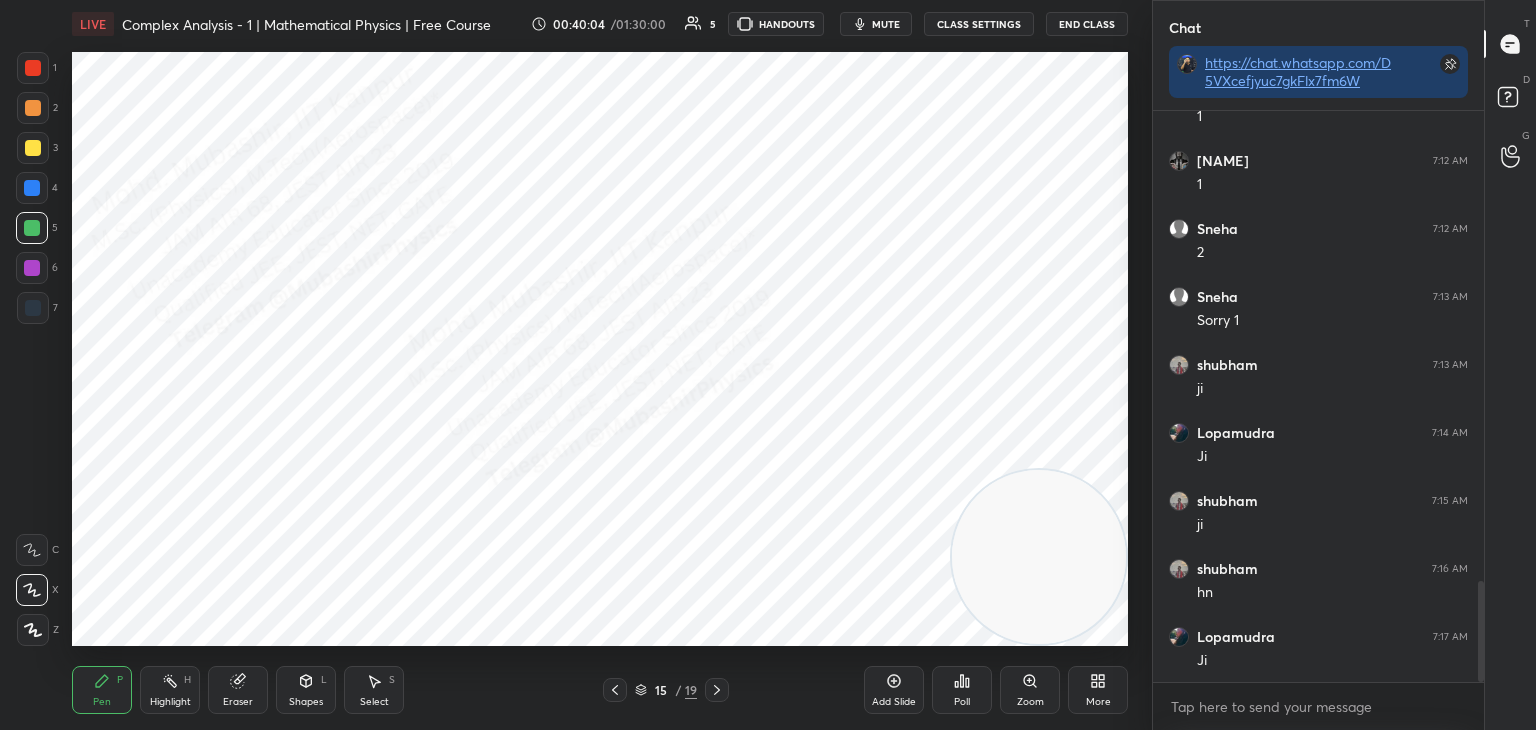 click 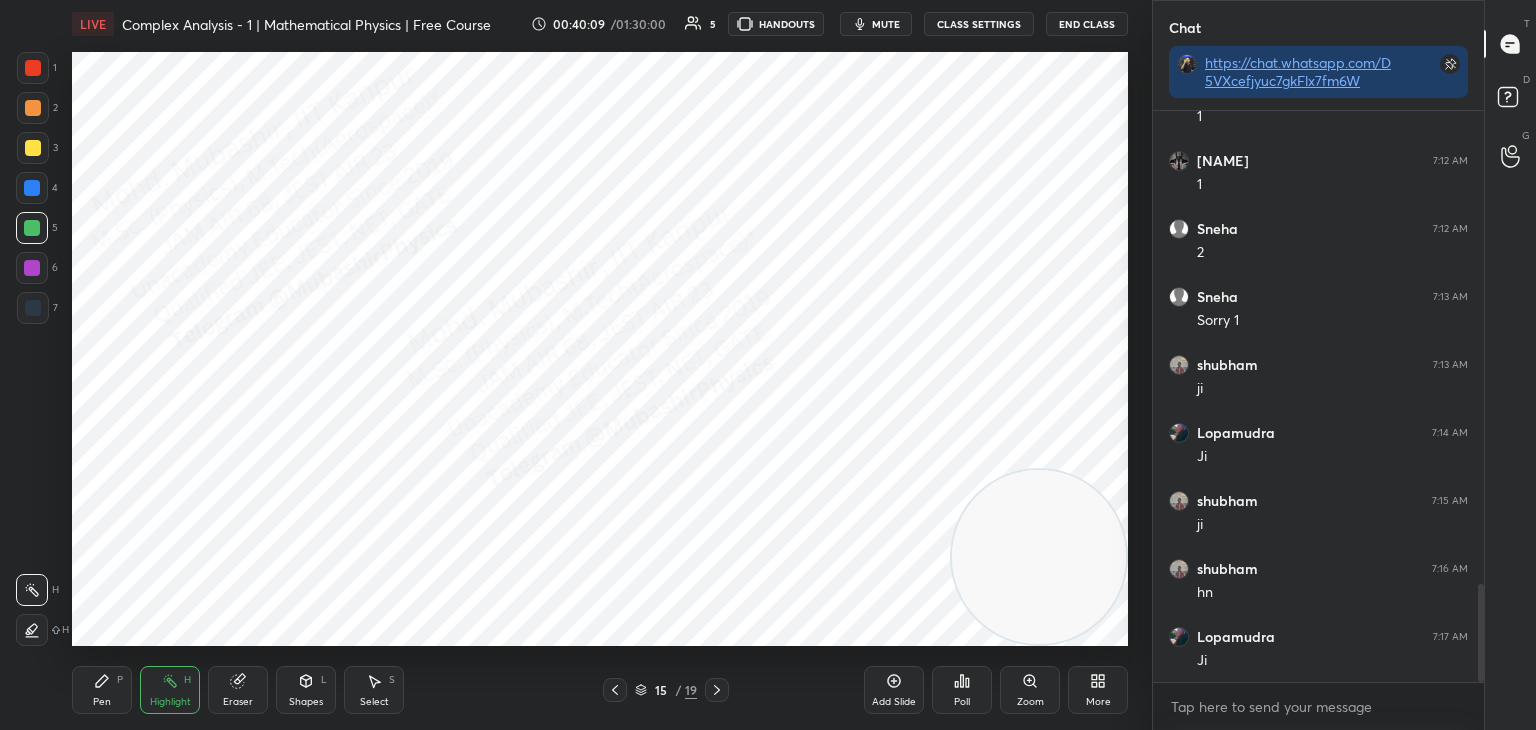 scroll, scrollTop: 2742, scrollLeft: 0, axis: vertical 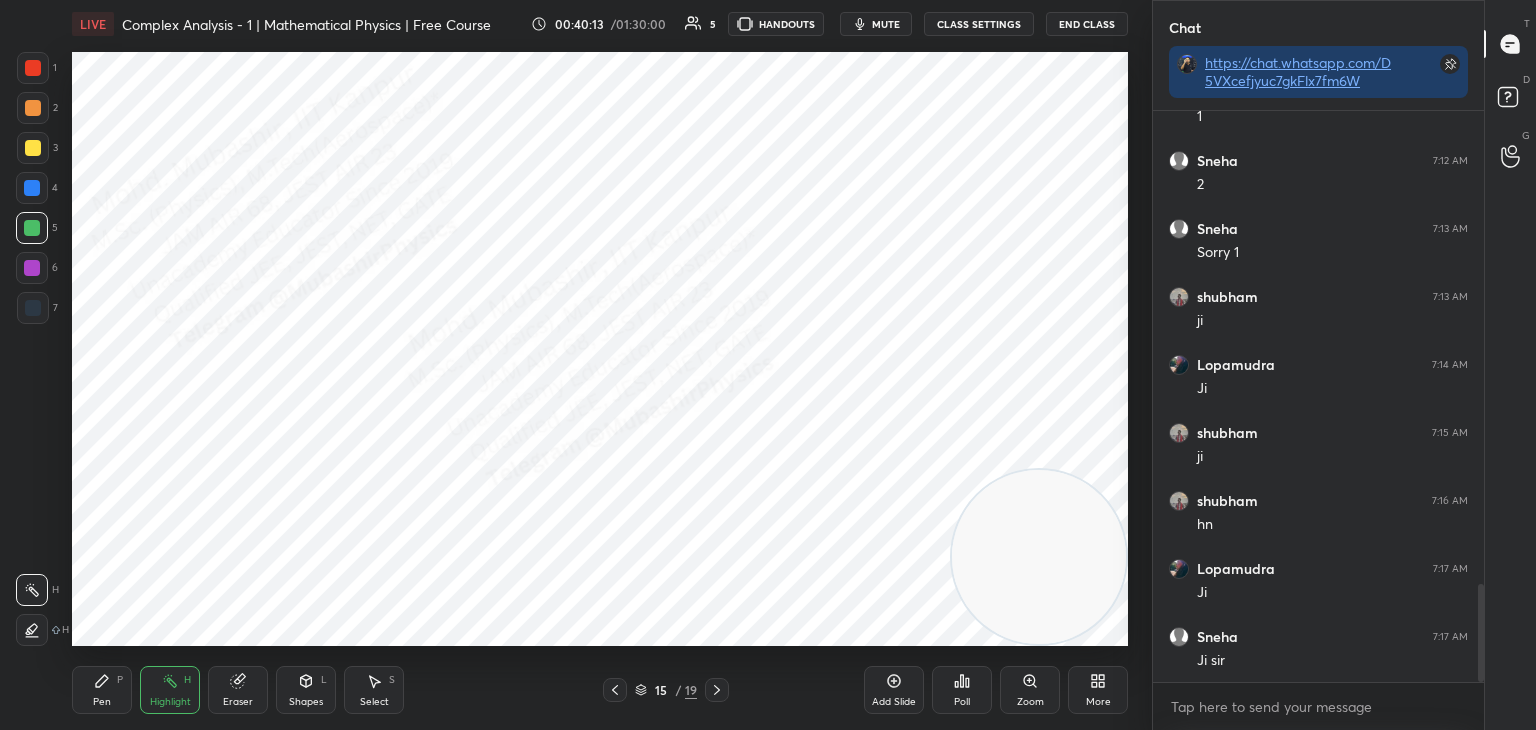 click at bounding box center [717, 690] 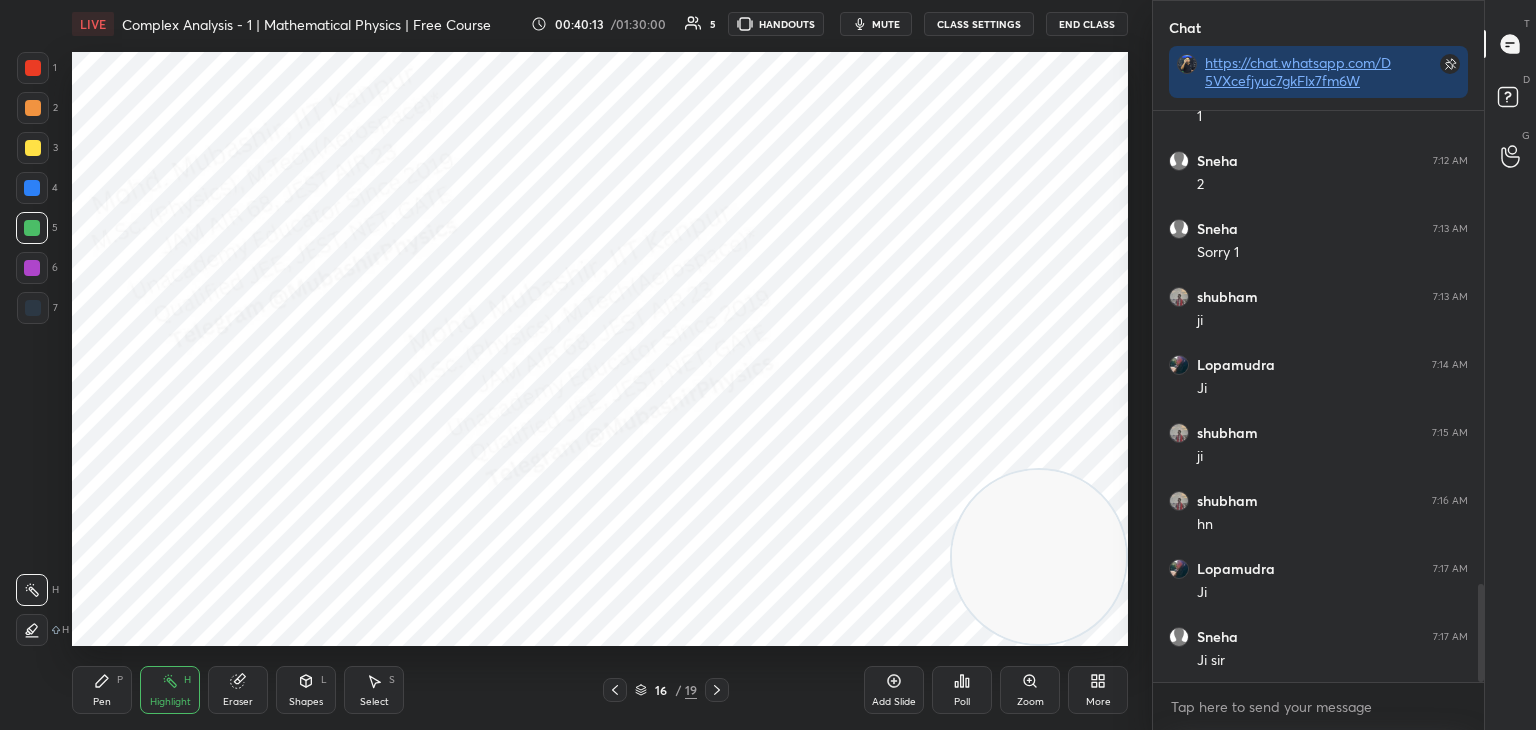 click on "Pen P" at bounding box center [102, 690] 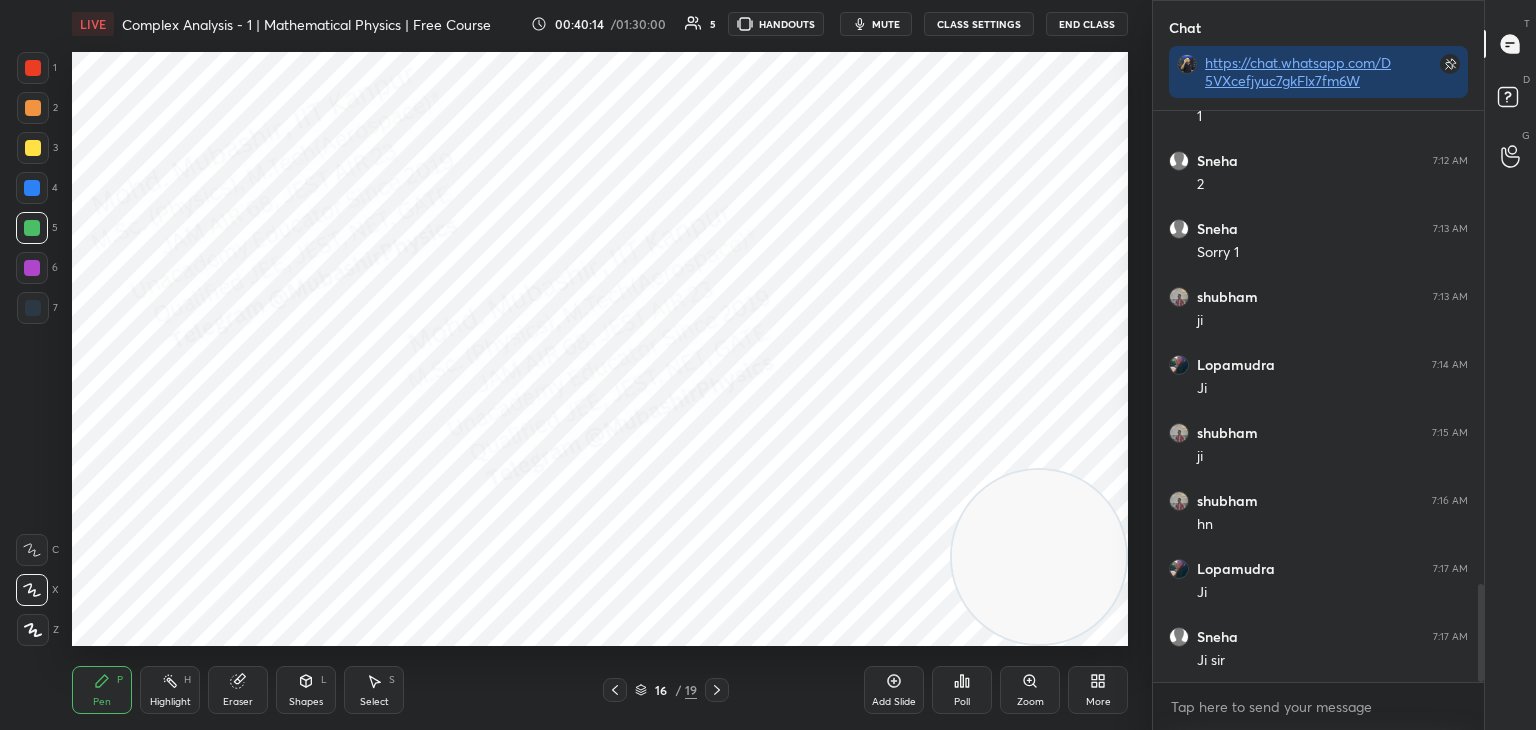 drag, startPoint x: 29, startPoint y: 58, endPoint x: 25, endPoint y: 70, distance: 12.649111 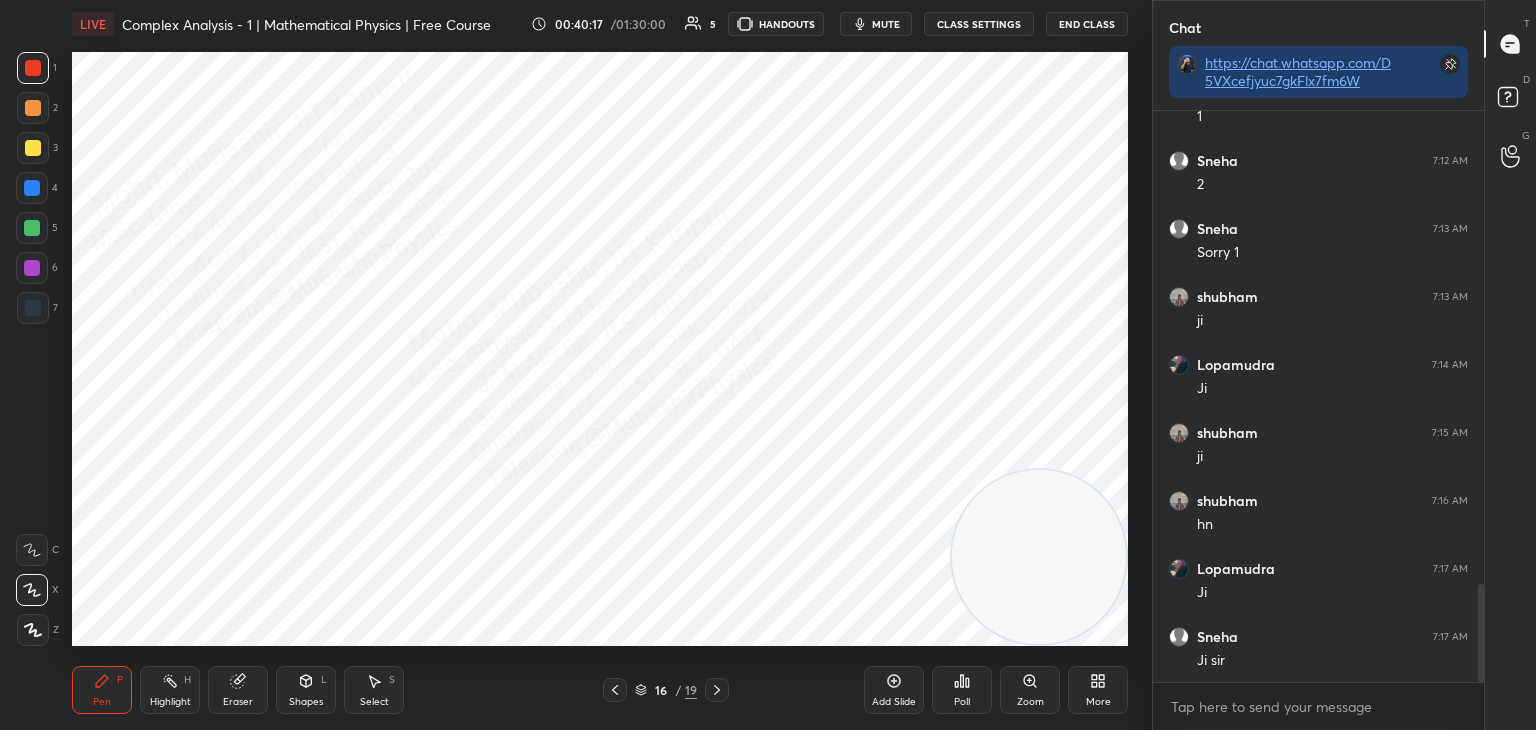 drag, startPoint x: 33, startPoint y: 186, endPoint x: 53, endPoint y: 169, distance: 26.24881 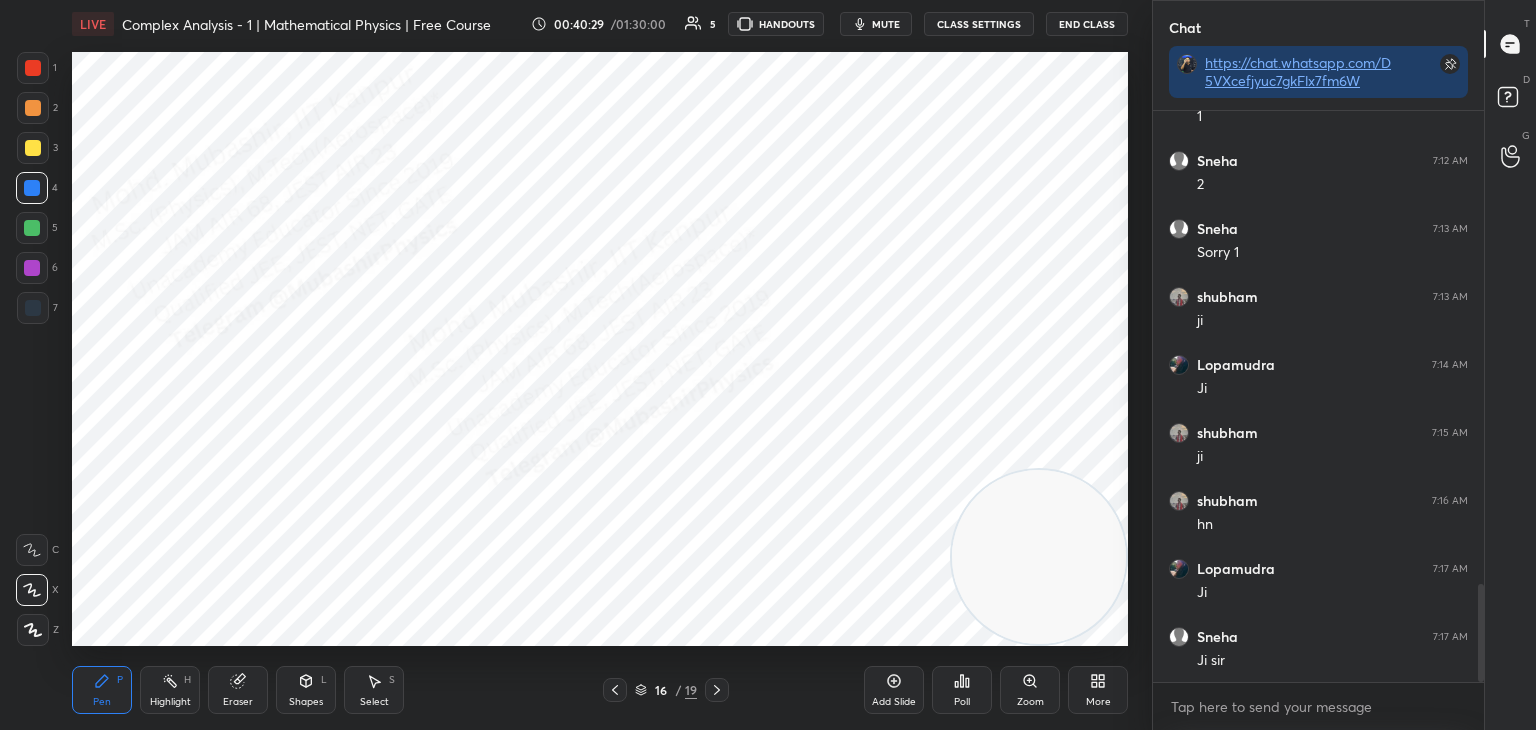 click on "mute" at bounding box center (876, 24) 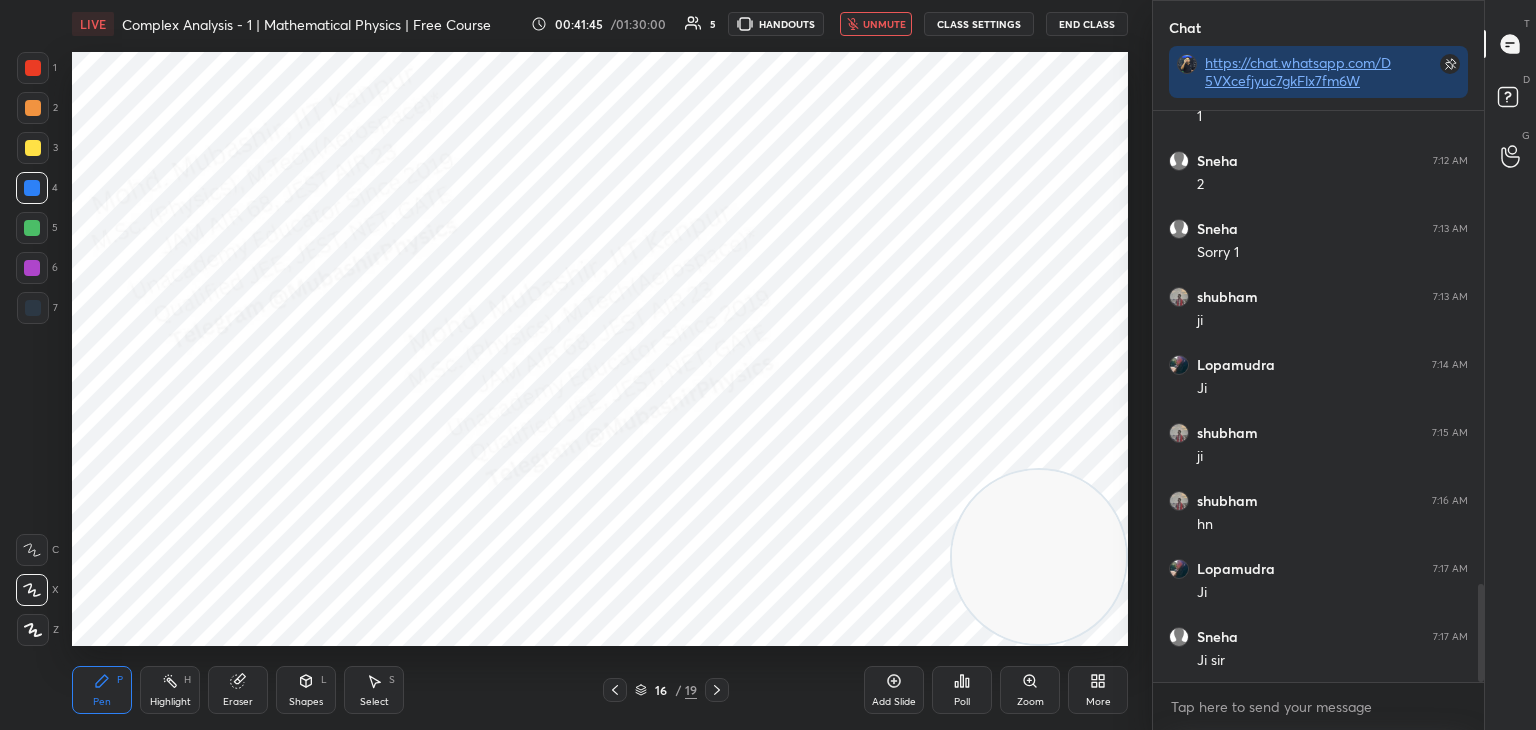 drag, startPoint x: 375, startPoint y: 692, endPoint x: 381, endPoint y: 646, distance: 46.389652 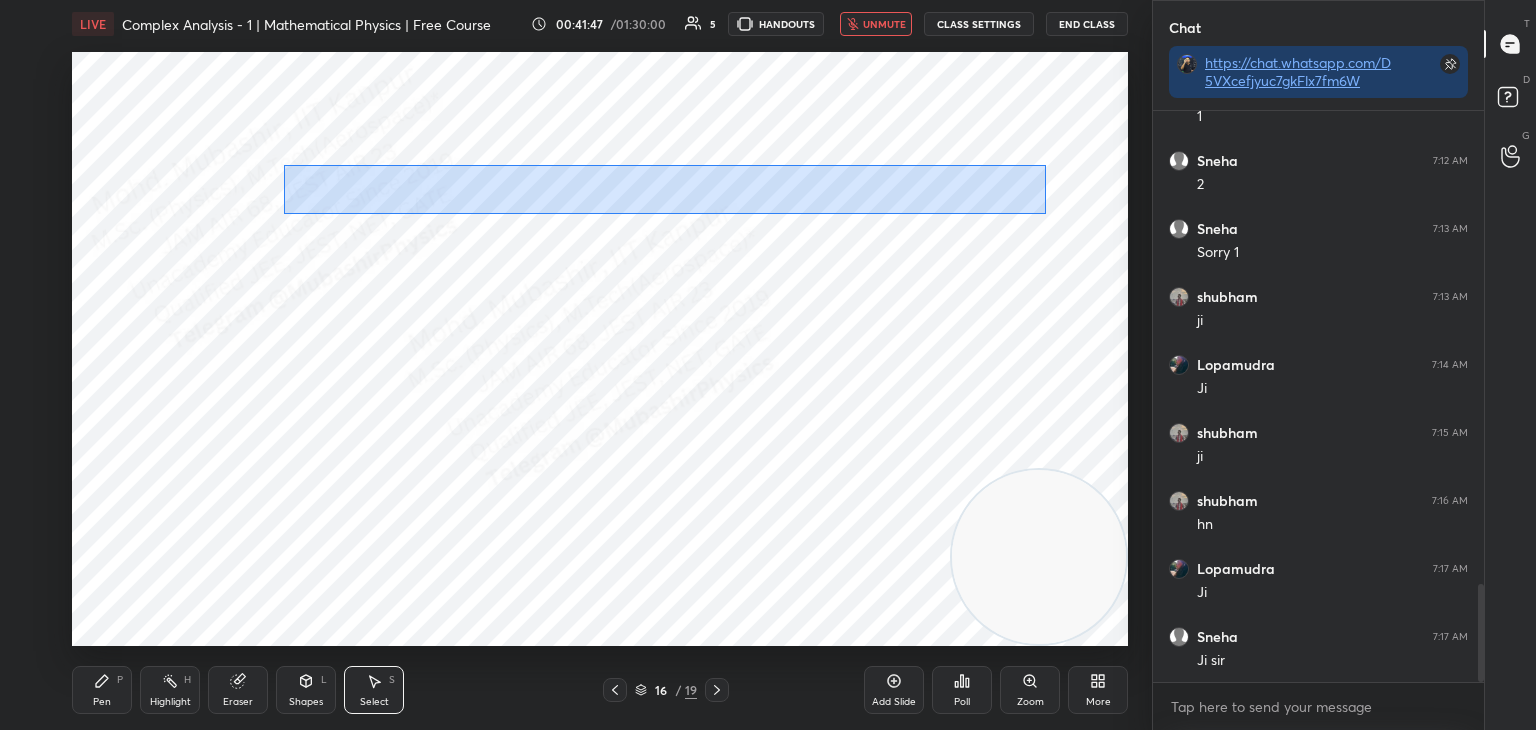 drag, startPoint x: 284, startPoint y: 165, endPoint x: 937, endPoint y: 189, distance: 653.4409 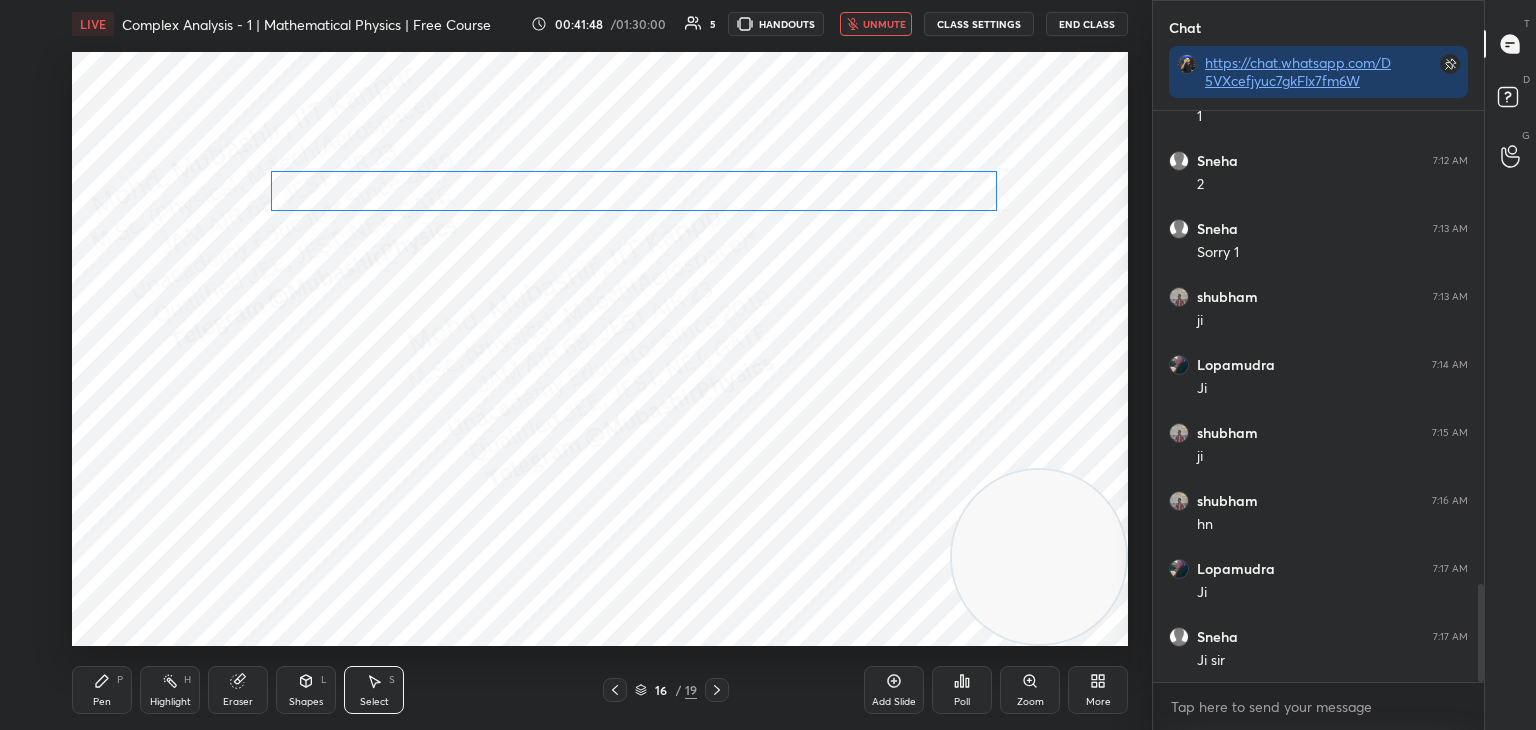 drag, startPoint x: 929, startPoint y: 185, endPoint x: 913, endPoint y: 192, distance: 17.464249 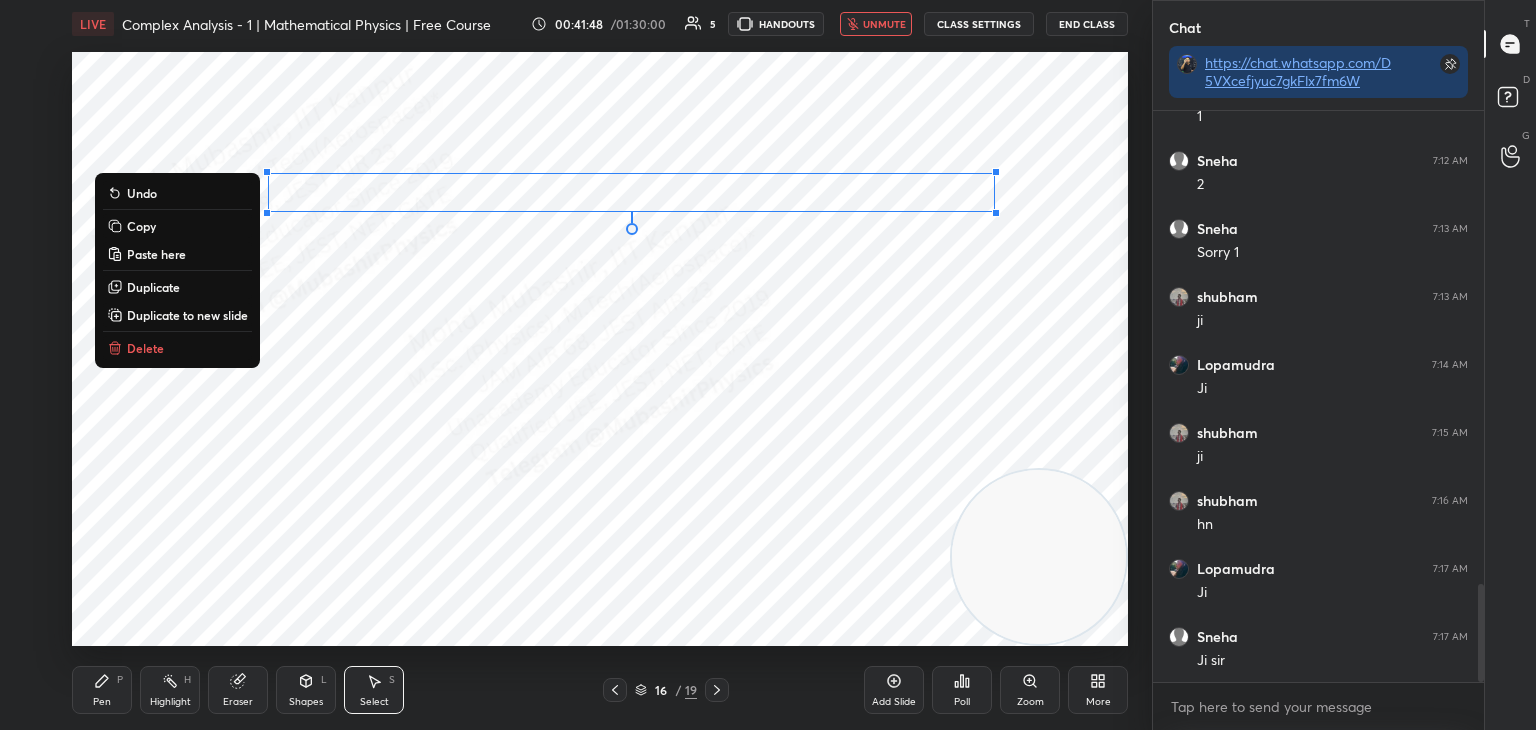 click on "0 ° Undo Copy Paste here Duplicate Duplicate to new slide Delete" at bounding box center [600, 349] 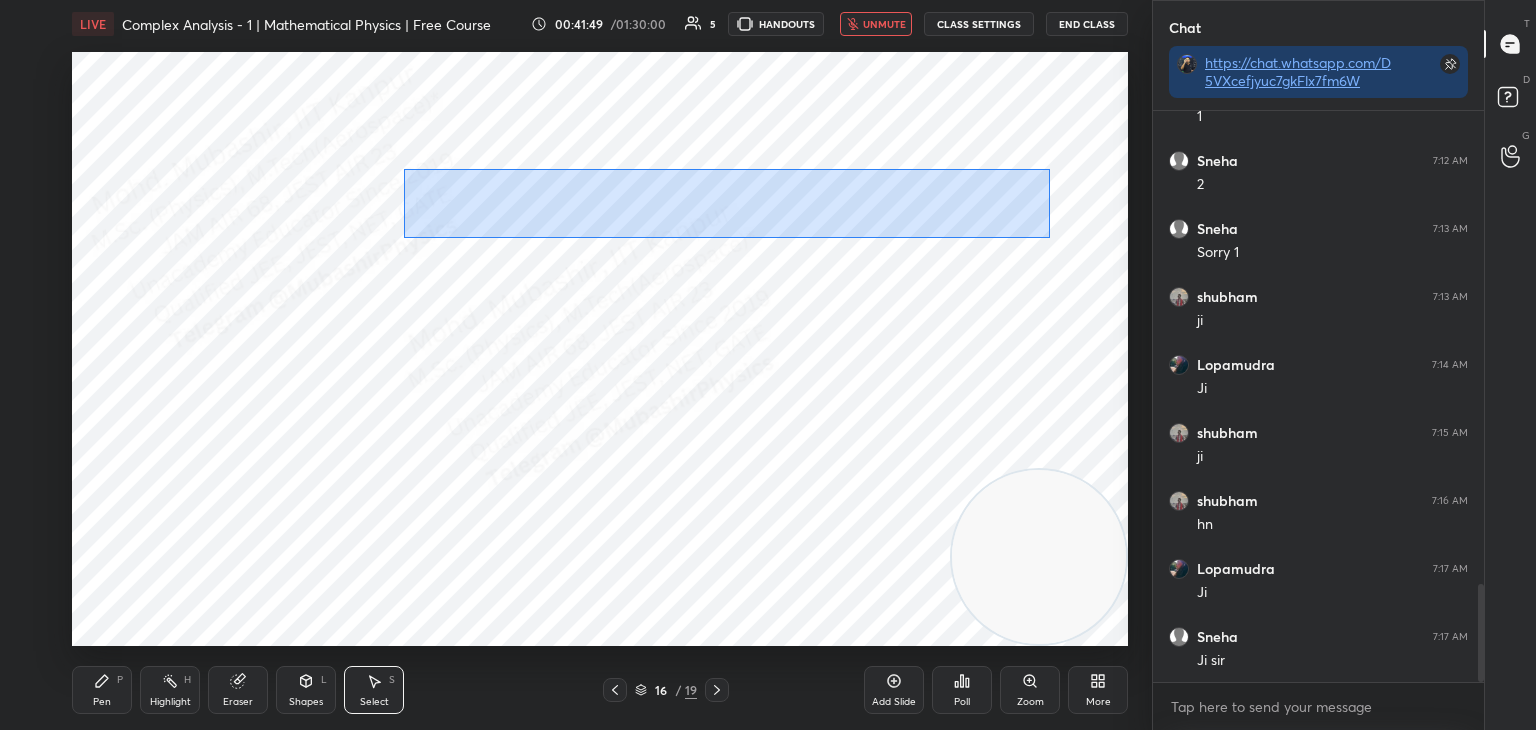 drag, startPoint x: 400, startPoint y: 169, endPoint x: 917, endPoint y: 201, distance: 517.9894 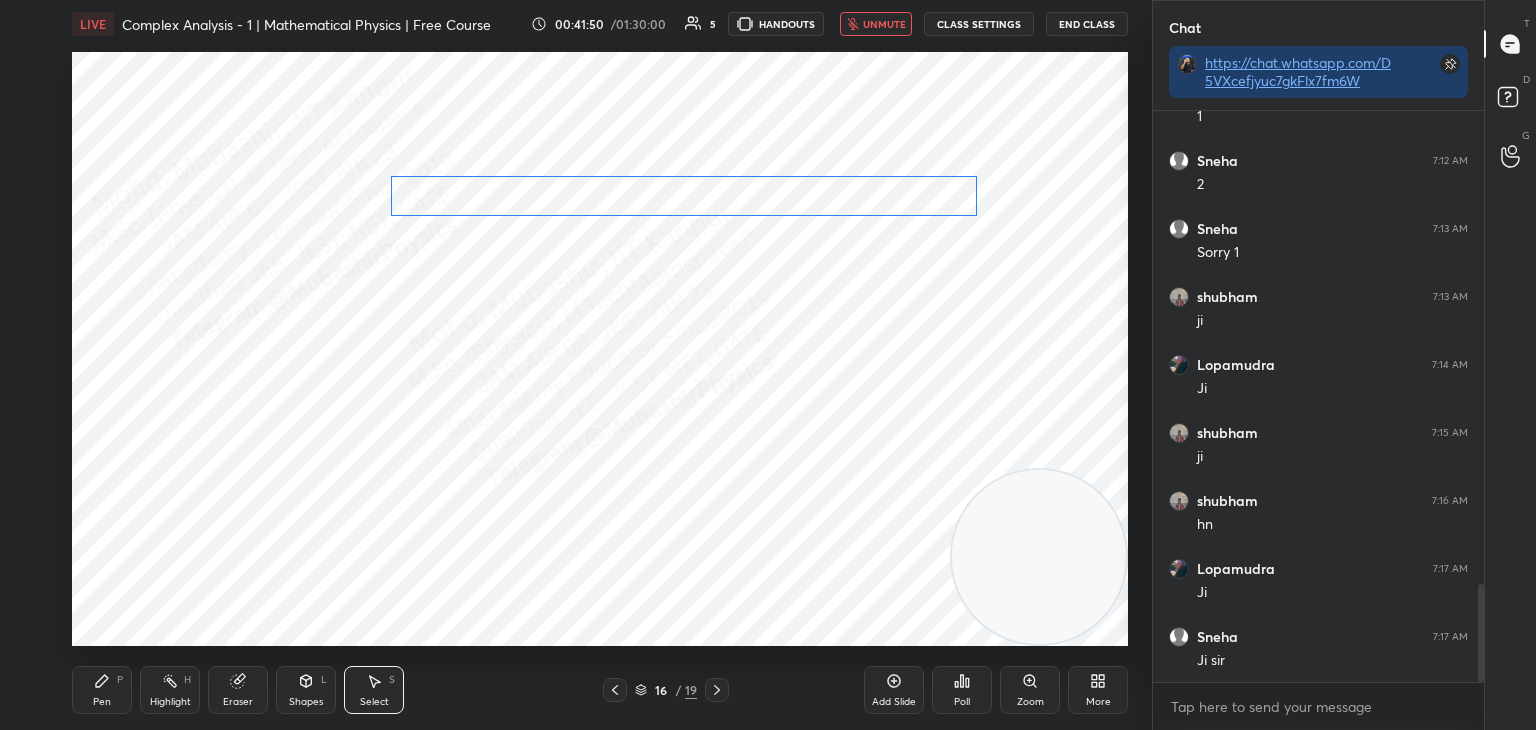 drag, startPoint x: 899, startPoint y: 189, endPoint x: 877, endPoint y: 192, distance: 22.203604 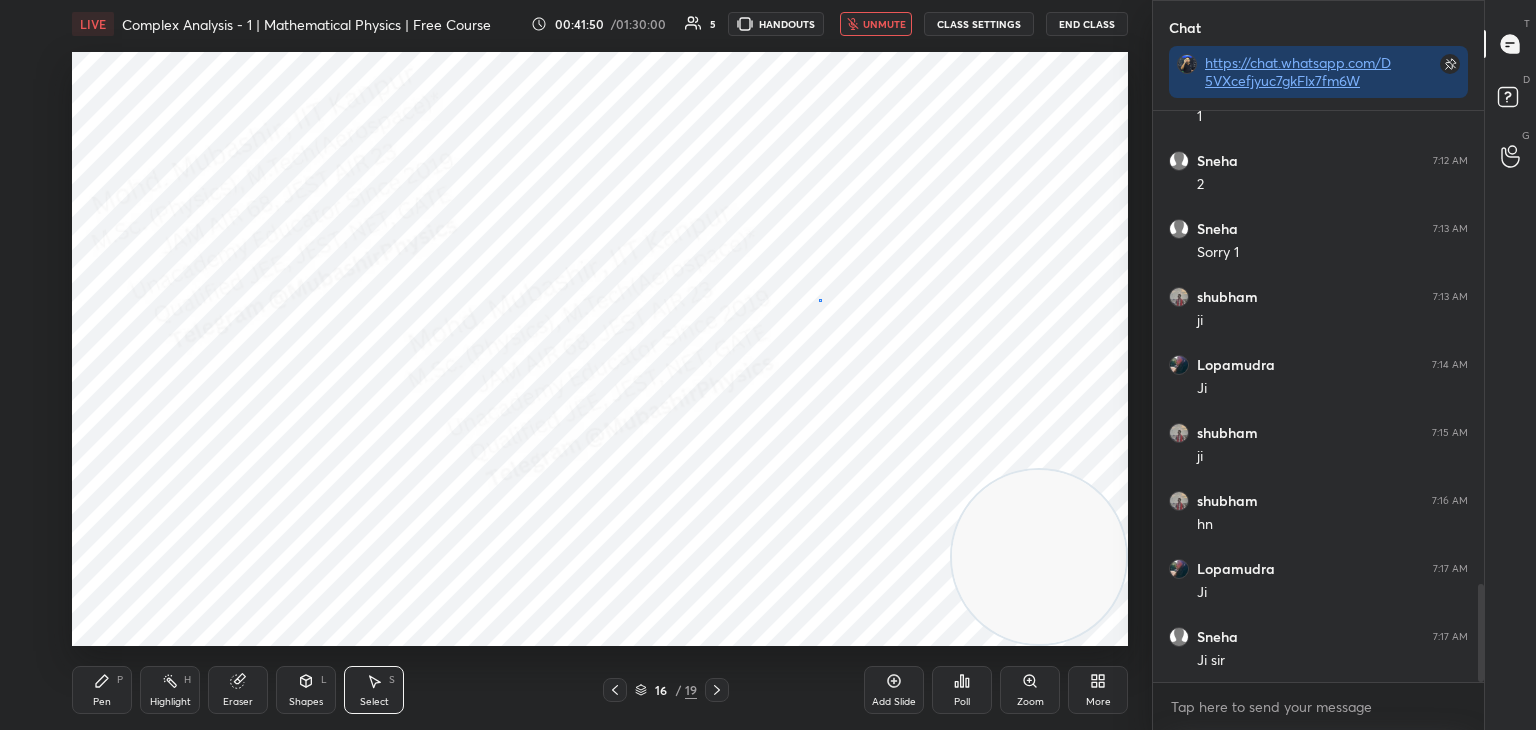 click on "0 ° Undo Copy Paste here Duplicate Duplicate to new slide Delete" at bounding box center [600, 349] 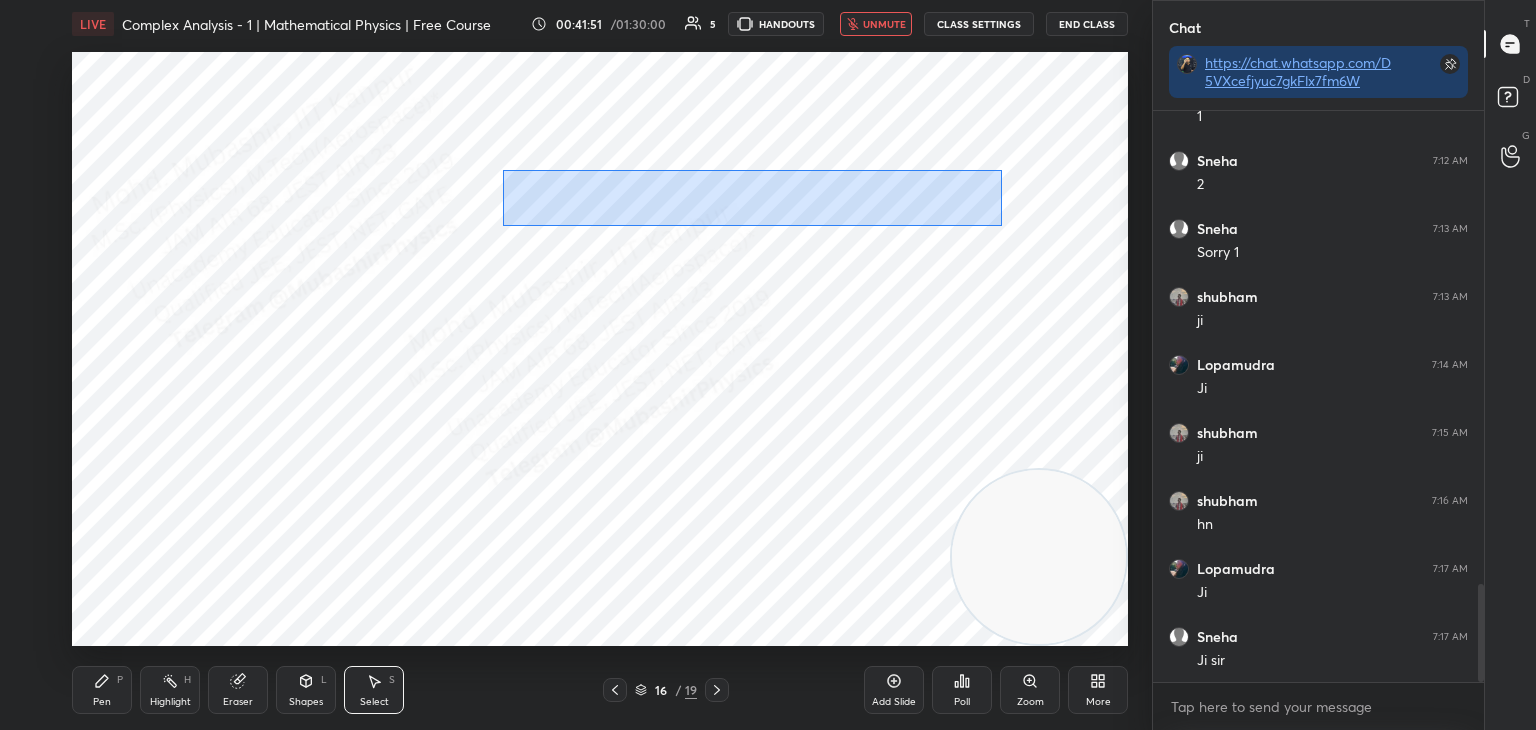 drag, startPoint x: 503, startPoint y: 170, endPoint x: 917, endPoint y: 205, distance: 415.47684 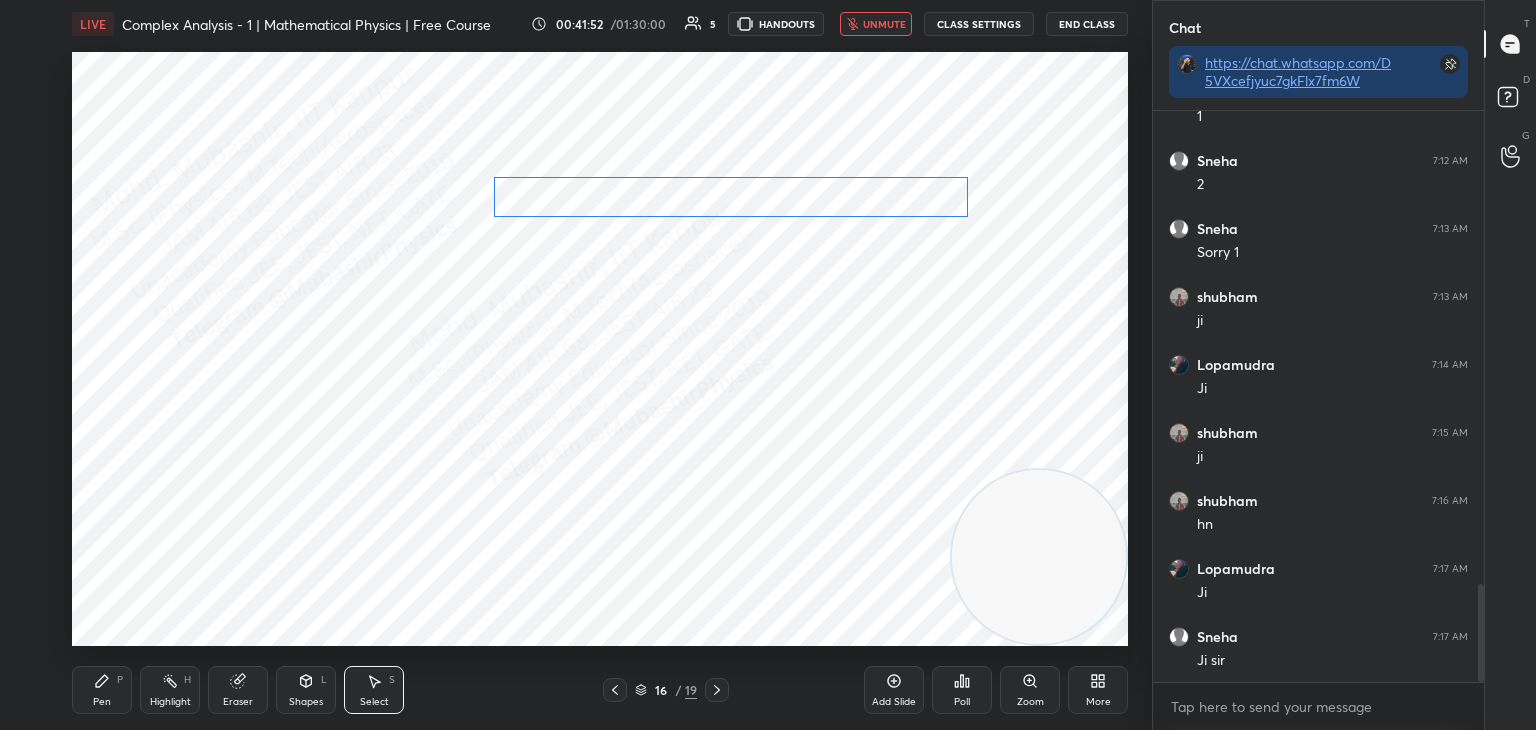 click on "0 ° Undo Copy Paste here Duplicate Duplicate to new slide Delete" at bounding box center (600, 349) 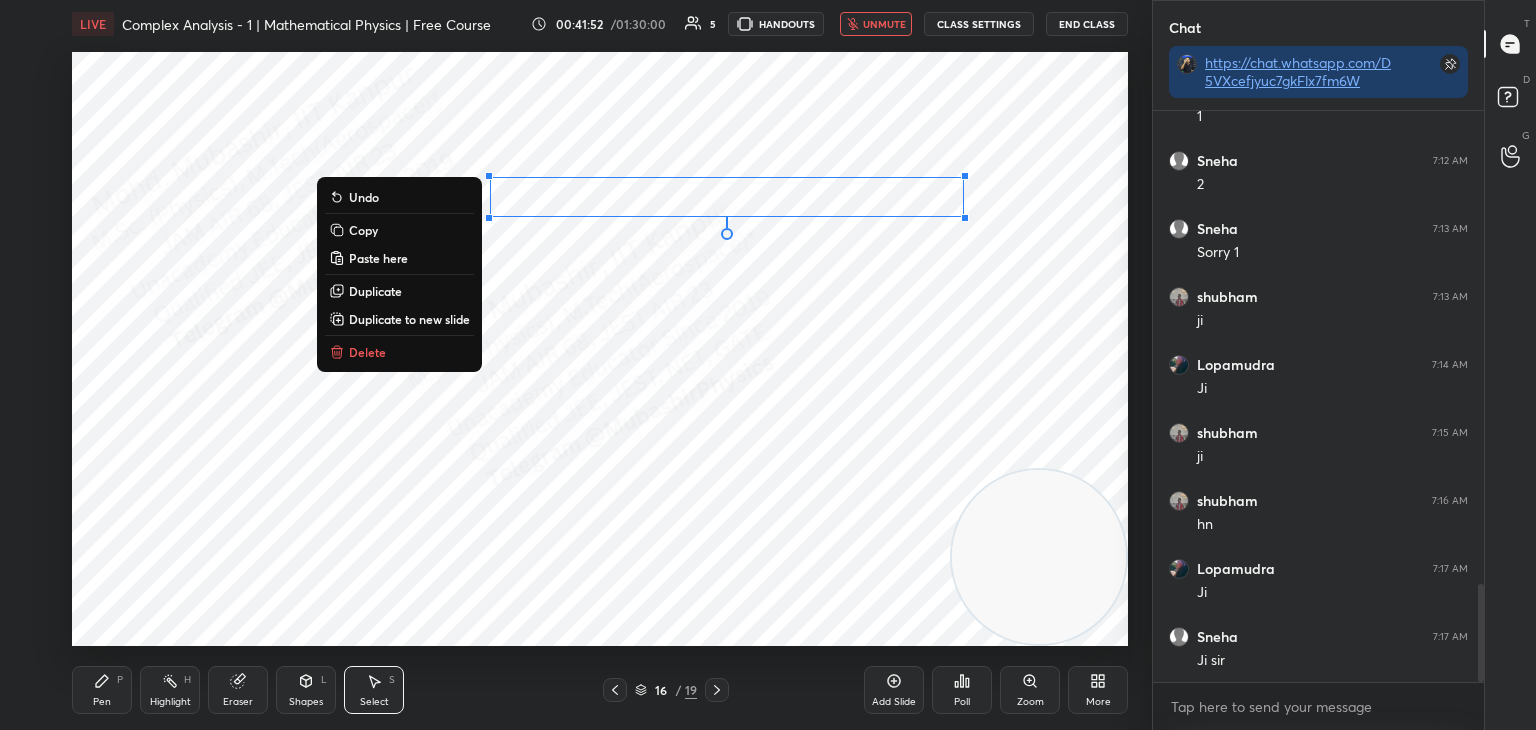 click on "0 ° Undo Copy Paste here Duplicate Duplicate to new slide Delete" at bounding box center [600, 349] 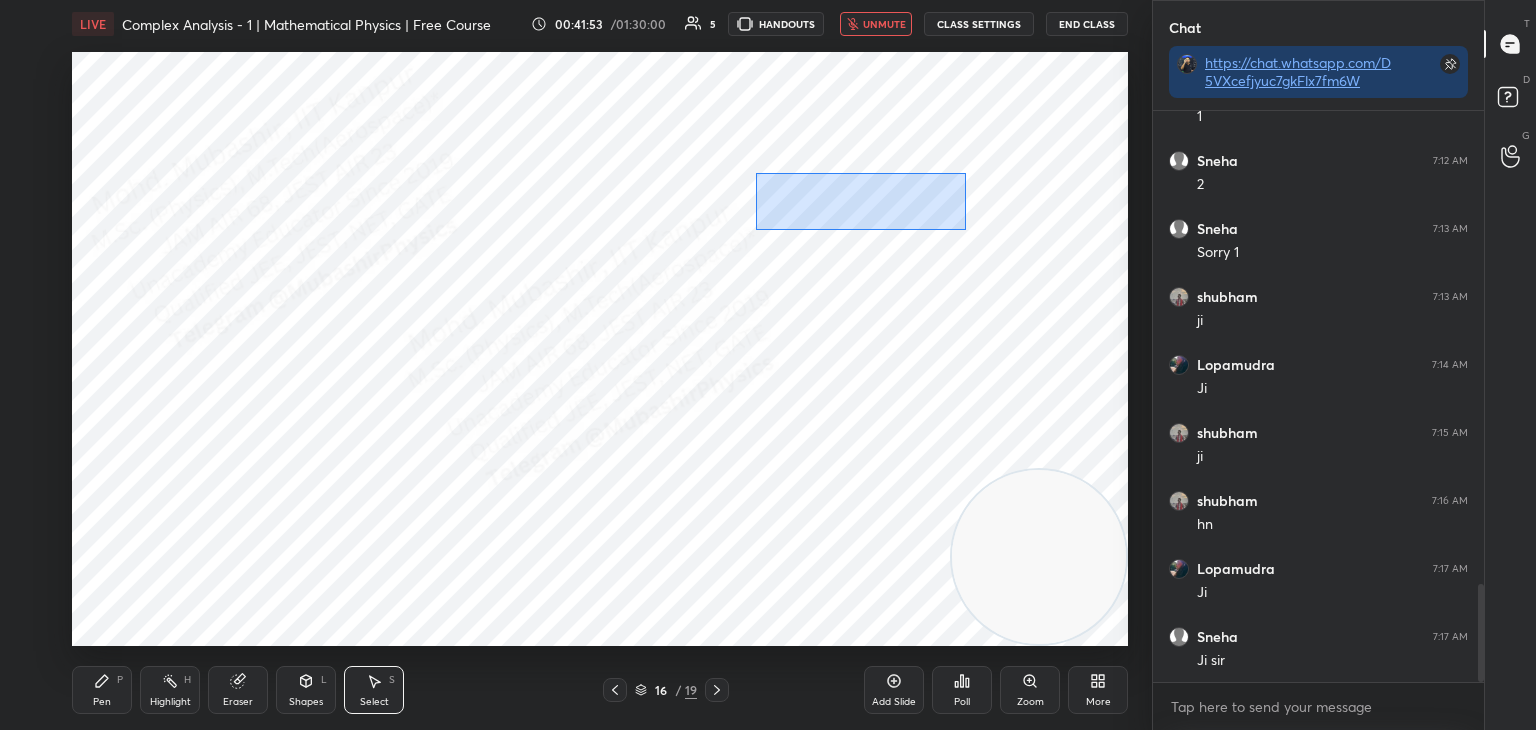 drag, startPoint x: 749, startPoint y: 174, endPoint x: 1001, endPoint y: 238, distance: 260 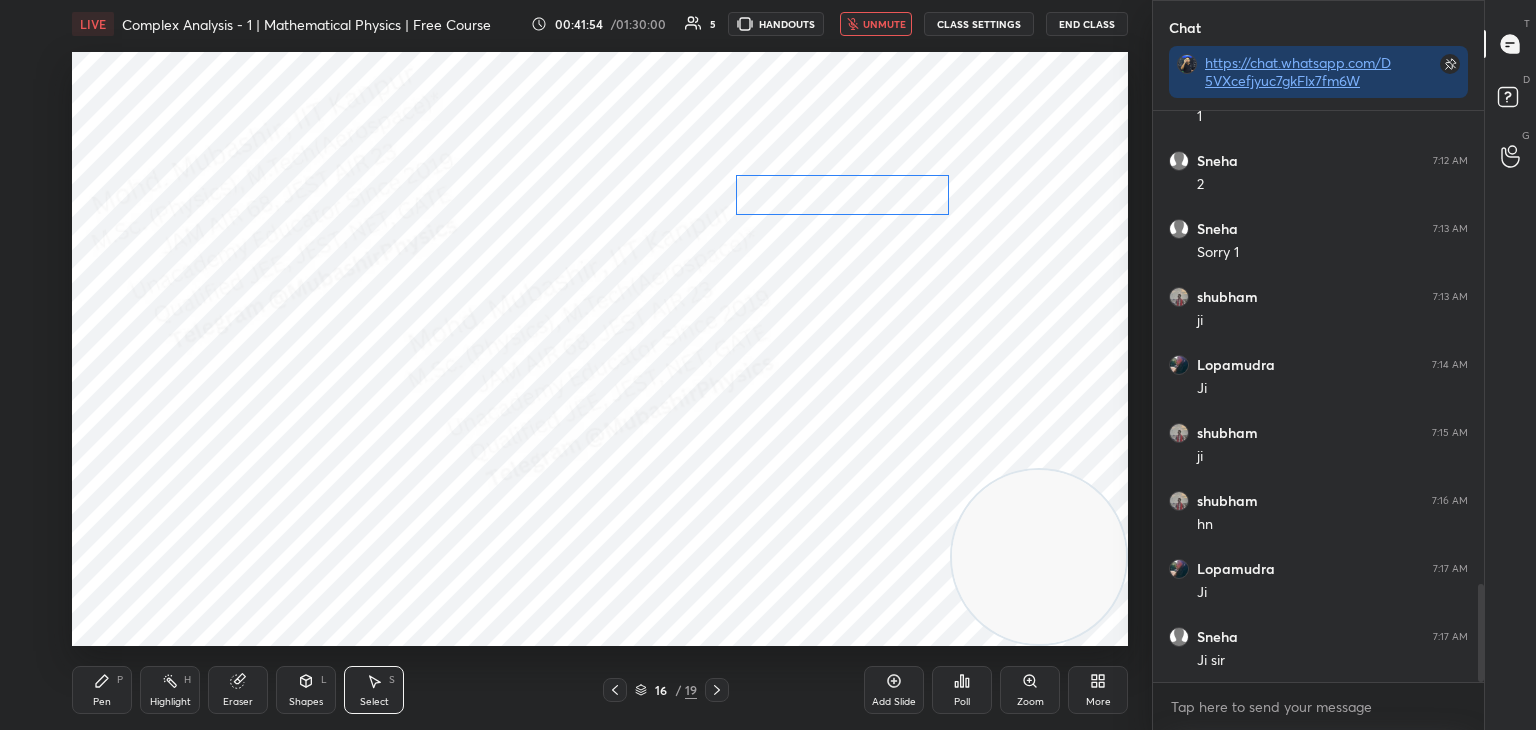 drag, startPoint x: 875, startPoint y: 201, endPoint x: 855, endPoint y: 197, distance: 20.396078 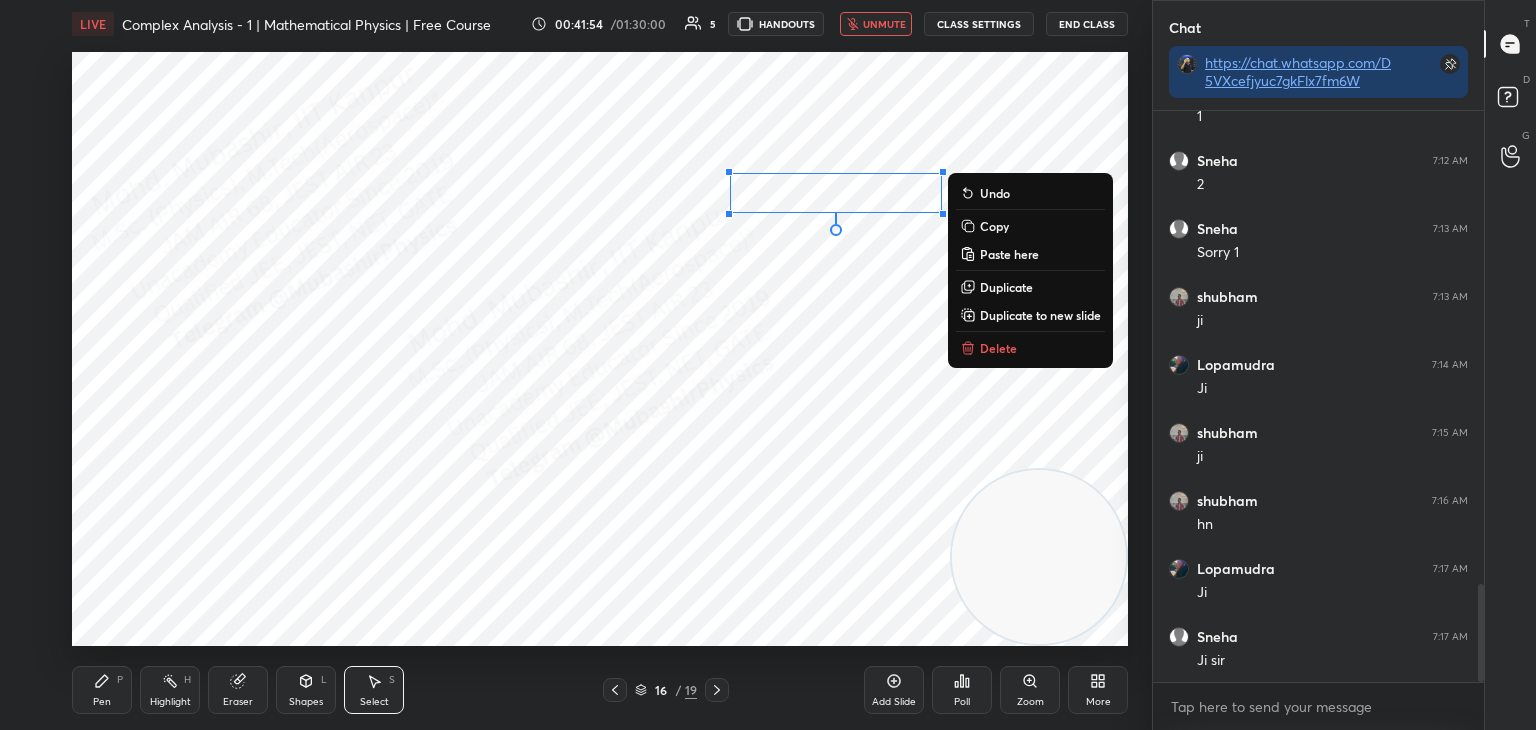 click on "0 ° Undo Copy Paste here Duplicate Duplicate to new slide Delete" at bounding box center [600, 349] 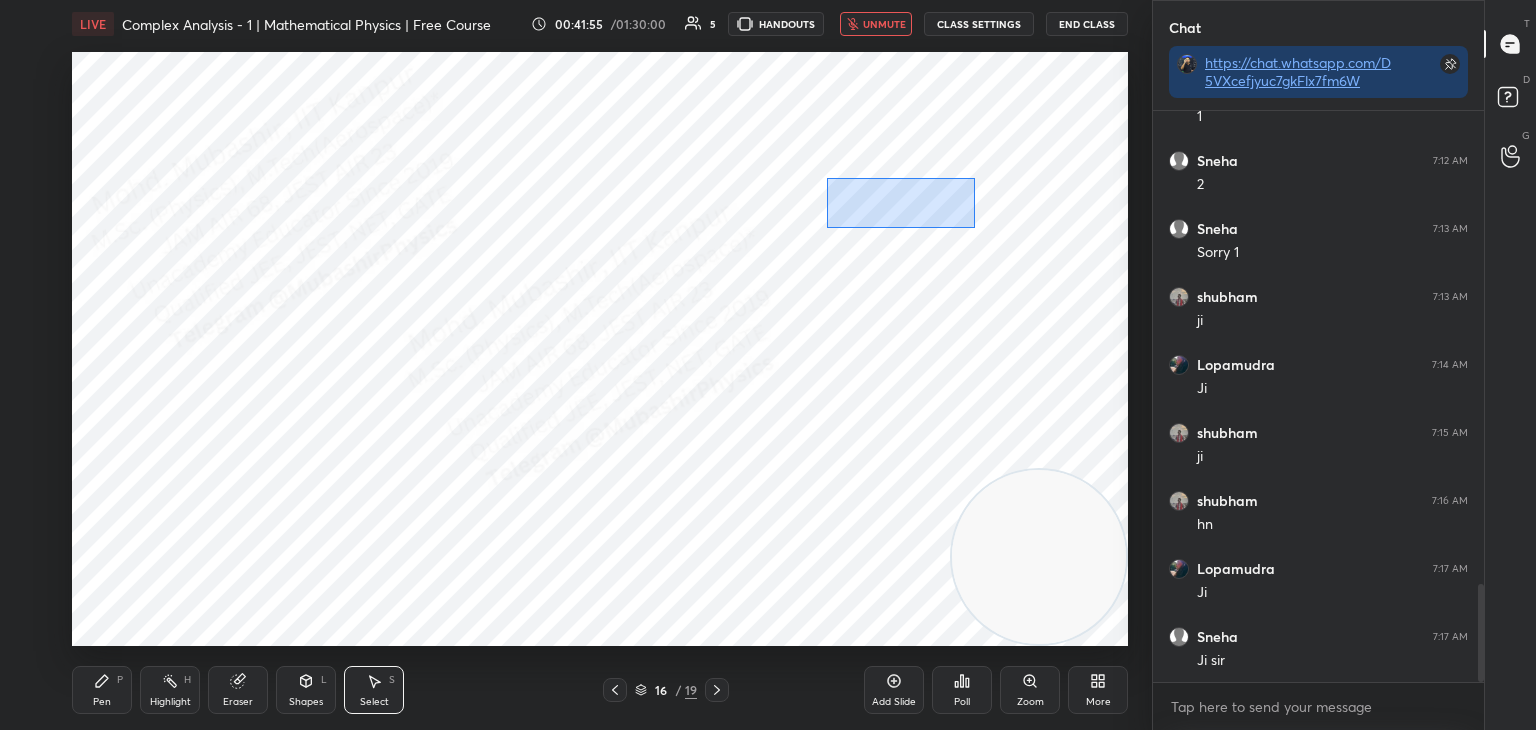 drag, startPoint x: 975, startPoint y: 228, endPoint x: 916, endPoint y: 201, distance: 64.884514 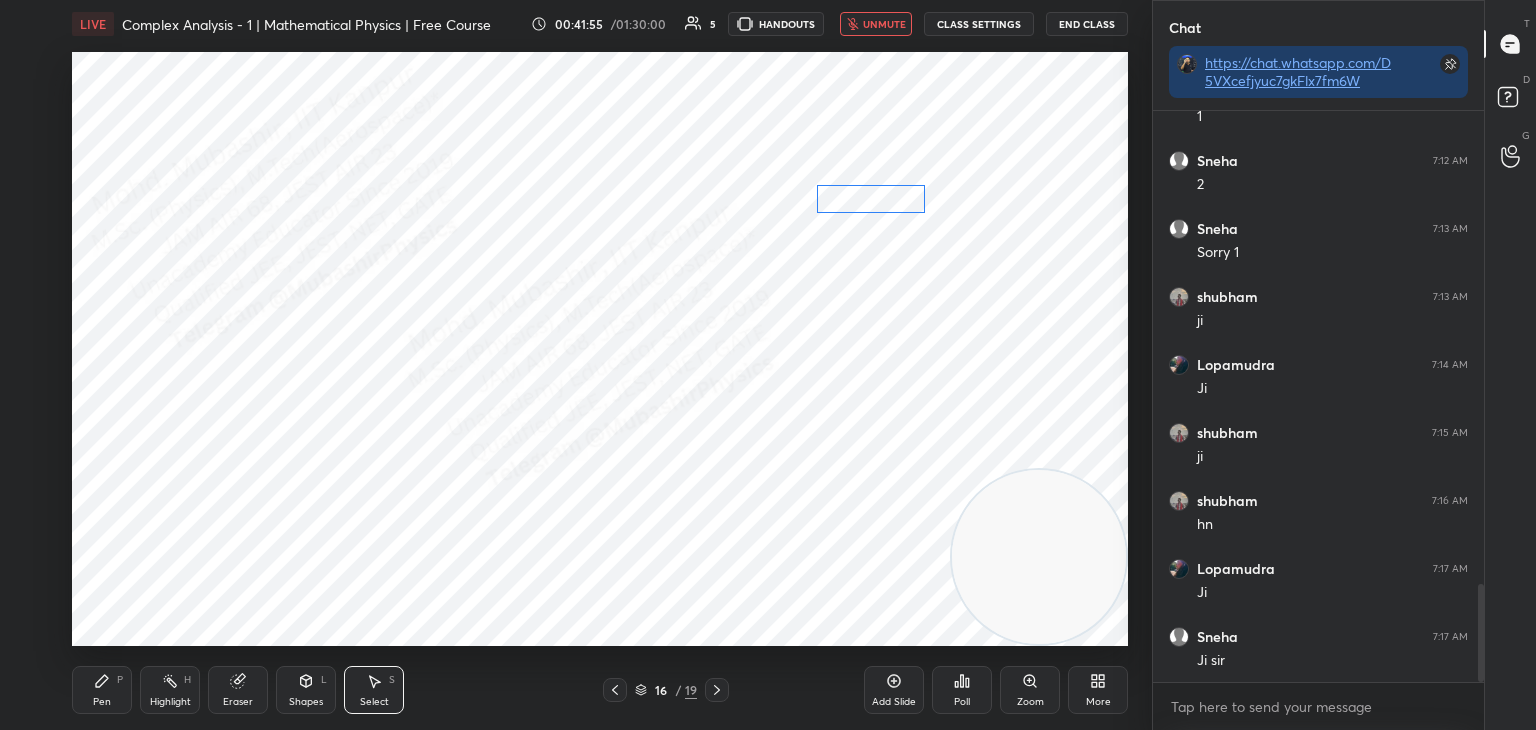 click on "0 ° Undo Copy Paste here Duplicate Duplicate to new slide Delete" at bounding box center [600, 349] 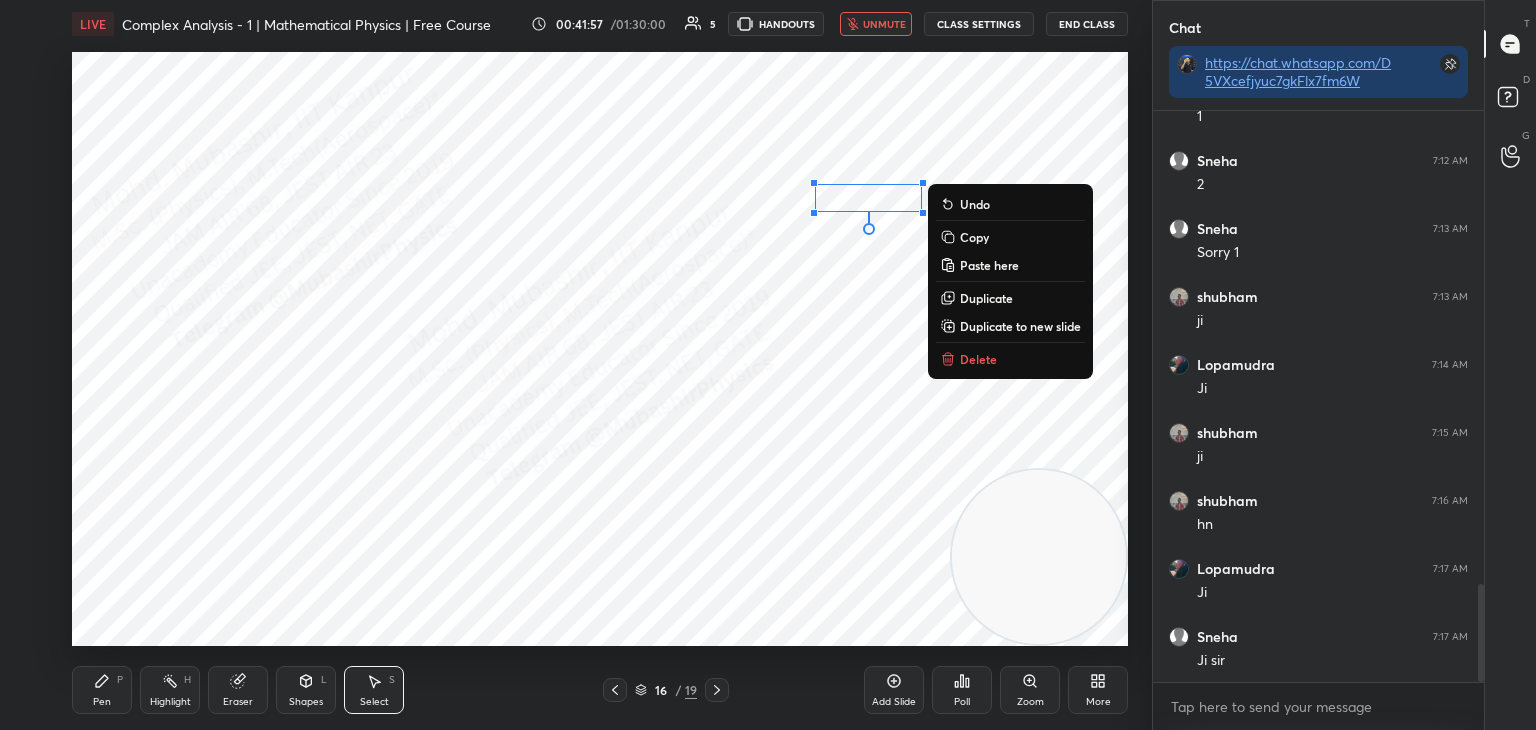 drag, startPoint x: 100, startPoint y: 694, endPoint x: 173, endPoint y: 650, distance: 85.23497 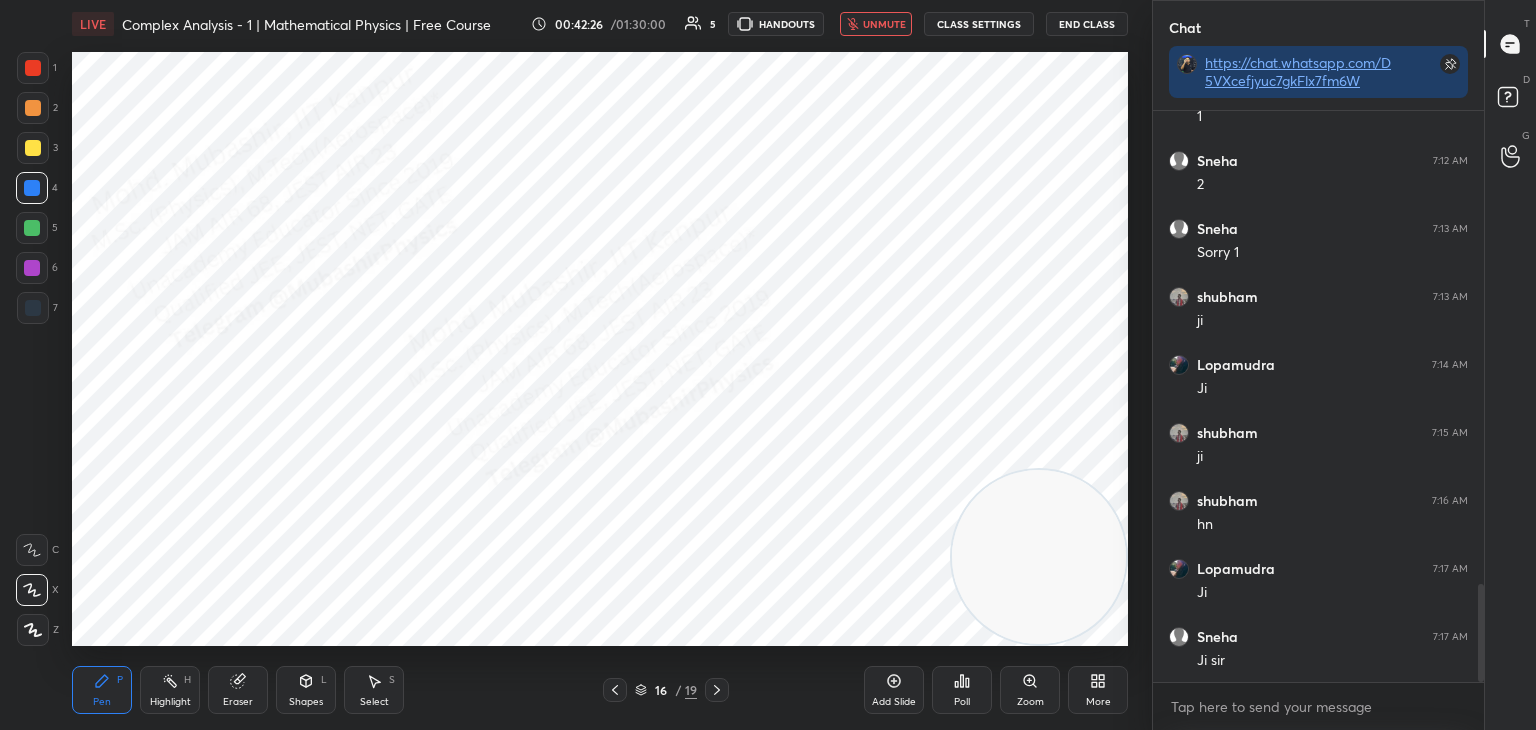 drag, startPoint x: 25, startPoint y: 72, endPoint x: 51, endPoint y: 158, distance: 89.84431 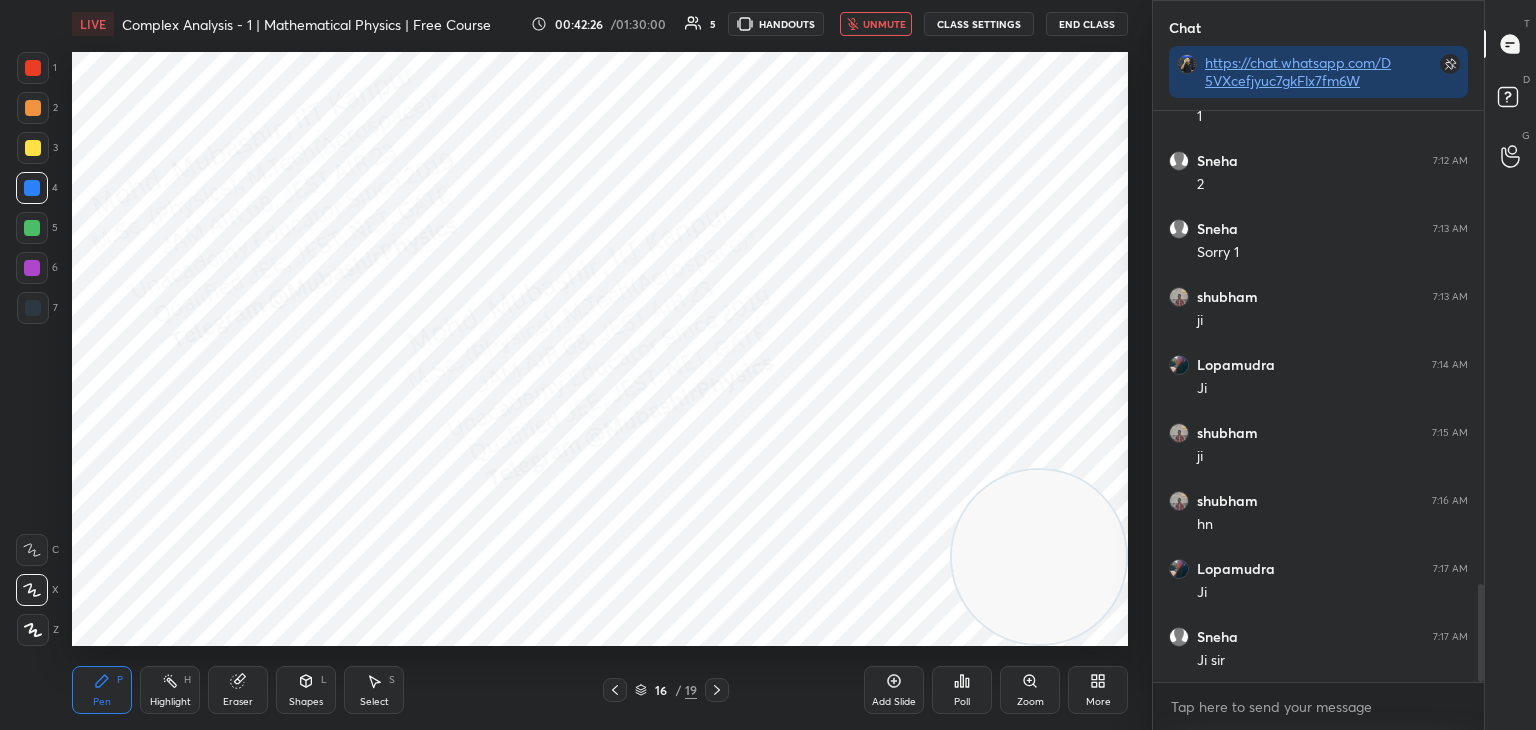 click at bounding box center [33, 68] 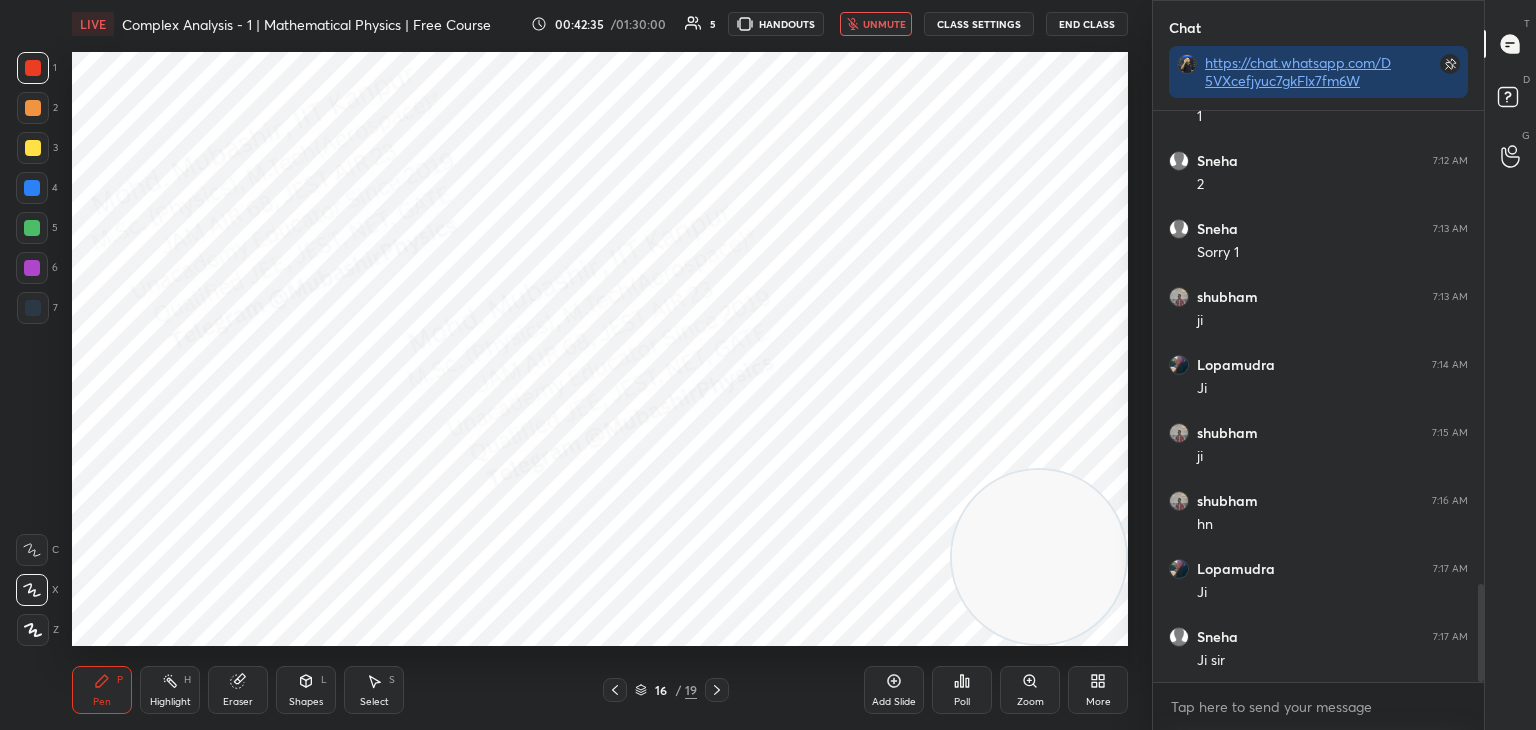 drag, startPoint x: 29, startPoint y: 190, endPoint x: 71, endPoint y: 242, distance: 66.8431 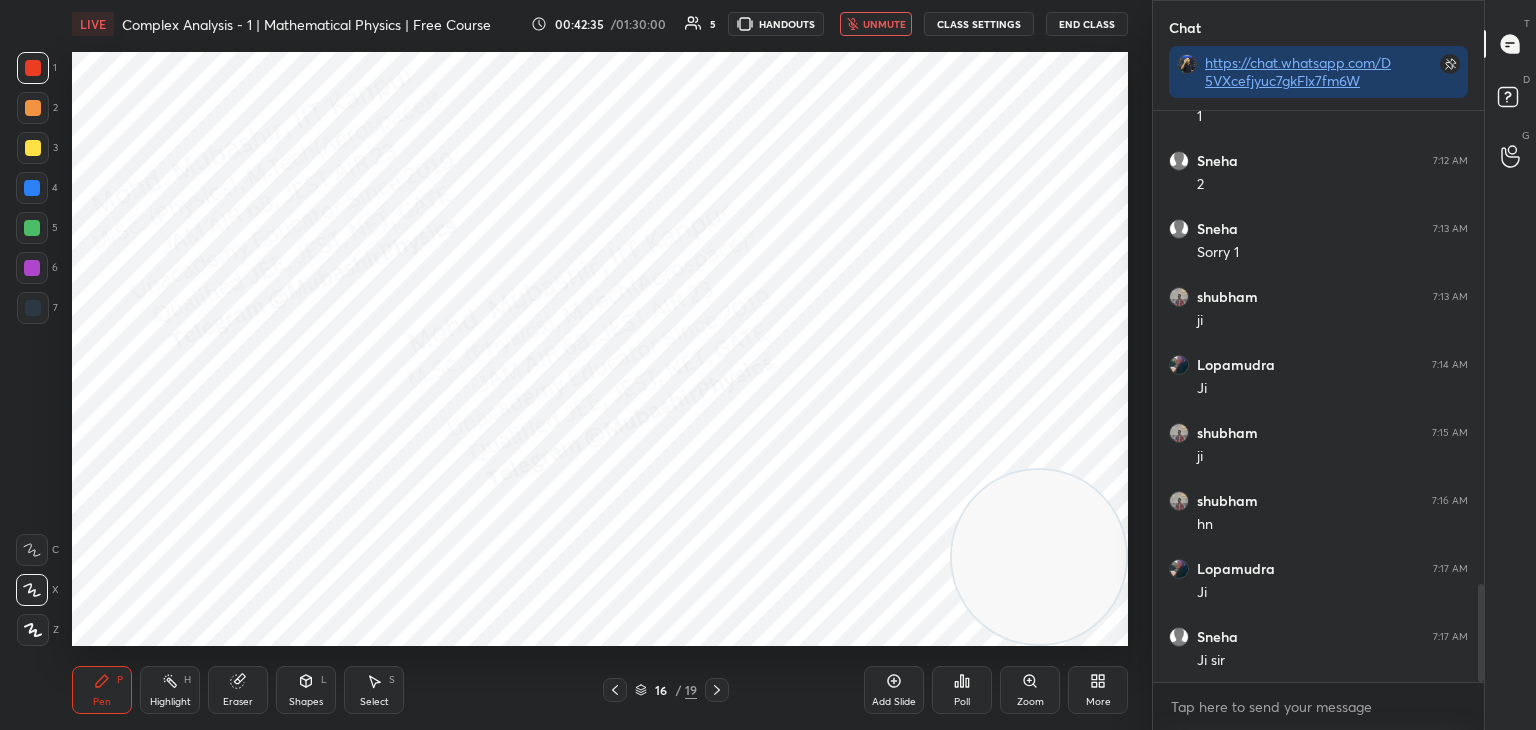 click at bounding box center (32, 188) 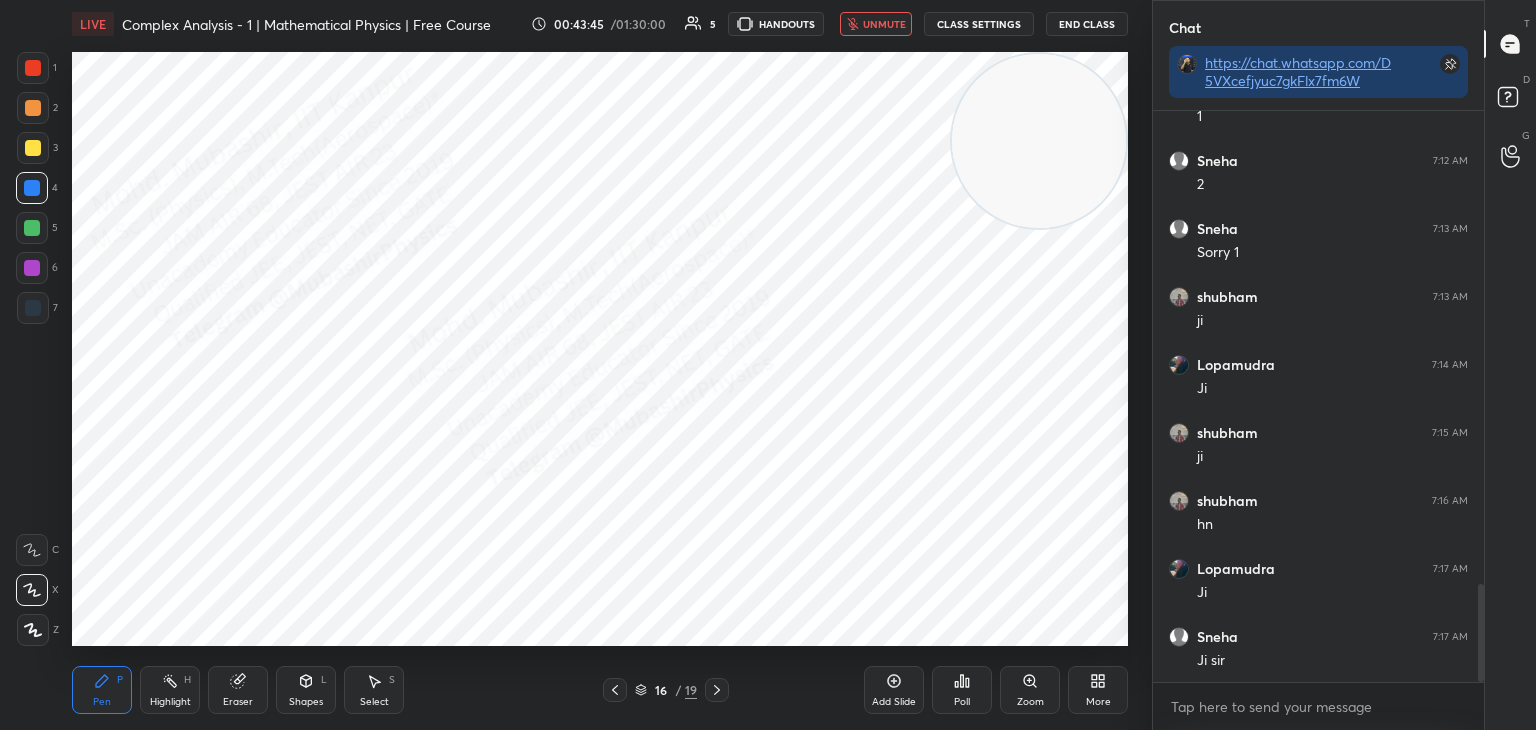 drag, startPoint x: 1047, startPoint y: 346, endPoint x: 964, endPoint y: 164, distance: 200.0325 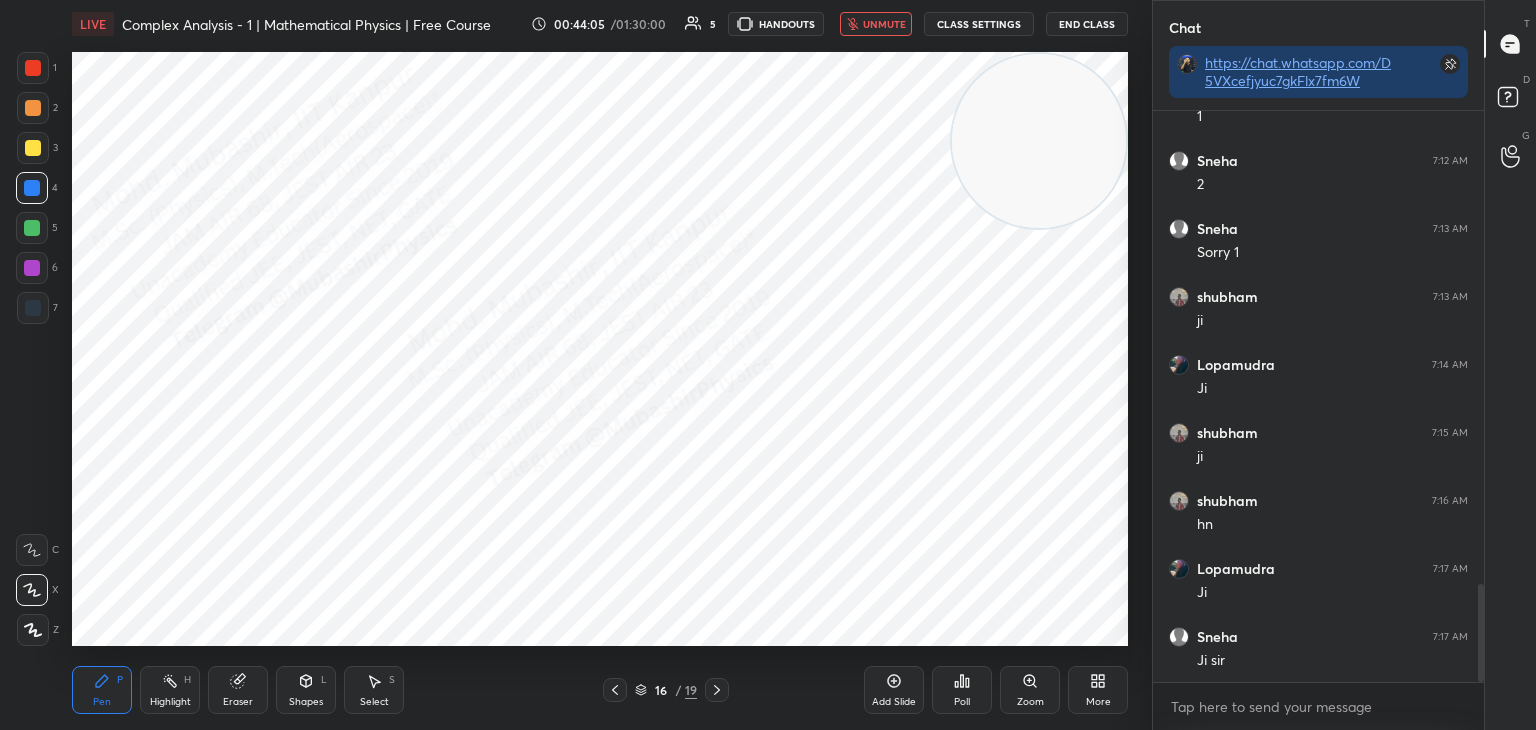 click on "Highlight H" at bounding box center (170, 690) 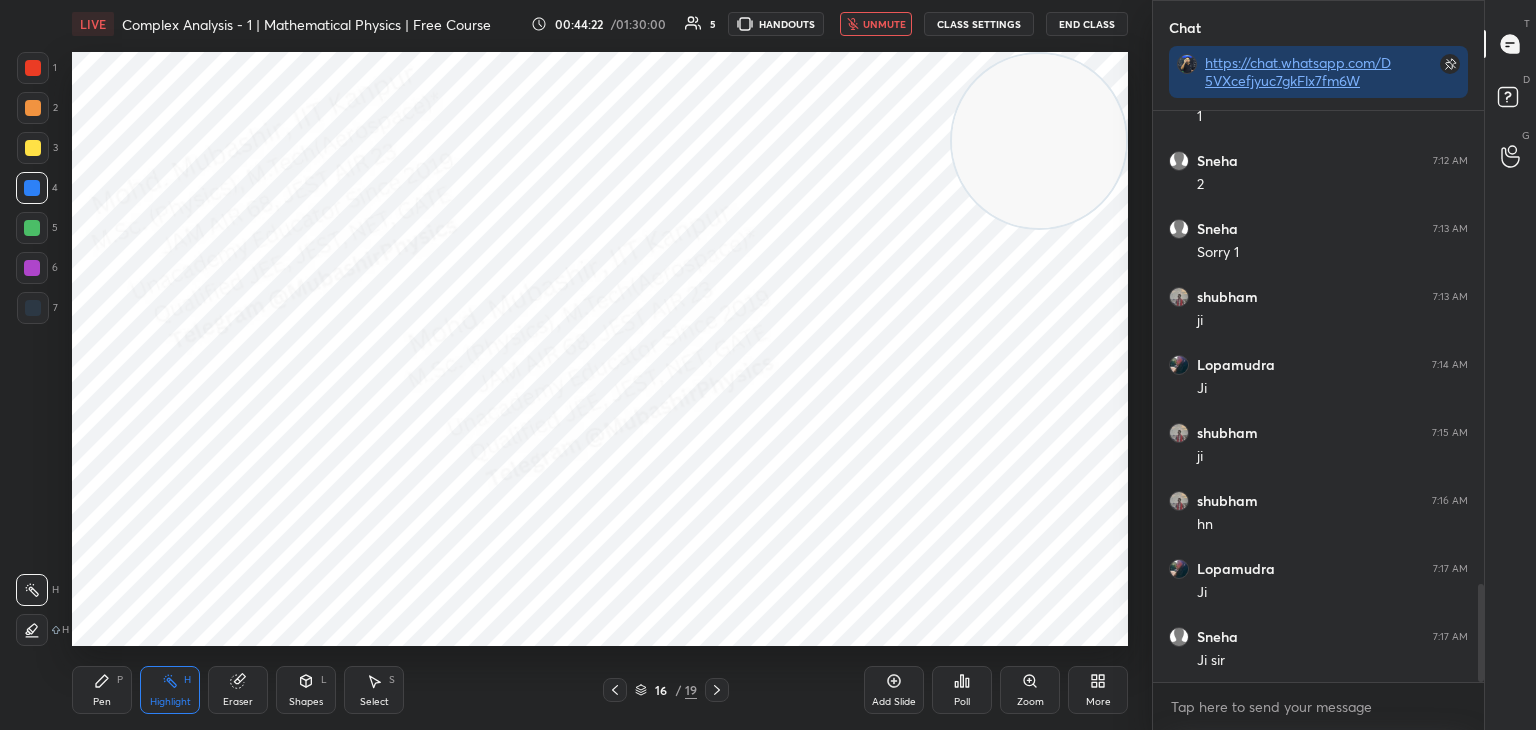 click on "unmute" at bounding box center [884, 24] 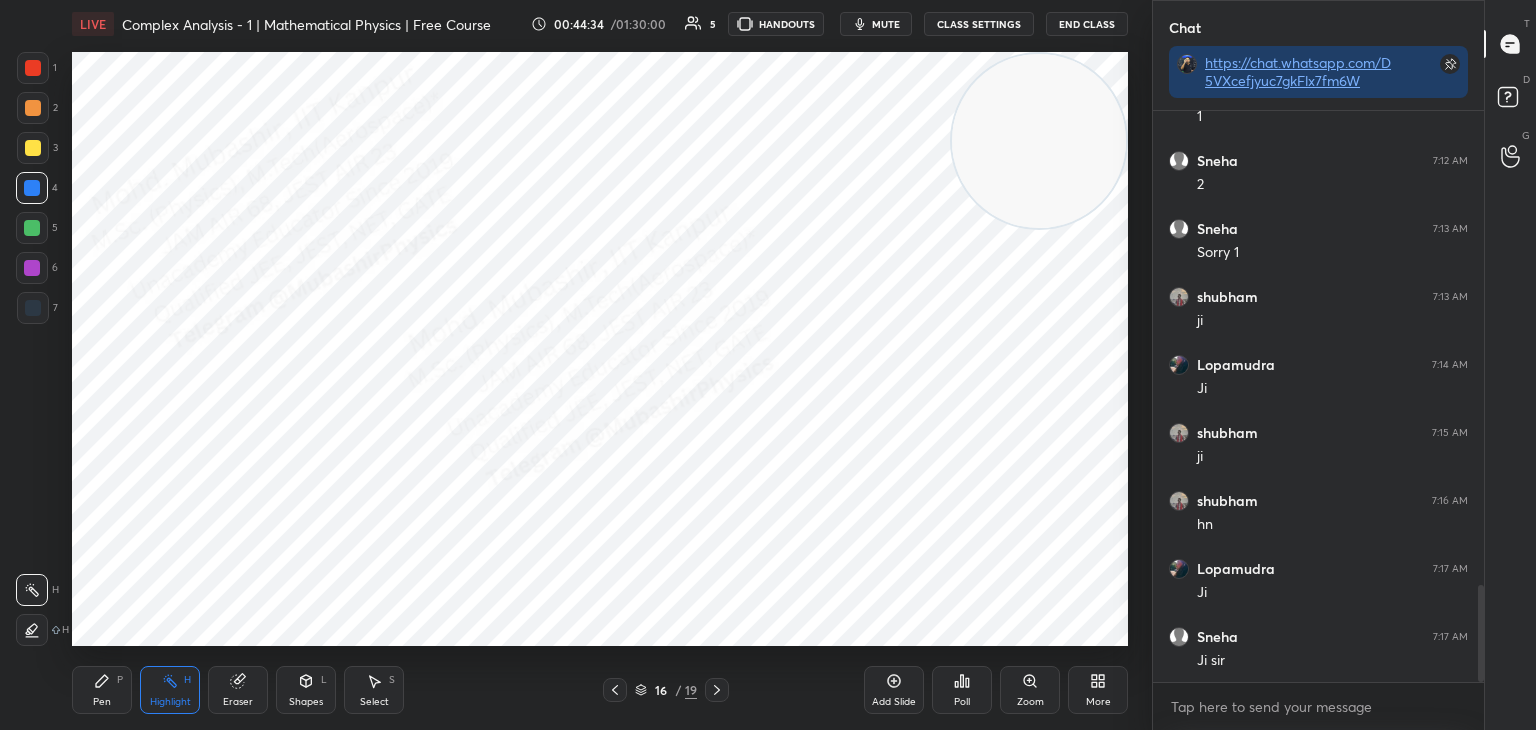 scroll, scrollTop: 2810, scrollLeft: 0, axis: vertical 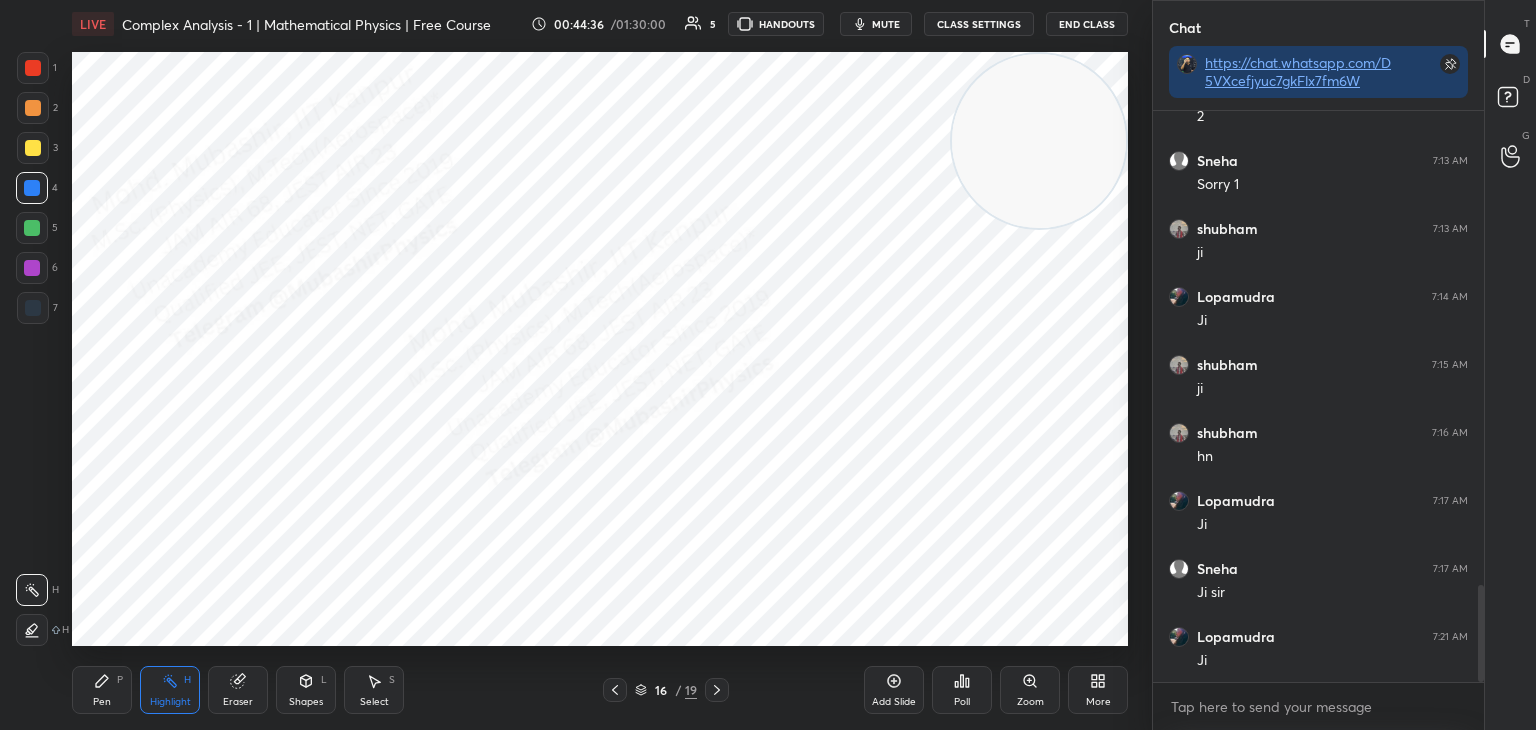 click 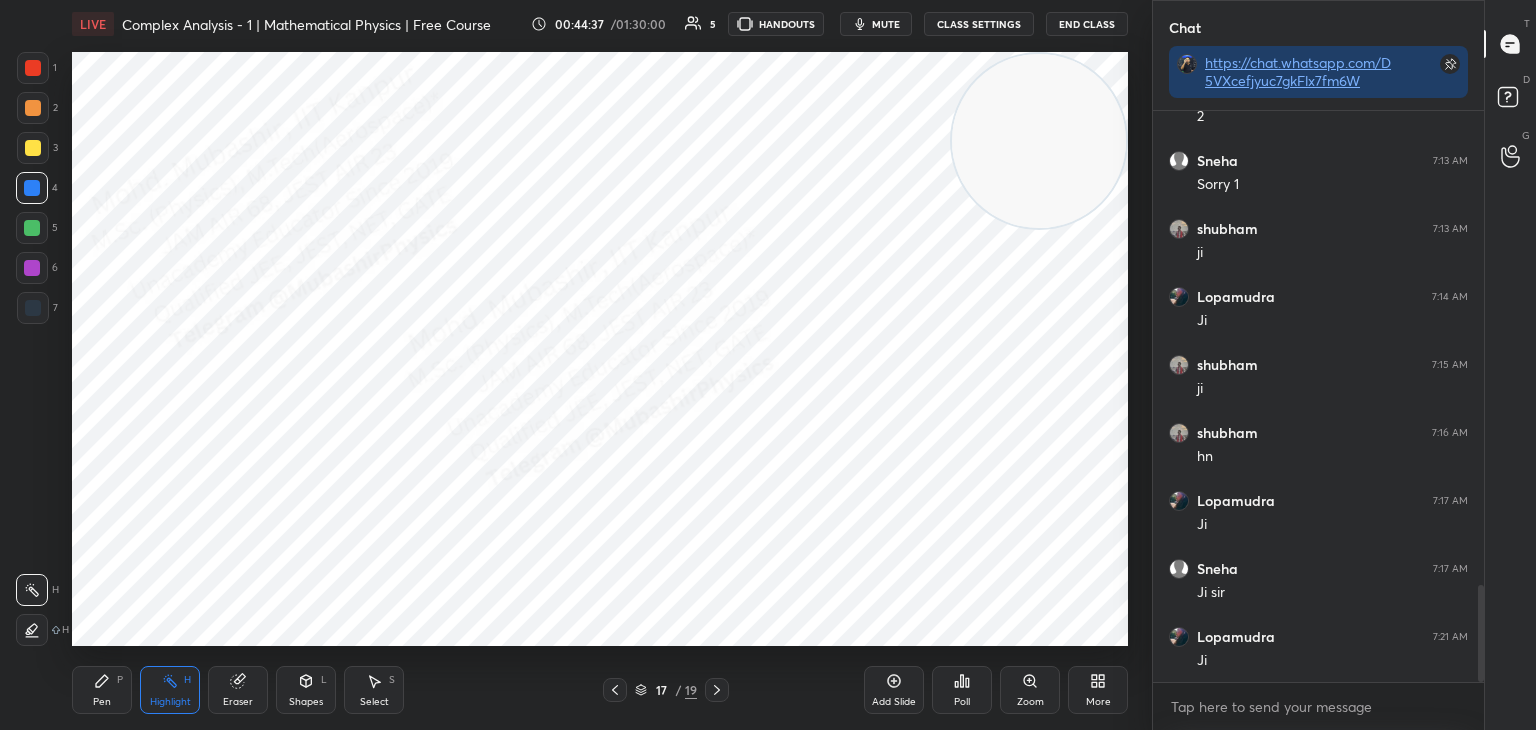 scroll, scrollTop: 2878, scrollLeft: 0, axis: vertical 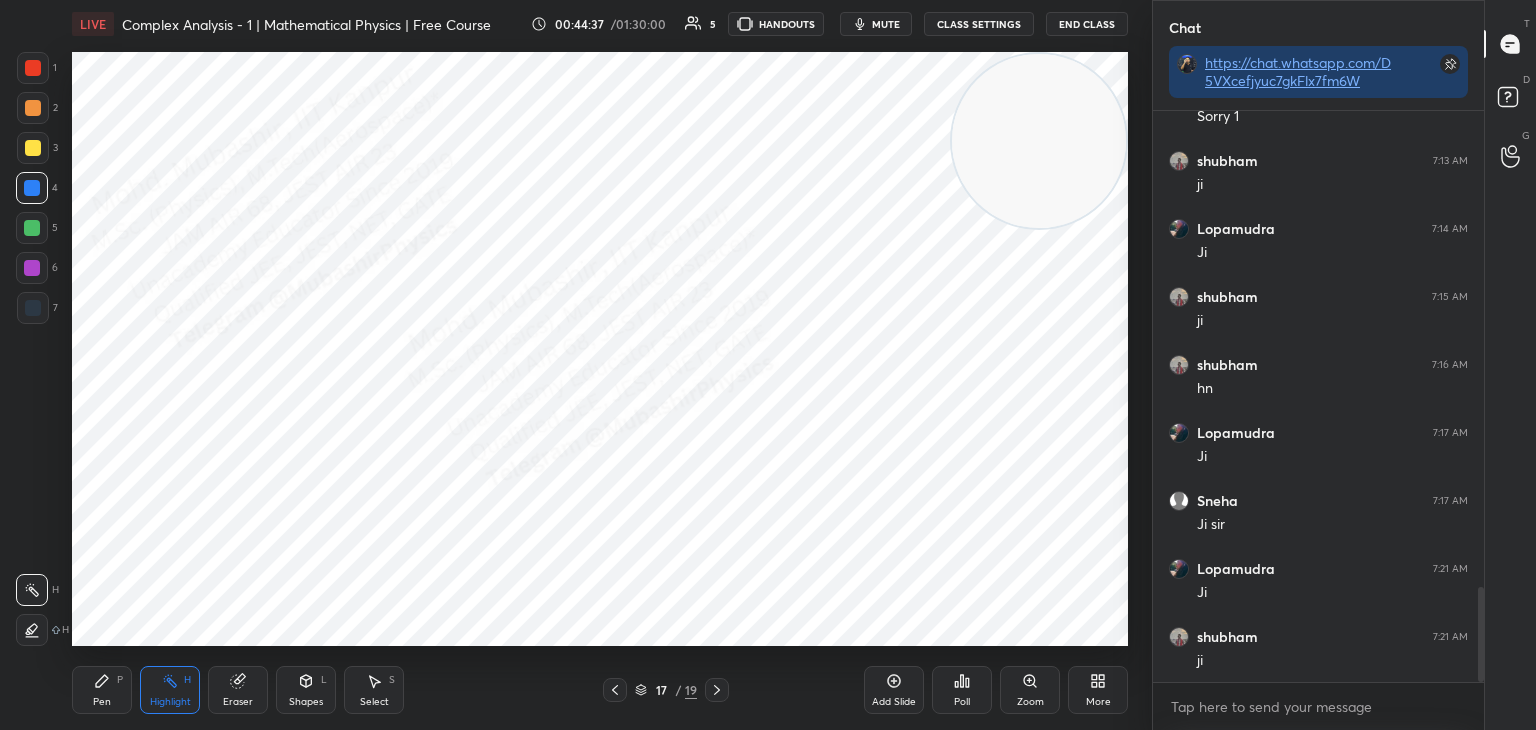 drag, startPoint x: 1033, startPoint y: 176, endPoint x: 1049, endPoint y: 589, distance: 413.3098 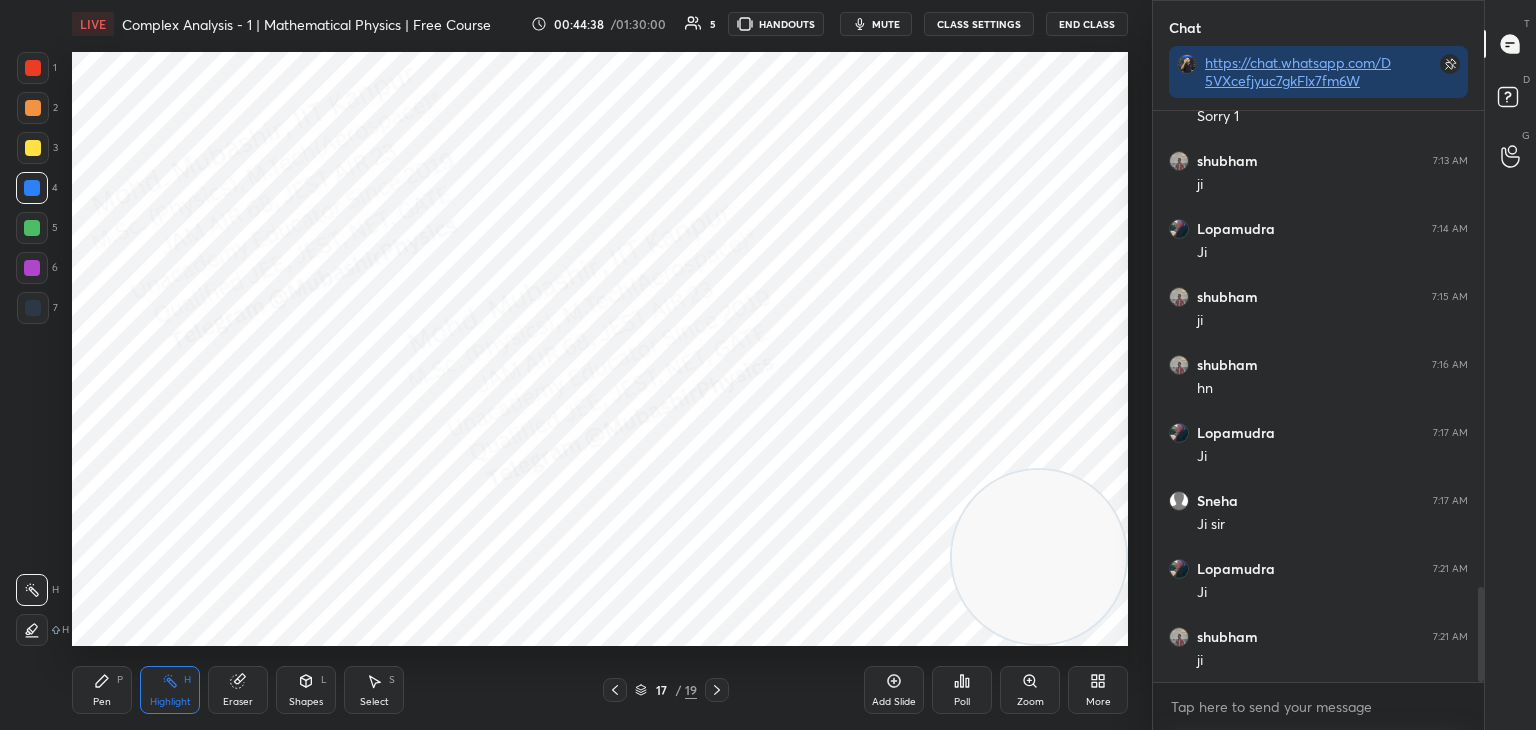 click on "Pen" at bounding box center [102, 702] 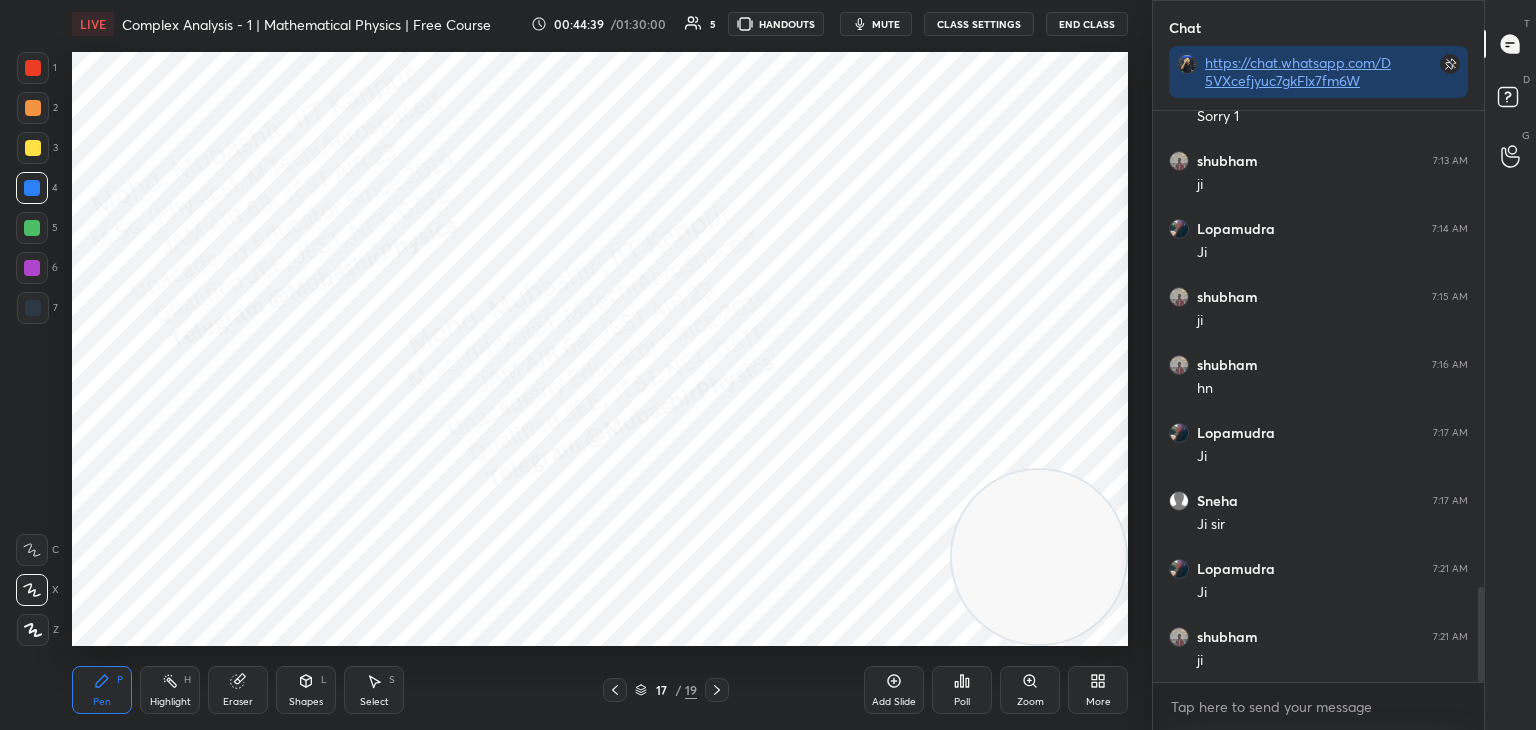drag, startPoint x: 36, startPoint y: 288, endPoint x: 45, endPoint y: 282, distance: 10.816654 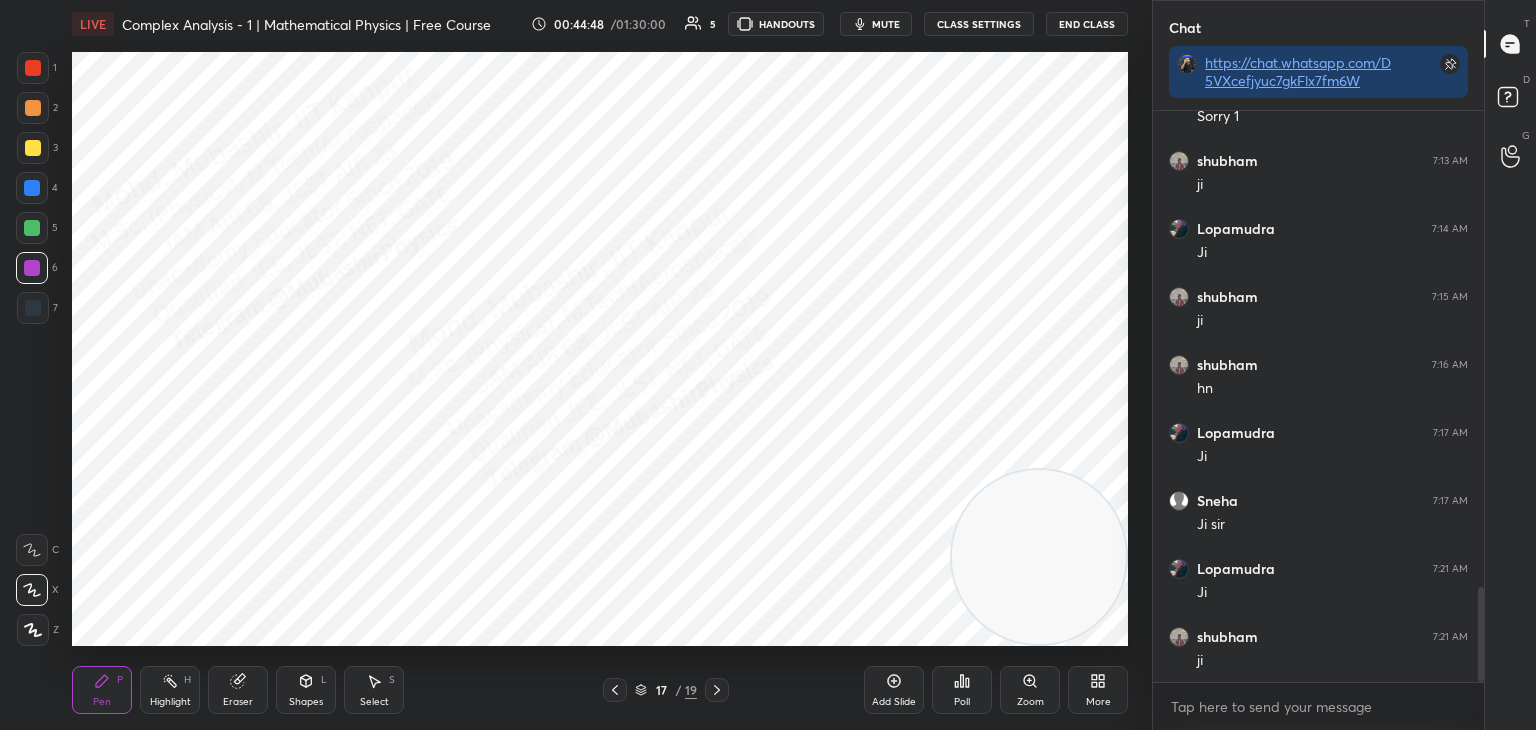 click at bounding box center (33, 108) 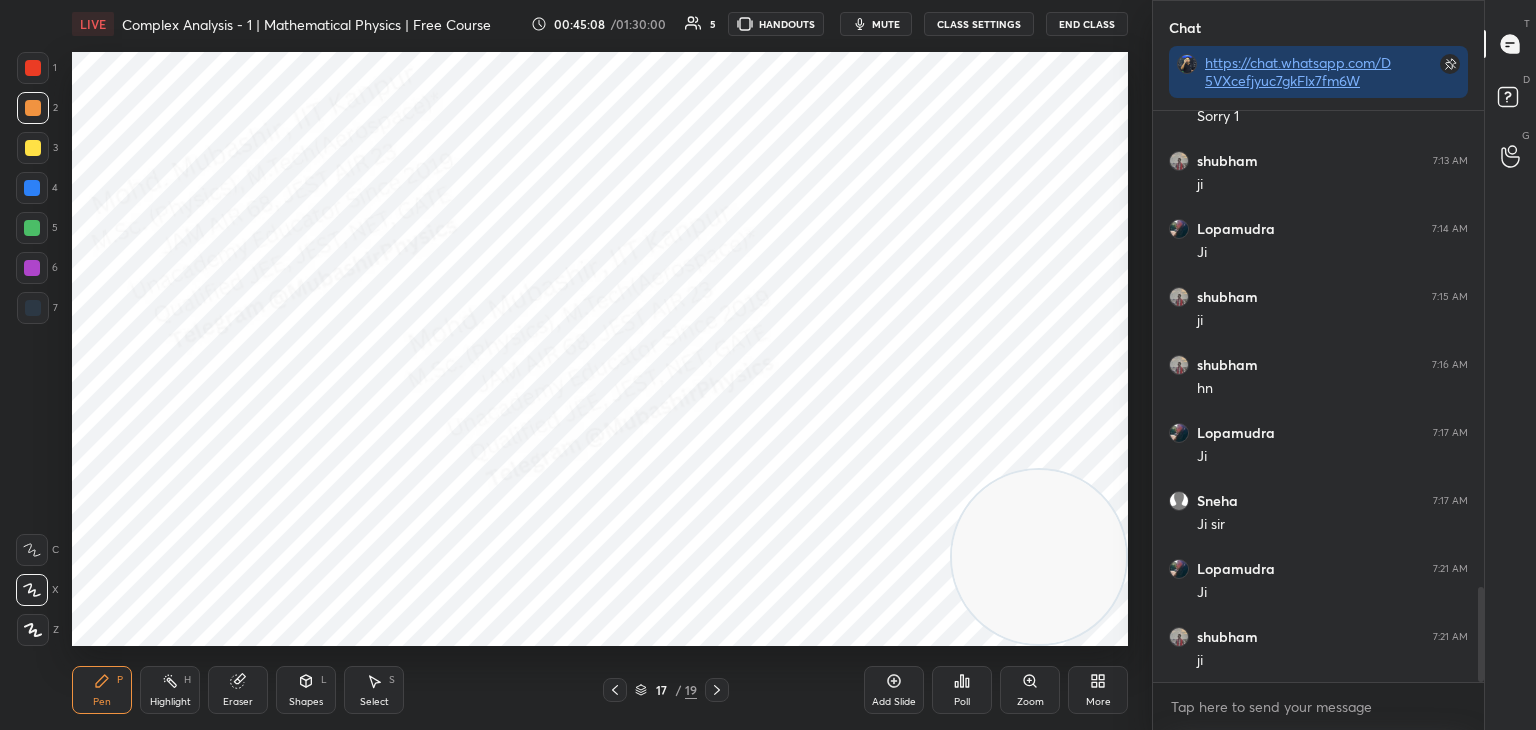 drag, startPoint x: 52, startPoint y: 189, endPoint x: 14, endPoint y: 202, distance: 40.16217 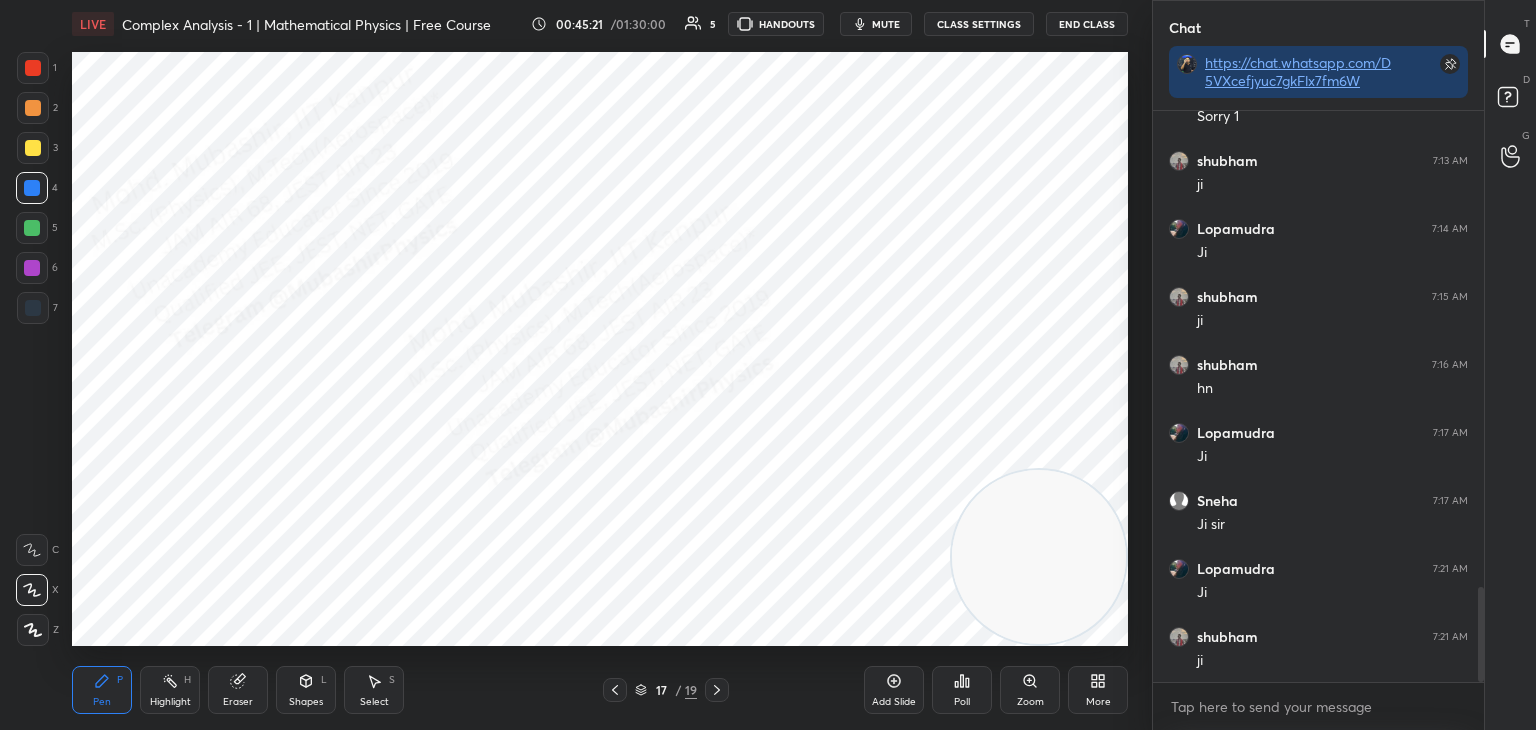 click at bounding box center [32, 228] 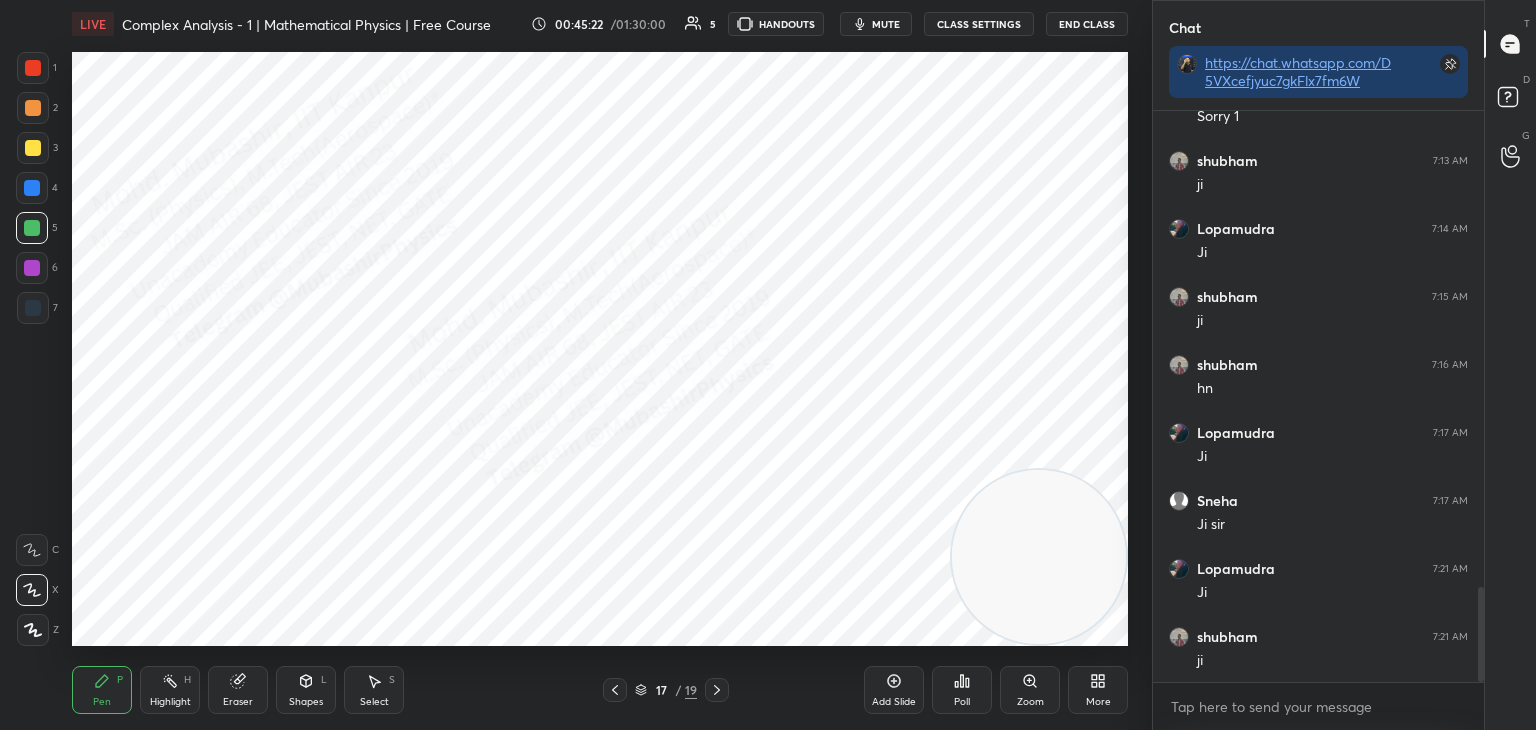 click on "3" at bounding box center [37, 152] 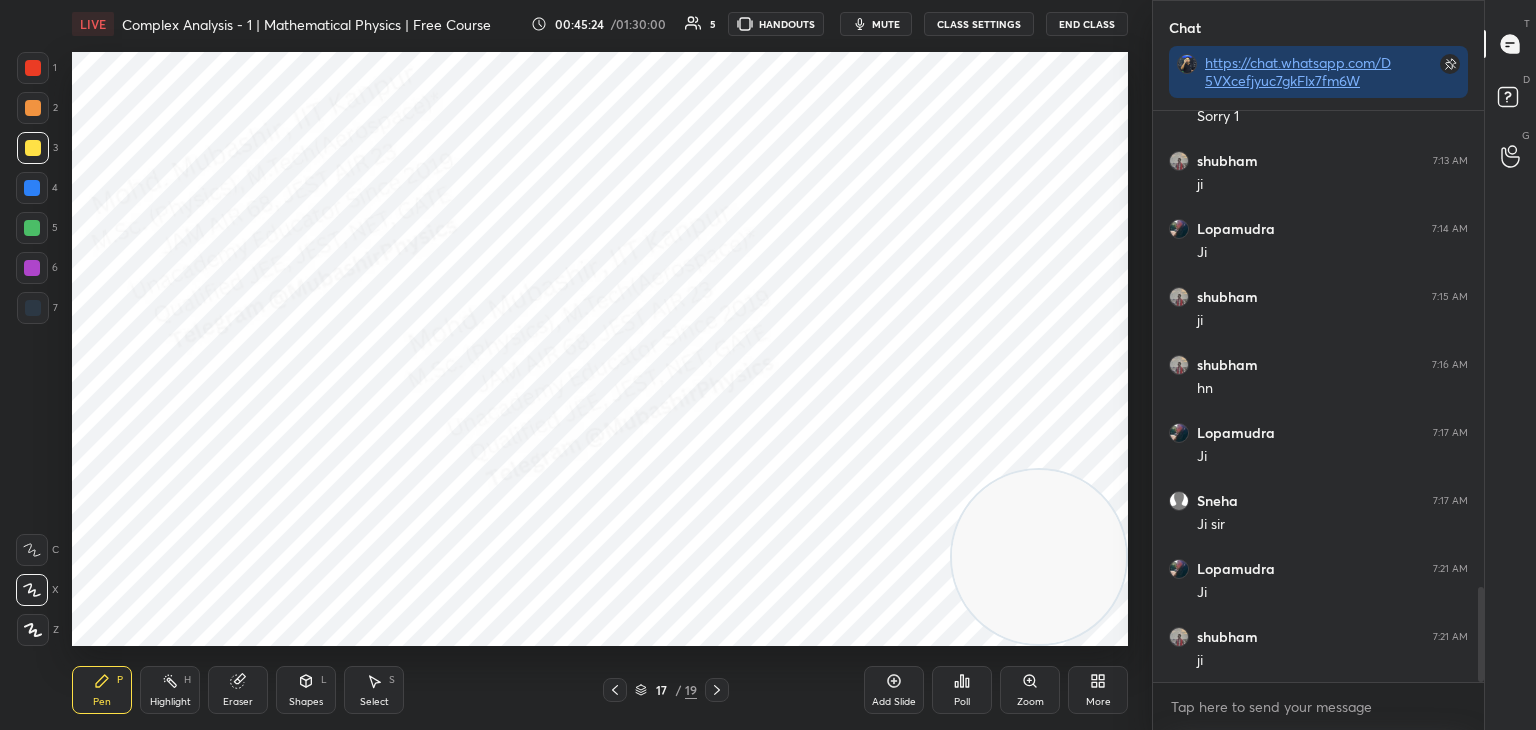 click at bounding box center [32, 228] 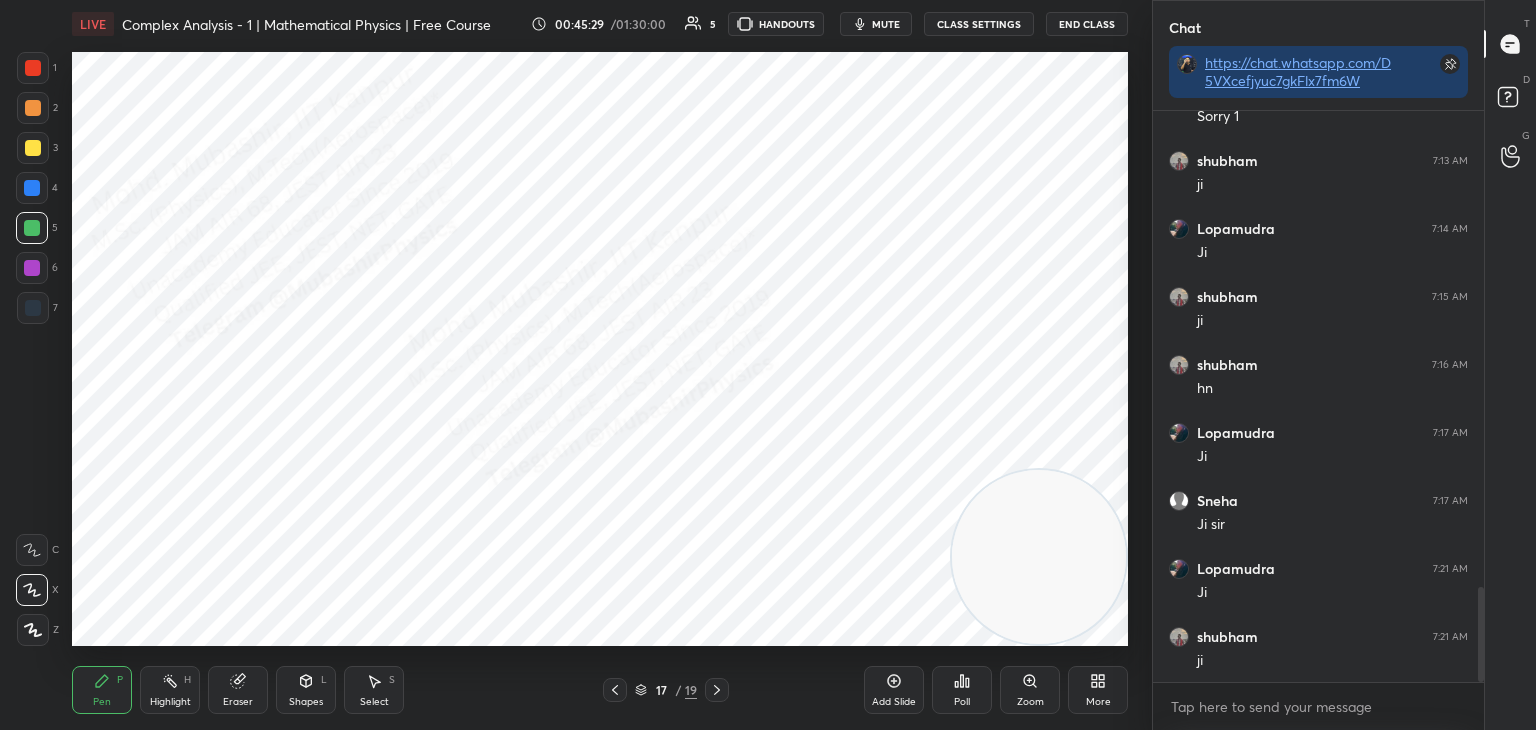 drag, startPoint x: 30, startPoint y: 194, endPoint x: 53, endPoint y: 230, distance: 42.72002 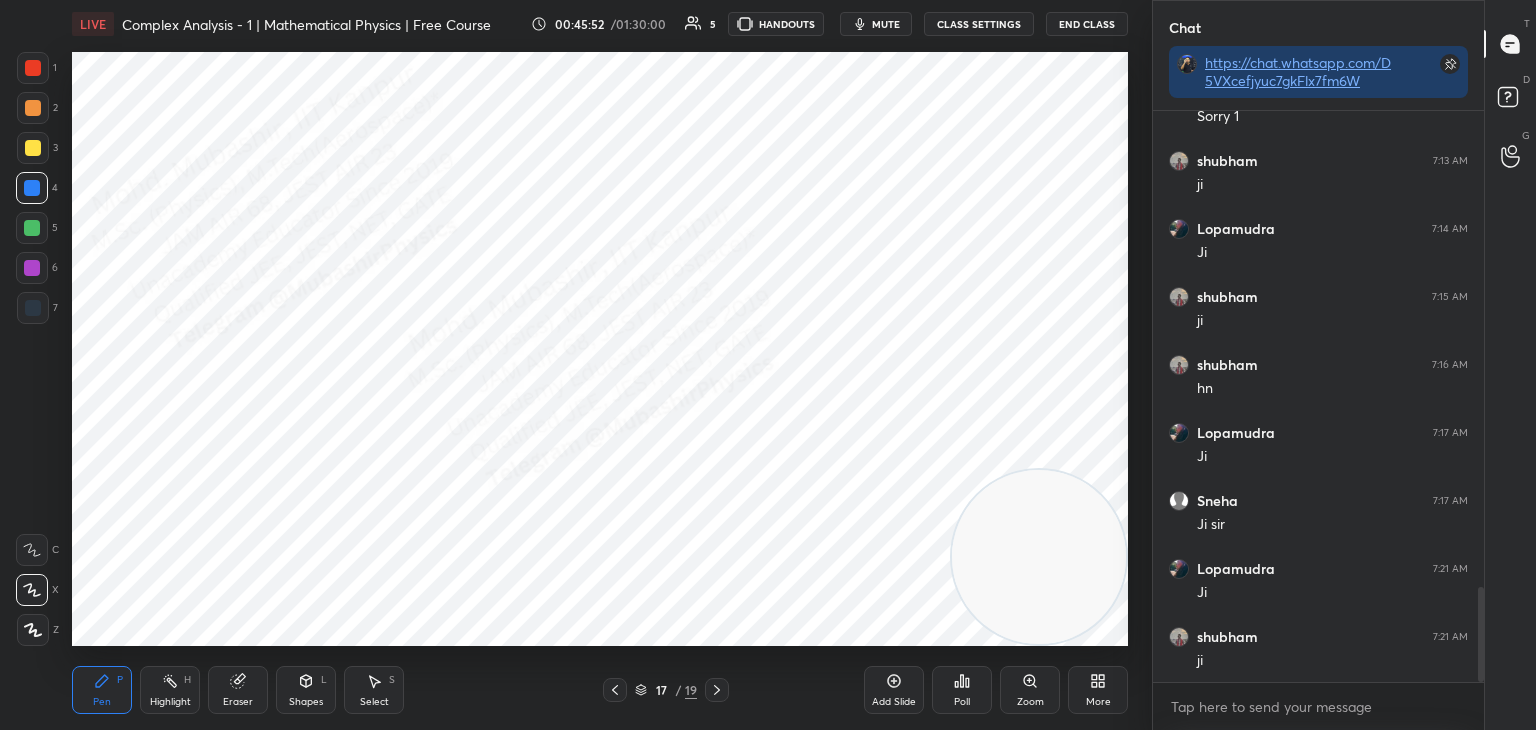 drag, startPoint x: 725, startPoint y: 681, endPoint x: 722, endPoint y: 670, distance: 11.401754 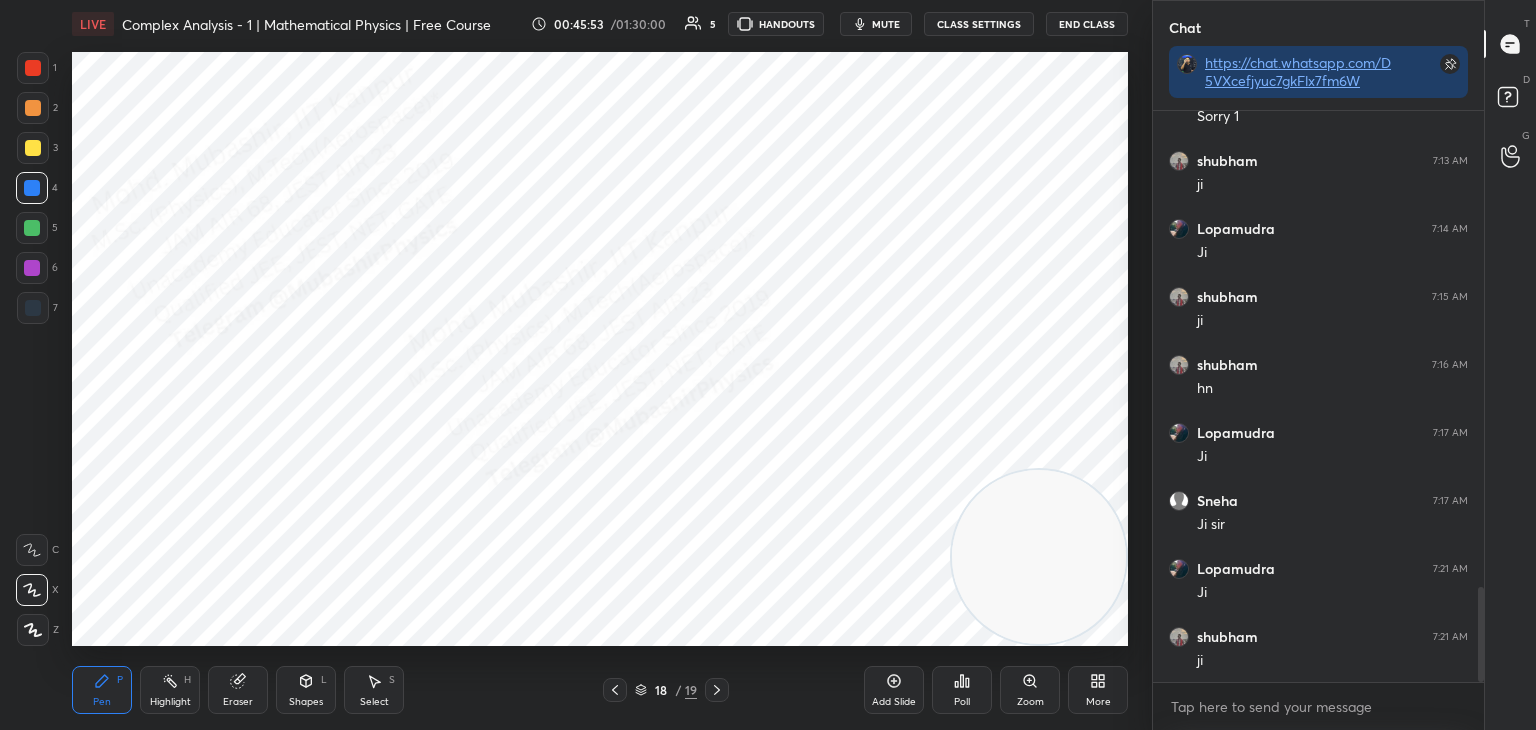 drag, startPoint x: 33, startPoint y: 308, endPoint x: 64, endPoint y: 293, distance: 34.43835 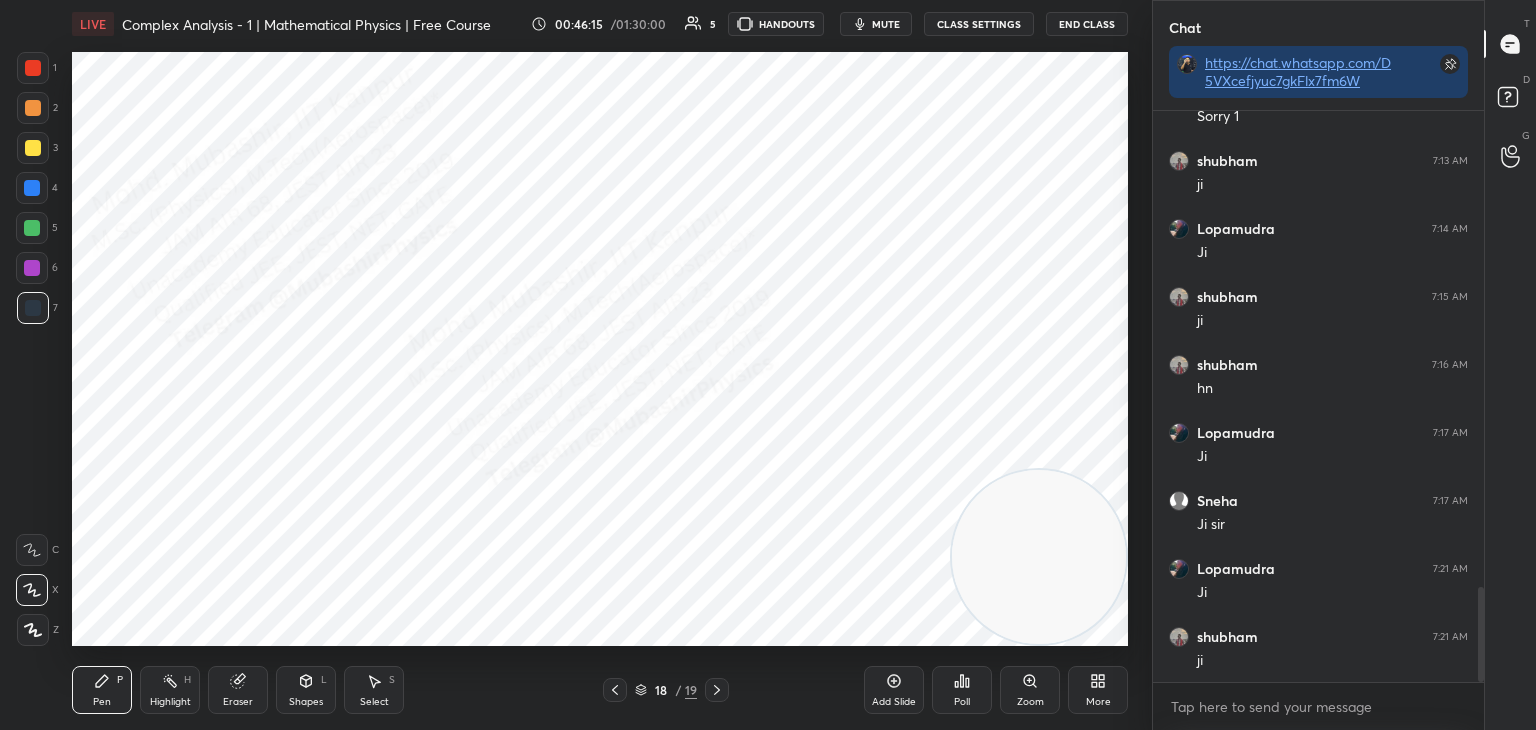 click on "Highlight H" at bounding box center (170, 690) 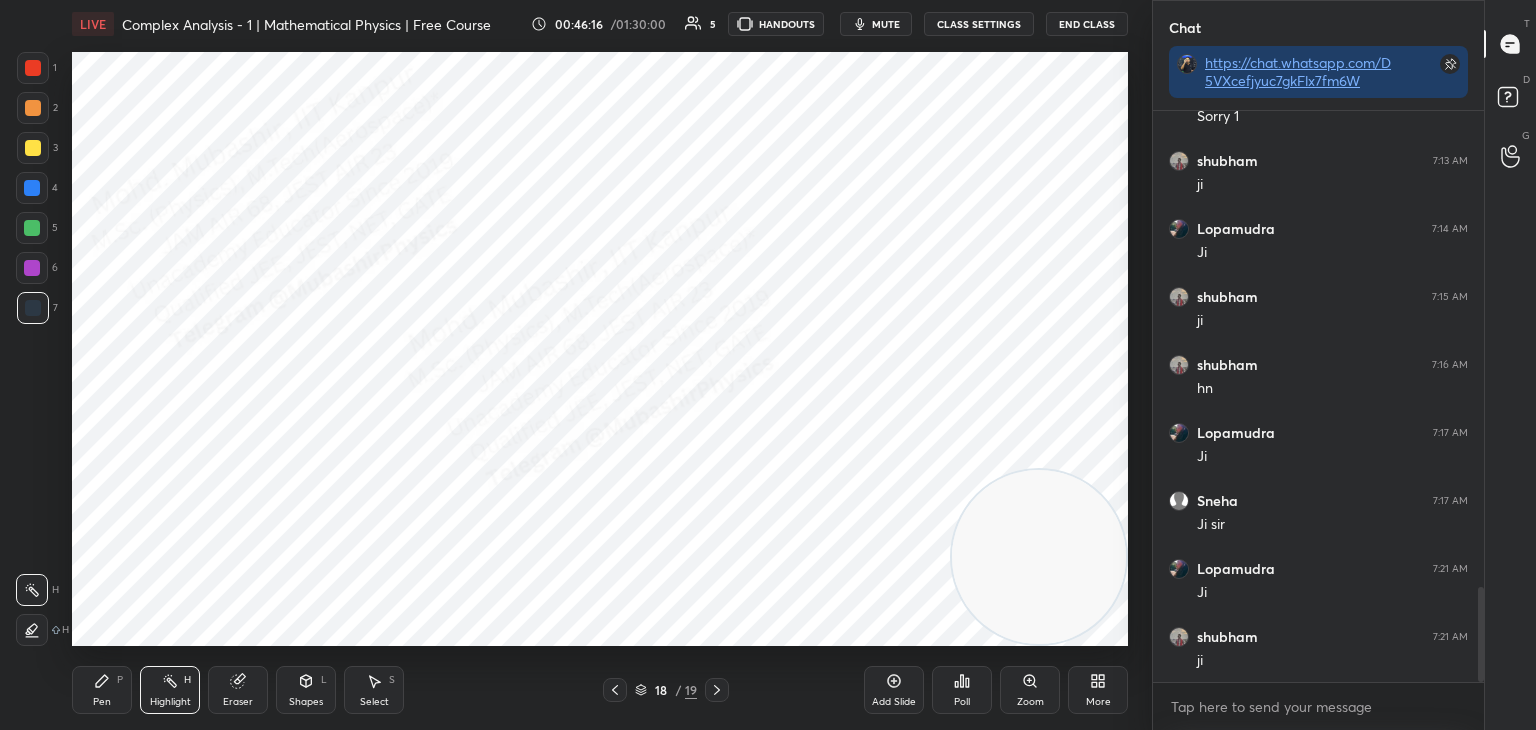 click 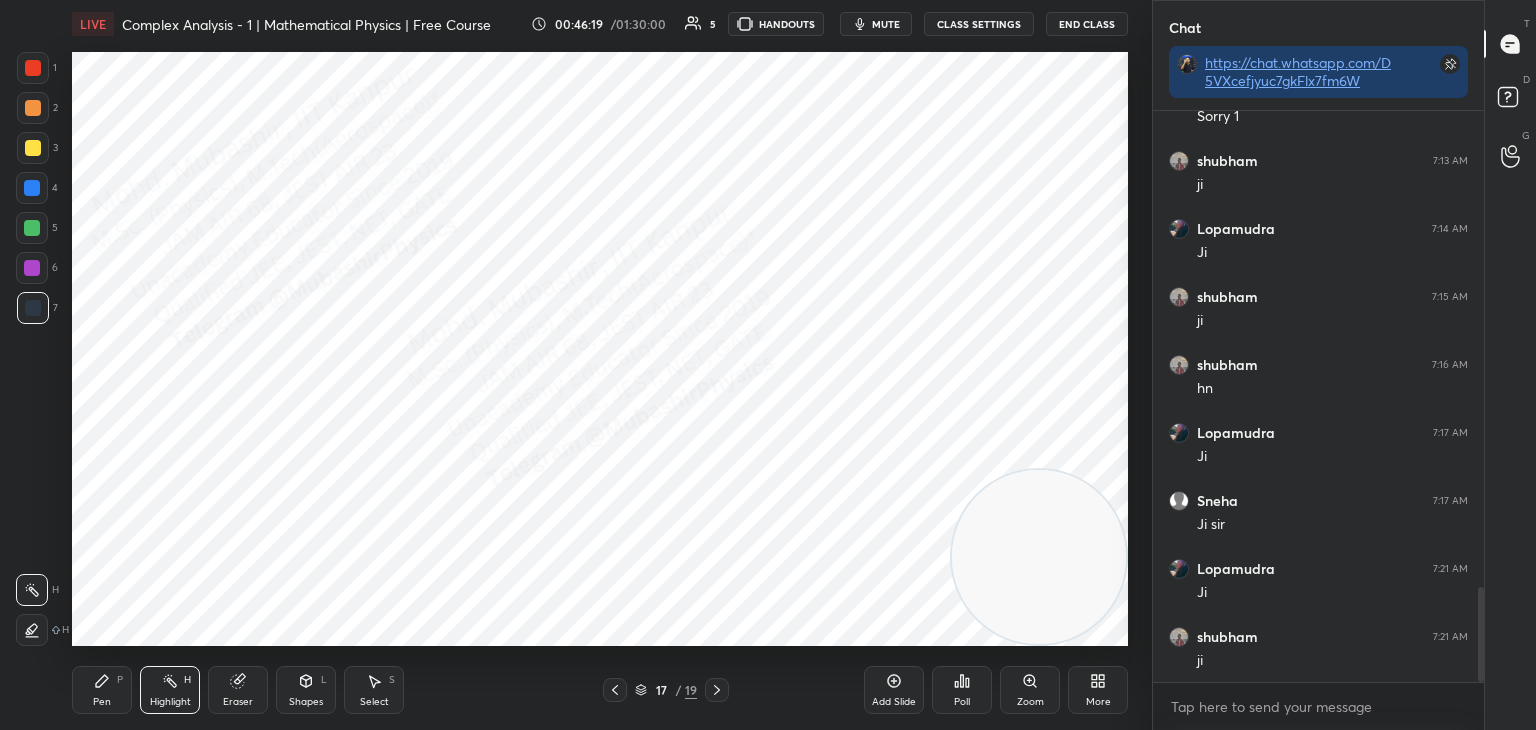 click 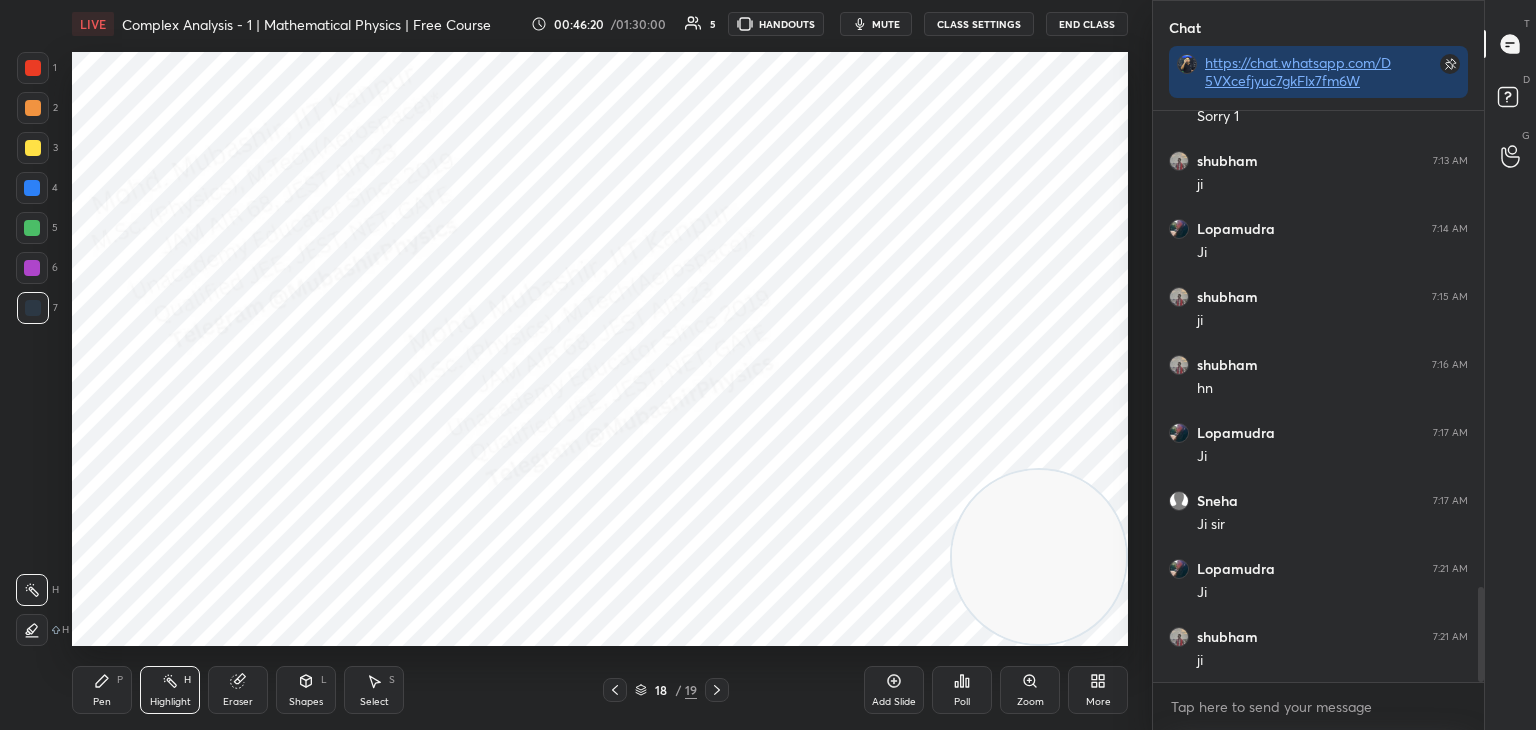 drag, startPoint x: 116, startPoint y: 696, endPoint x: 129, endPoint y: 665, distance: 33.61547 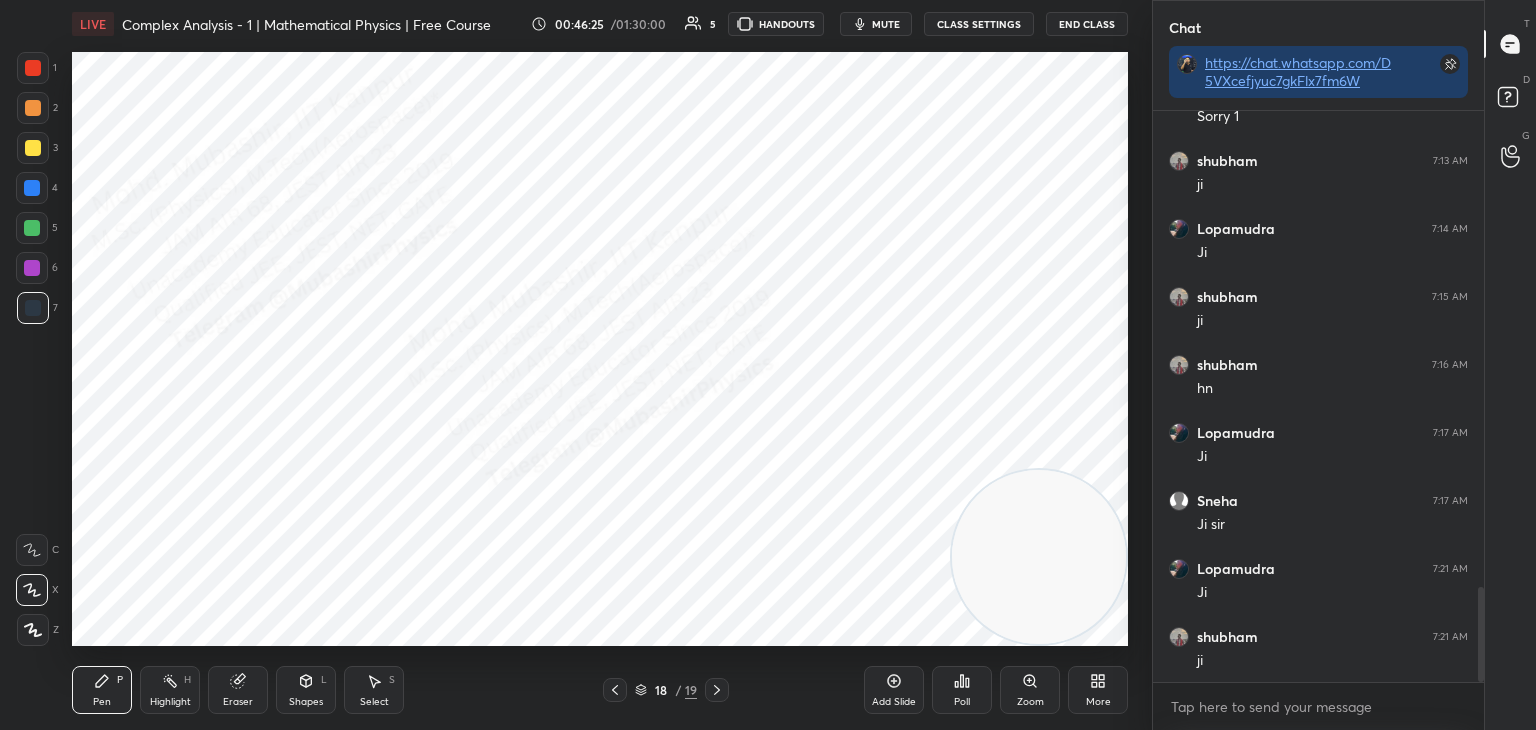 click 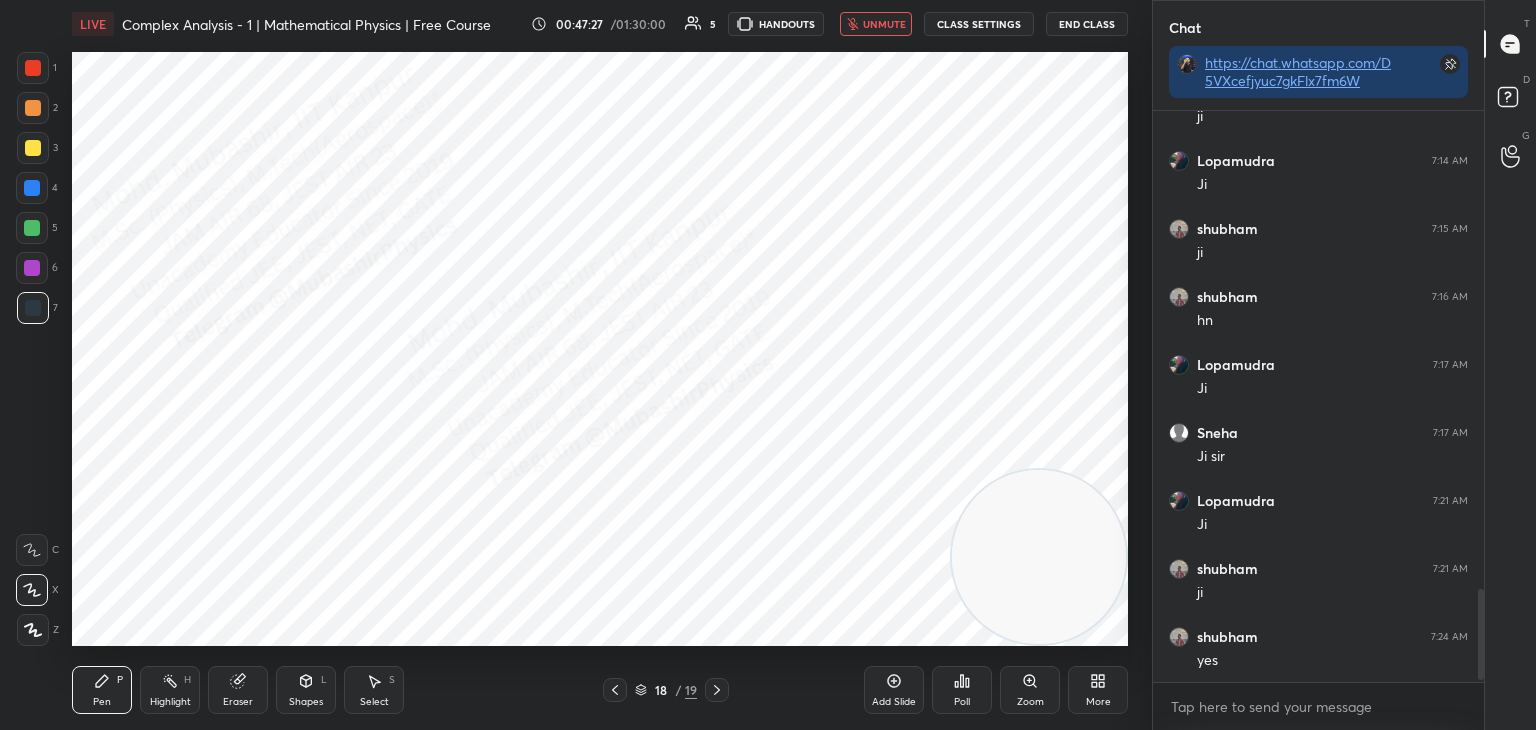 scroll, scrollTop: 3014, scrollLeft: 0, axis: vertical 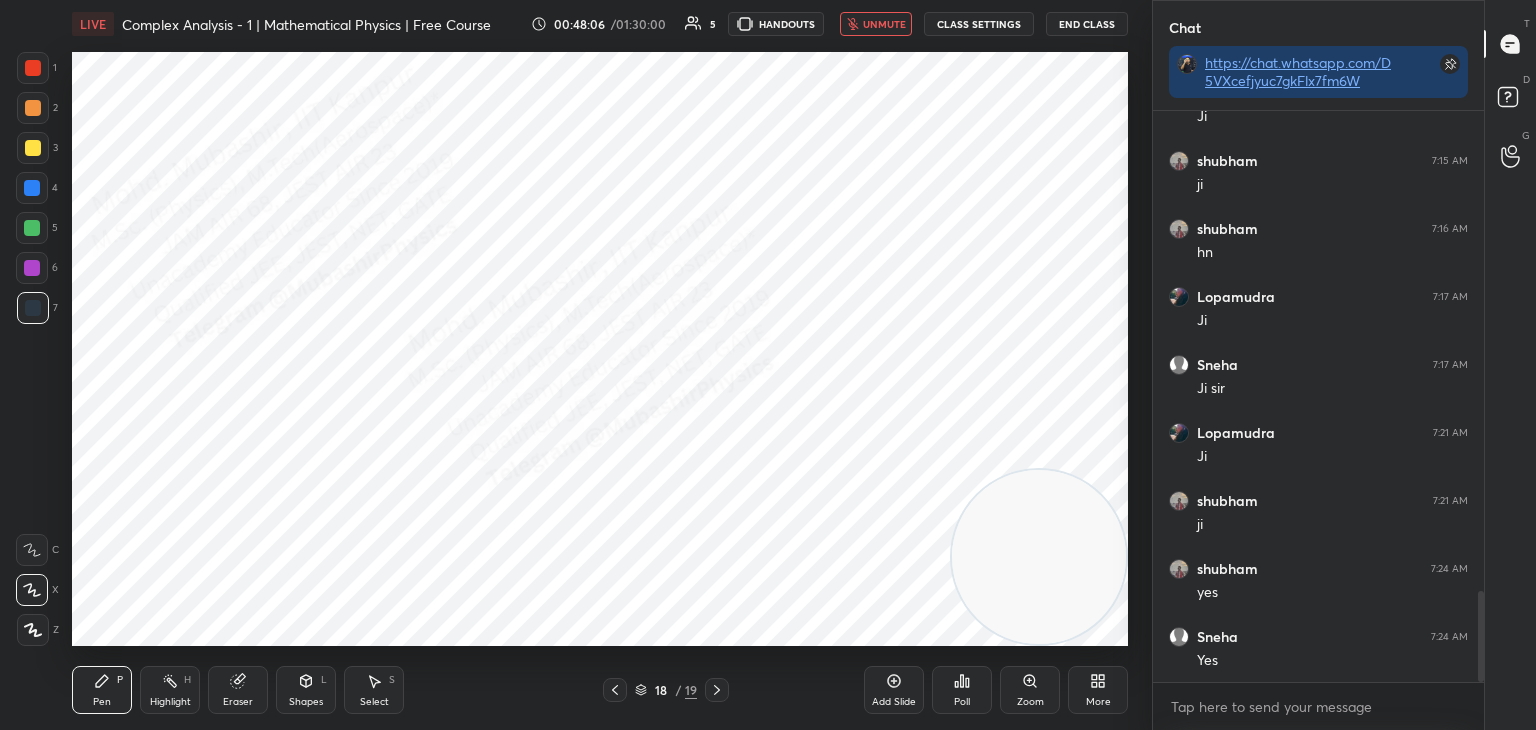 click on "unmute" at bounding box center [876, 24] 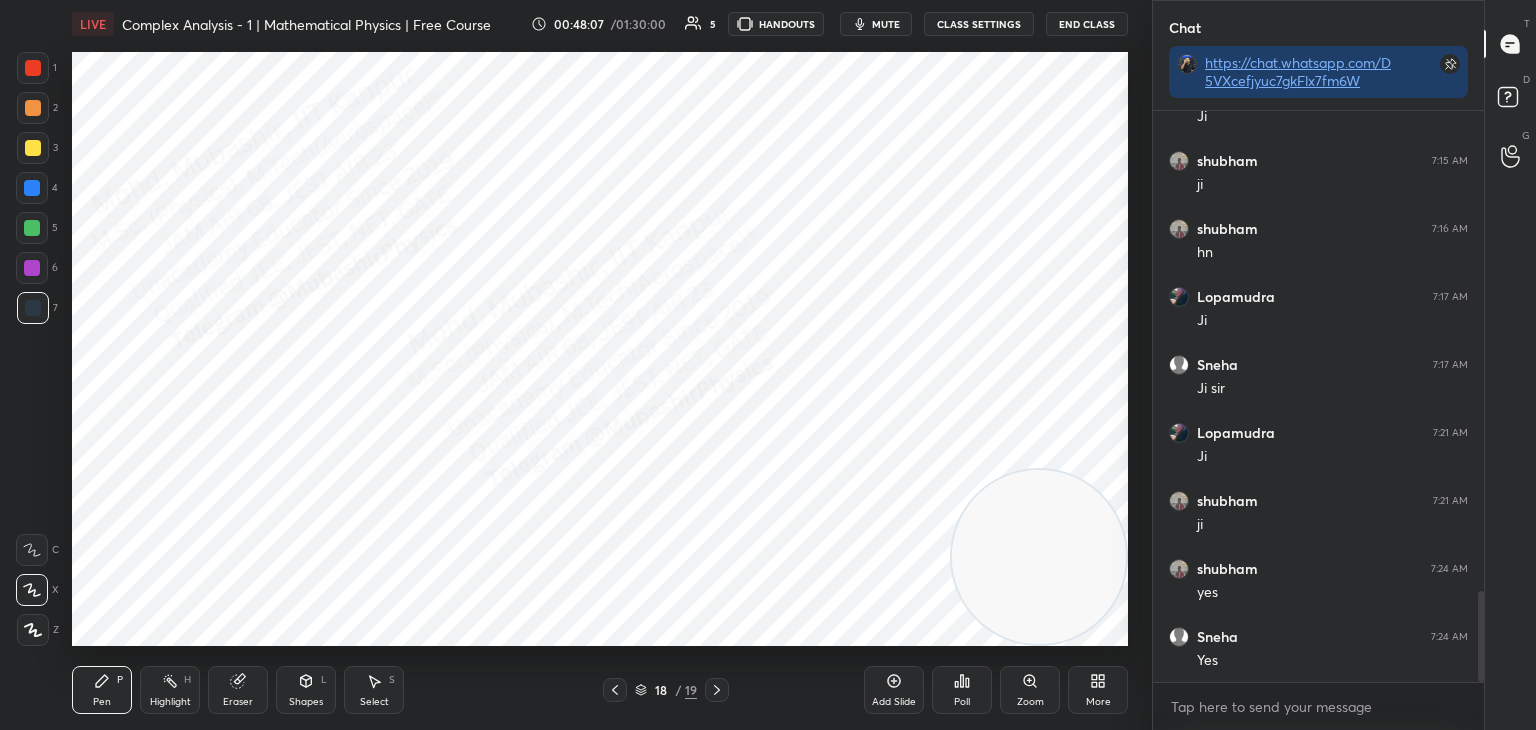drag, startPoint x: 27, startPoint y: 189, endPoint x: 59, endPoint y: 190, distance: 32.01562 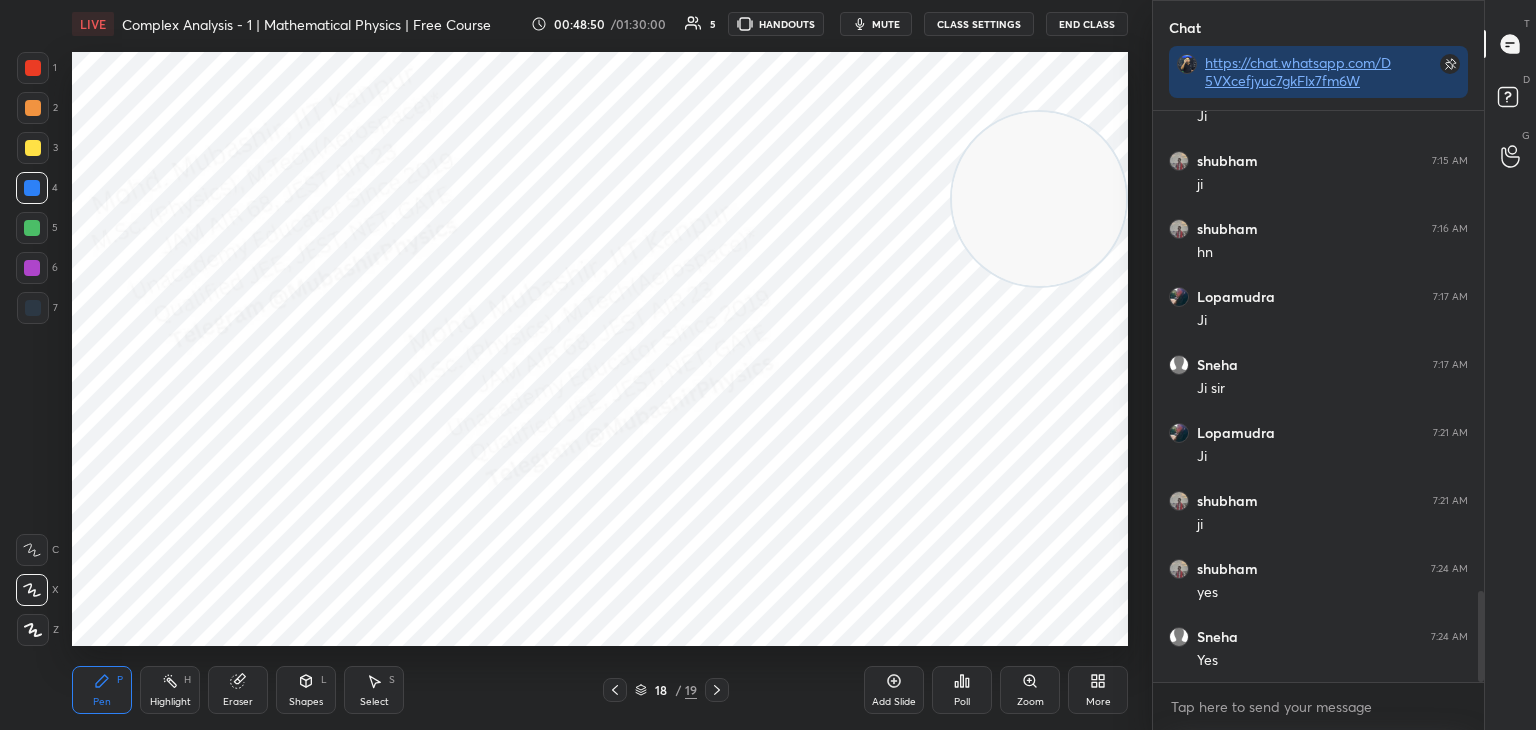 drag, startPoint x: 1053, startPoint y: 413, endPoint x: 989, endPoint y: 180, distance: 241.62988 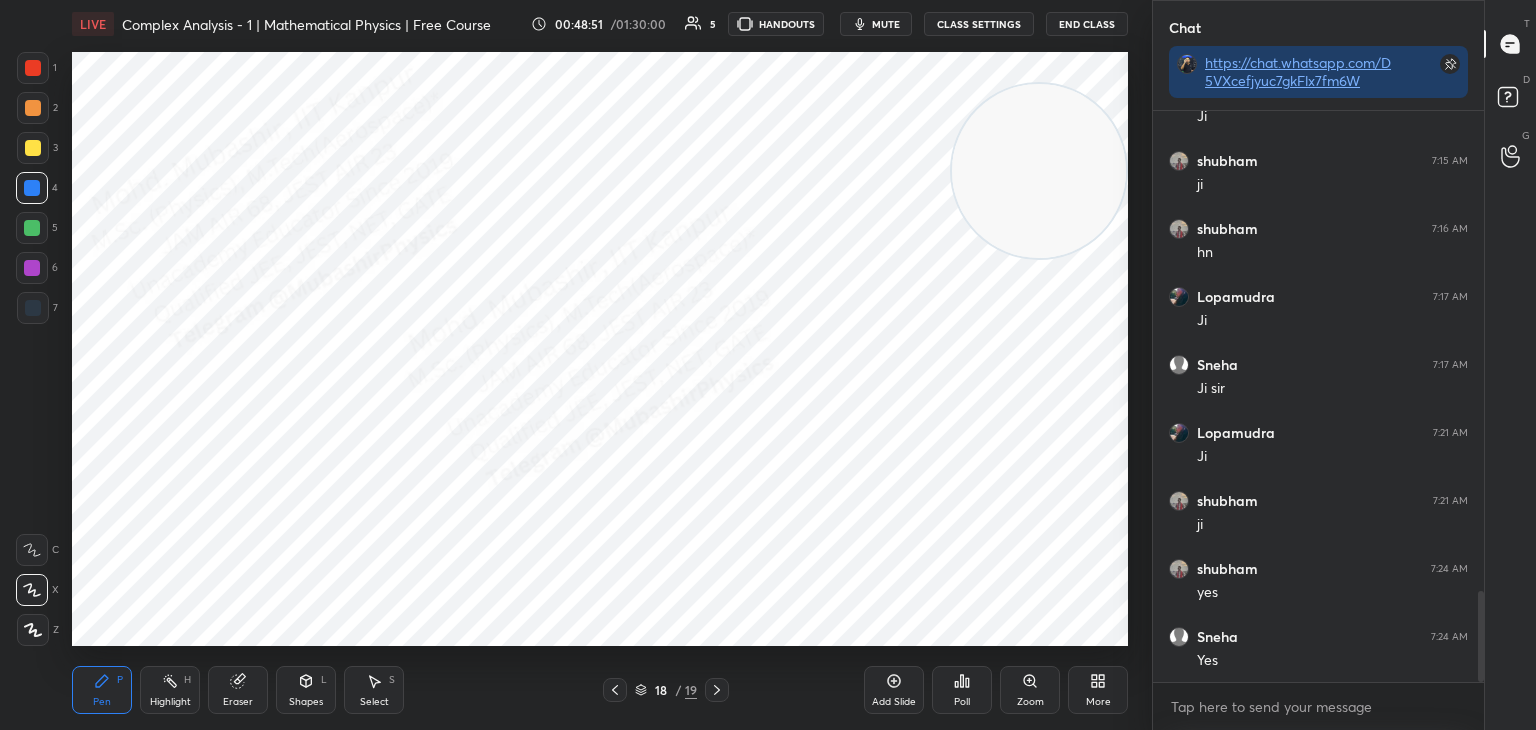 drag, startPoint x: 37, startPoint y: 173, endPoint x: 65, endPoint y: 196, distance: 36.23534 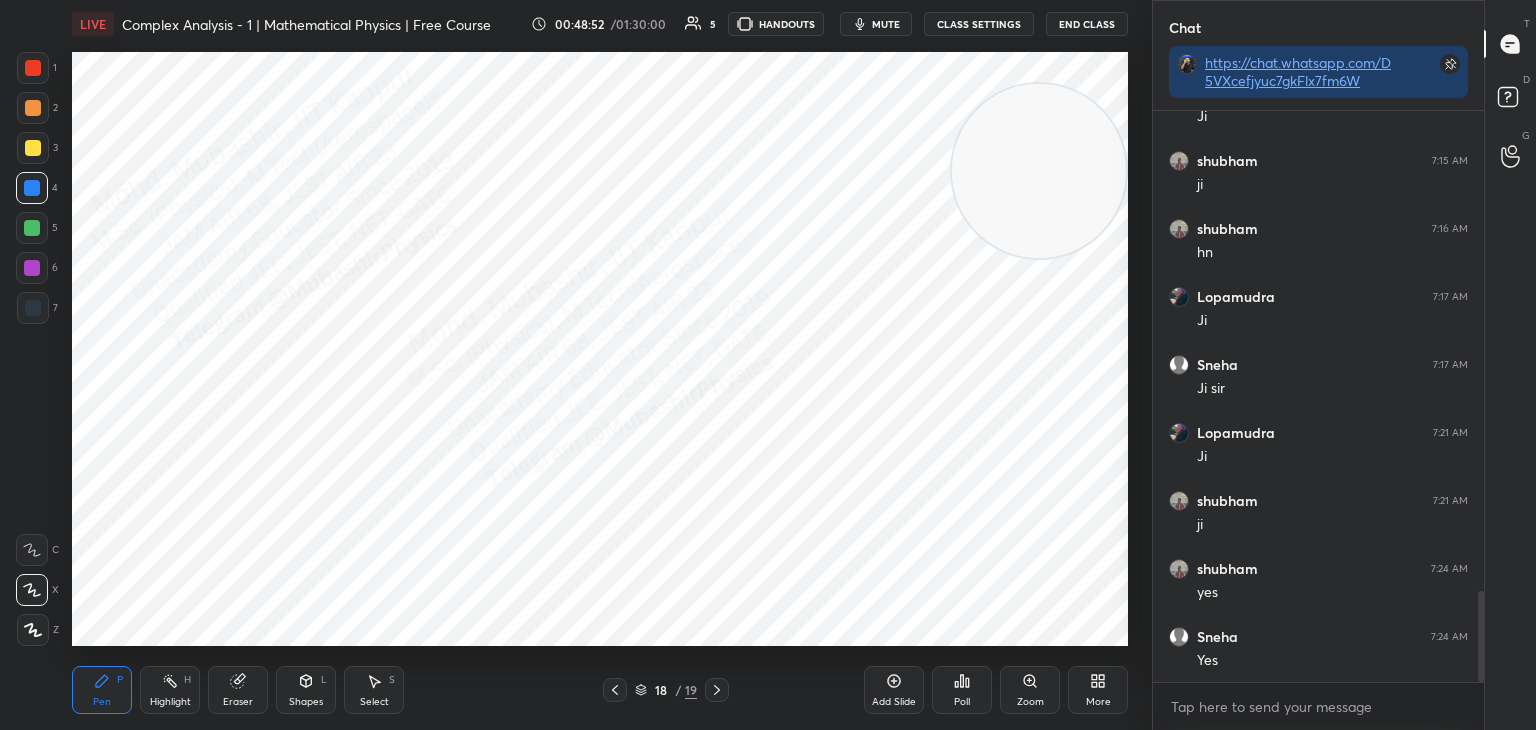 click at bounding box center [33, 148] 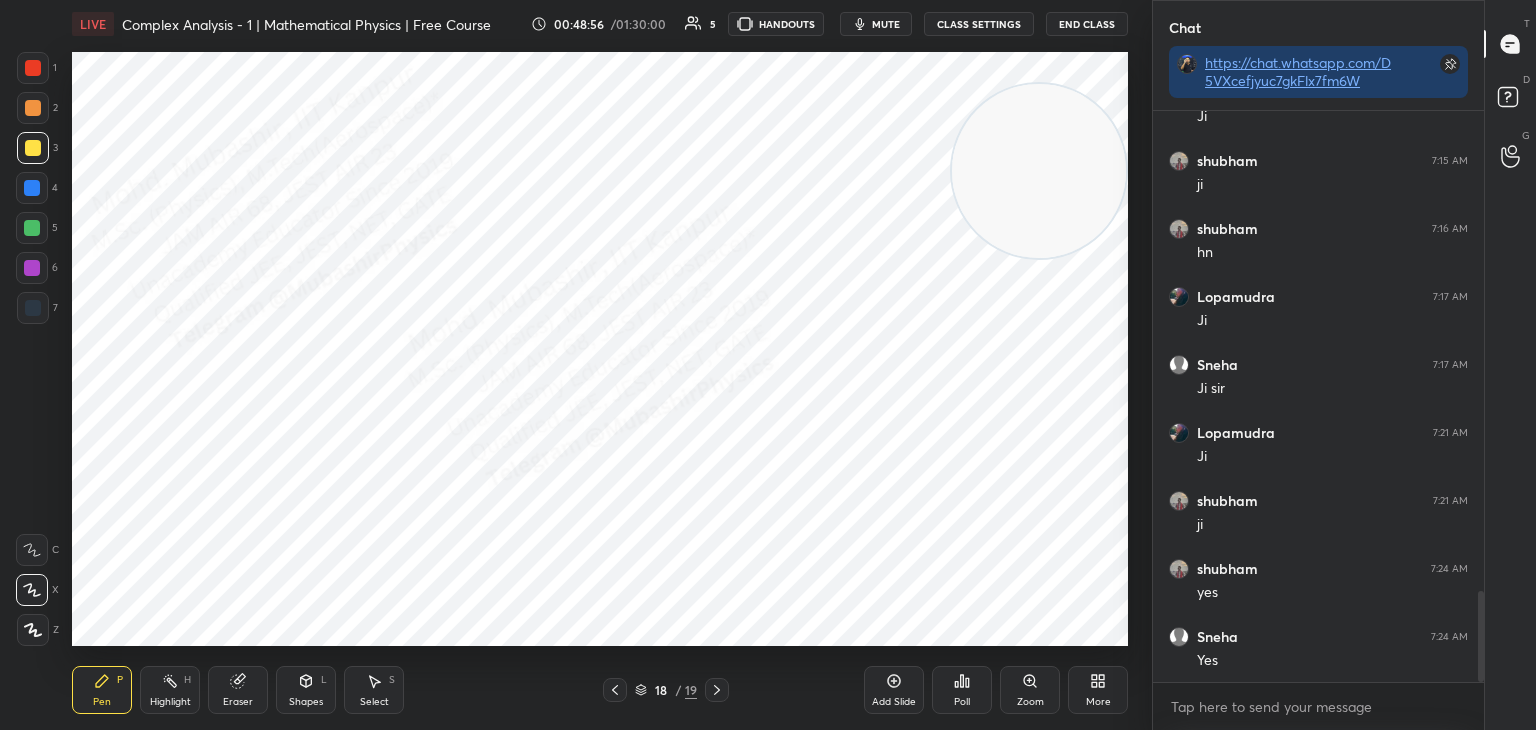 click at bounding box center (32, 228) 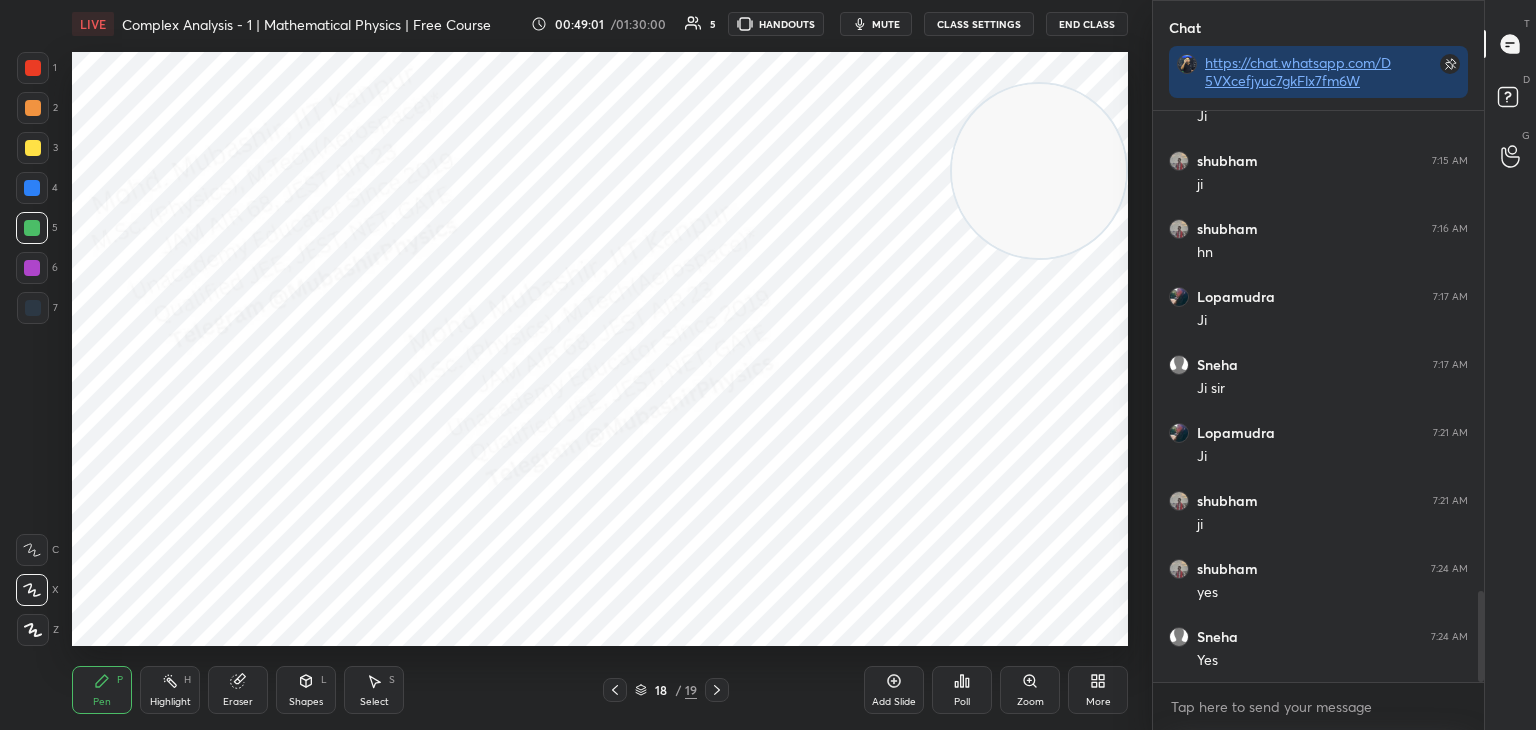 drag, startPoint x: 32, startPoint y: 270, endPoint x: 51, endPoint y: 294, distance: 30.610456 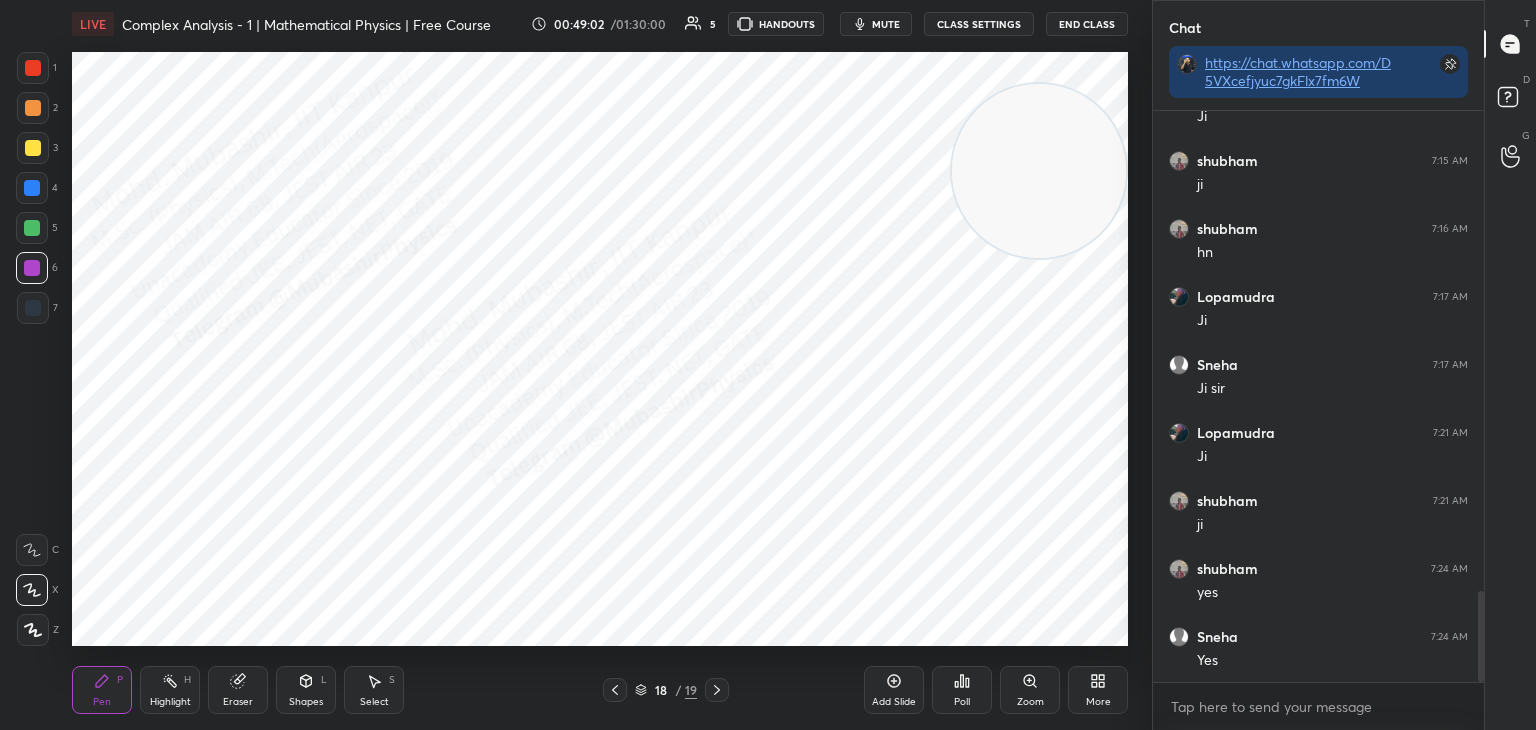click 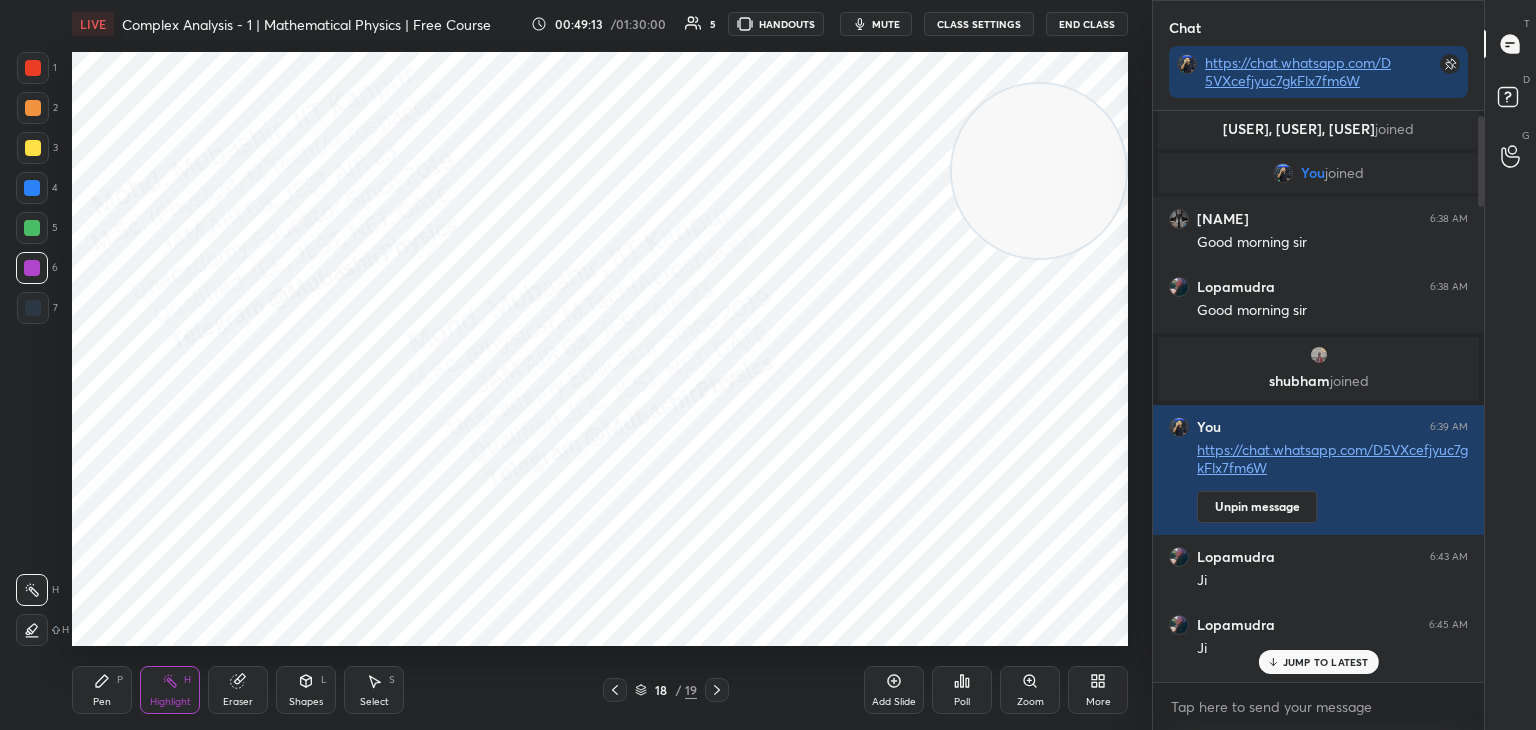 scroll, scrollTop: 0, scrollLeft: 0, axis: both 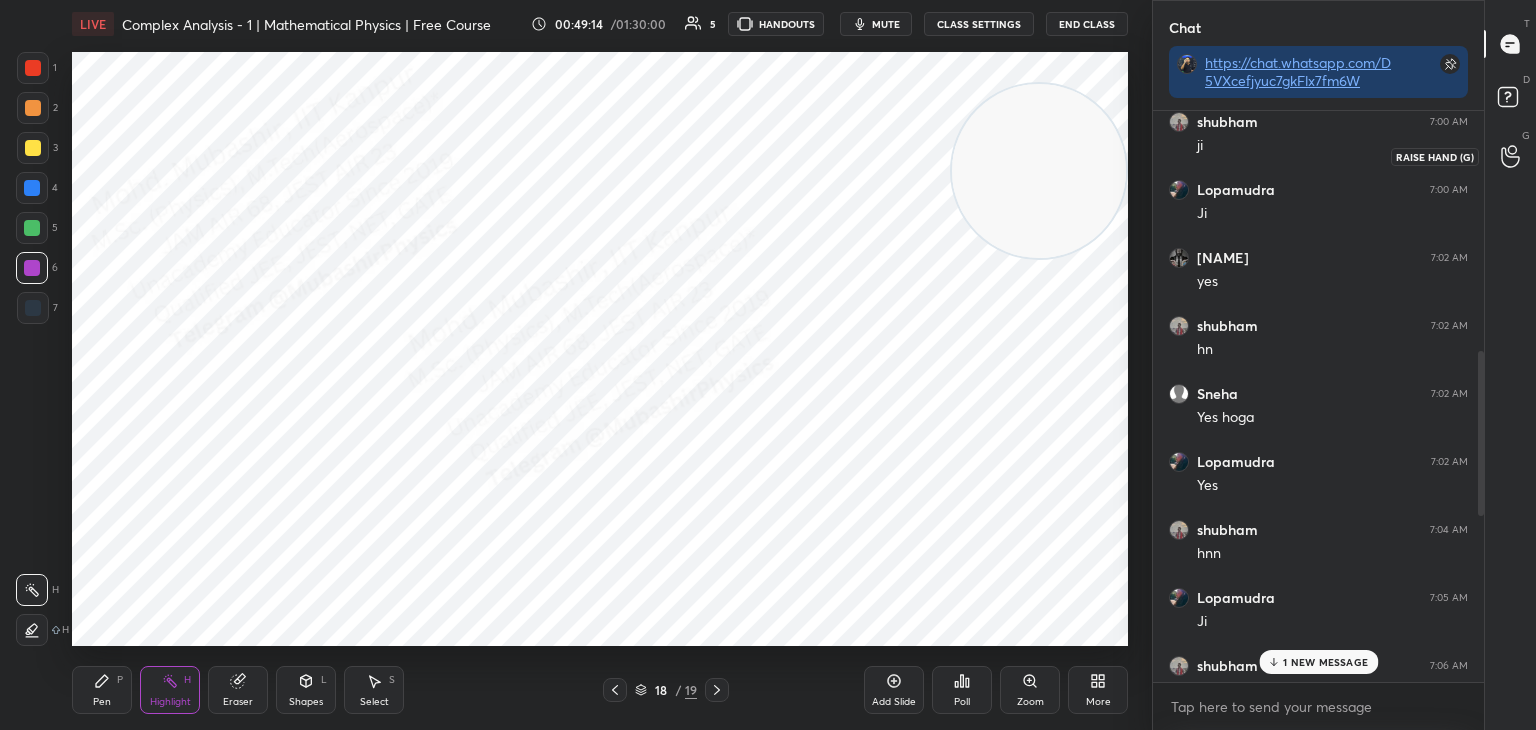 drag, startPoint x: 1479, startPoint y: 598, endPoint x: 1521, endPoint y: 142, distance: 457.9301 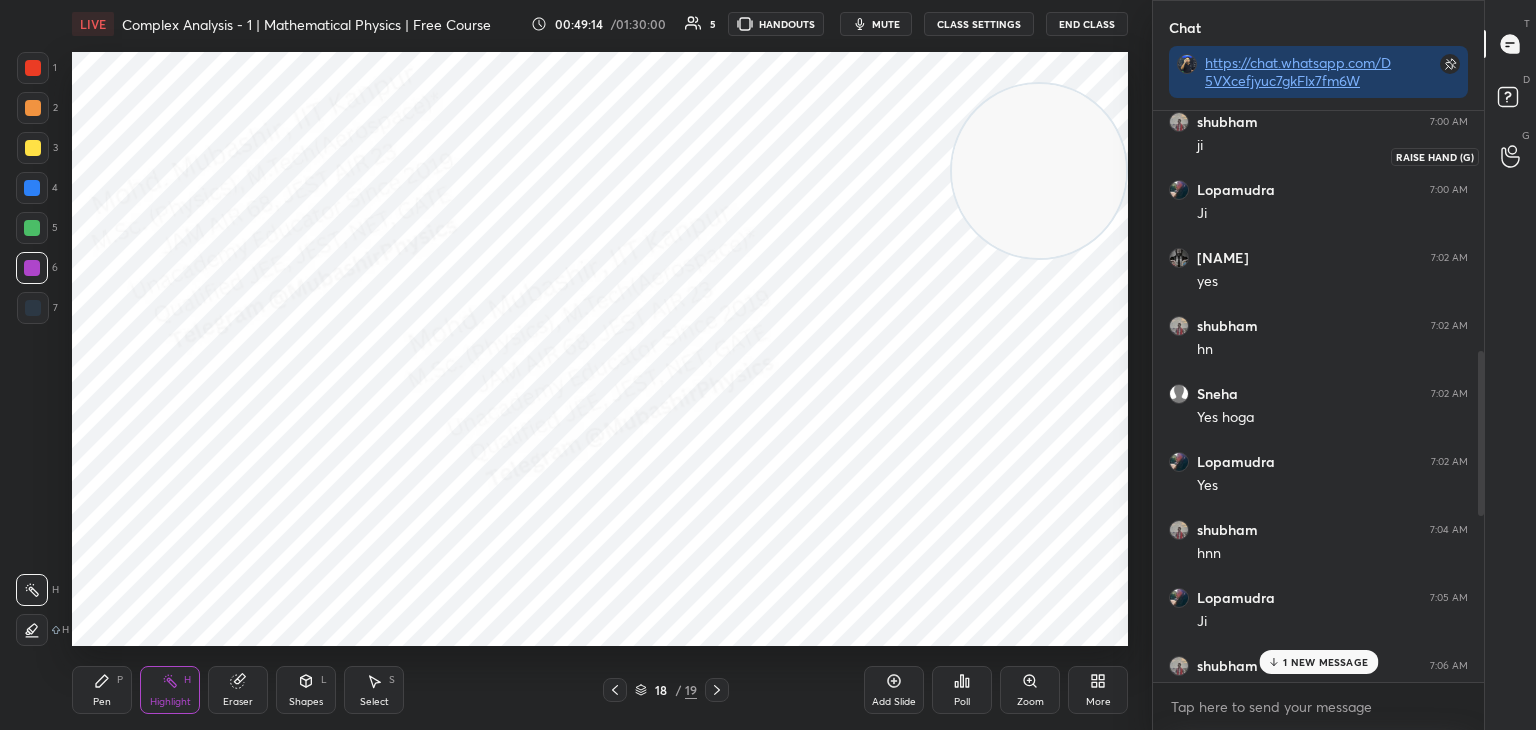 click on "Chat https://chat.whatsapp.com/D5VXcefjyuc7gkFlx7fm6W [NAME] [TIME] AM Ji [NAME] [TIME] AM Ji [NAME] [TIME] AM ji [NAME] [TIME] AM Ni follow karega [NAME] [TIME] AM No [NAME] [TIME] AM hnn [NAME] [TIME] AM Ji [NAME] [TIME] AM Ji [NAME] [TIME] AM ni [NAME] [TIME] AM no [NAME] [TIME] AM ji [NAME] [TIME] AM Ji [NAME] [TIME] AM yes [NAME] [TIME] AM hn [NAME] [TIME] AM Yes hoga [NAME] [TIME] AM Yes [NAME] [TIME] AM hnn [NAME] [TIME] AM Ji [NAME] [TIME] AM Yes [NAME] [TIME] AM Yes 1 NEW MESSAGE Enable hand raising Enable raise hand to speak to learners. Once enabled, chat will be turned off temporarily. Enable x   Doubts asked by learners will show up here NEW DOUBTS ASKED No one has raised a hand yet Can't raise hand Looks like educator just invited you to speak. Please wait before you can raise your hand again. Got it T Messages (T) D Doubts (D) G Raise Hand (G)" at bounding box center (1344, 365) 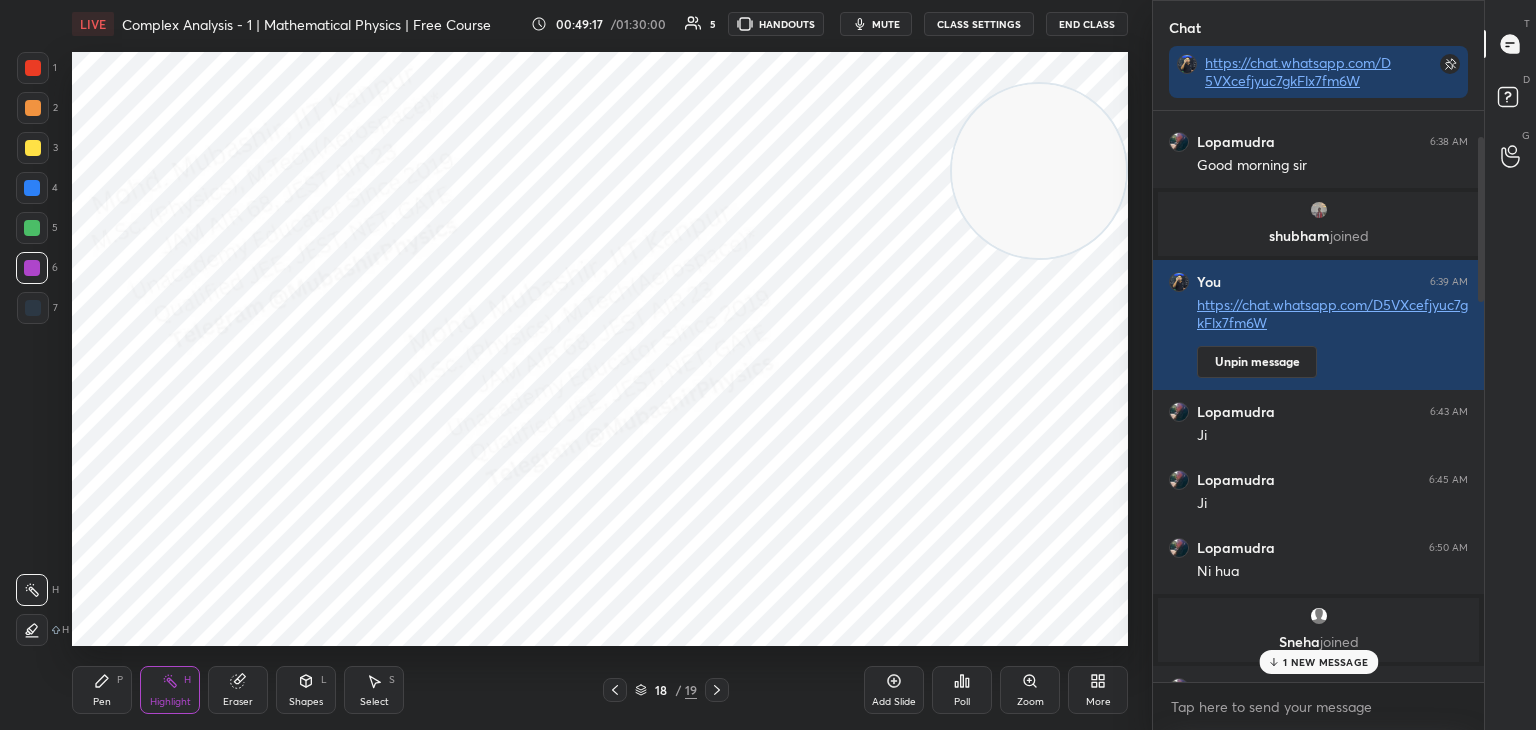 scroll, scrollTop: 161, scrollLeft: 0, axis: vertical 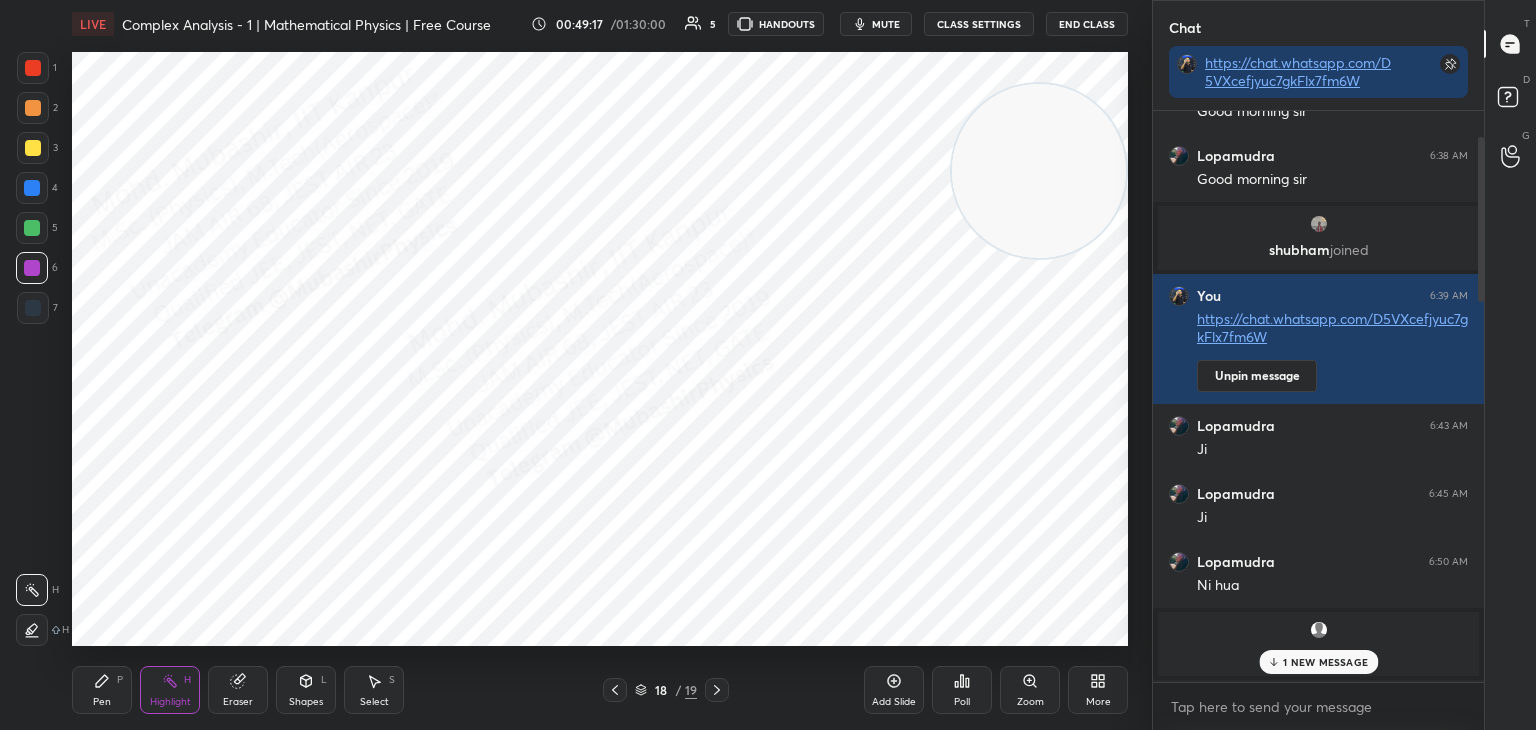 drag, startPoint x: 1477, startPoint y: 446, endPoint x: 1483, endPoint y: 93, distance: 353.051 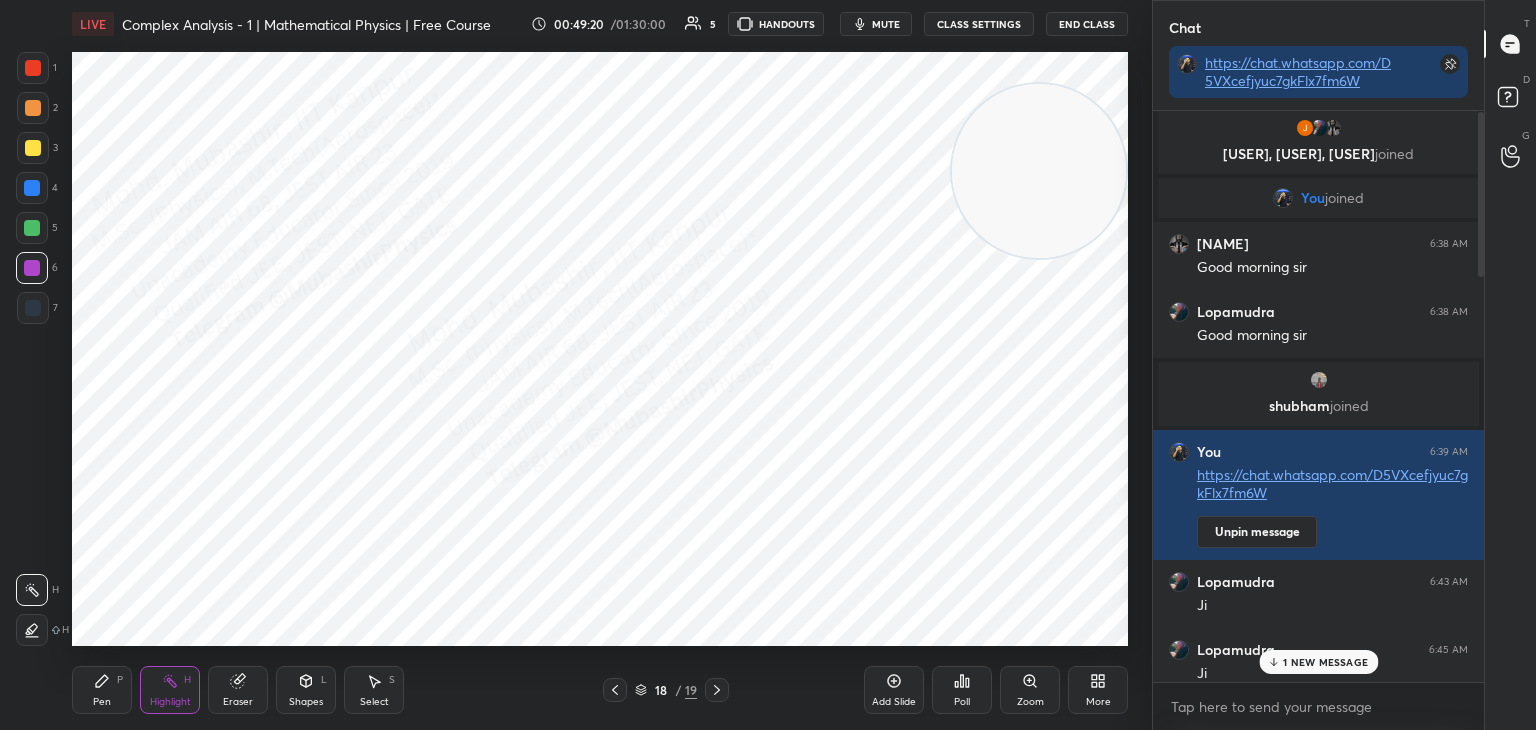scroll, scrollTop: 0, scrollLeft: 0, axis: both 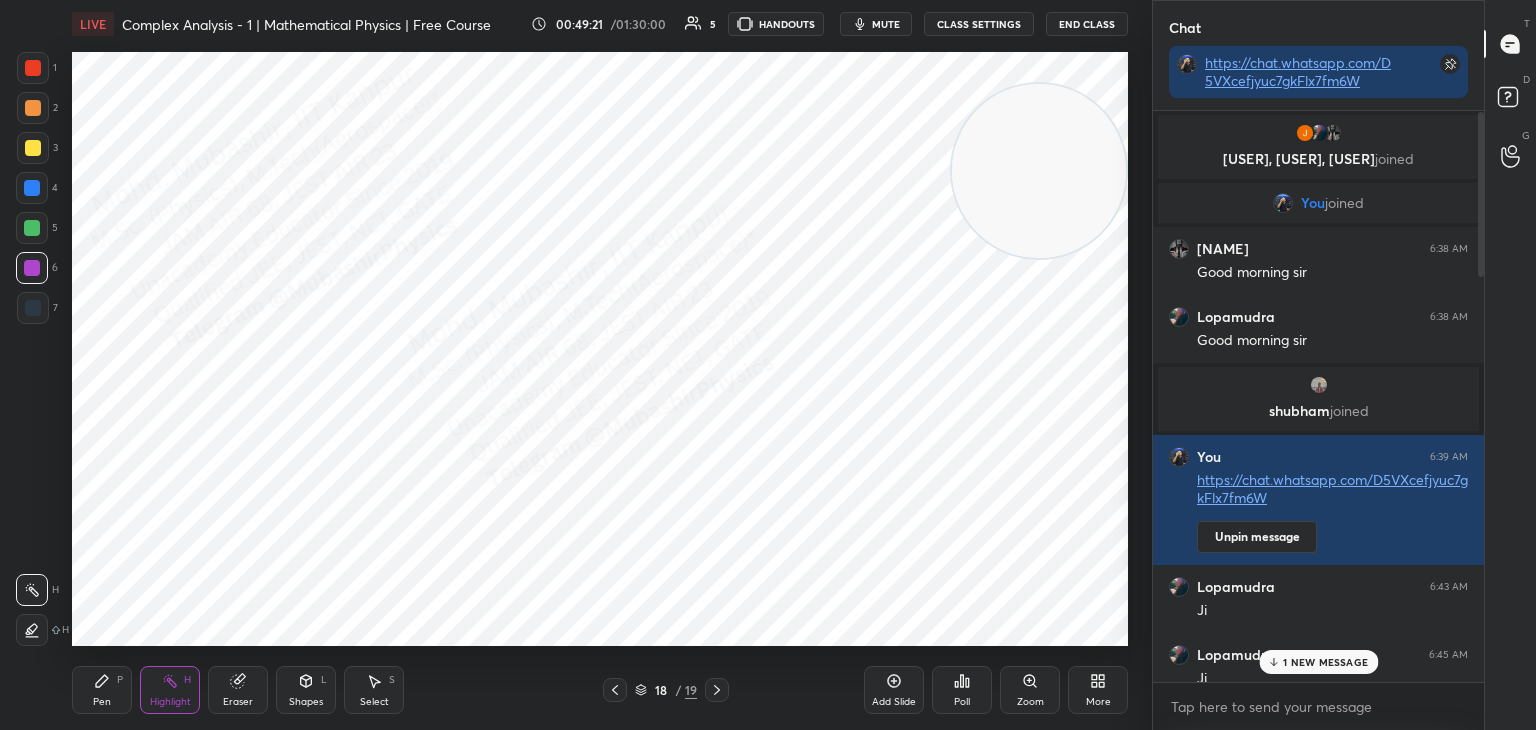 drag, startPoint x: 1480, startPoint y: 166, endPoint x: 1480, endPoint y: 93, distance: 73 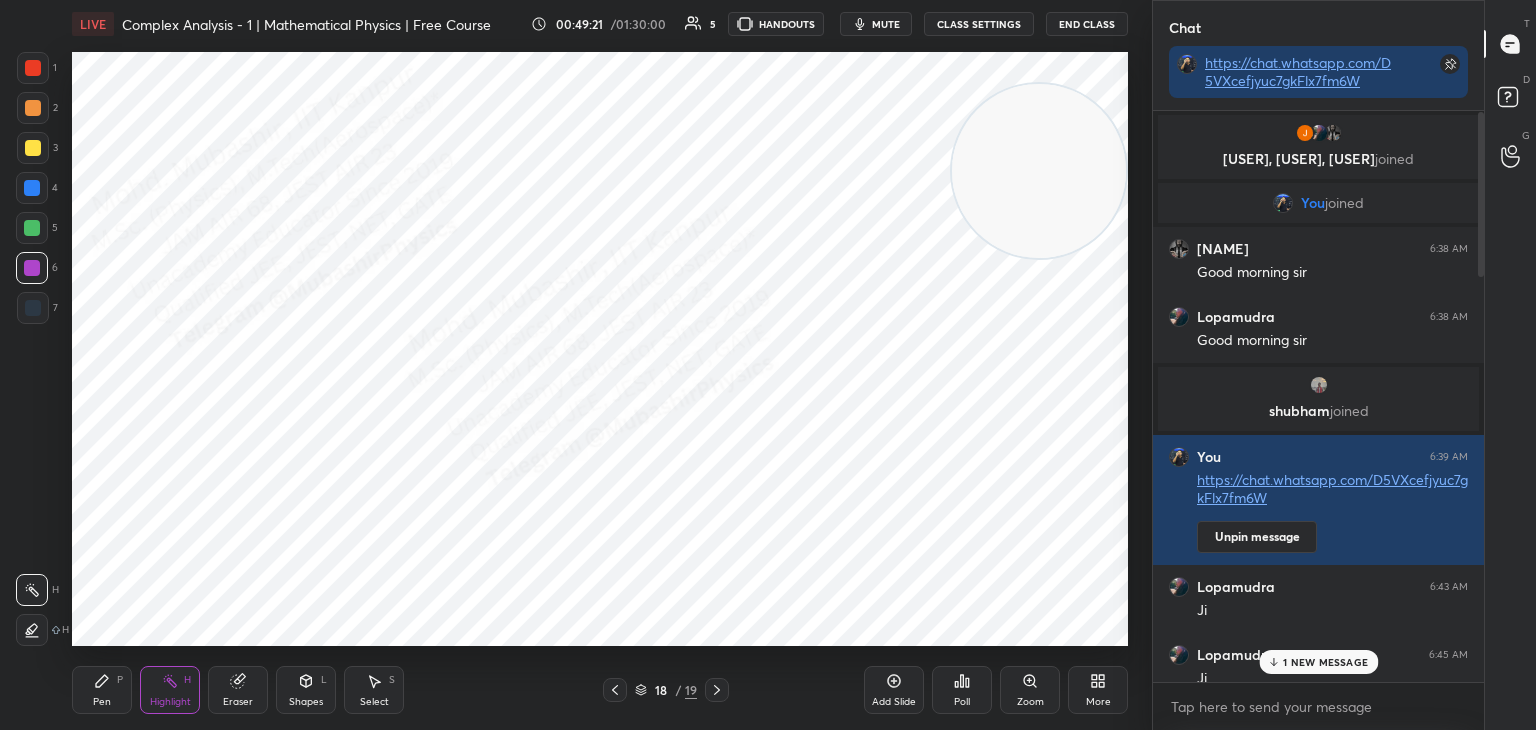 click on "Chat https://chat.whatsapp.com/D5VXcefjyuc7gkFlx7fm6W [FIRST]..., [FIRST], [FIRST]  joined You  joined [FIRST] [TIME] AM Good morning sir [FIRST] [TIME] AM Good morning sir [FIRST]  joined You [TIME] https://chat.whatsapp.com/D5VXcefjyuc7gkFlx7fm6W Unpin message [FIRST] [TIME] AM Ji [FIRST] [TIME] AM Ji [FIRST] [TIME] AM Ni hua 1 NEW MESSAGE Enable hand raising Enable raise hand to speak to learners. Once enabled, chat will be turned off temporarily. Enable x Doubts asked by learners will show up here NEW DOUBTS ASKED No one has raised a hand yet Can't raise hand Looks like educator just invited you to speak. Please wait before you can raise your hand again. Got it T Messages (T) D Doubts (D) G Raise Hand (G)" at bounding box center (1344, 365) 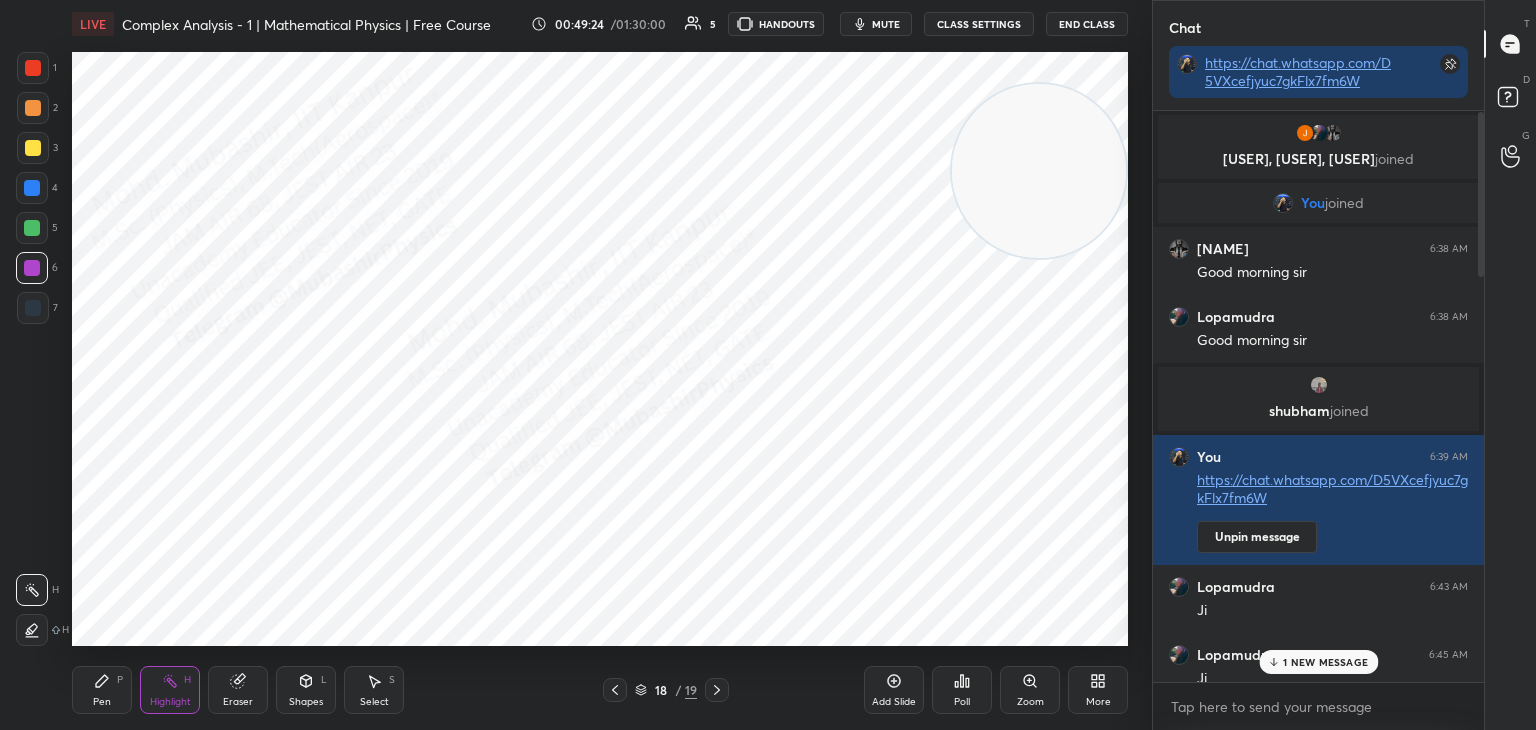 click on "1 NEW MESSAGE" at bounding box center (1325, 662) 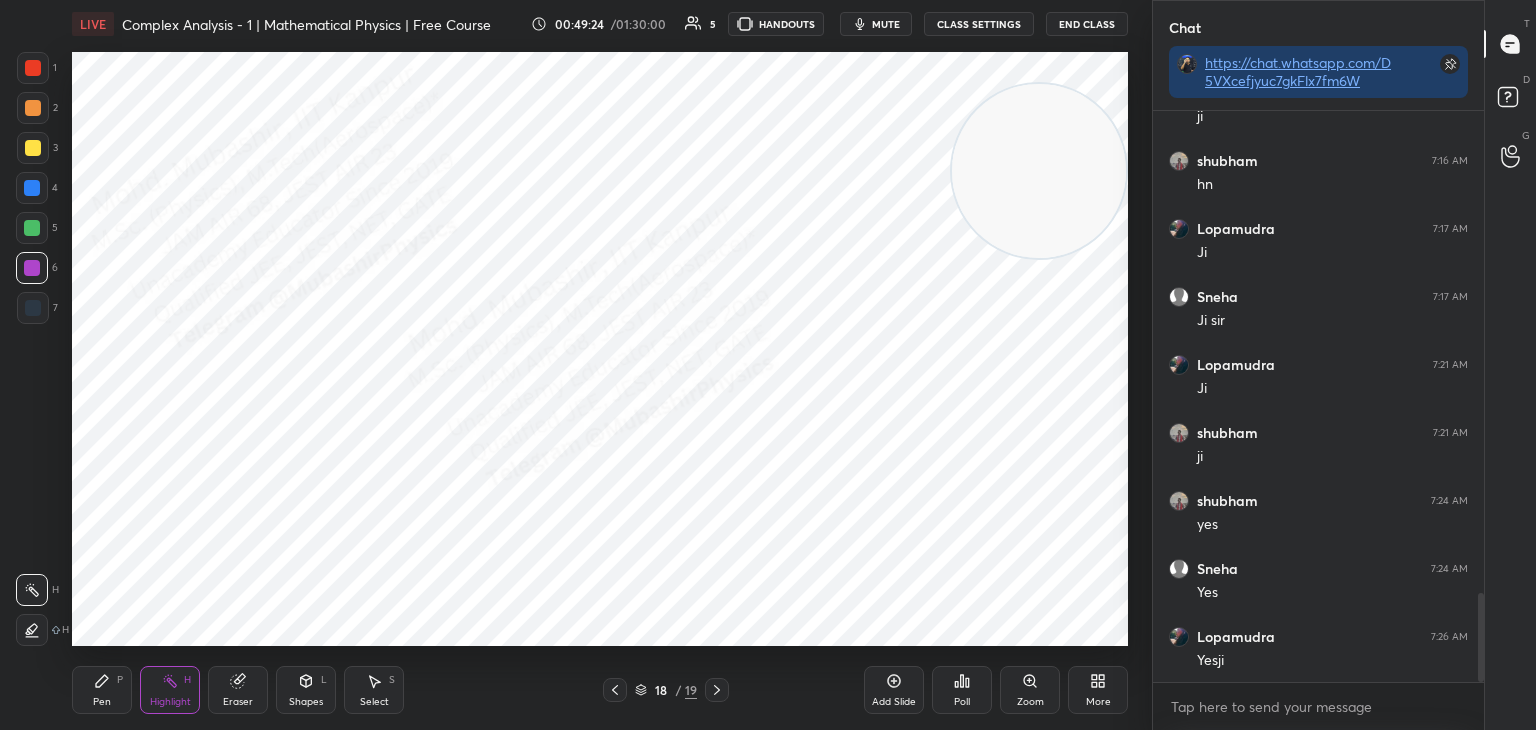 scroll, scrollTop: 3150, scrollLeft: 0, axis: vertical 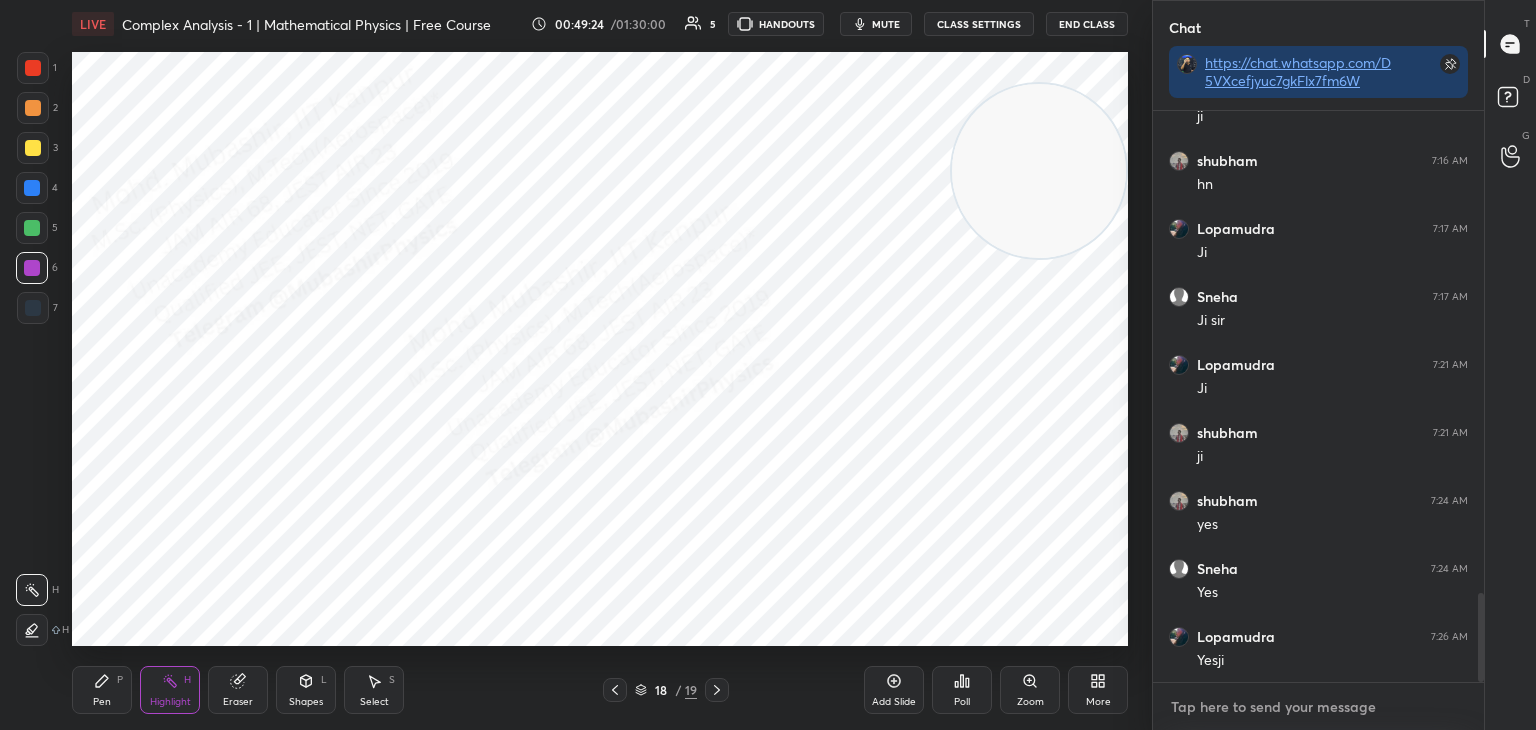 click at bounding box center [1318, 707] 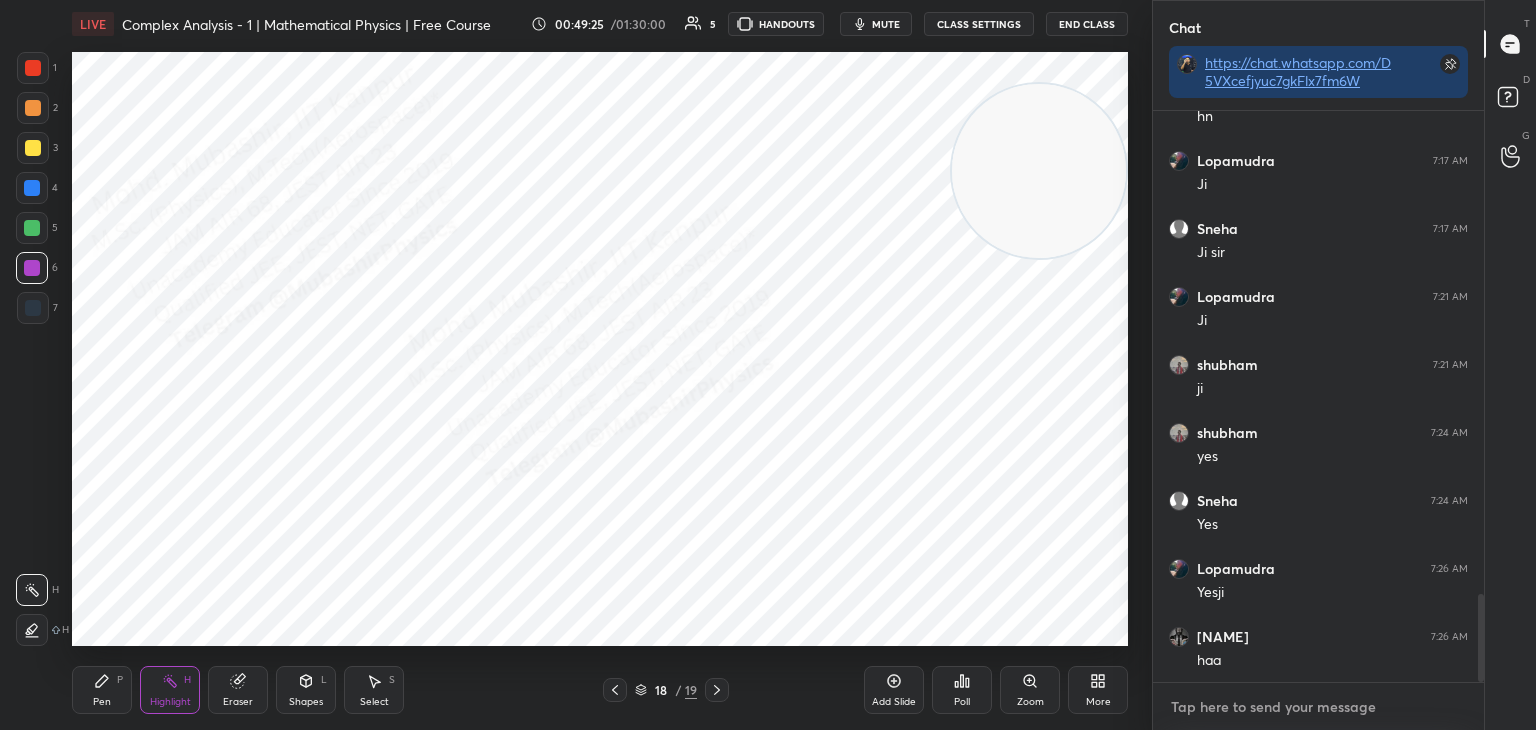 click at bounding box center (1318, 707) 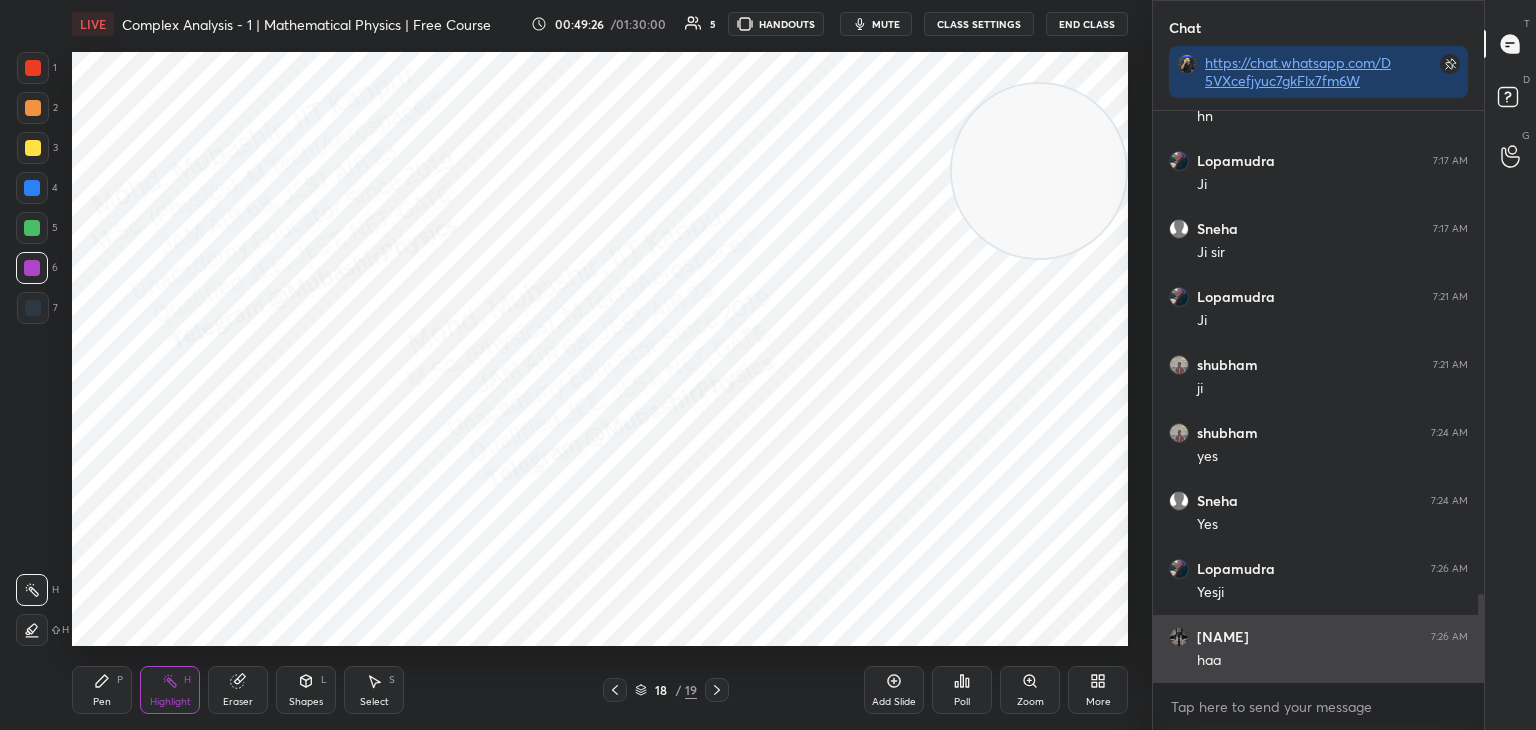 click at bounding box center [1183, 637] 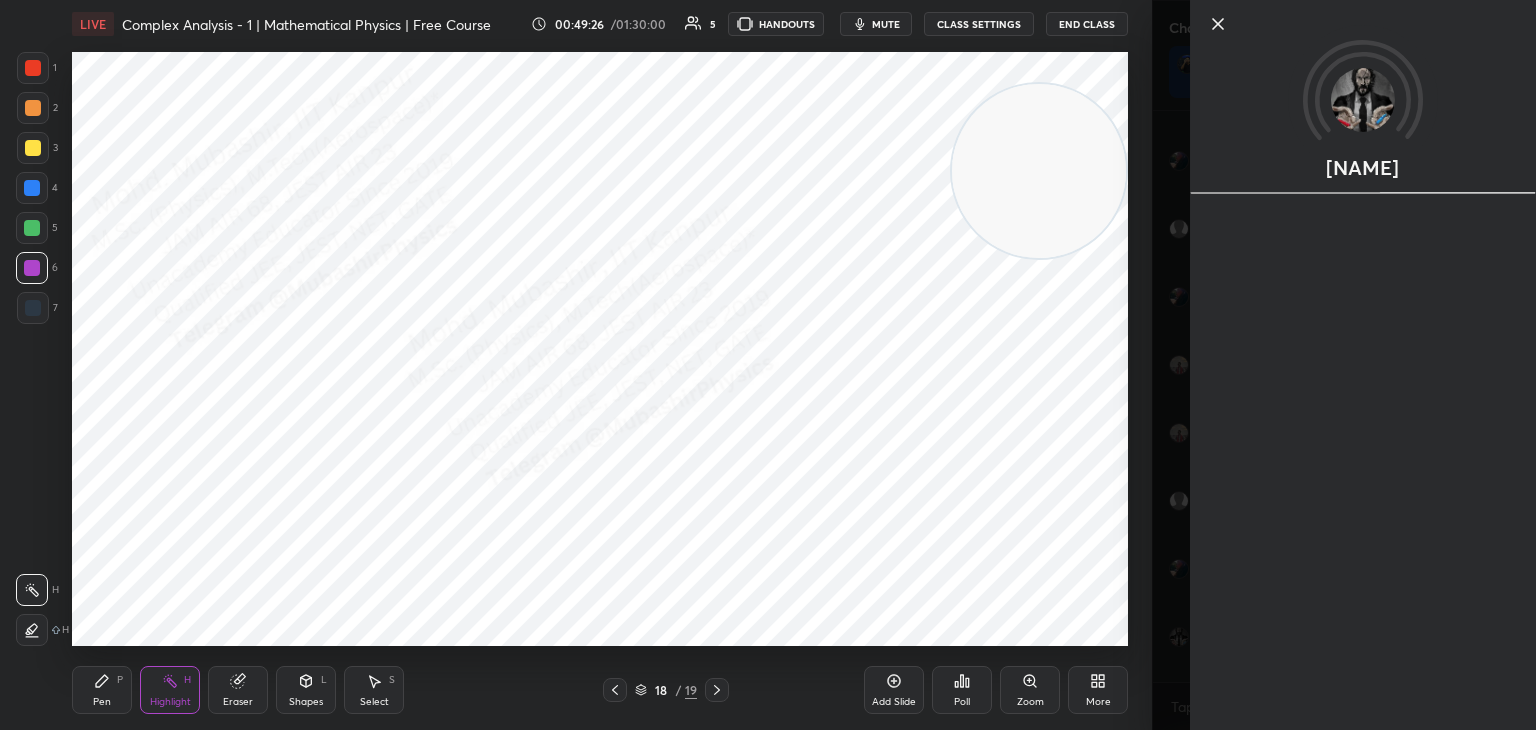 click on "1 2 3 4 5 6 7 C X Z C X Z E E Erase all   H H LIVE Complex Analysis - 1 | Mathematical Physics | Free Course 00:49:26 /  01:30:00 5 HANDOUTS mute CLASS SETTINGS End Class Setting up your live class Poll for   secs No correct answer Start poll Back Complex Analysis - 1 | Mathematical Physics | Free Course Mohd Mubashir Pen P Highlight H Eraser Shapes L Select S 18 / 19 Add Slide Poll Zoom More" at bounding box center (576, 365) 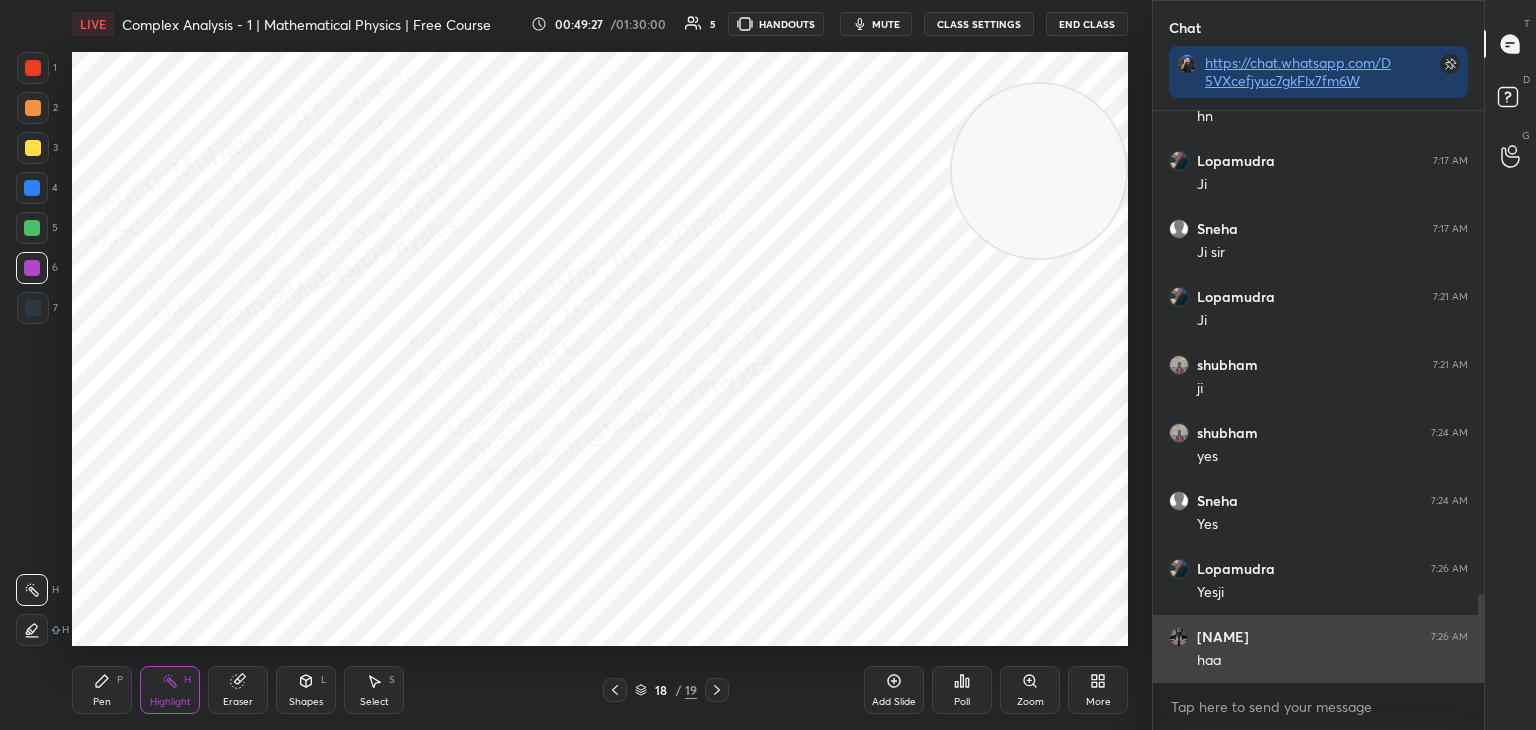 click on "[PERSON] [TIME] haa" at bounding box center [1318, 649] 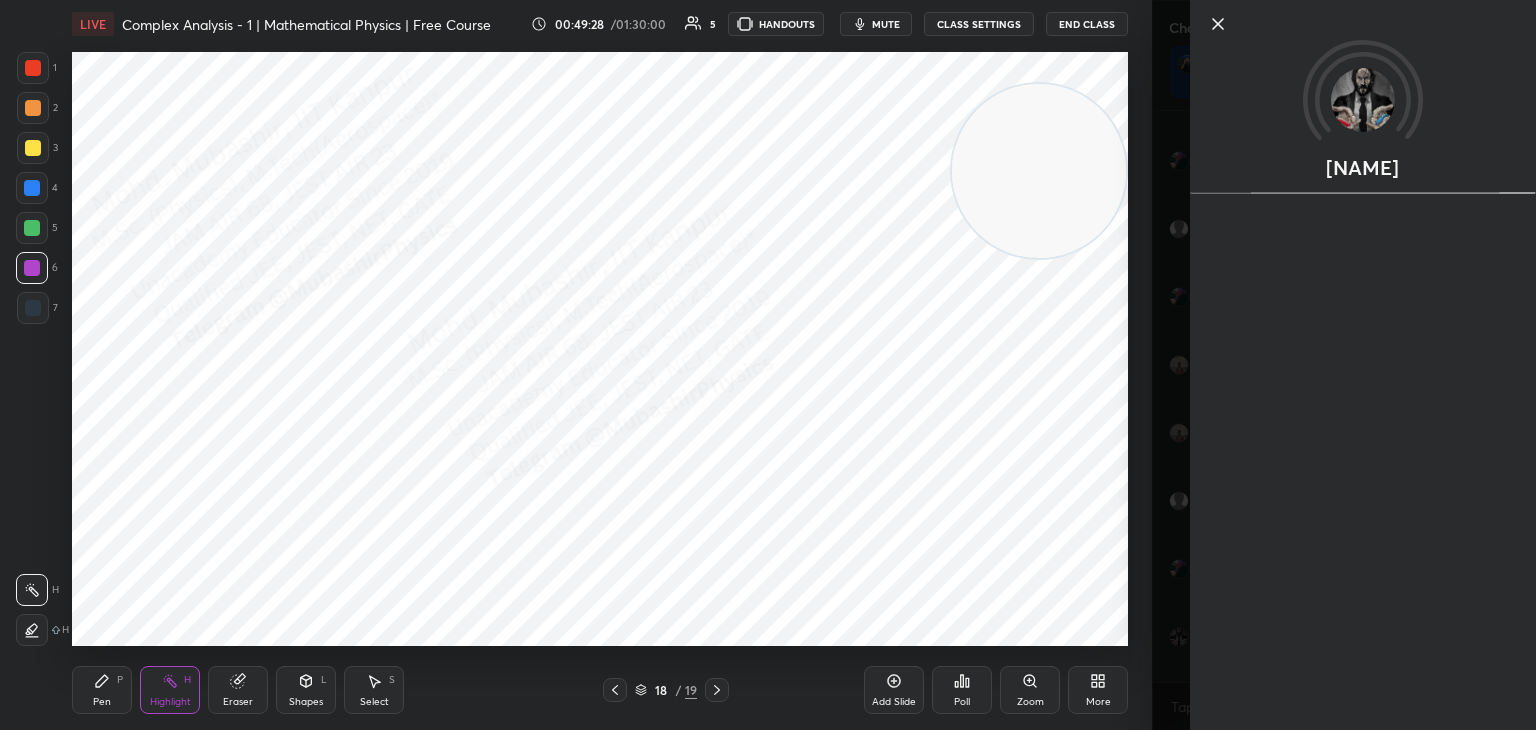 click on "Setting up your live class Poll for   secs No correct answer Start poll" at bounding box center (600, 349) 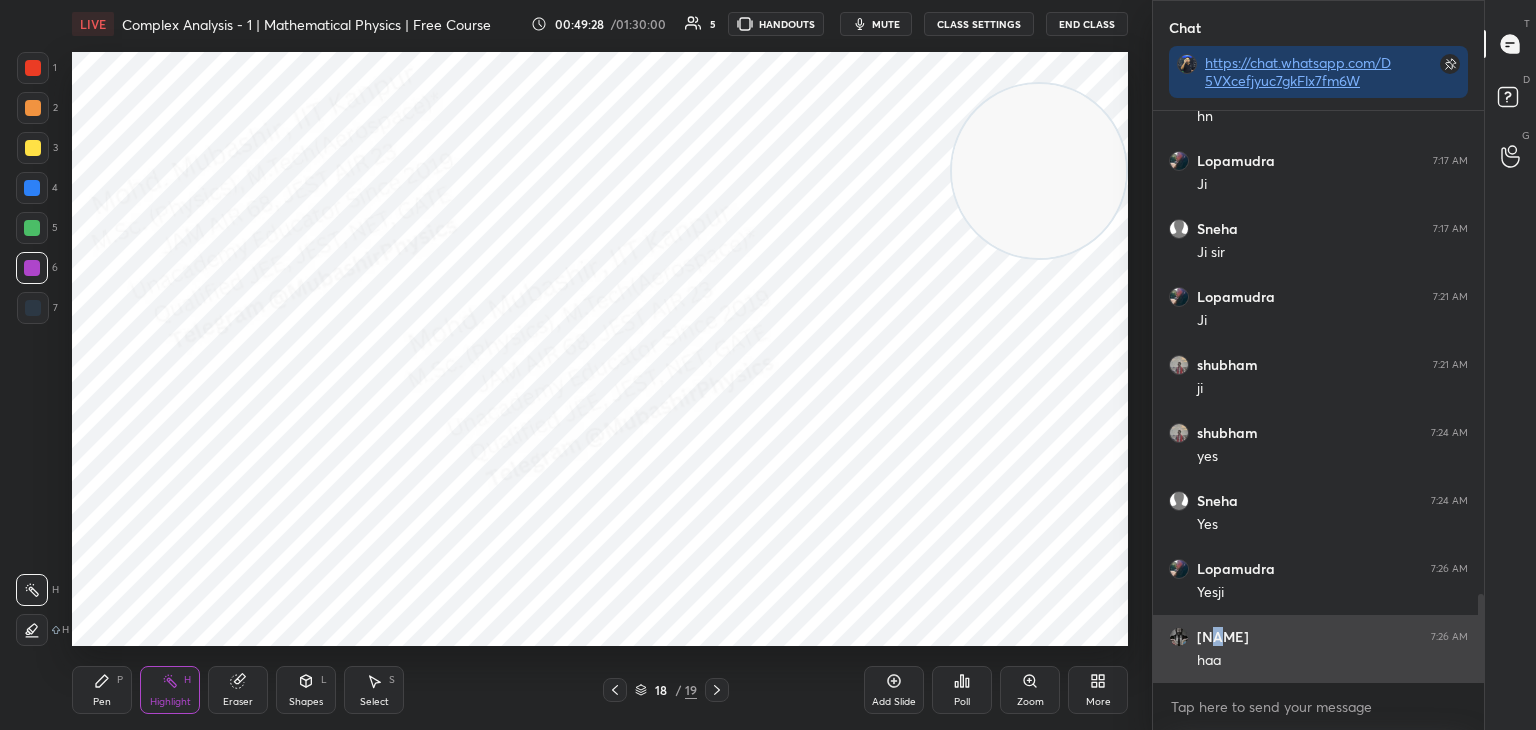 click on "haa" at bounding box center [1332, 661] 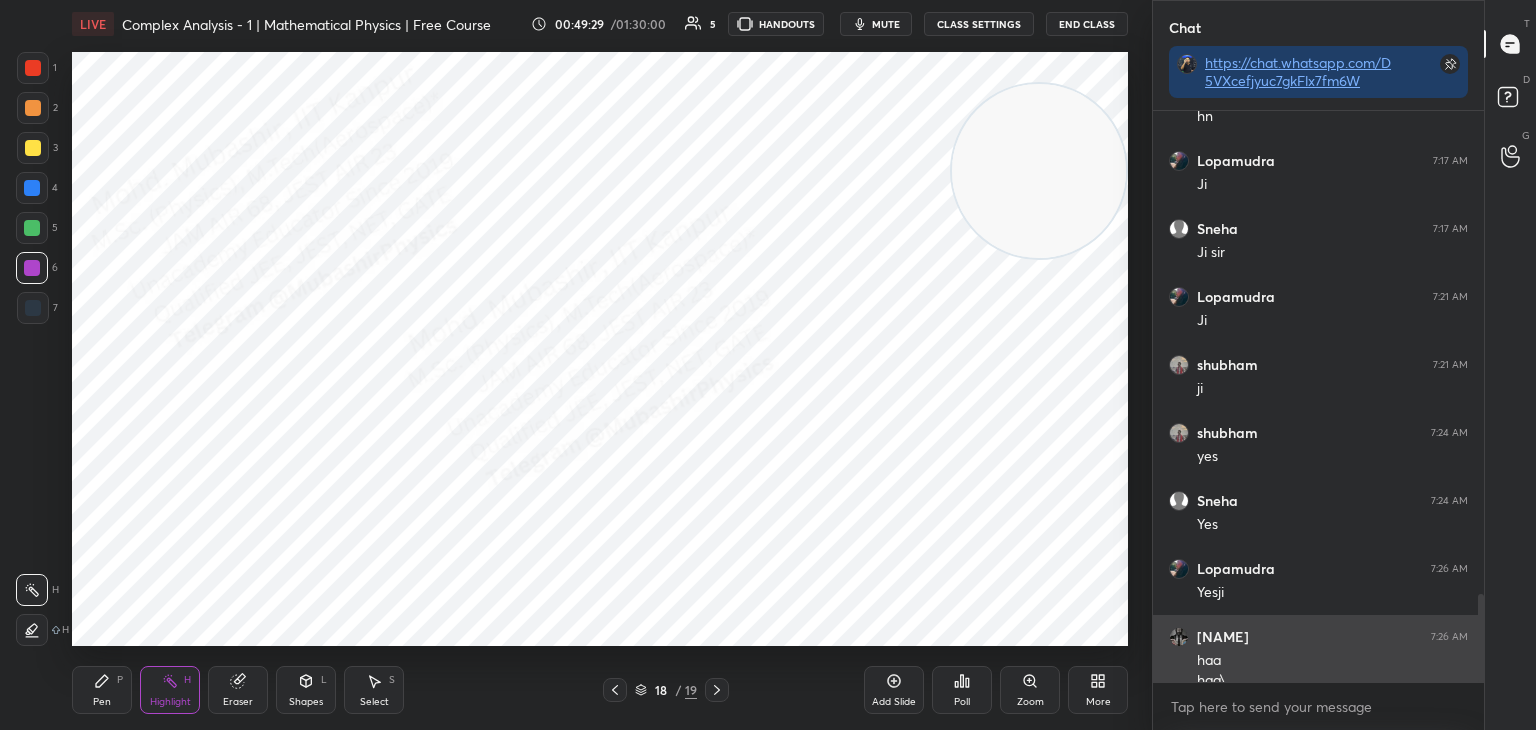 scroll, scrollTop: 3170, scrollLeft: 0, axis: vertical 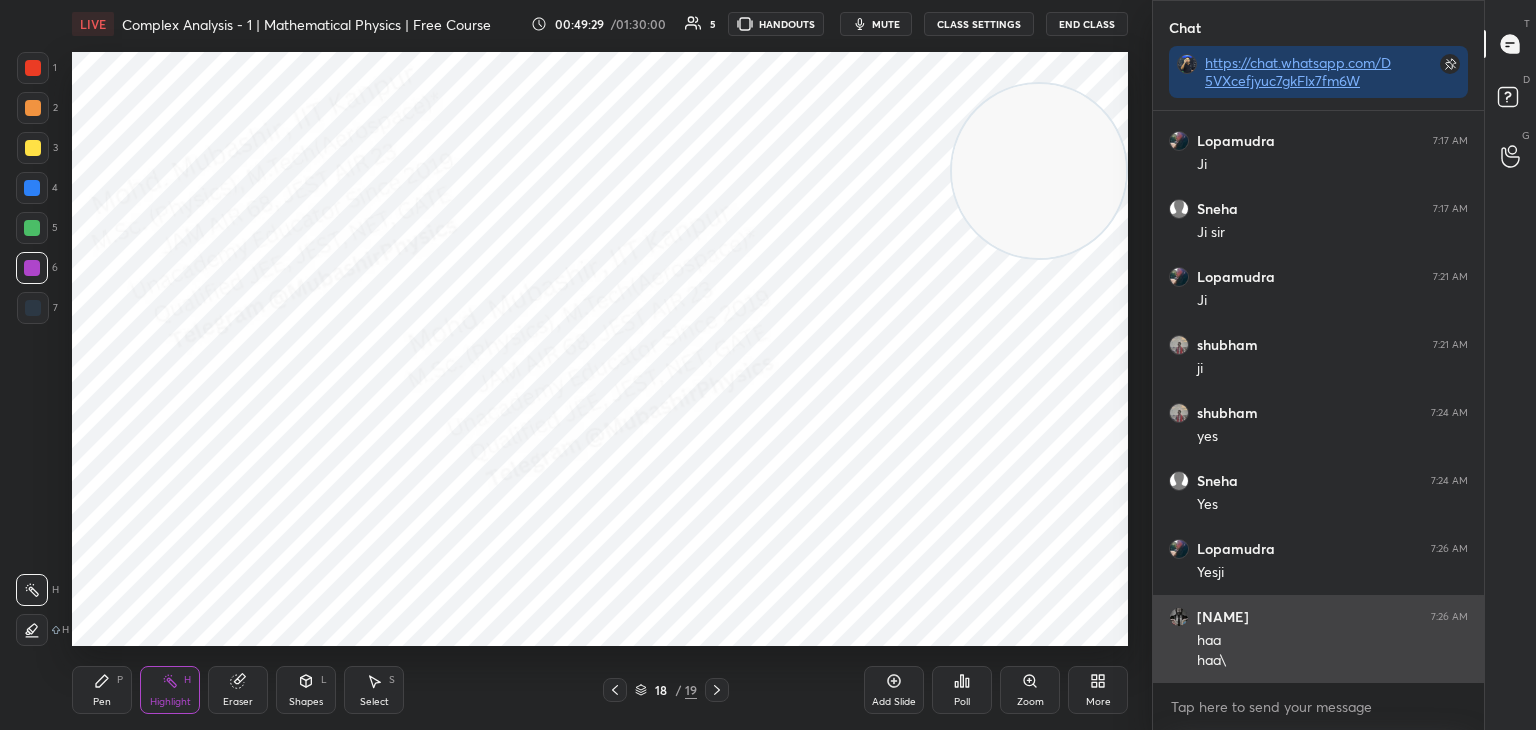 click on "haa\" at bounding box center (1332, 661) 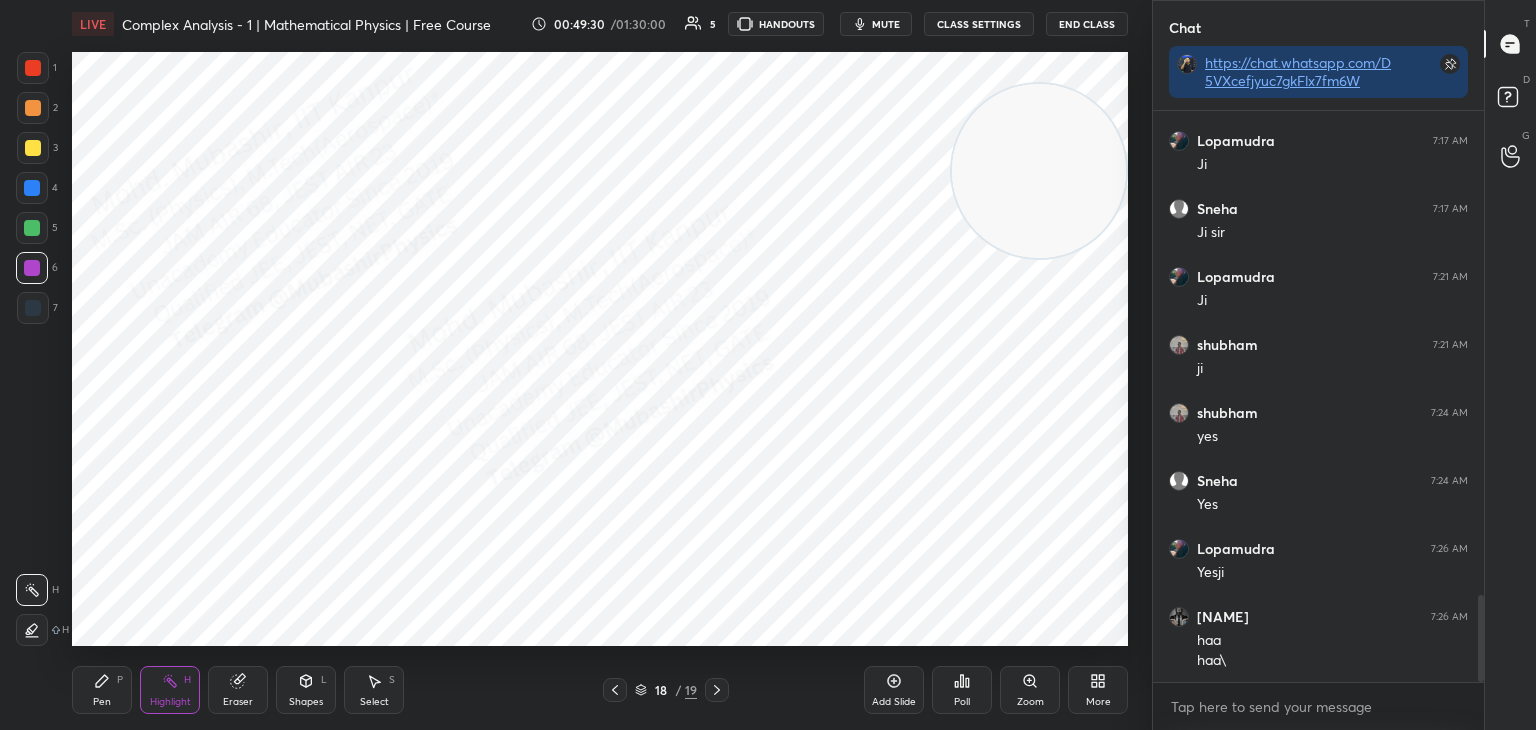 click on "haa" at bounding box center (1332, 641) 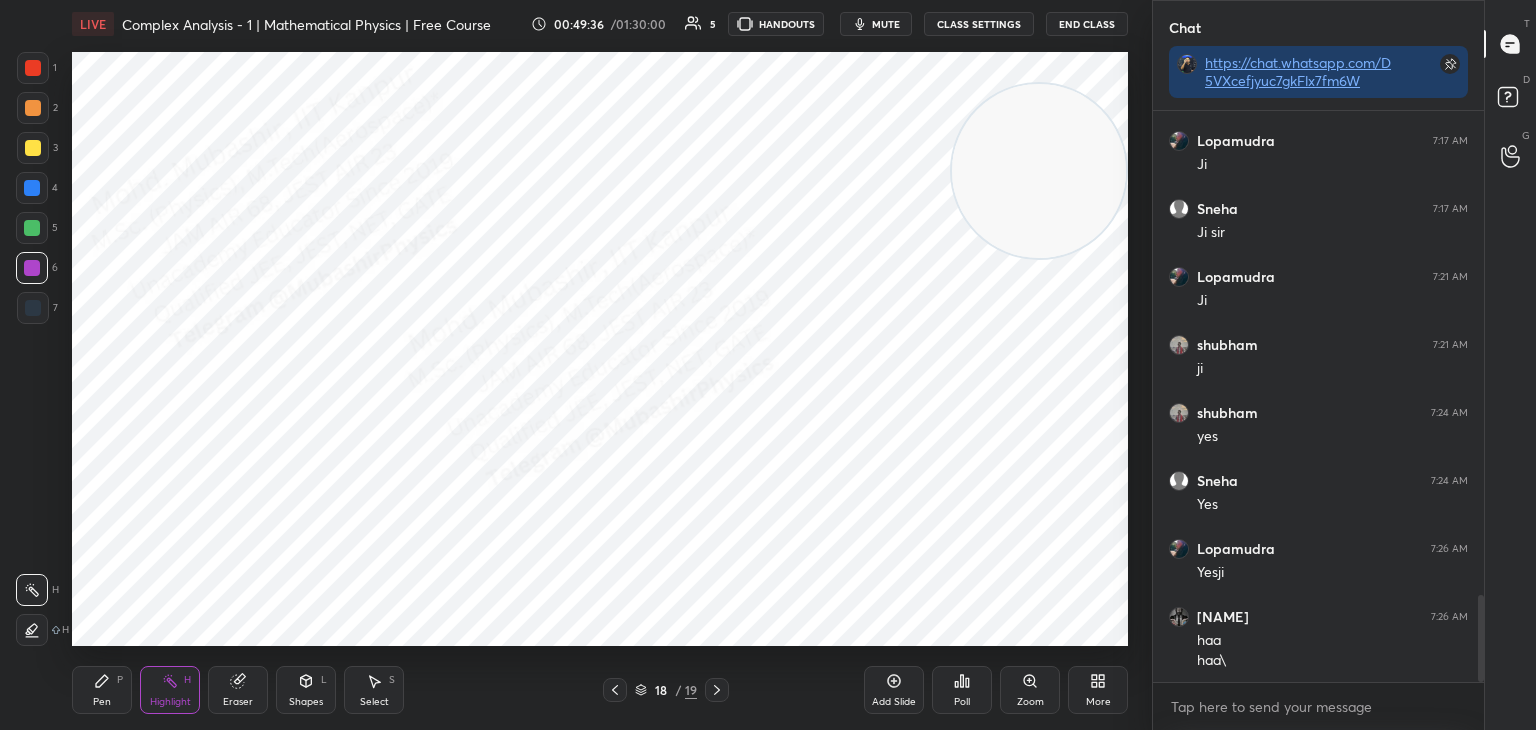 click 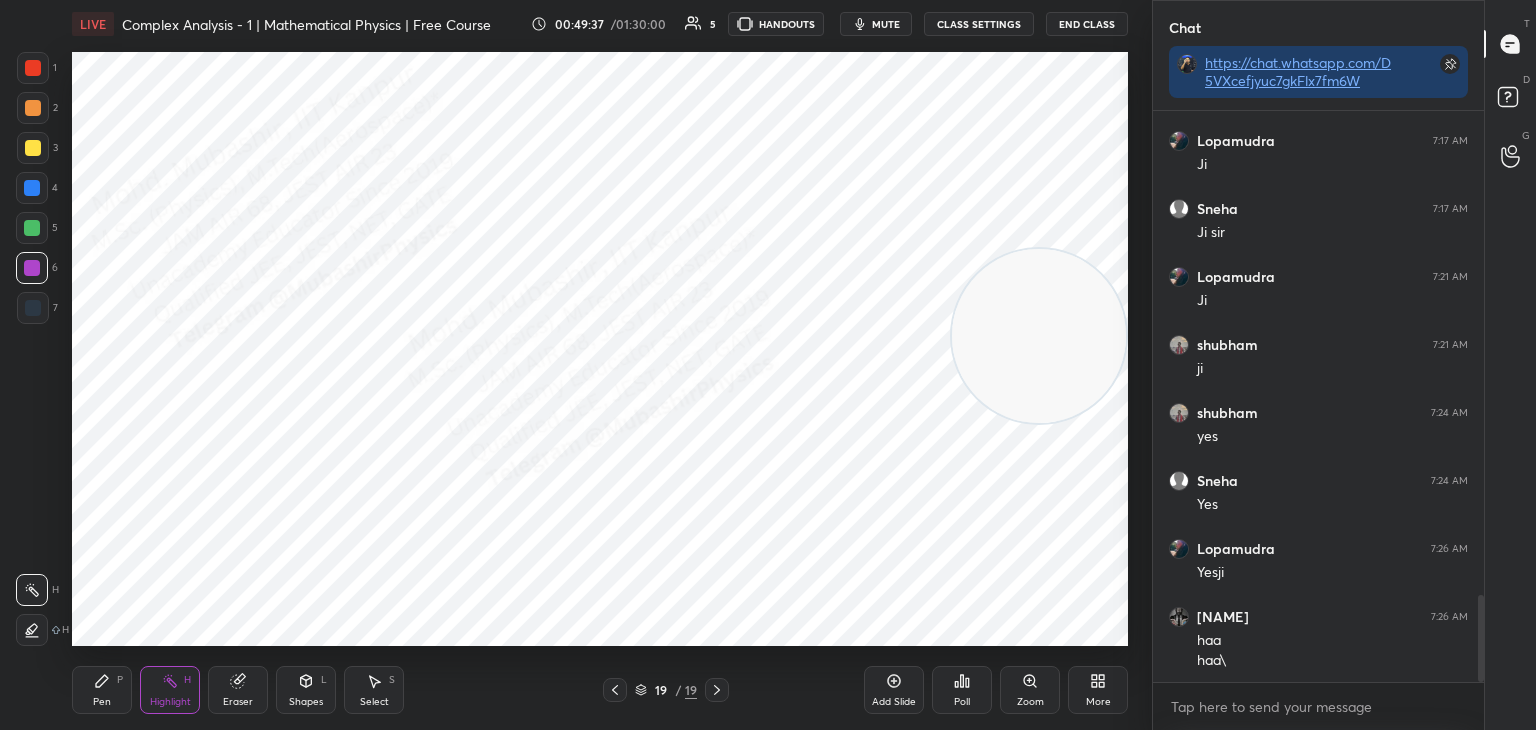 drag, startPoint x: 1069, startPoint y: 326, endPoint x: 1084, endPoint y: 585, distance: 259.434 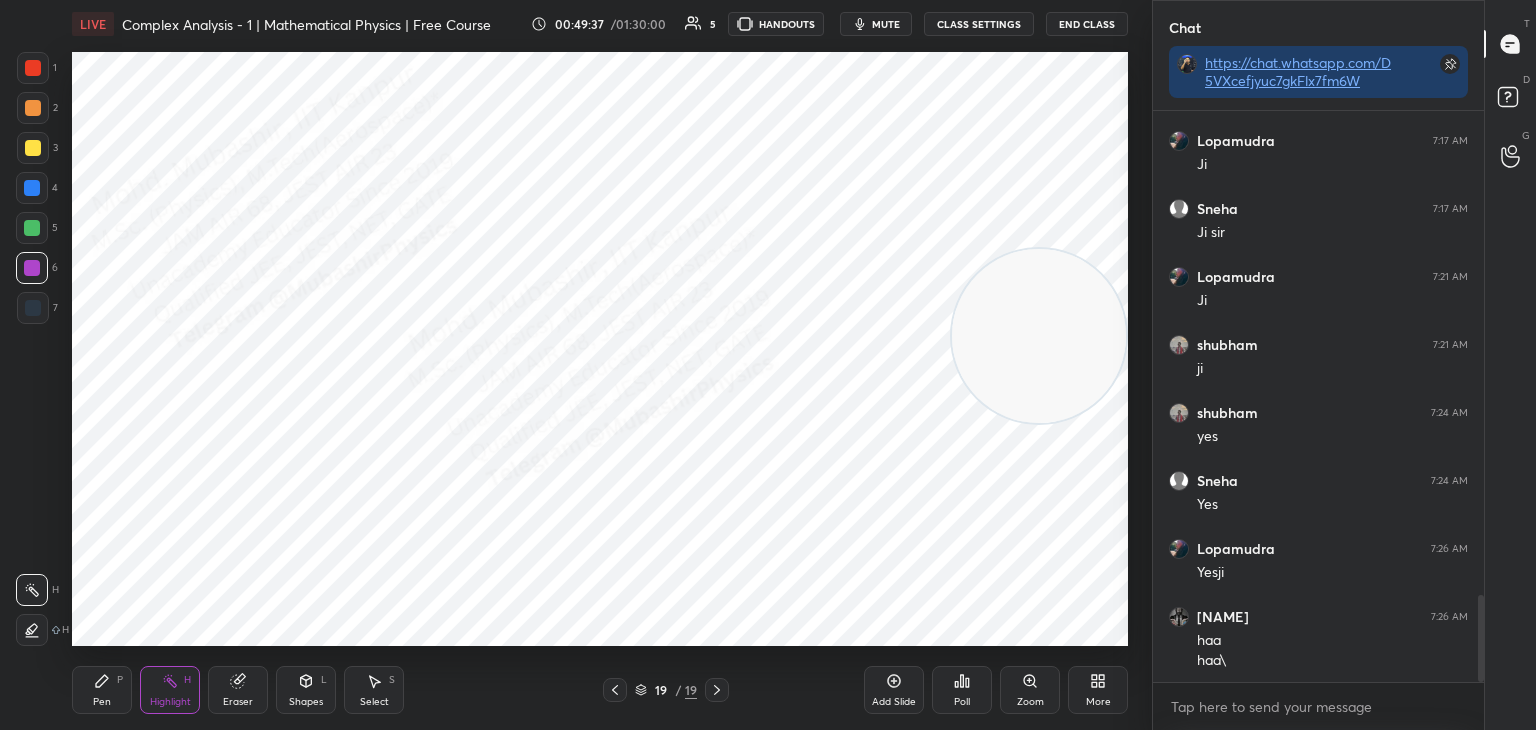 click at bounding box center (1039, 336) 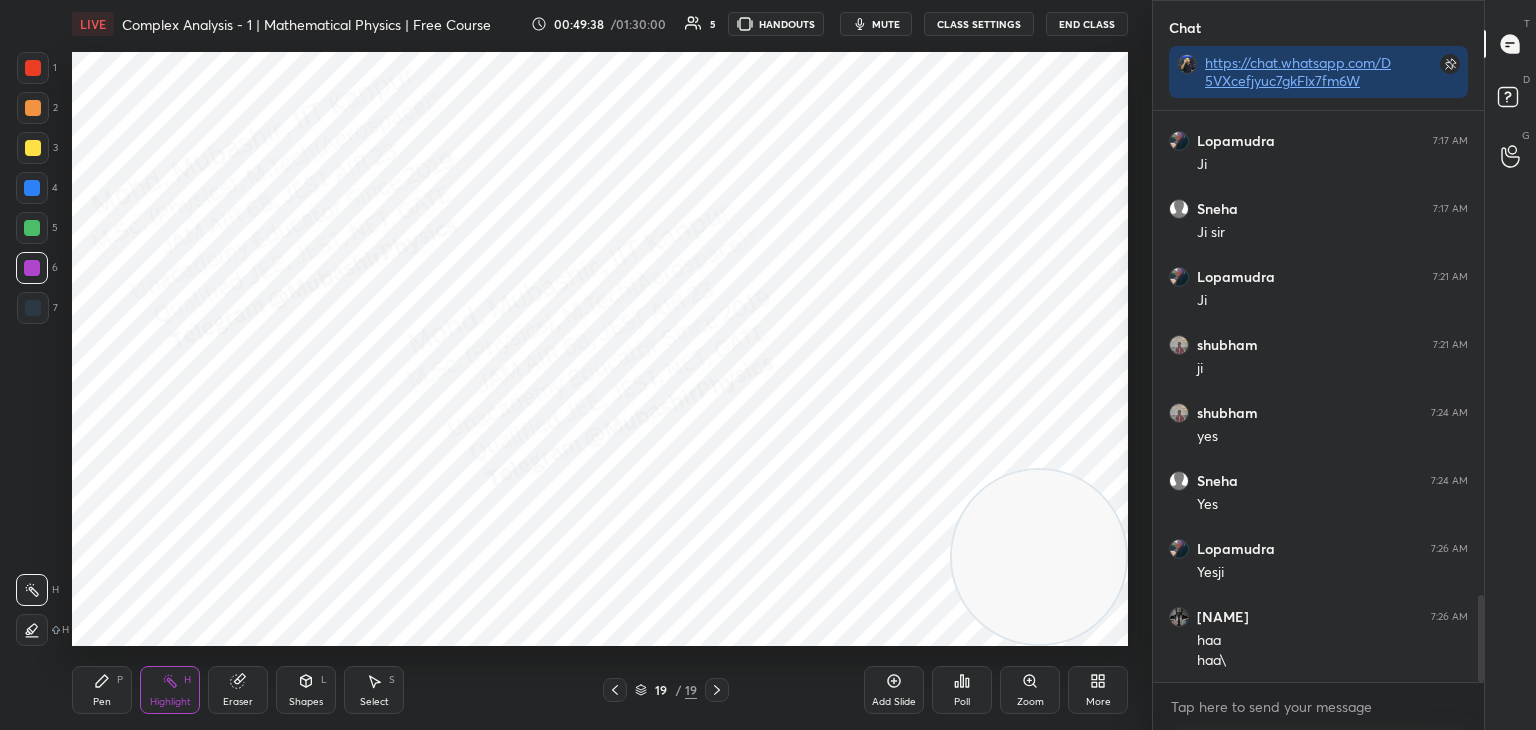 drag, startPoint x: 93, startPoint y: 704, endPoint x: 53, endPoint y: 257, distance: 448.78613 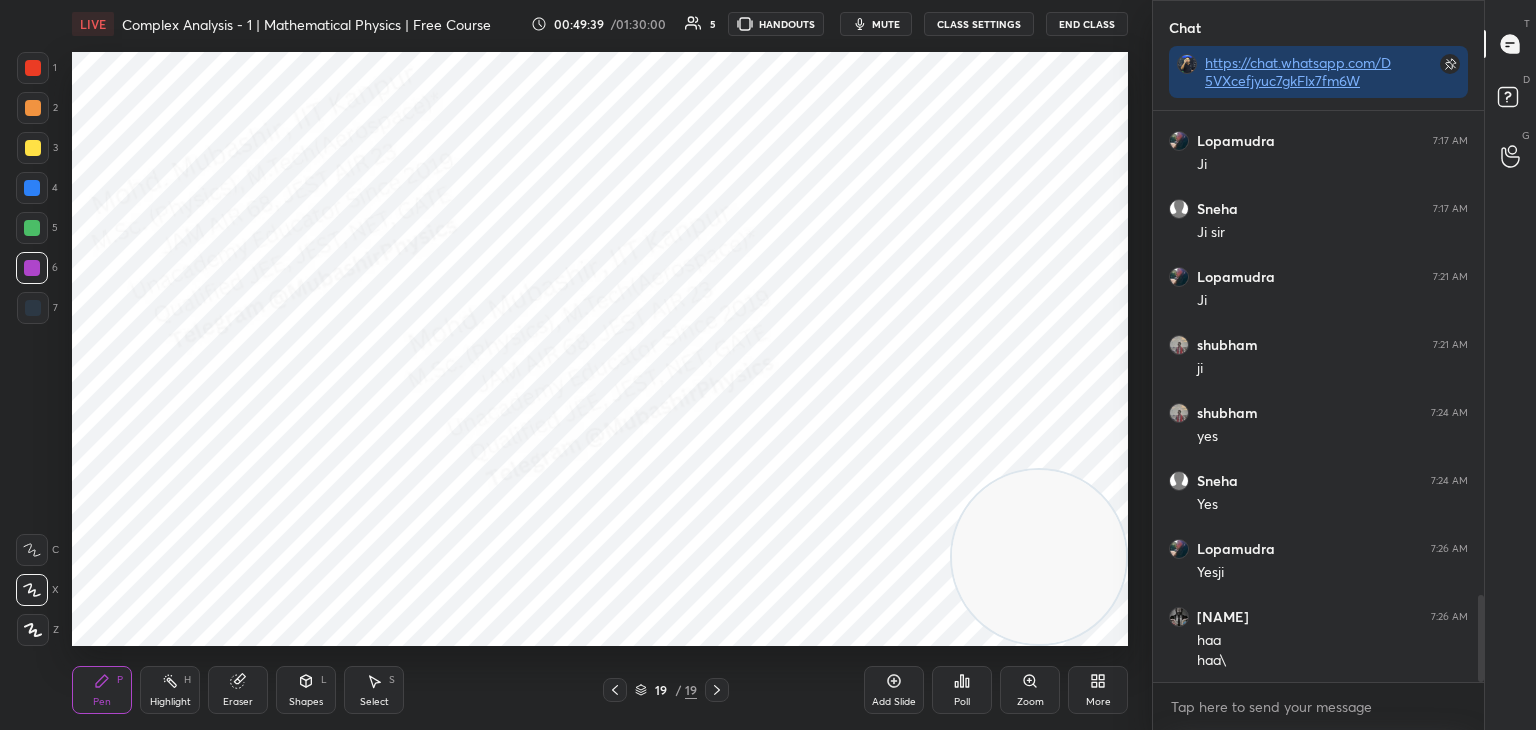 click at bounding box center (33, 308) 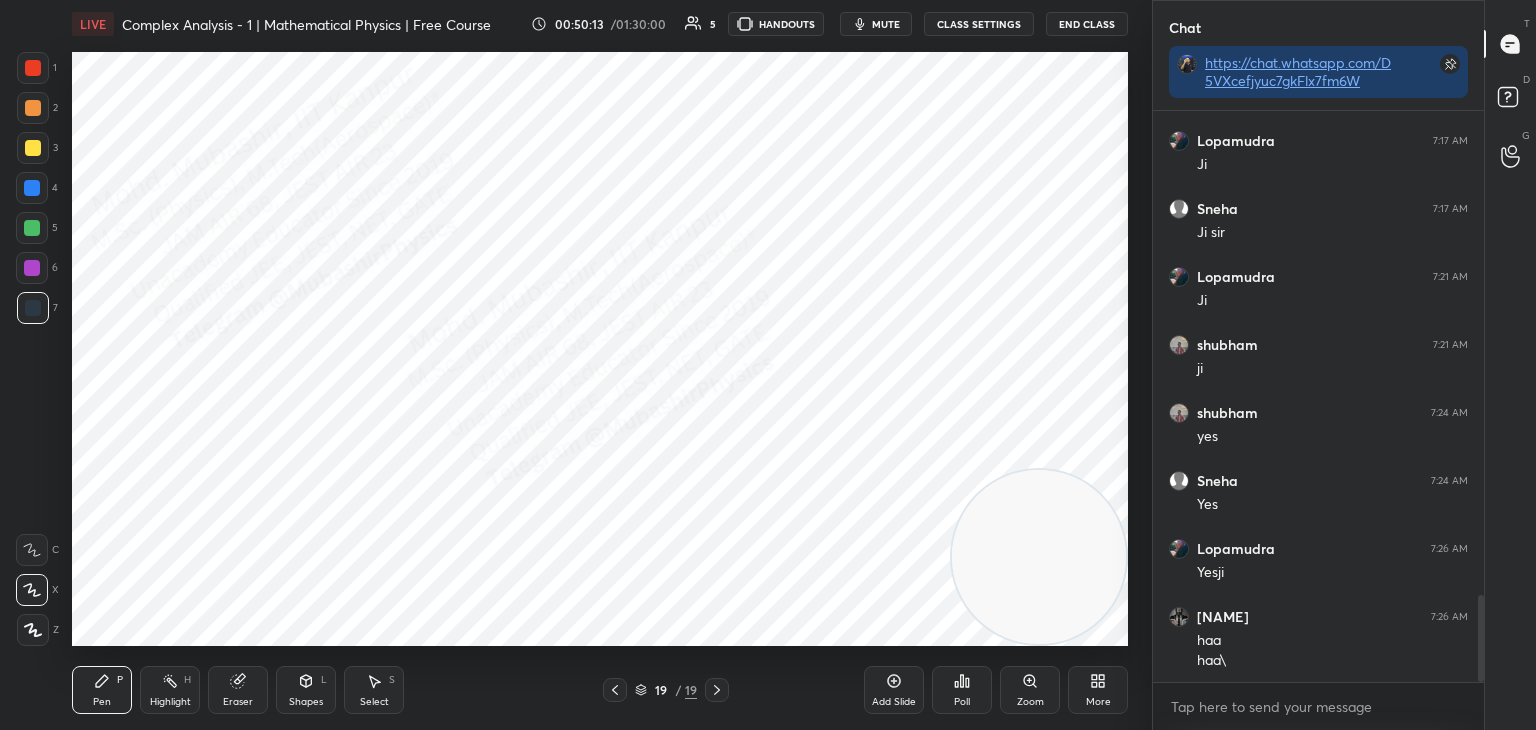 click on "mute" at bounding box center (886, 24) 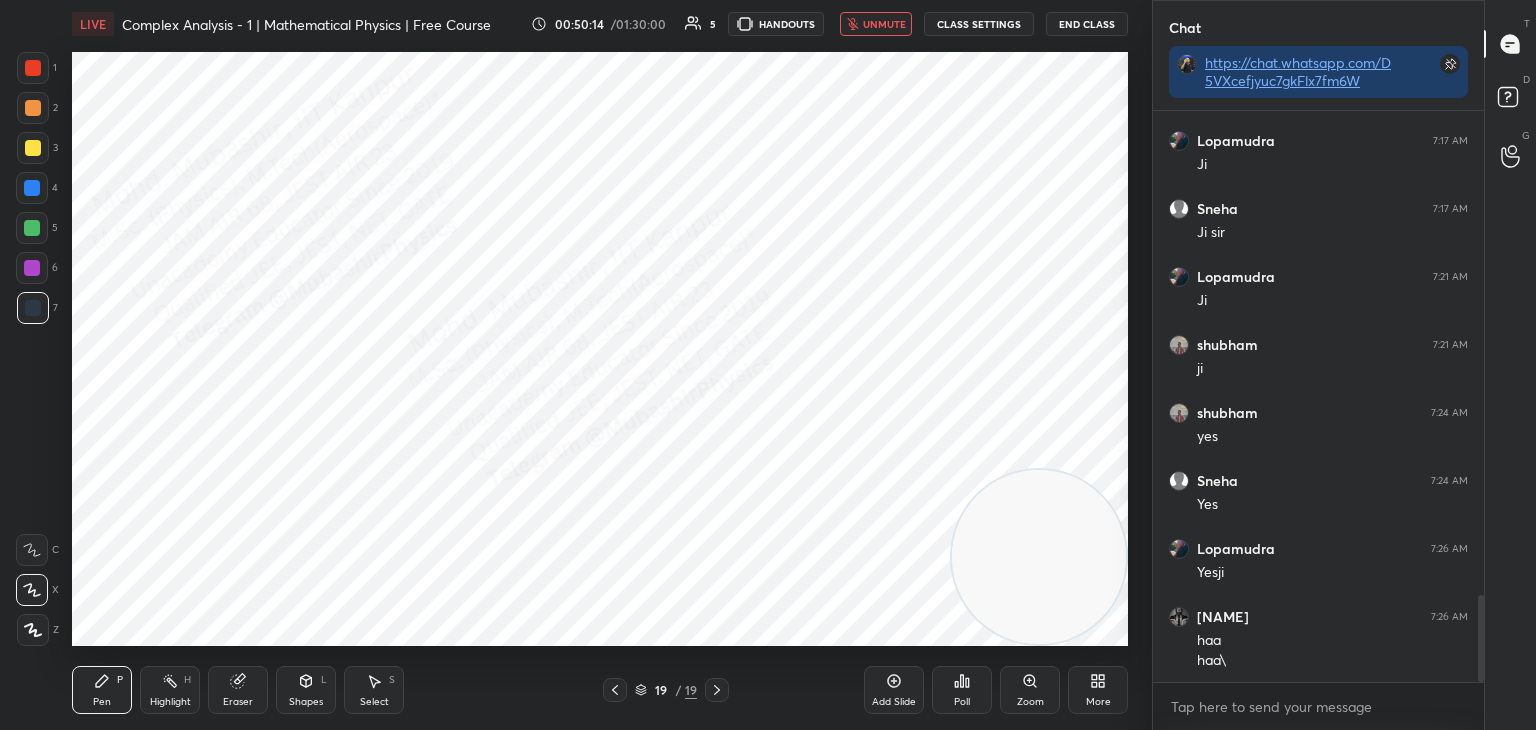 drag, startPoint x: 884, startPoint y: 25, endPoint x: 852, endPoint y: 42, distance: 36.23534 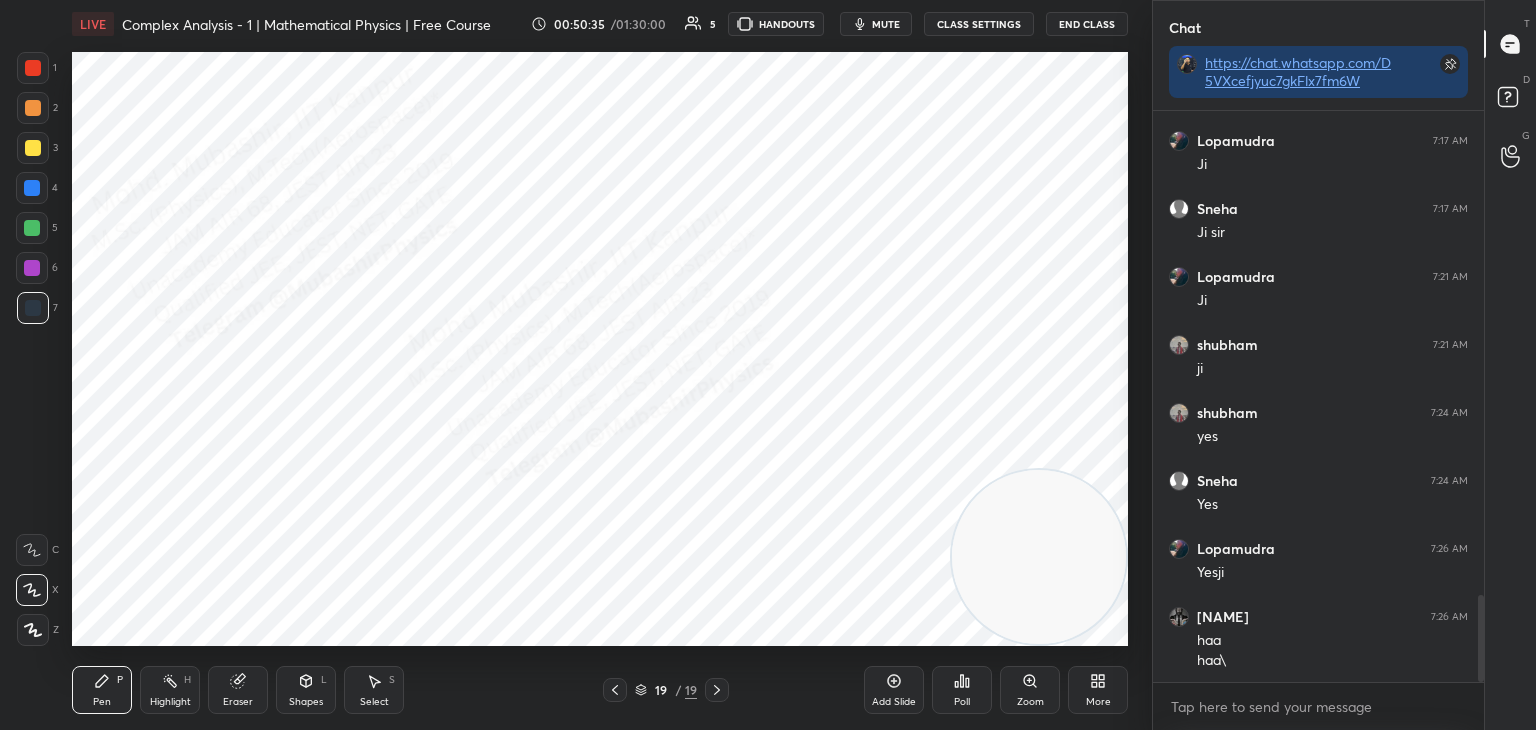 click on "mute" at bounding box center [886, 24] 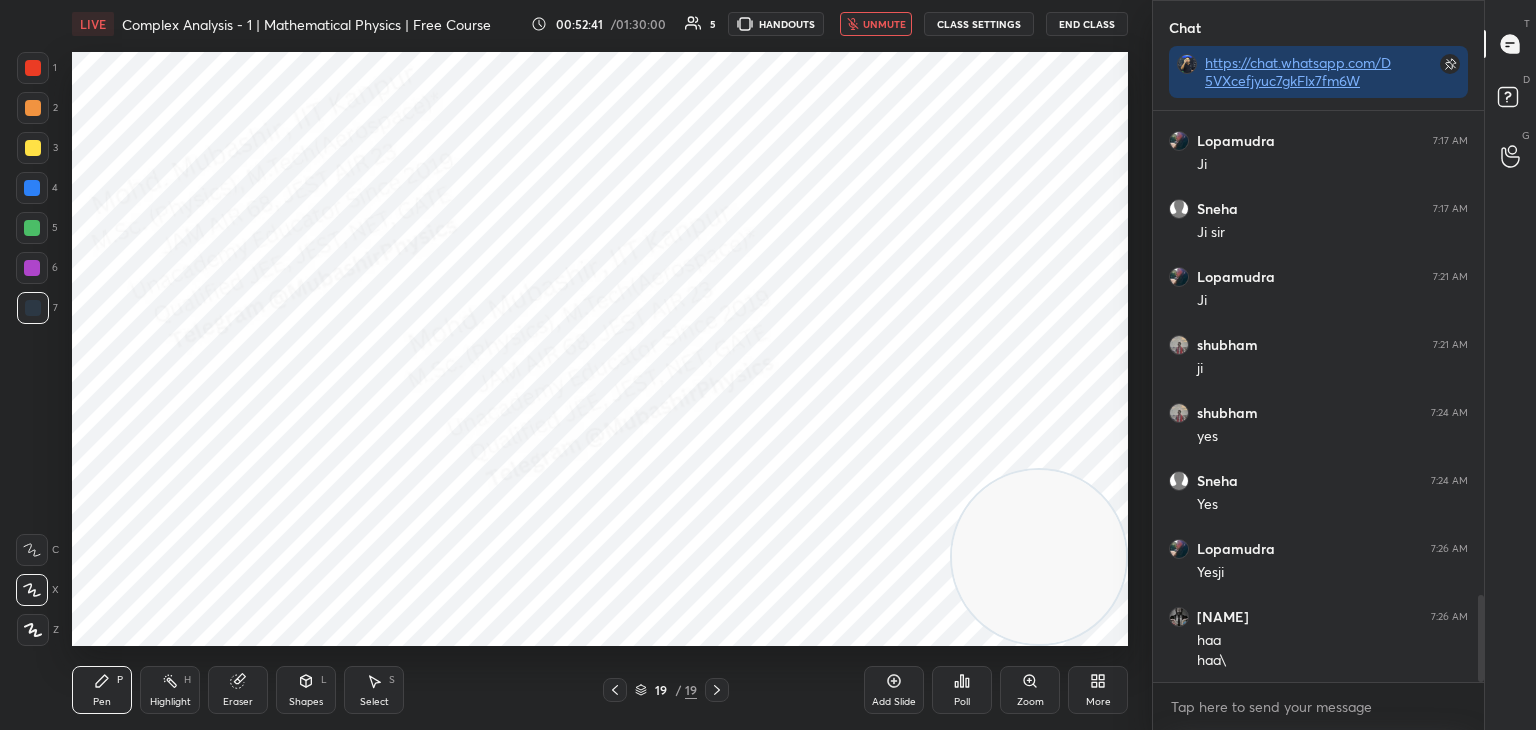 click on "Highlight H" at bounding box center [170, 690] 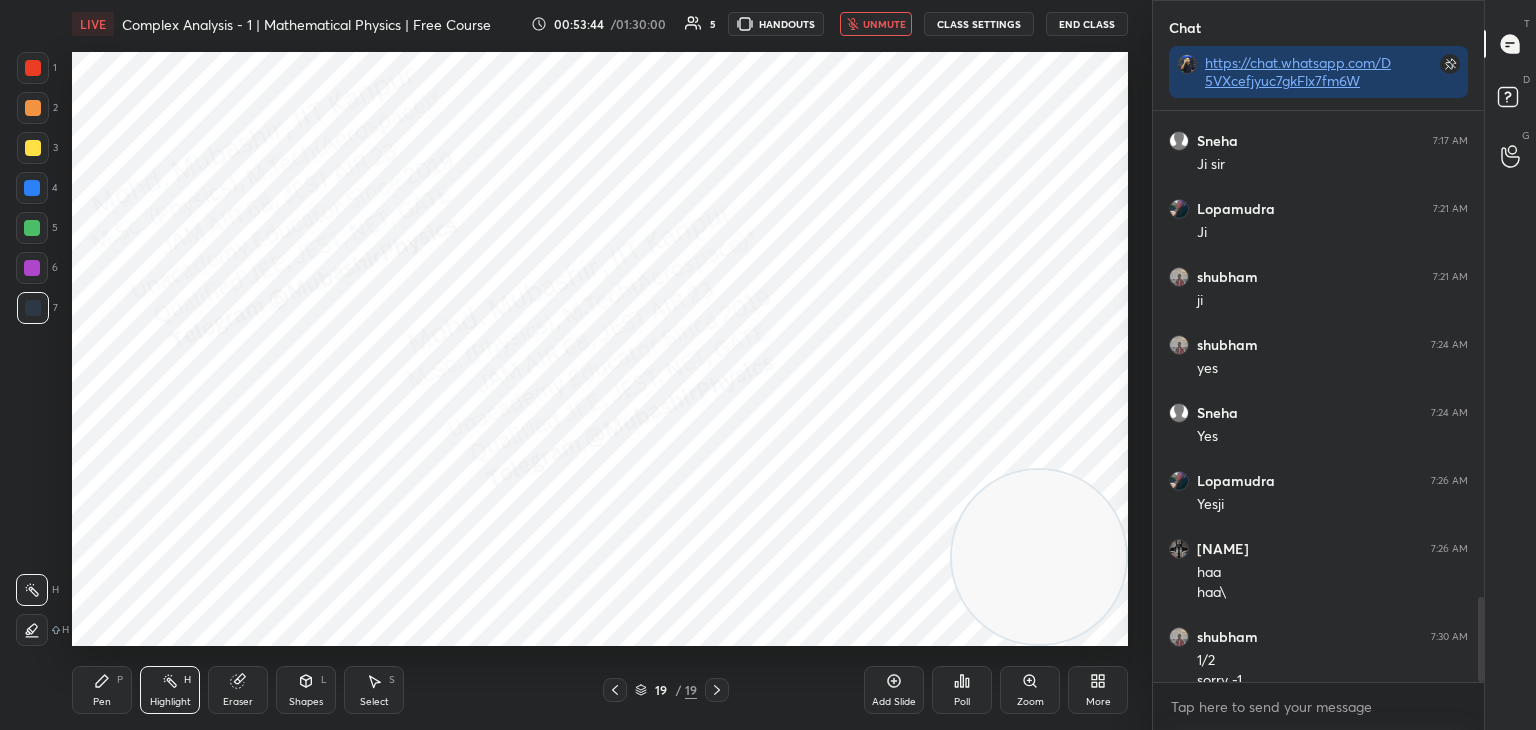 scroll, scrollTop: 3258, scrollLeft: 0, axis: vertical 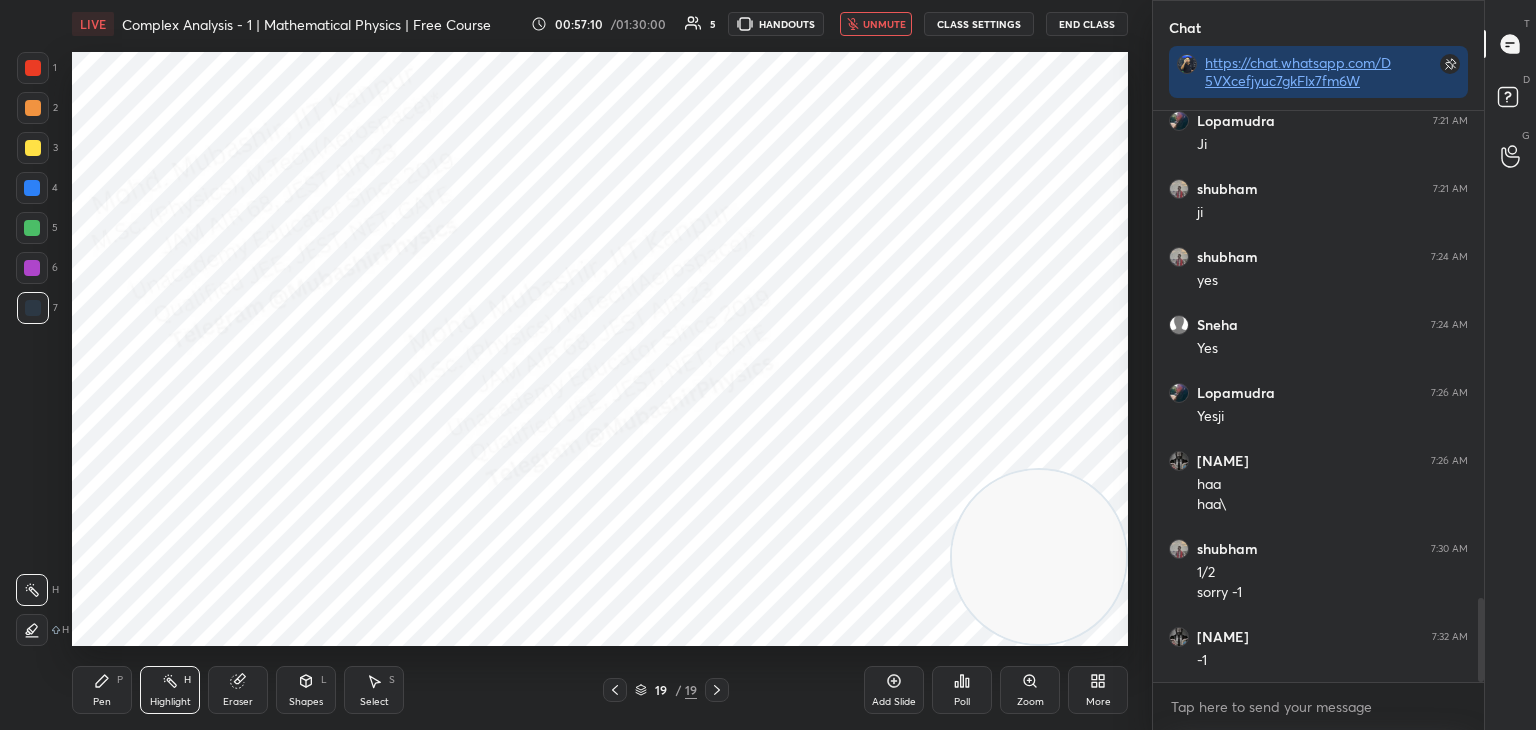 drag, startPoint x: 881, startPoint y: 26, endPoint x: 891, endPoint y: 36, distance: 14.142136 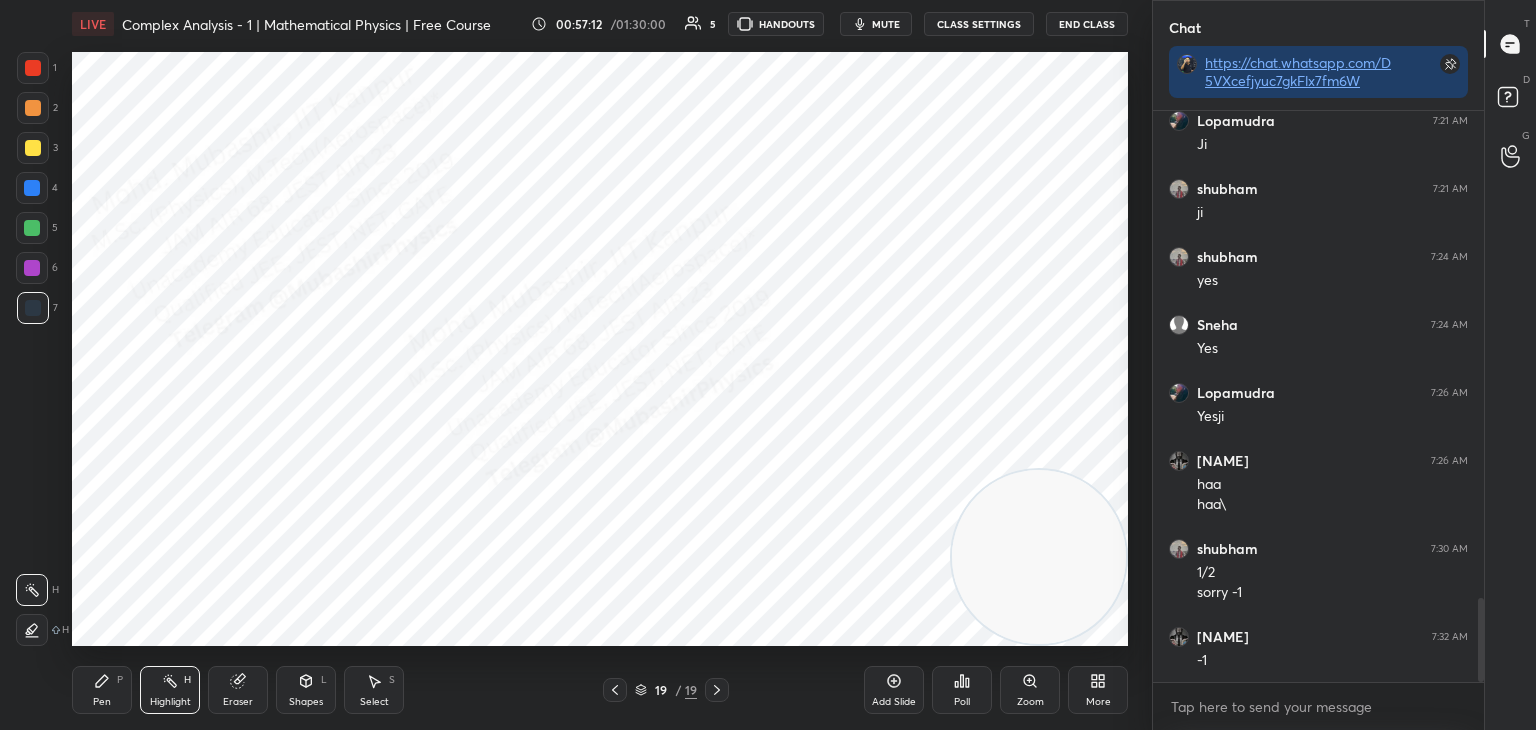 click on "Pen P" at bounding box center [102, 690] 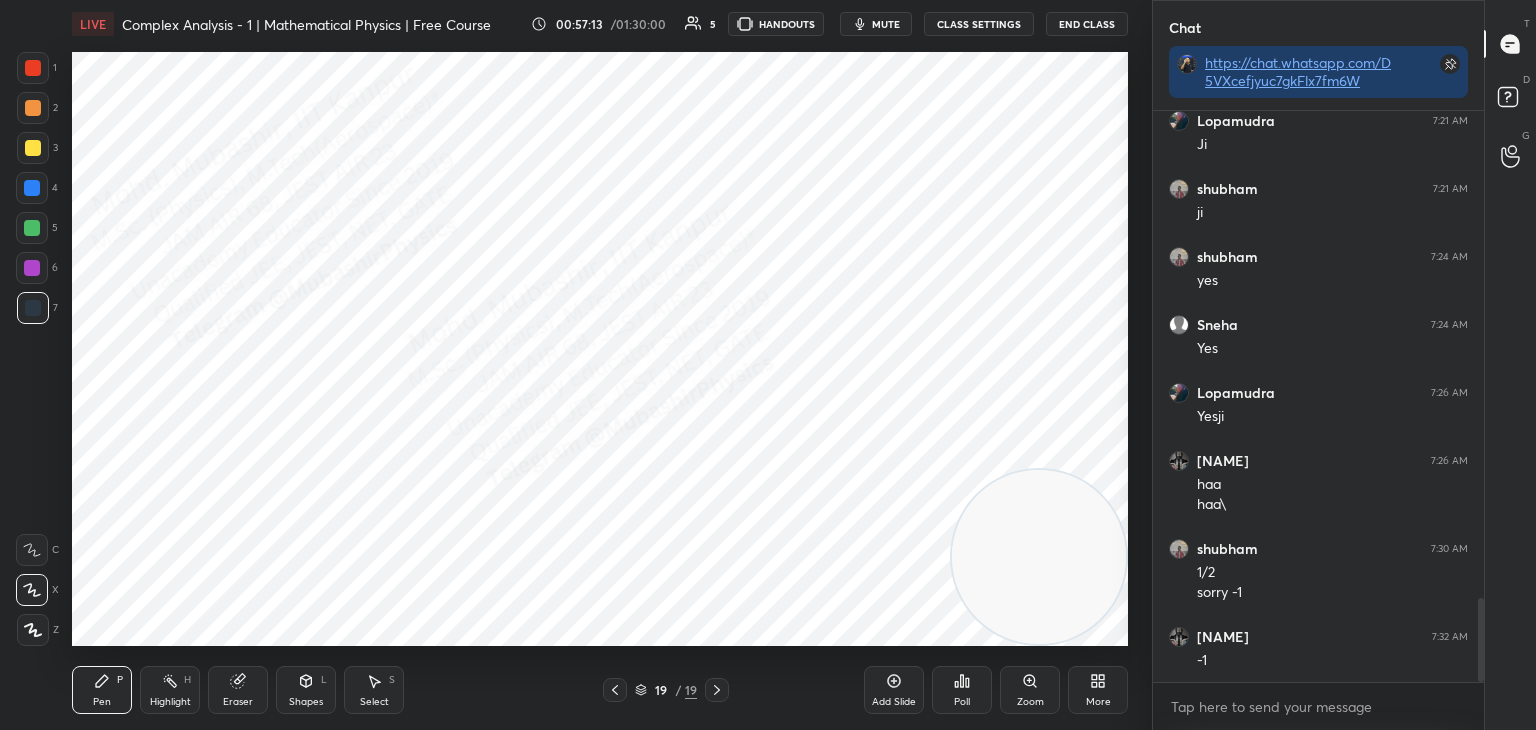 click at bounding box center [32, 188] 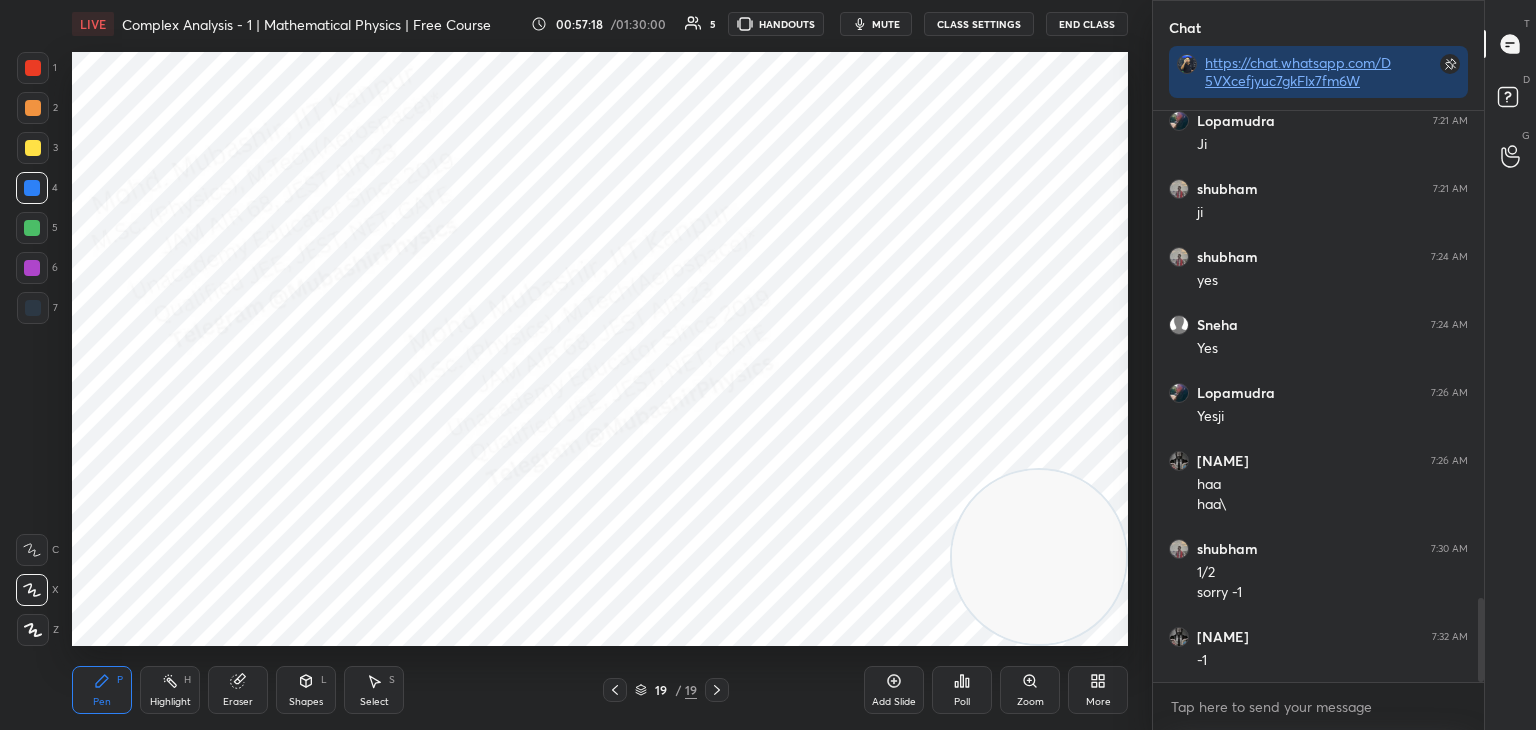 drag, startPoint x: 175, startPoint y: 682, endPoint x: 185, endPoint y: 673, distance: 13.453624 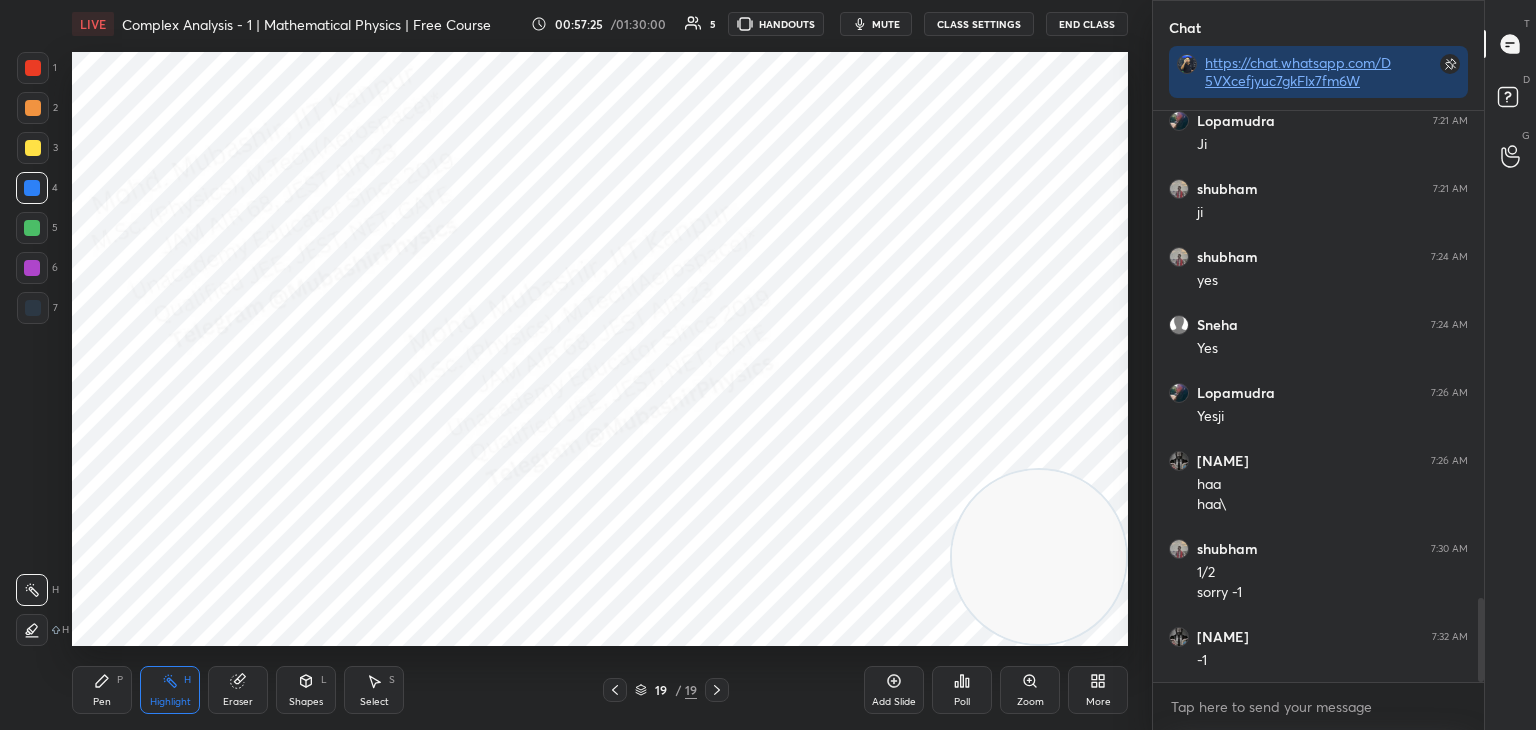 click on "More" at bounding box center (1098, 690) 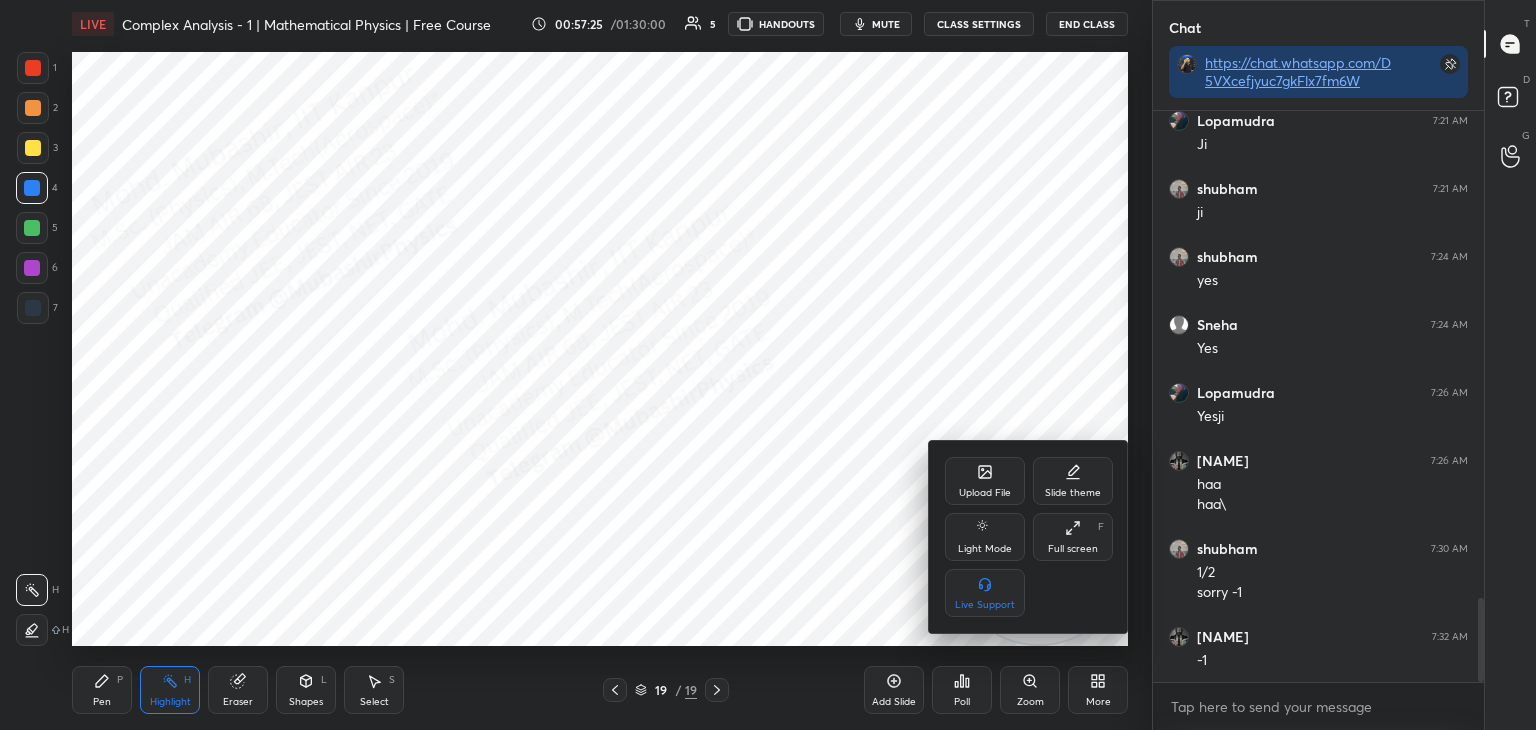 click 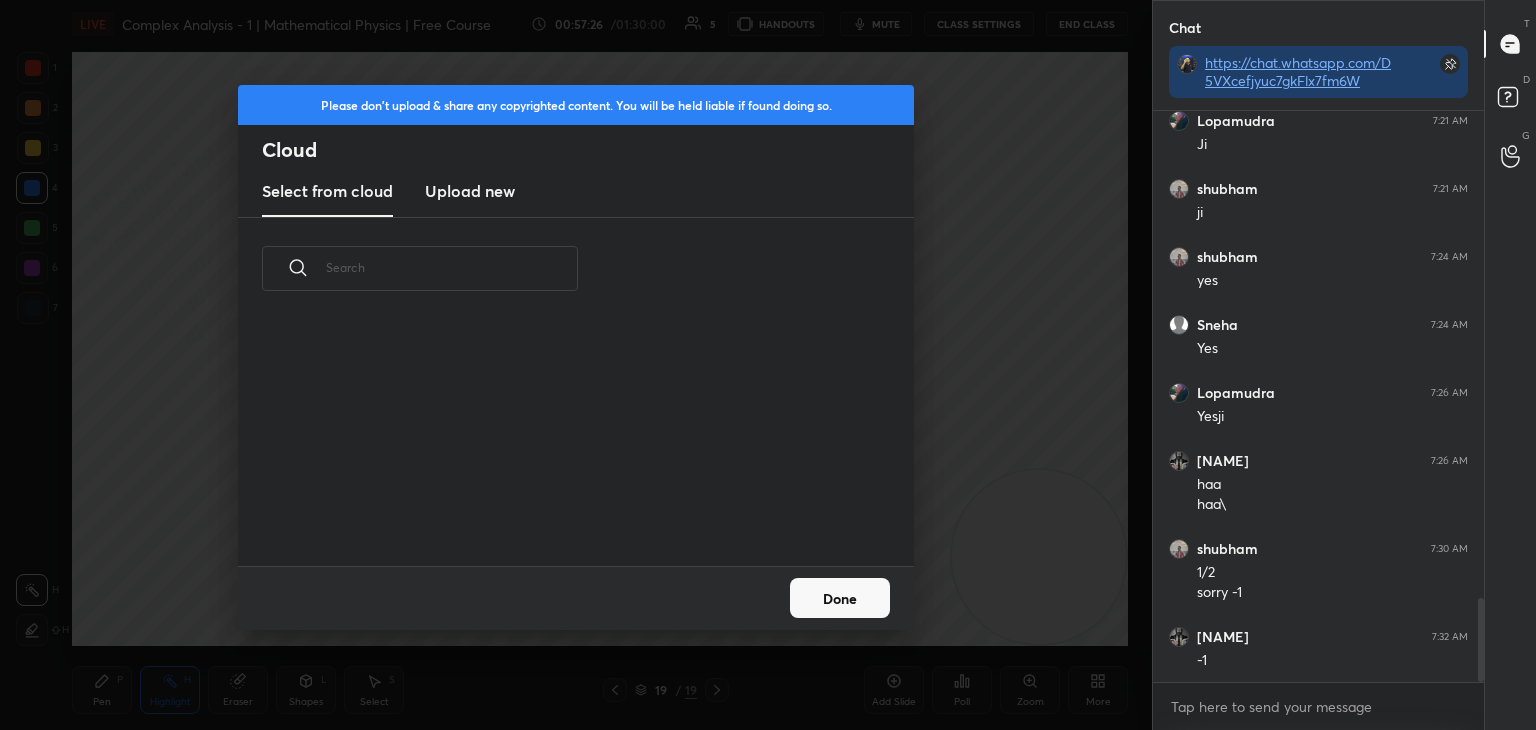 click on "Please don't upload & share any copyrighted content. You will be held liable if found doing so. Cloud Select from cloud Upload new" at bounding box center (576, 151) 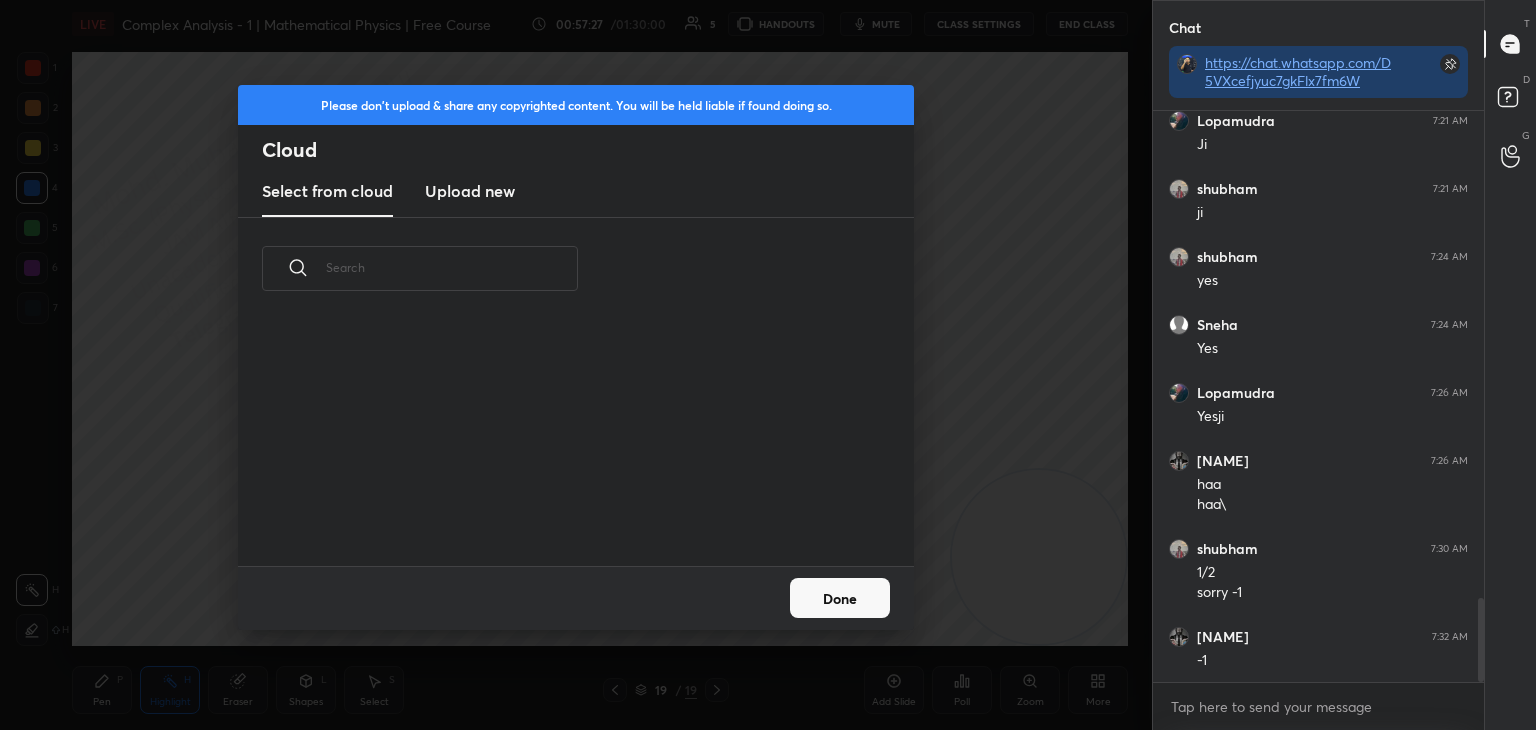 click on "Upload new" at bounding box center [470, 191] 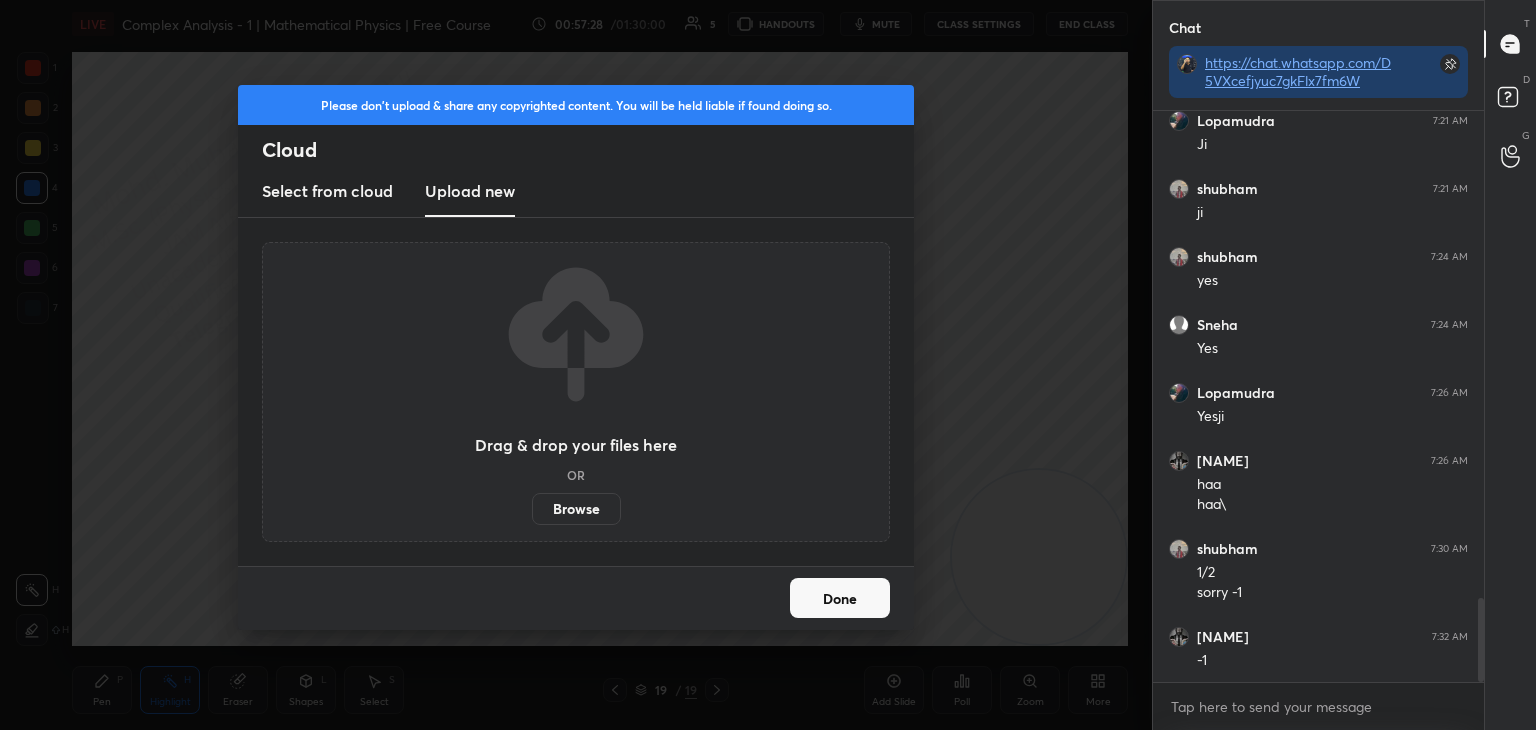 click on "Browse" at bounding box center [576, 509] 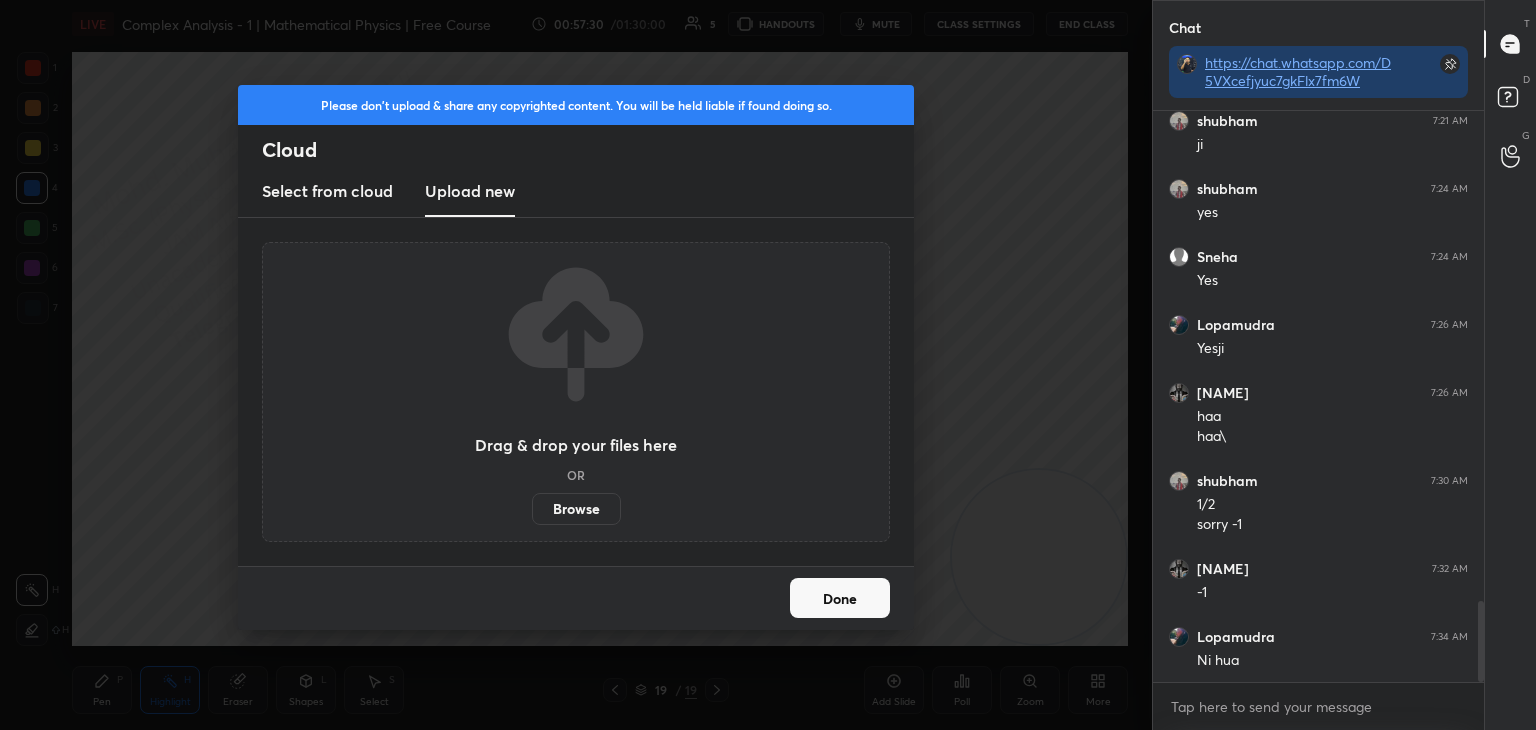 scroll, scrollTop: 3462, scrollLeft: 0, axis: vertical 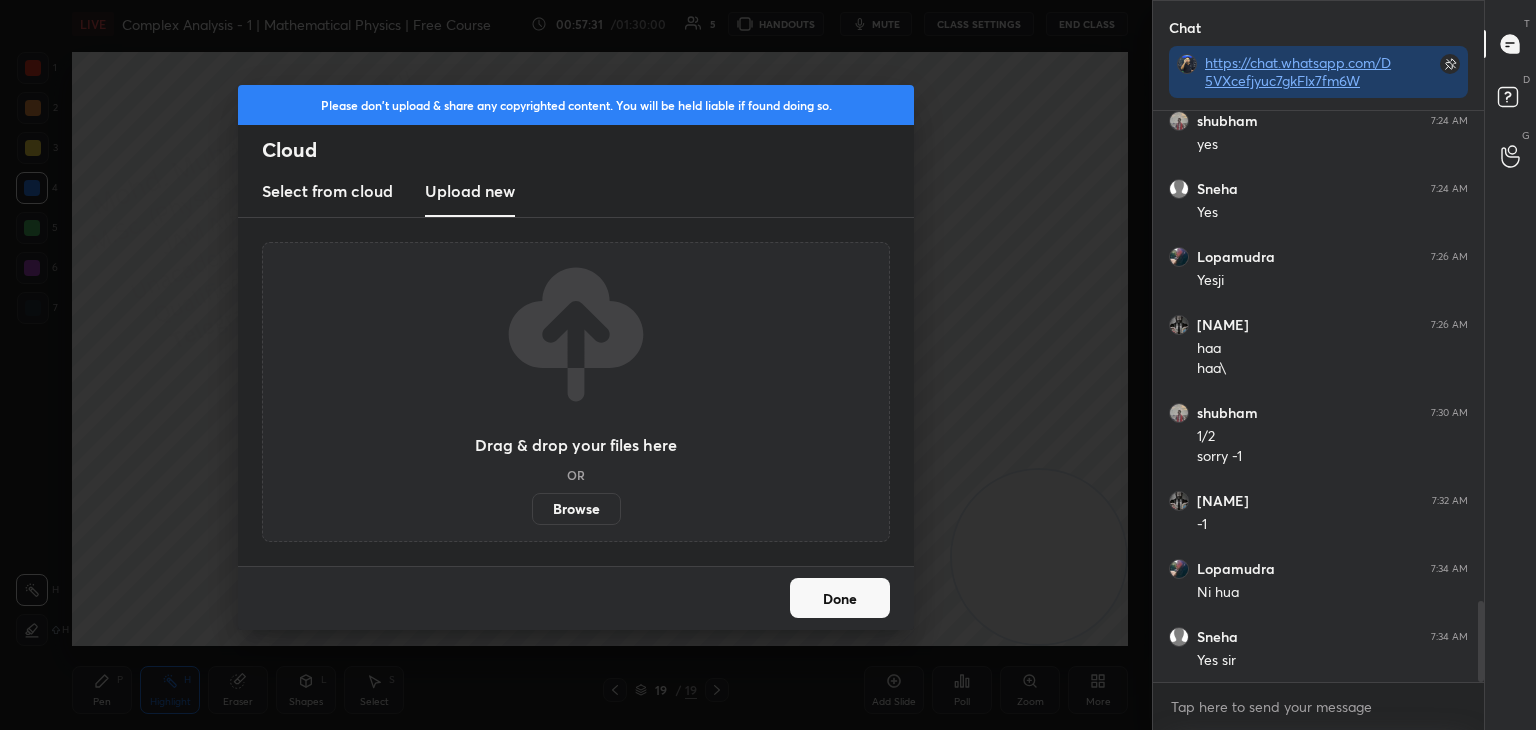 click on "Done" at bounding box center (840, 598) 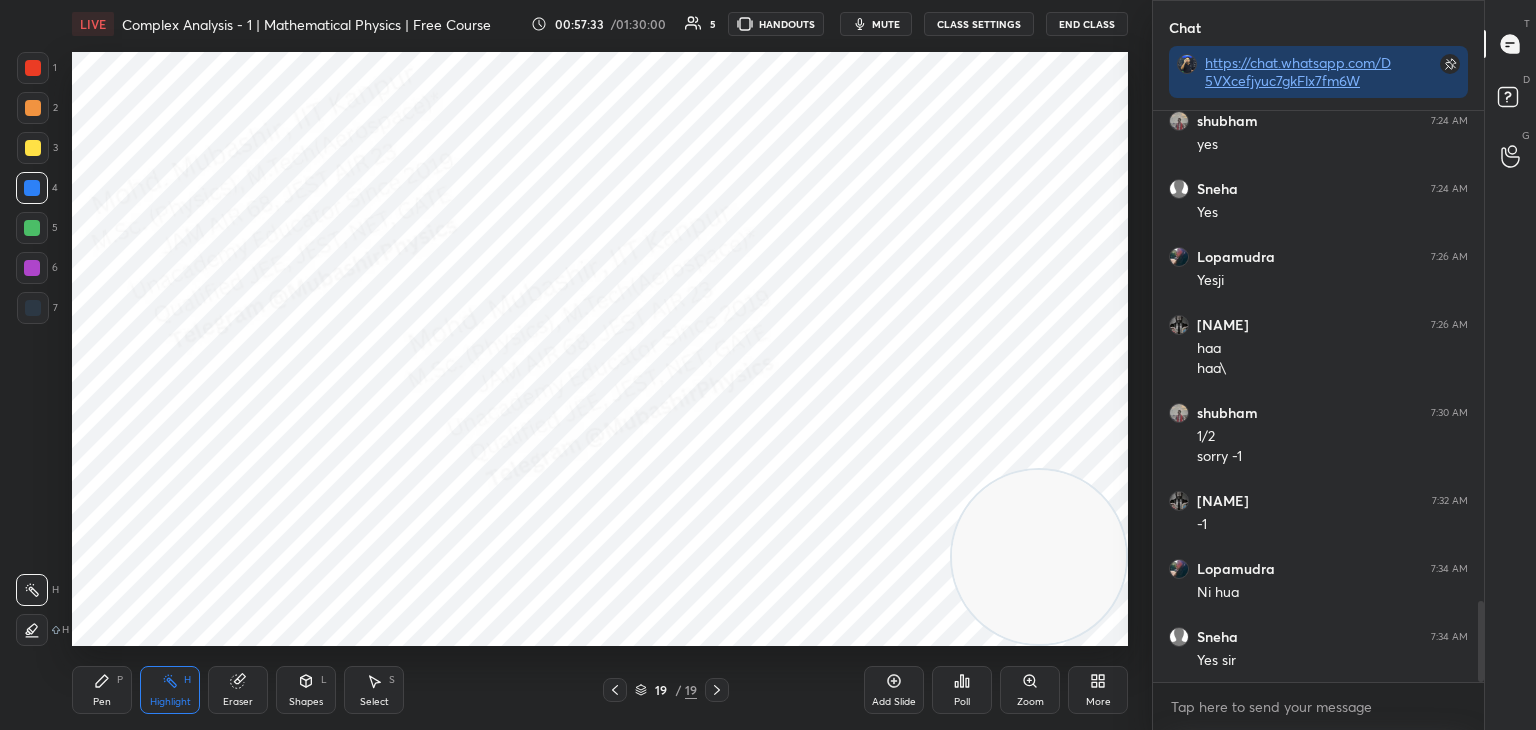 click 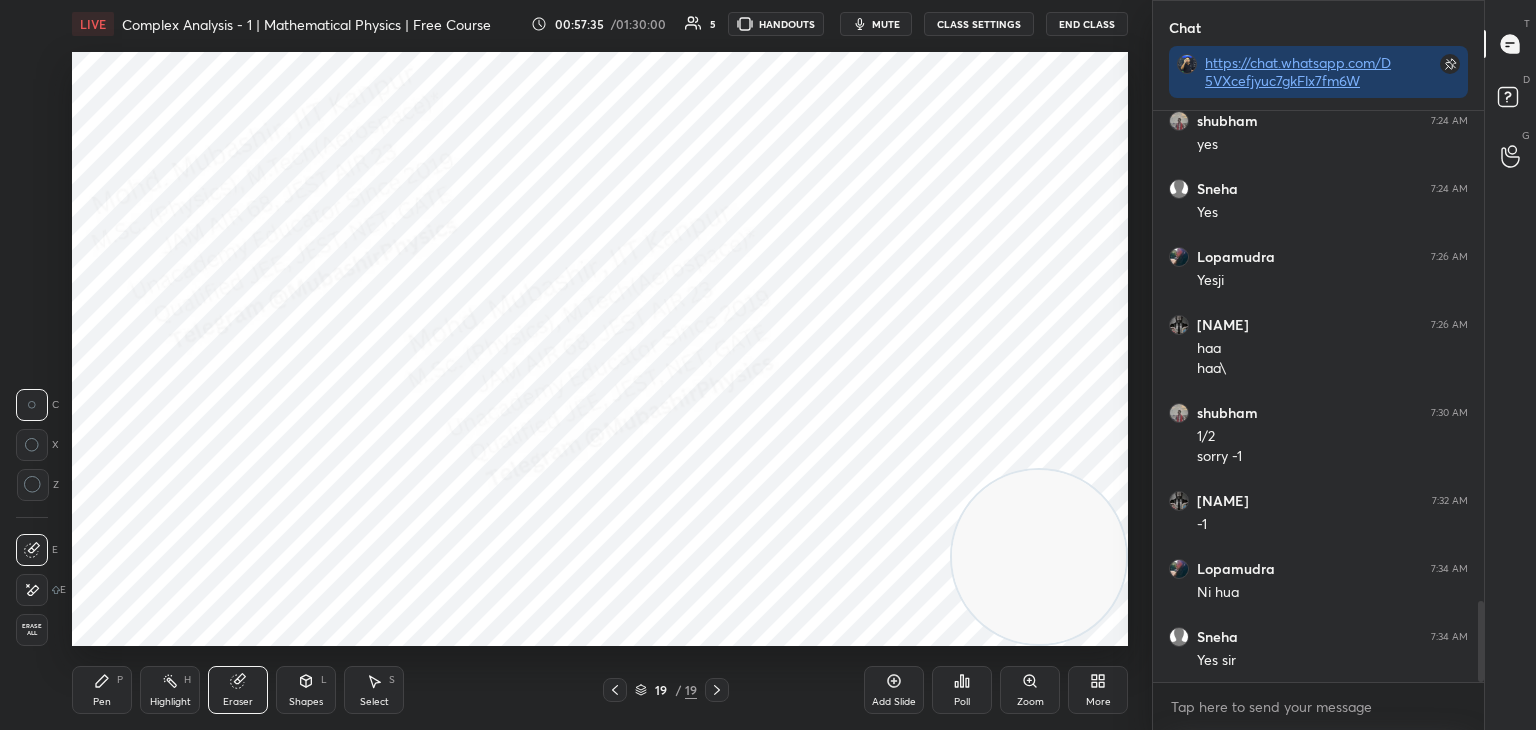 drag, startPoint x: 385, startPoint y: 682, endPoint x: 369, endPoint y: 666, distance: 22.627417 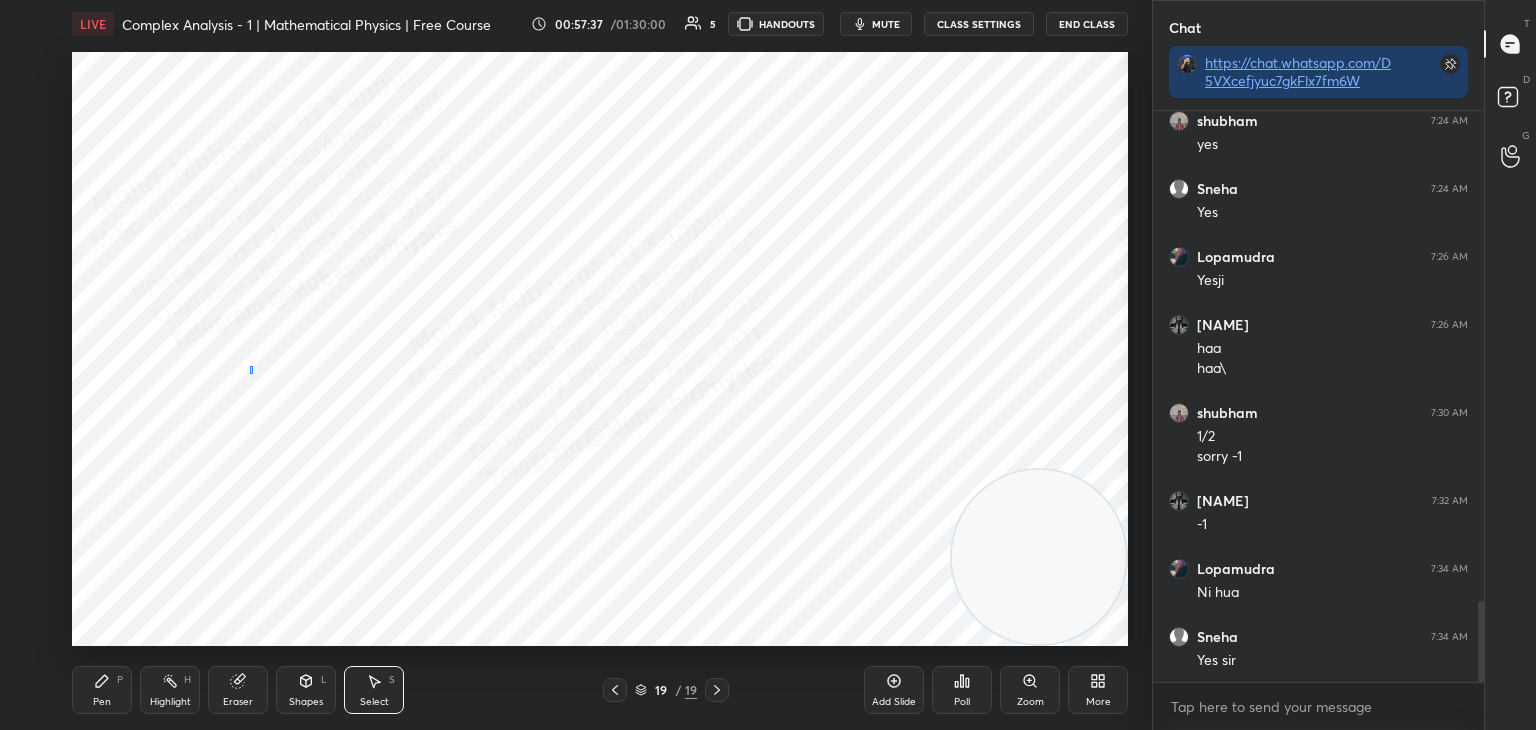 drag, startPoint x: 249, startPoint y: 366, endPoint x: 429, endPoint y: 486, distance: 216.33308 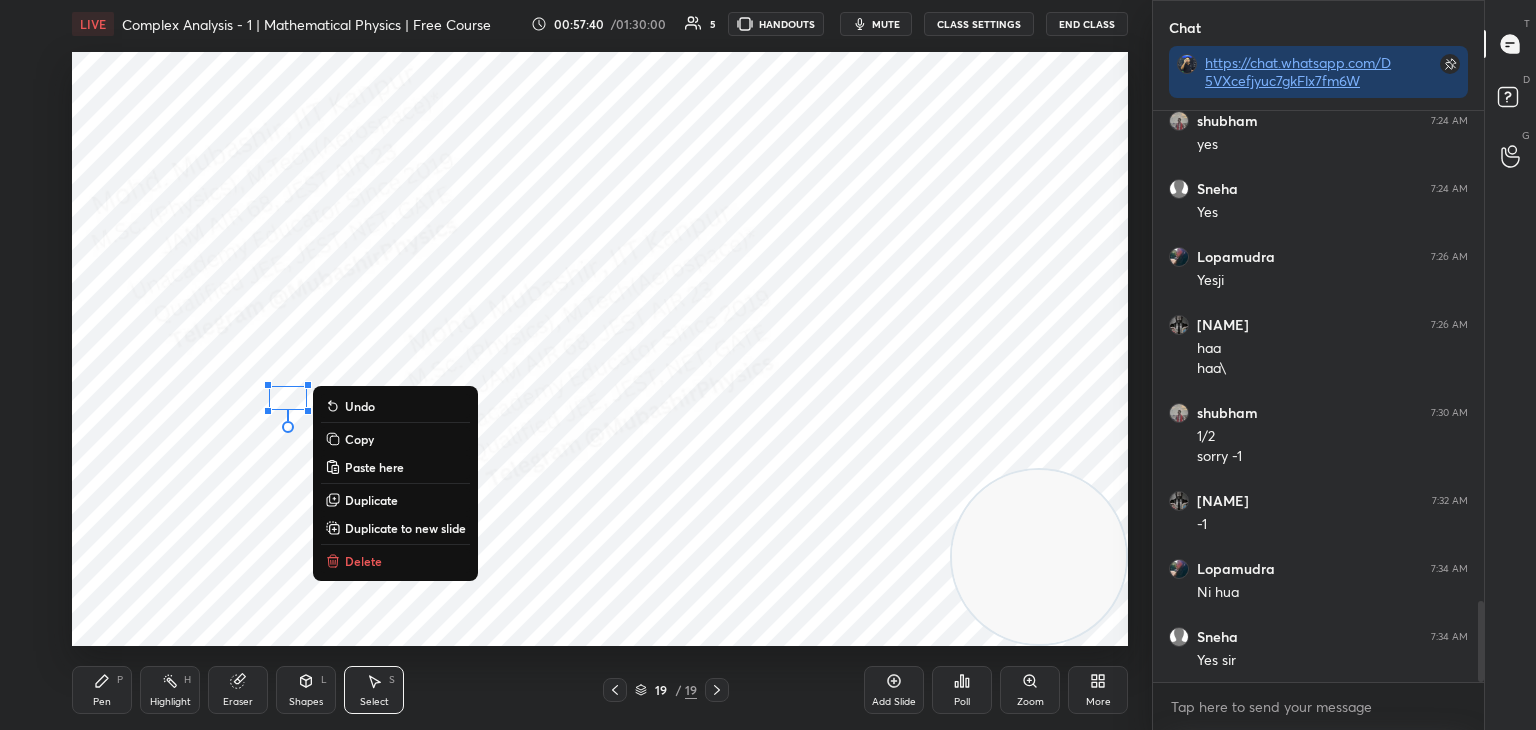 click on "Delete" at bounding box center [395, 561] 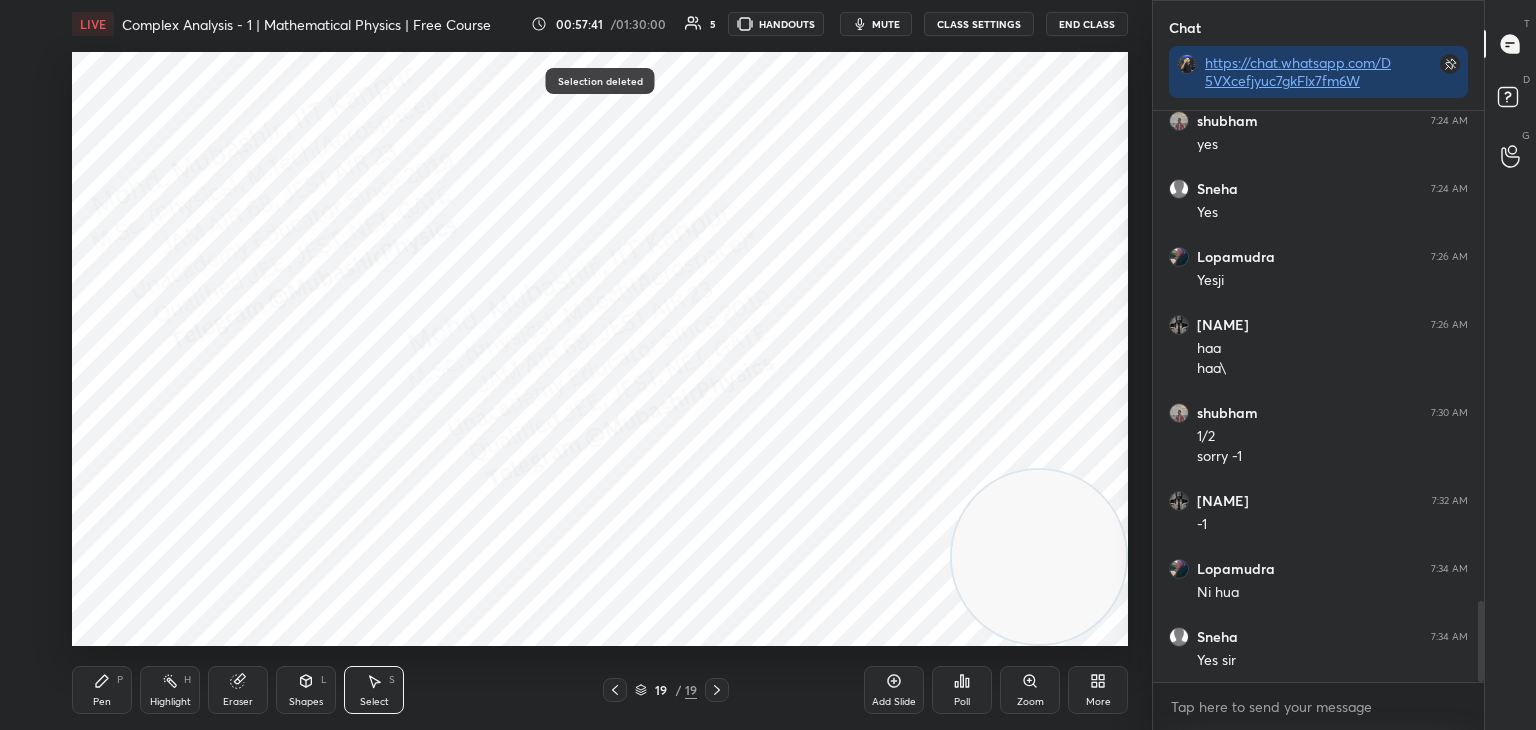 click on "Pen P Highlight H Eraser Shapes L Select S" at bounding box center (270, 690) 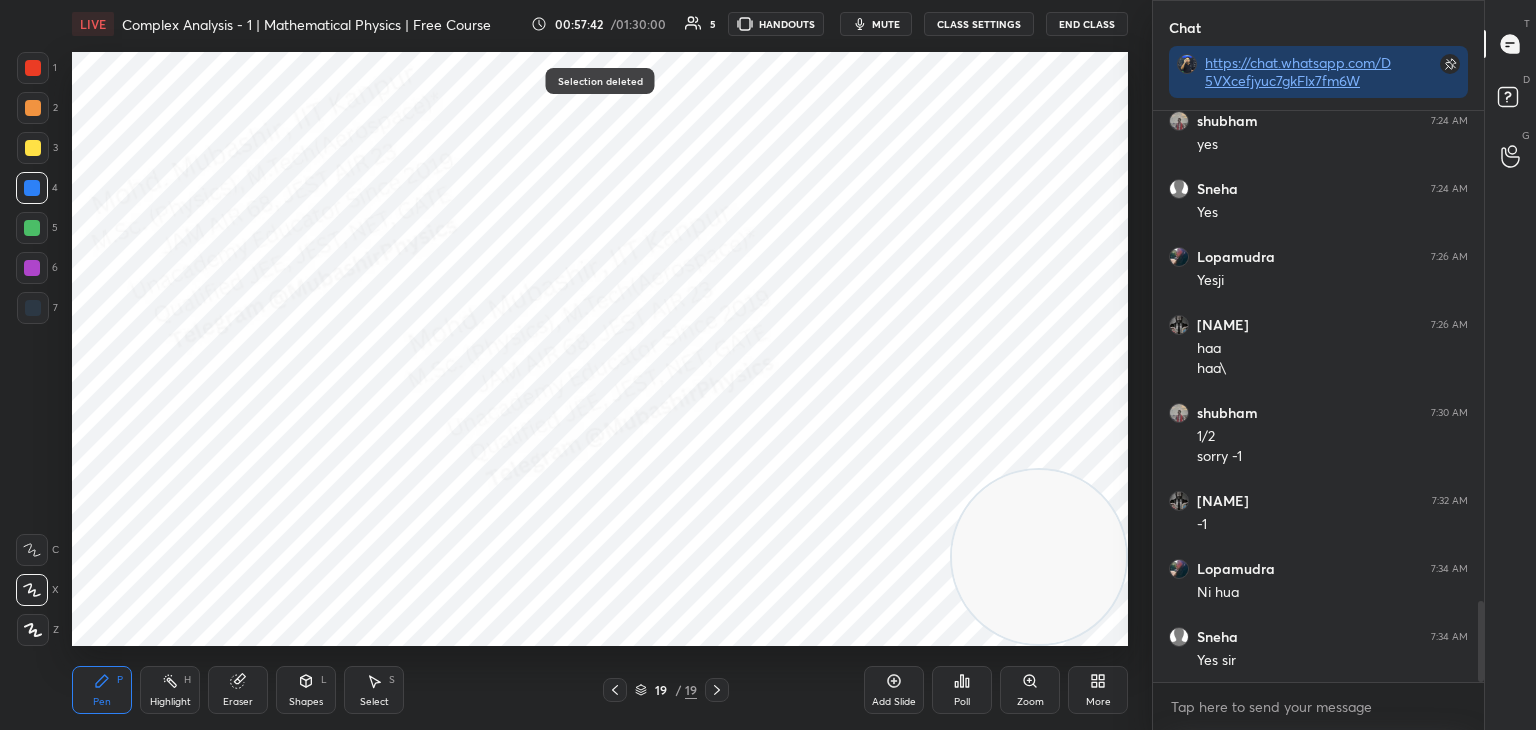 click on "6" at bounding box center (37, 272) 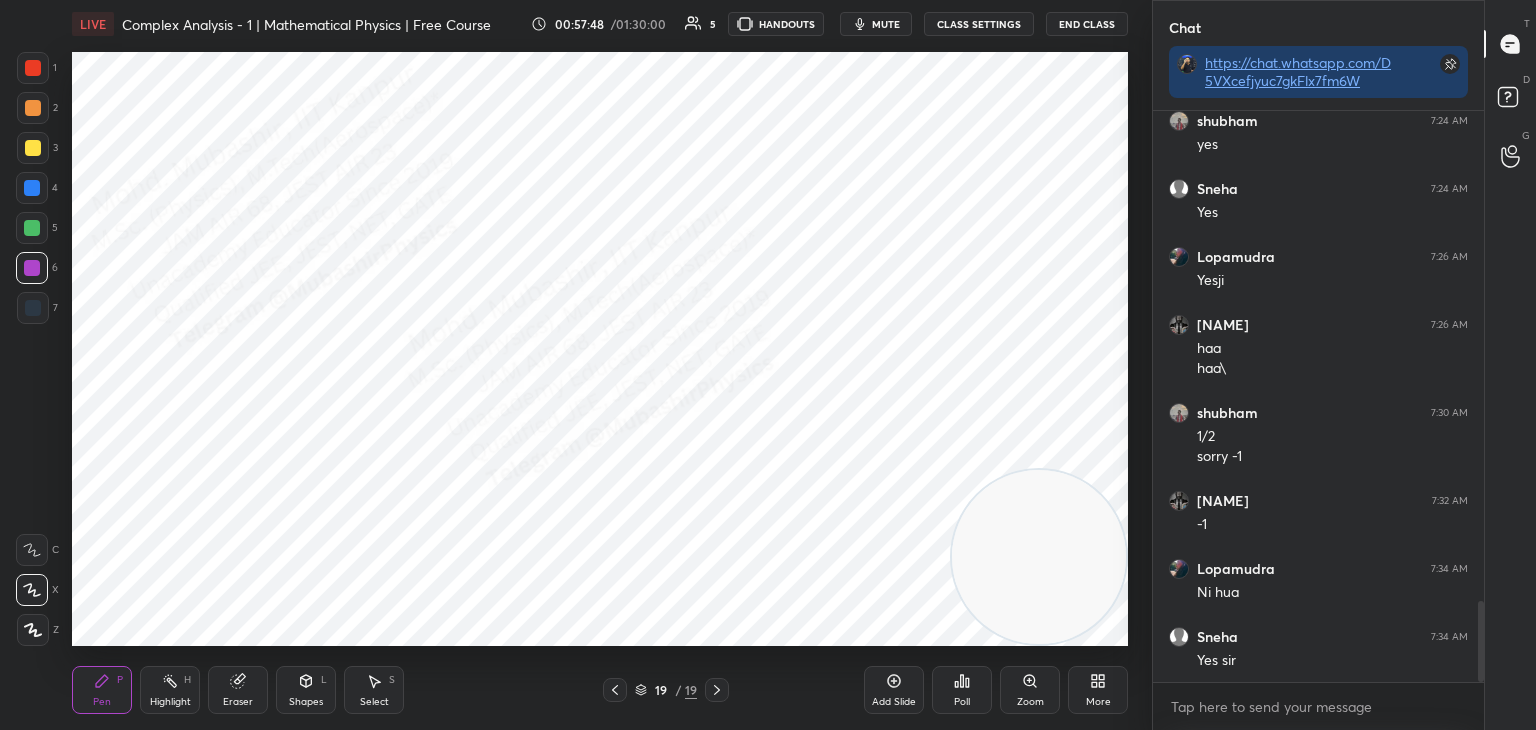 click at bounding box center [32, 228] 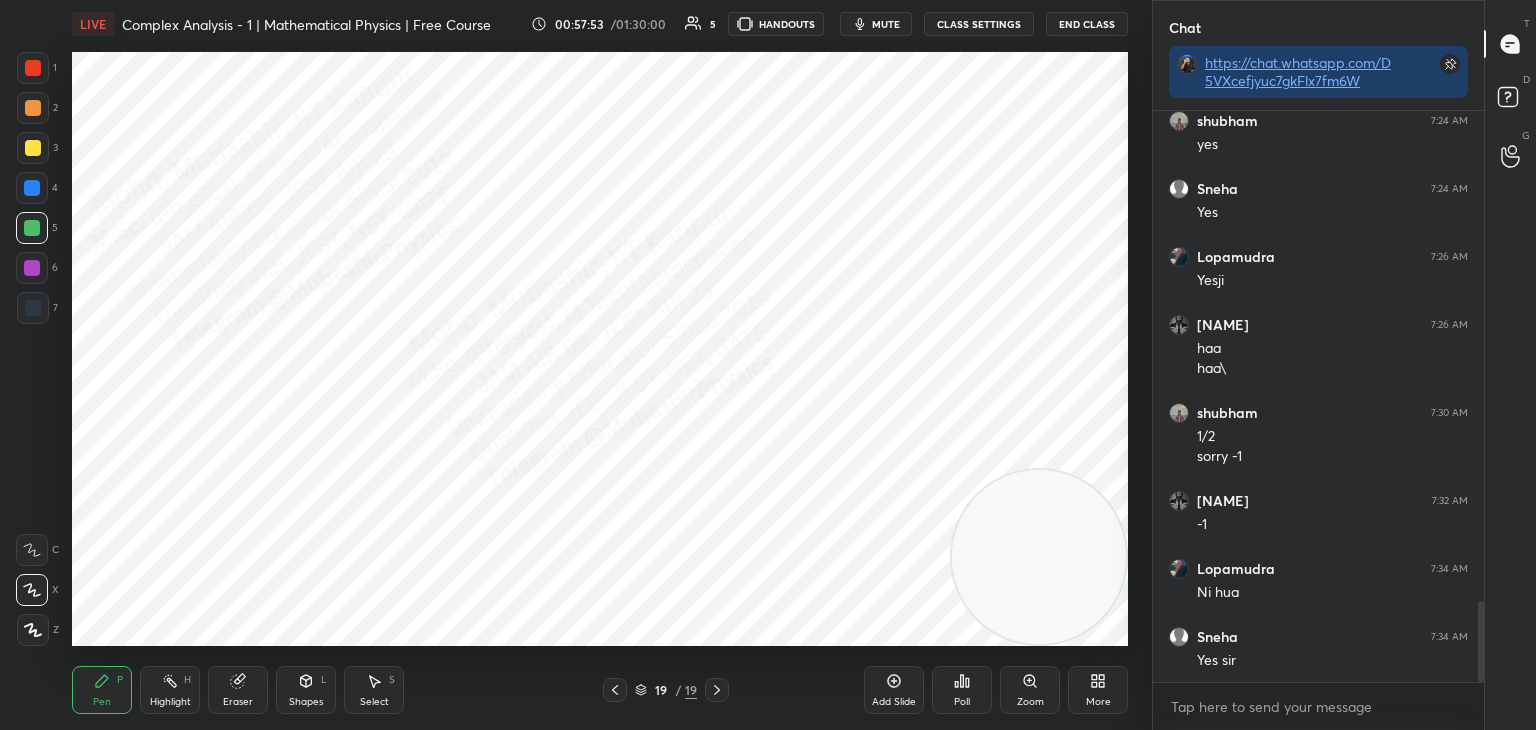 drag, startPoint x: 180, startPoint y: 692, endPoint x: 191, endPoint y: 646, distance: 47.296936 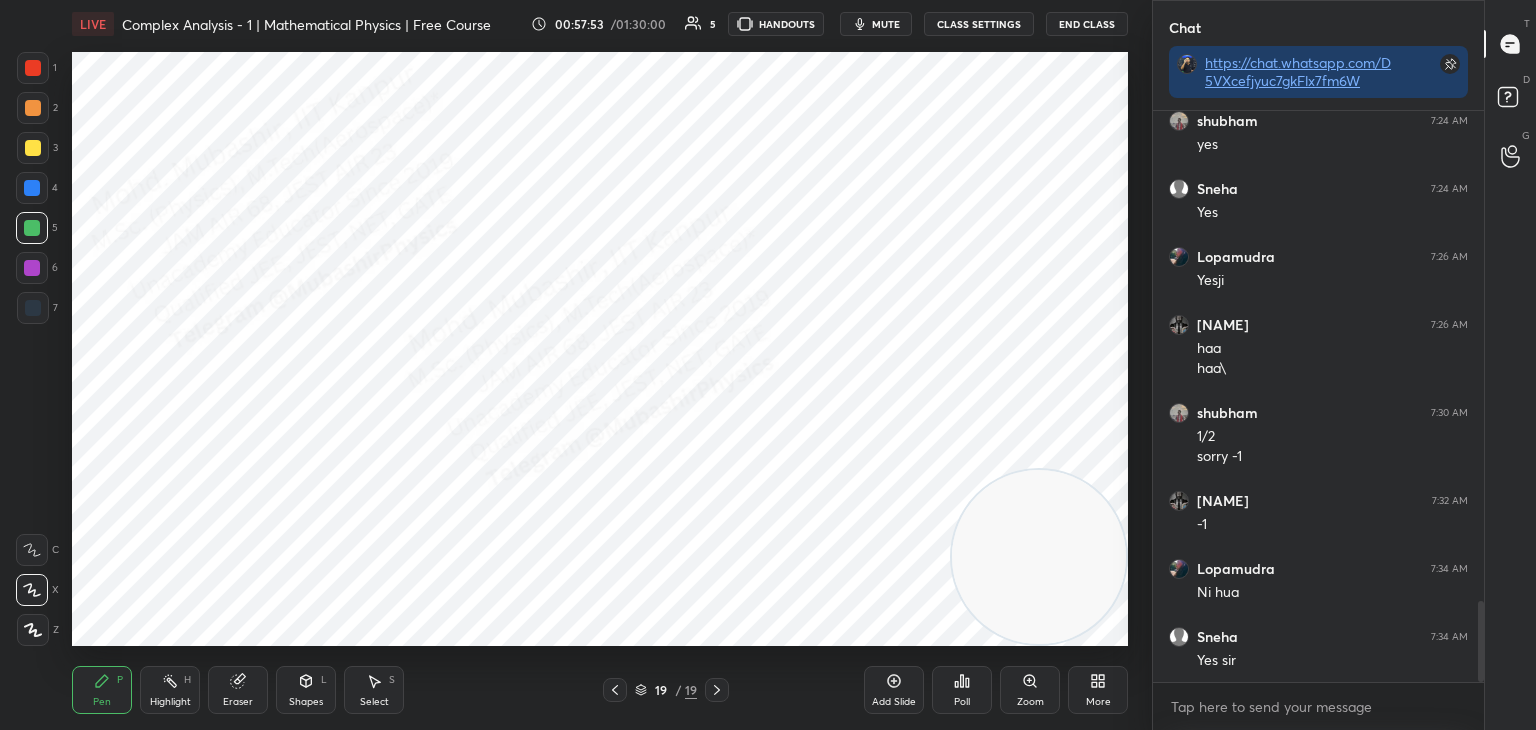 click on "Highlight H" at bounding box center [170, 690] 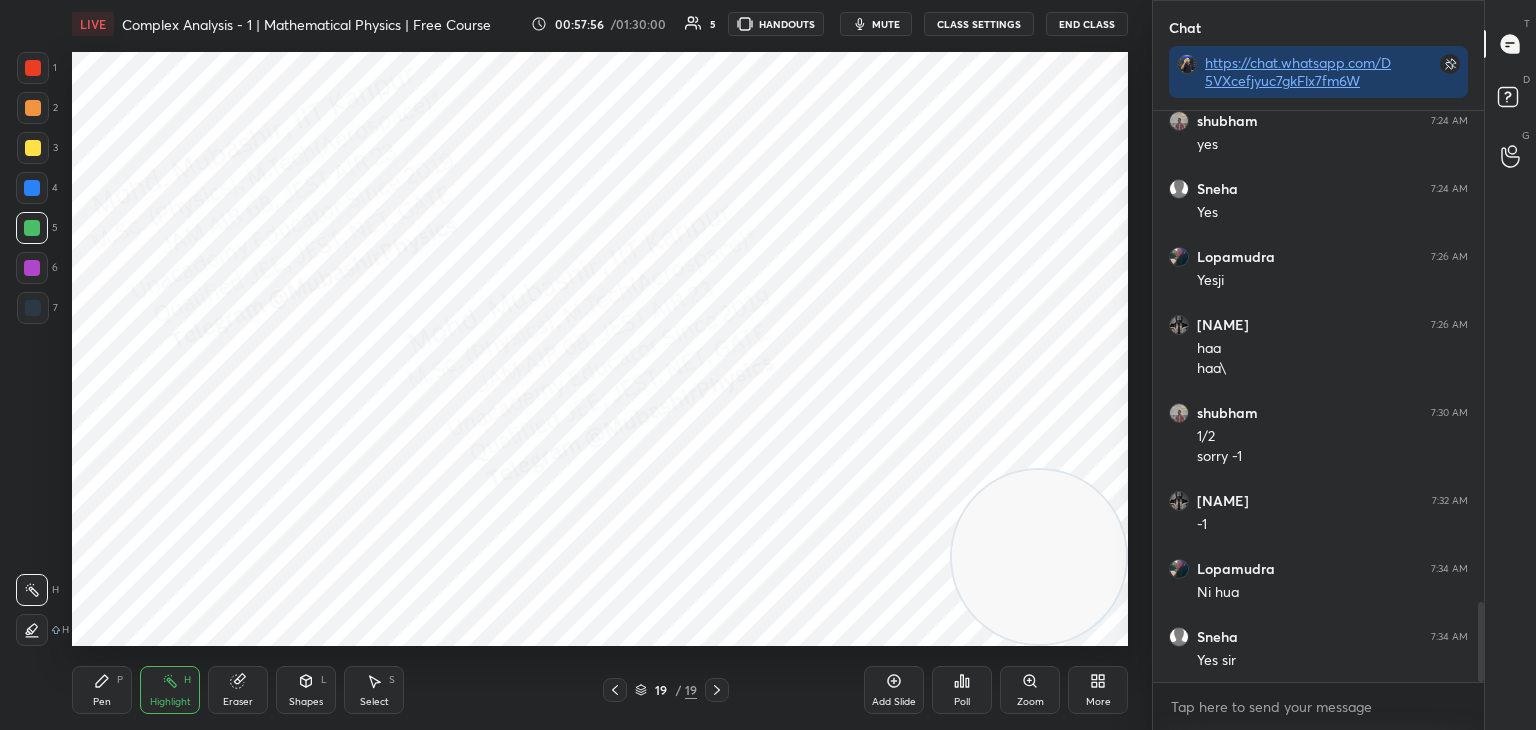 scroll, scrollTop: 3530, scrollLeft: 0, axis: vertical 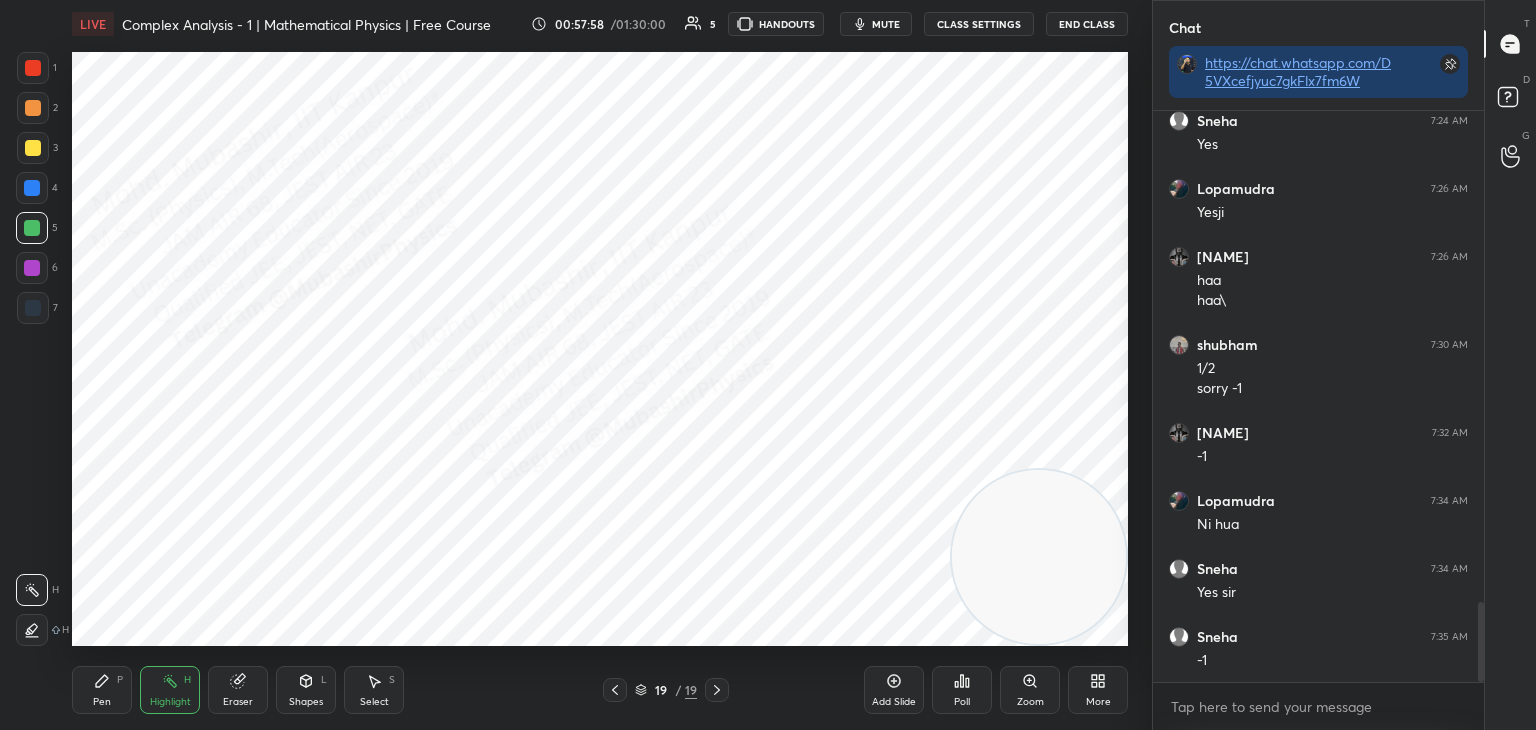 click on "Pen P" at bounding box center [102, 690] 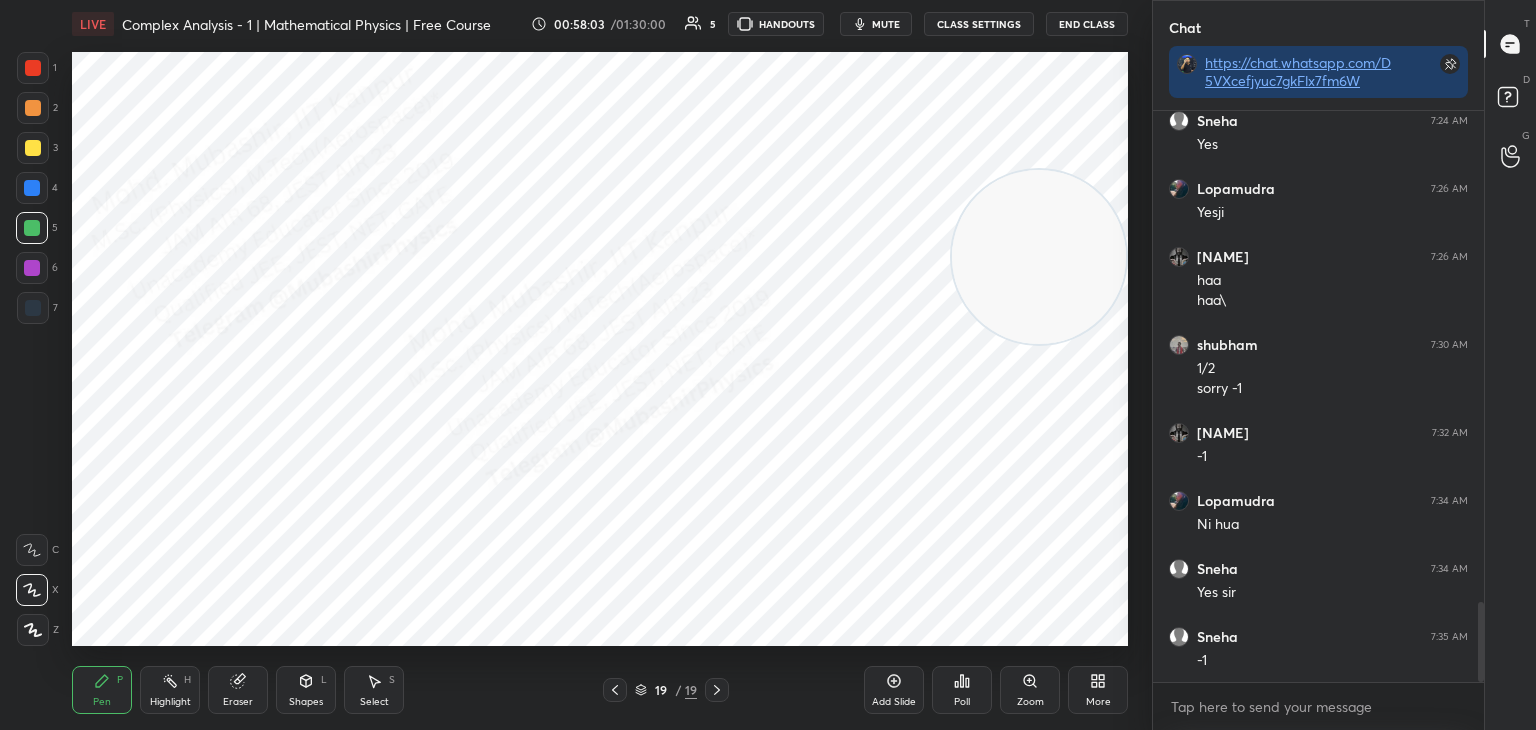 drag, startPoint x: 1151, startPoint y: 226, endPoint x: 1005, endPoint y: 174, distance: 154.98387 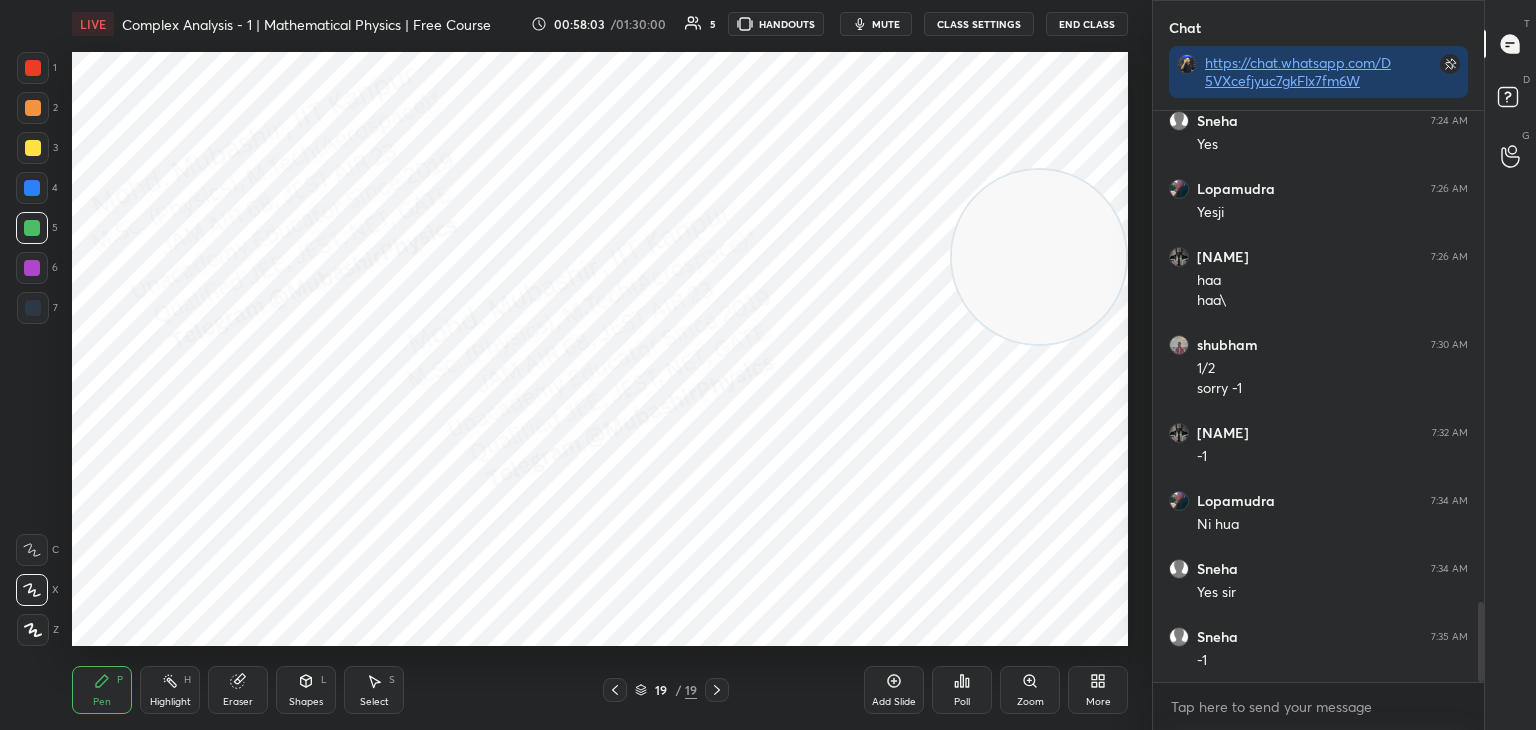 click on "Setting up your live class Poll for   secs No correct answer Start poll" at bounding box center [600, 349] 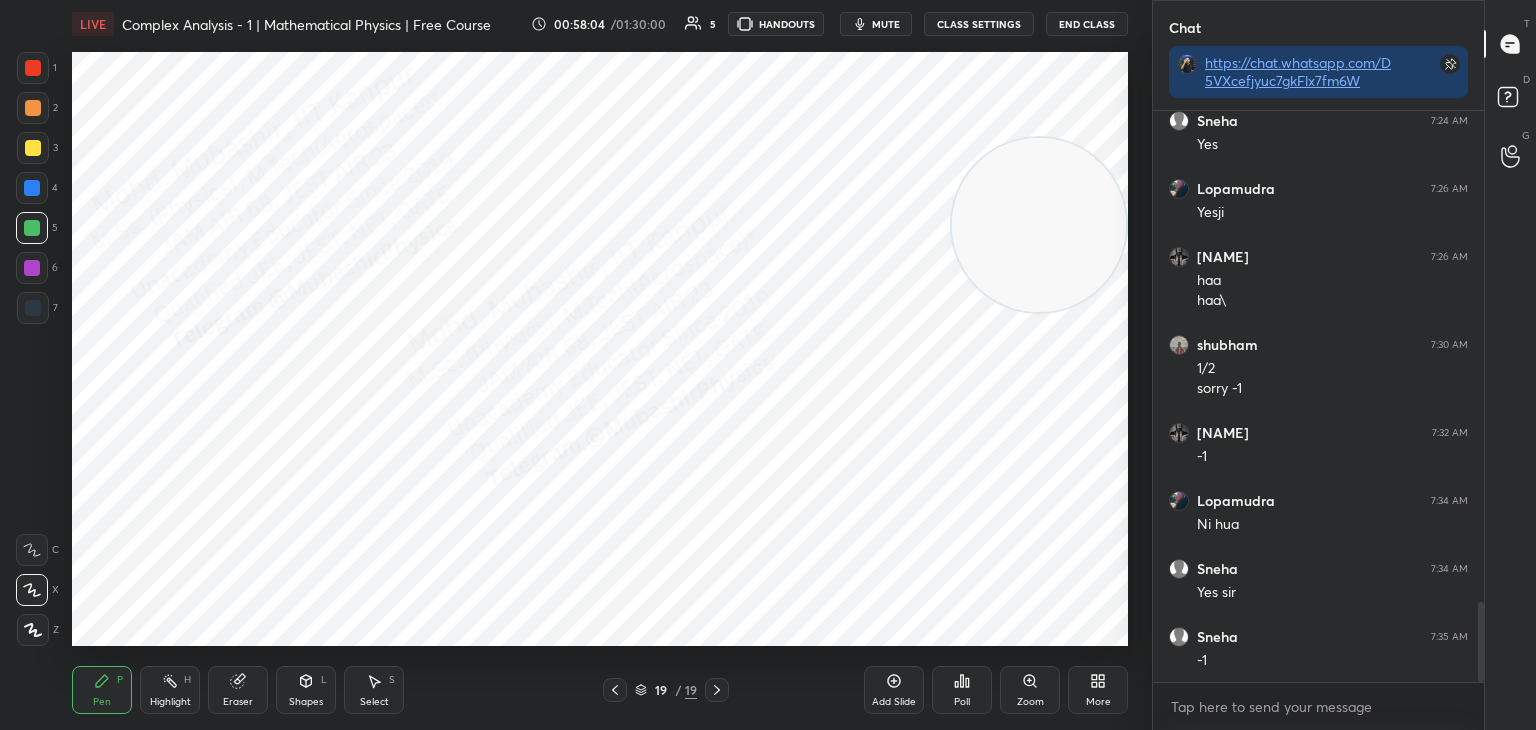click on "1 2 3 4 5 6 7" at bounding box center (37, 192) 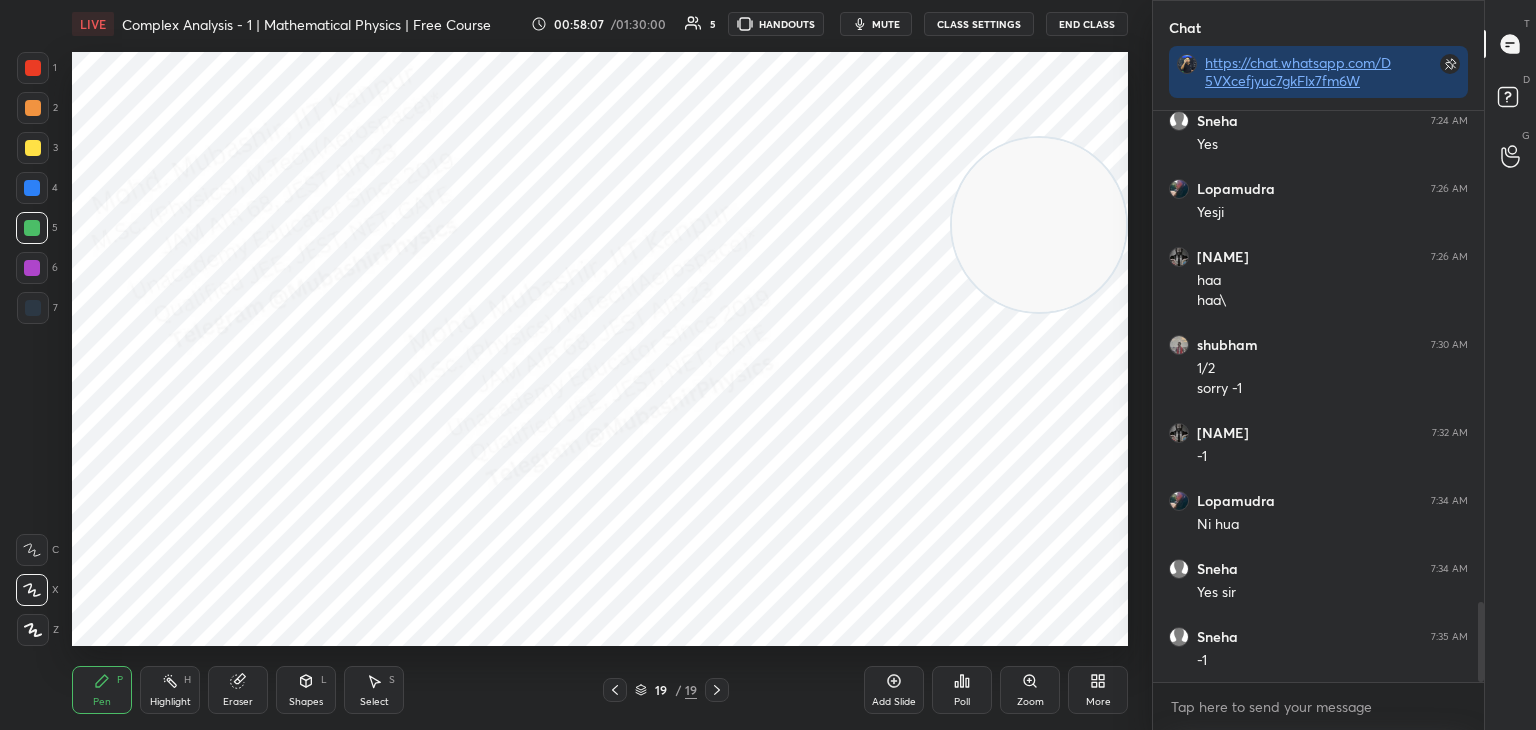 drag, startPoint x: 37, startPoint y: 146, endPoint x: 65, endPoint y: 150, distance: 28.284271 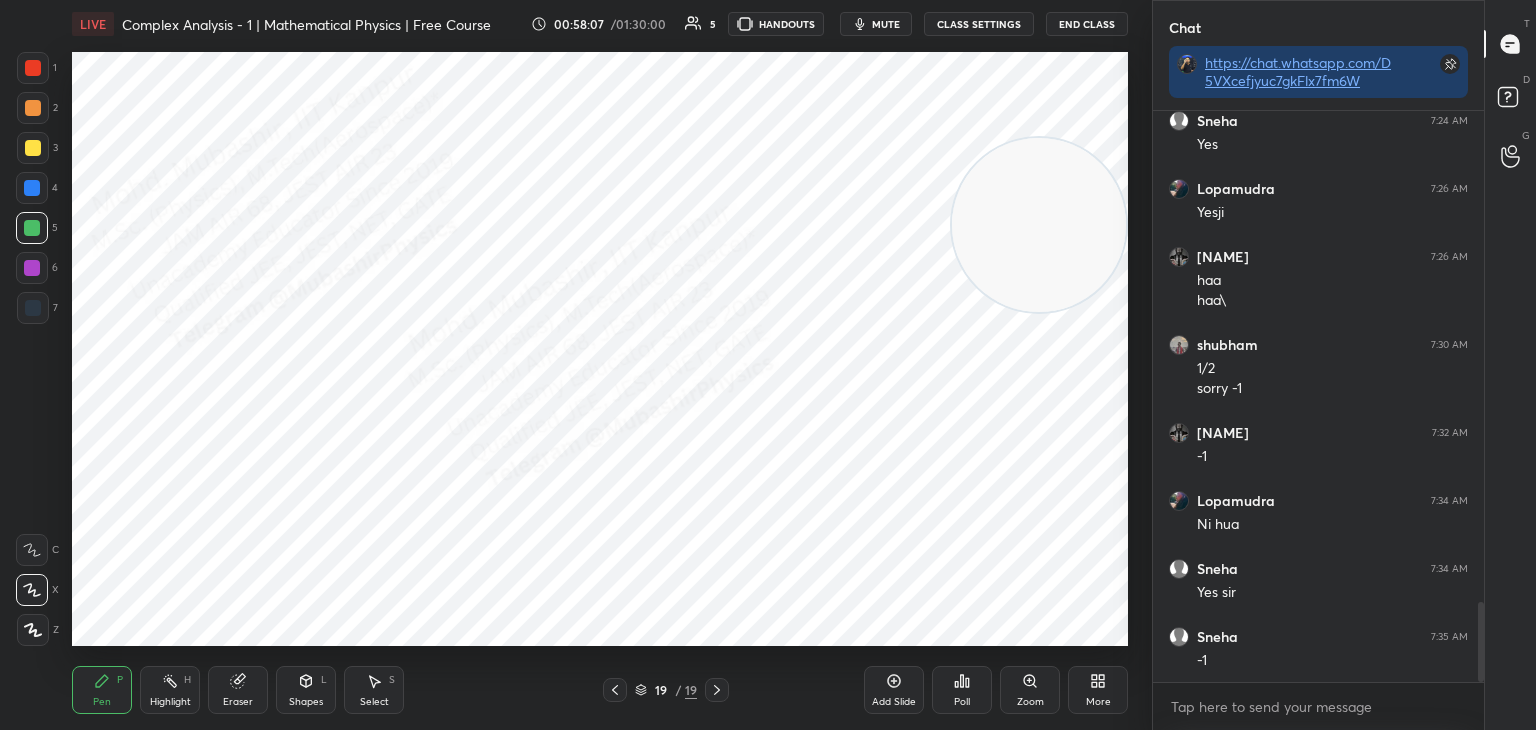 click at bounding box center [33, 148] 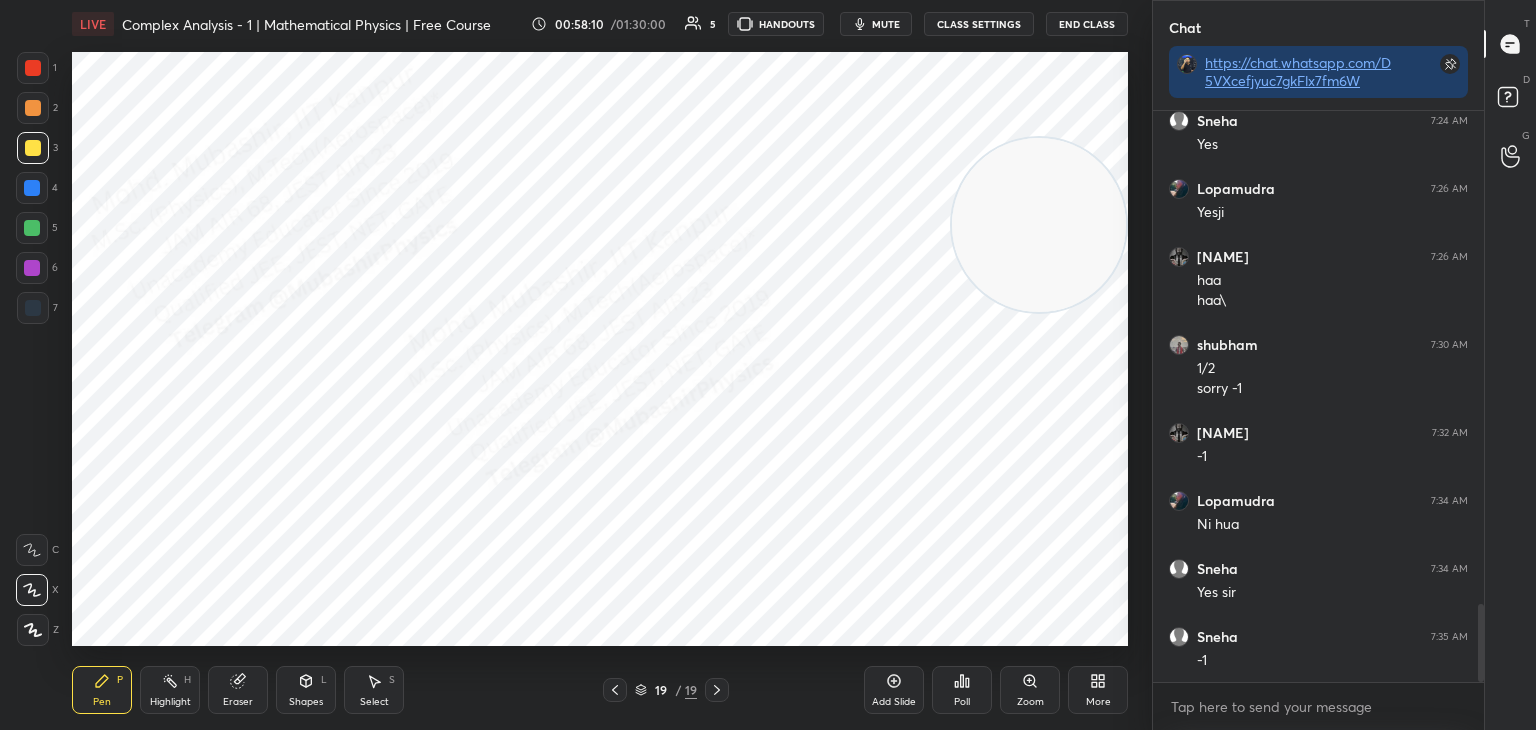scroll, scrollTop: 3598, scrollLeft: 0, axis: vertical 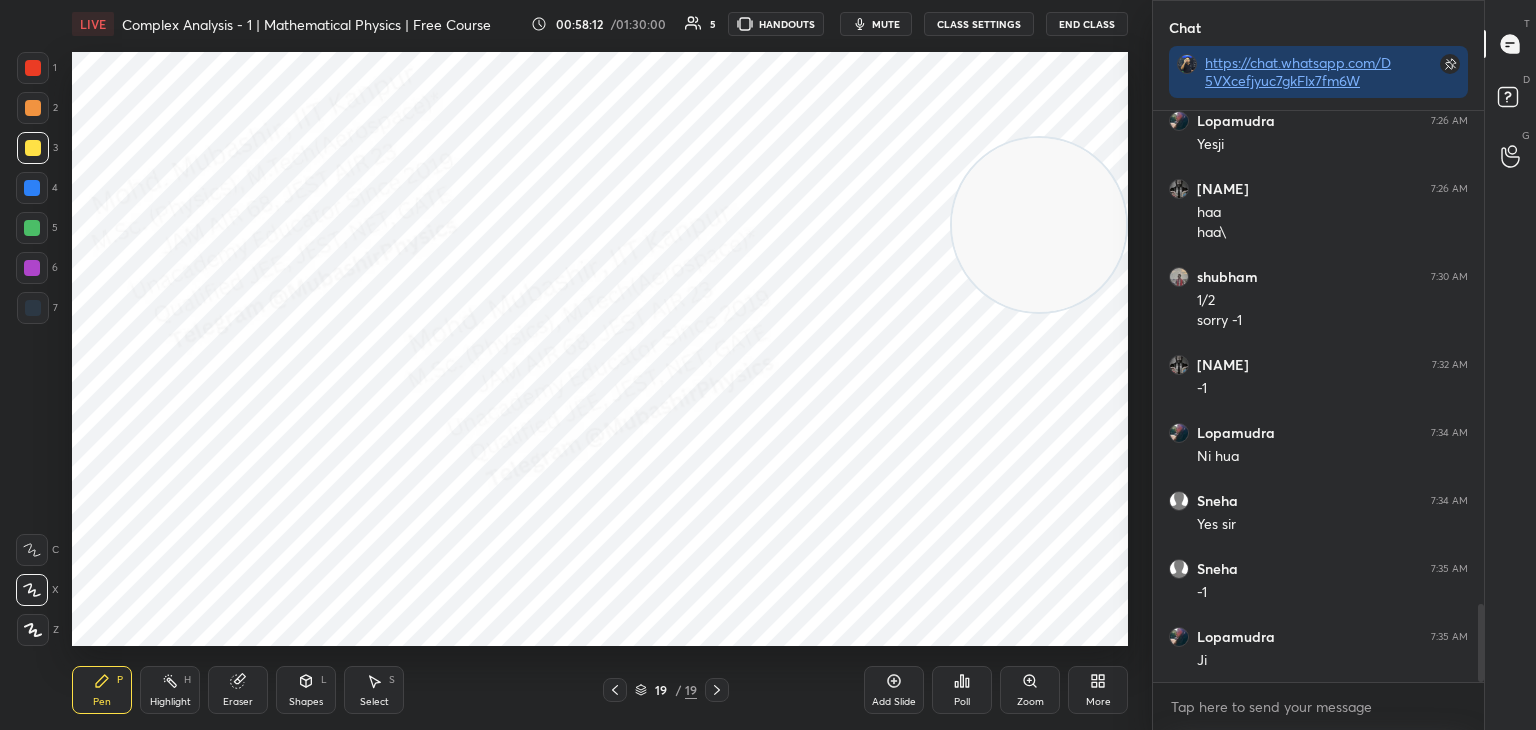 drag, startPoint x: 163, startPoint y: 668, endPoint x: 189, endPoint y: 657, distance: 28.231188 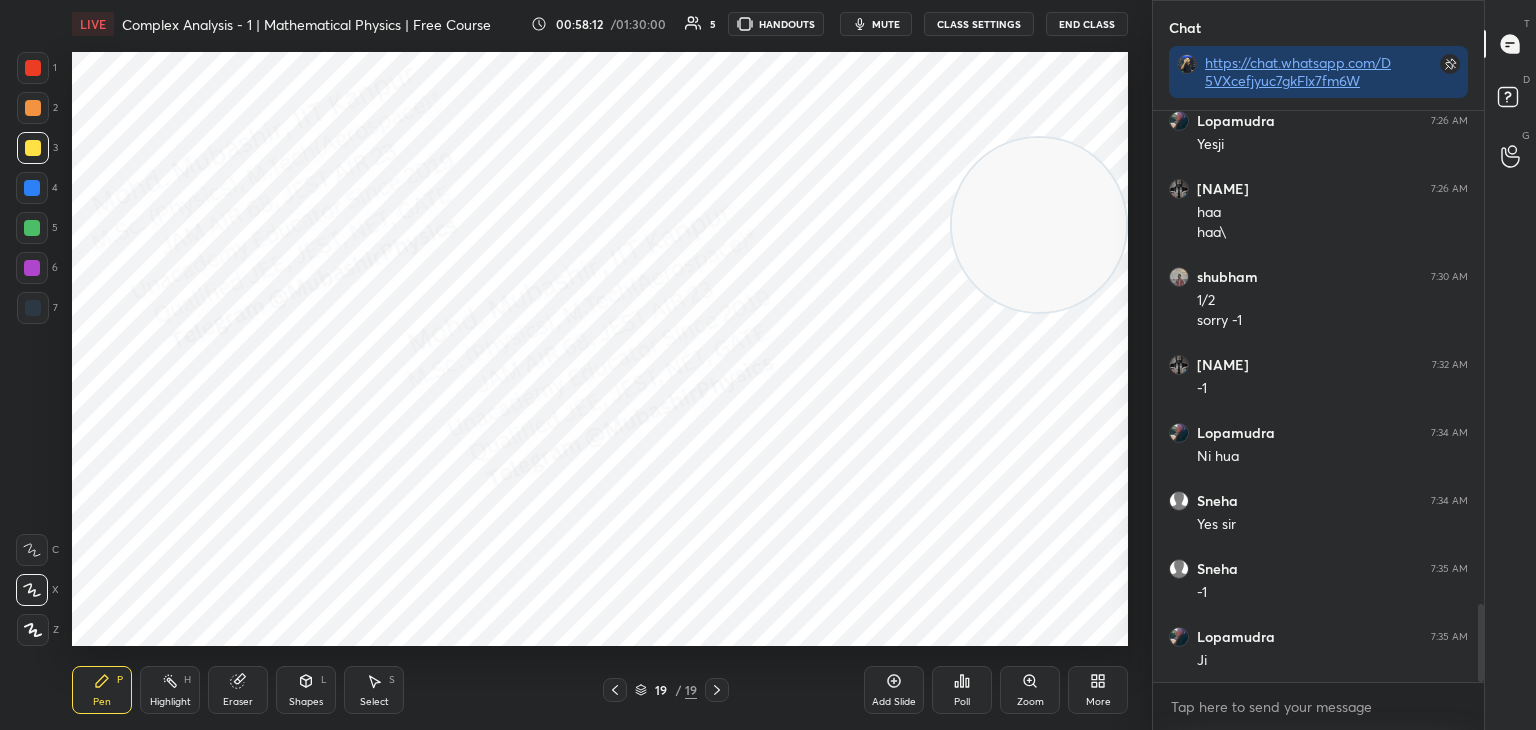click on "Highlight H" at bounding box center [170, 690] 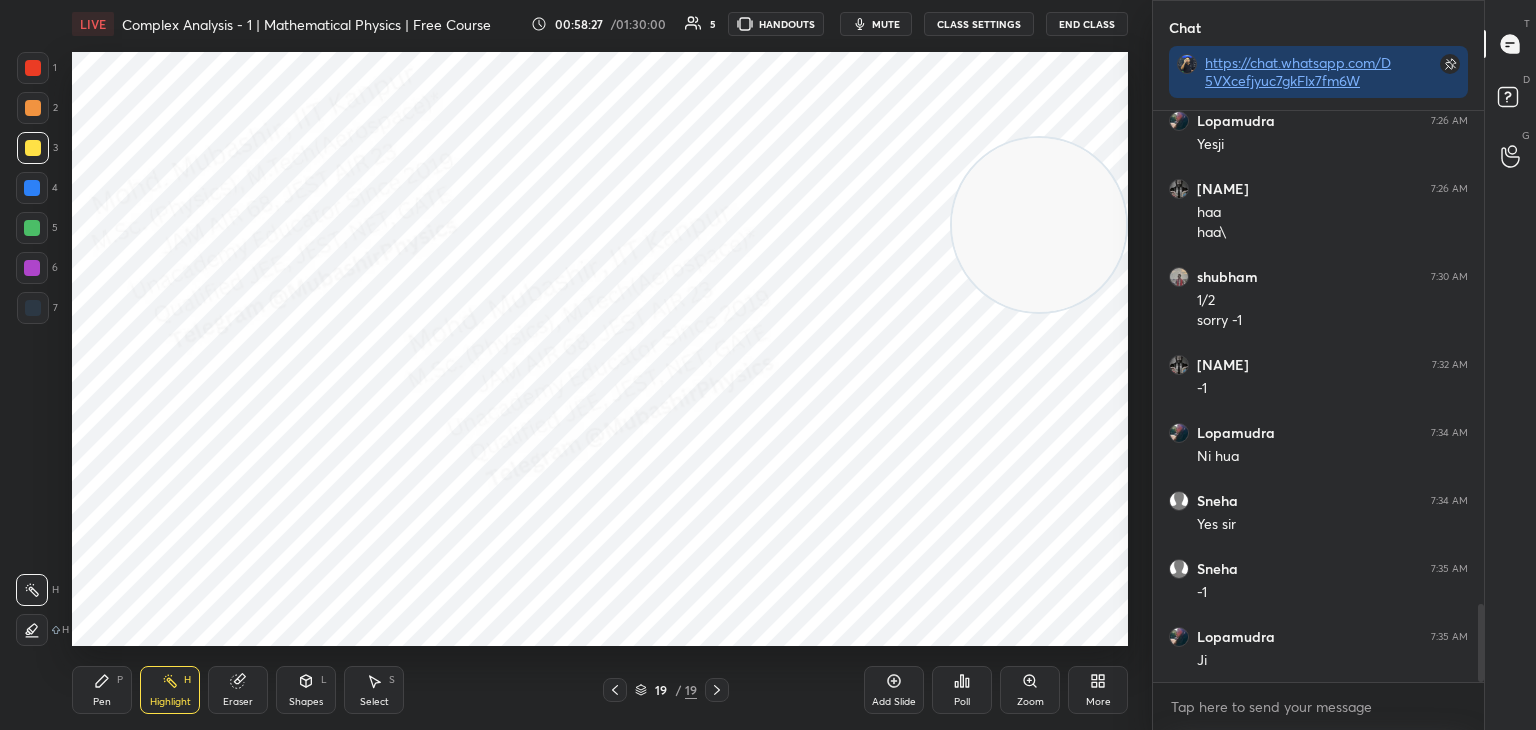 click at bounding box center (1039, 225) 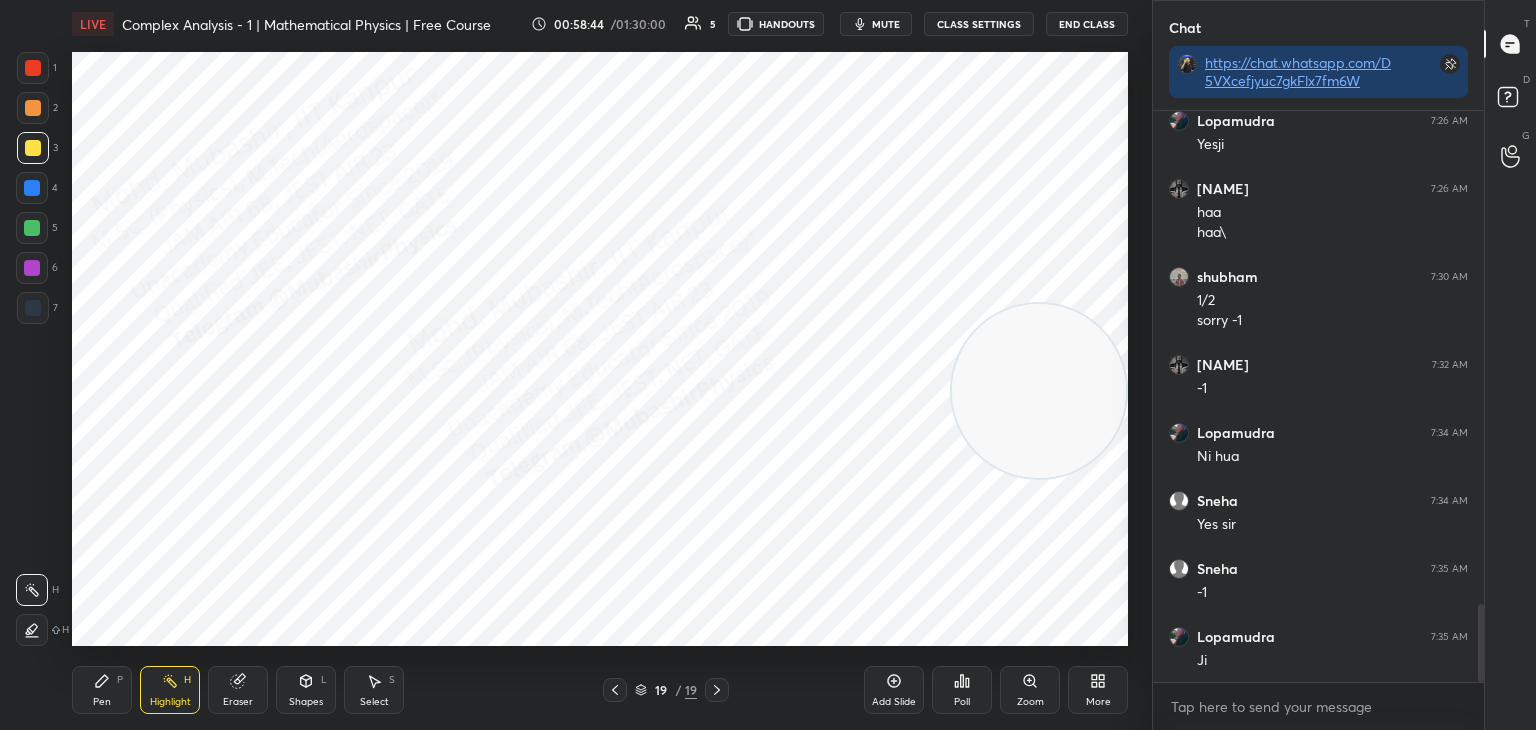 click on "More" at bounding box center (1098, 690) 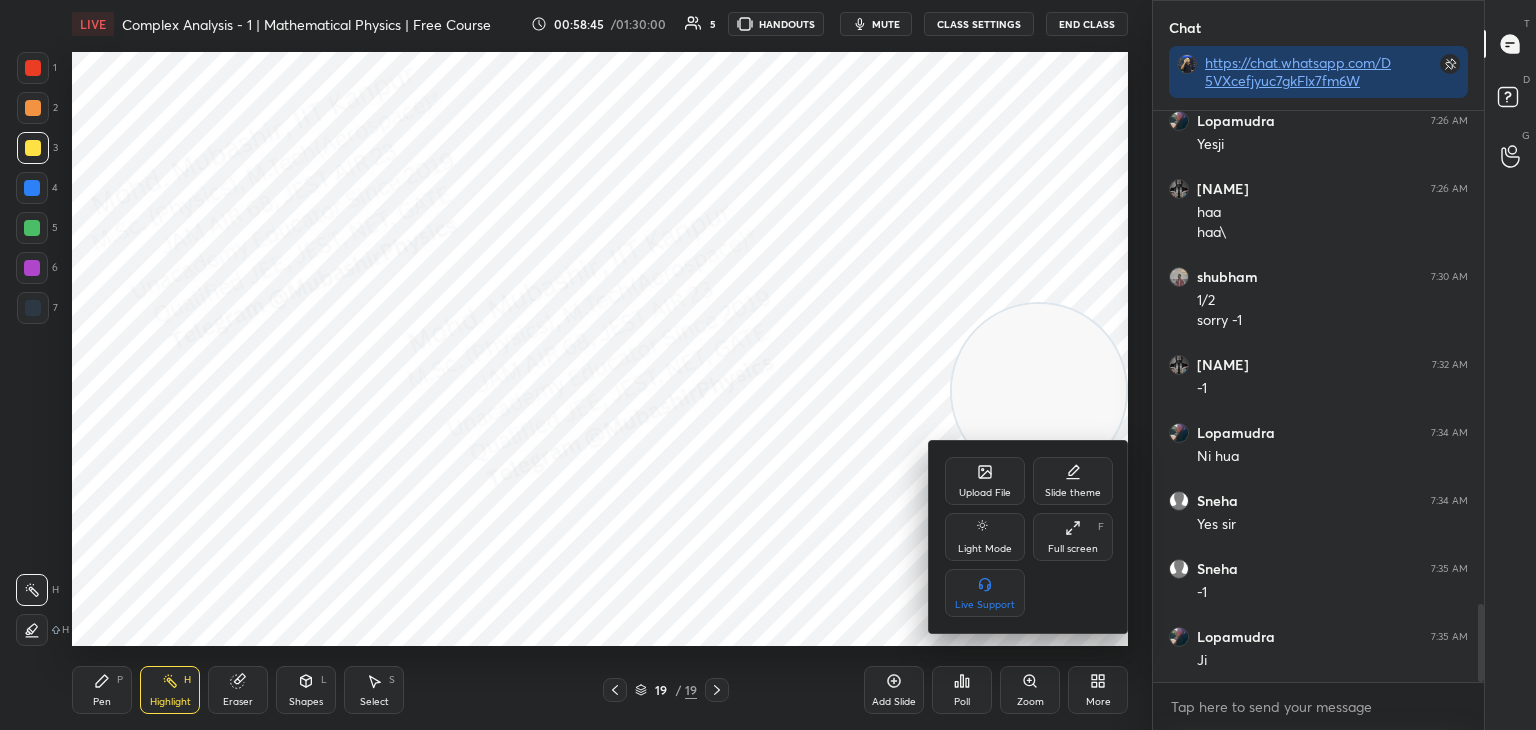 click 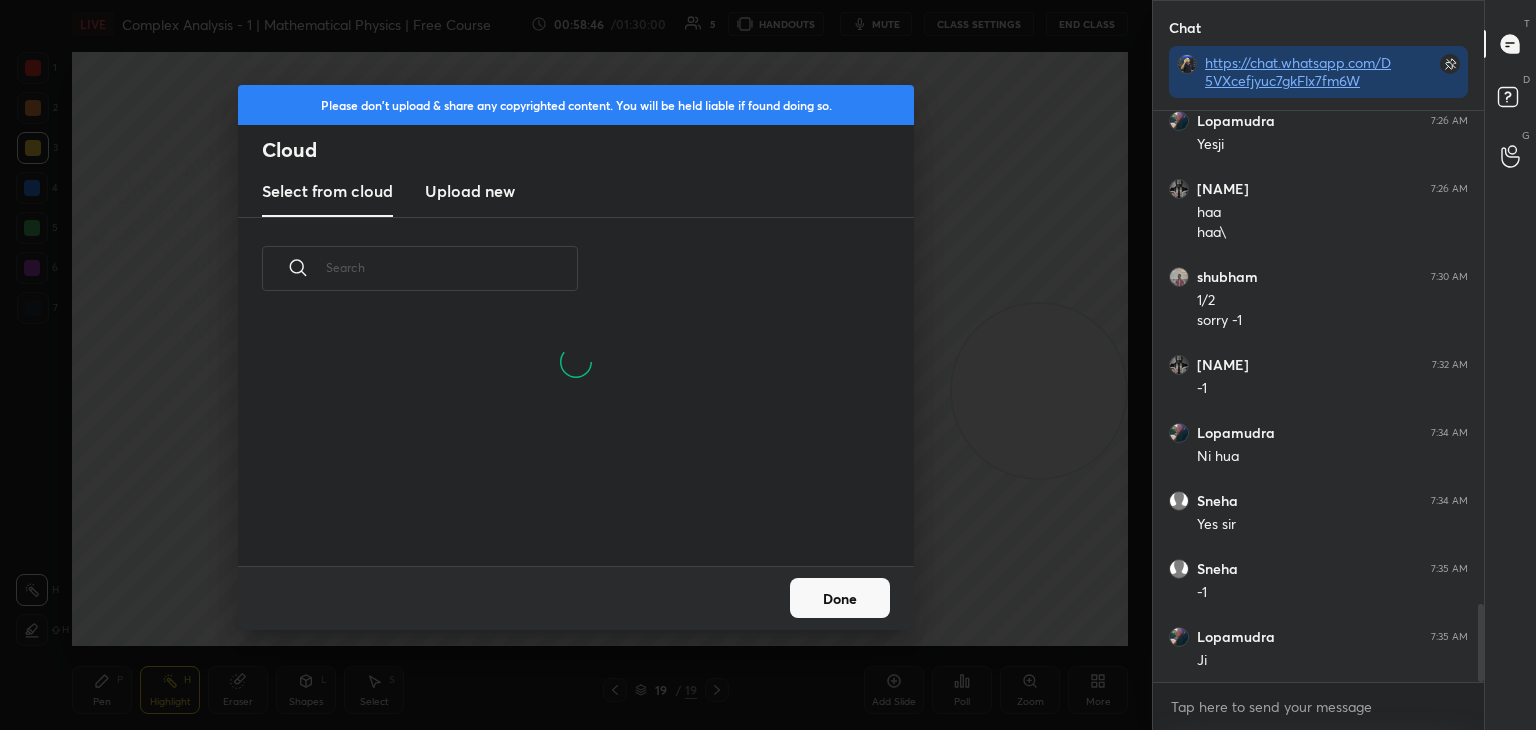 click on "Upload new" at bounding box center [470, 191] 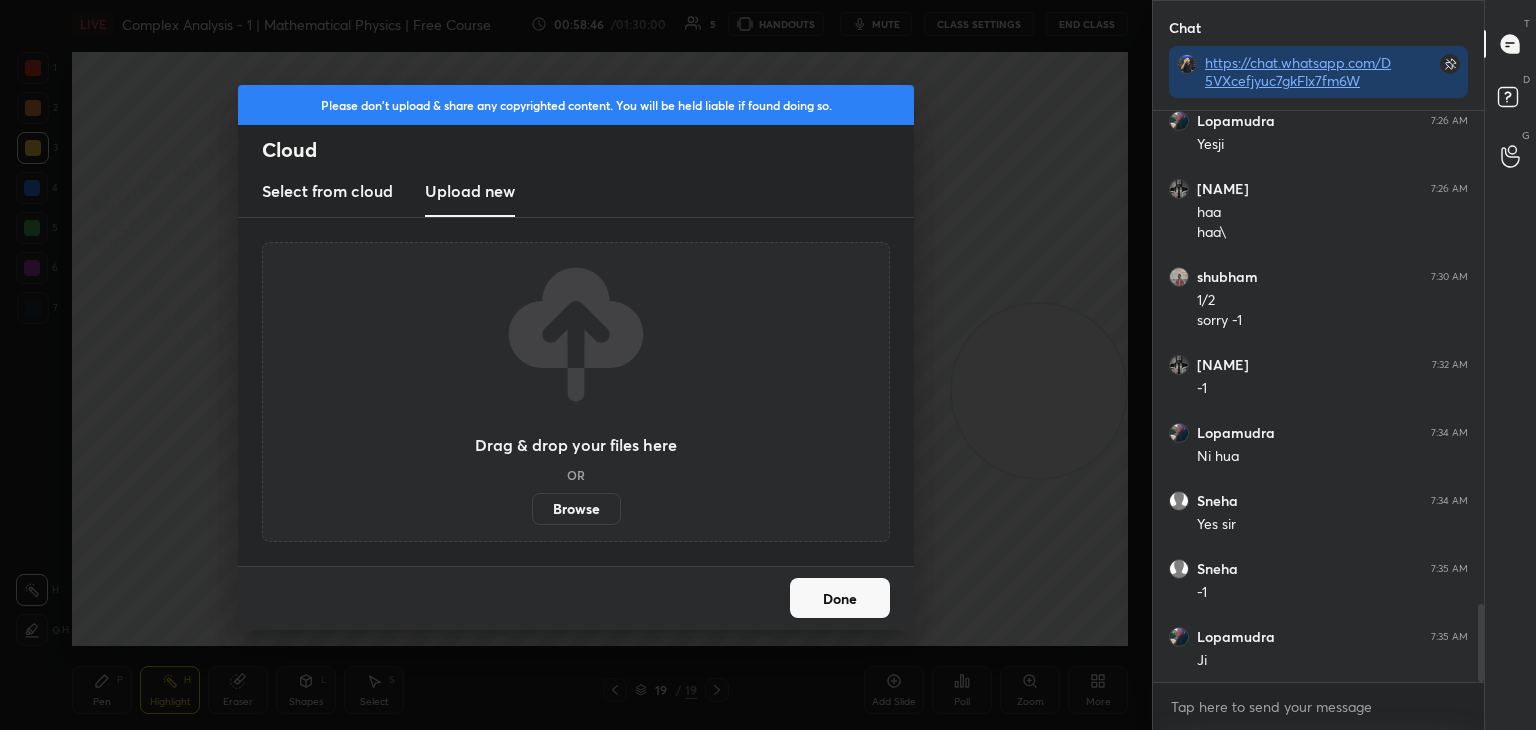 click on "Browse" at bounding box center [576, 509] 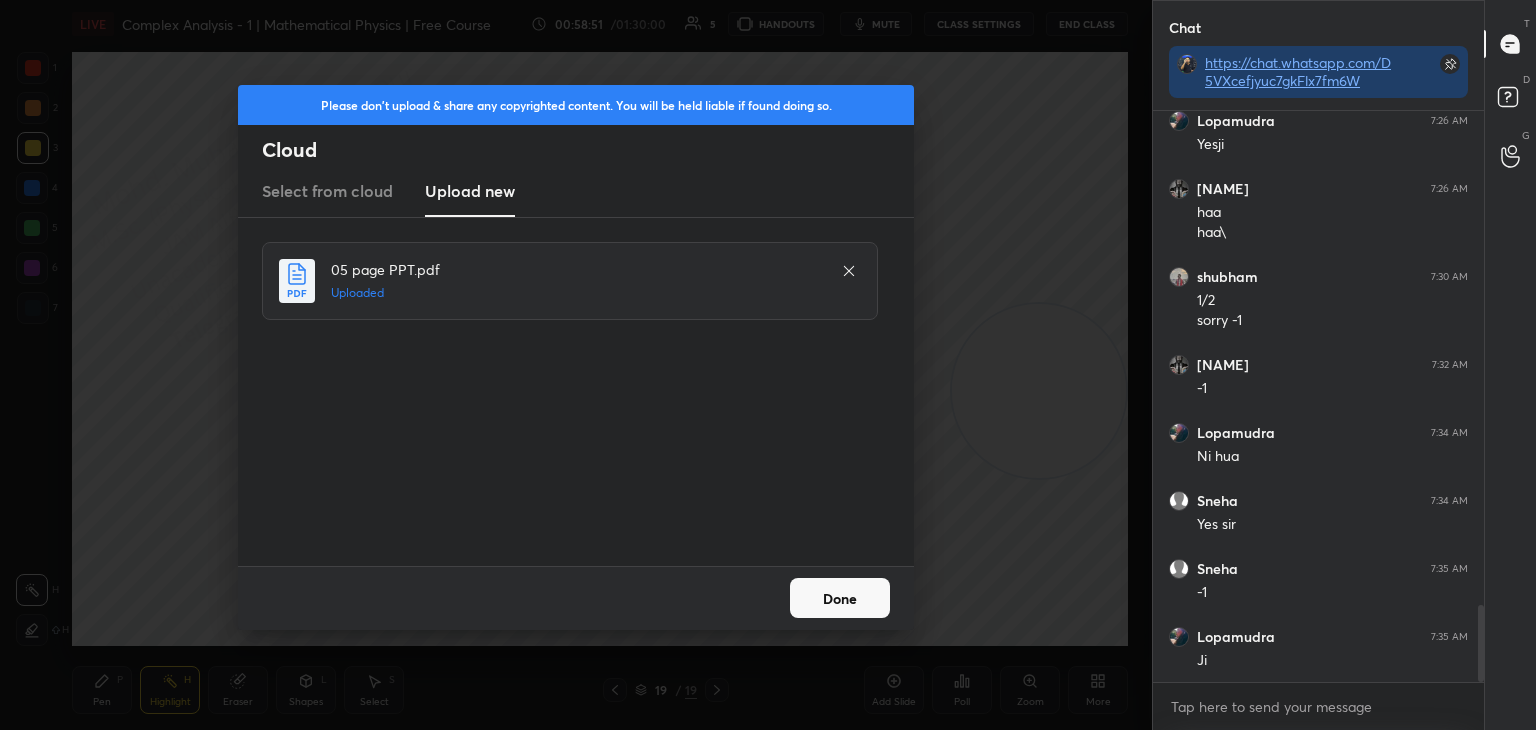 scroll, scrollTop: 3666, scrollLeft: 0, axis: vertical 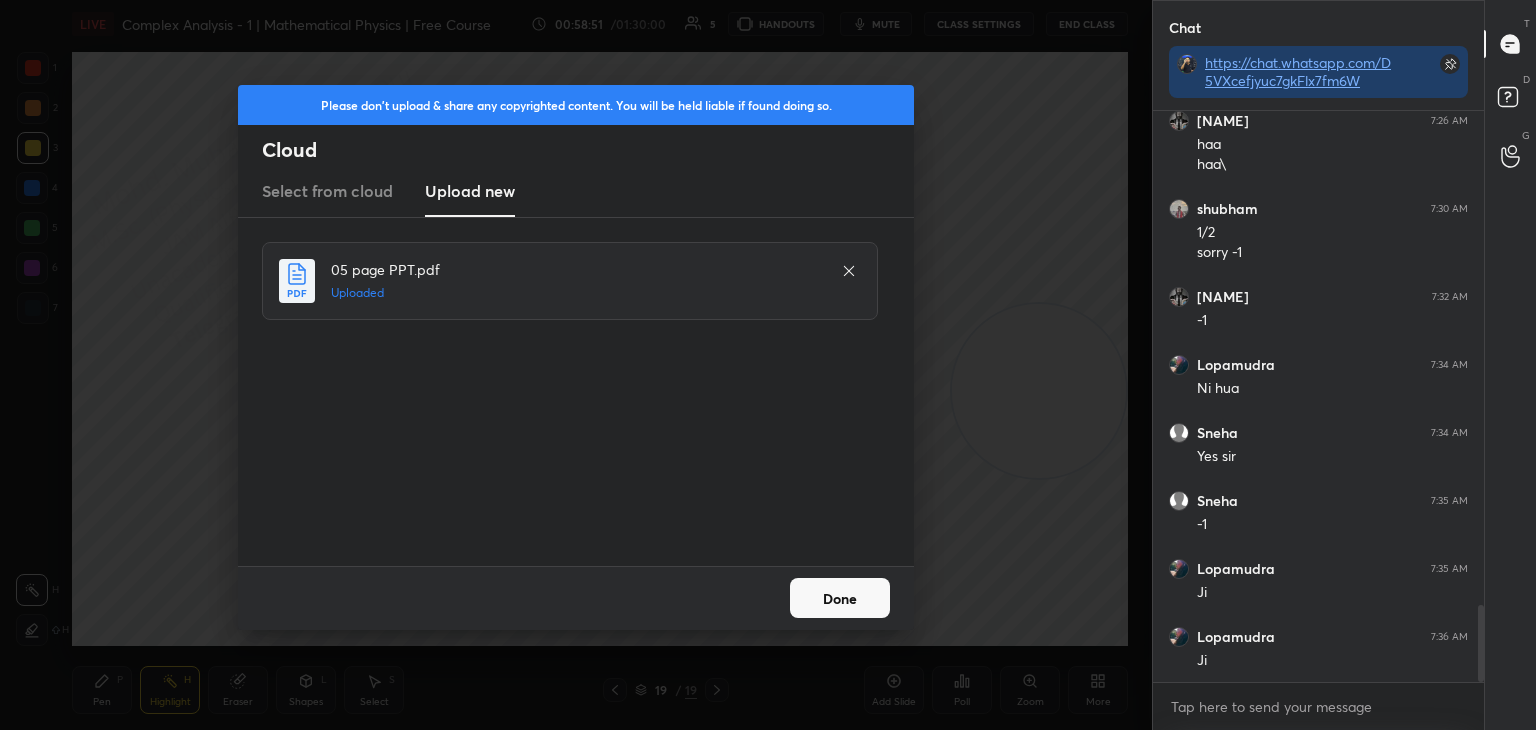 click on "Done" at bounding box center (840, 598) 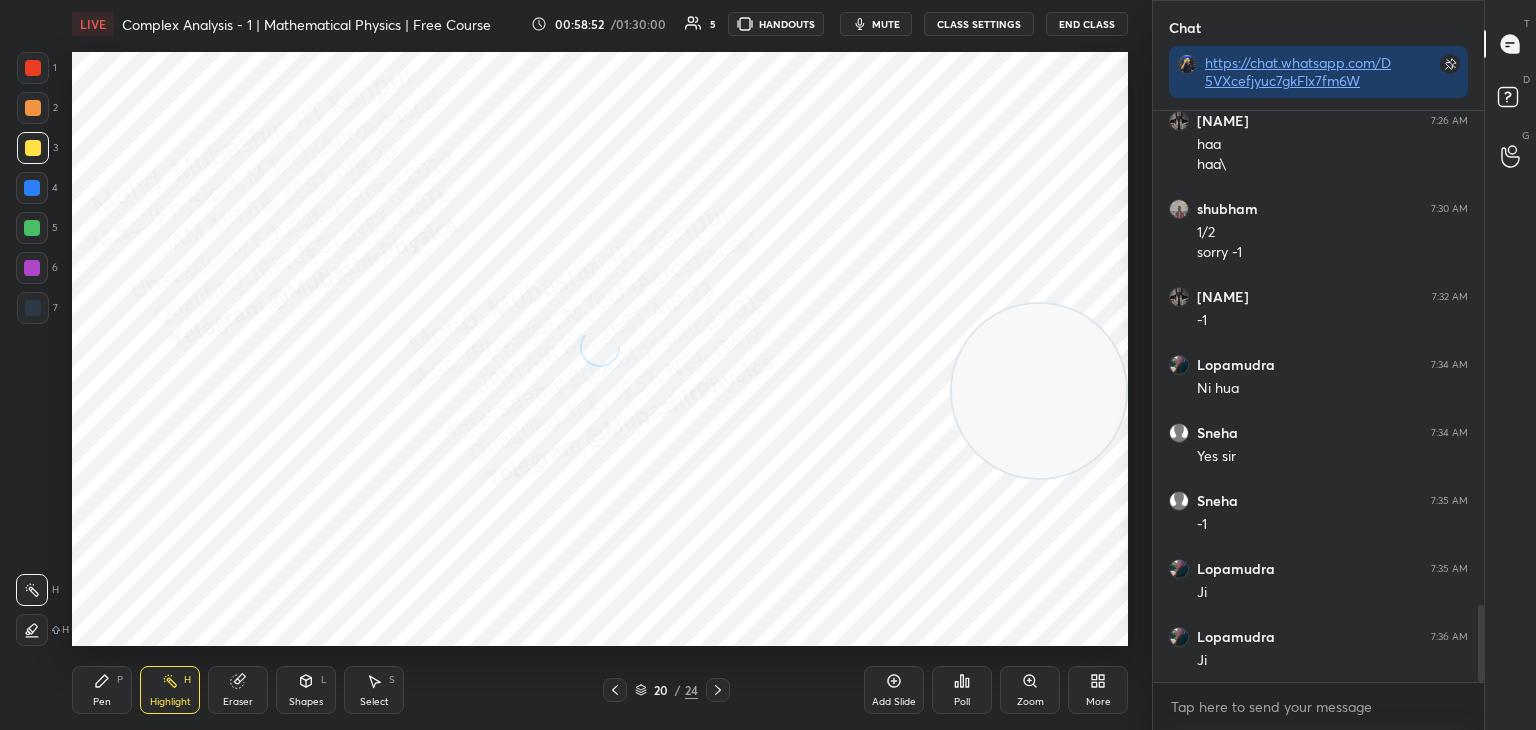 click on "Pen" at bounding box center (102, 702) 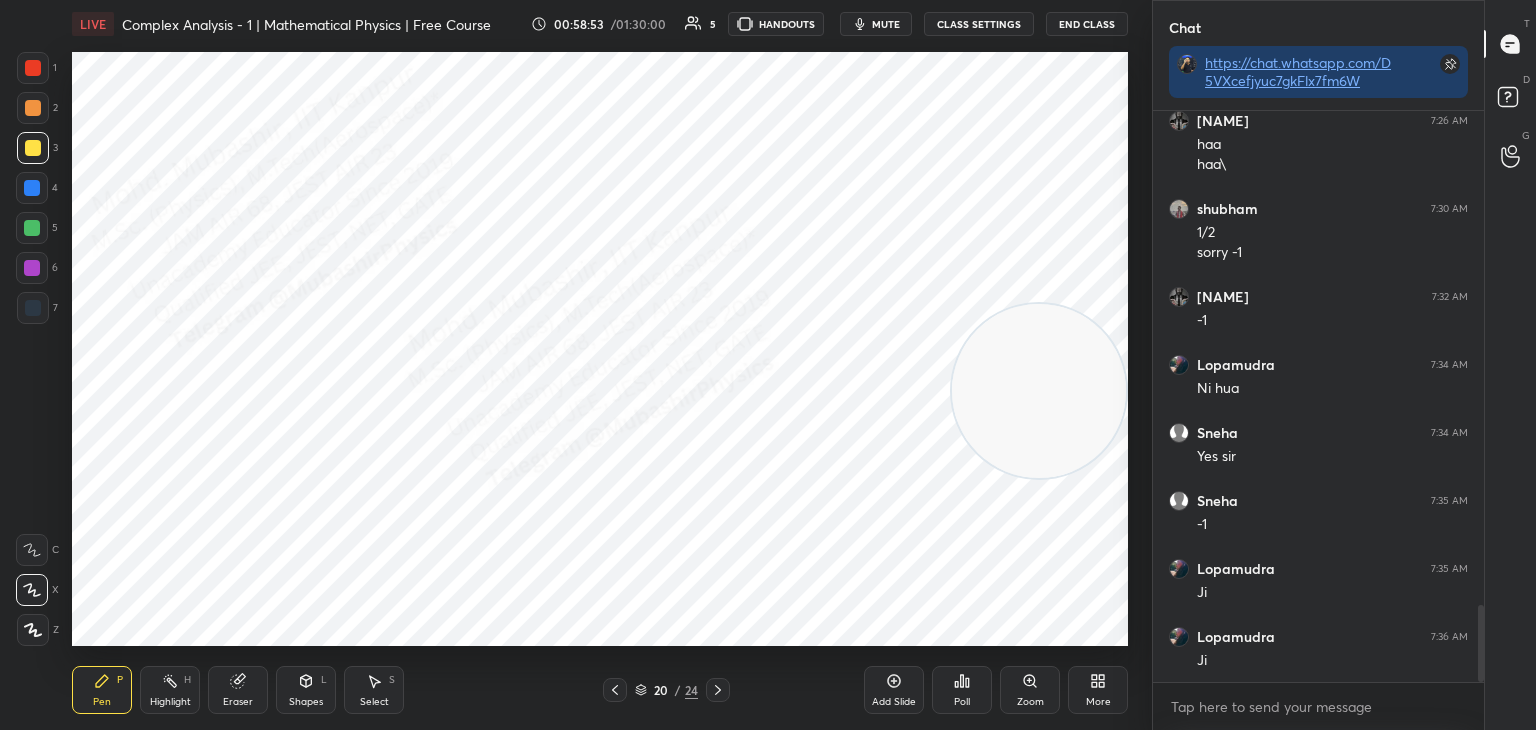 click at bounding box center (33, 308) 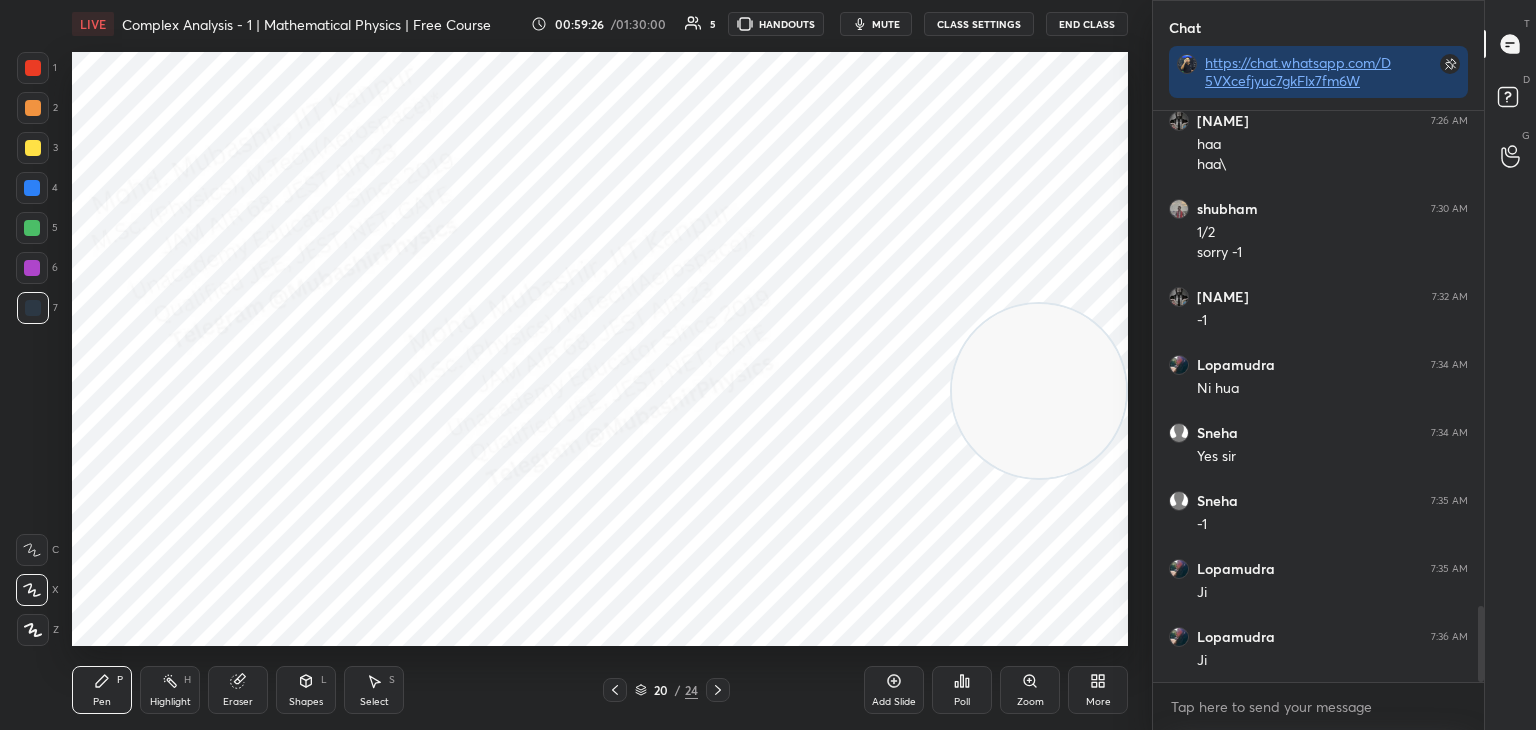 scroll, scrollTop: 3734, scrollLeft: 0, axis: vertical 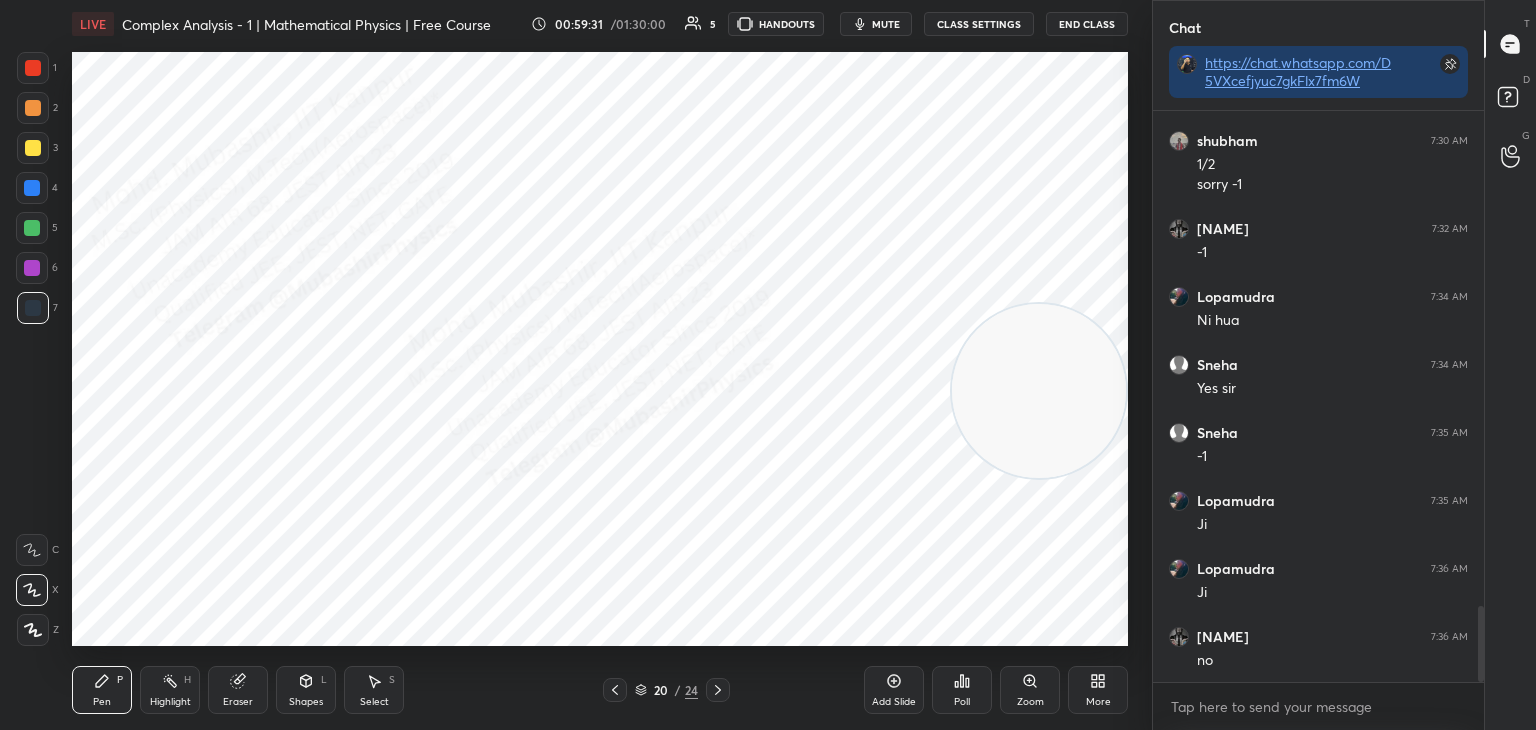 click at bounding box center [32, 188] 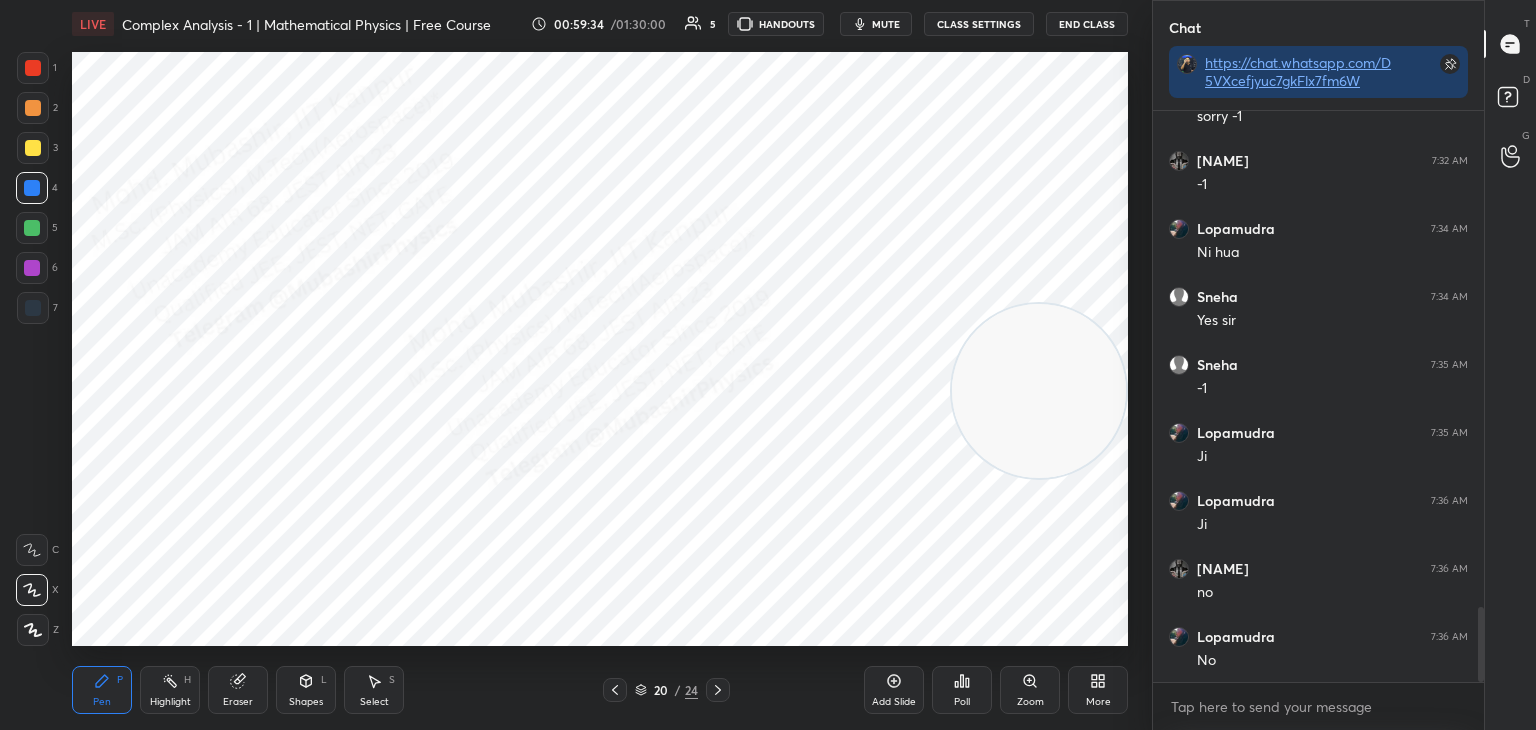 scroll, scrollTop: 3870, scrollLeft: 0, axis: vertical 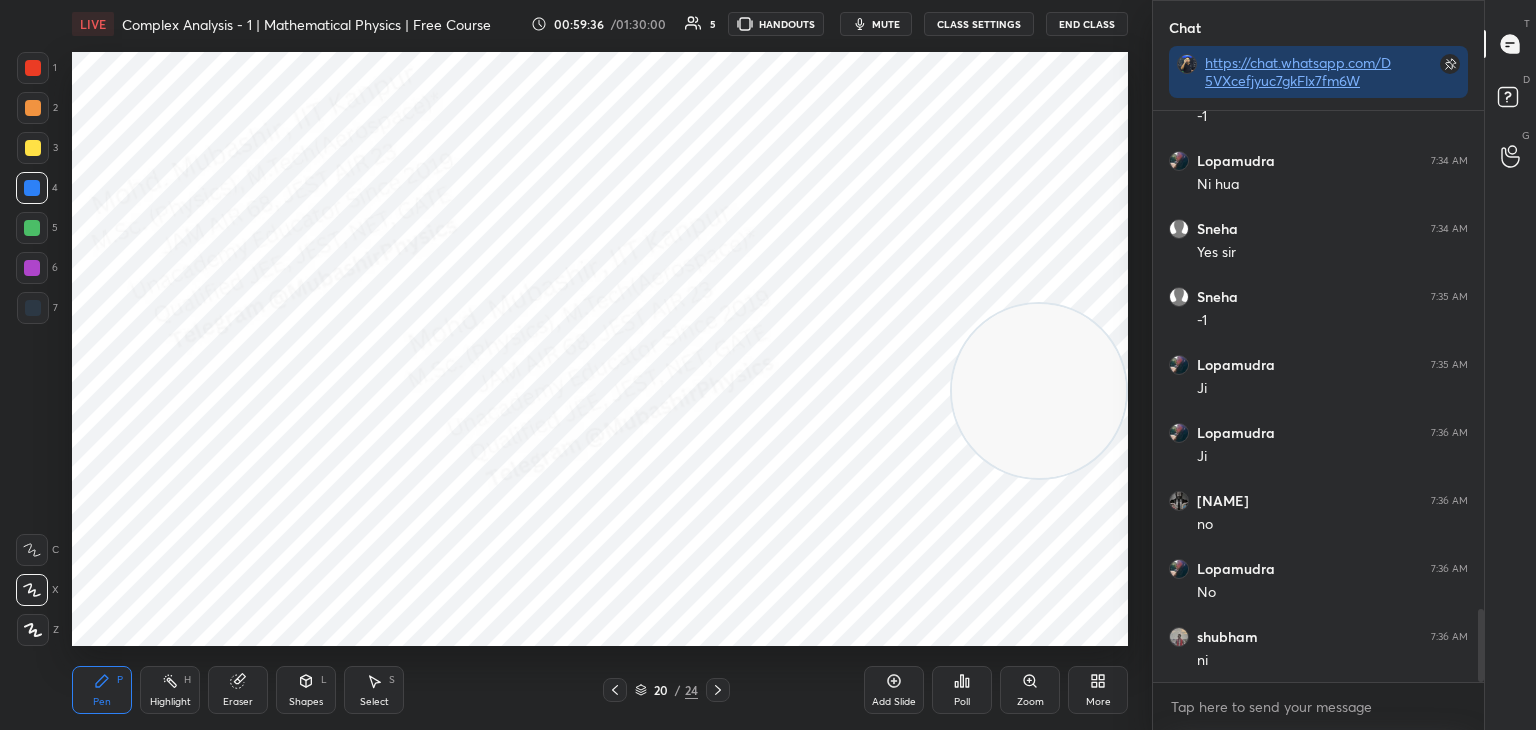 drag, startPoint x: 708, startPoint y: 689, endPoint x: 708, endPoint y: 662, distance: 27 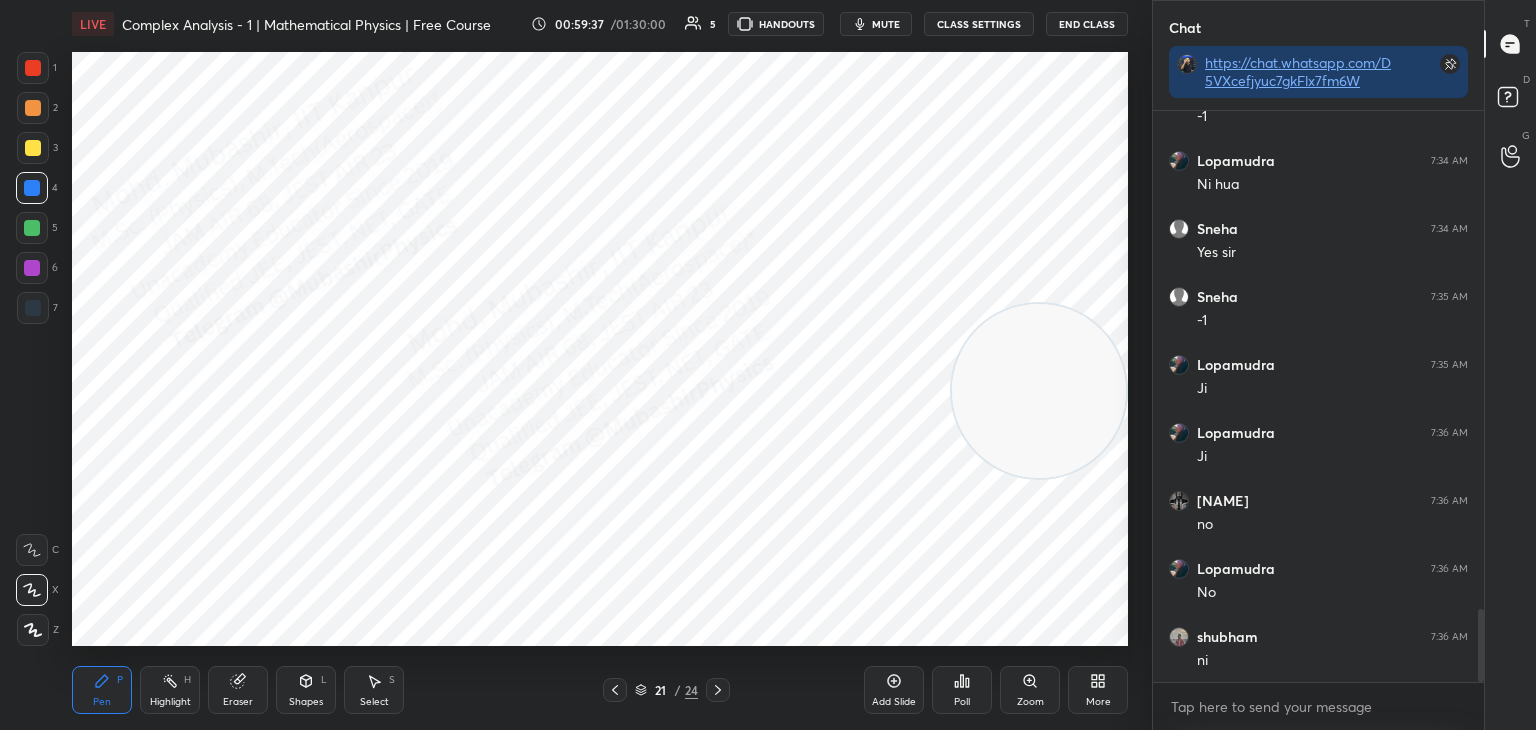 click at bounding box center [33, 308] 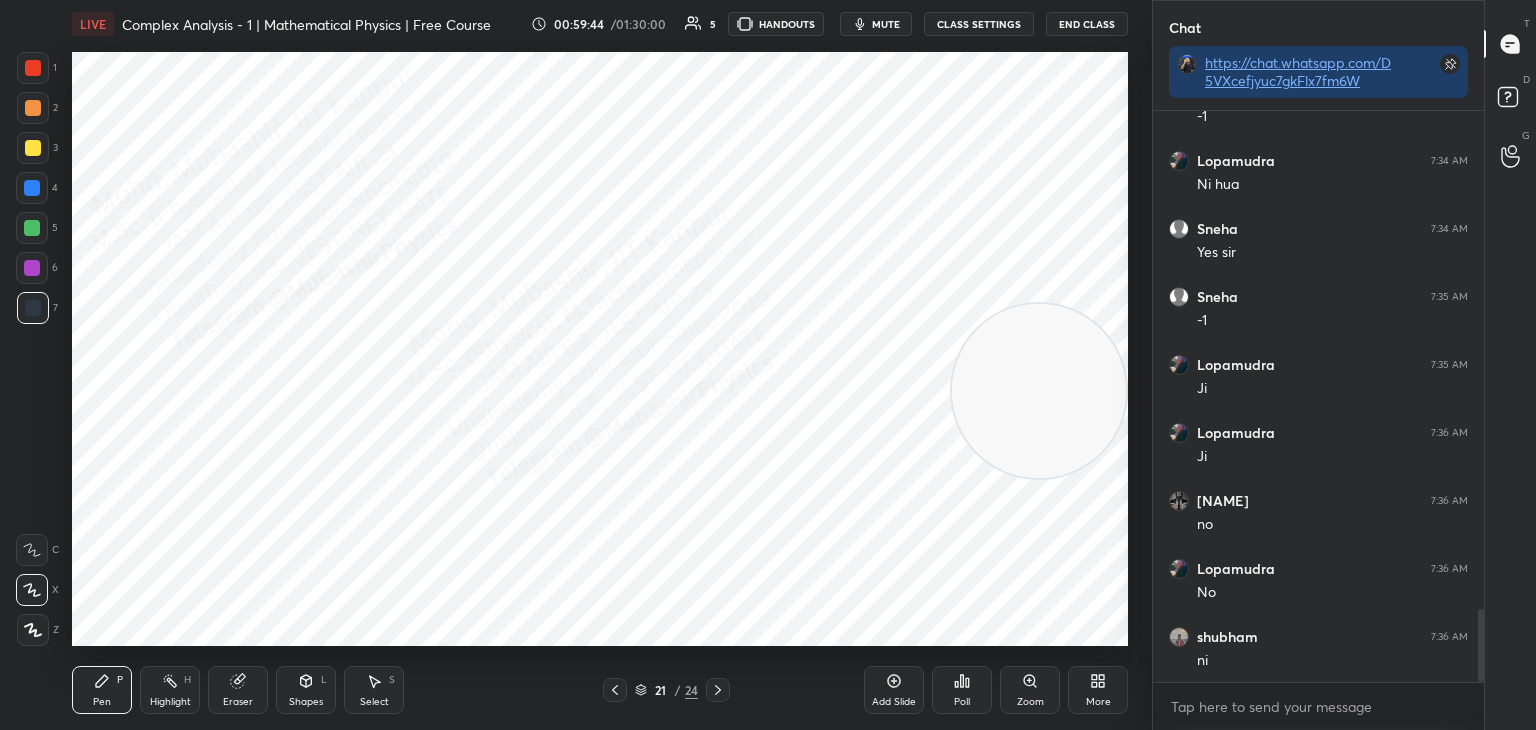 click on "mute" at bounding box center (876, 24) 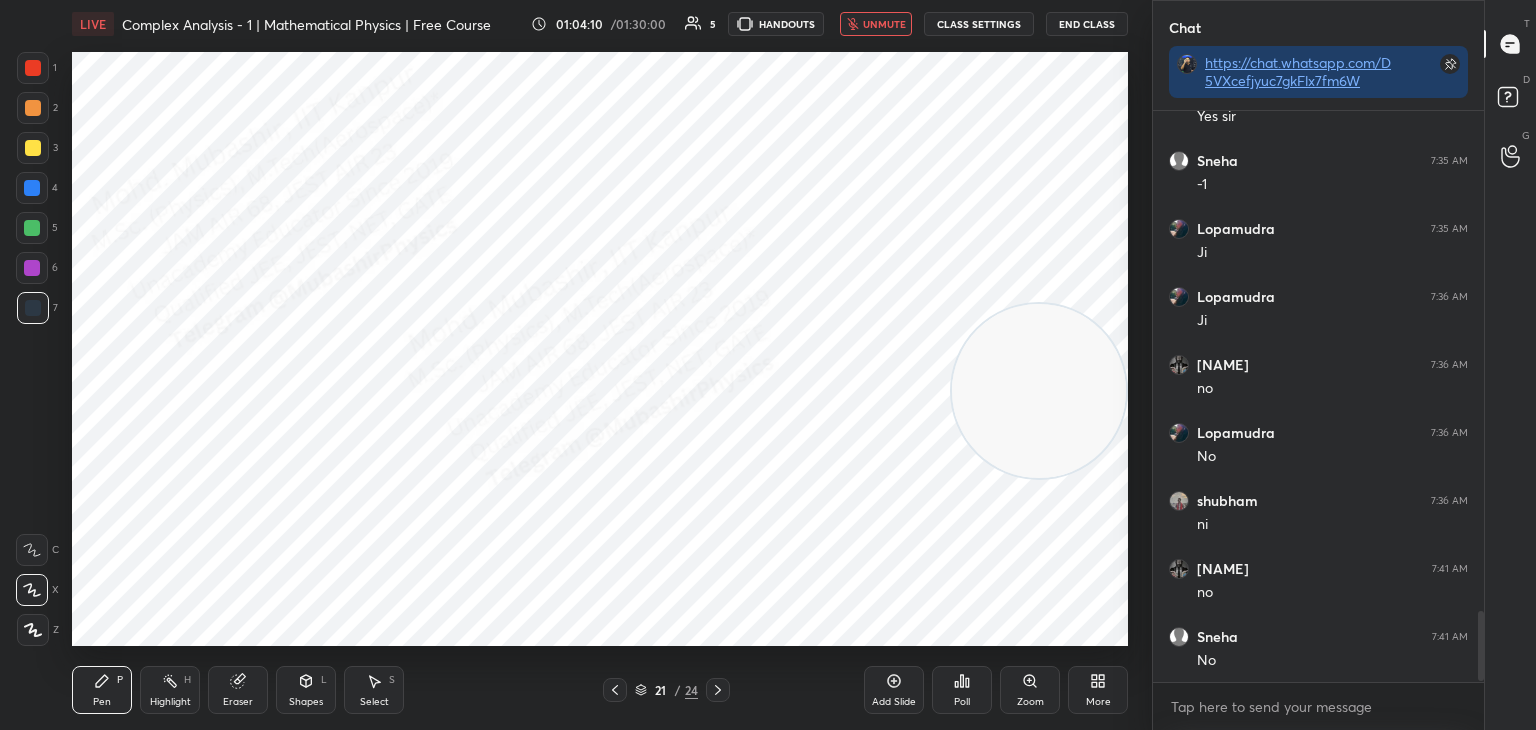 scroll, scrollTop: 4074, scrollLeft: 0, axis: vertical 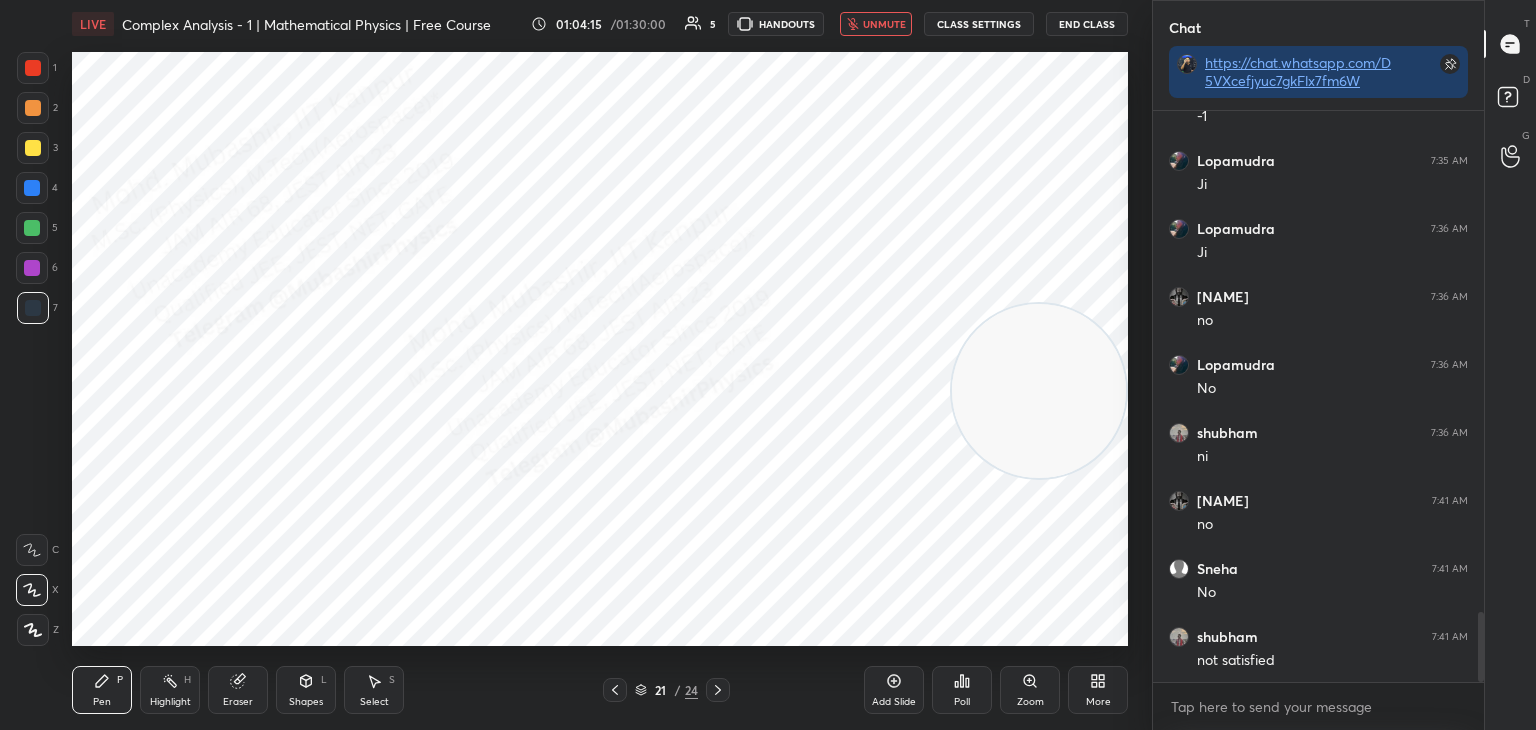 drag, startPoint x: 879, startPoint y: 20, endPoint x: 884, endPoint y: 33, distance: 13.928389 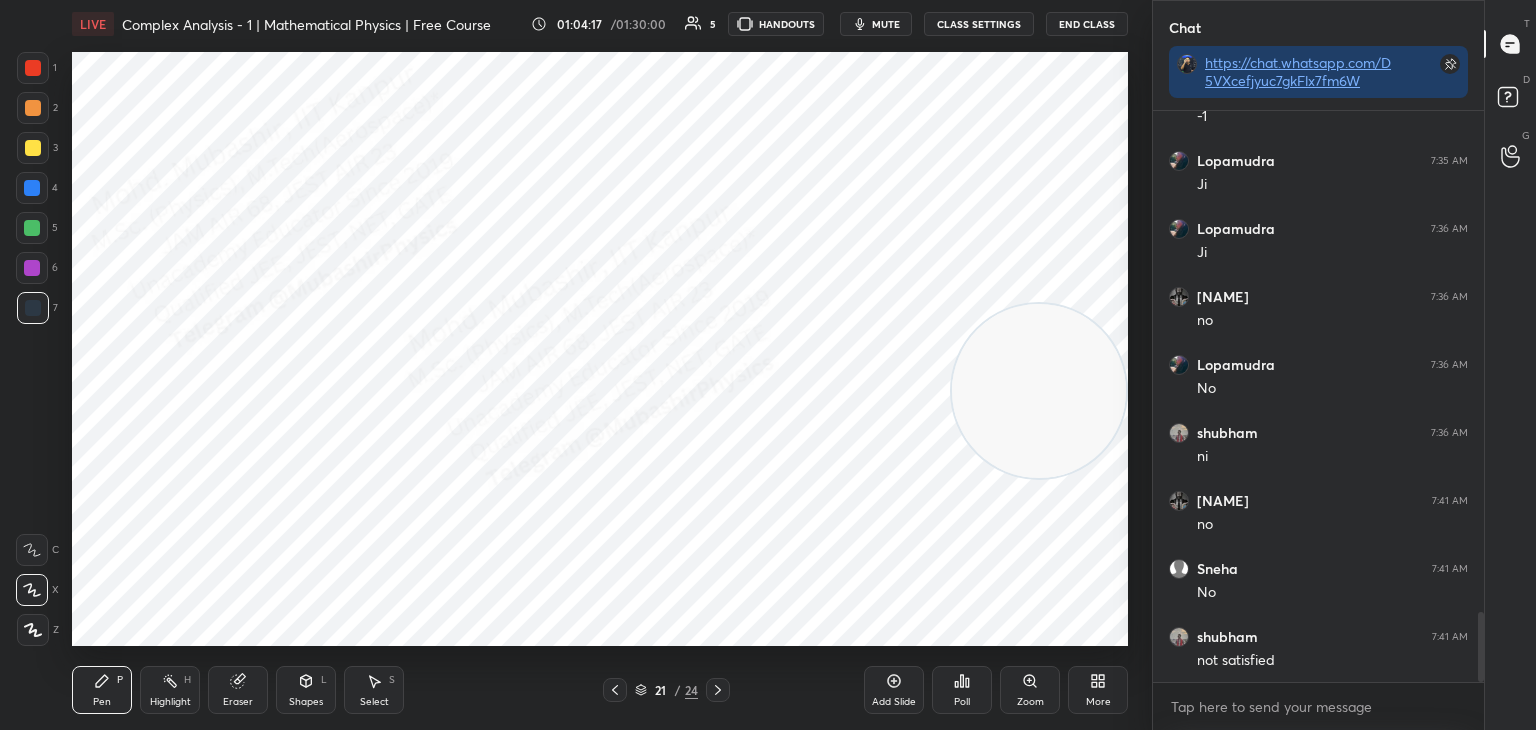 click at bounding box center [32, 188] 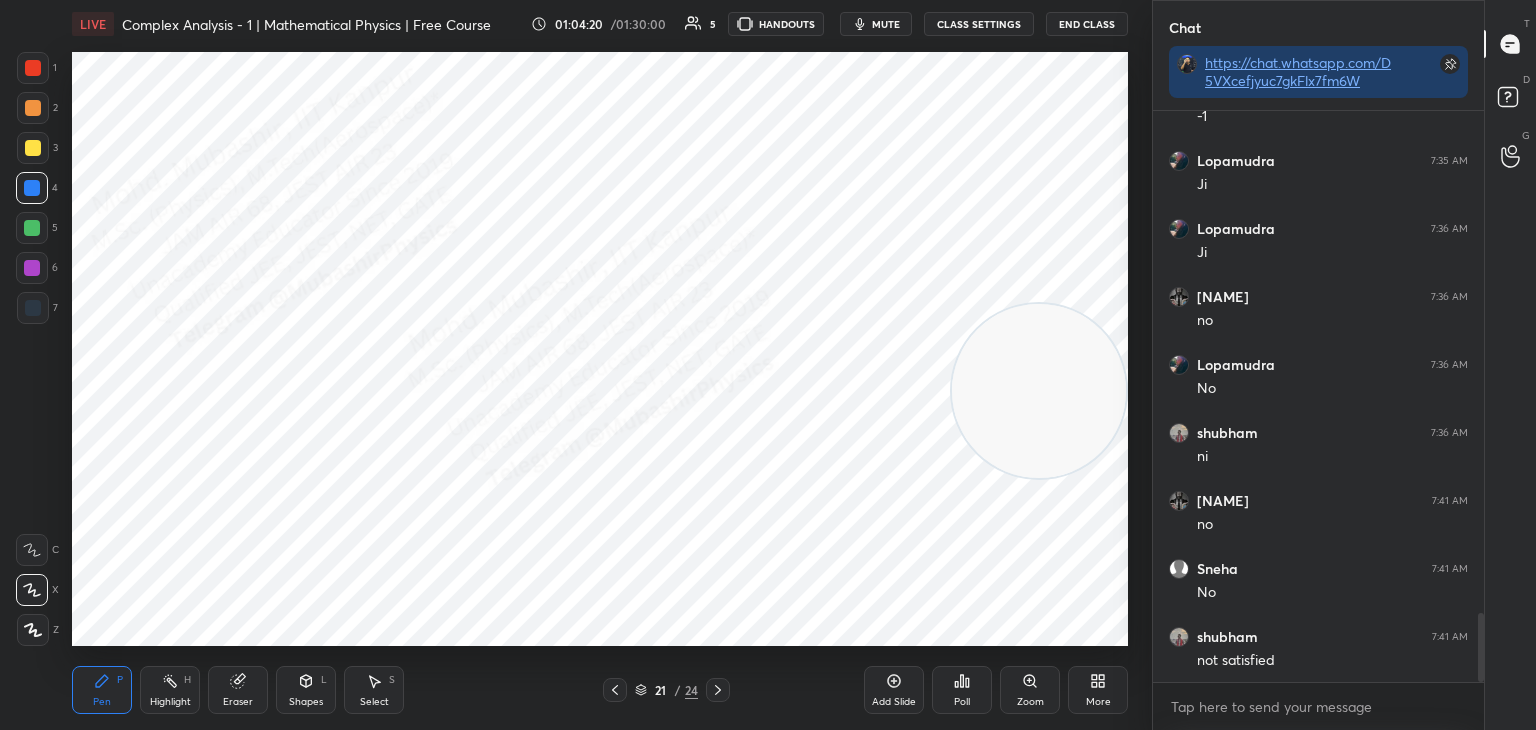 scroll, scrollTop: 4142, scrollLeft: 0, axis: vertical 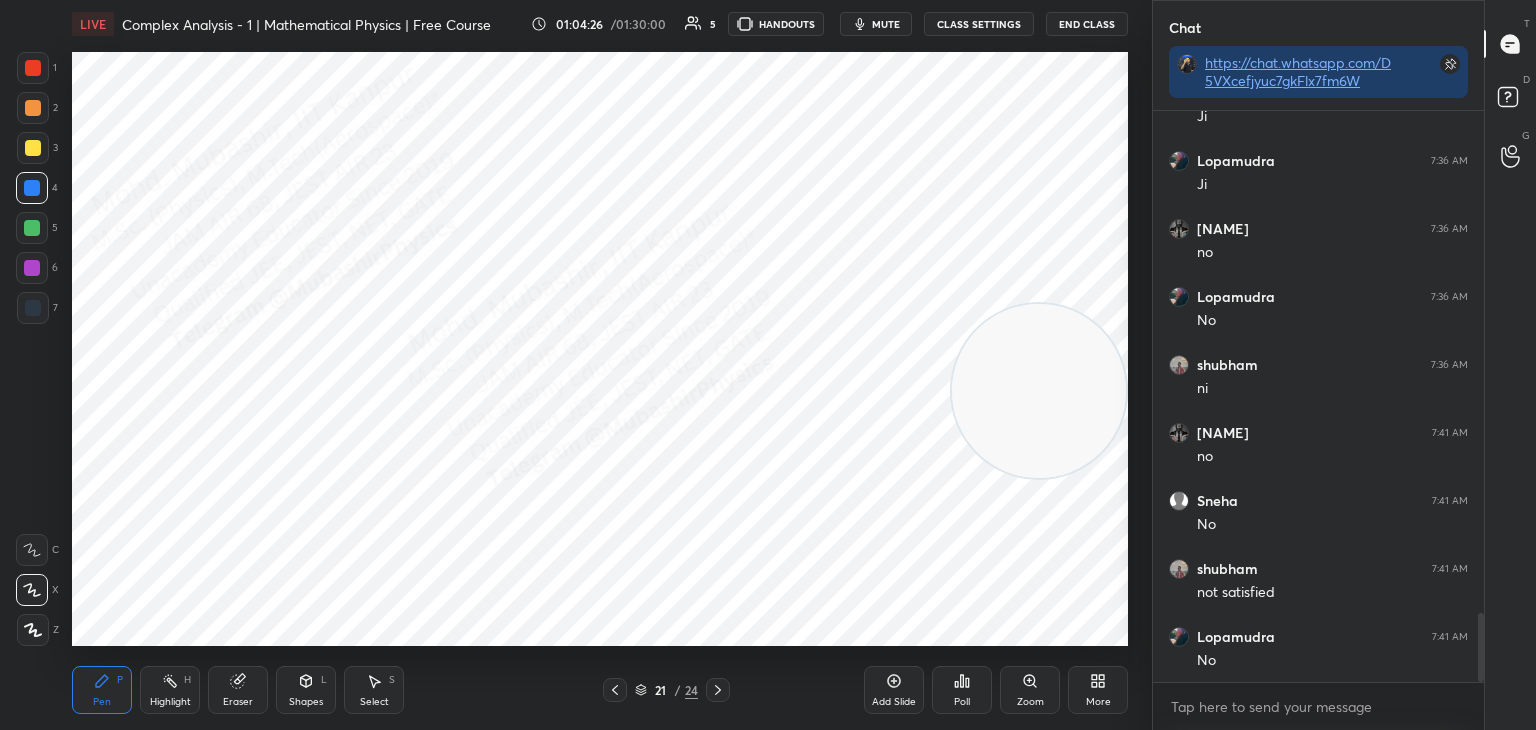 drag, startPoint x: 393, startPoint y: 686, endPoint x: 385, endPoint y: 656, distance: 31.04835 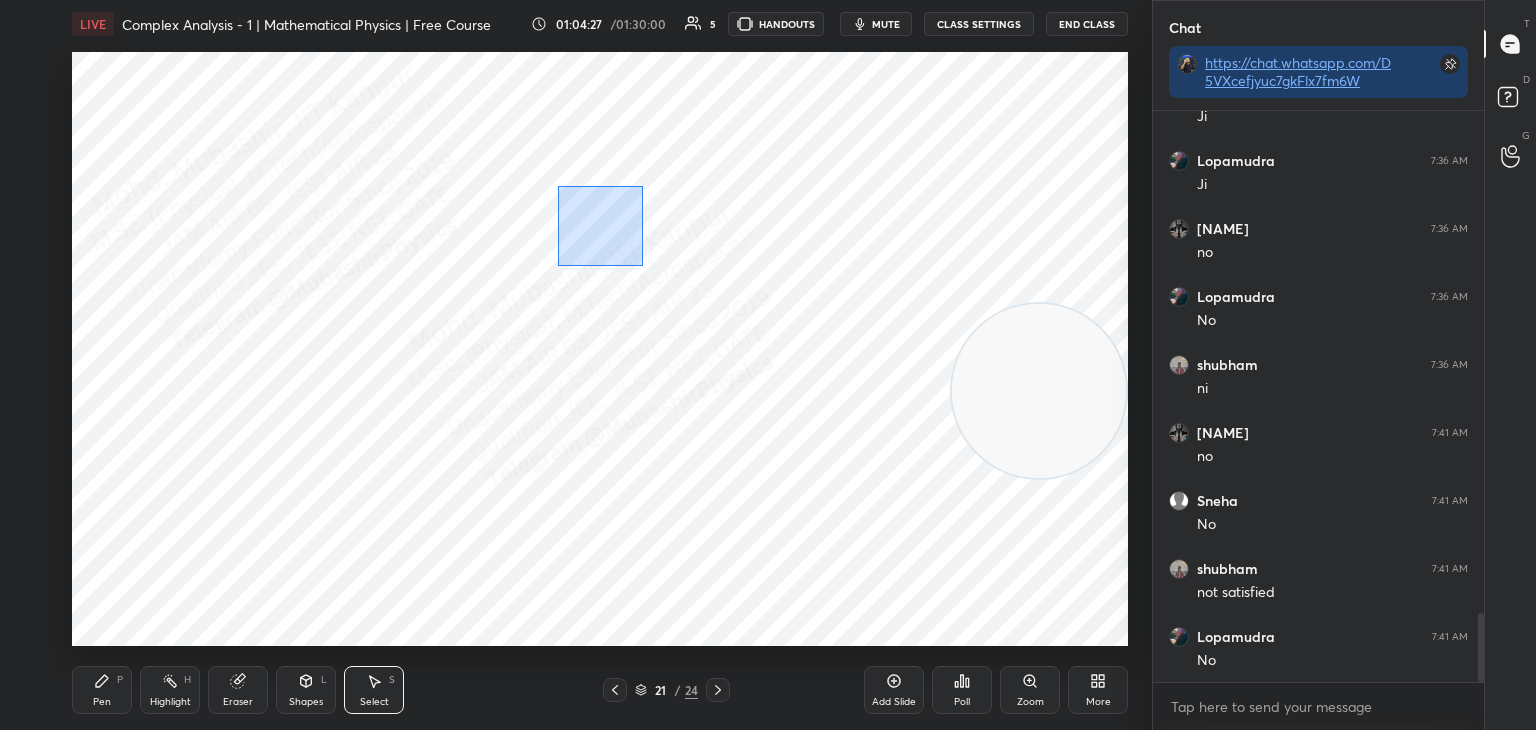 drag, startPoint x: 557, startPoint y: 186, endPoint x: 643, endPoint y: 265, distance: 116.777565 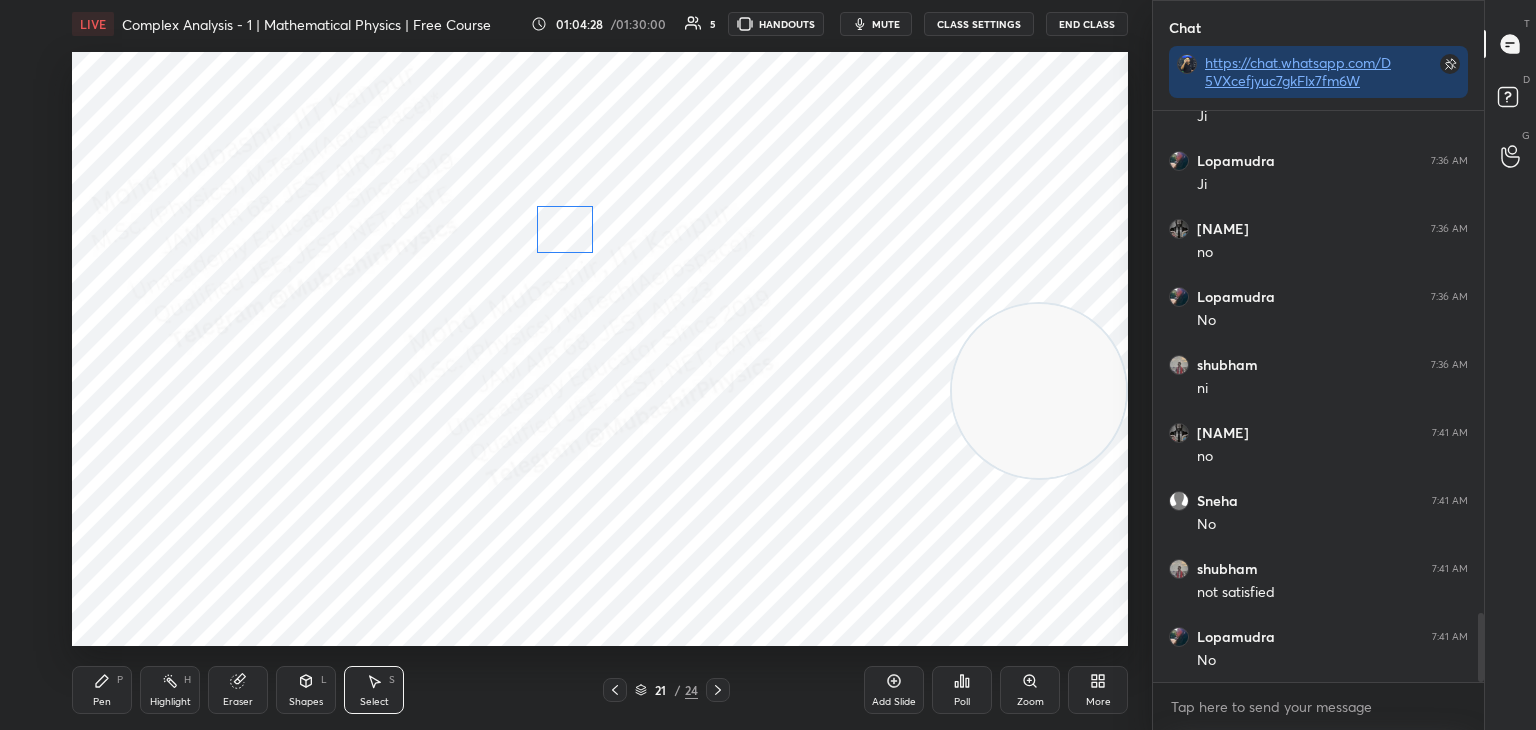 click on "0 ° Undo Copy Paste here Duplicate Duplicate to new slide Delete" at bounding box center [600, 349] 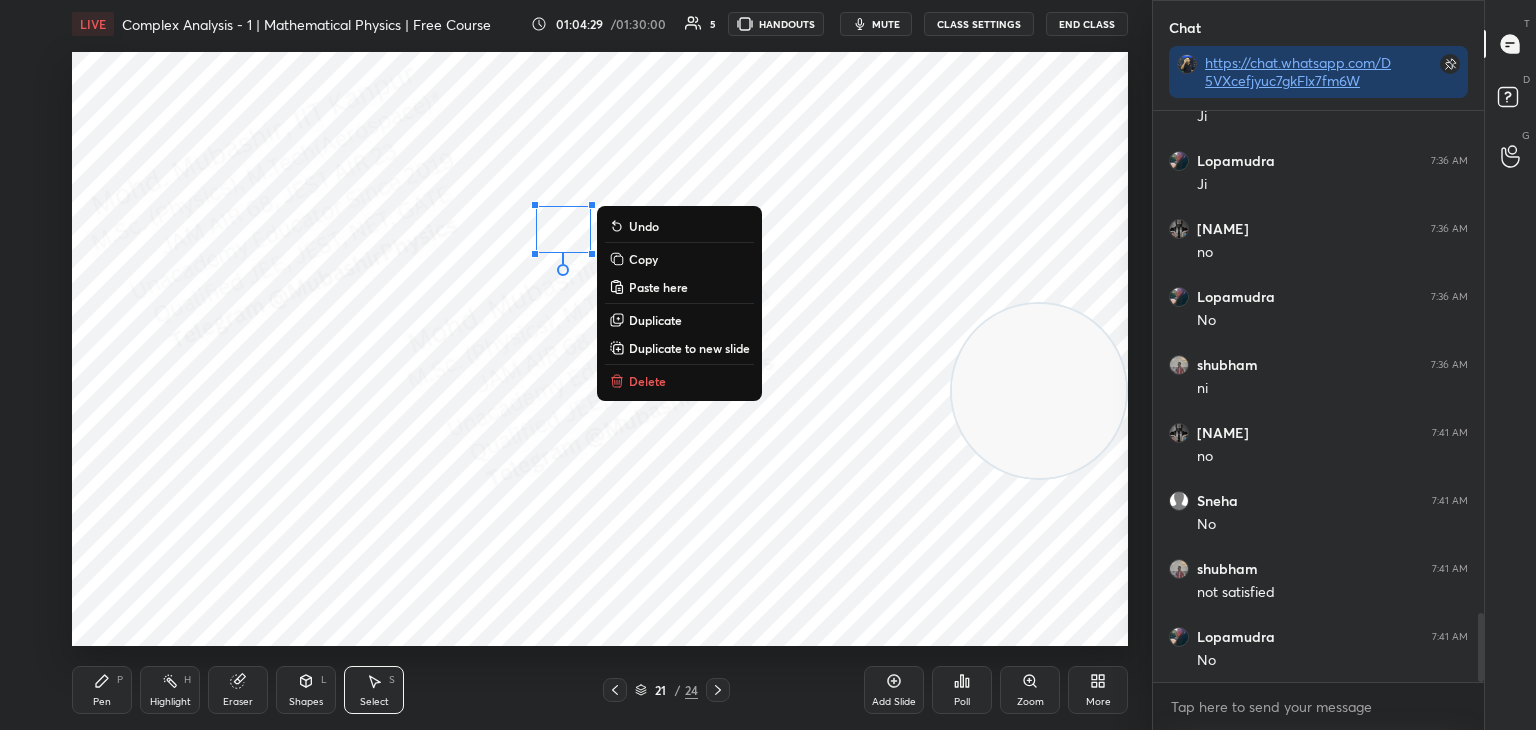 click on "Highlight" at bounding box center (170, 702) 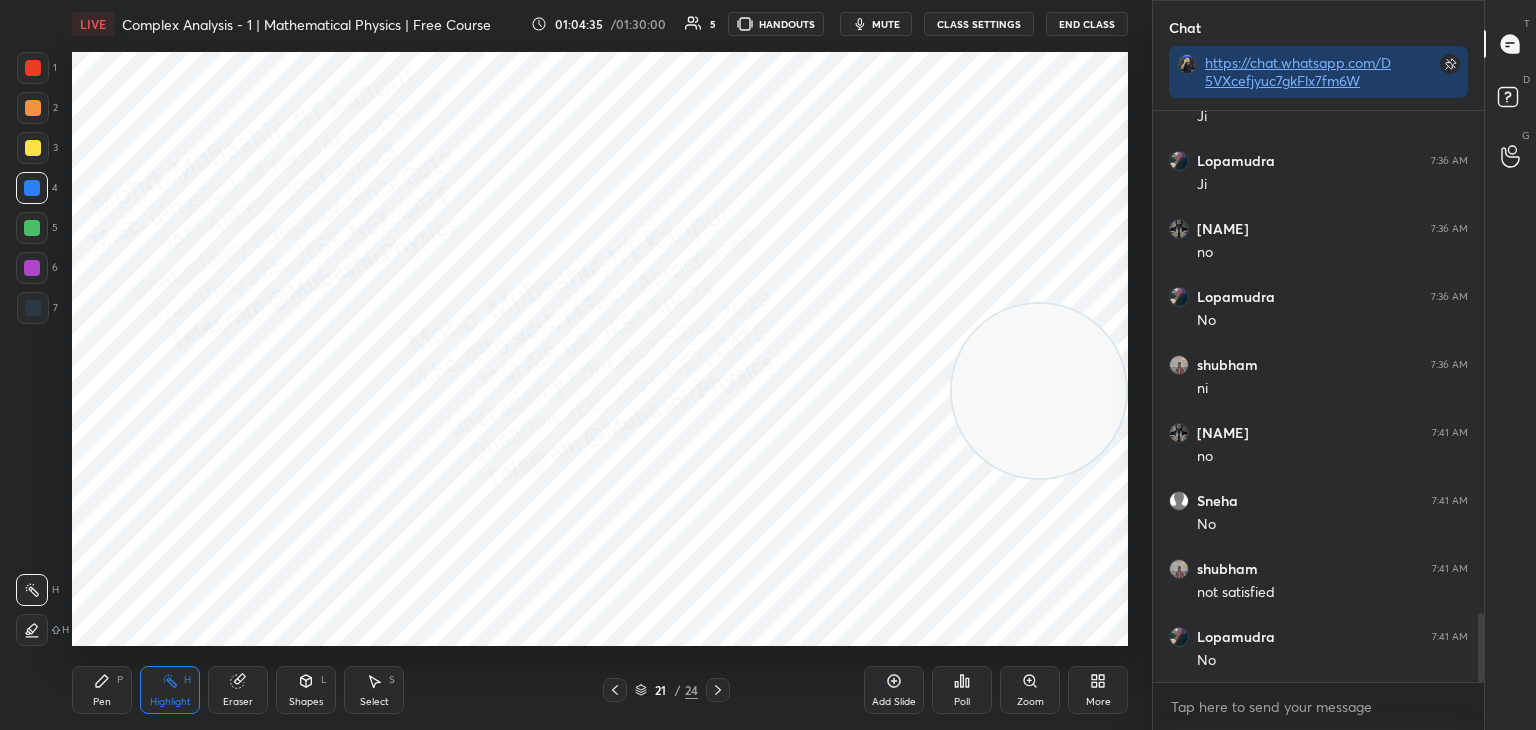 click 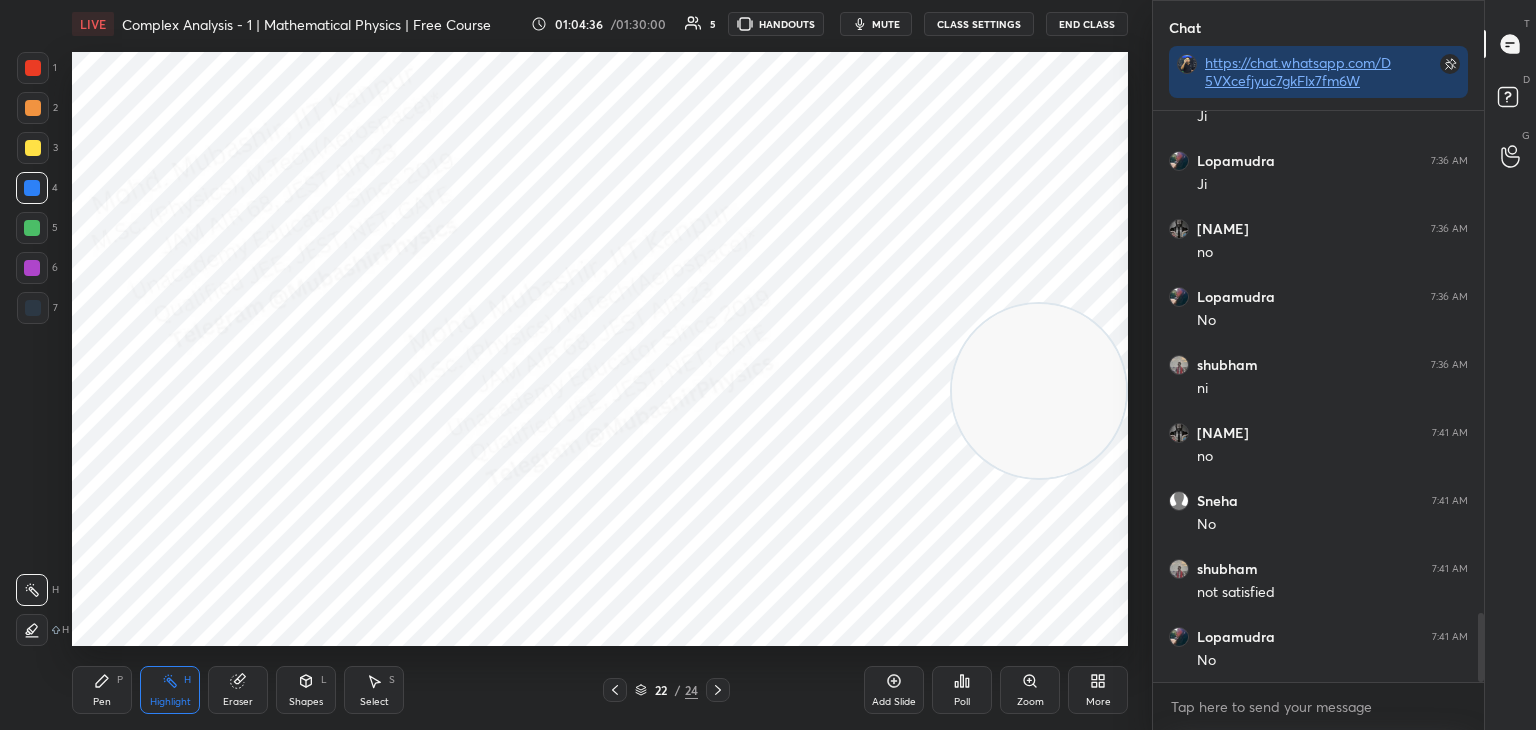 drag, startPoint x: 128, startPoint y: 689, endPoint x: 49, endPoint y: 316, distance: 381.27417 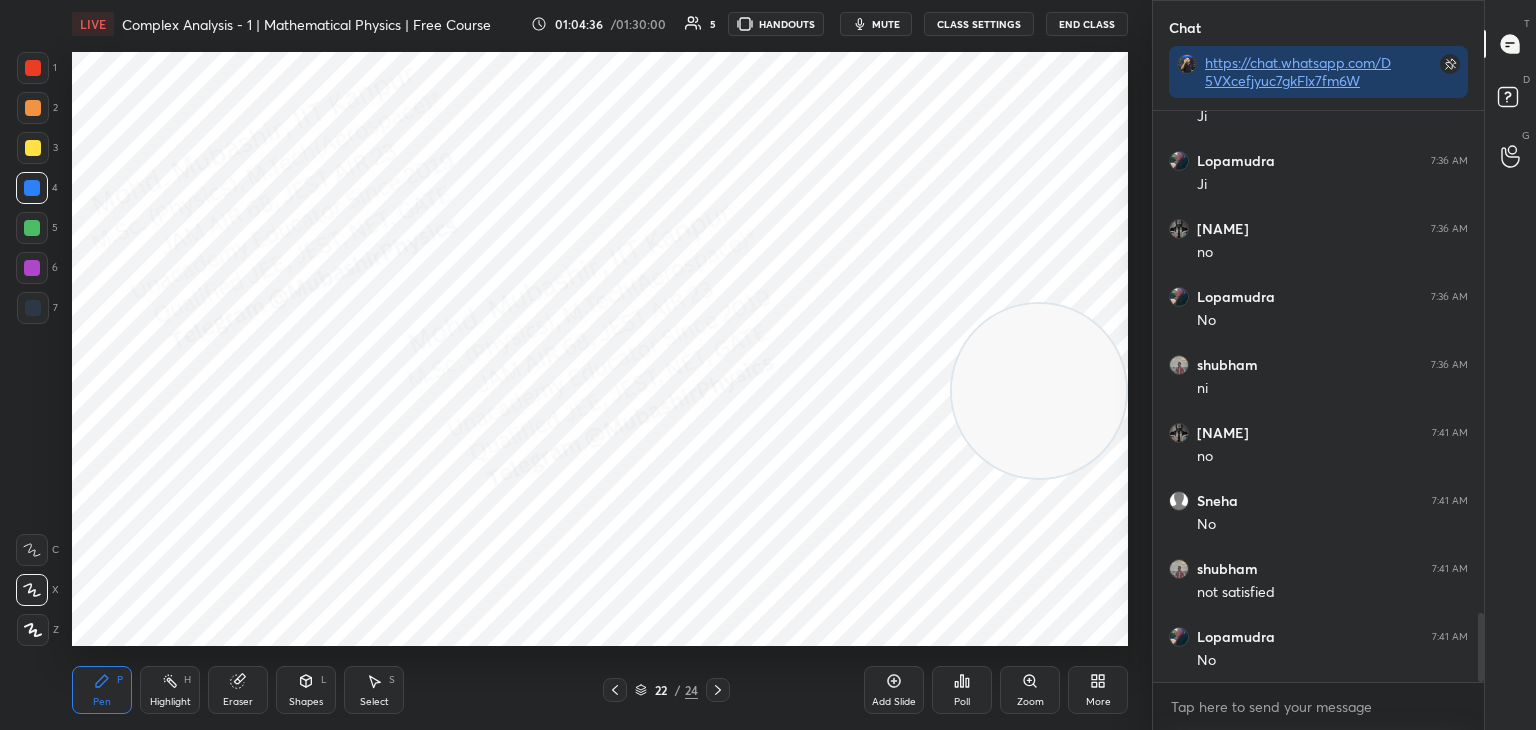 click at bounding box center (33, 308) 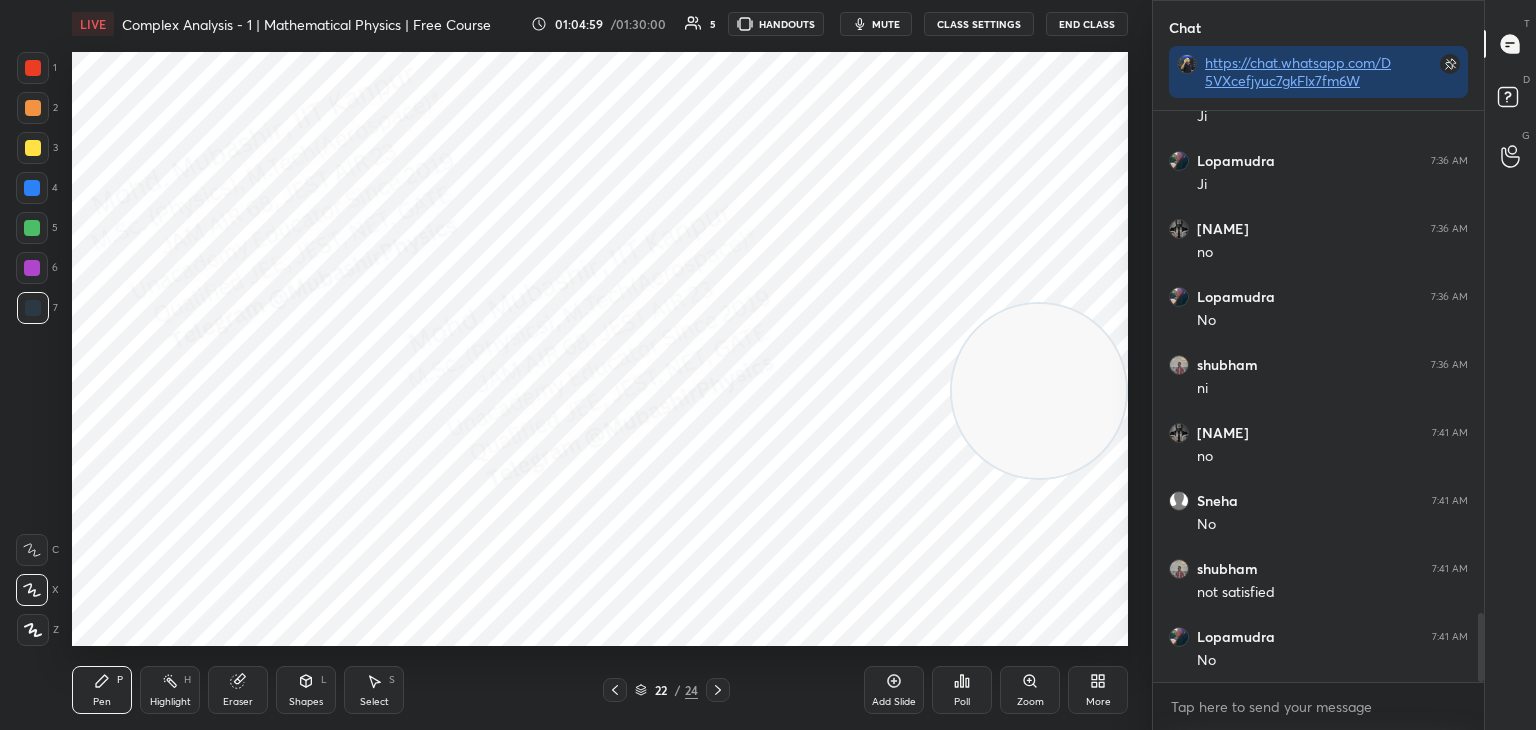 drag, startPoint x: 883, startPoint y: 24, endPoint x: 872, endPoint y: 20, distance: 11.7046995 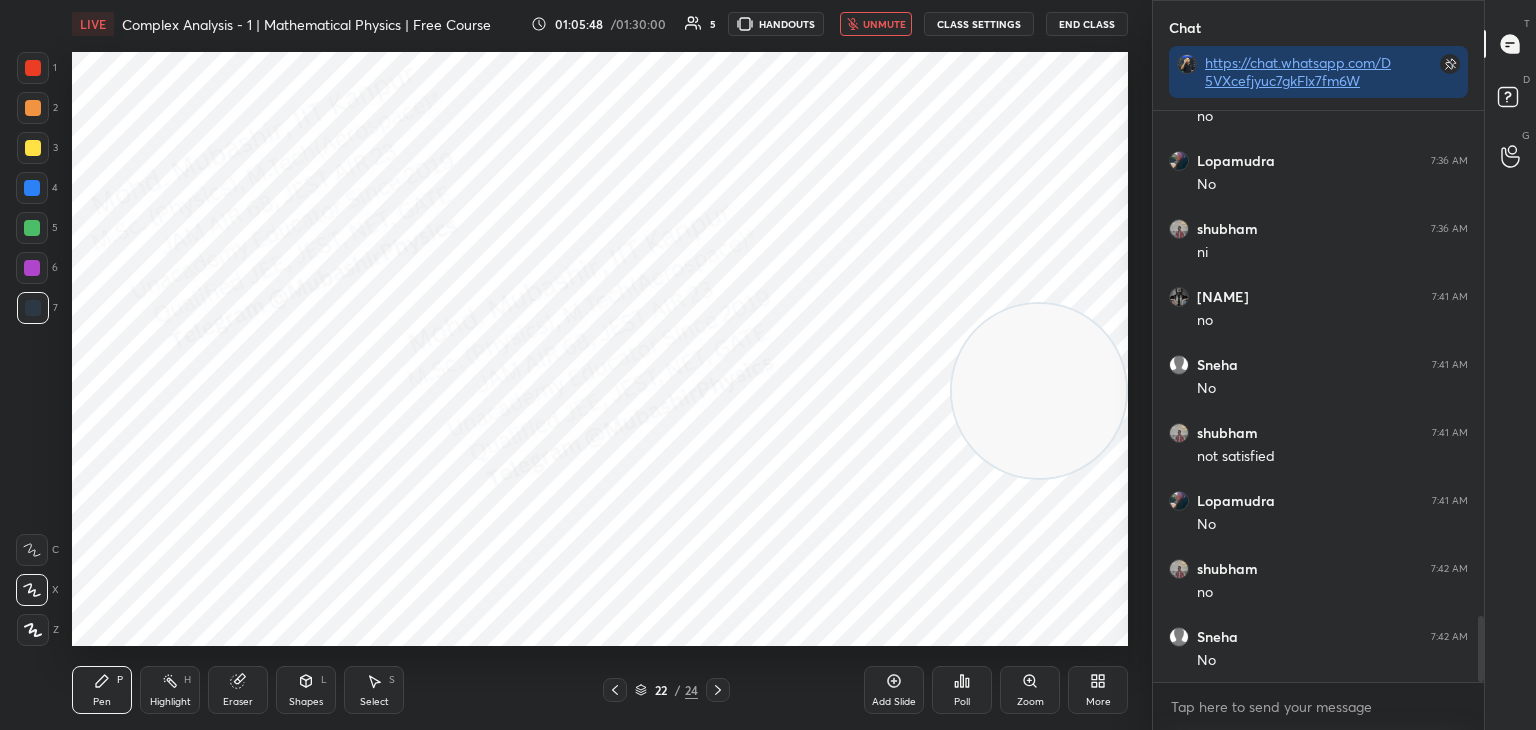 scroll, scrollTop: 4346, scrollLeft: 0, axis: vertical 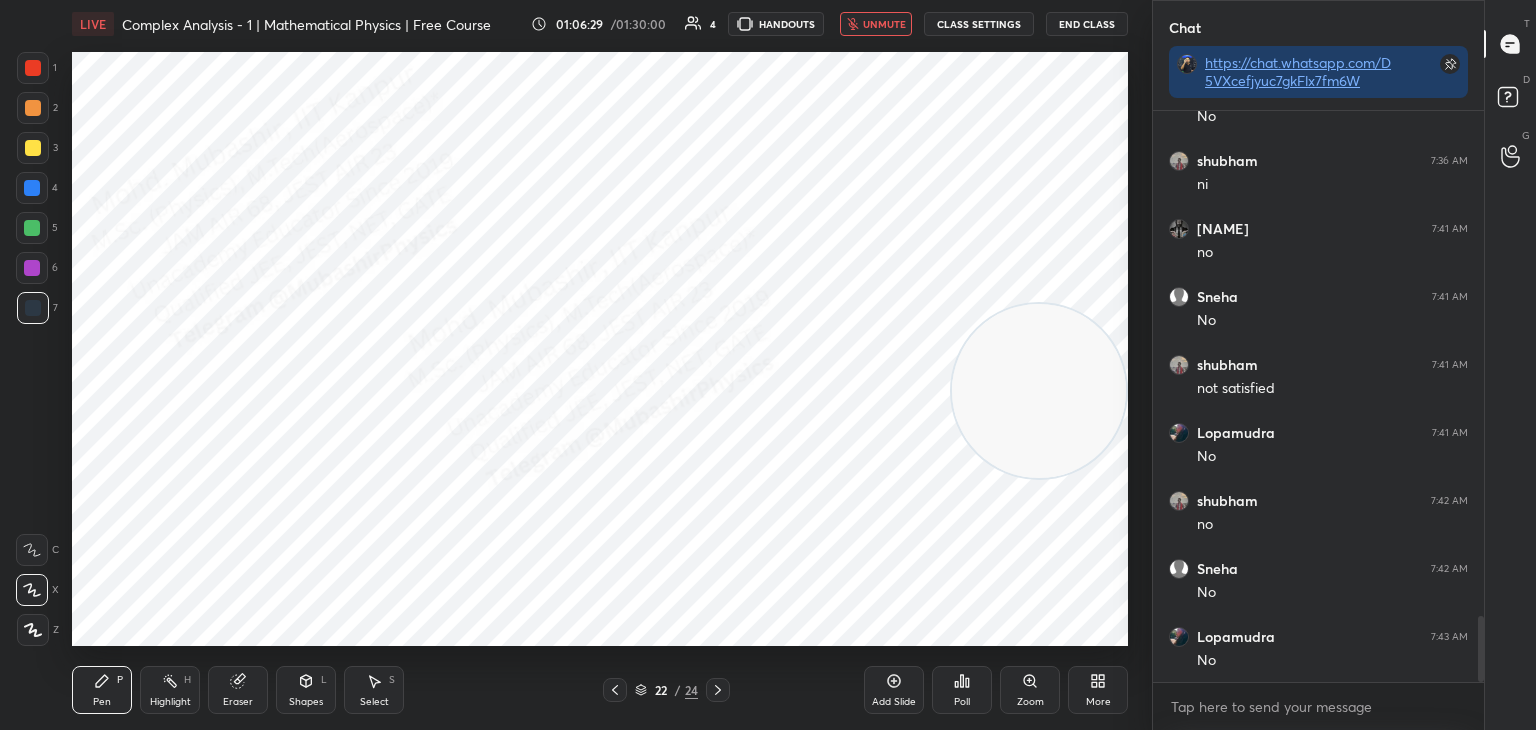 click on "unmute" at bounding box center (884, 24) 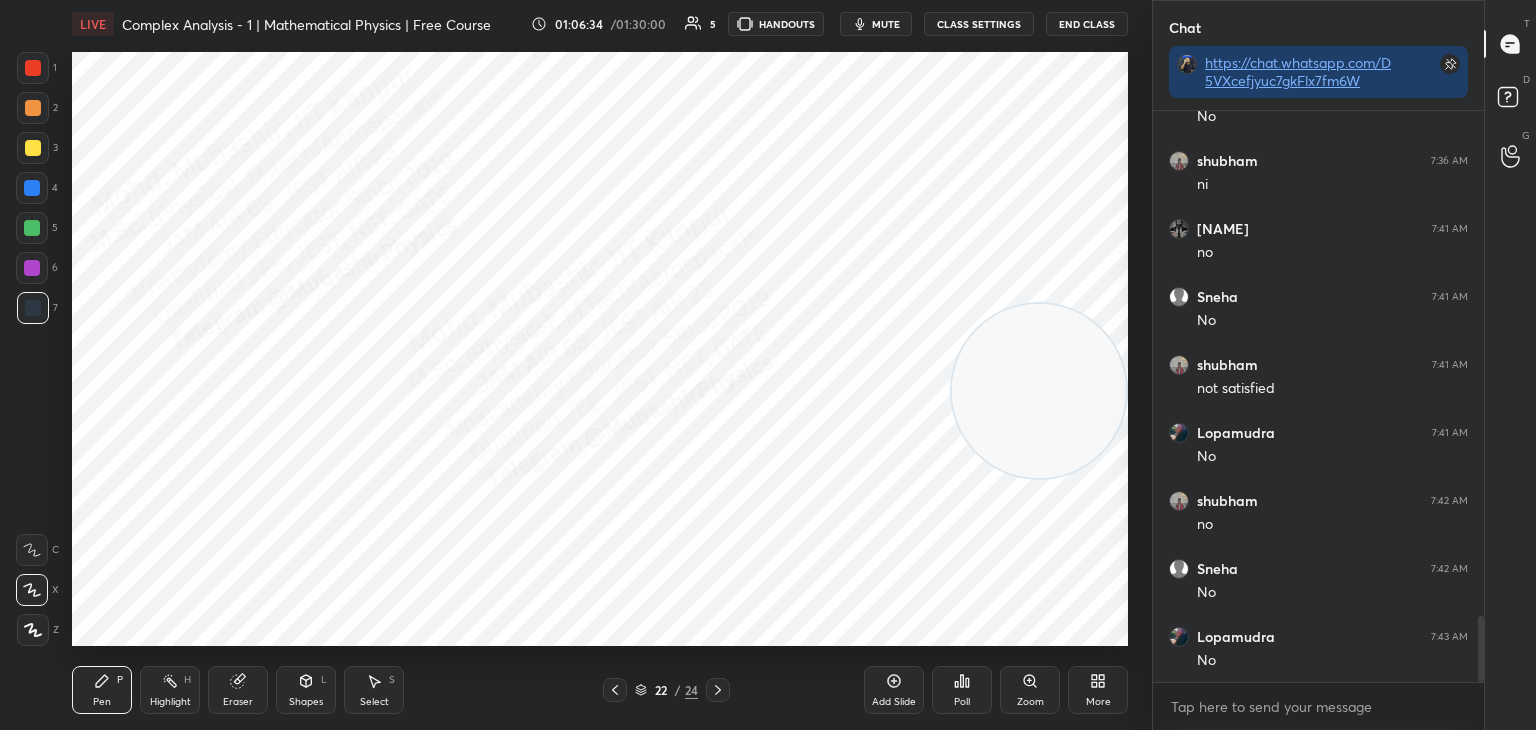 click at bounding box center [32, 188] 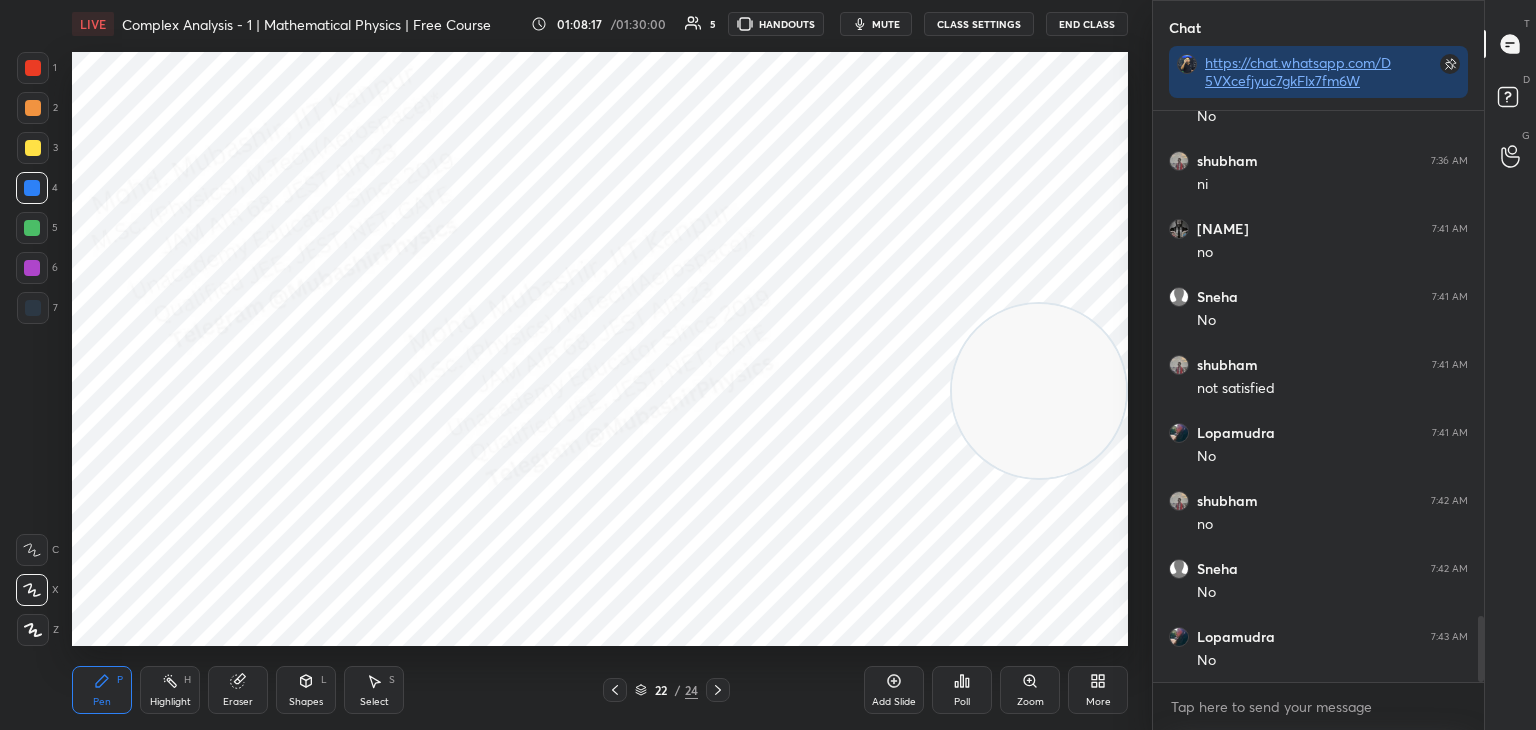 scroll, scrollTop: 4414, scrollLeft: 0, axis: vertical 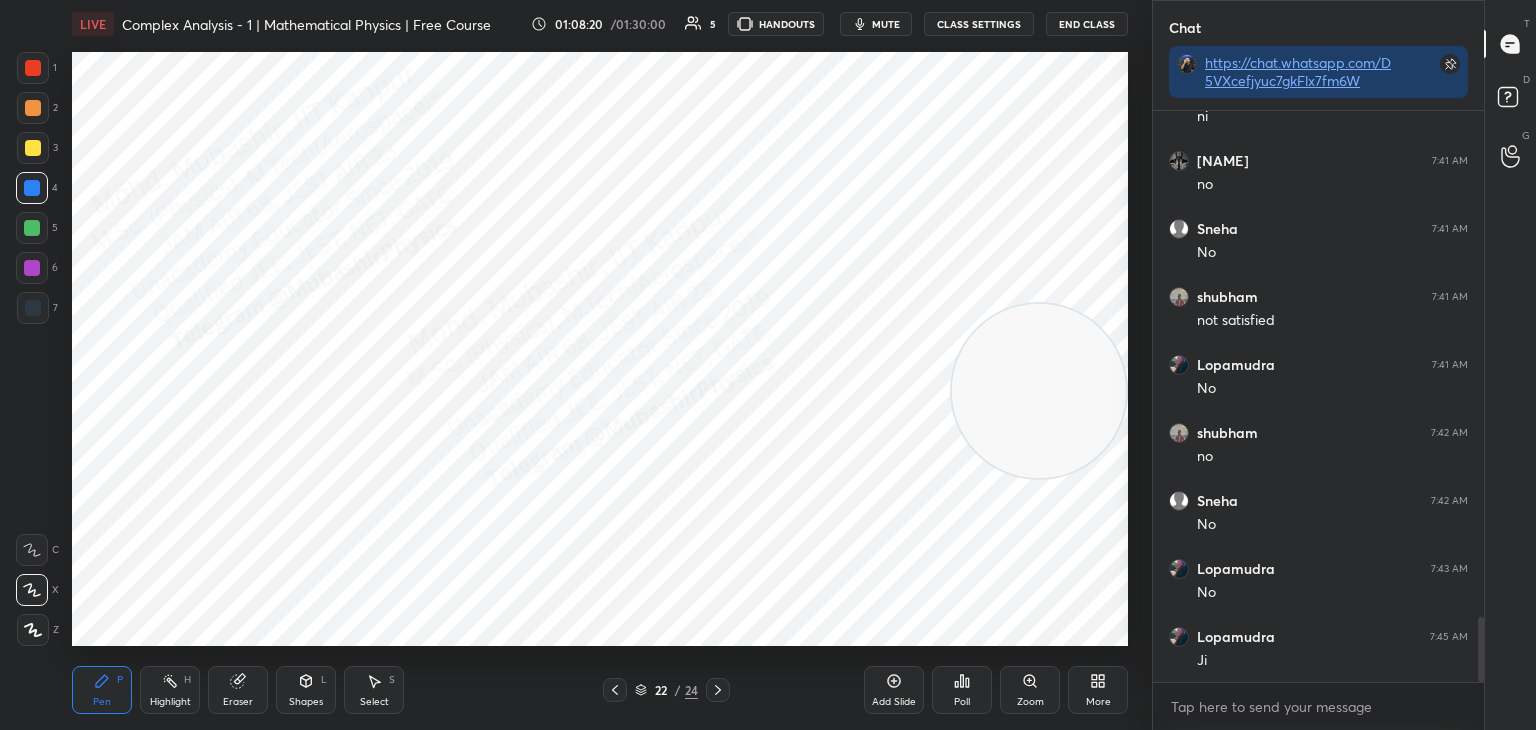 click 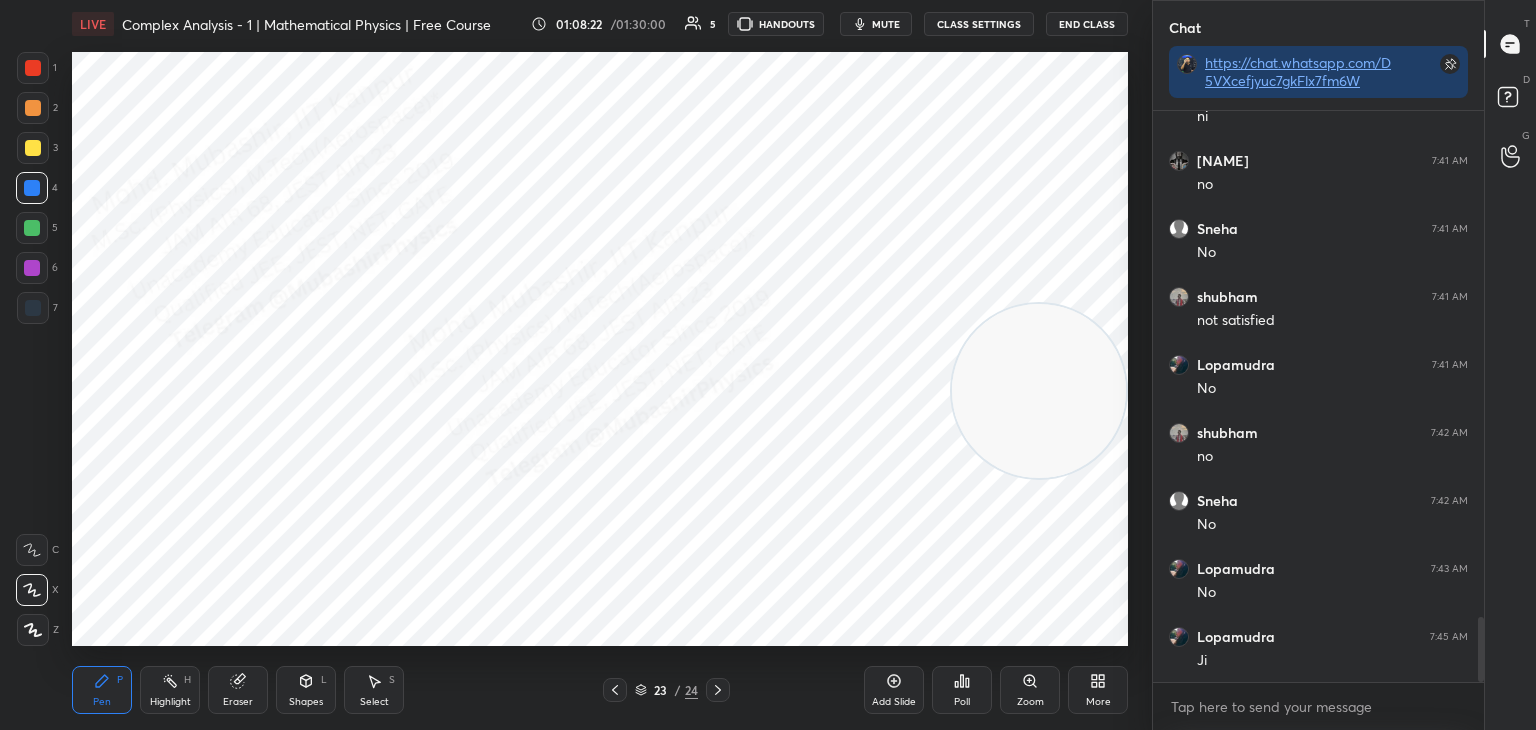 drag, startPoint x: 36, startPoint y: 310, endPoint x: 57, endPoint y: 280, distance: 36.619667 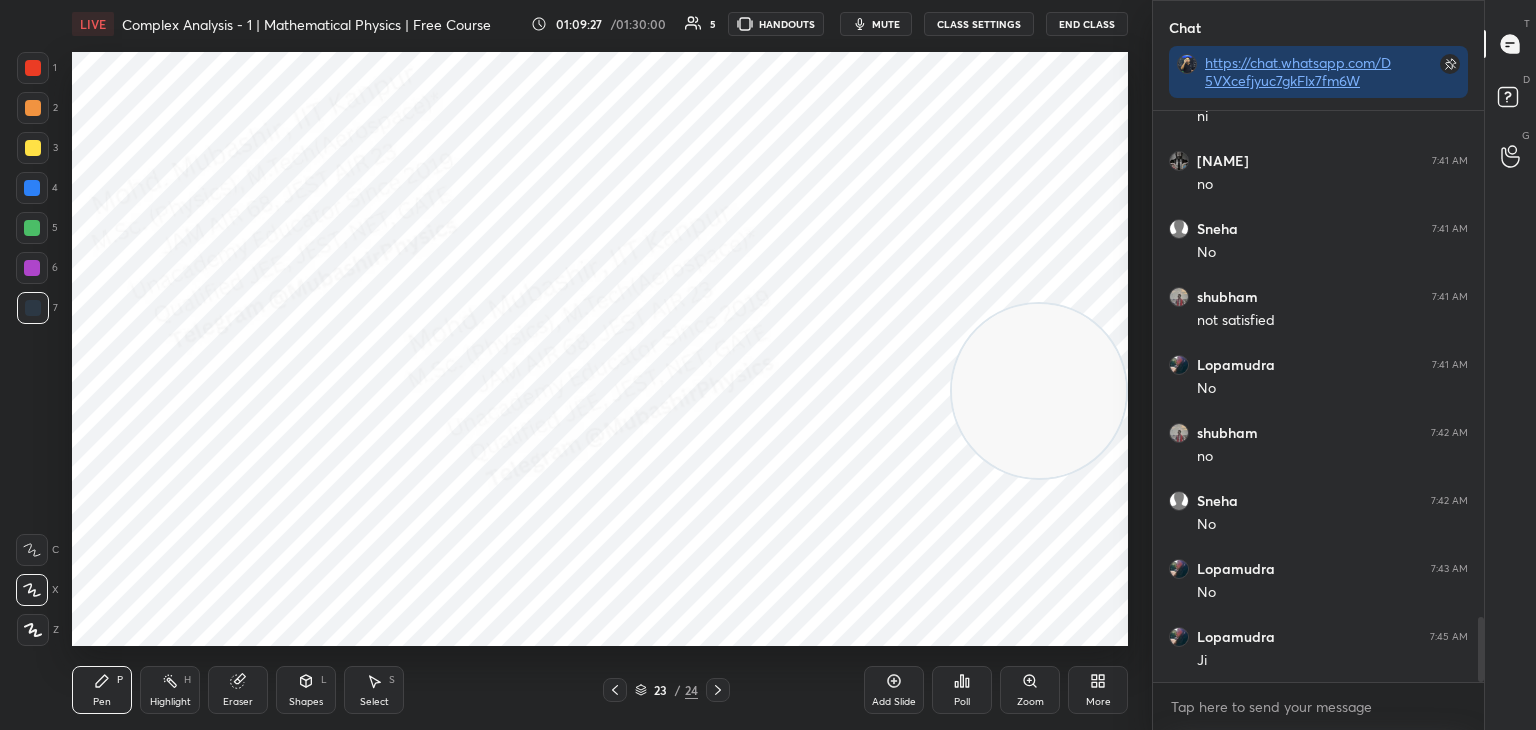 click on "mute" at bounding box center [886, 24] 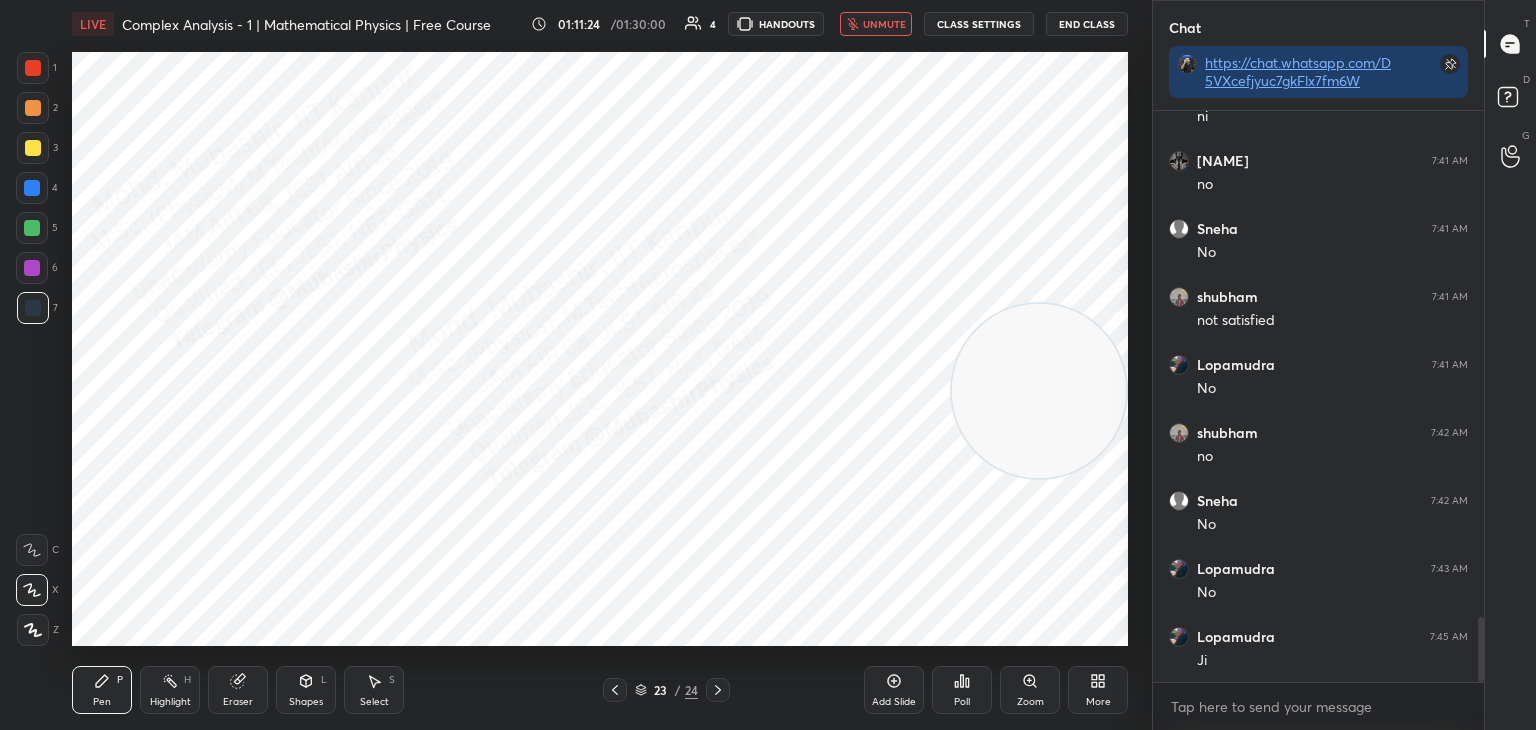 click on "LIVE Complex Analysis - 1 | Mathematical Physics | Free Course 01:11:24 /  01:30:00 4 HANDOUTS unmute CLASS SETTINGS End Class" at bounding box center (600, 24) 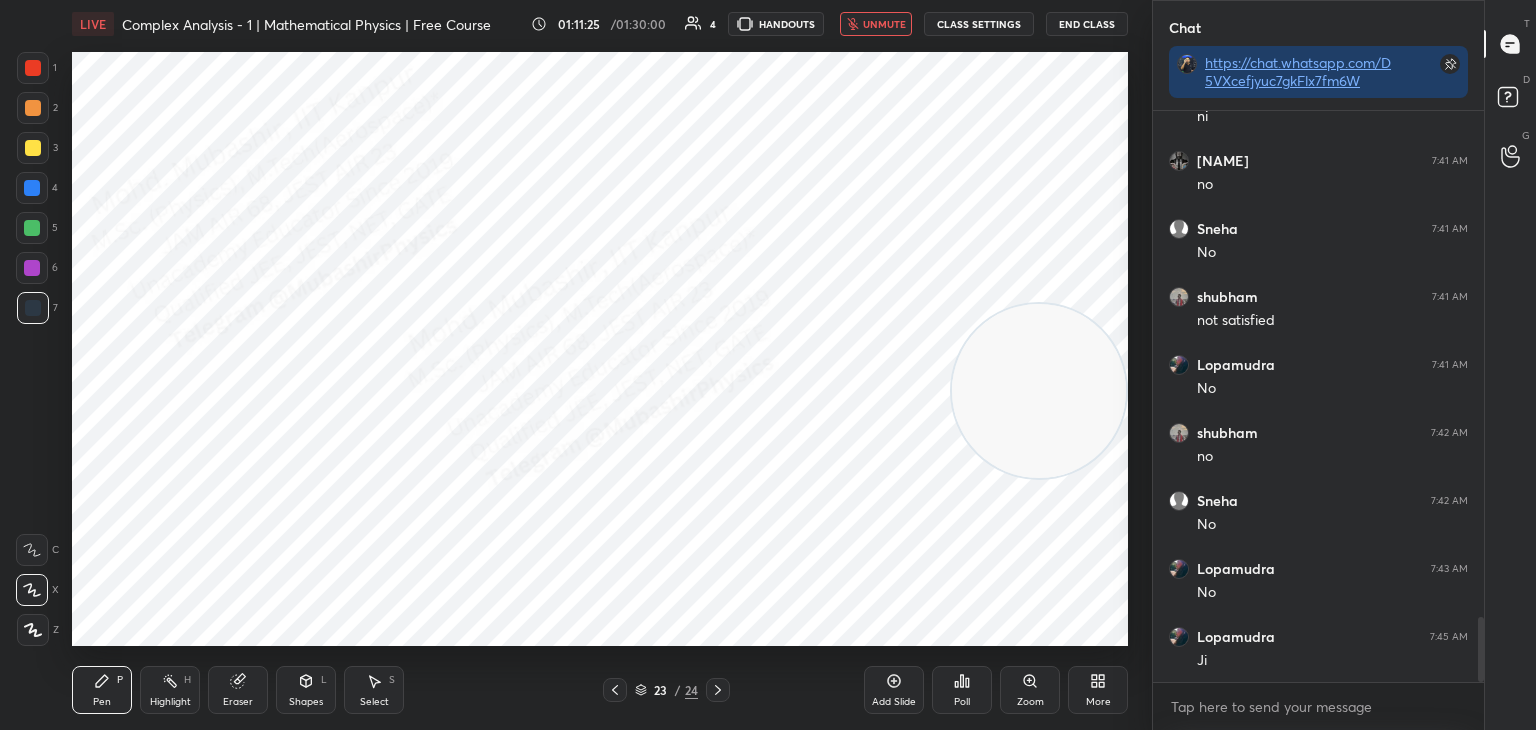 click on "unmute" at bounding box center [884, 24] 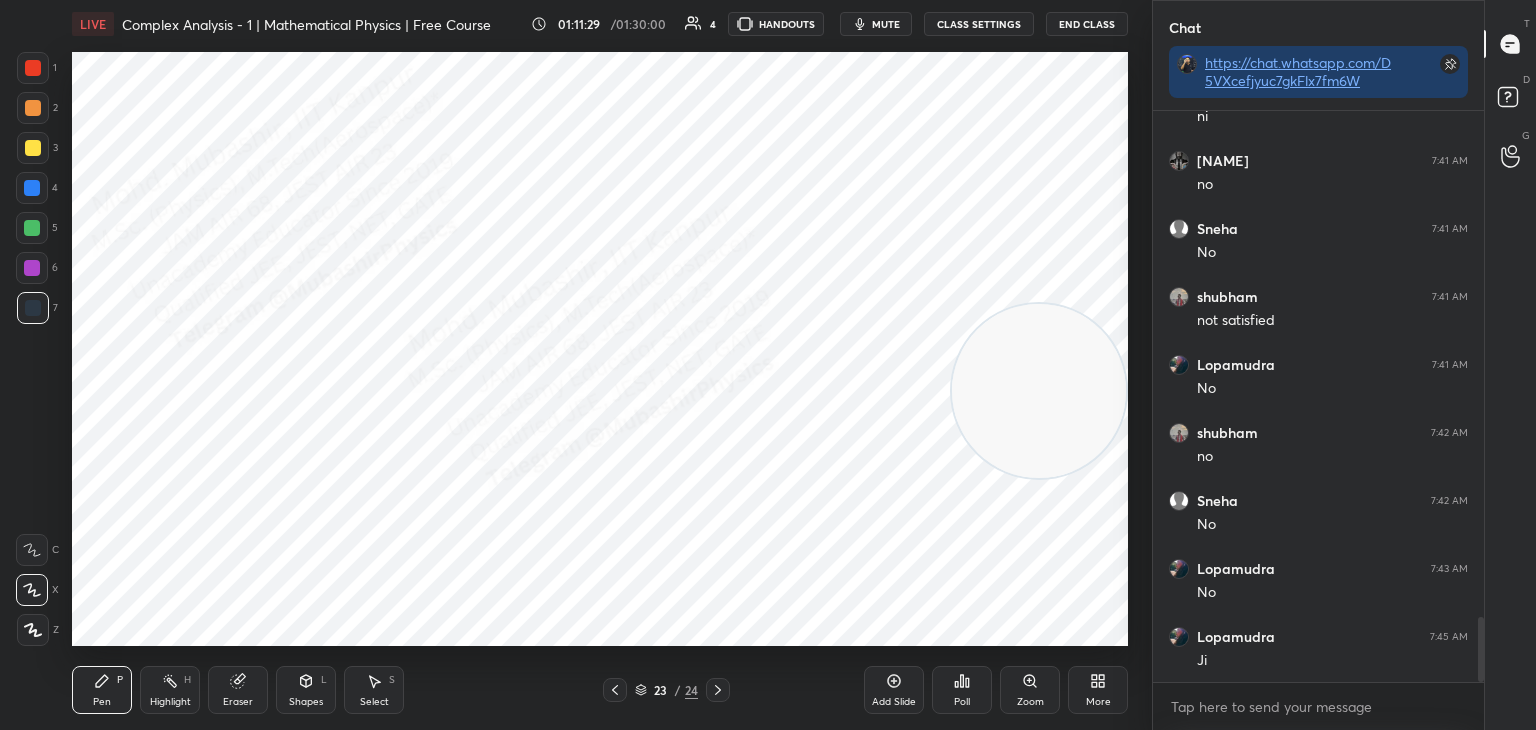 click at bounding box center (32, 188) 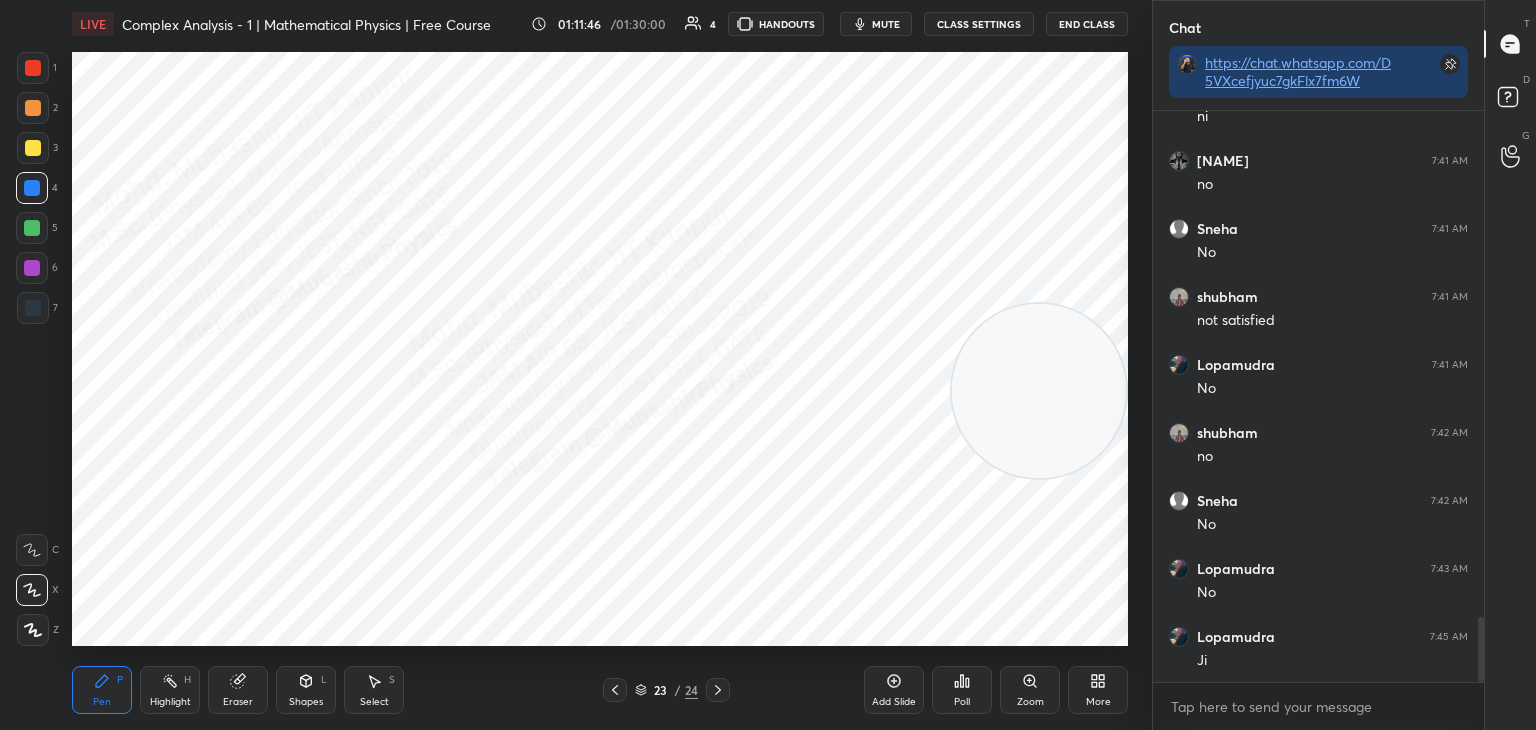 click on "mute" at bounding box center (876, 24) 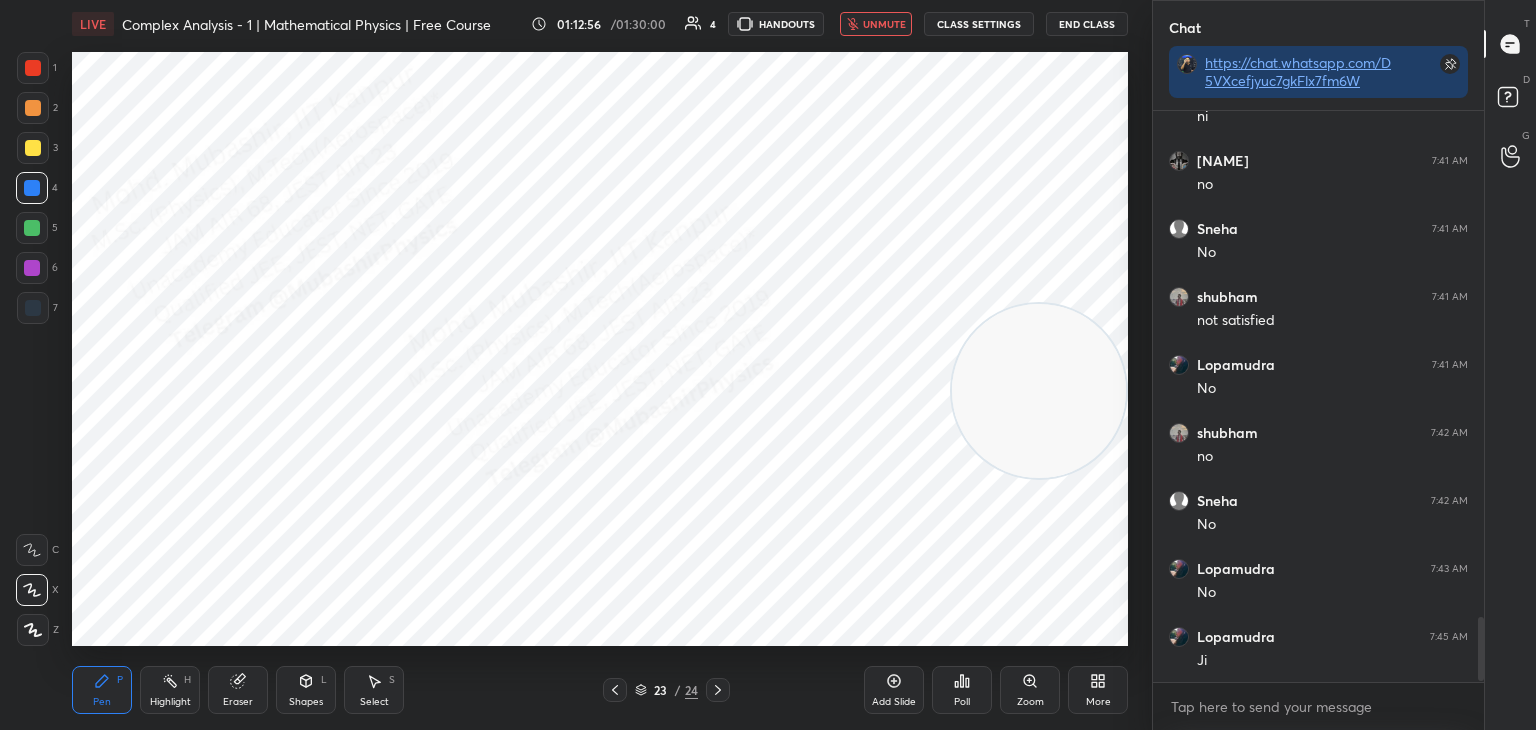 scroll, scrollTop: 4486, scrollLeft: 0, axis: vertical 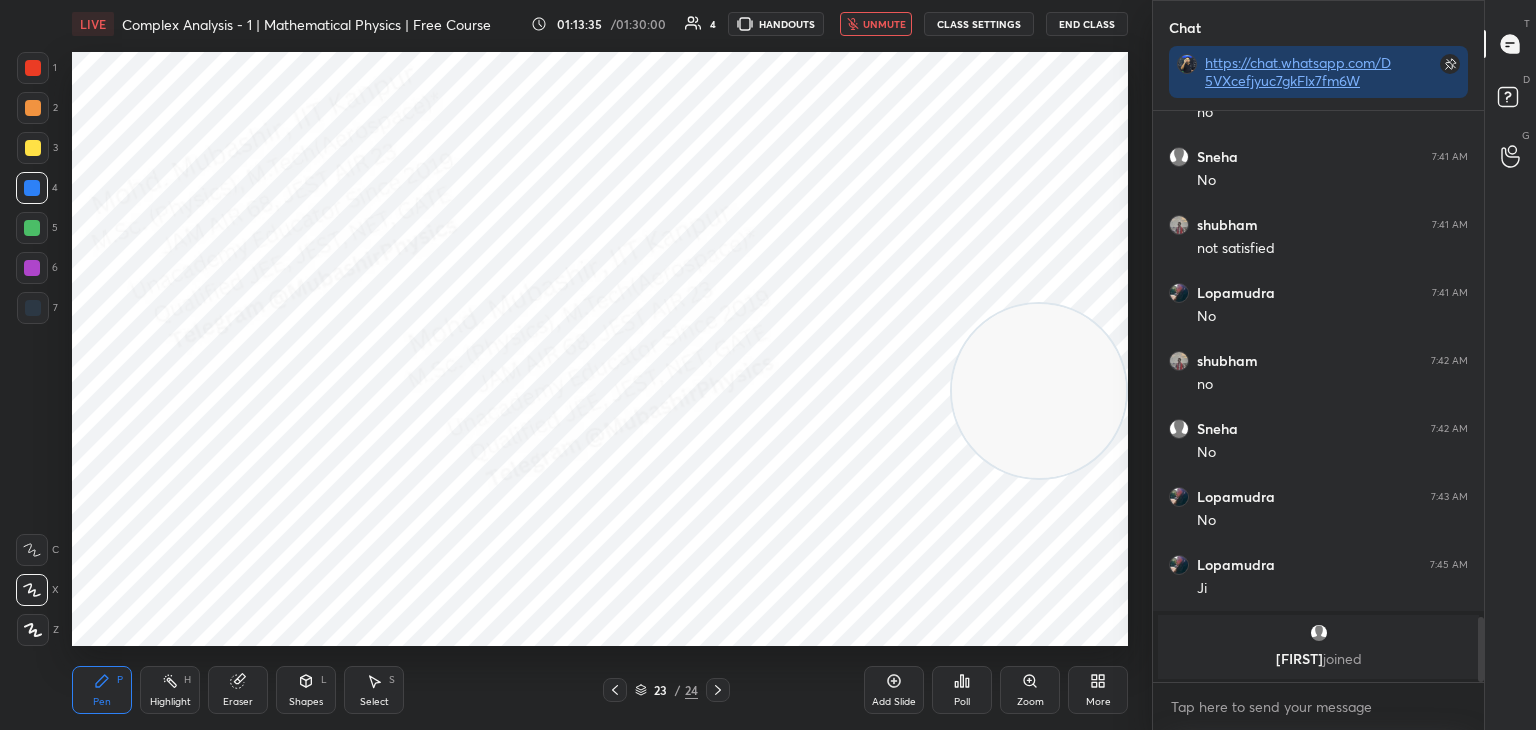 click on "unmute" at bounding box center (884, 24) 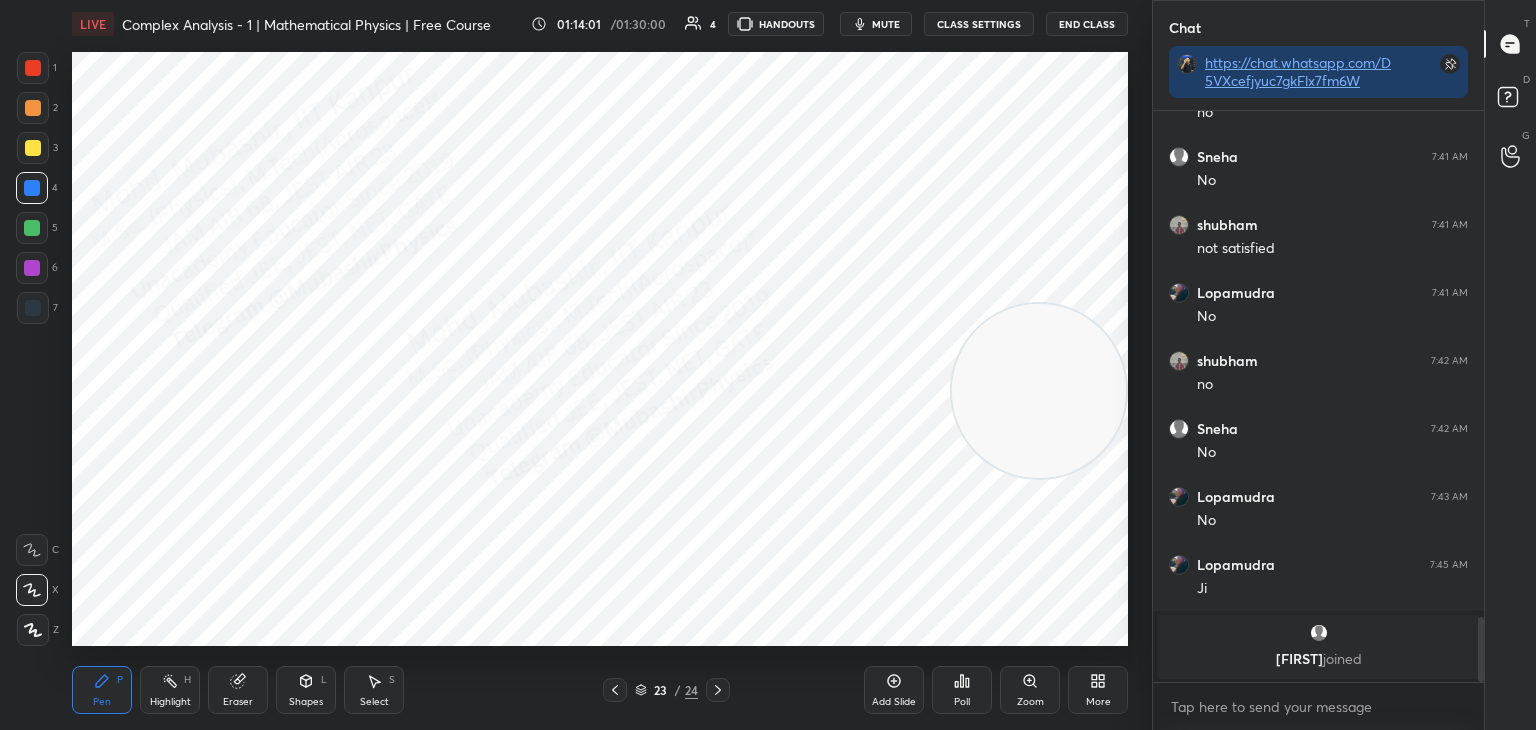 drag, startPoint x: 35, startPoint y: 222, endPoint x: 45, endPoint y: 228, distance: 11.661903 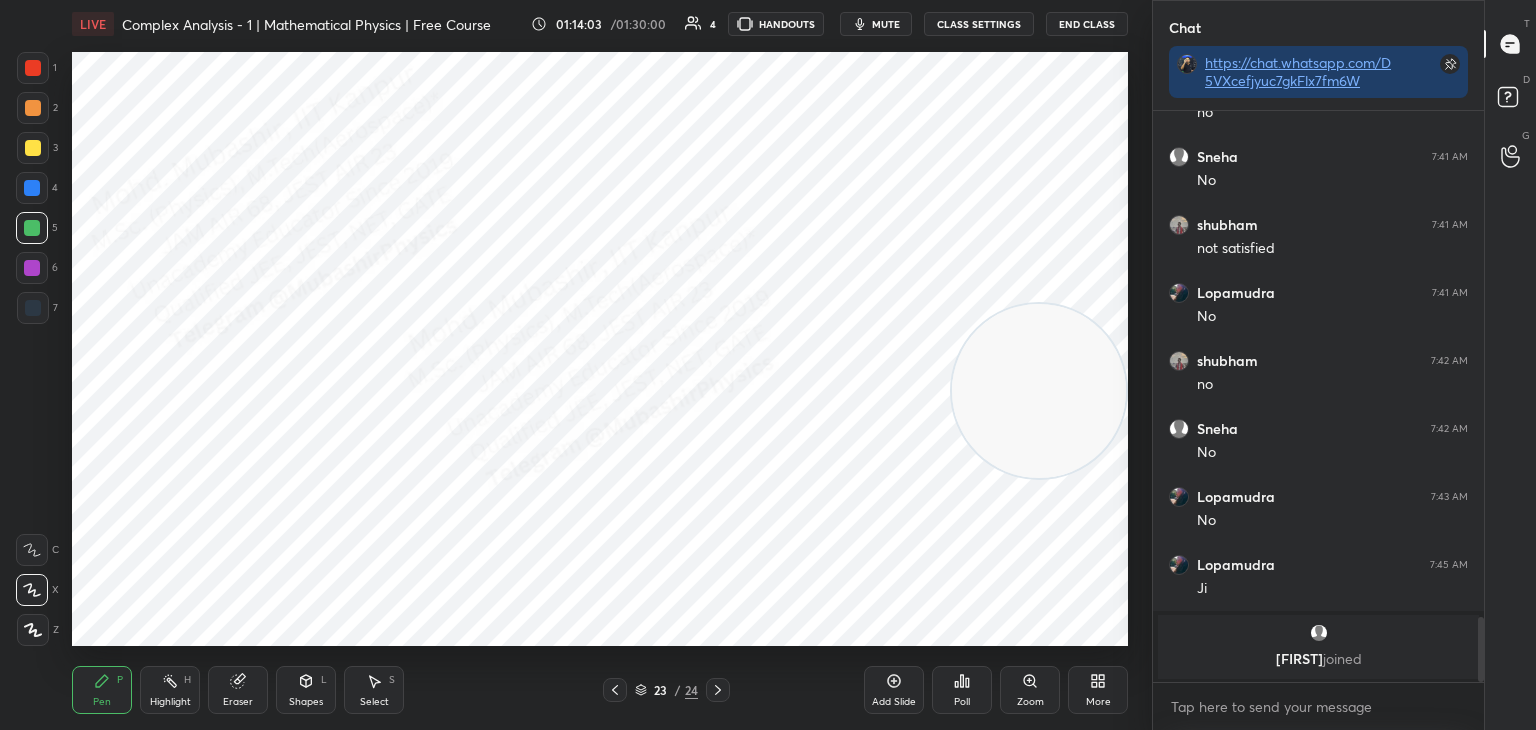 click on "Highlight H" at bounding box center [170, 690] 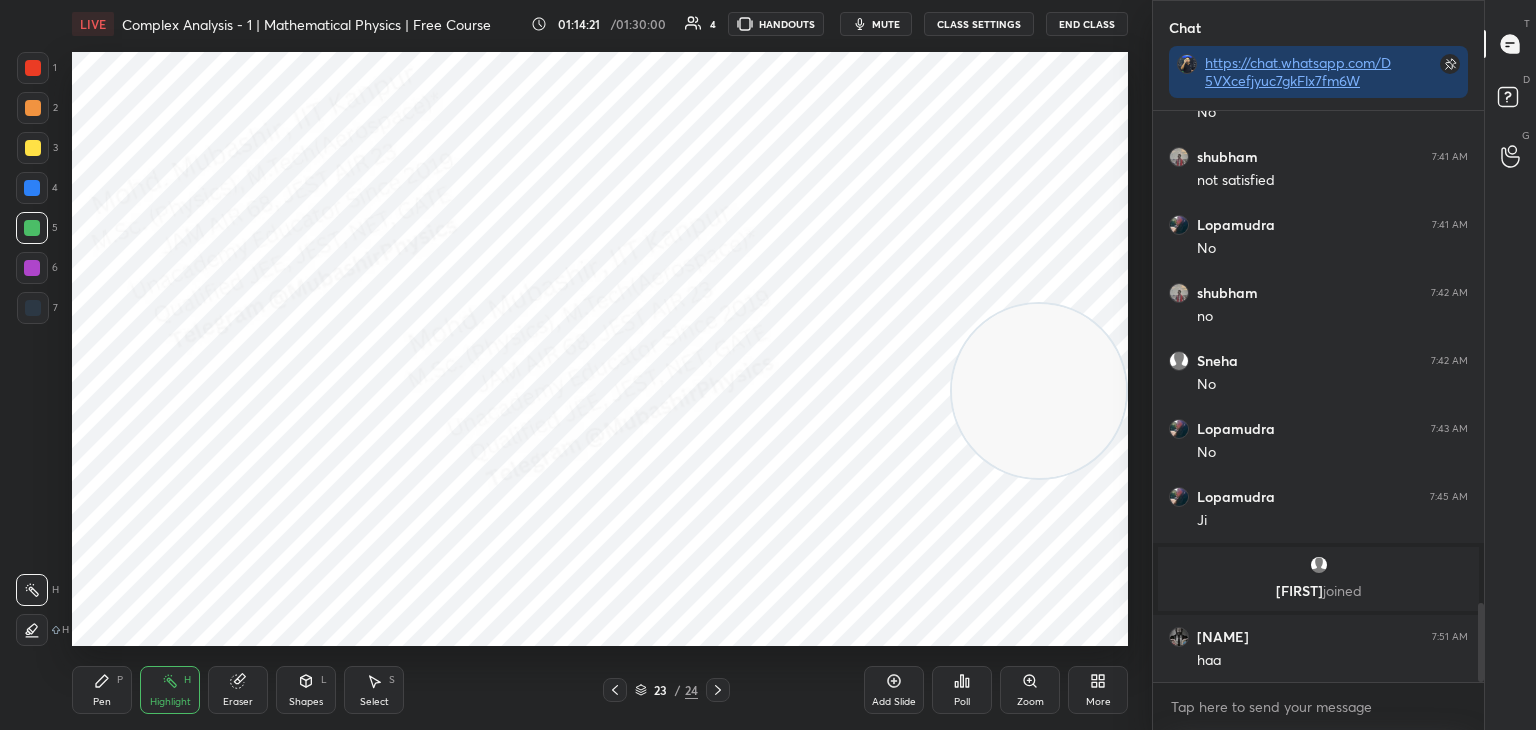 scroll, scrollTop: 3568, scrollLeft: 0, axis: vertical 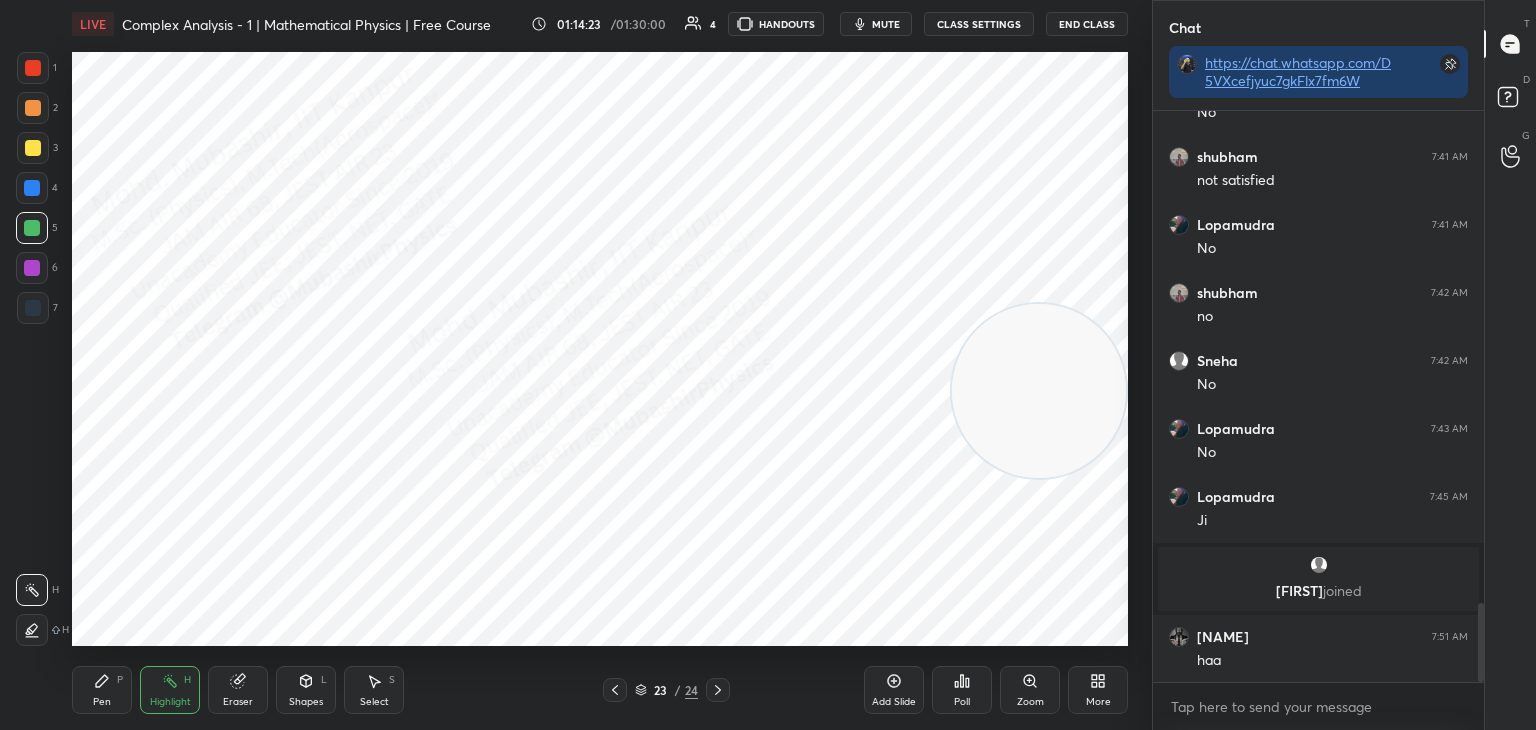 drag, startPoint x: 723, startPoint y: 692, endPoint x: 712, endPoint y: 690, distance: 11.18034 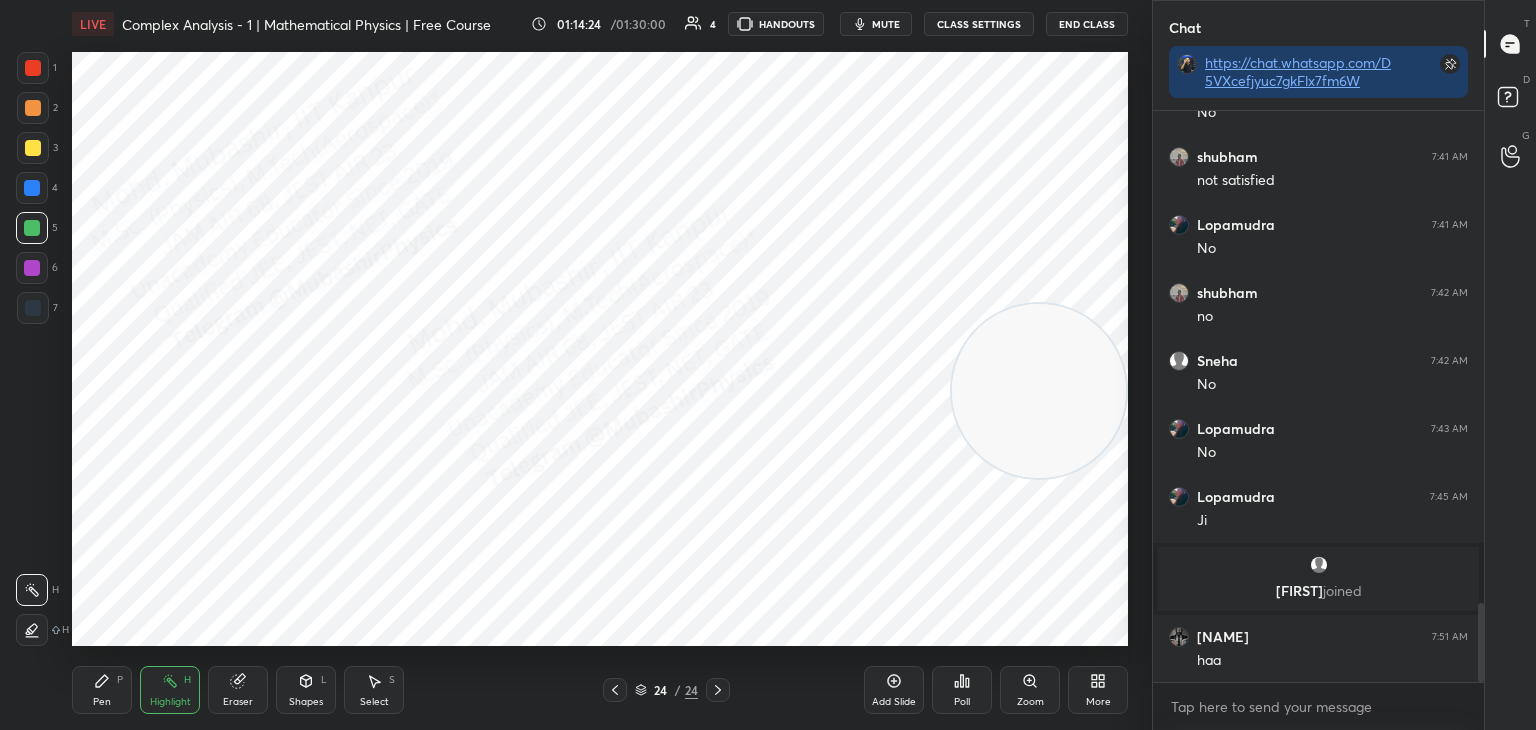 click on "Pen P" at bounding box center [102, 690] 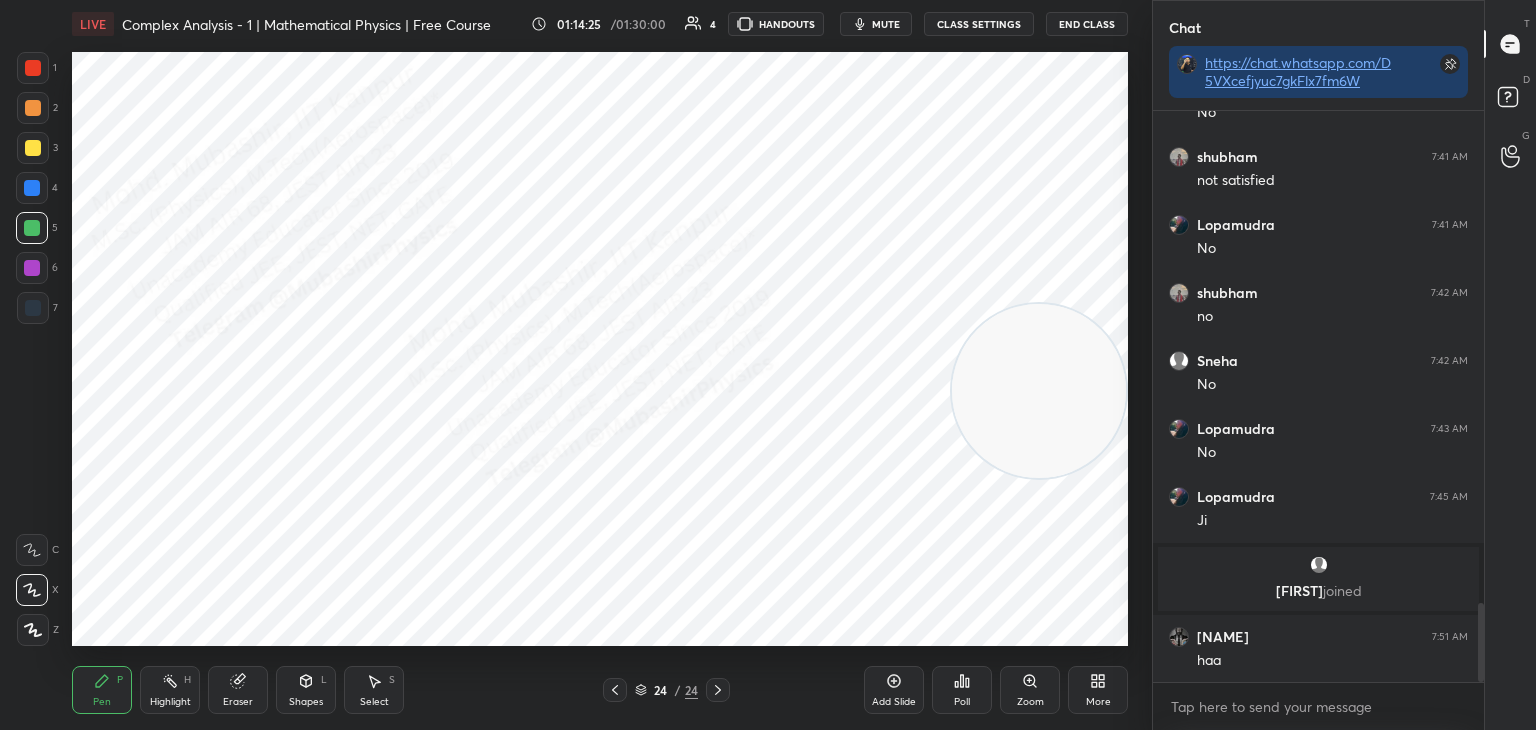 click at bounding box center [33, 308] 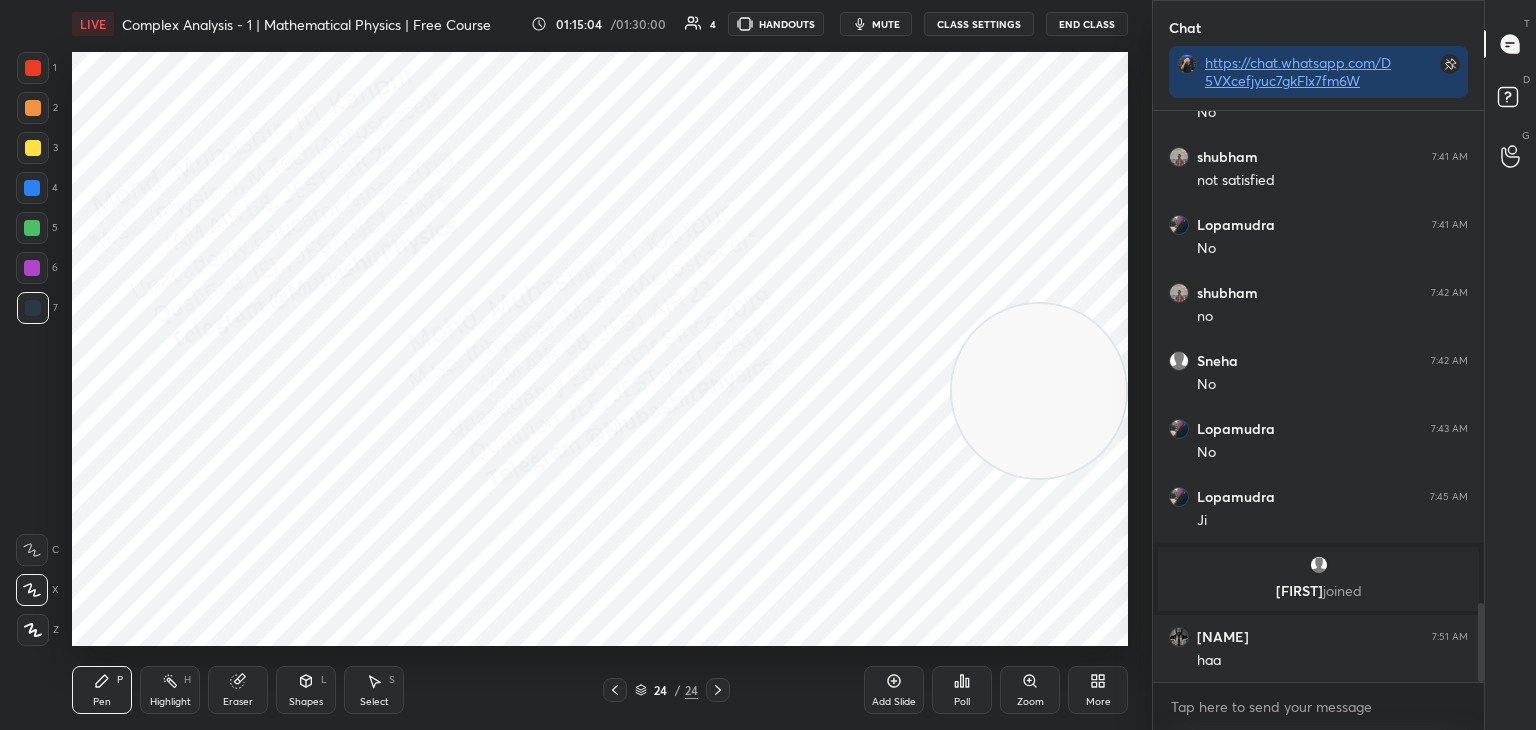 drag, startPoint x: 885, startPoint y: 22, endPoint x: 899, endPoint y: 12, distance: 17.20465 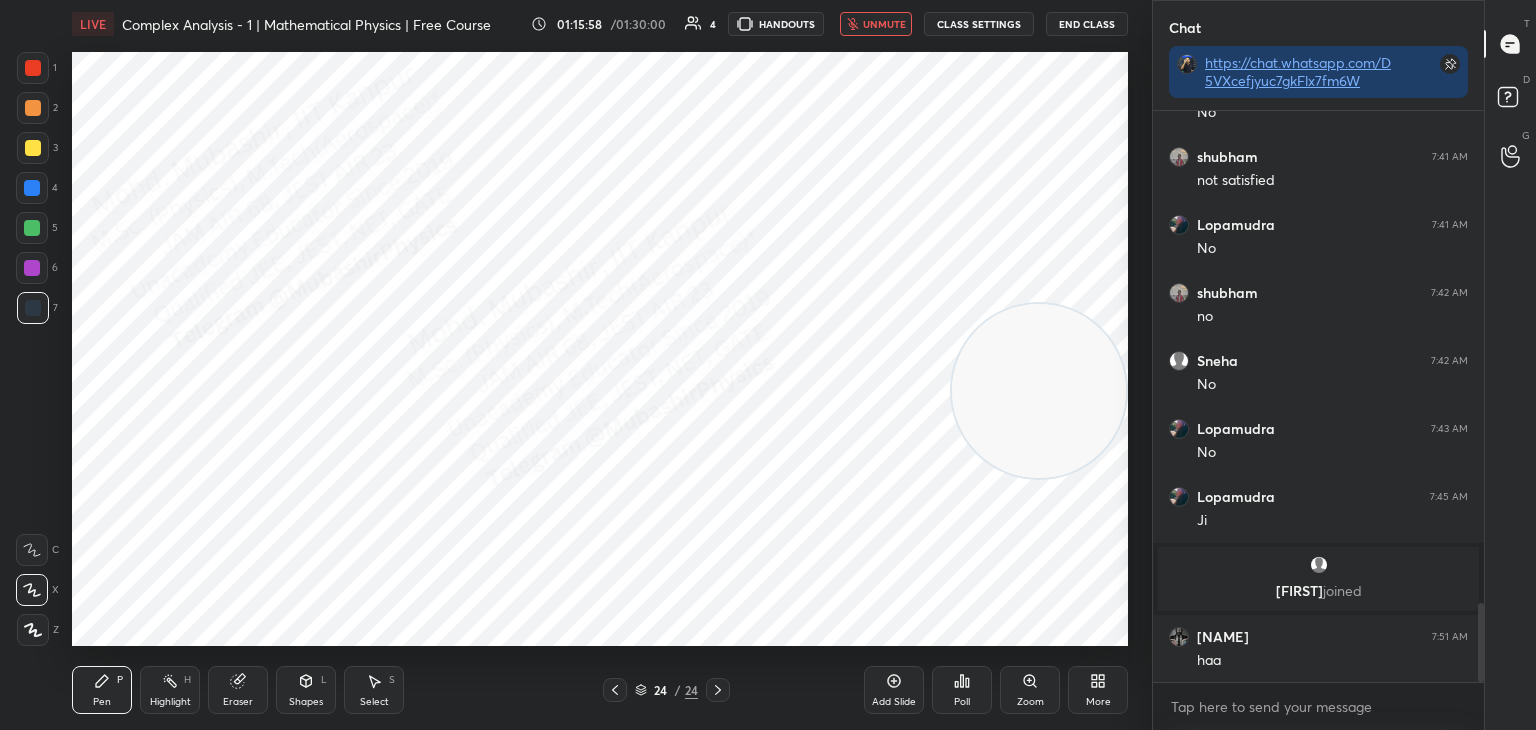 click on "Highlight H" at bounding box center (170, 690) 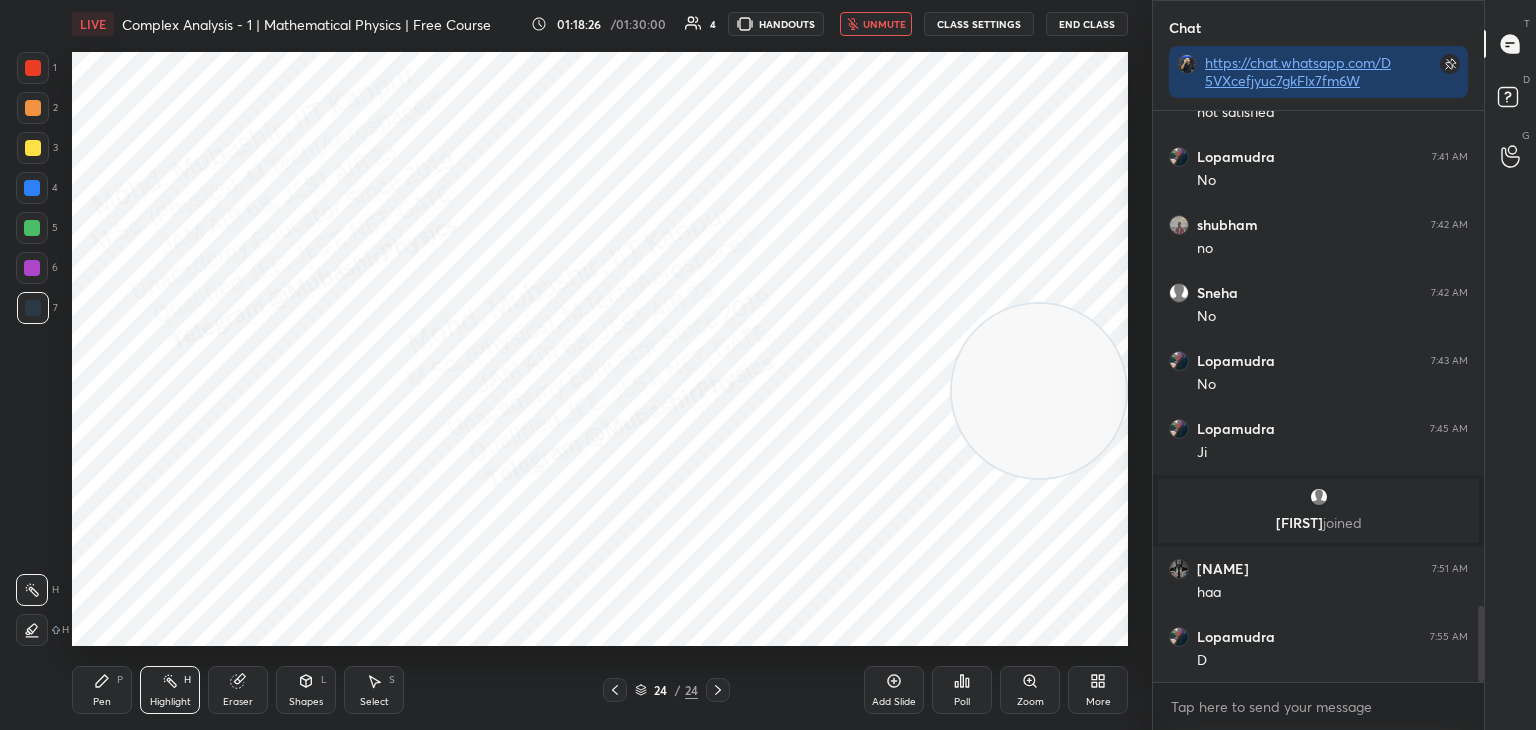scroll, scrollTop: 3704, scrollLeft: 0, axis: vertical 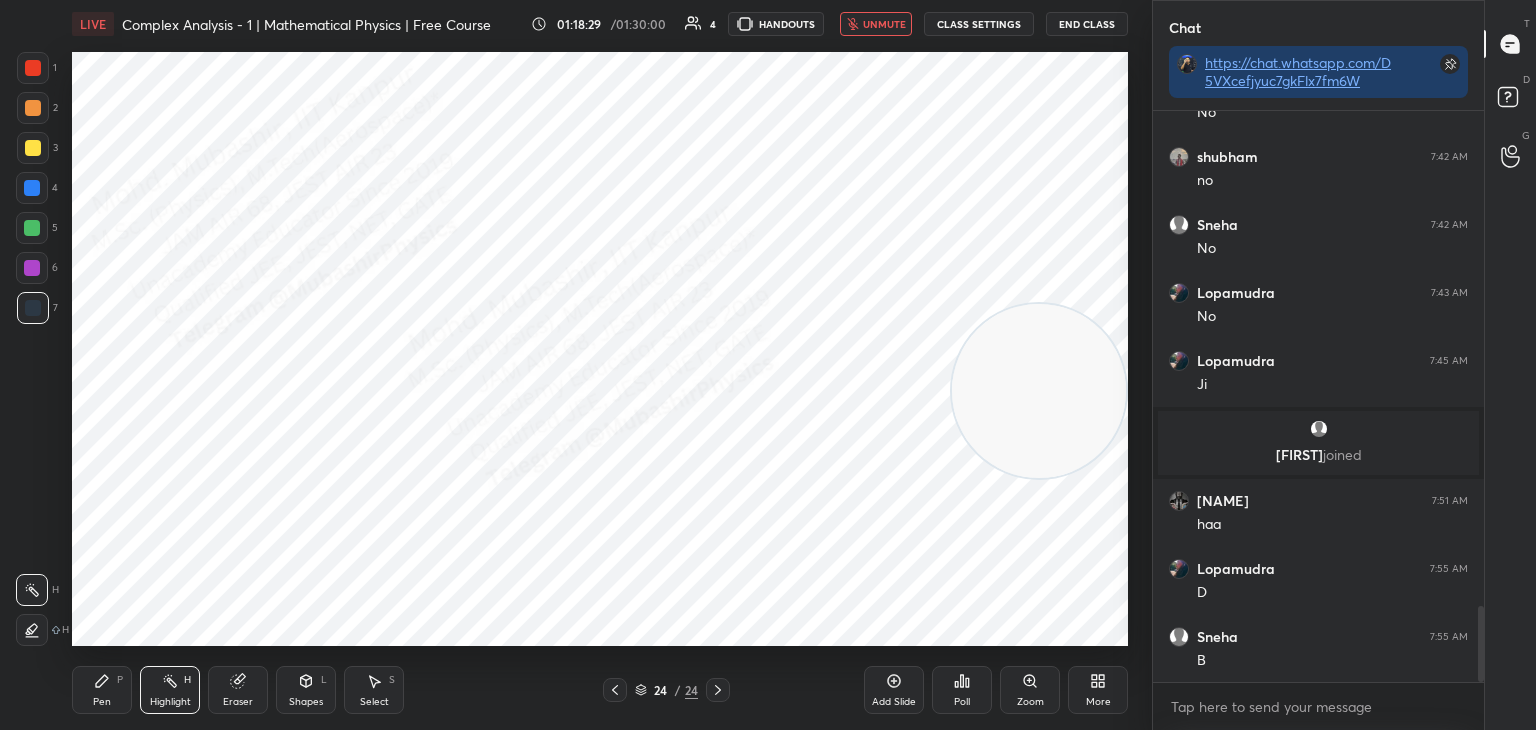 click on "unmute" at bounding box center [876, 24] 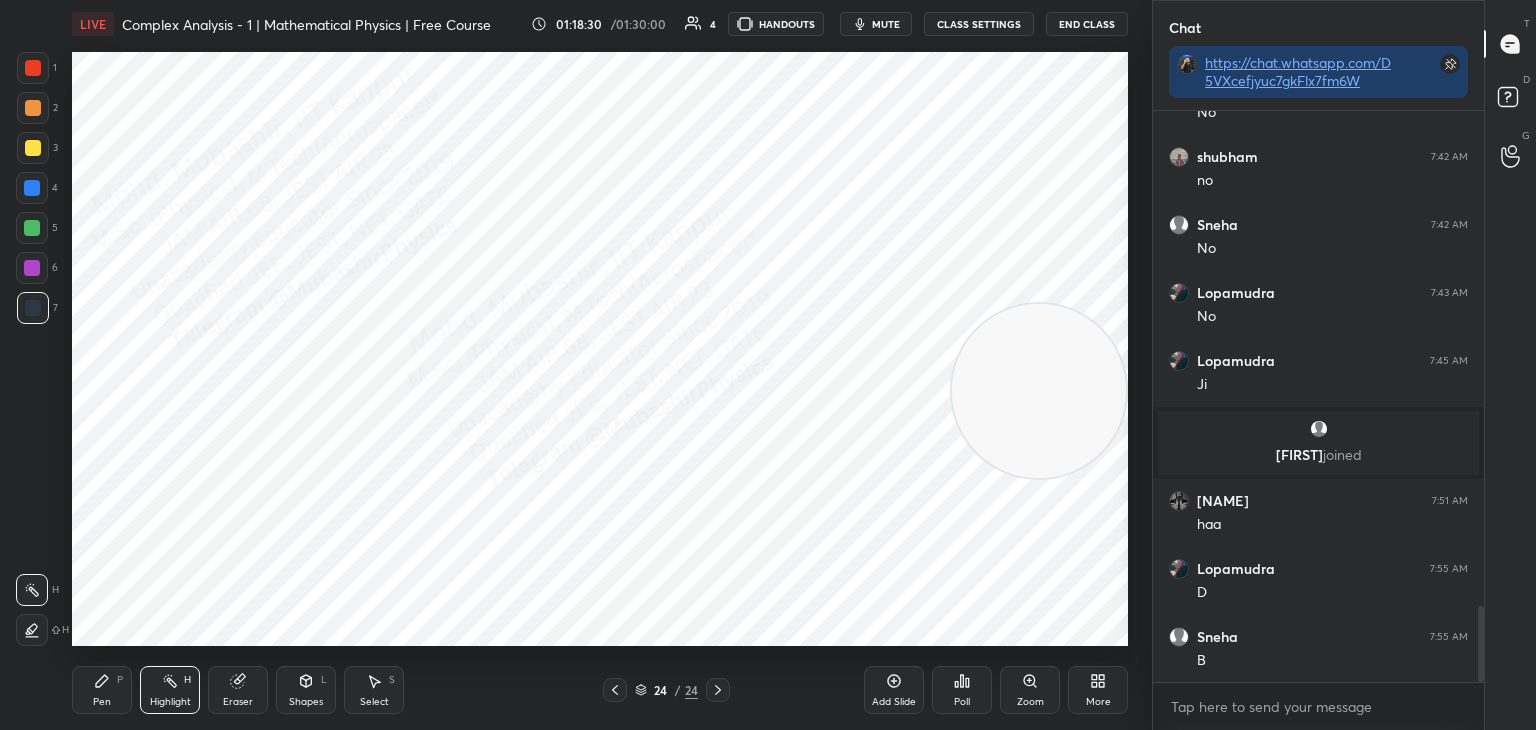 click on "Pen P" at bounding box center [102, 690] 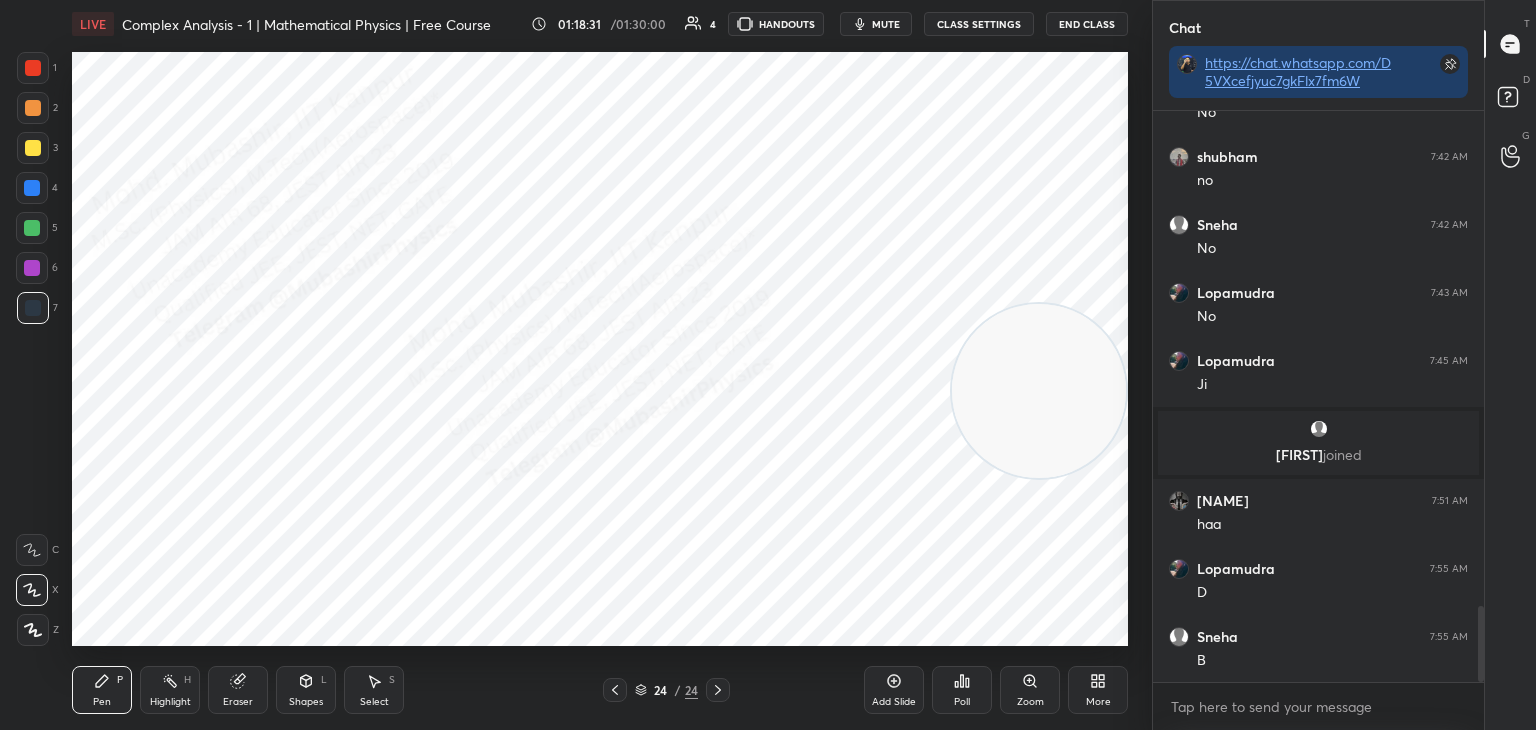 drag, startPoint x: 37, startPoint y: 186, endPoint x: 39, endPoint y: 196, distance: 10.198039 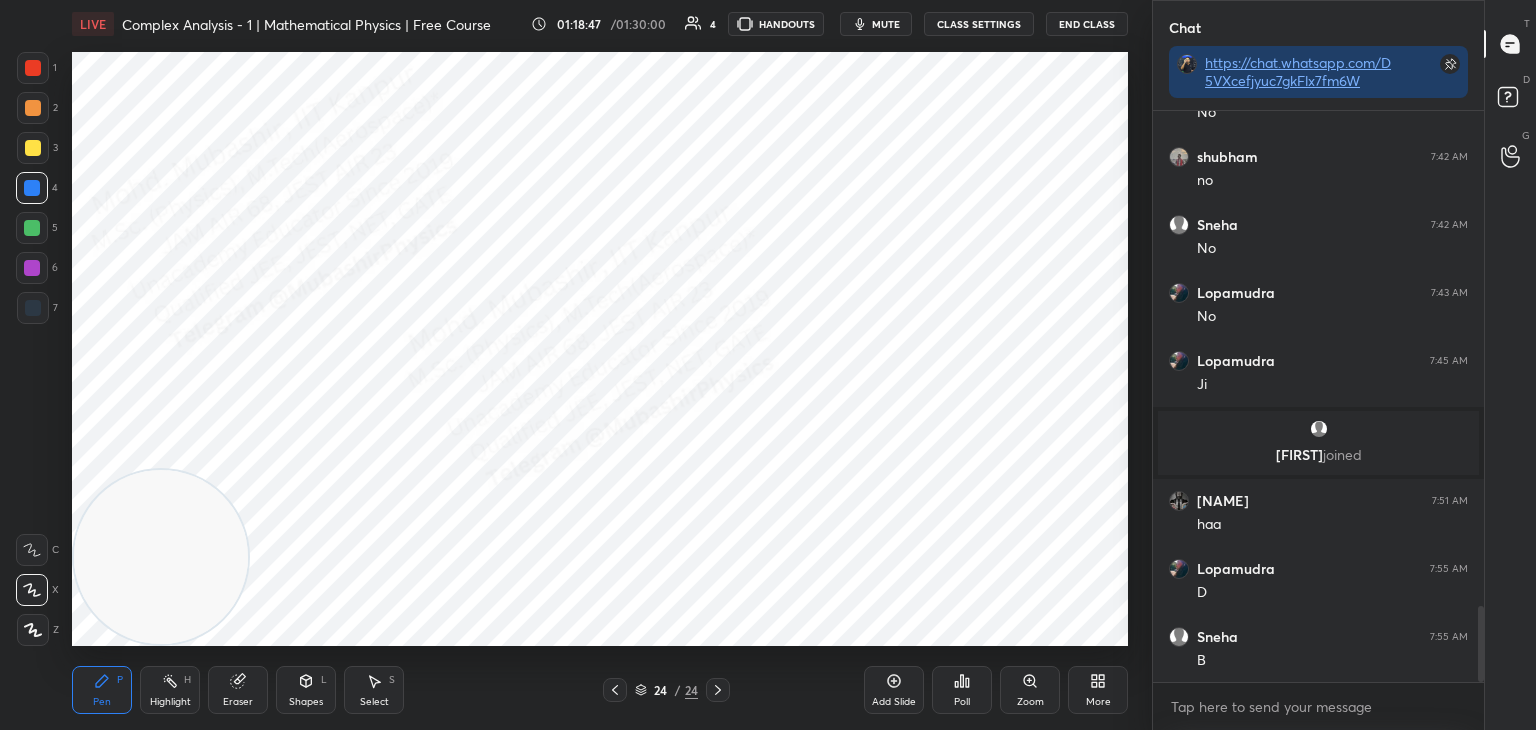 drag, startPoint x: 949, startPoint y: 437, endPoint x: 64, endPoint y: 644, distance: 908.8861 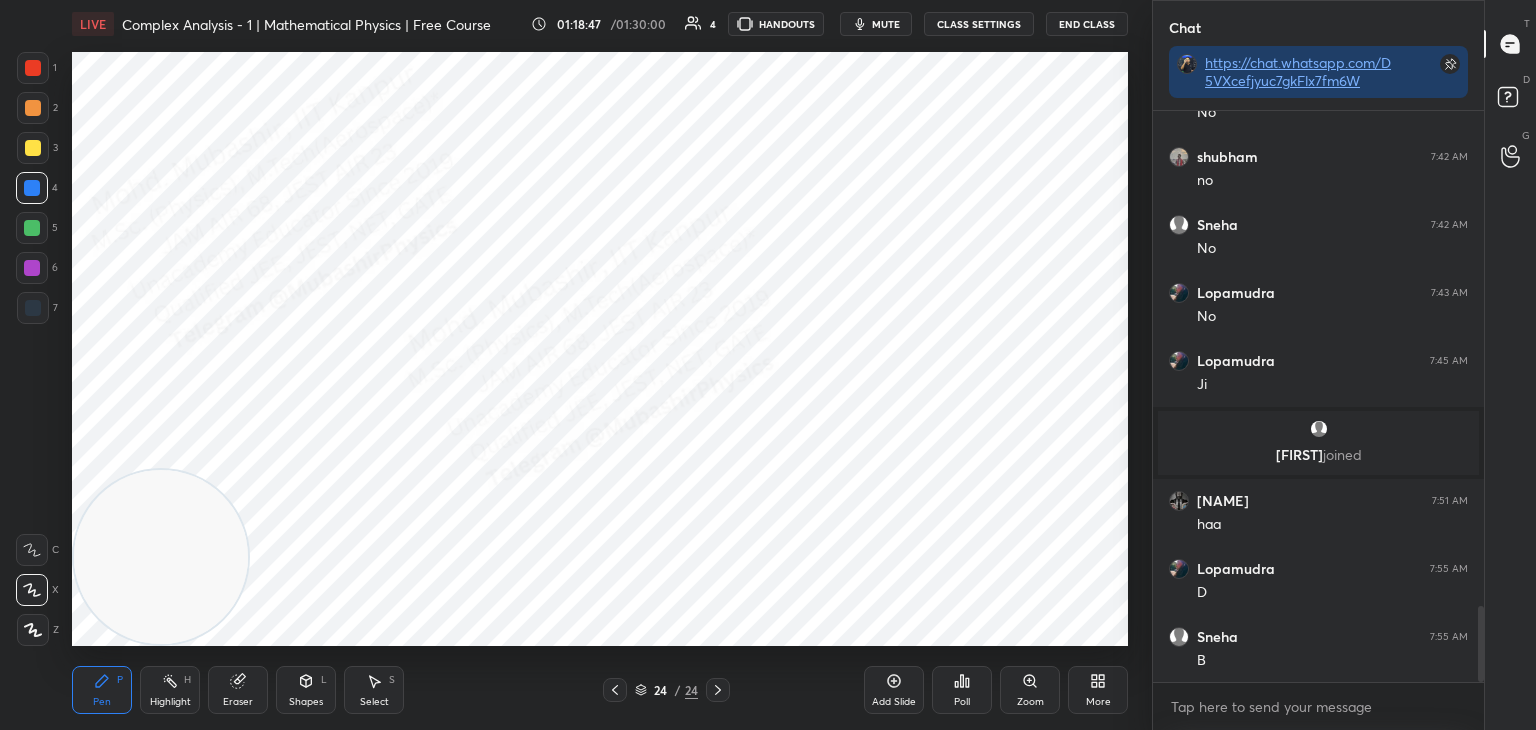 click on "Setting up your live class Poll for   secs No correct answer Start poll" at bounding box center [600, 349] 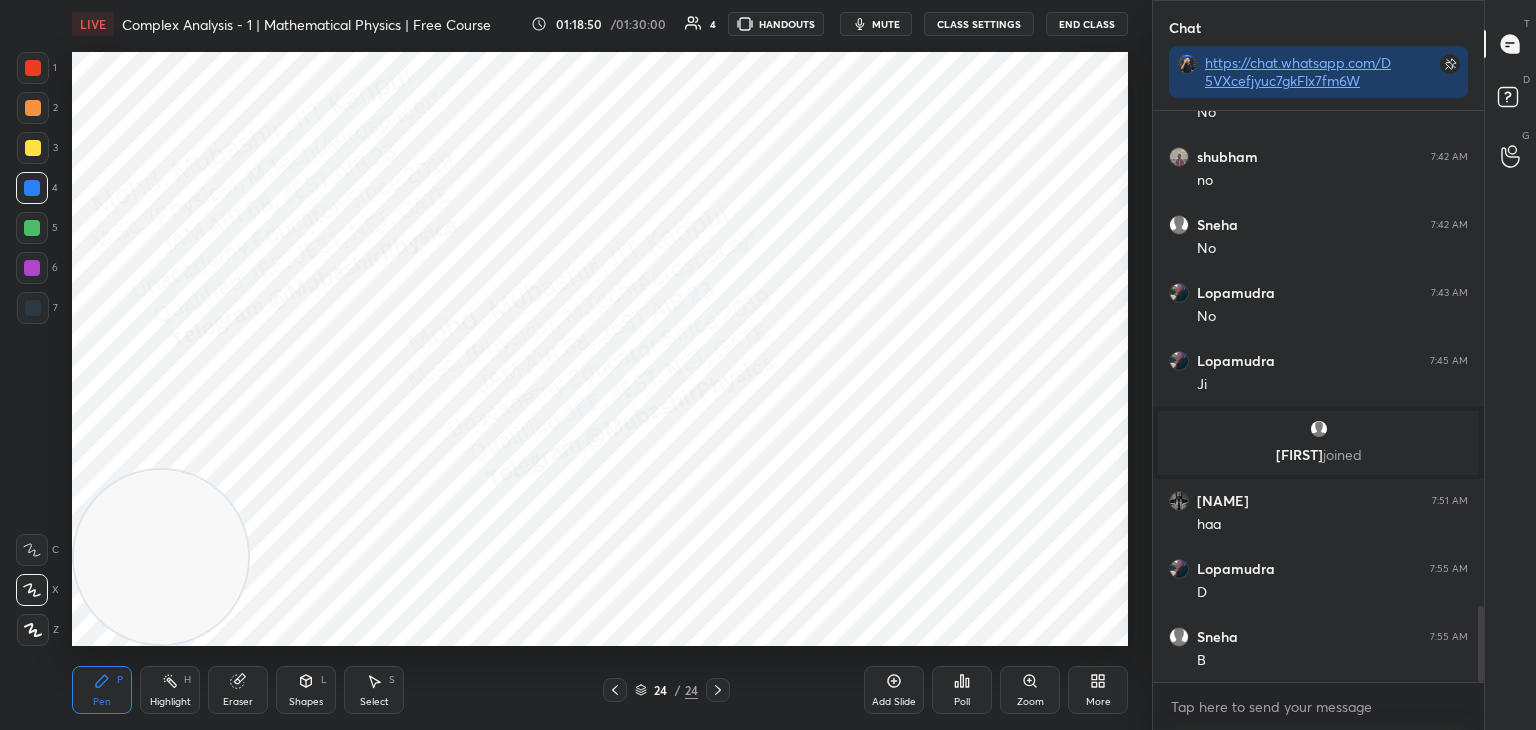 click at bounding box center (32, 268) 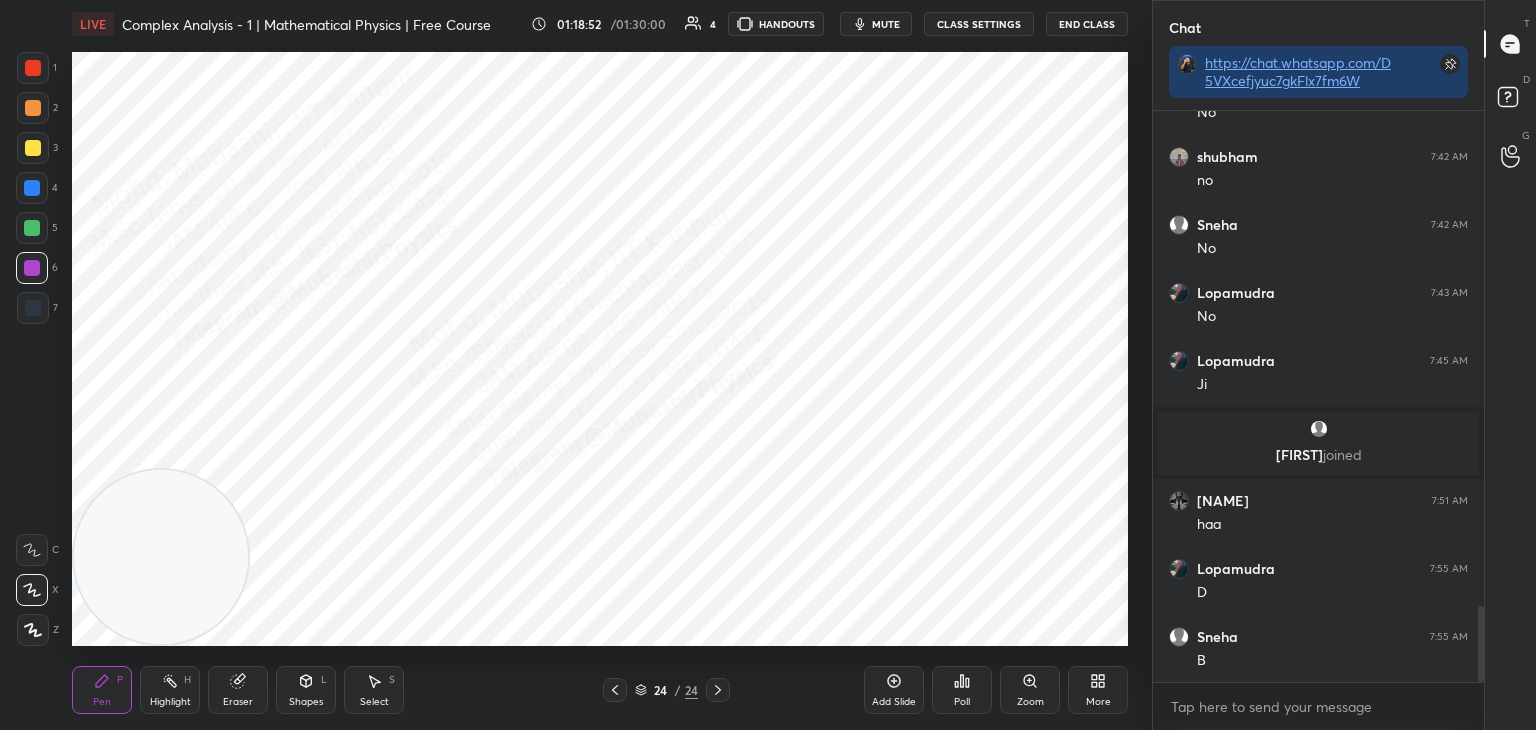 click at bounding box center (33, 68) 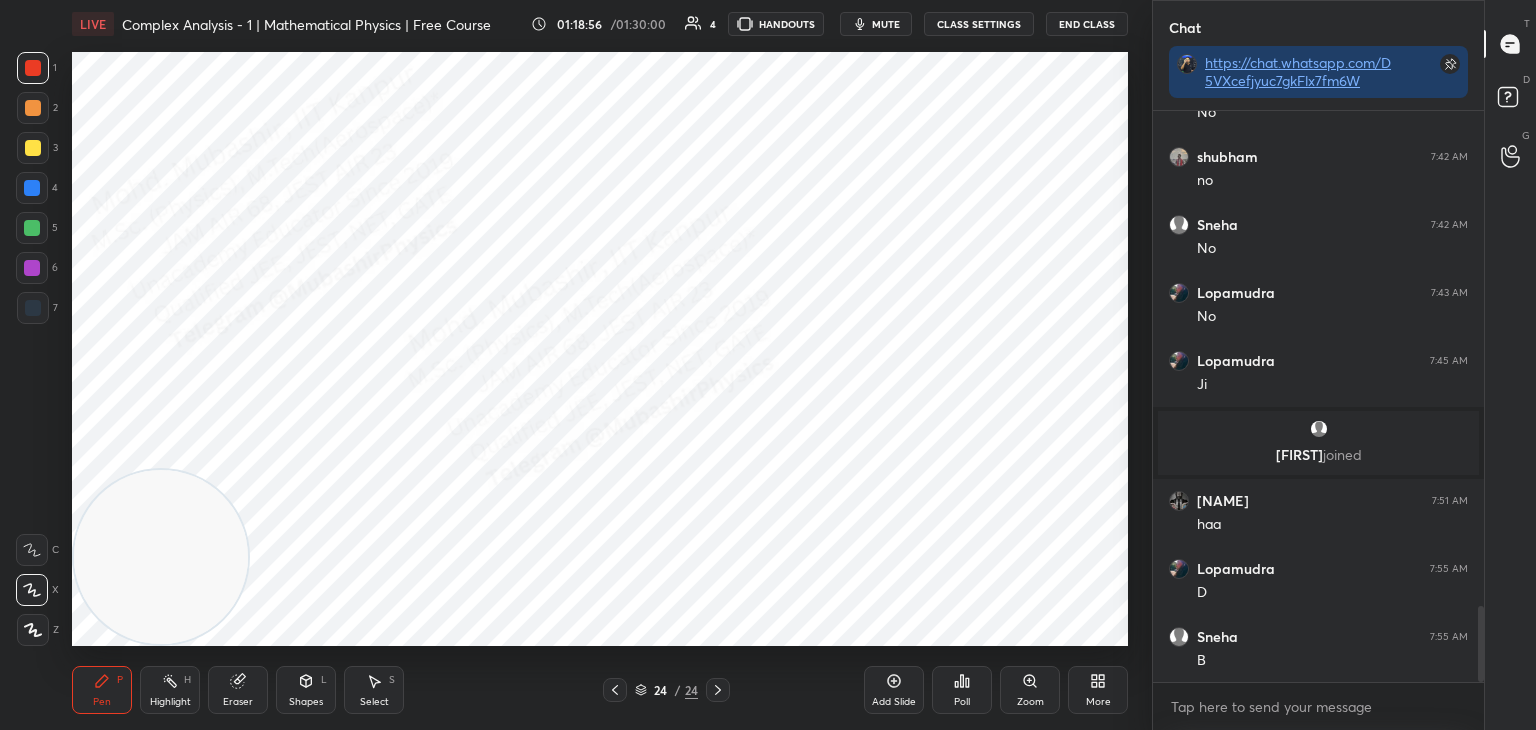 click at bounding box center (32, 188) 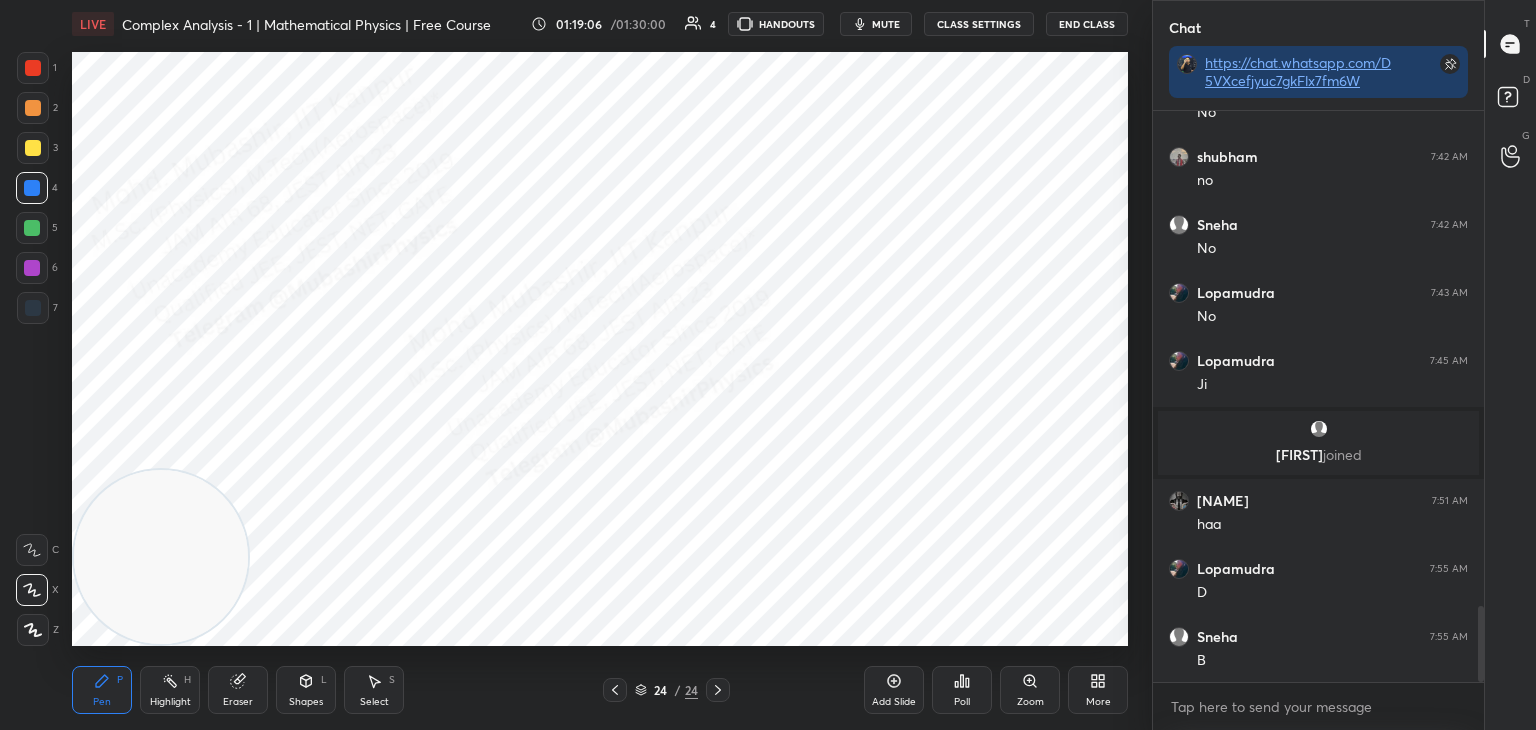 click on "Select" at bounding box center (374, 702) 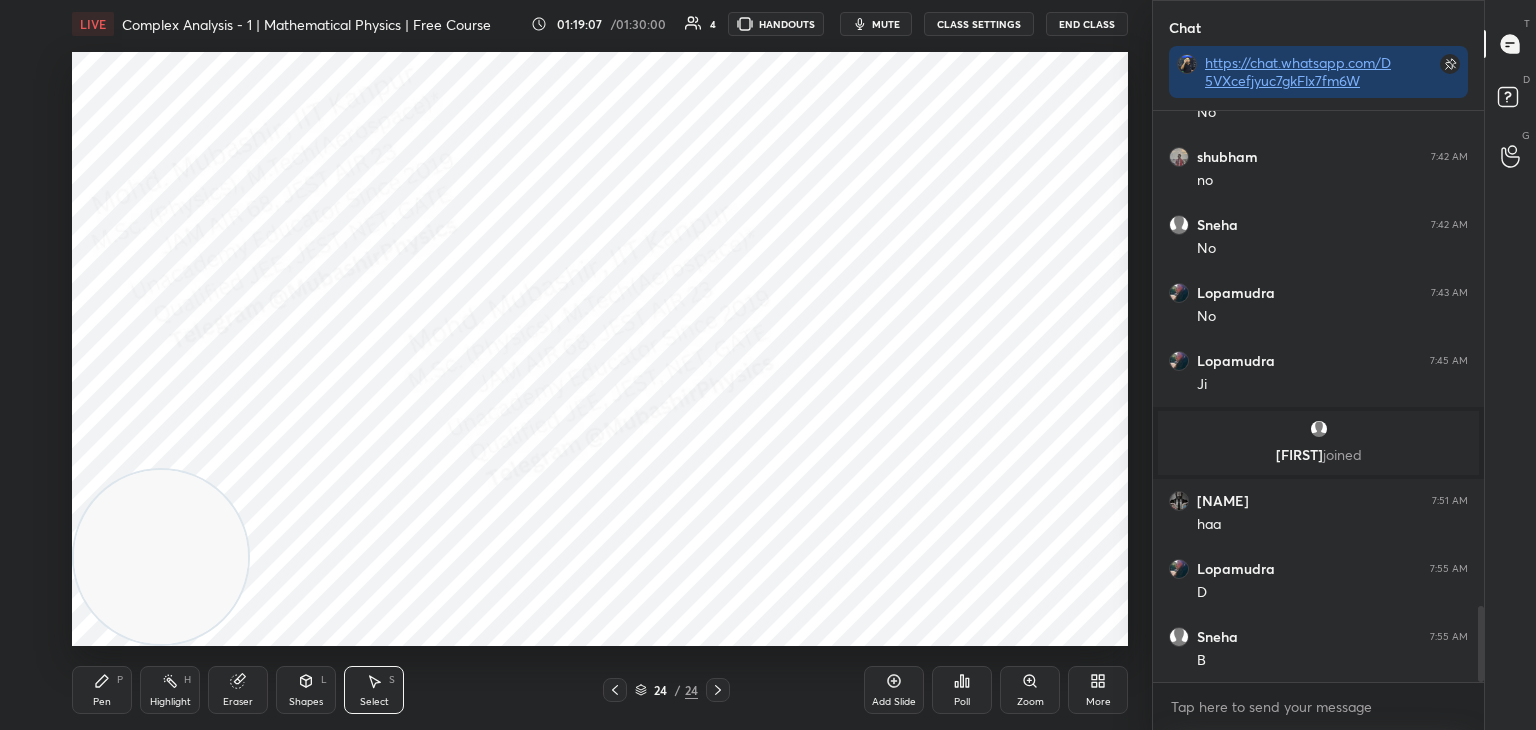 drag, startPoint x: 931, startPoint y: 356, endPoint x: 1003, endPoint y: 392, distance: 80.49844 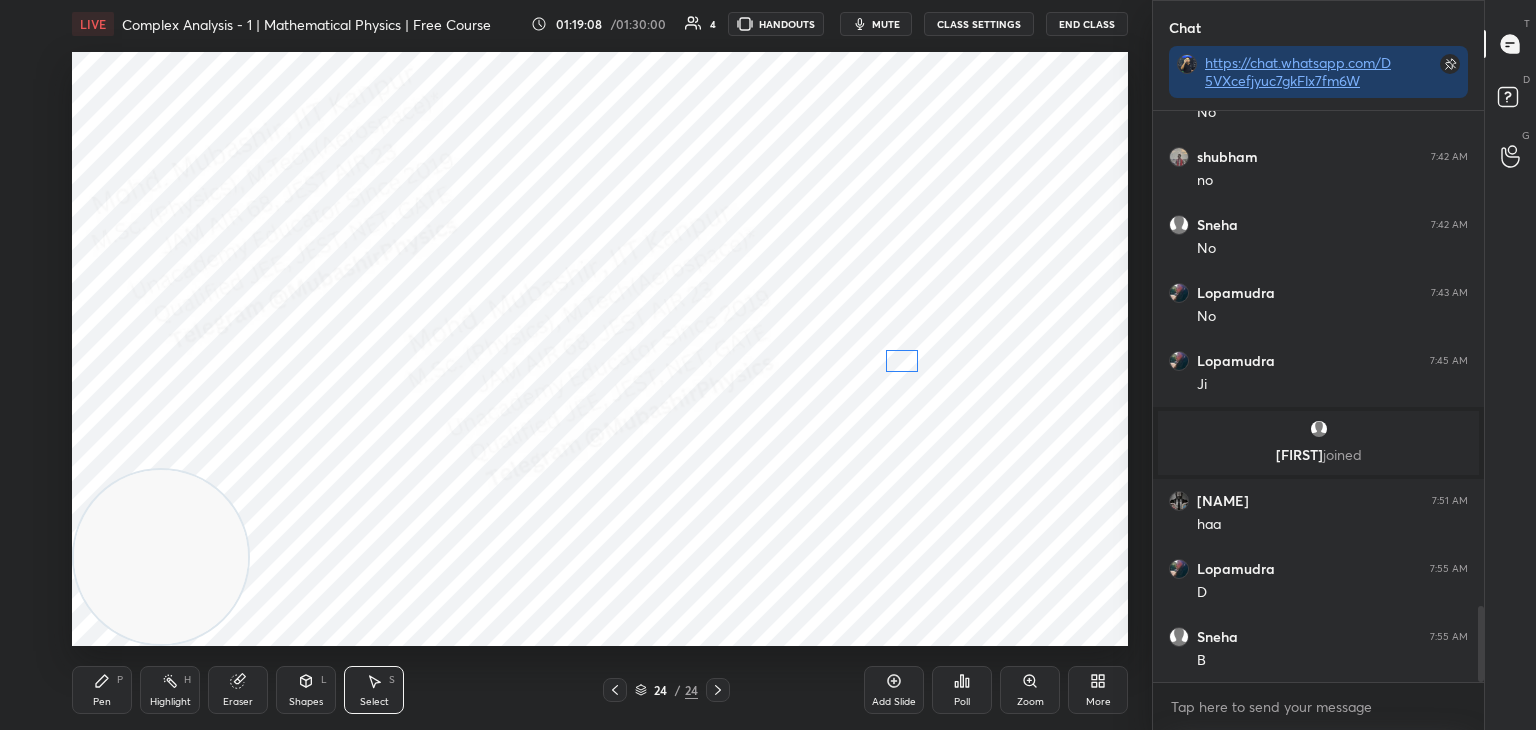 drag, startPoint x: 925, startPoint y: 364, endPoint x: 912, endPoint y: 365, distance: 13.038404 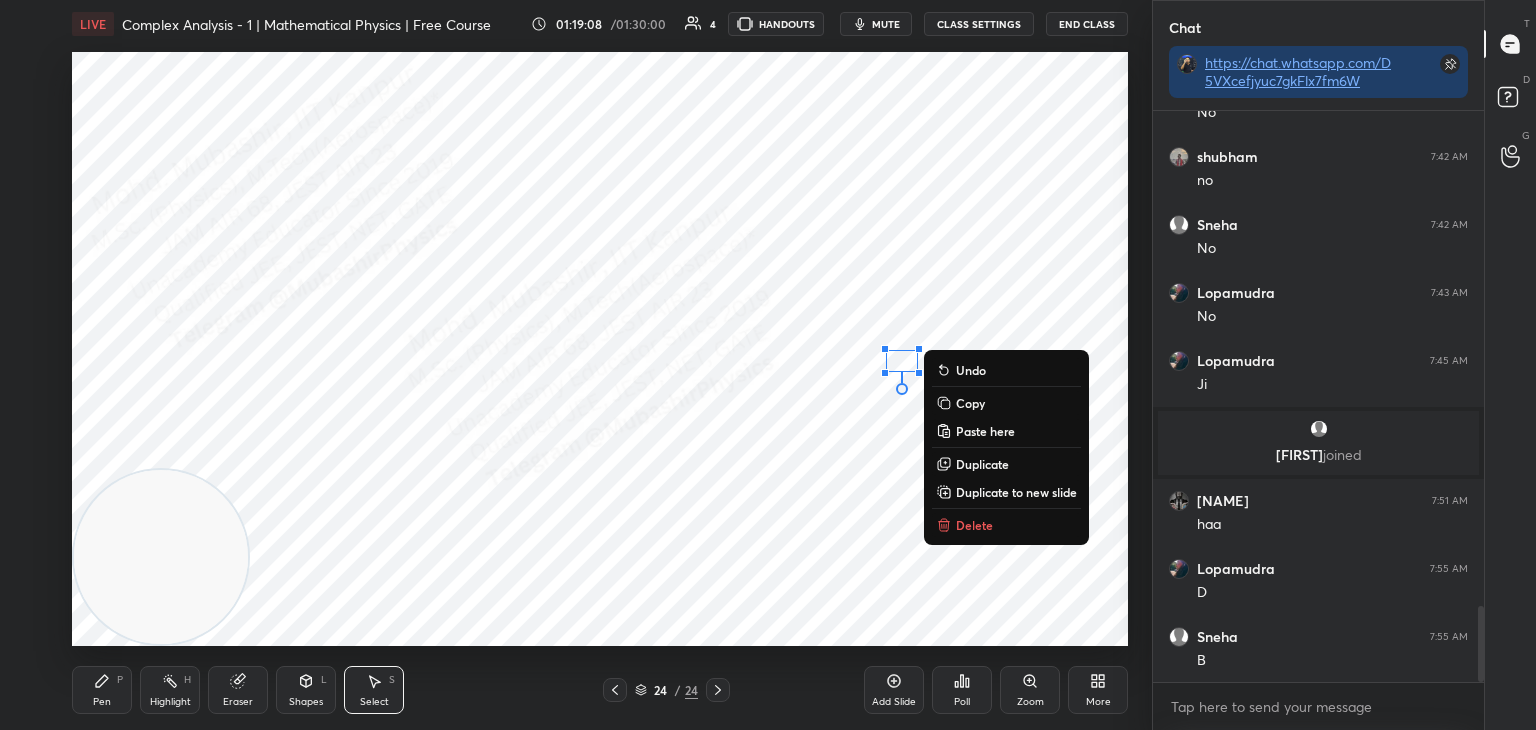 drag, startPoint x: 844, startPoint y: 333, endPoint x: 955, endPoint y: 396, distance: 127.632286 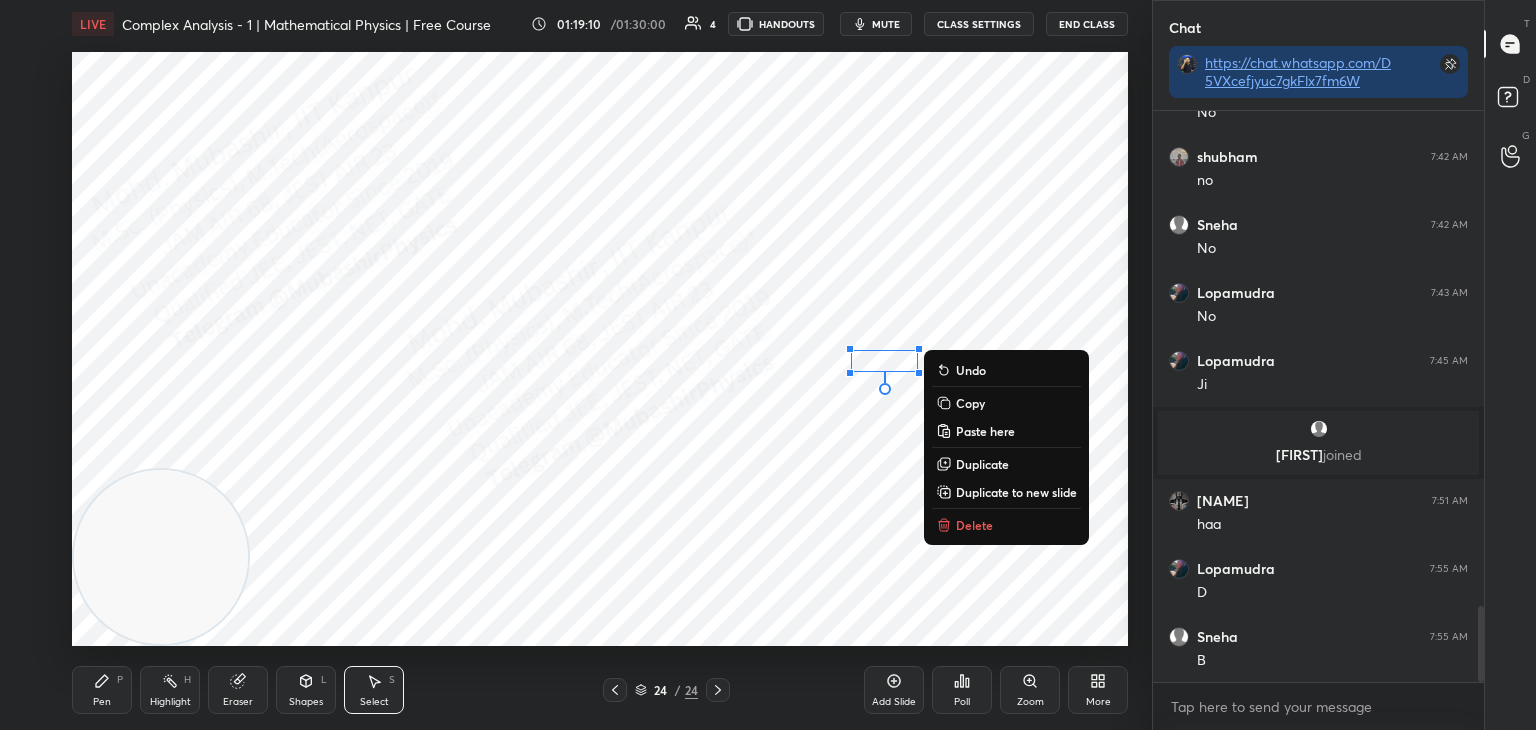 drag, startPoint x: 777, startPoint y: 264, endPoint x: 952, endPoint y: 316, distance: 182.56232 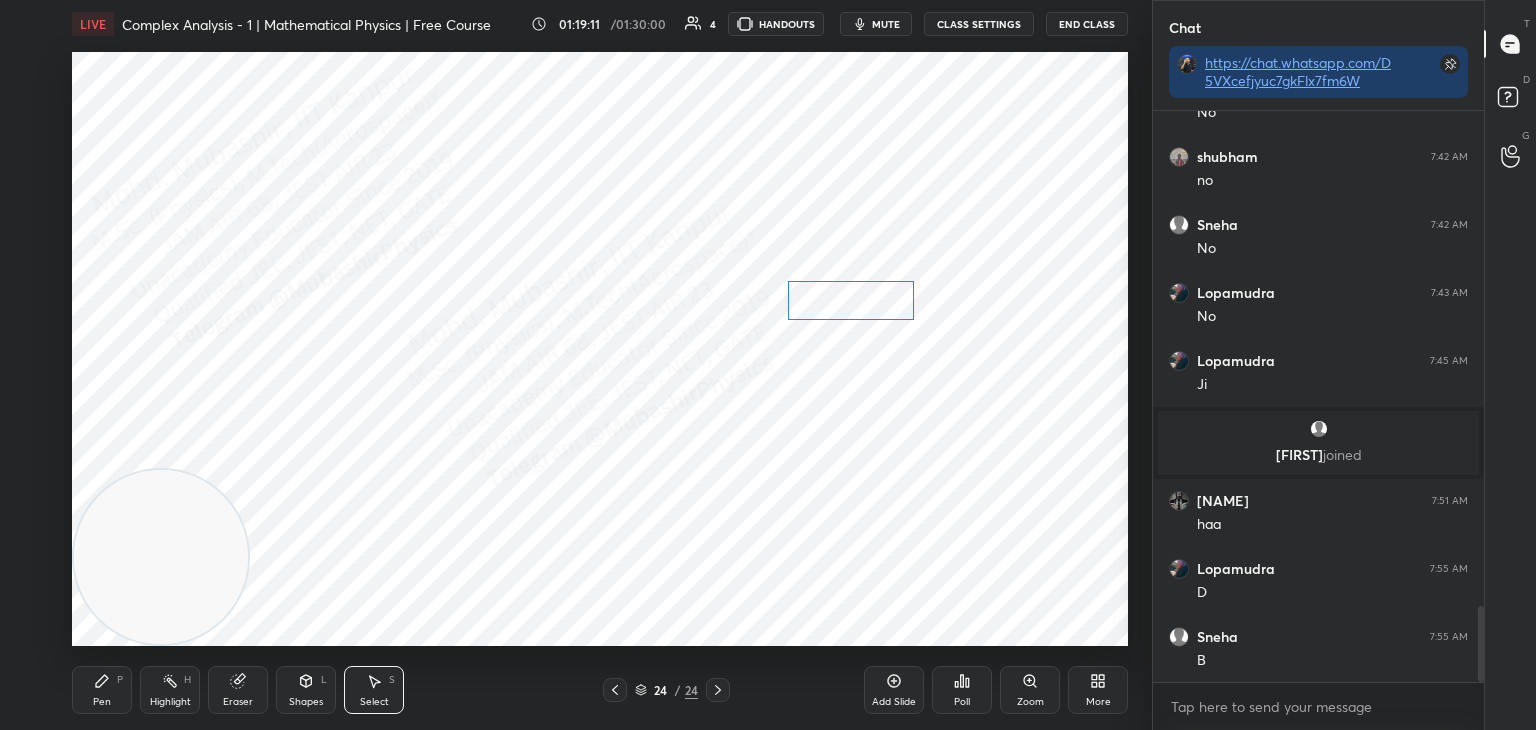 click on "0 ° Undo Copy Paste here Duplicate Duplicate to new slide Delete" at bounding box center [600, 349] 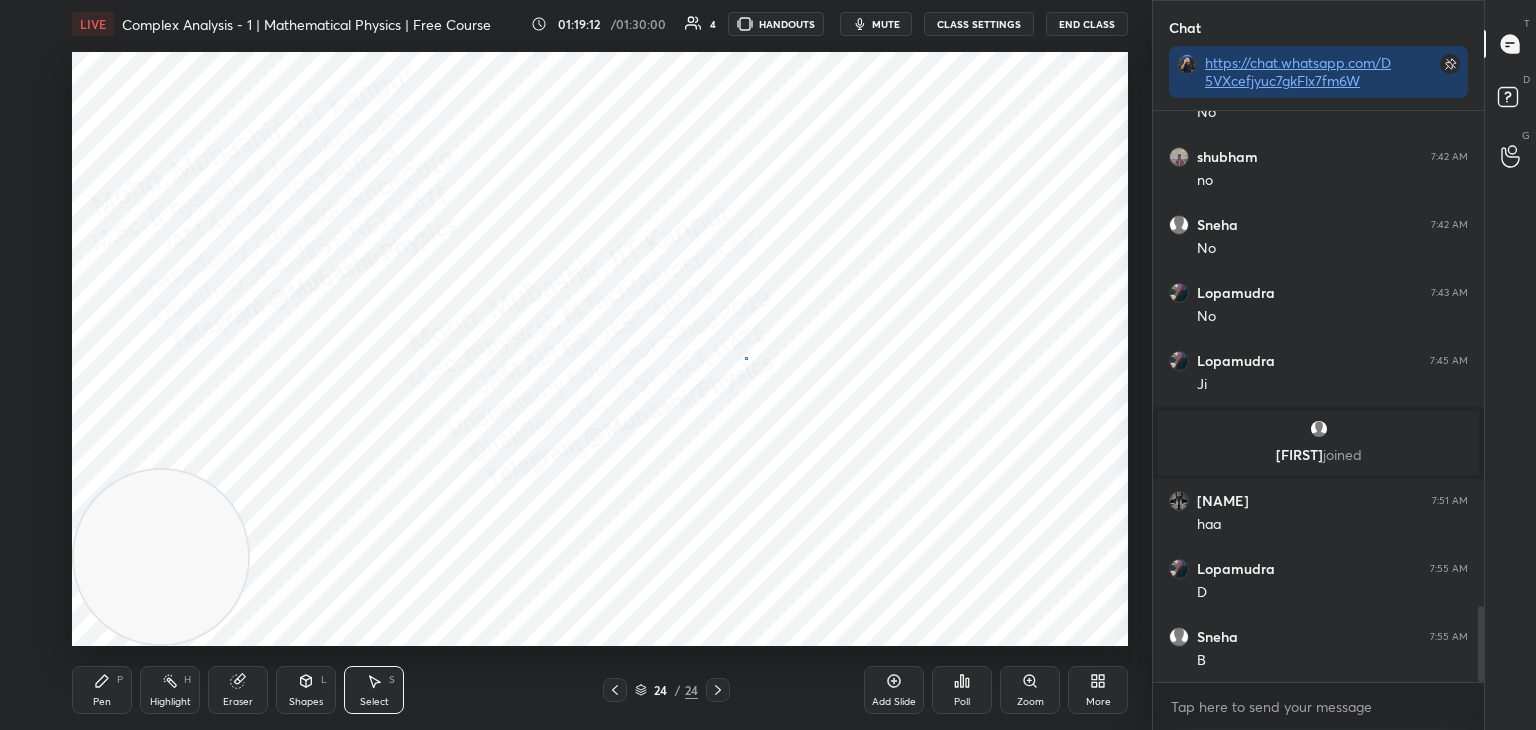 drag, startPoint x: 745, startPoint y: 357, endPoint x: 793, endPoint y: 344, distance: 49.729267 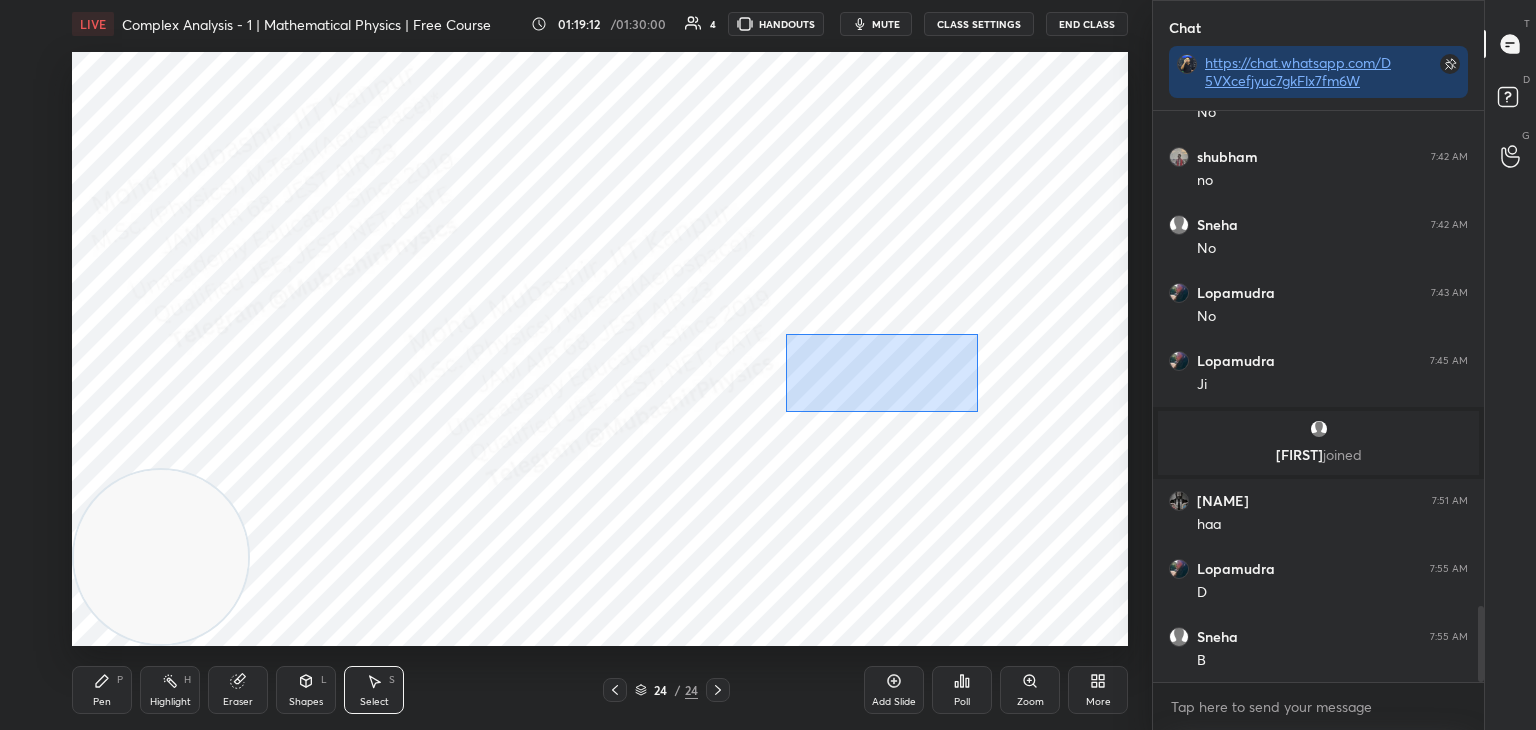 drag, startPoint x: 785, startPoint y: 334, endPoint x: 921, endPoint y: 376, distance: 142.33763 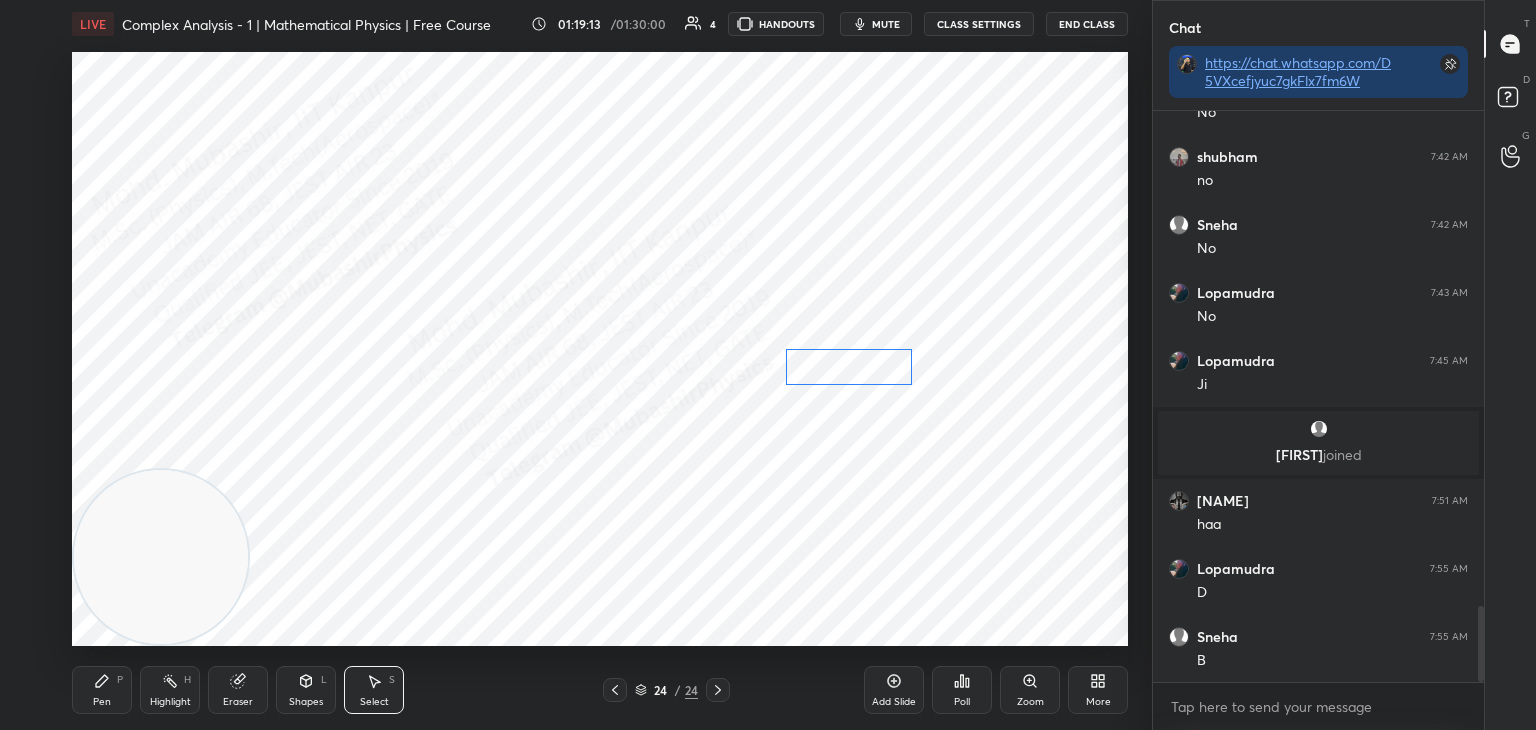 click on "0 ° Undo Copy Paste here Duplicate Duplicate to new slide Delete" at bounding box center (600, 349) 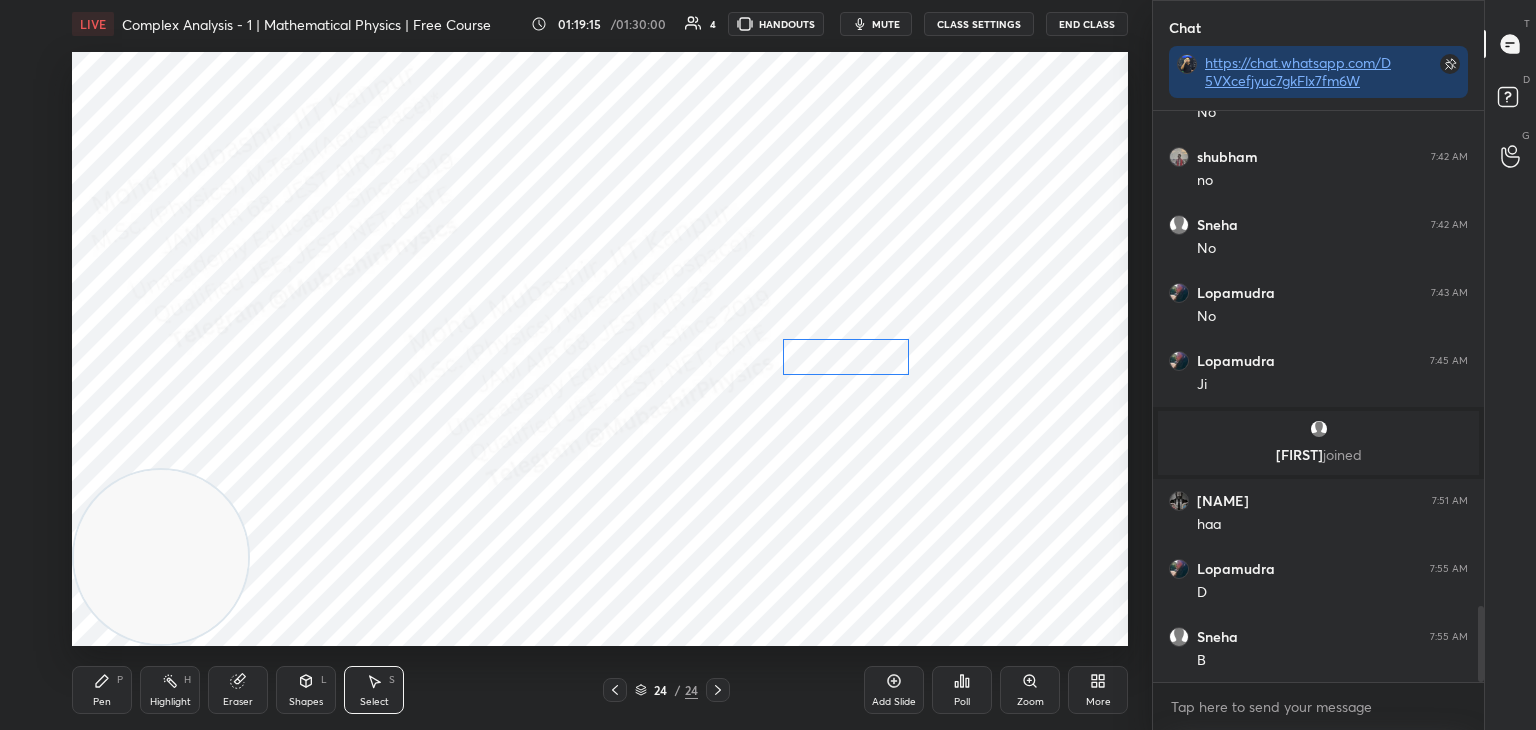 click on "0 ° Undo Copy Paste here Duplicate Duplicate to new slide Delete" at bounding box center (600, 349) 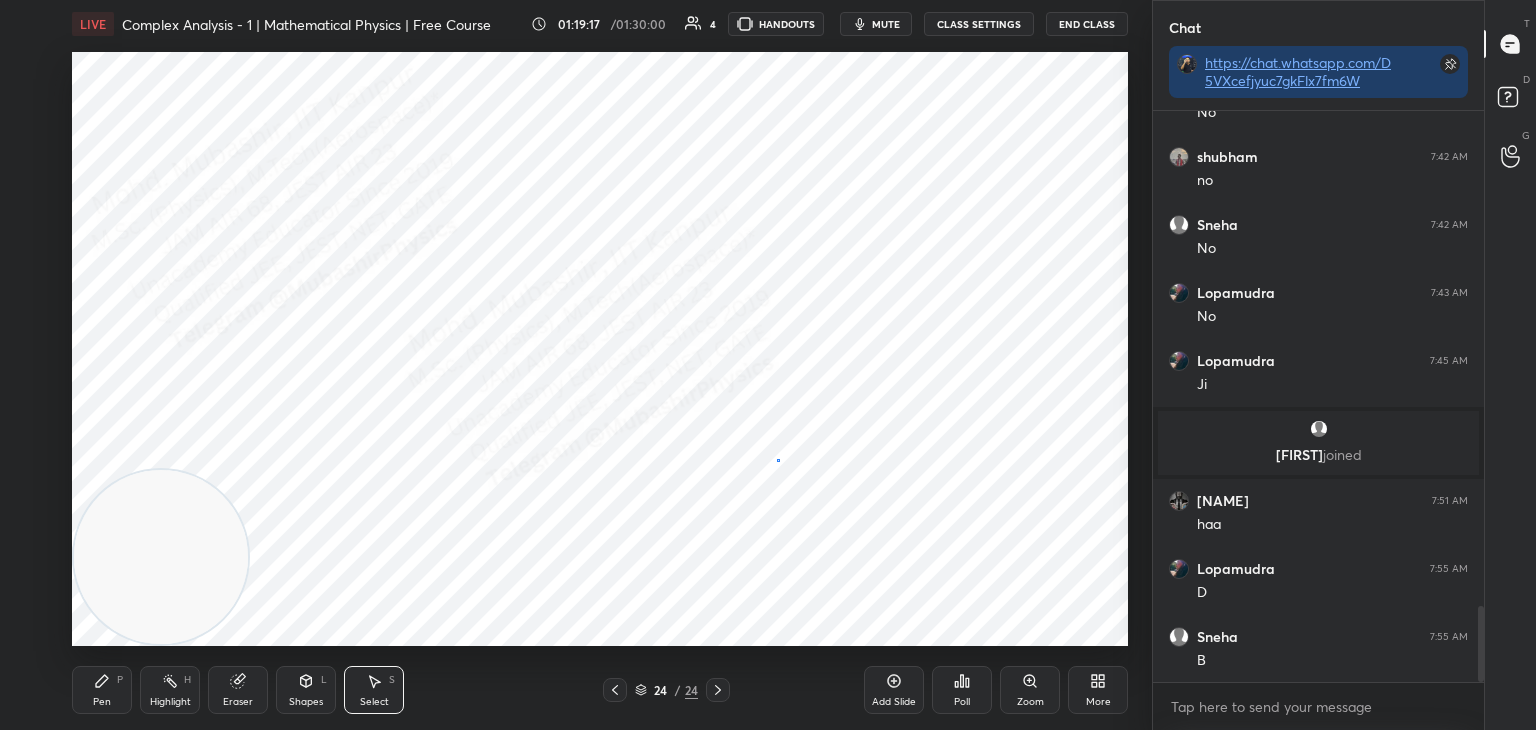click on "0 ° Undo Copy Paste here Duplicate Duplicate to new slide Delete" at bounding box center [600, 349] 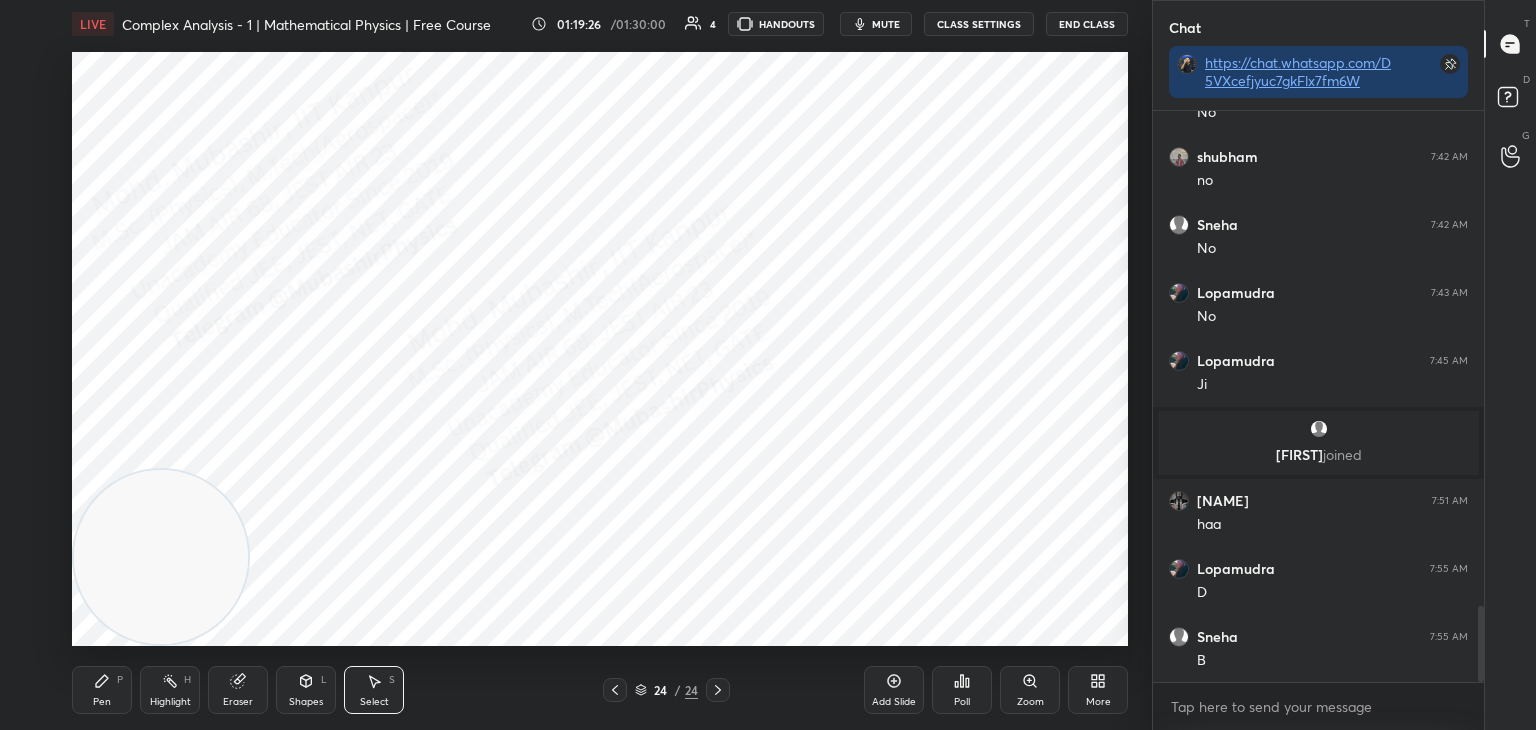 click 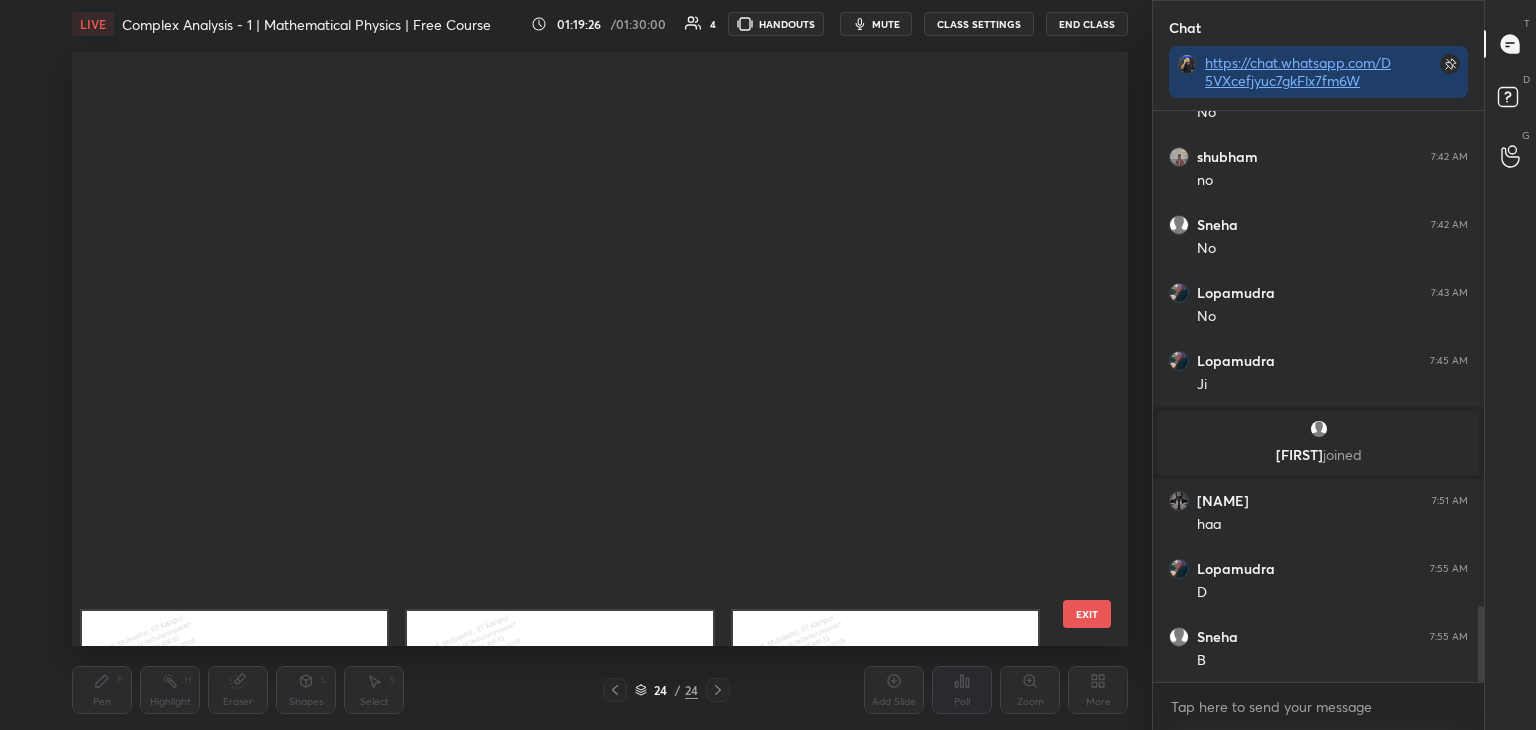 scroll, scrollTop: 869, scrollLeft: 0, axis: vertical 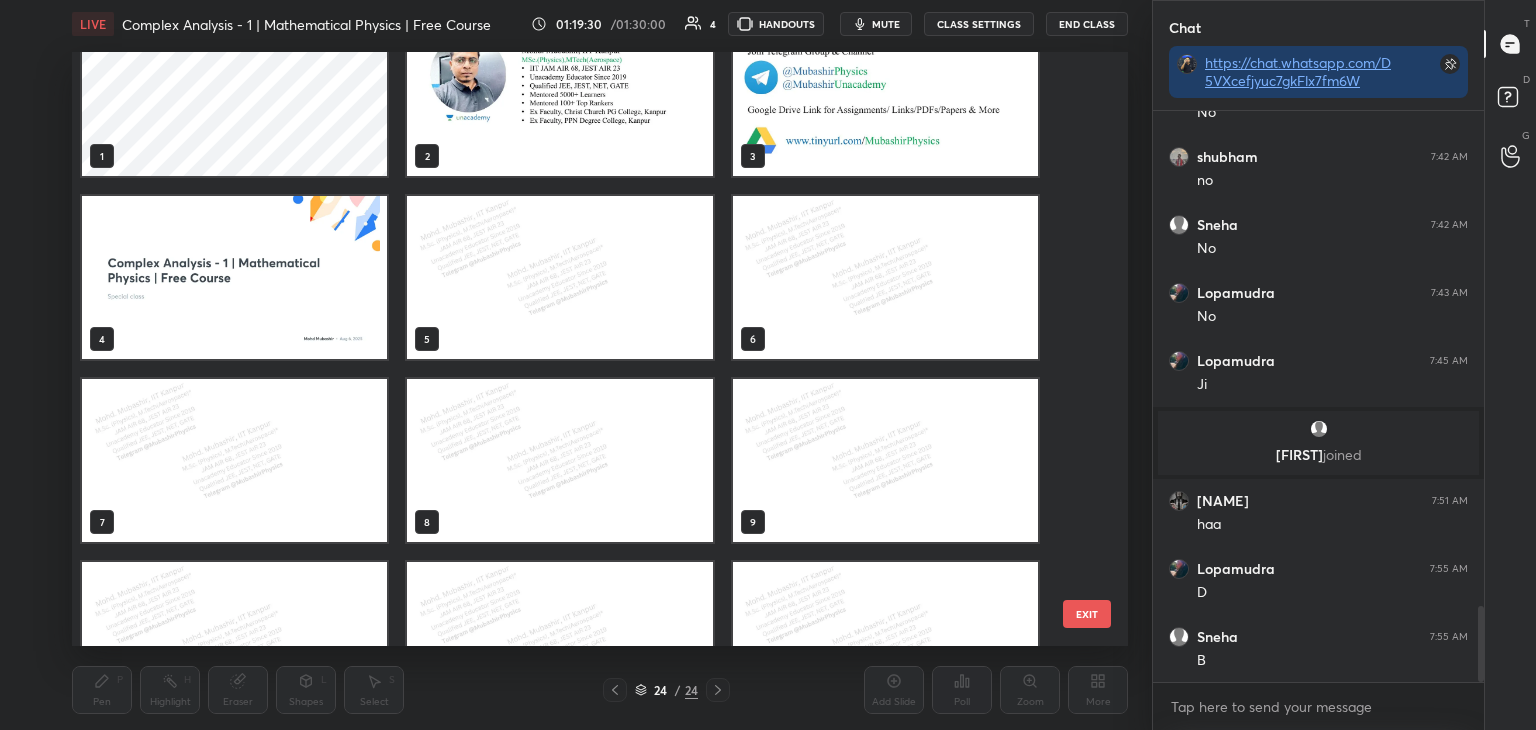 click at bounding box center [234, 277] 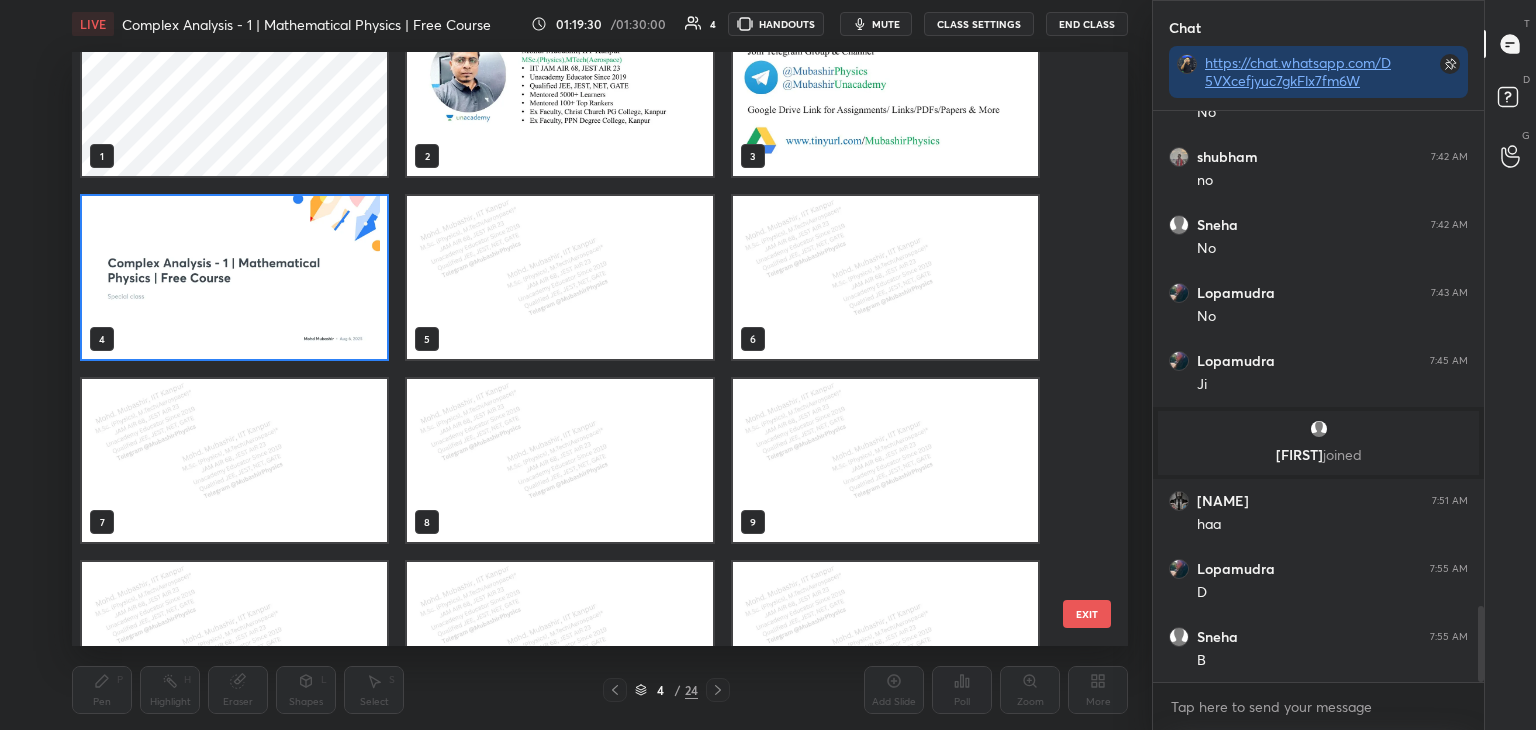 click at bounding box center [234, 277] 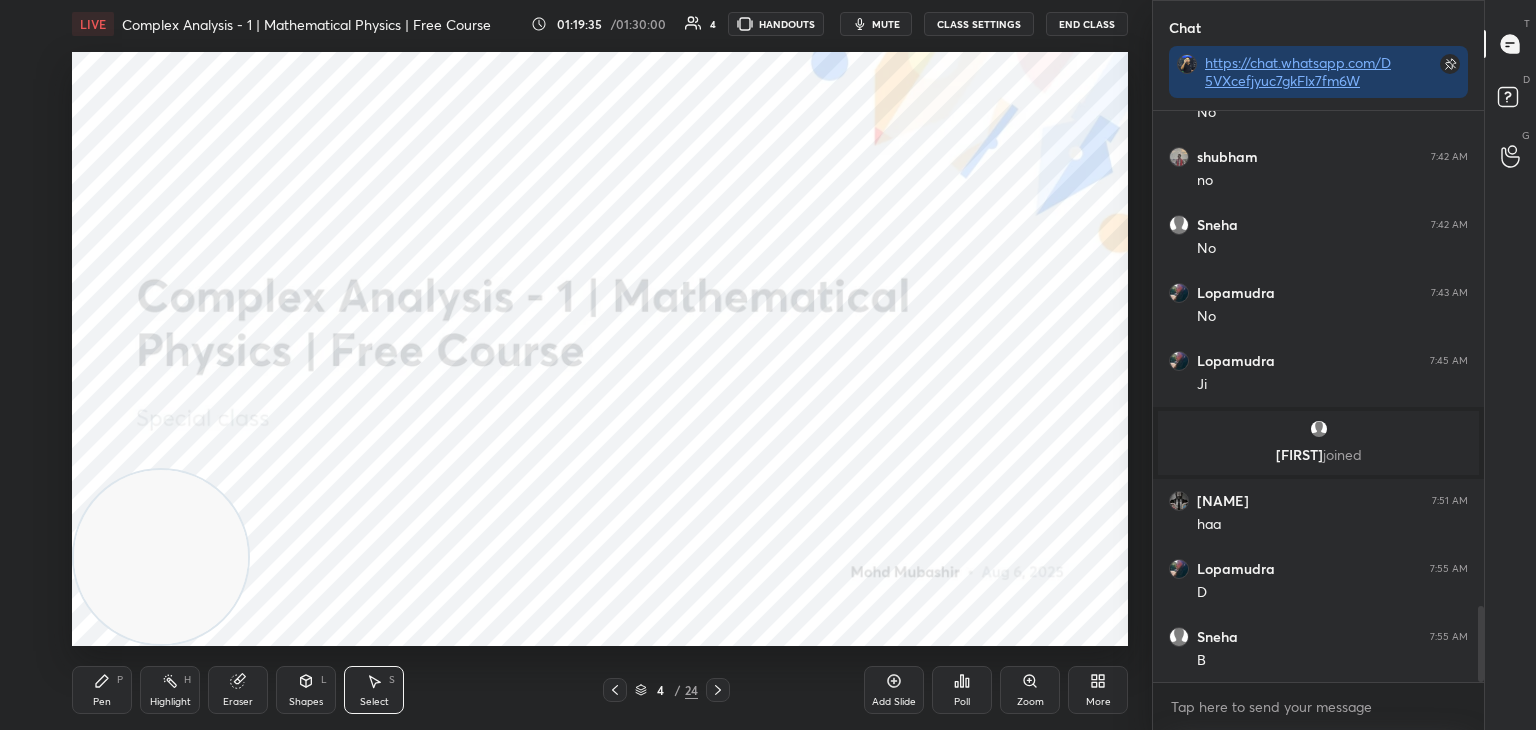 click on "More" at bounding box center [1098, 702] 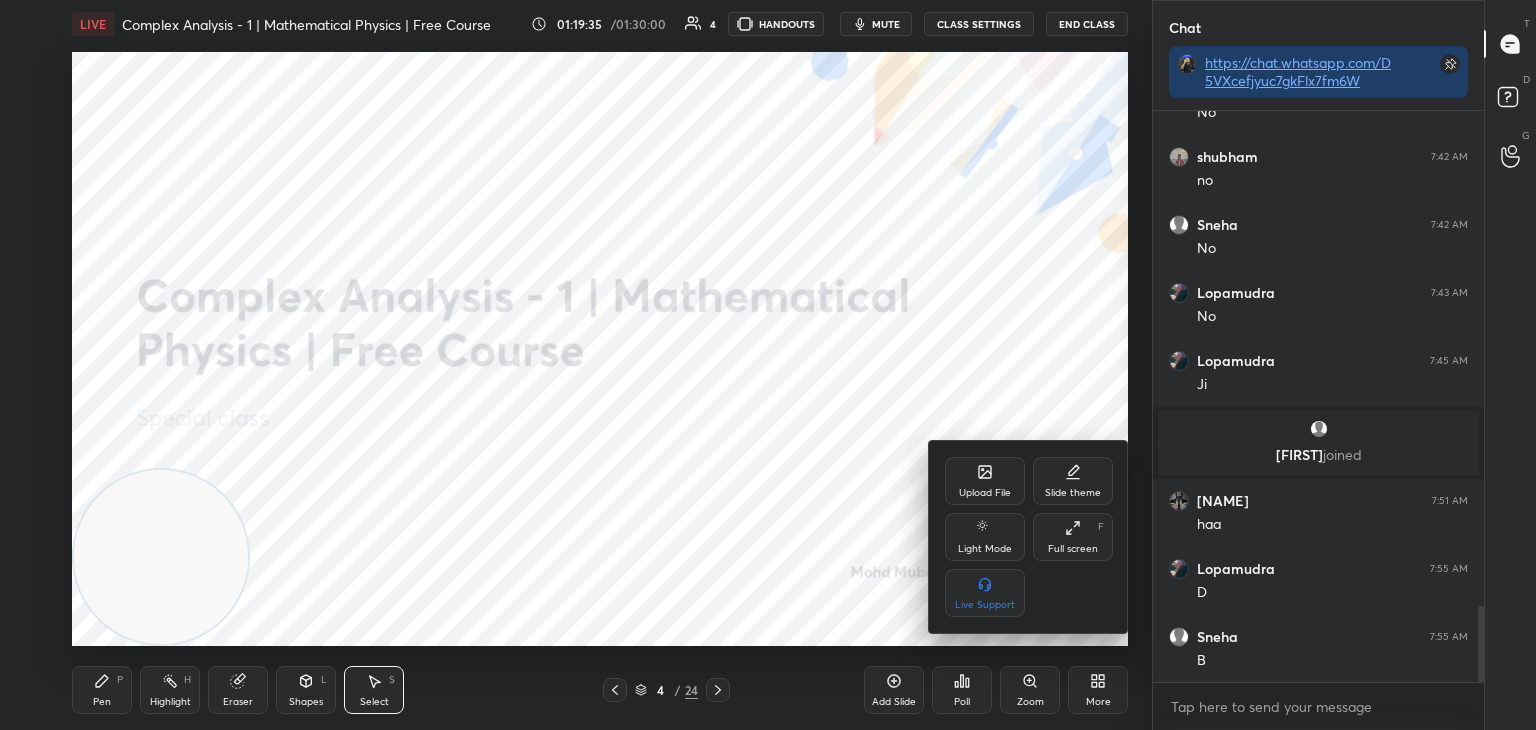 click 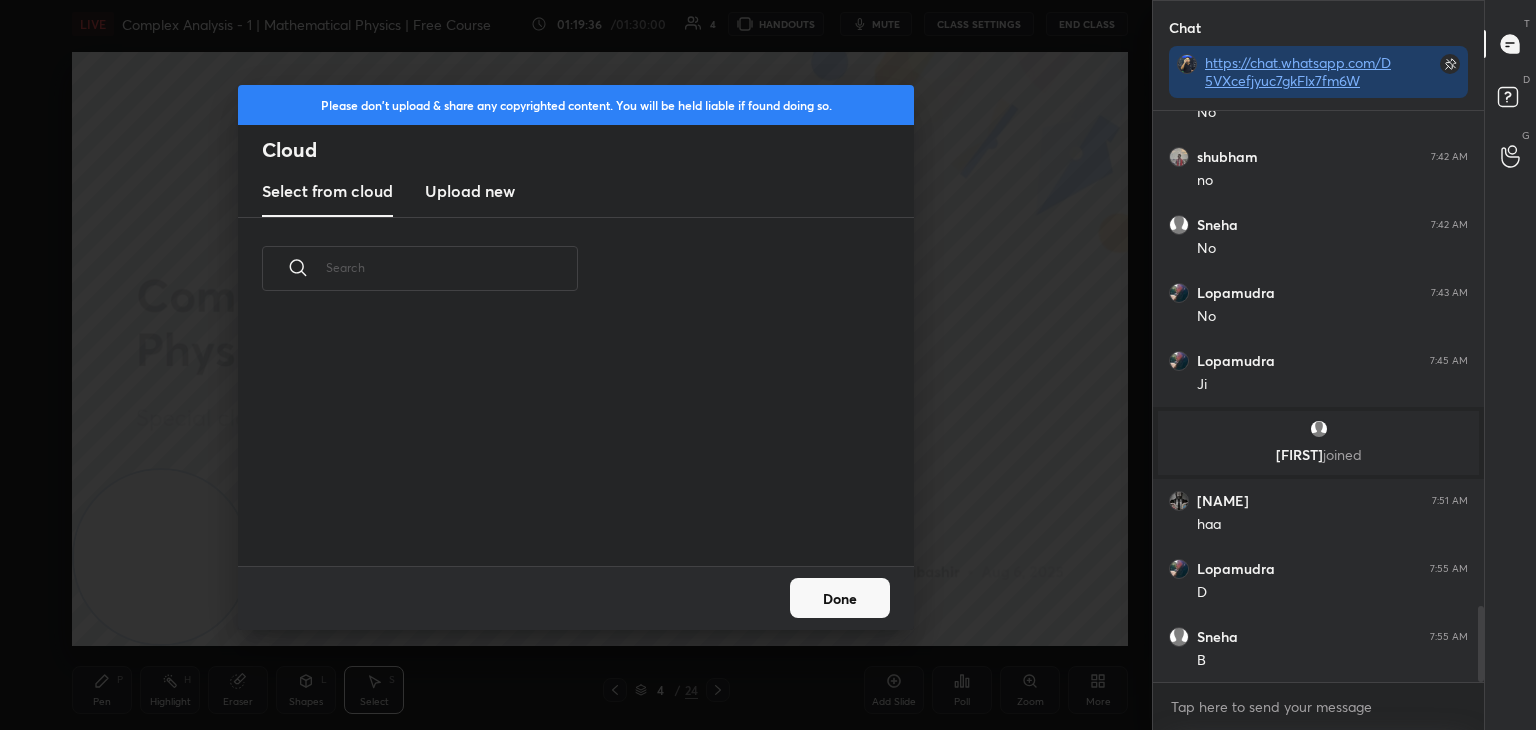 click on "Upload new" at bounding box center [470, 191] 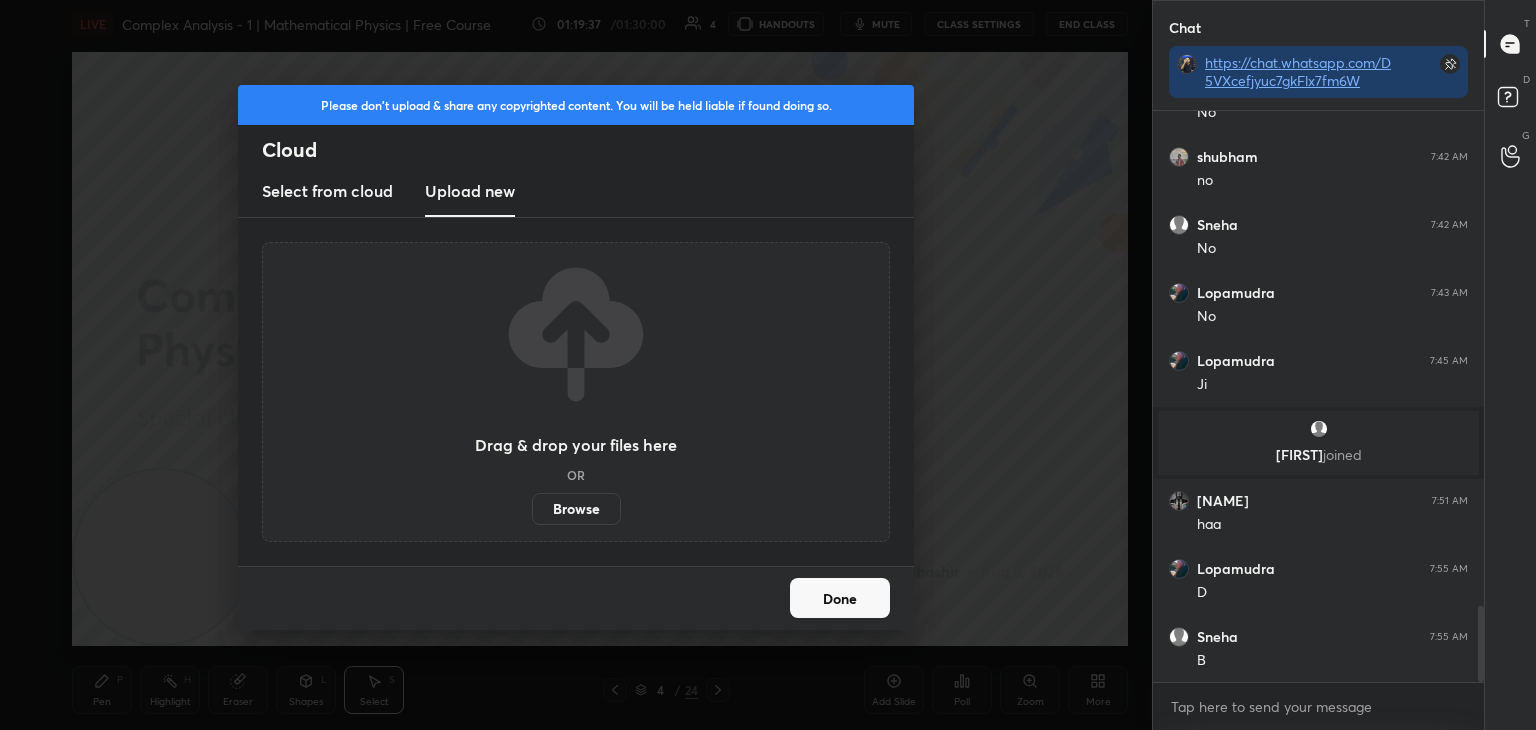 click on "Browse" at bounding box center [576, 509] 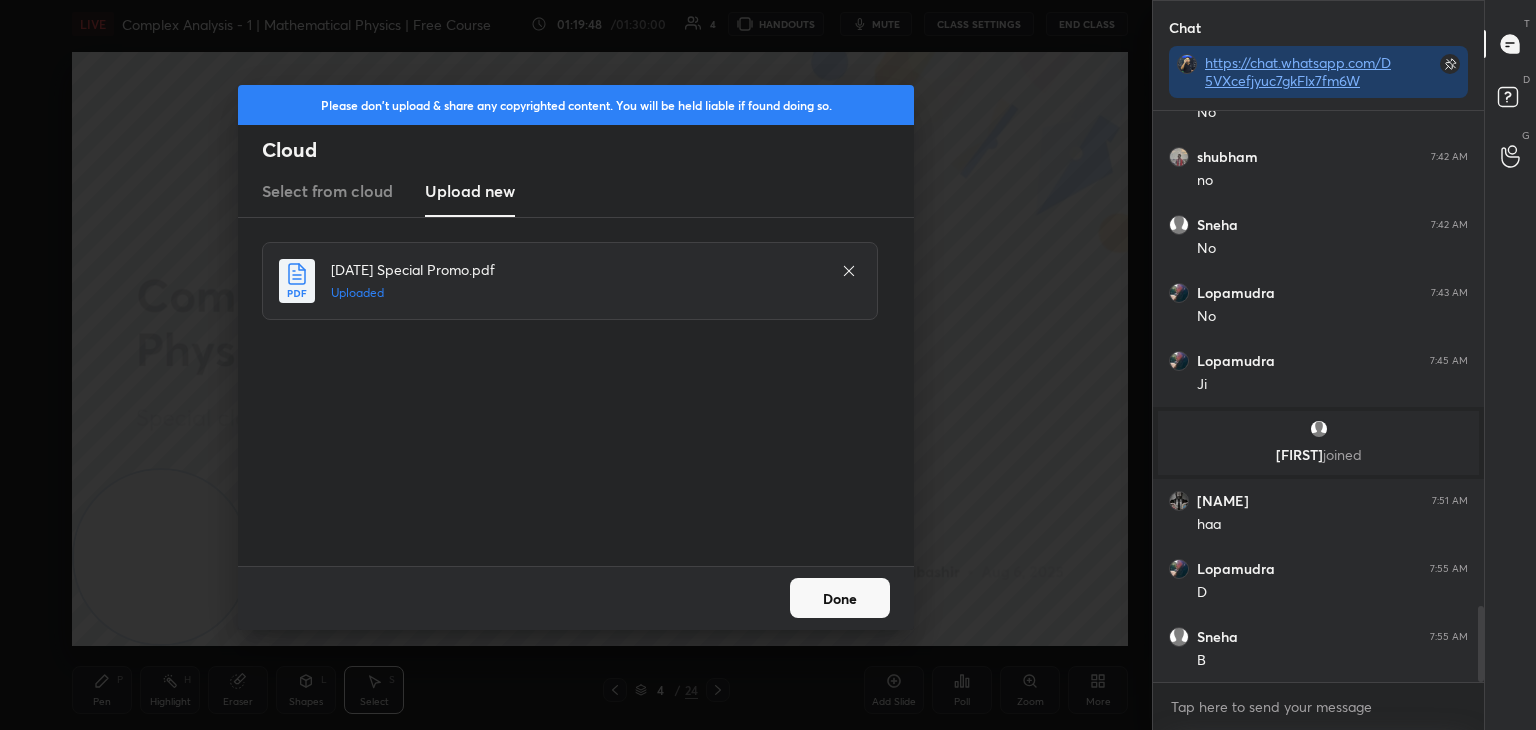 click on "Done" at bounding box center [840, 598] 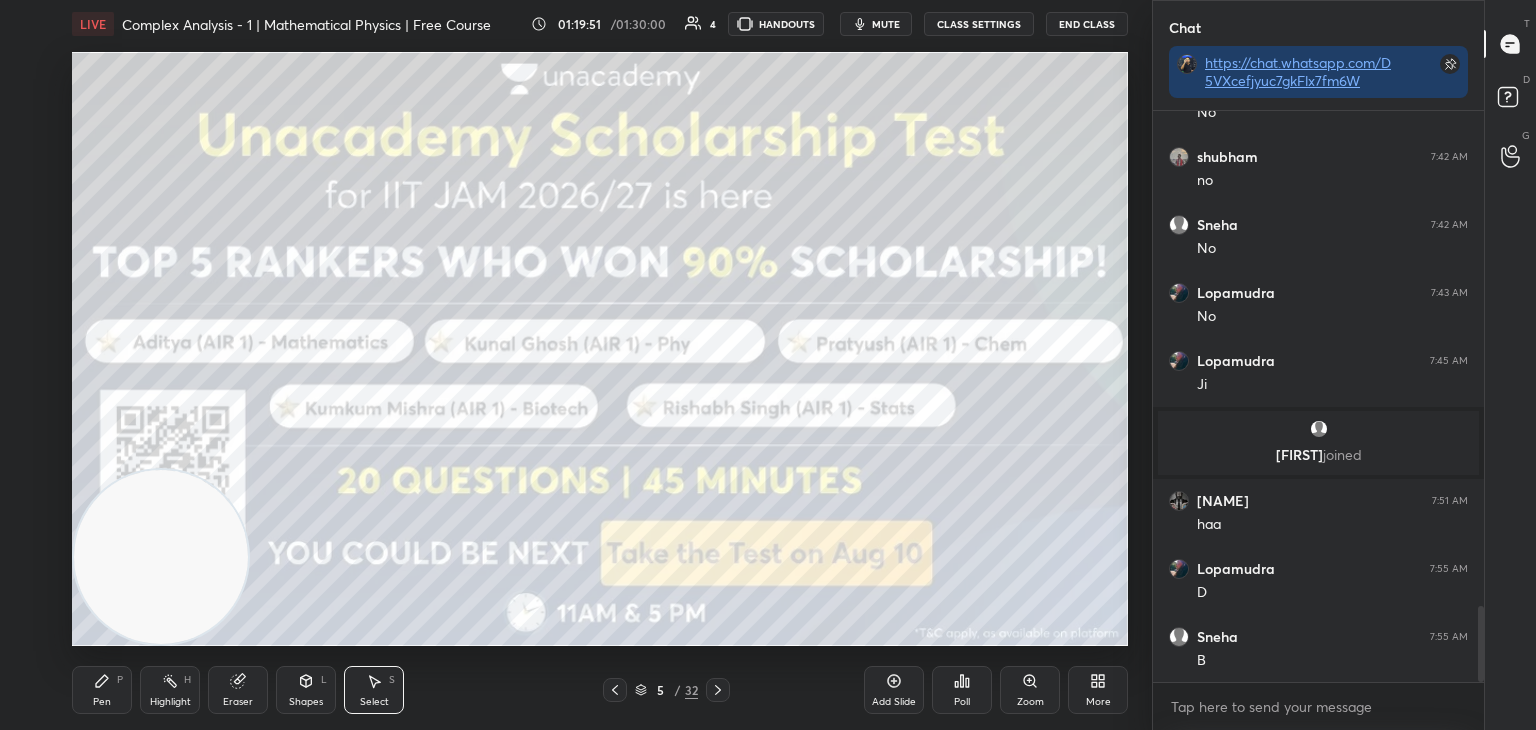 click on "Highlight H" at bounding box center [170, 690] 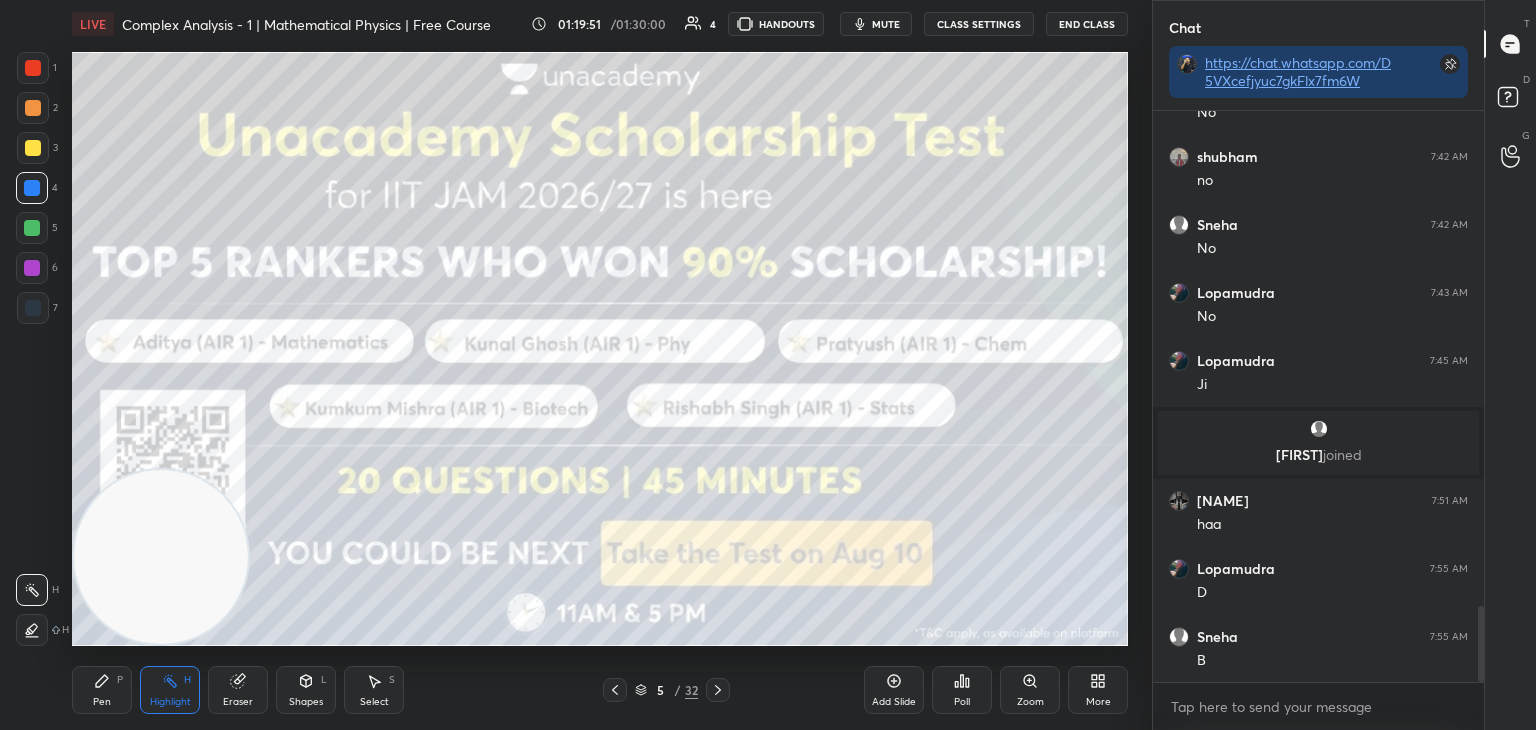click on "Pen P" at bounding box center [102, 690] 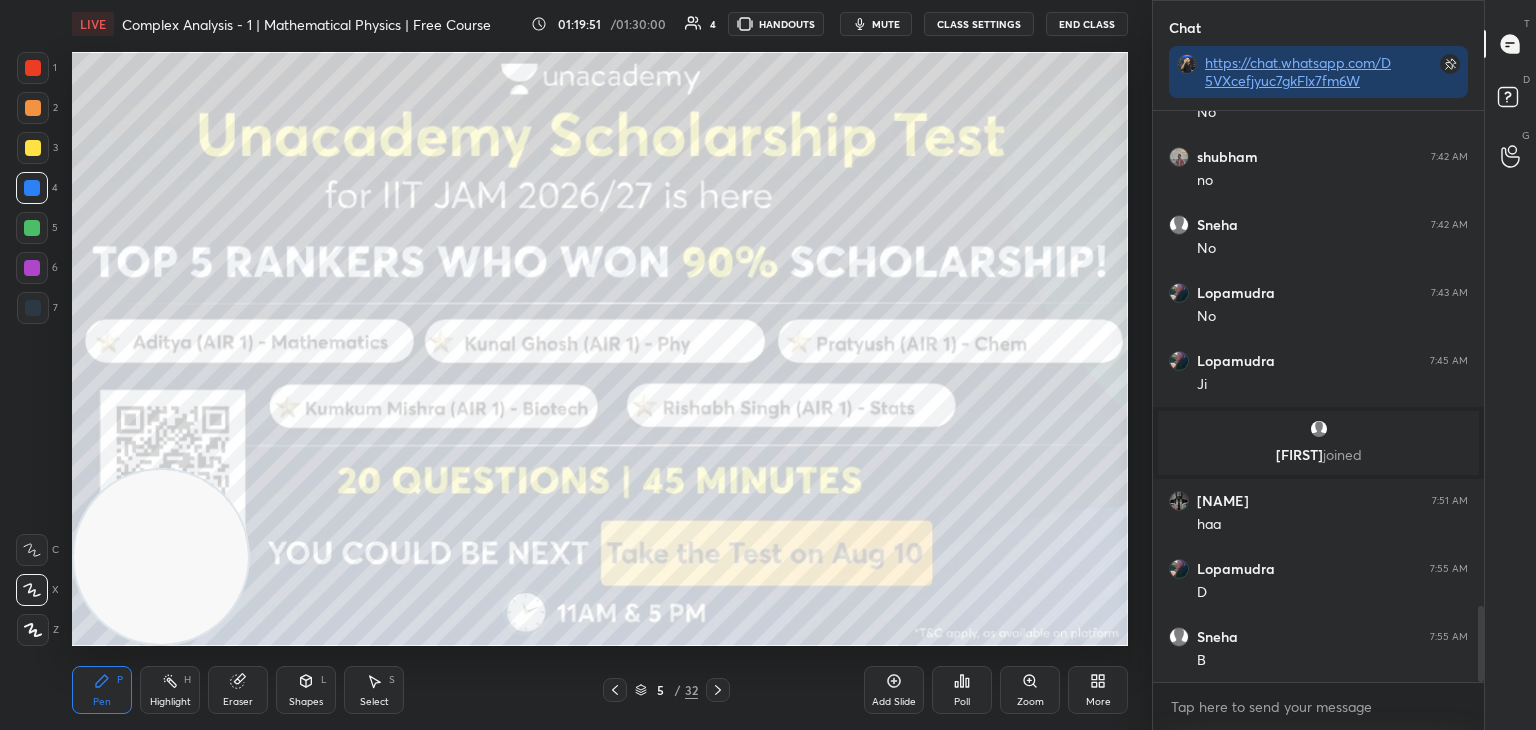 scroll, scrollTop: 3772, scrollLeft: 0, axis: vertical 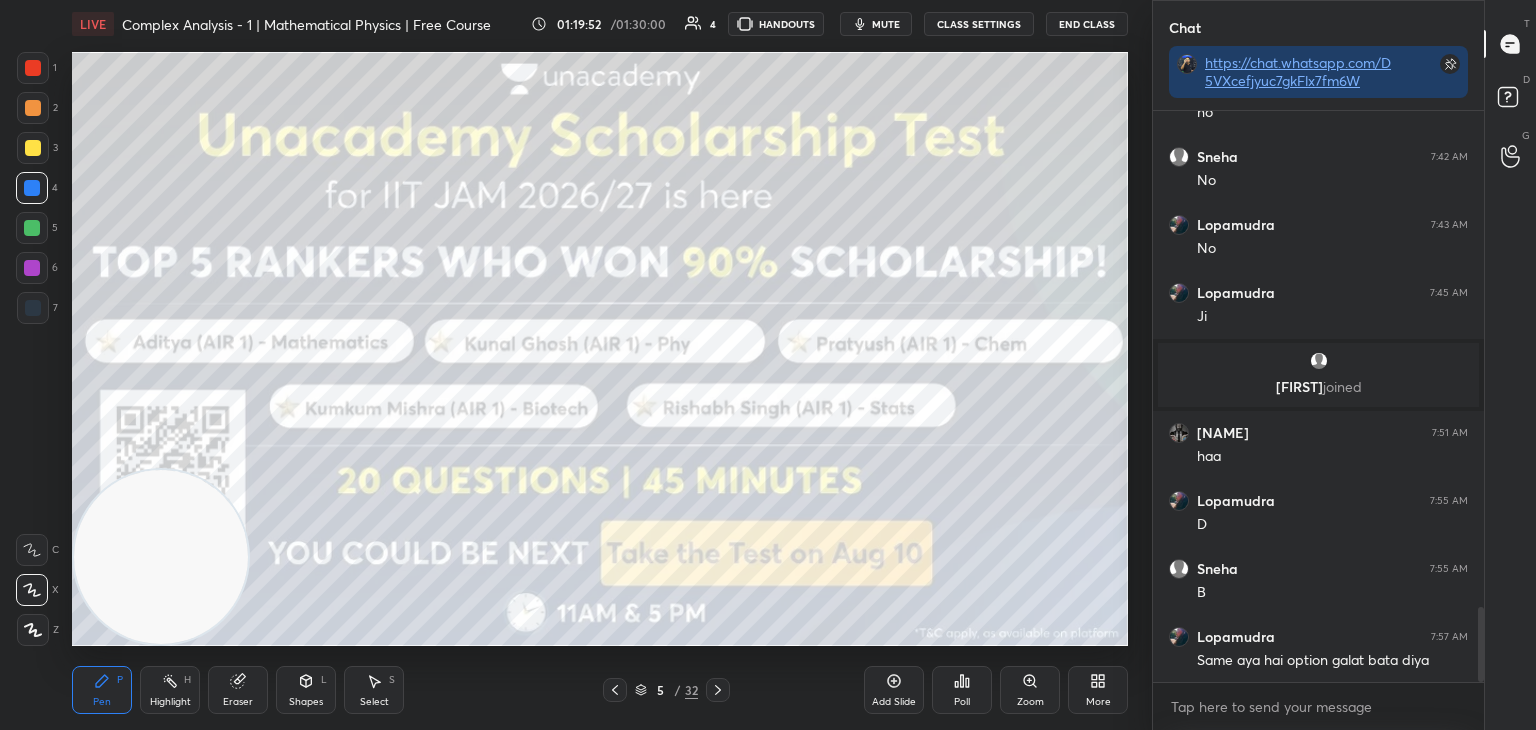 click at bounding box center (33, 148) 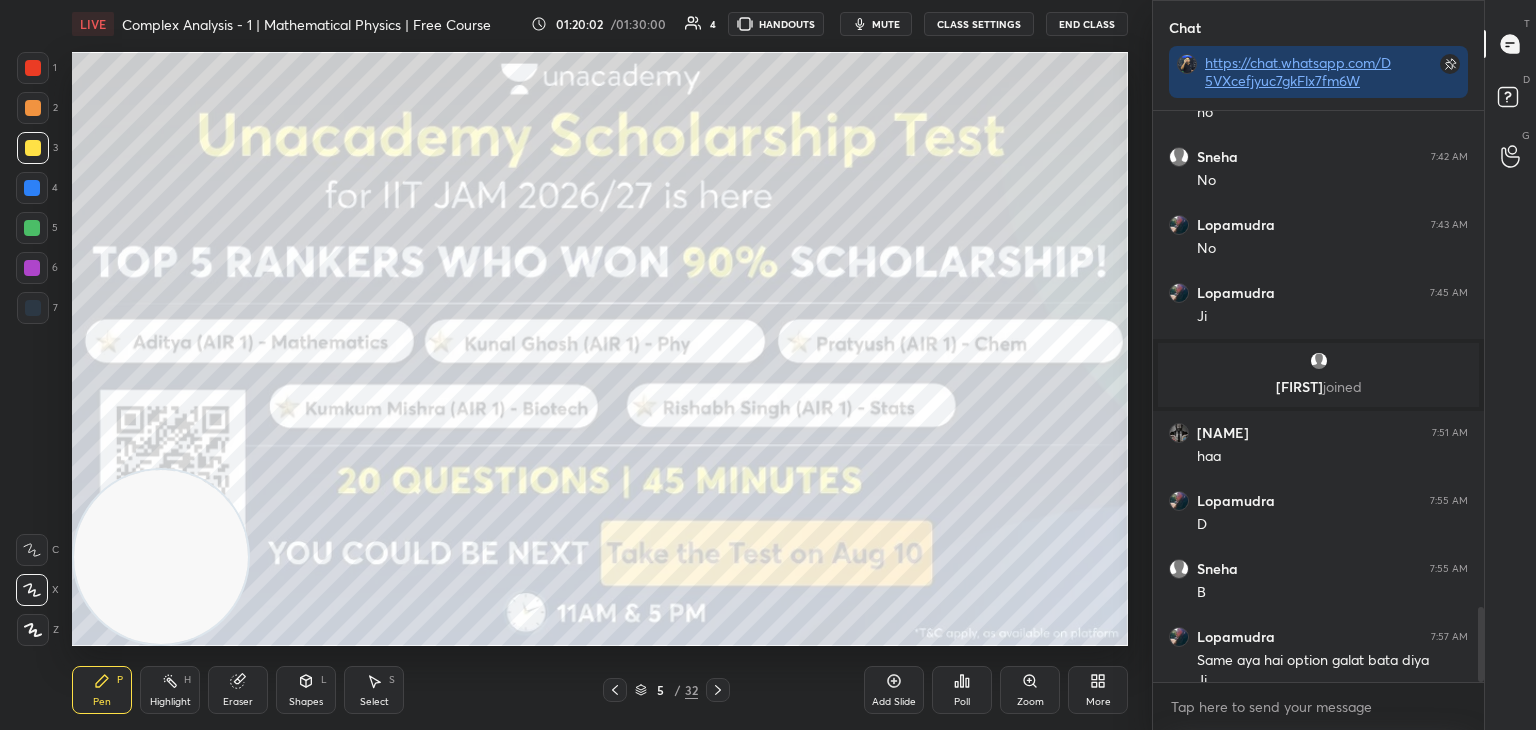 scroll, scrollTop: 3792, scrollLeft: 0, axis: vertical 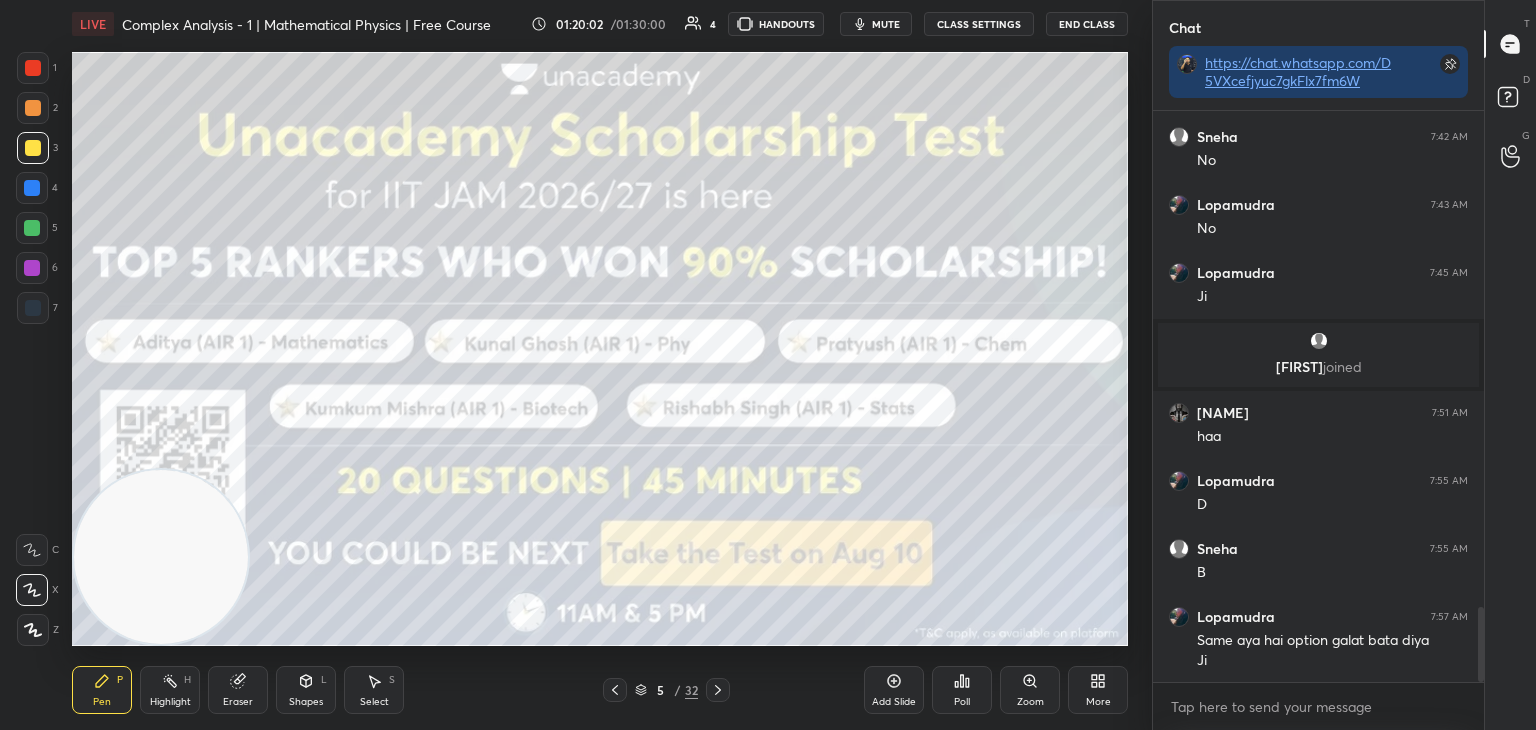click 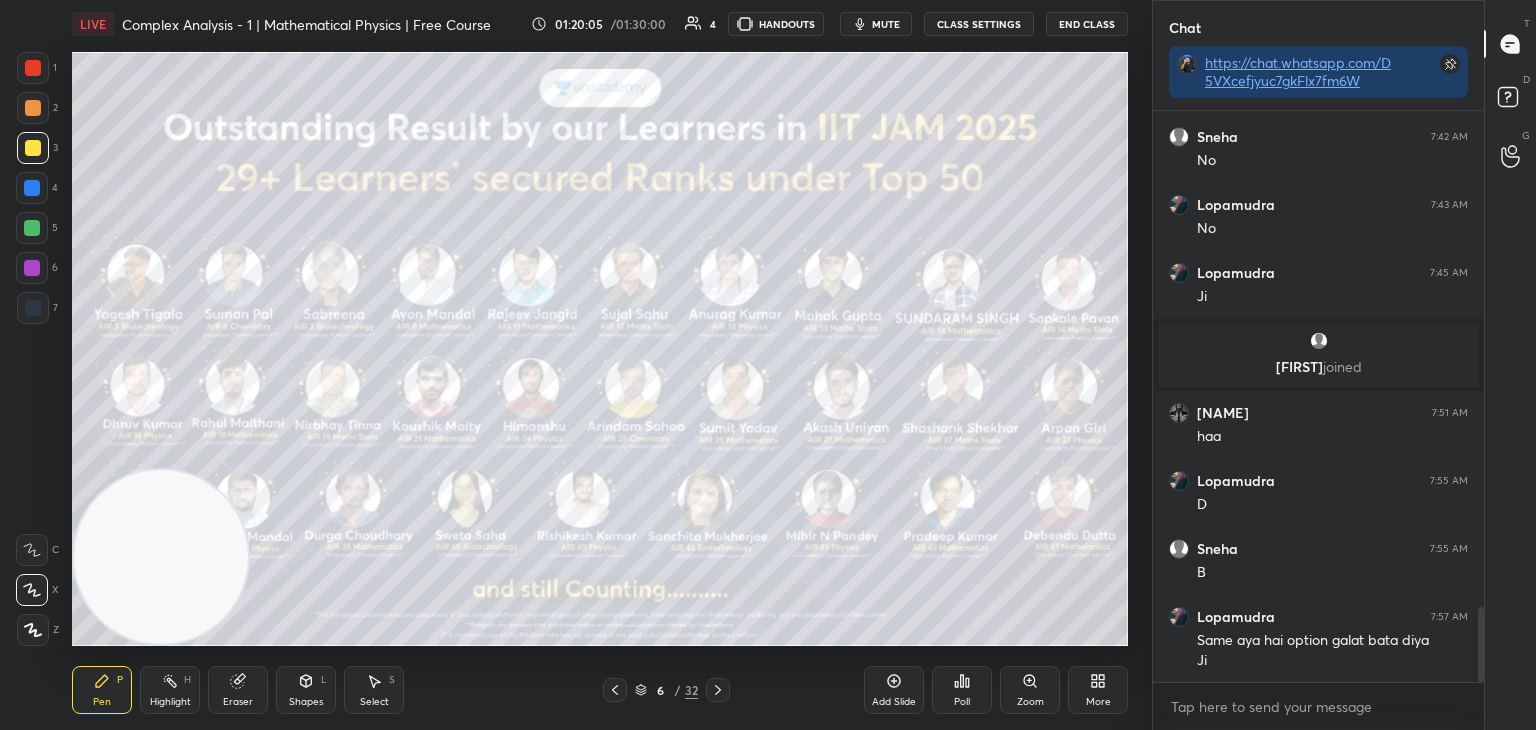 click 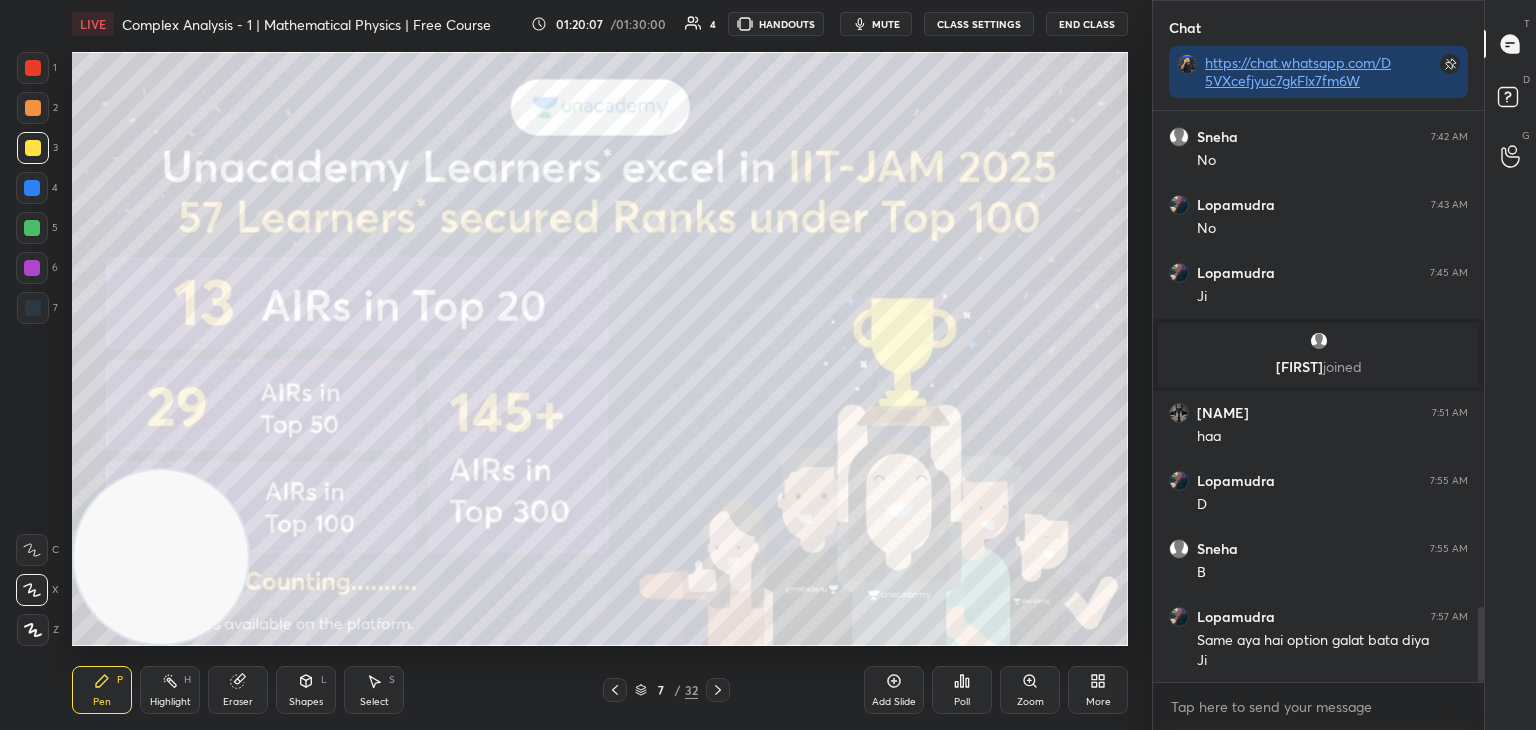 click 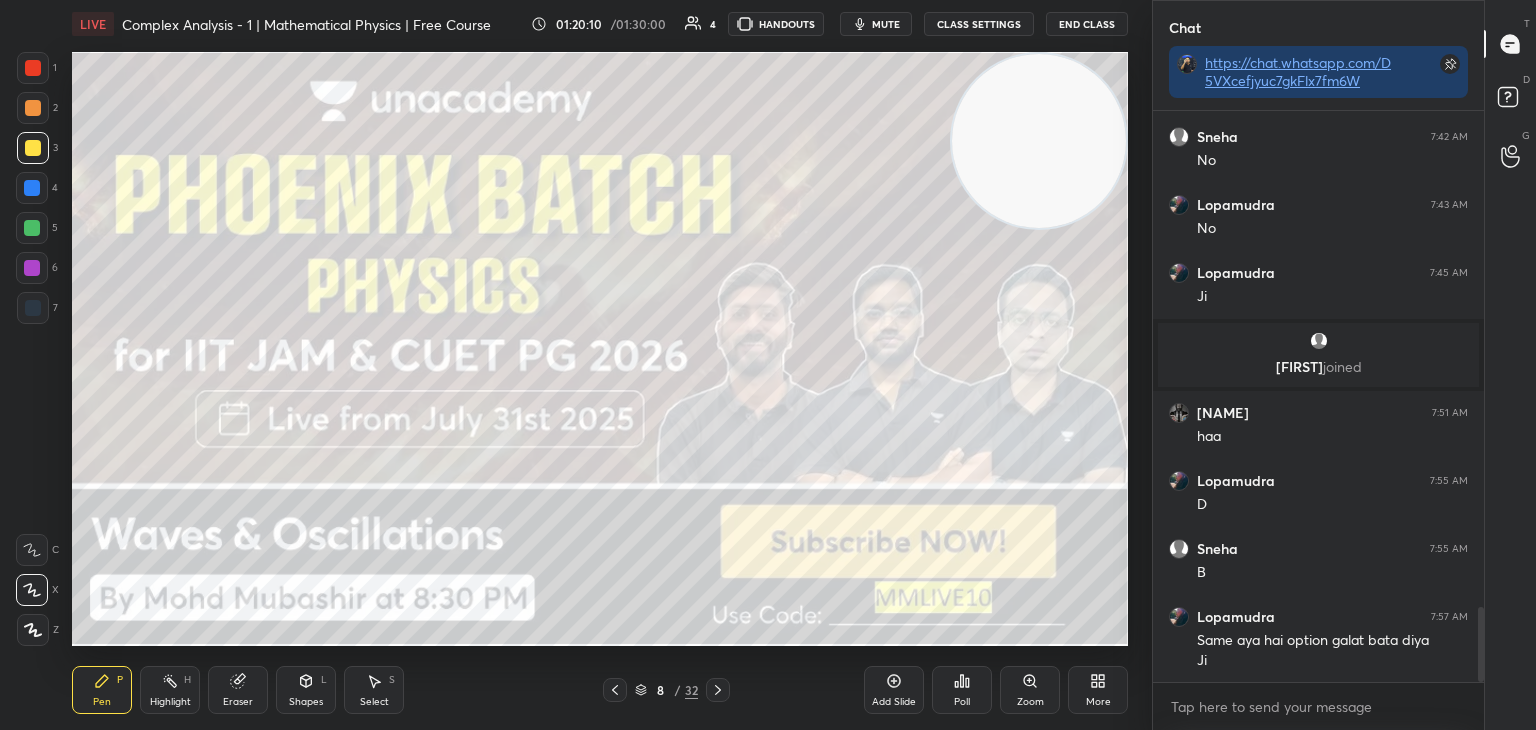 drag, startPoint x: 151, startPoint y: 559, endPoint x: 956, endPoint y: 54, distance: 950.2894 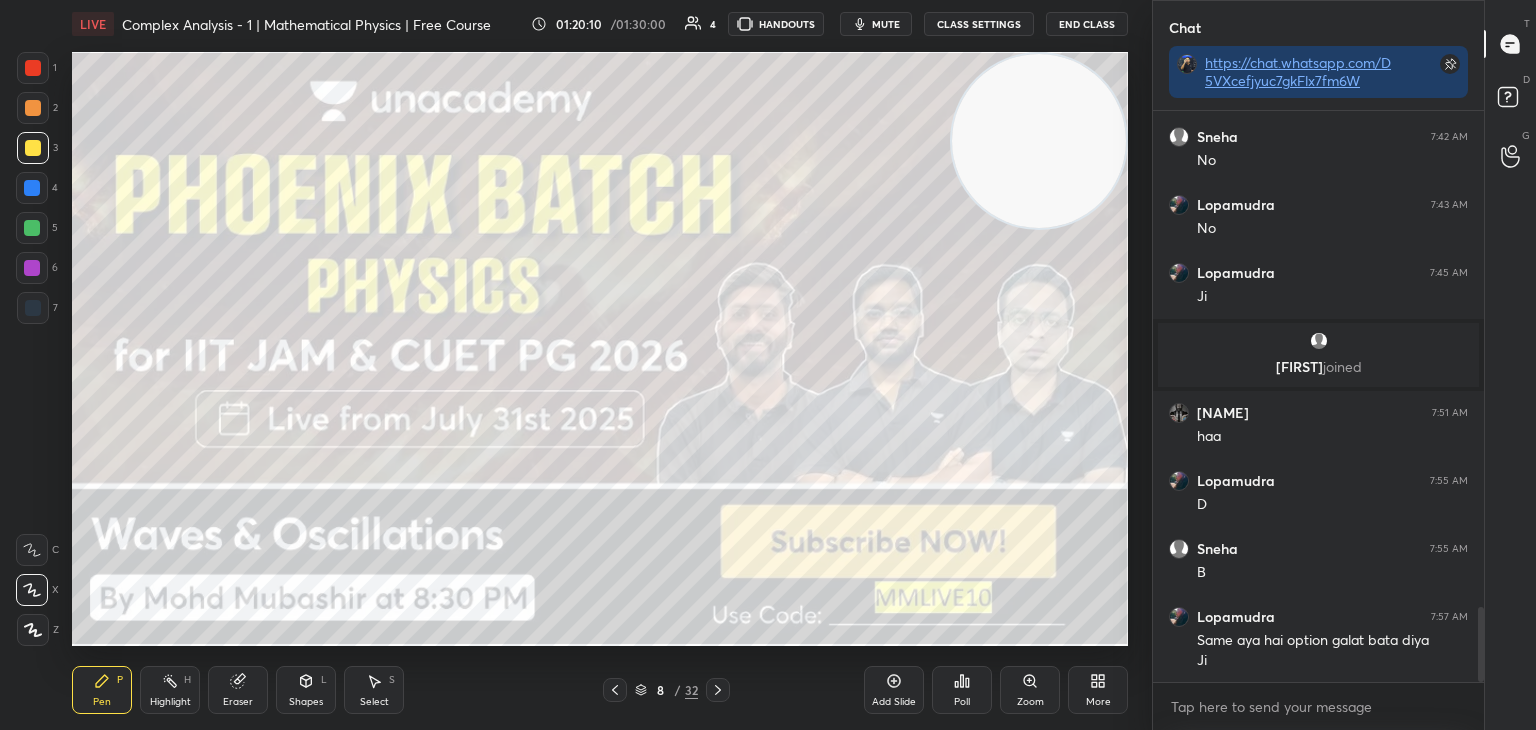 click on "Complex Analysis - 1 | Mathematical Physics | Free Course [TIME] /  [TIME] 4 HANDOUTS mute CLASS SETTINGS End Class Setting up your live class Poll for   secs No correct answer Start poll Back Complex Analysis - 1 | Mathematical Physics | Free Course [NAME] Pen P Highlight H Eraser Shapes L Select S 8 / 32 Add Slide Poll Zoom More Chat https://chat.whatsapp.com/D5VXcefjyuc7gkFlx7fm6W [NAME] [TIME] AM No [NAME] [TIME] AM no [NAME] [TIME] AM No [NAME] [TIME] AM No [NAME] [TIME] AM Ji [NAME]  joined [NAME] [TIME] AM haa [NAME] [TIME] AM D [NAME] [TIME] AM B [NAME] [TIME] AM Same aya hai option galat bata diya Ji JUMP TO LATEST Enable hand raising Enable raise hand to speak to learners. Once enabled, chat will be turned off temporarily. Enable x   Doubts asked by learners will show up here NEW DOUBTS ASKED No one has raised a hand yet Can't raise hand Looks like educator just invited you to speak. Please wait before you can raise your hand again. Got it" at bounding box center [768, 0] 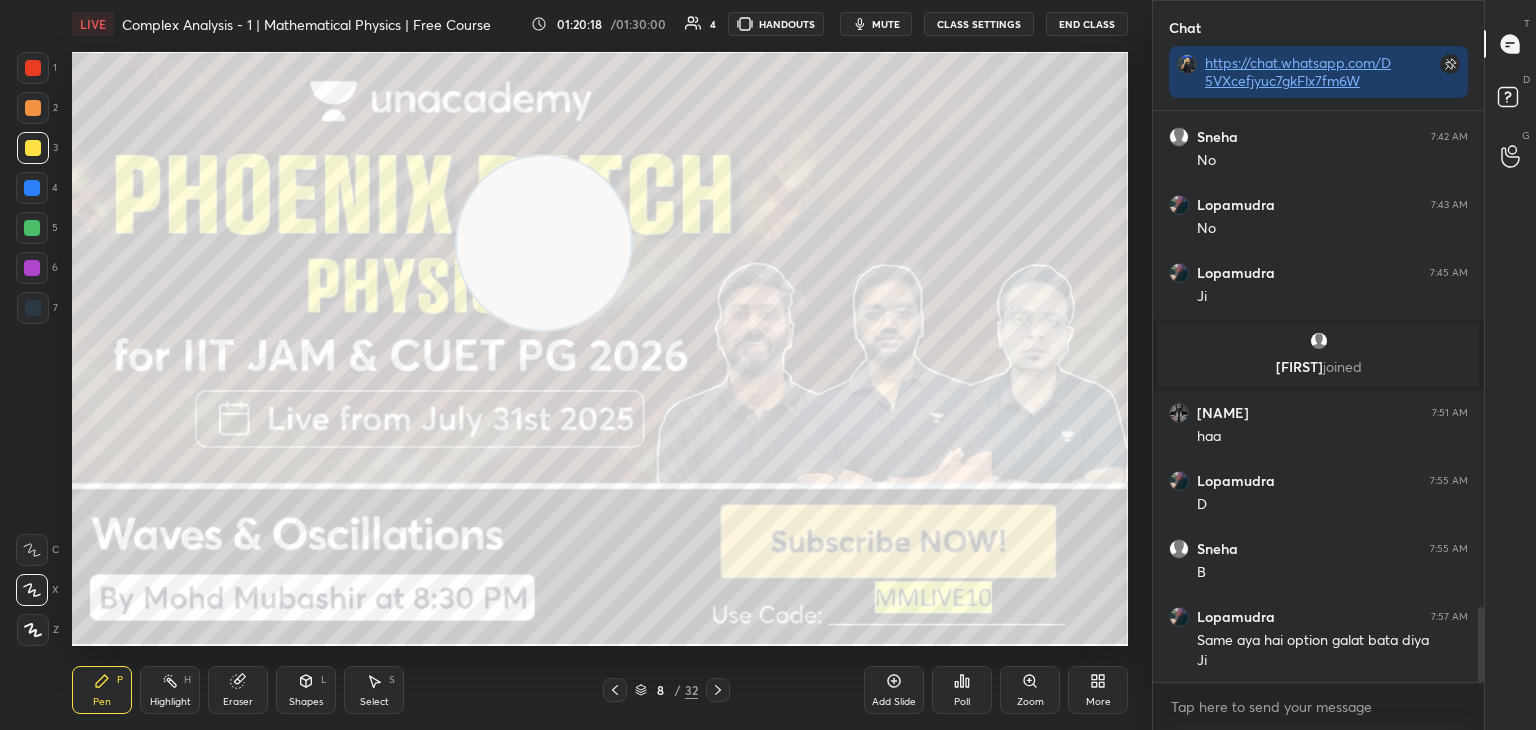 drag, startPoint x: 1031, startPoint y: 135, endPoint x: 461, endPoint y: 257, distance: 582.9099 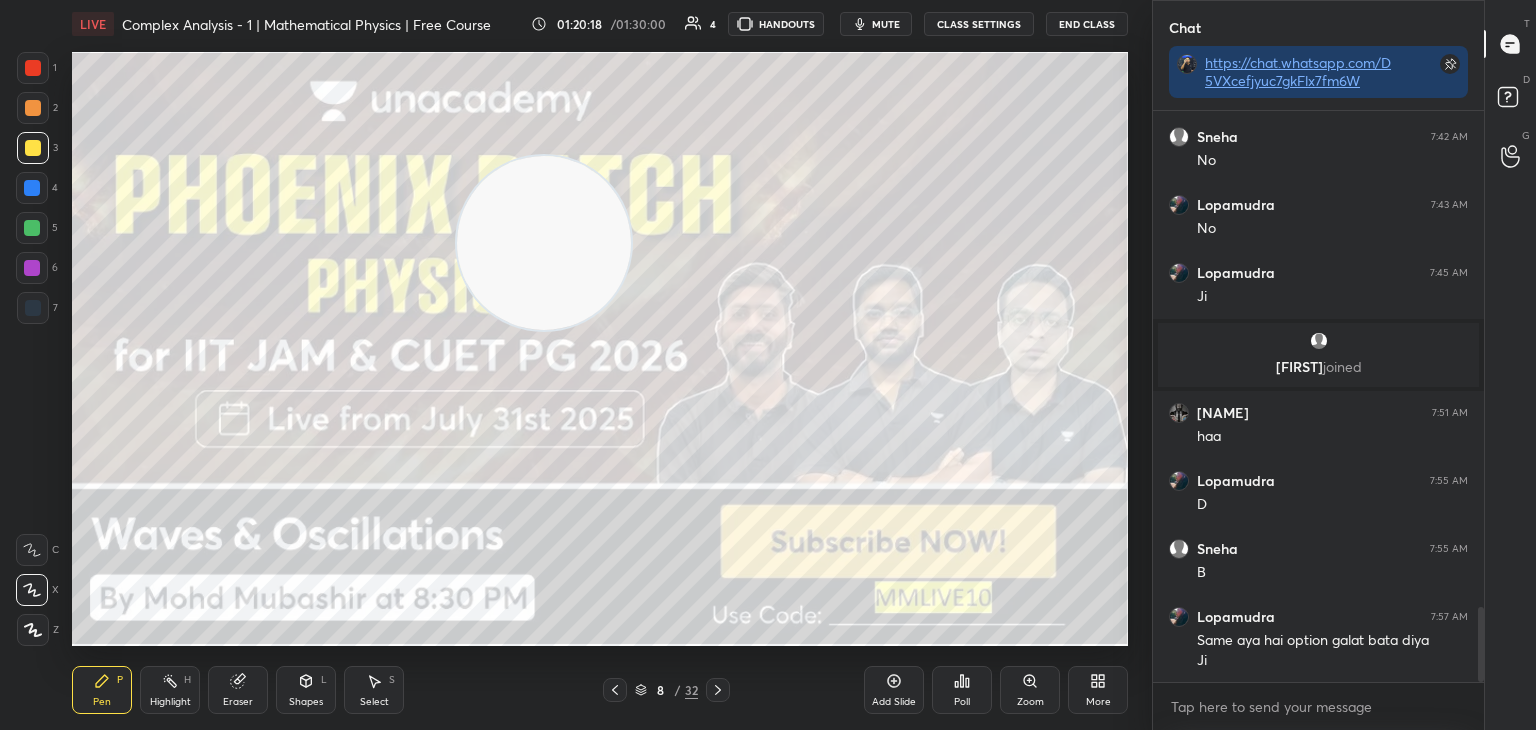 click at bounding box center (544, 243) 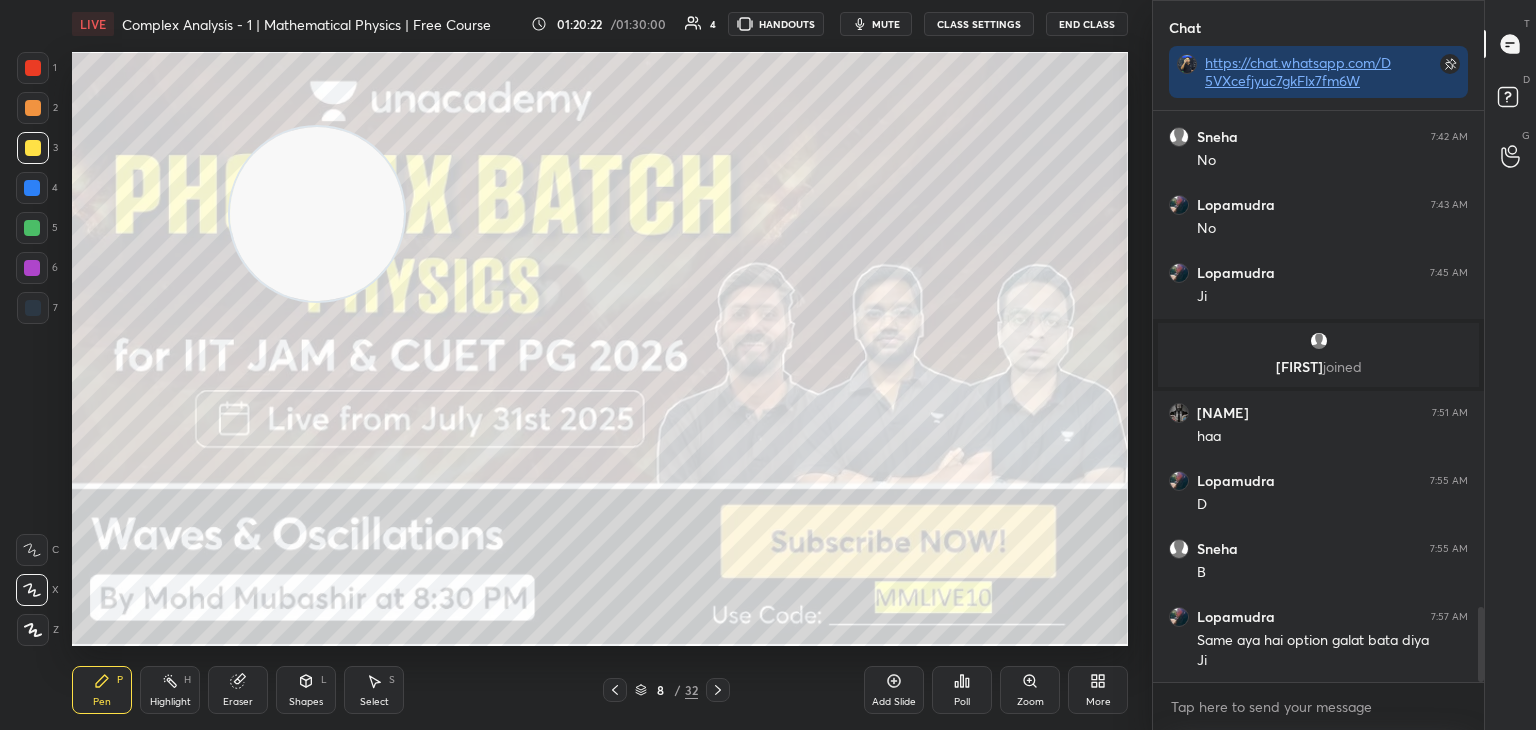 drag, startPoint x: 376, startPoint y: 195, endPoint x: 97, endPoint y: 206, distance: 279.21677 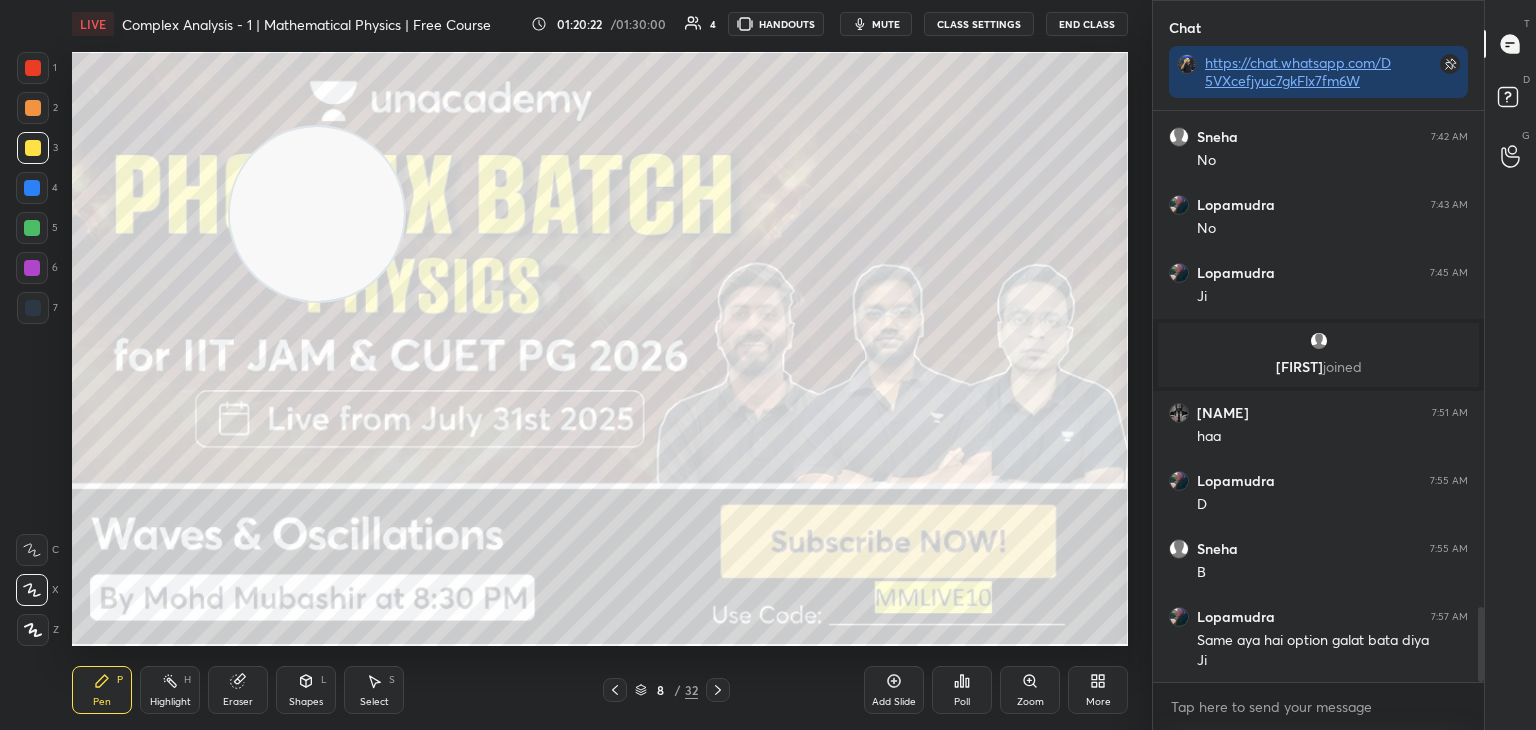 click at bounding box center [317, 214] 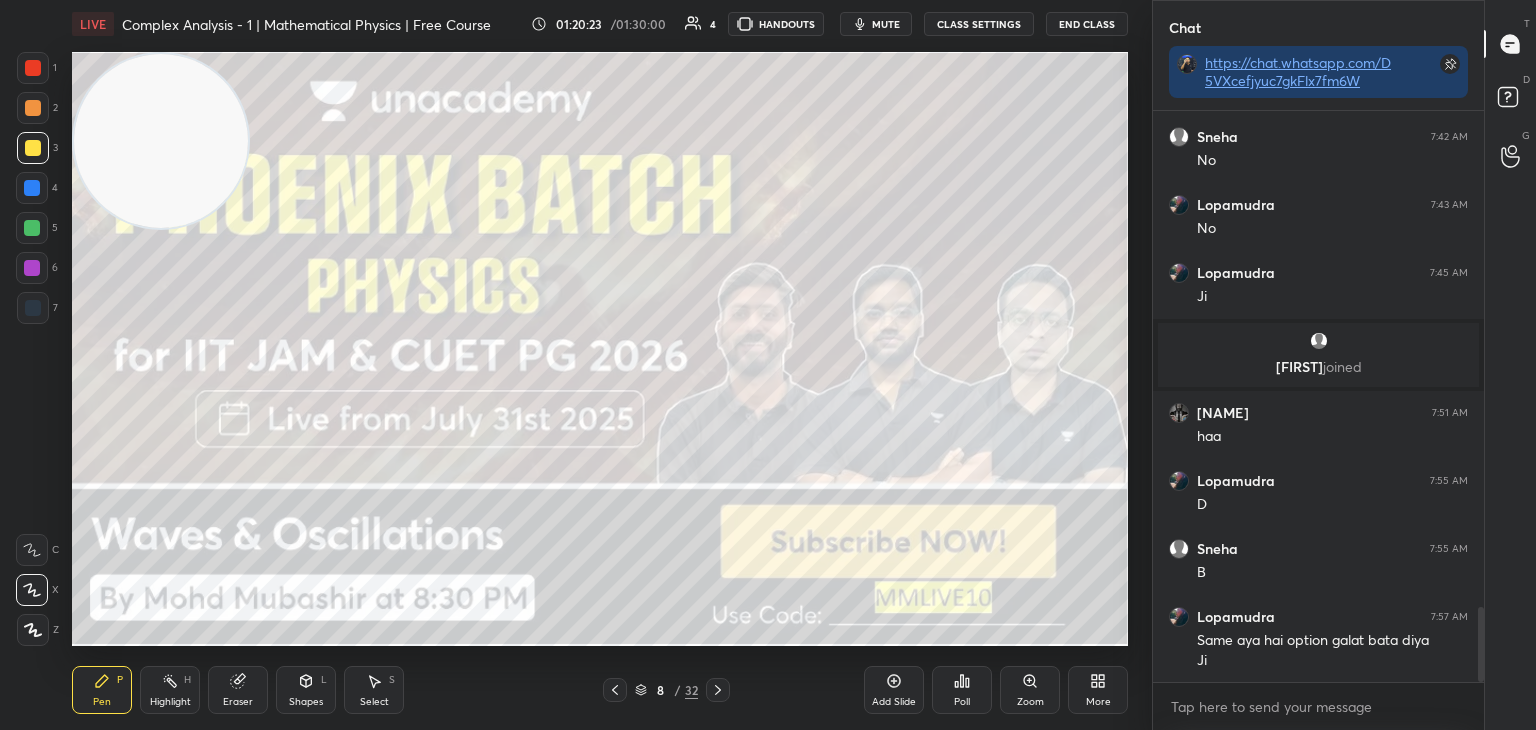 click at bounding box center [32, 228] 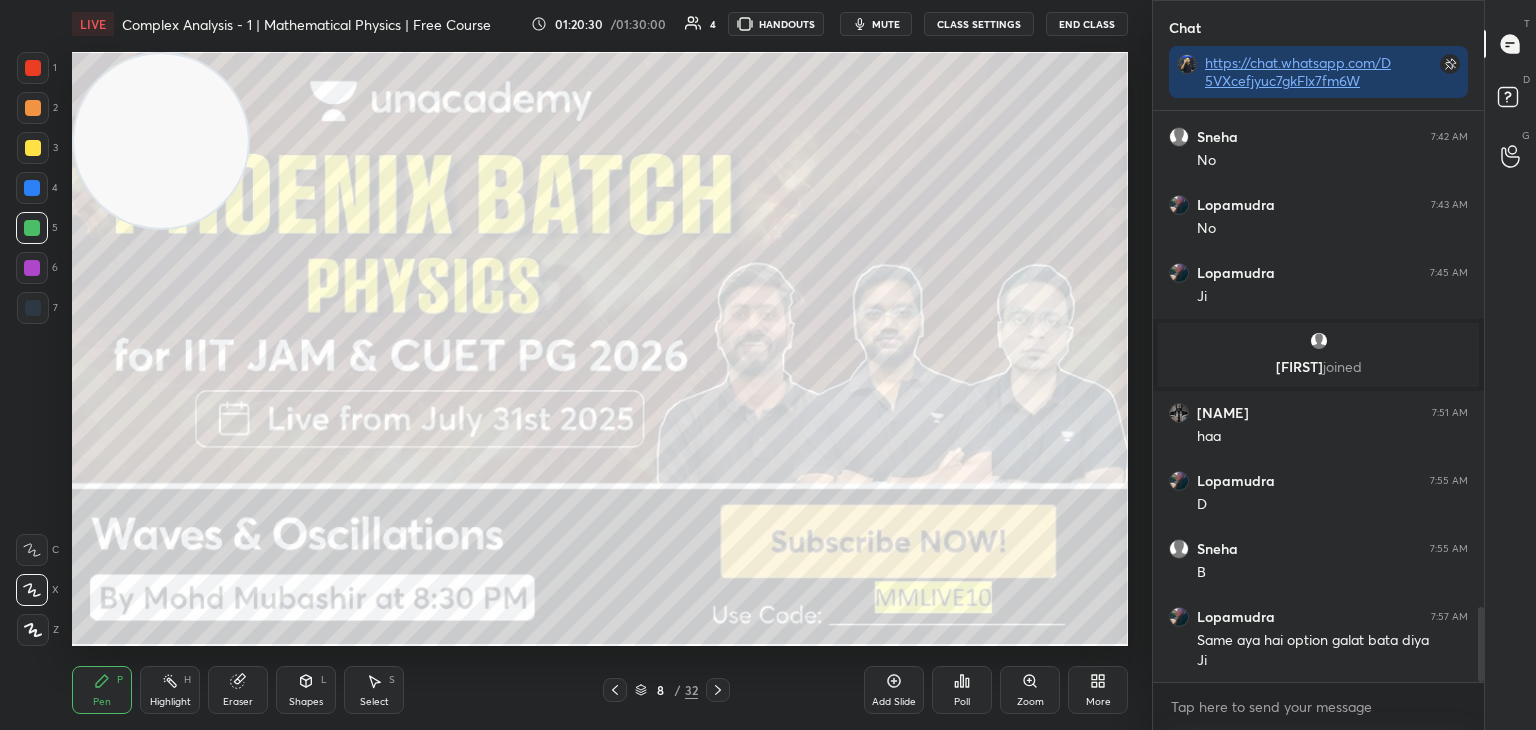 click 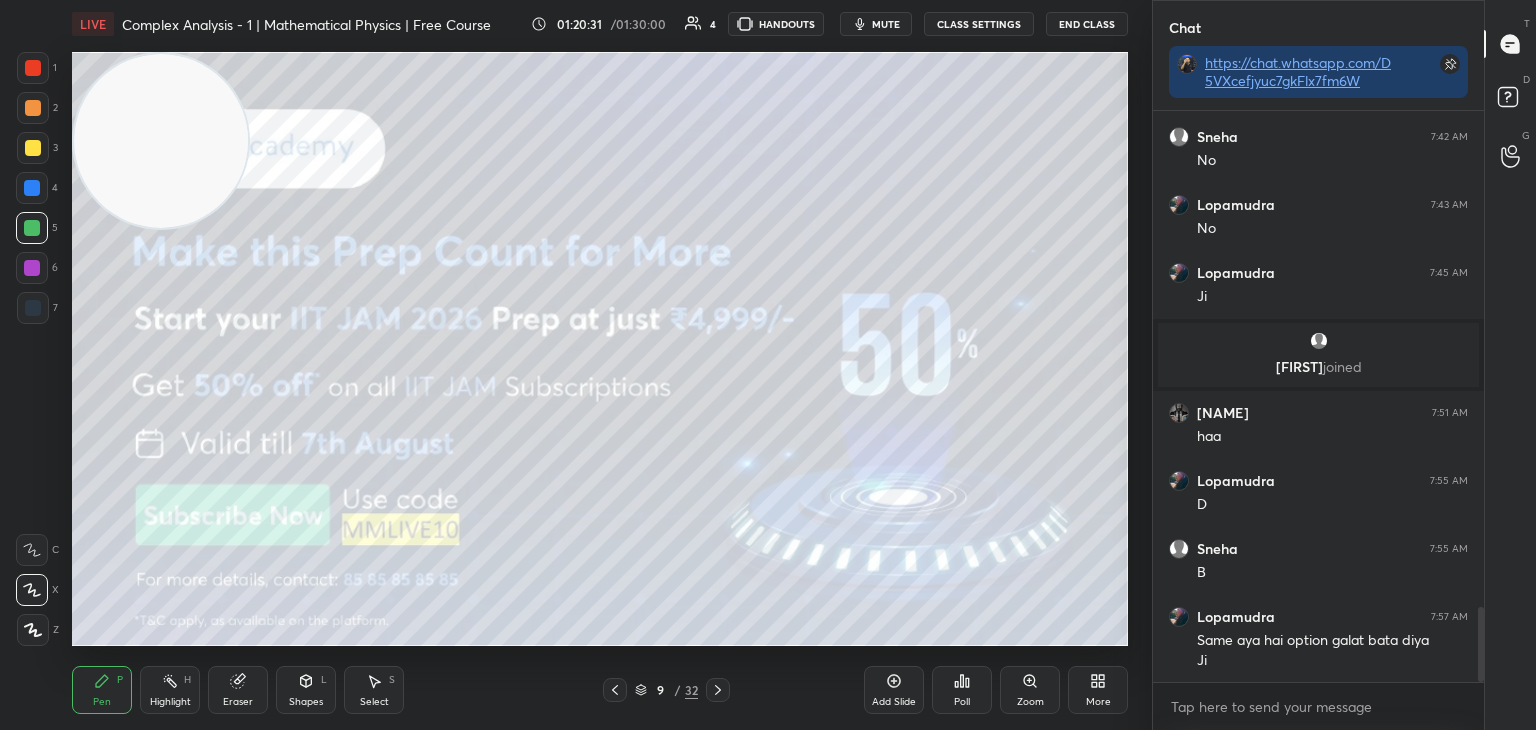 click at bounding box center (33, 148) 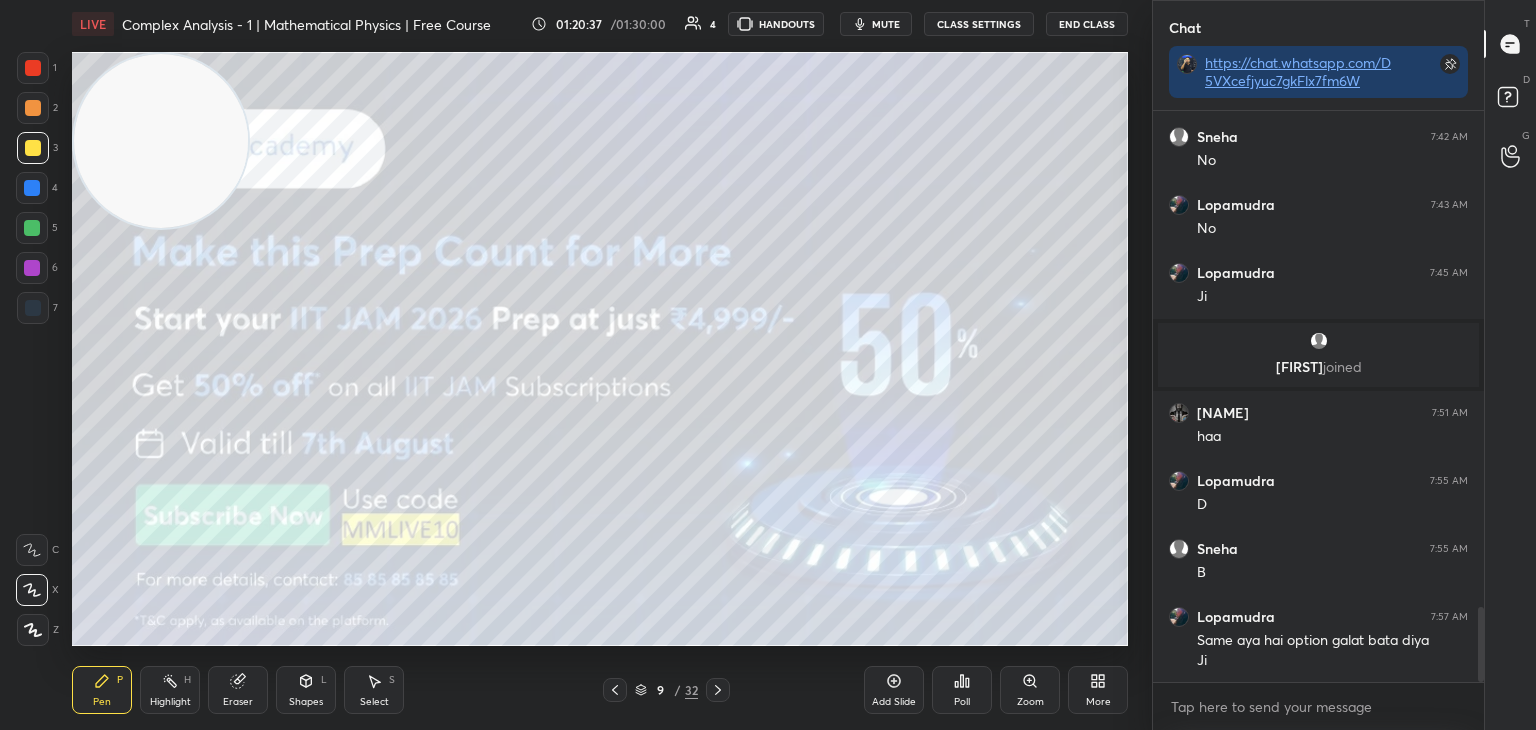 click 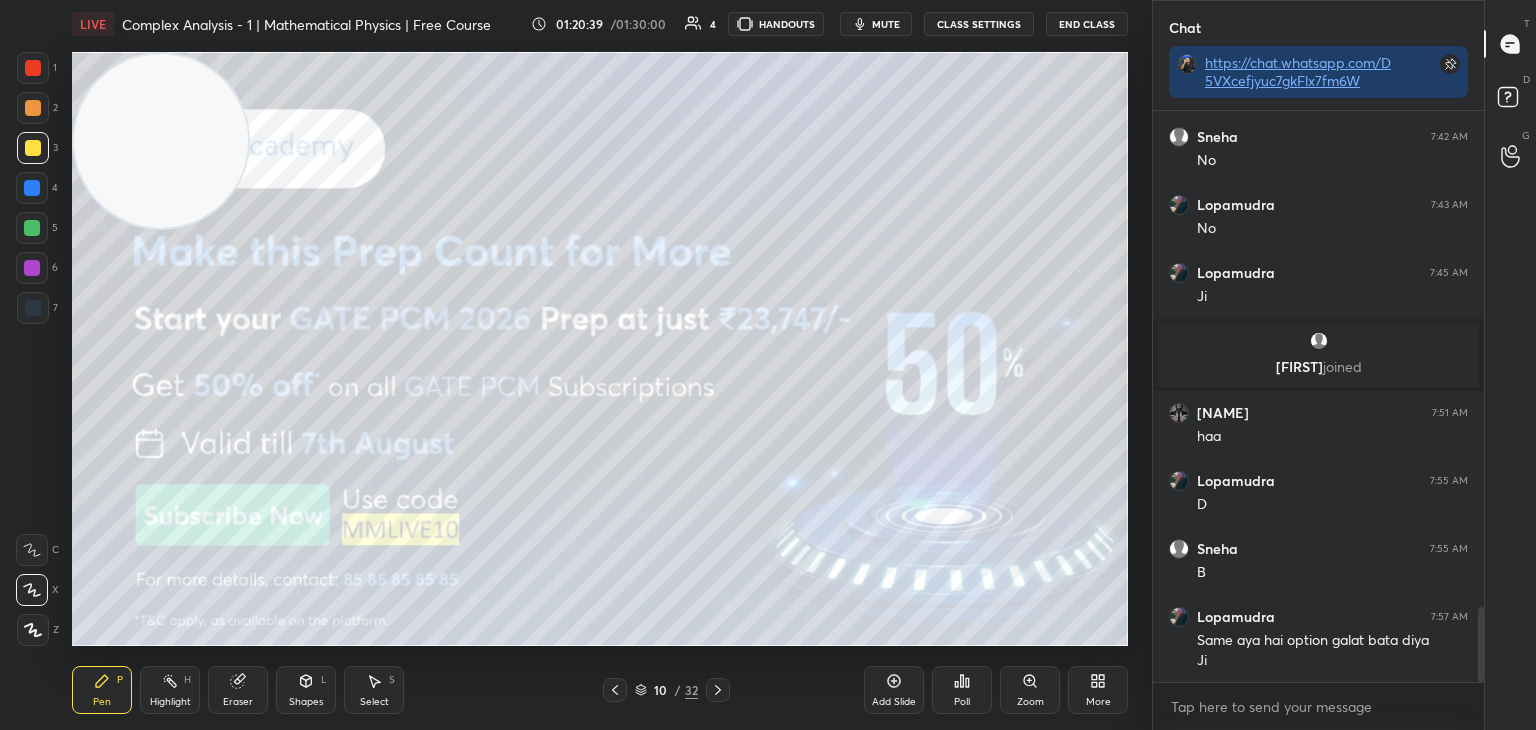 click 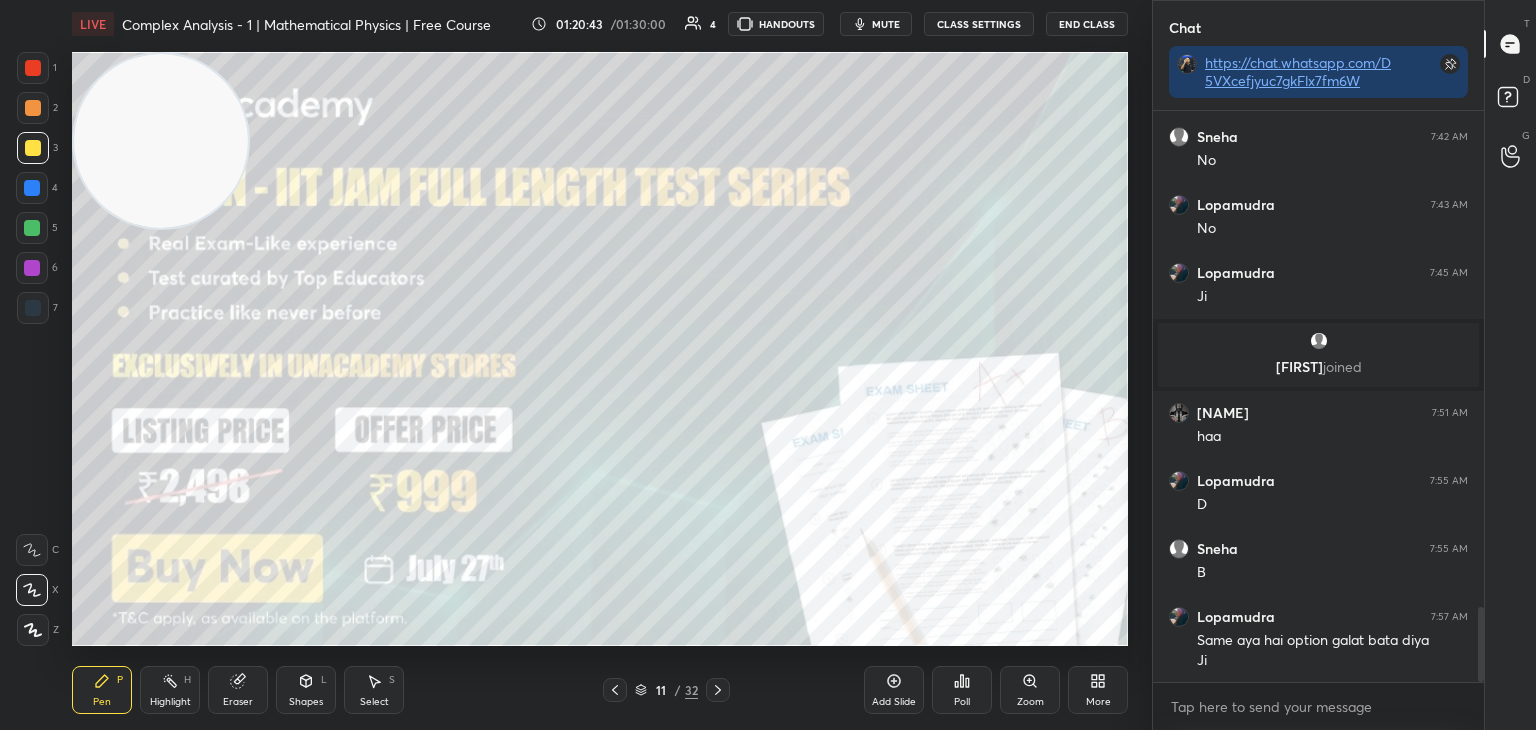 click 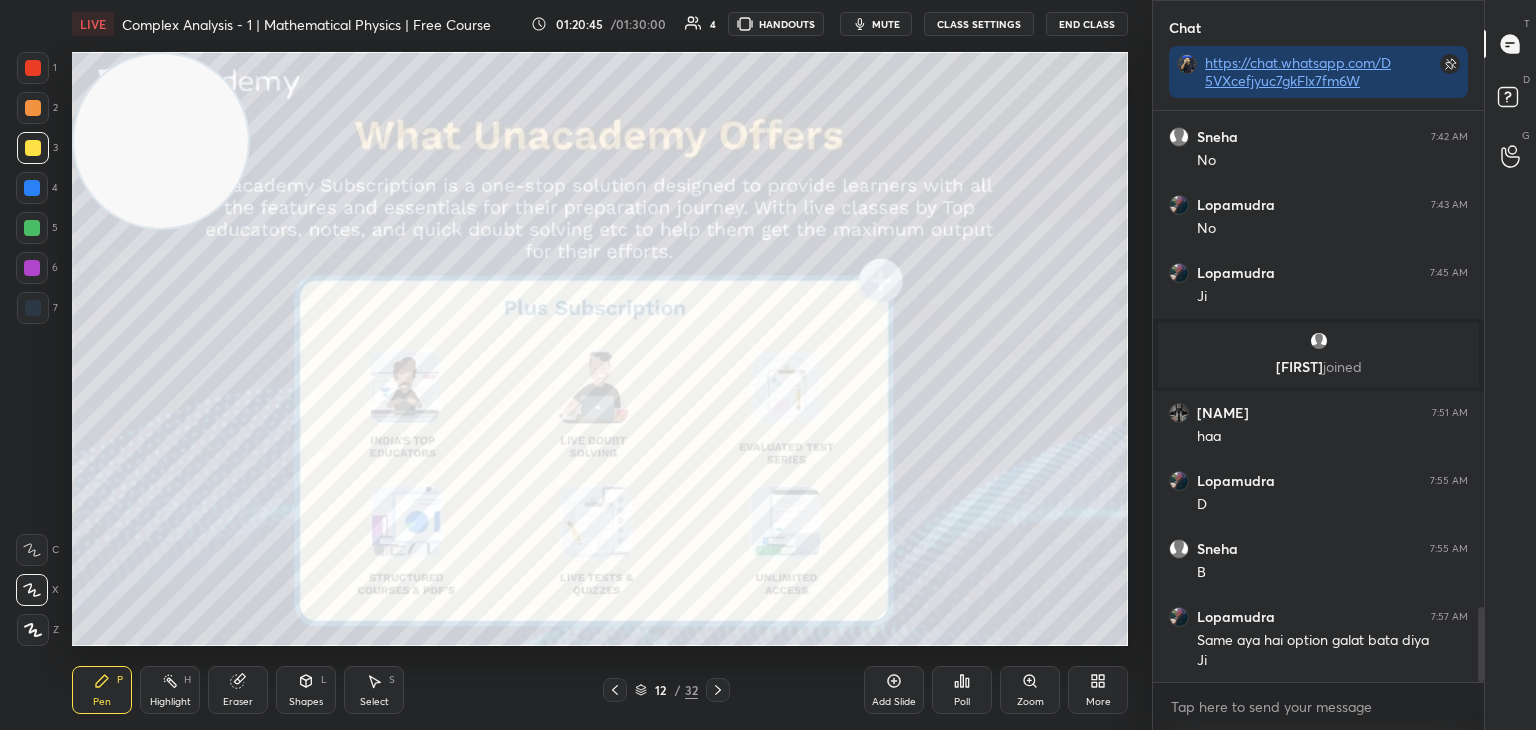 click at bounding box center (33, 108) 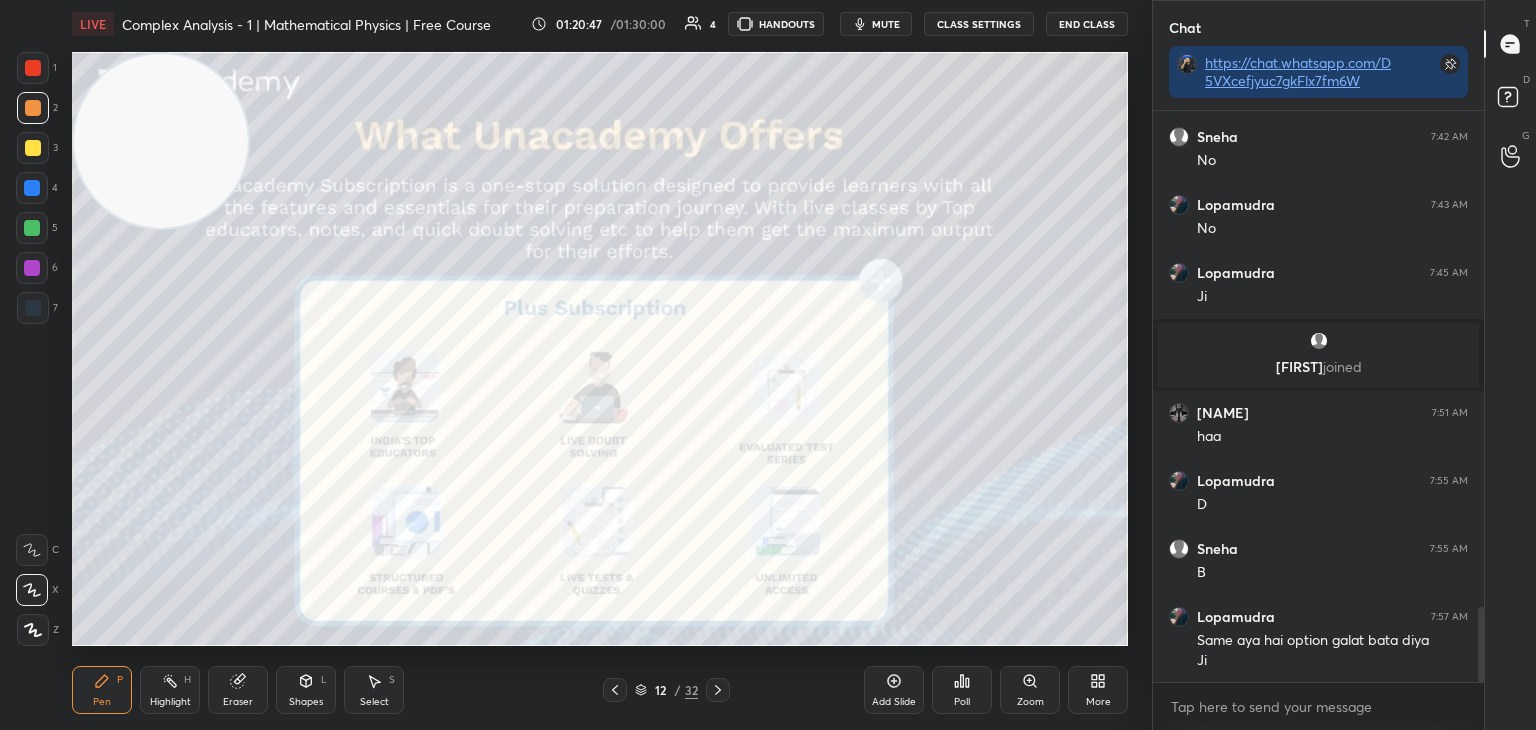 click at bounding box center (33, 68) 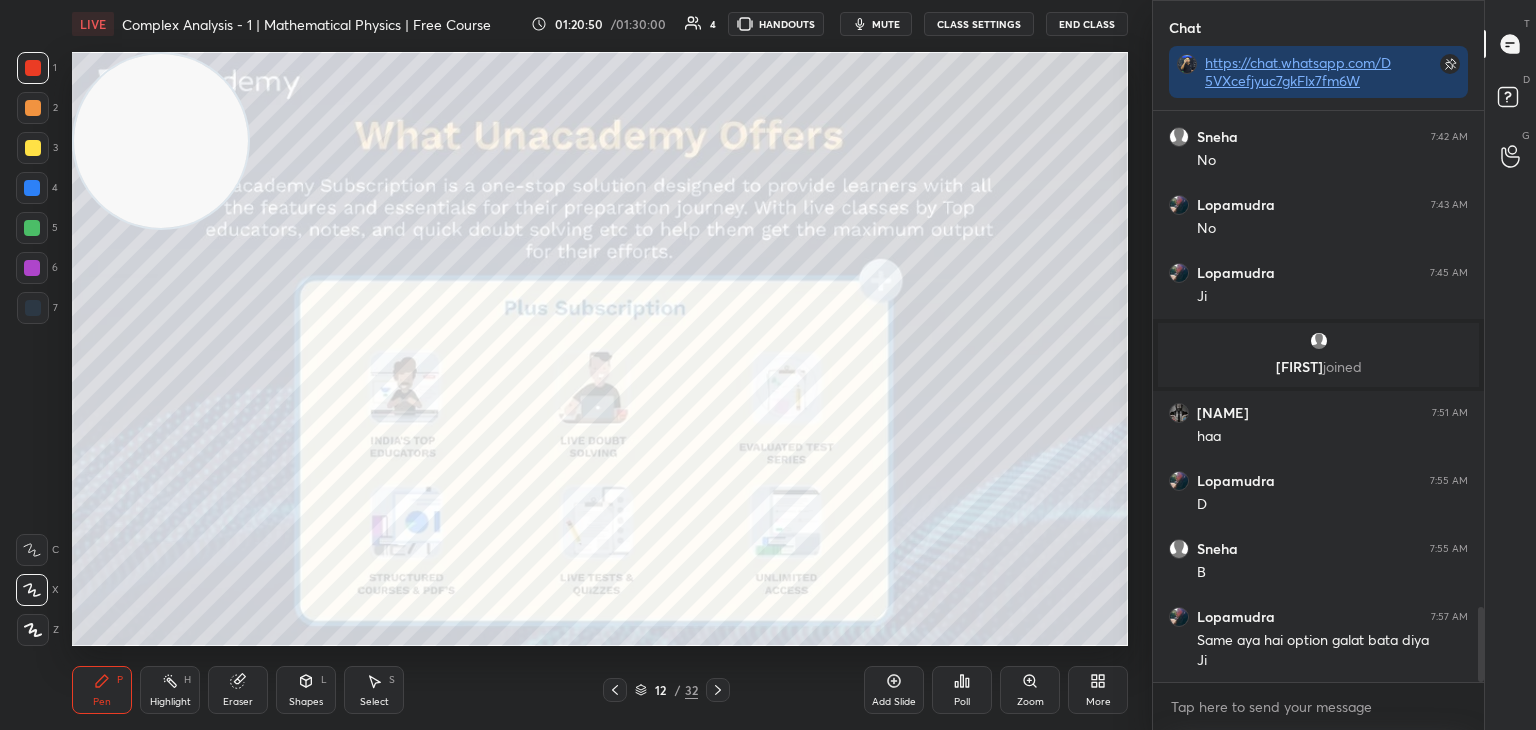 click 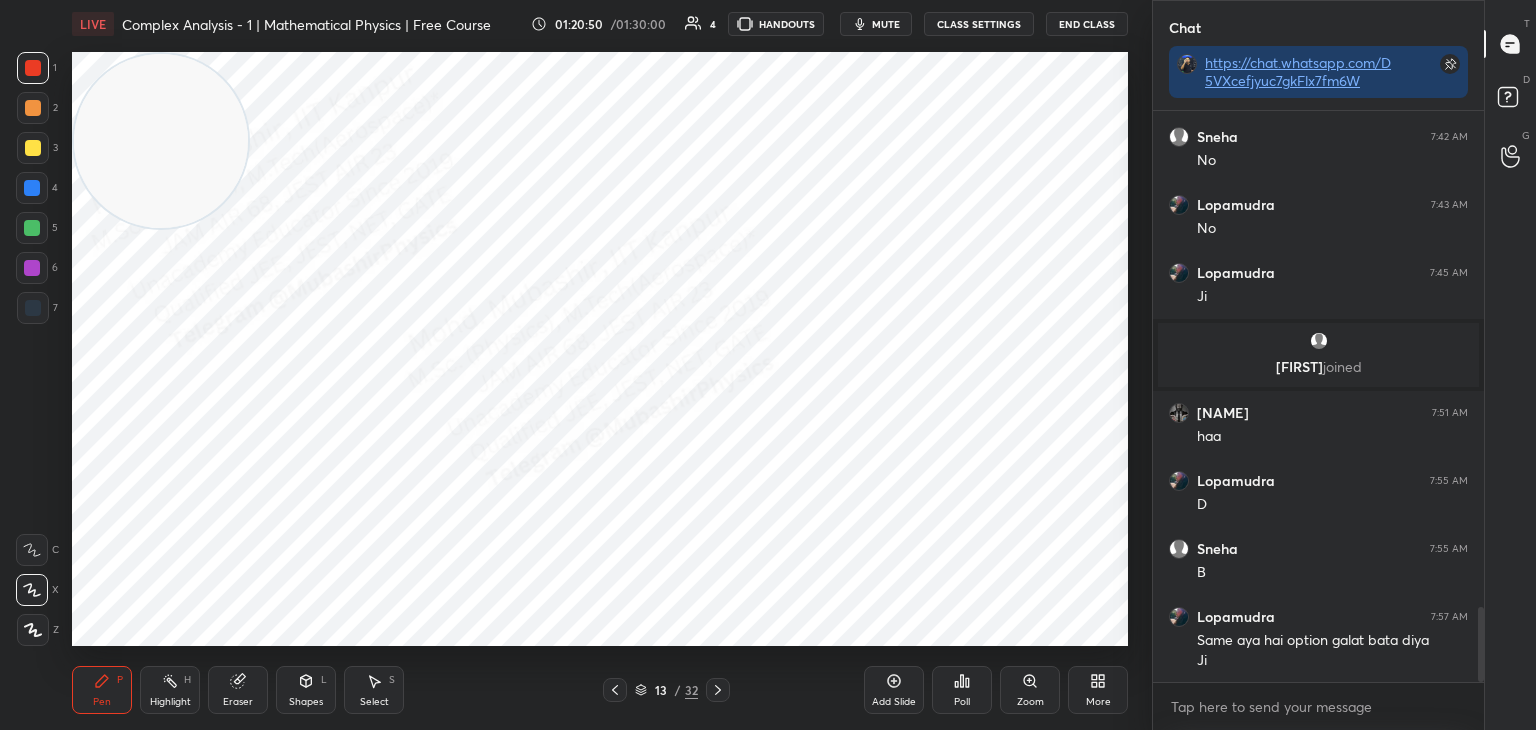 drag, startPoint x: 635, startPoint y: 687, endPoint x: 661, endPoint y: 679, distance: 27.202942 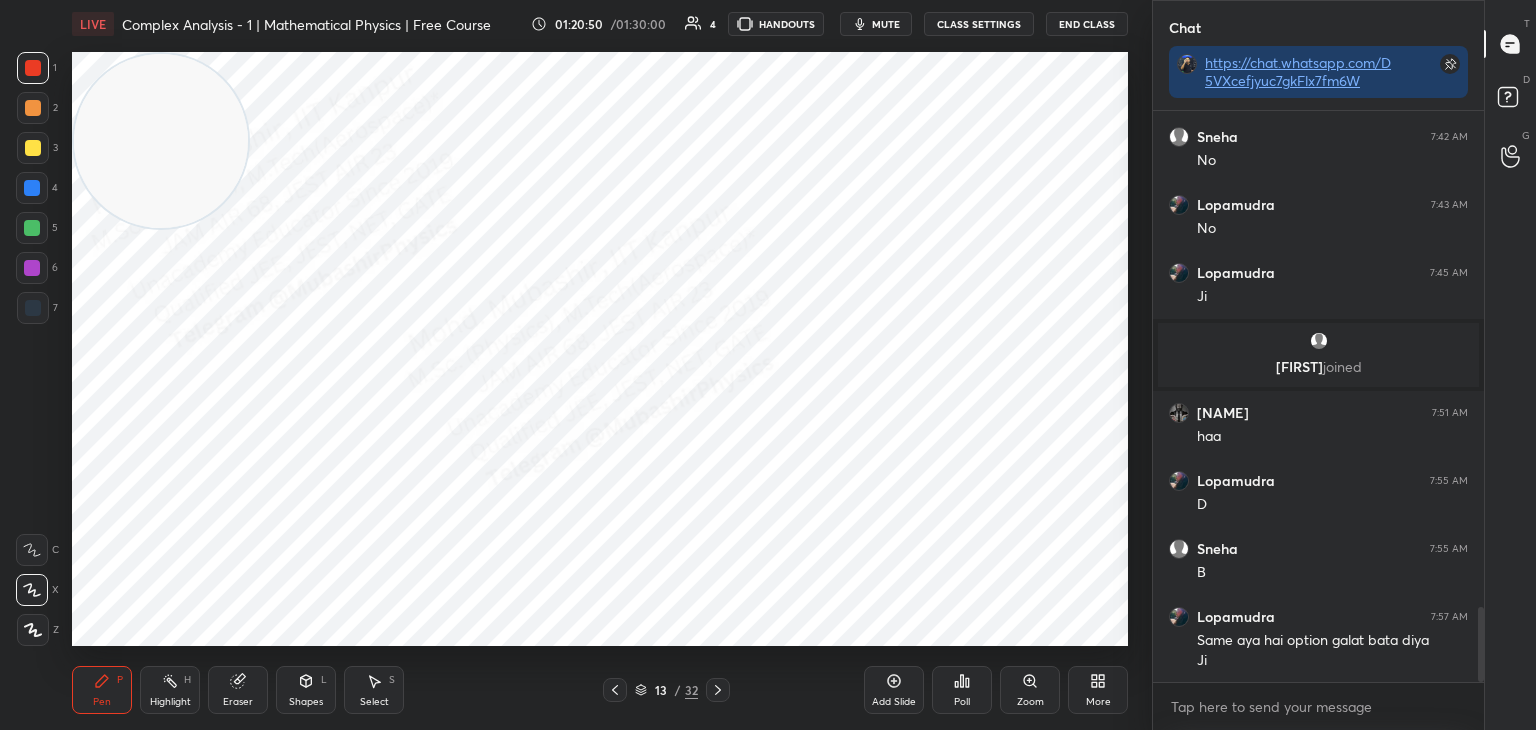 click 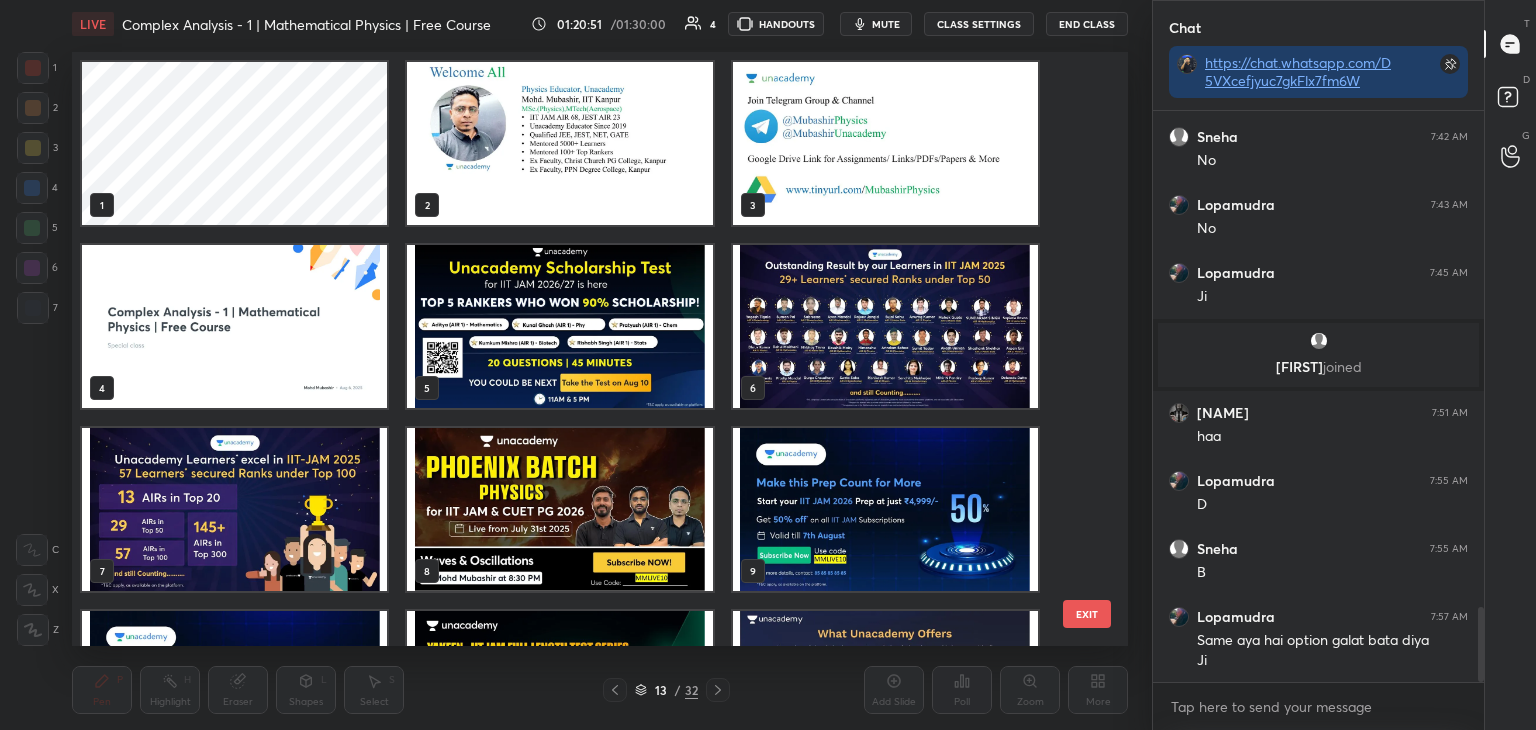 scroll, scrollTop: 320, scrollLeft: 0, axis: vertical 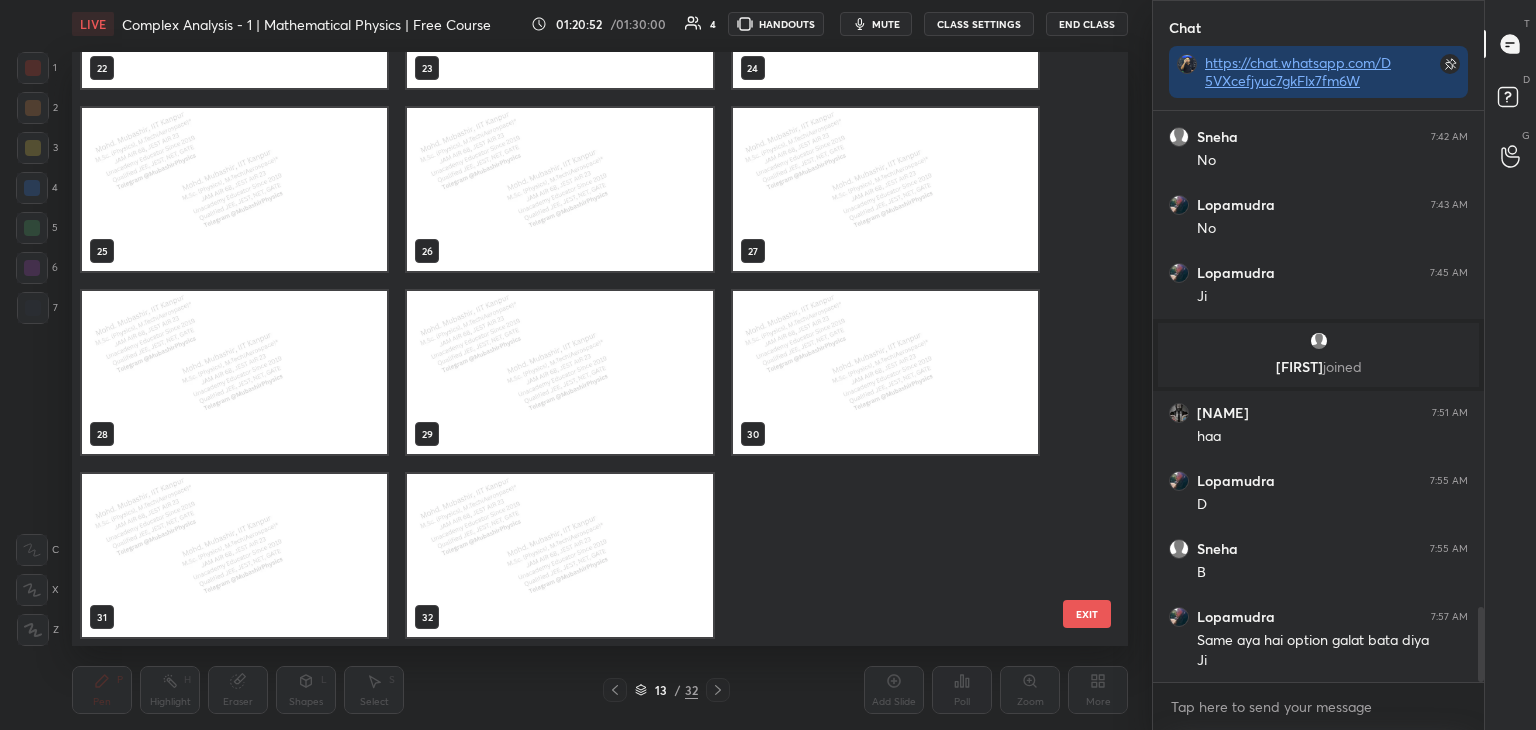 click at bounding box center [559, 555] 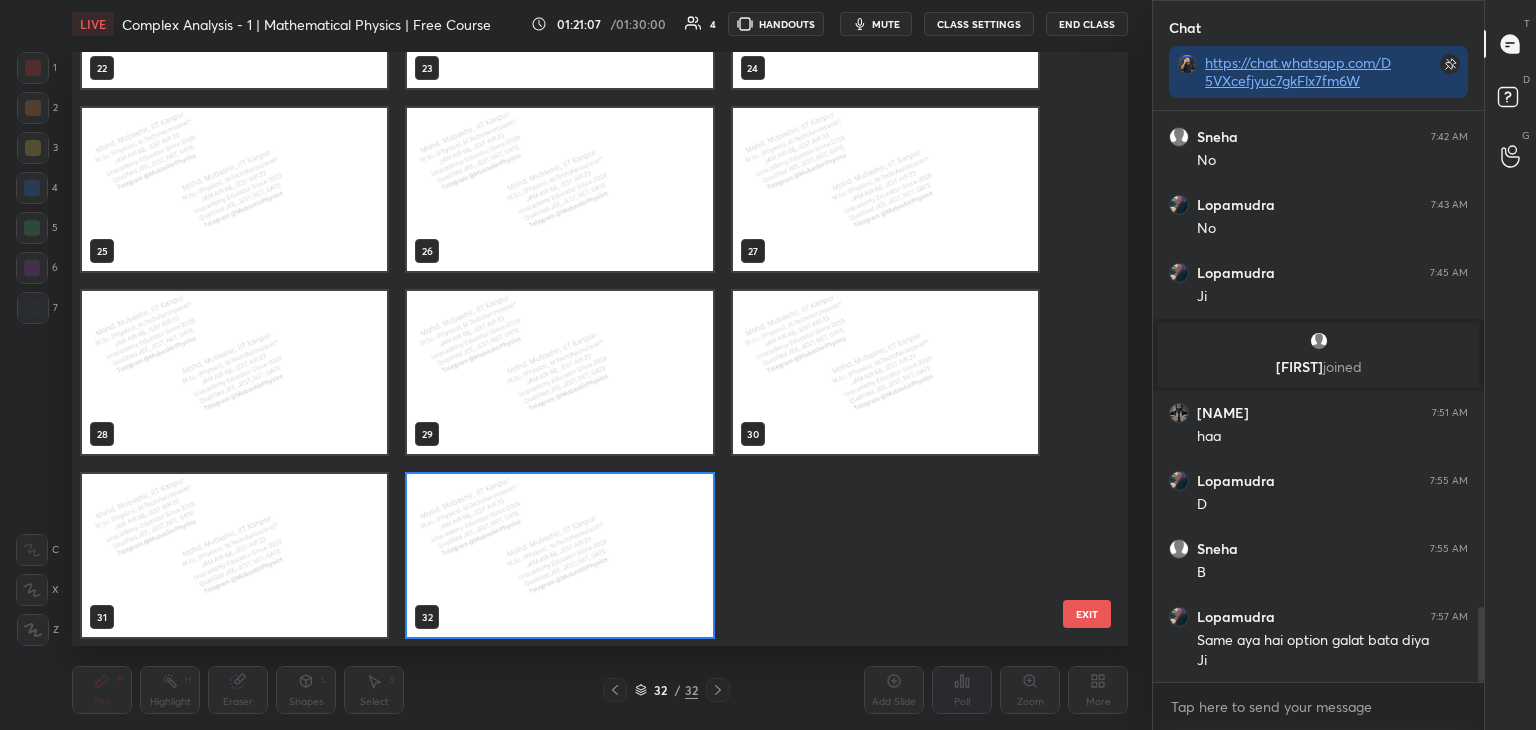click on "EXIT" at bounding box center (1087, 614) 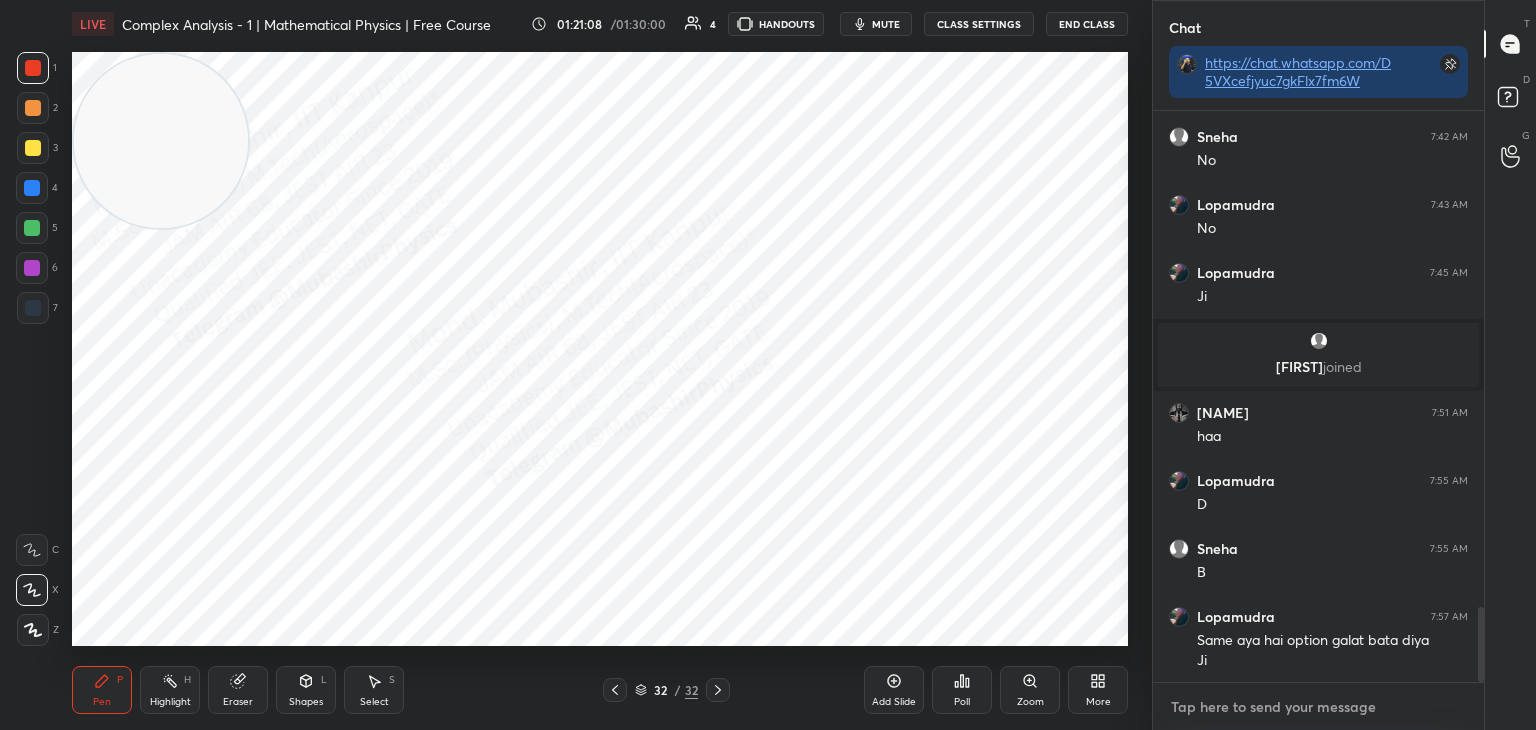 click at bounding box center (1318, 707) 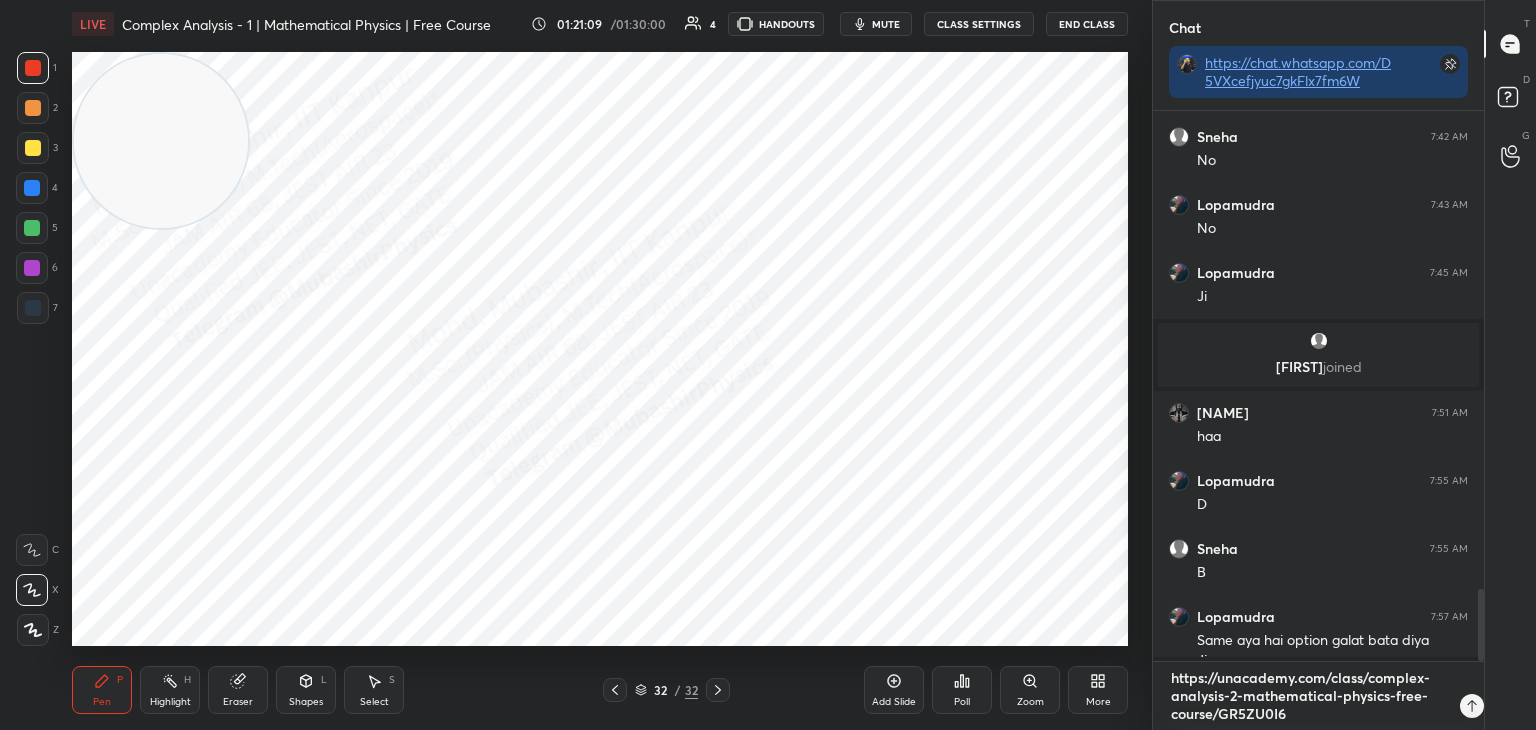 scroll, scrollTop: 0, scrollLeft: 0, axis: both 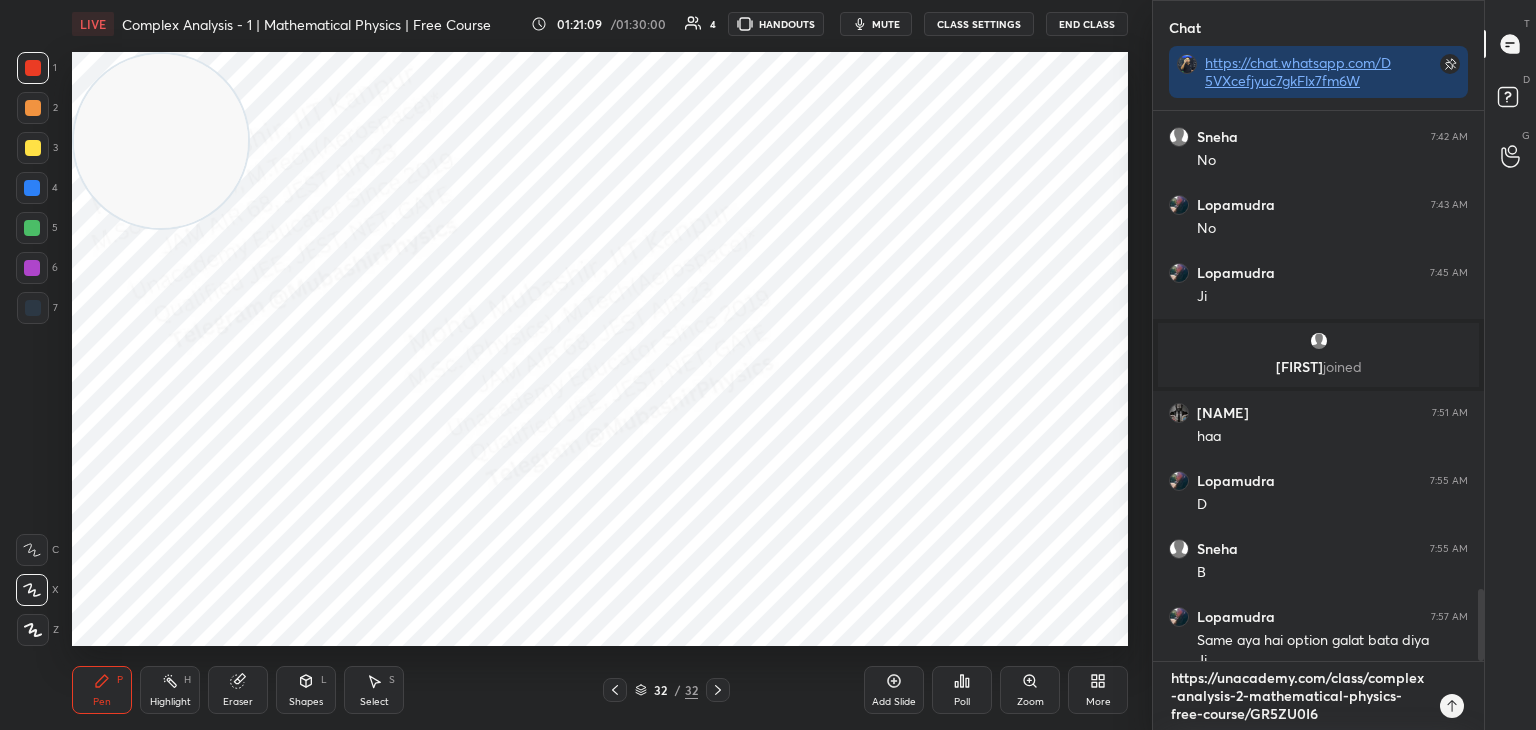 type on "https://unacademy.com/class/complex-analysis-2-mathematical-physics-free-course/GR5ZU0I6" 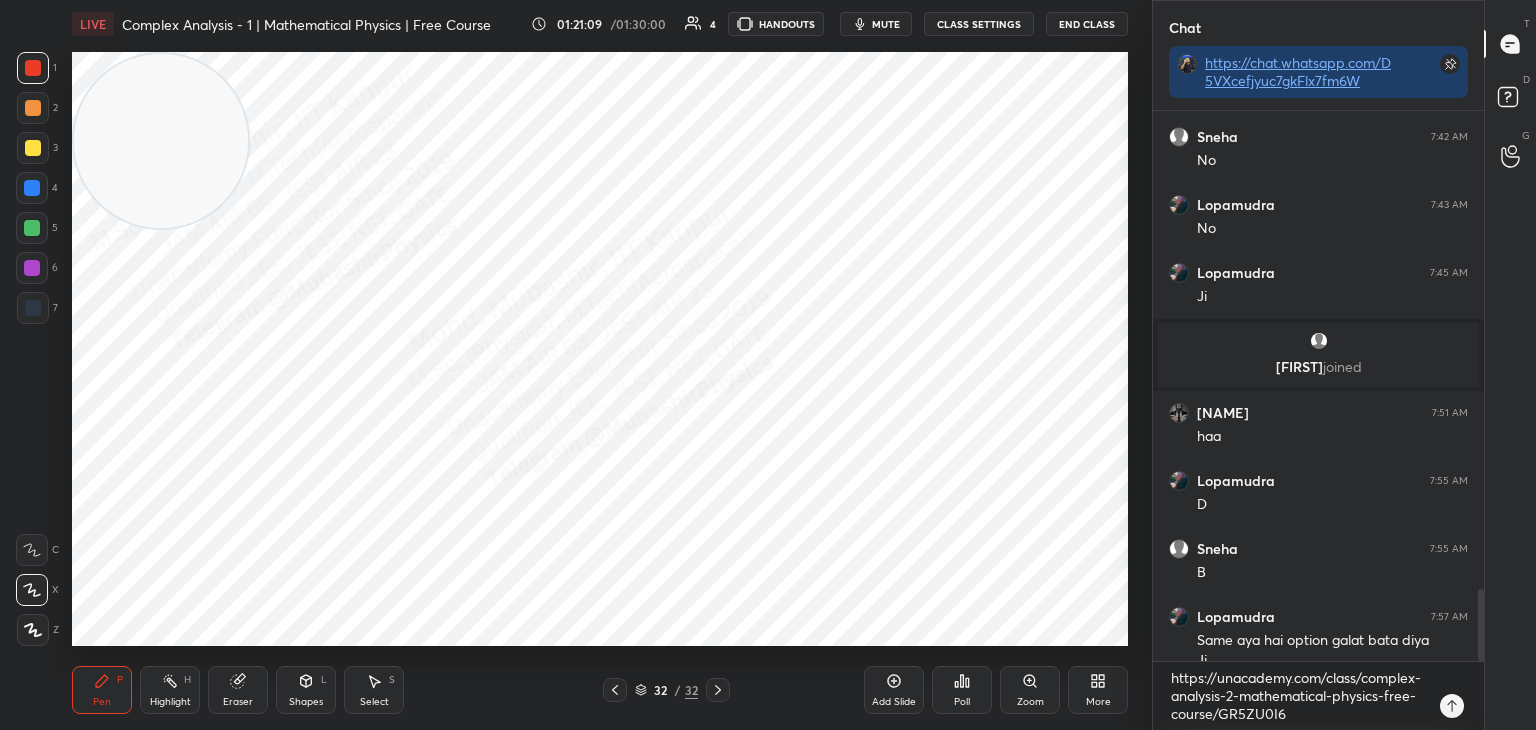 click at bounding box center [1452, 706] 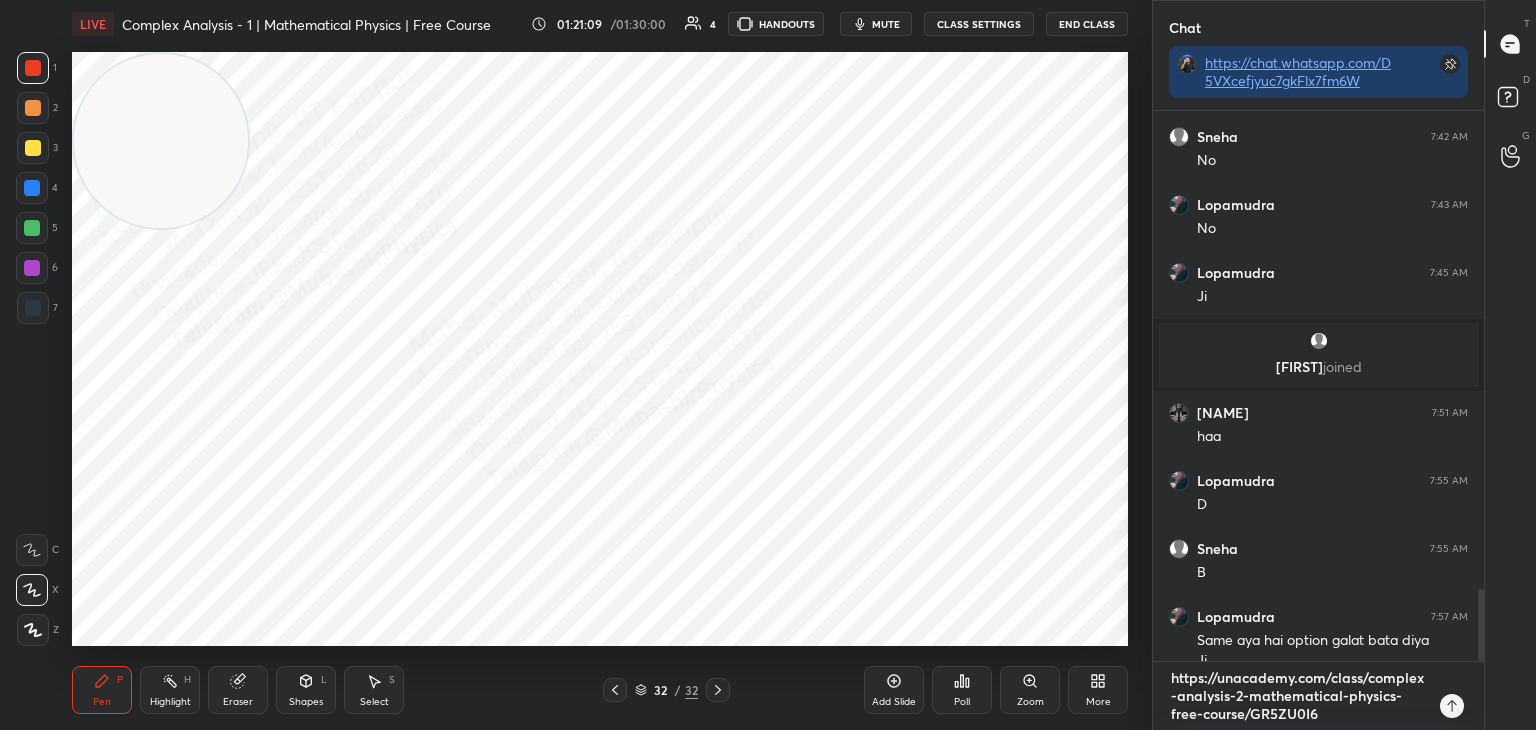 type 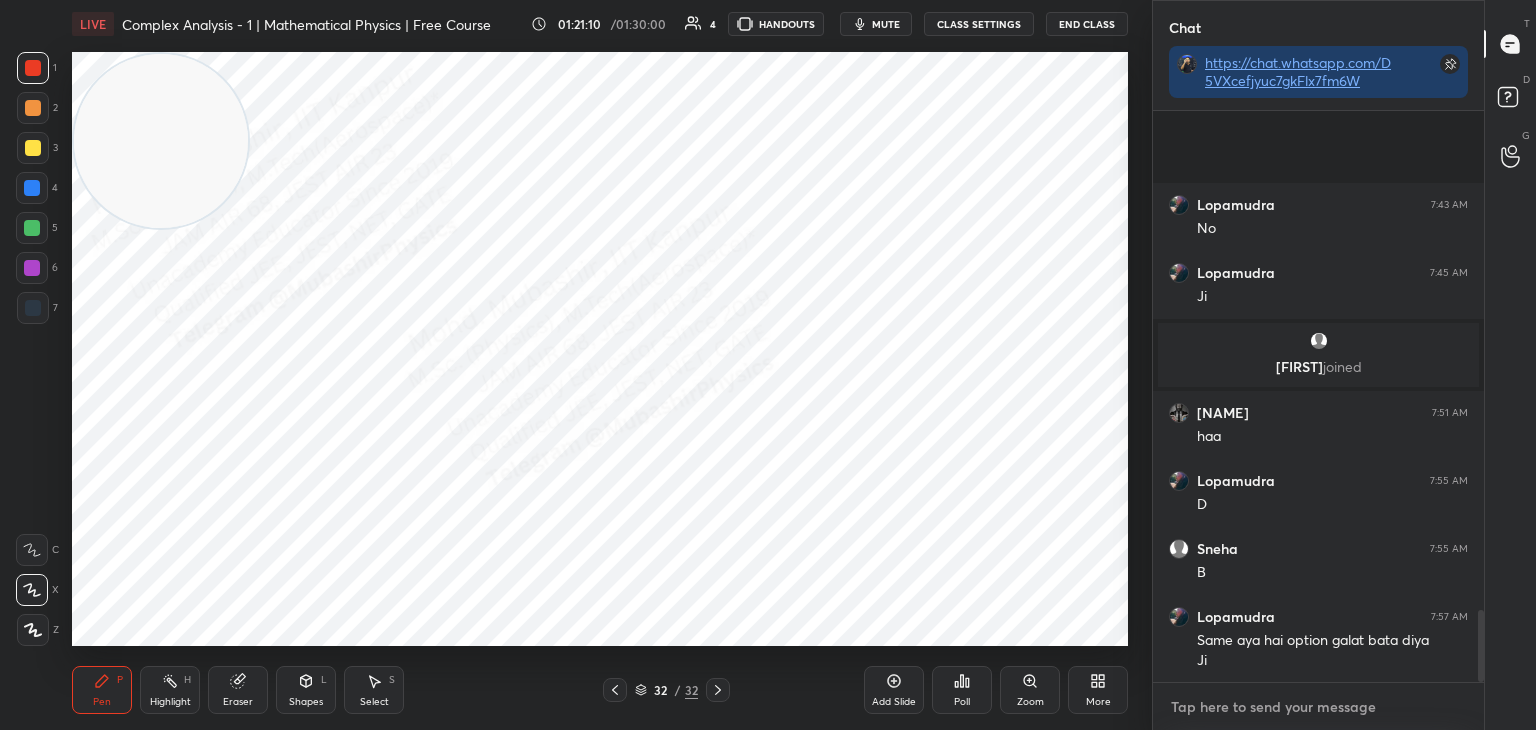 scroll, scrollTop: 6, scrollLeft: 6, axis: both 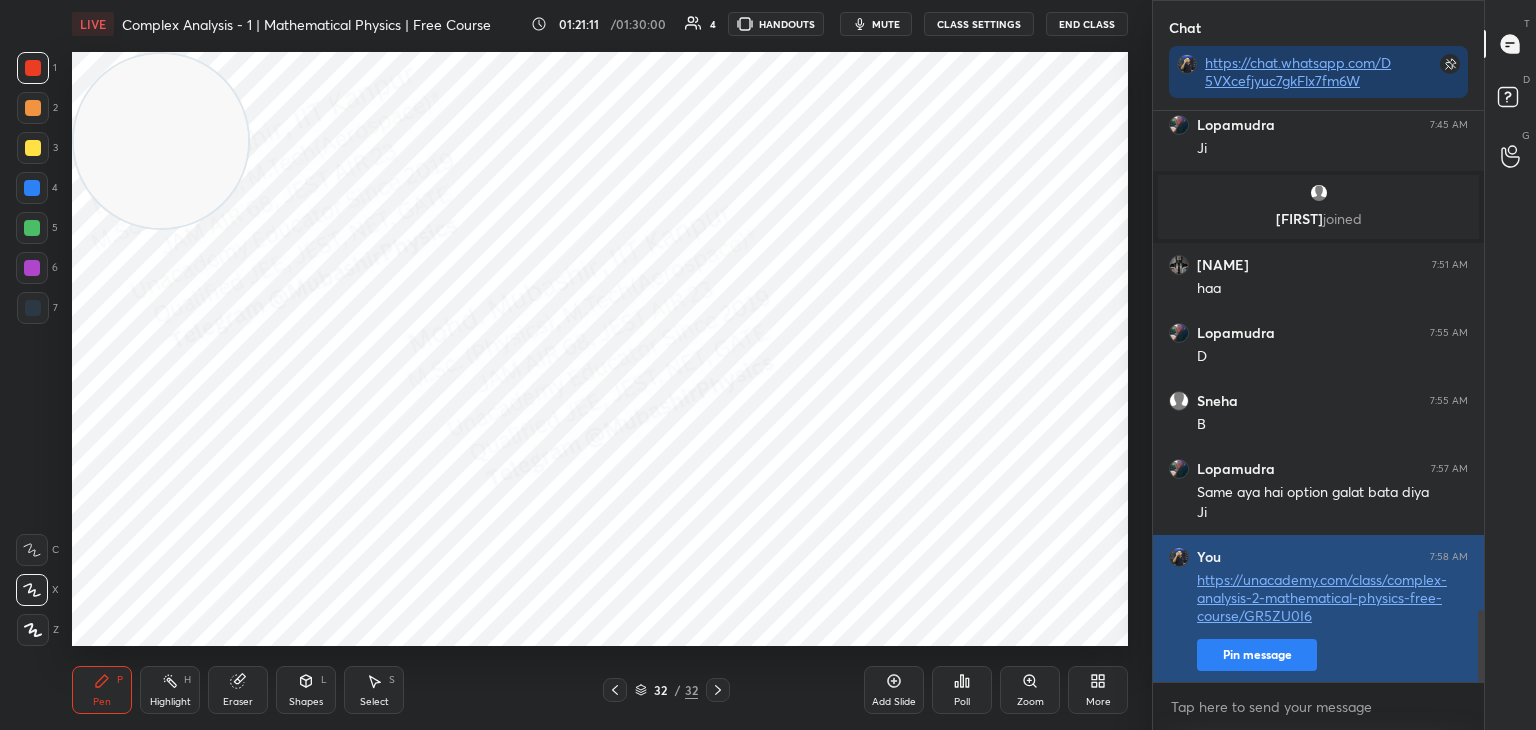 drag, startPoint x: 1239, startPoint y: 654, endPoint x: 1247, endPoint y: 666, distance: 14.422205 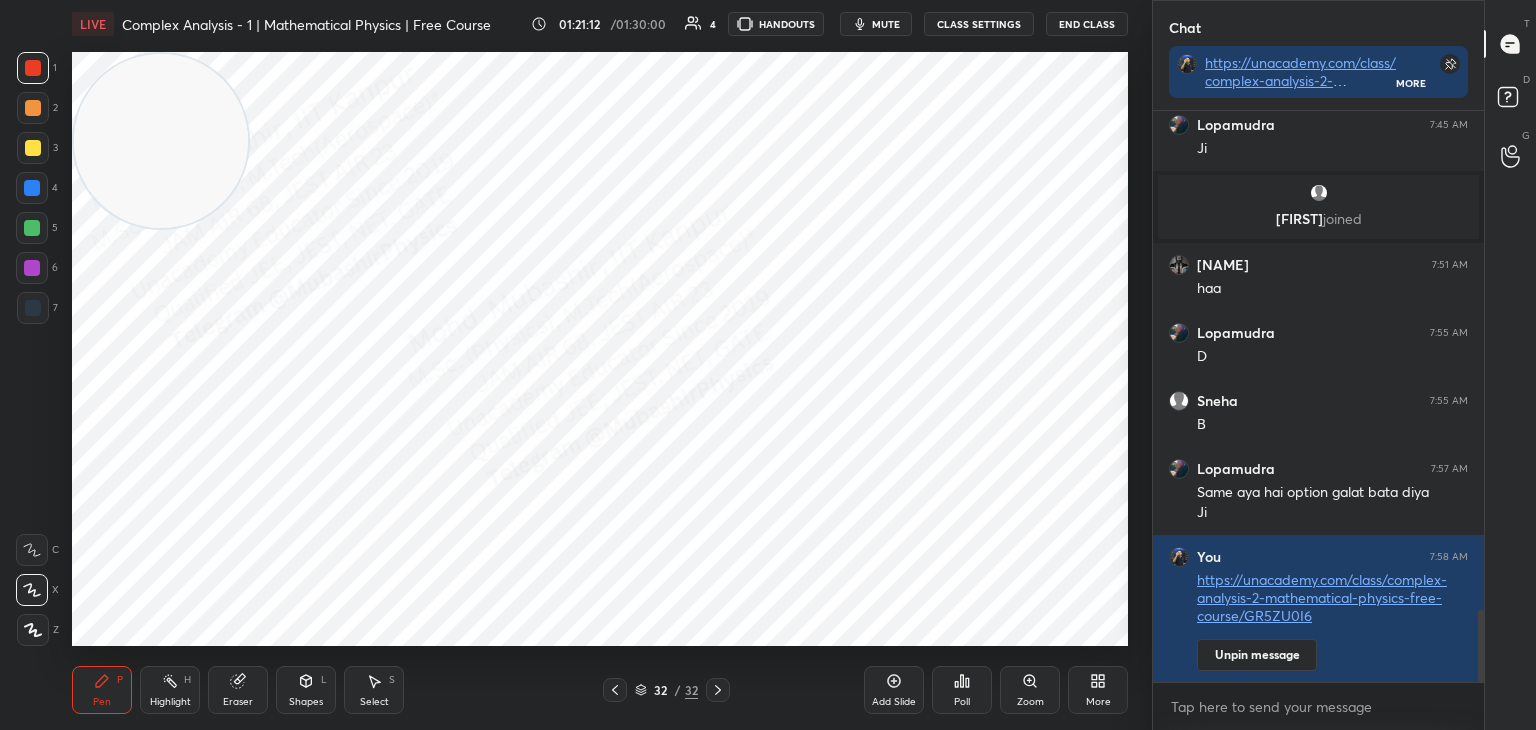 click on "More" at bounding box center (1098, 702) 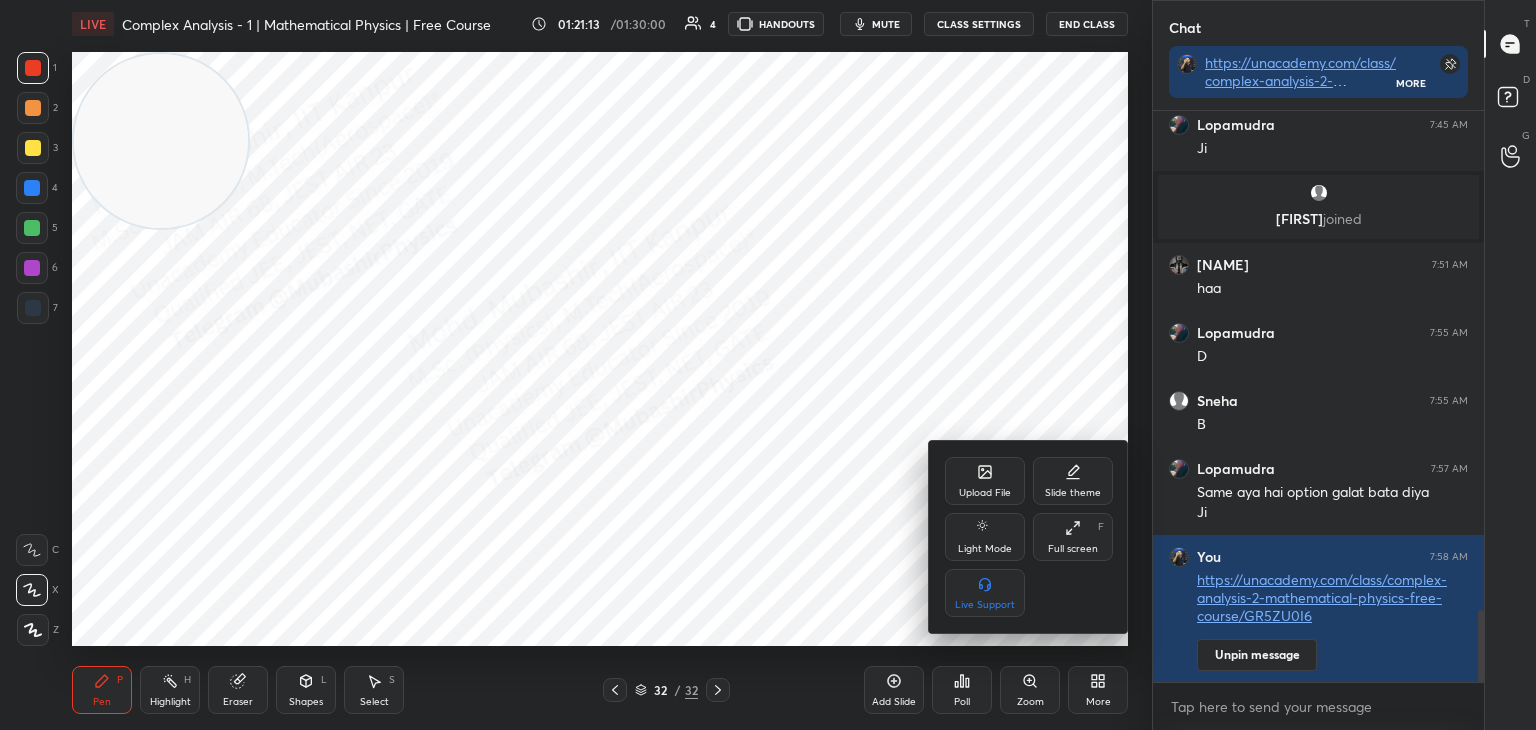 click on "Upload File" at bounding box center (985, 493) 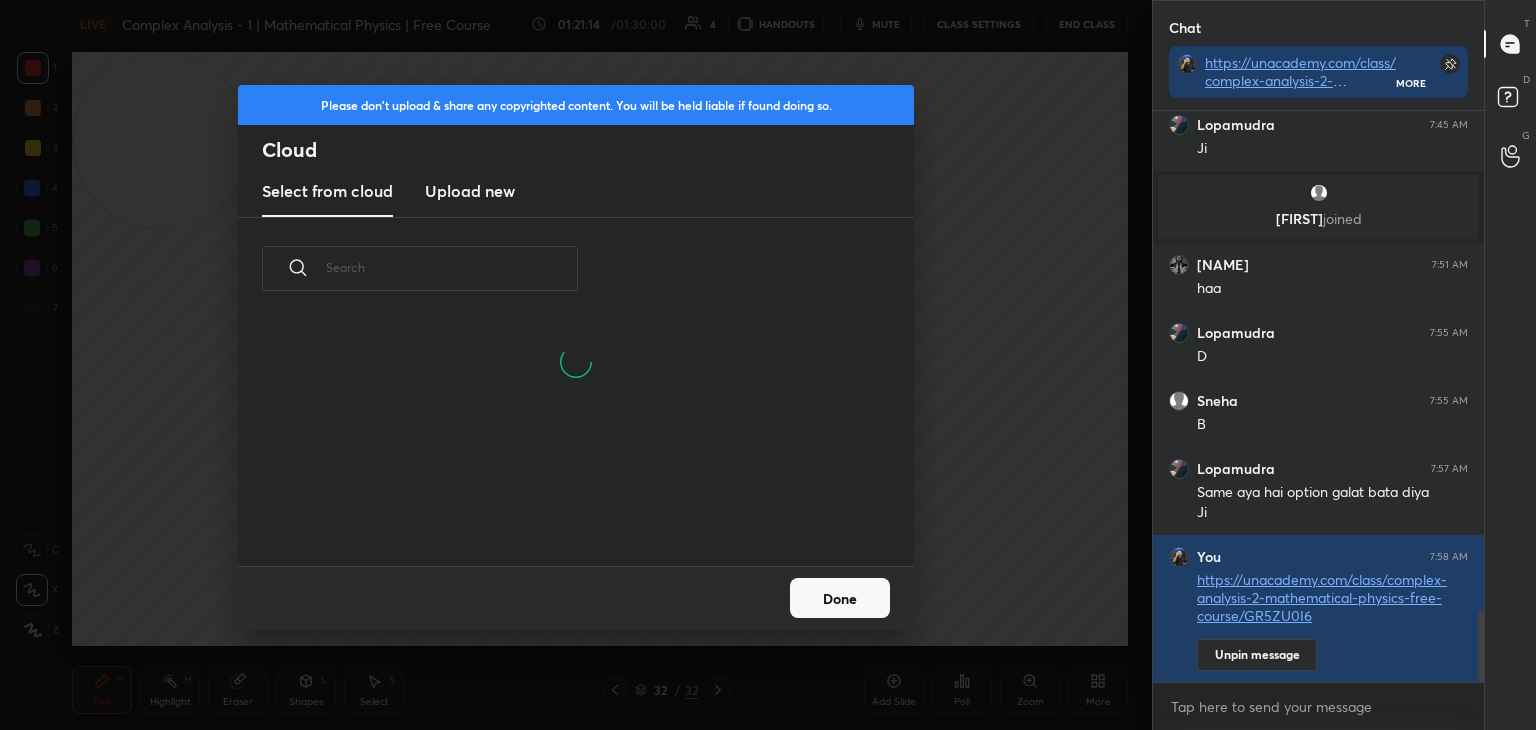 click on "Upload new" at bounding box center (470, 191) 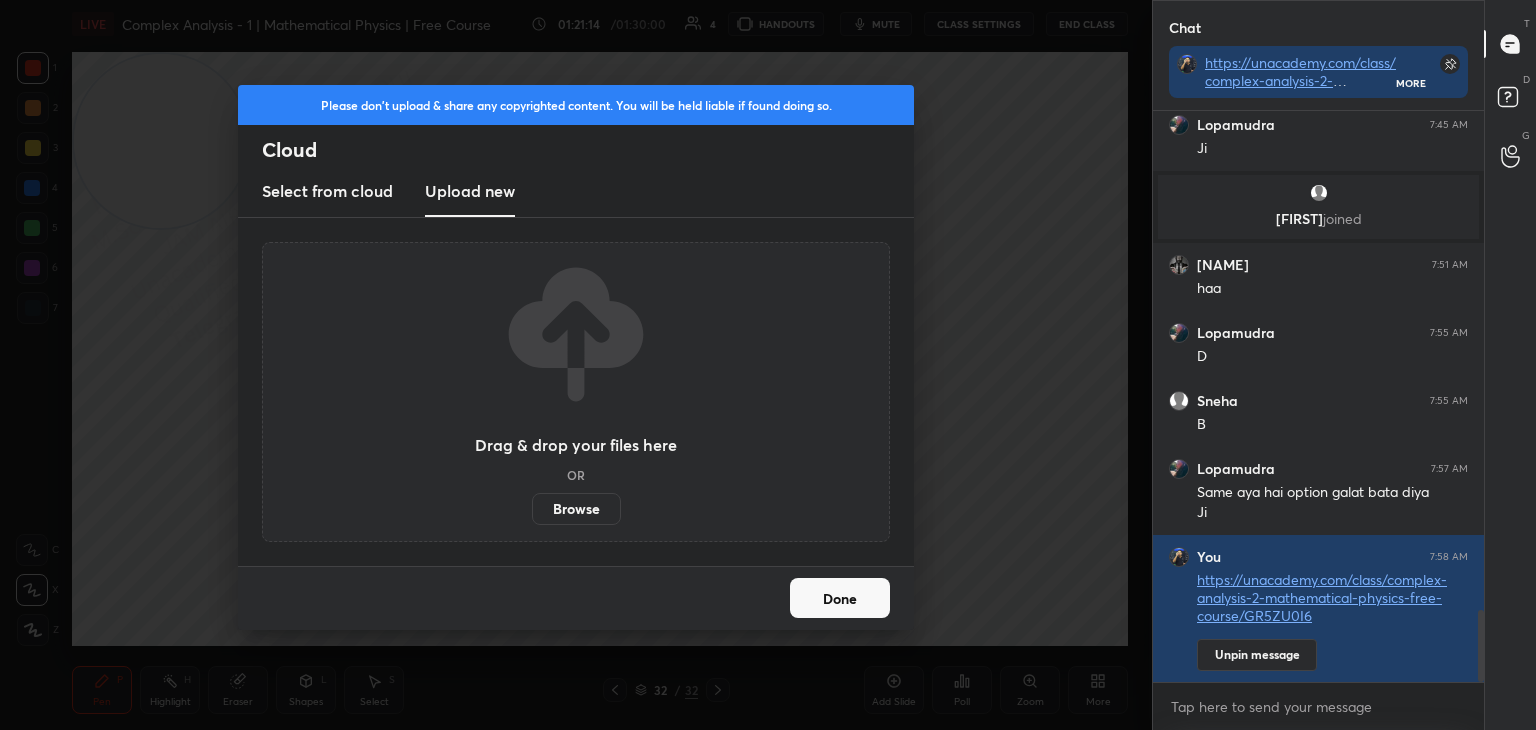 click on "Browse" at bounding box center (576, 509) 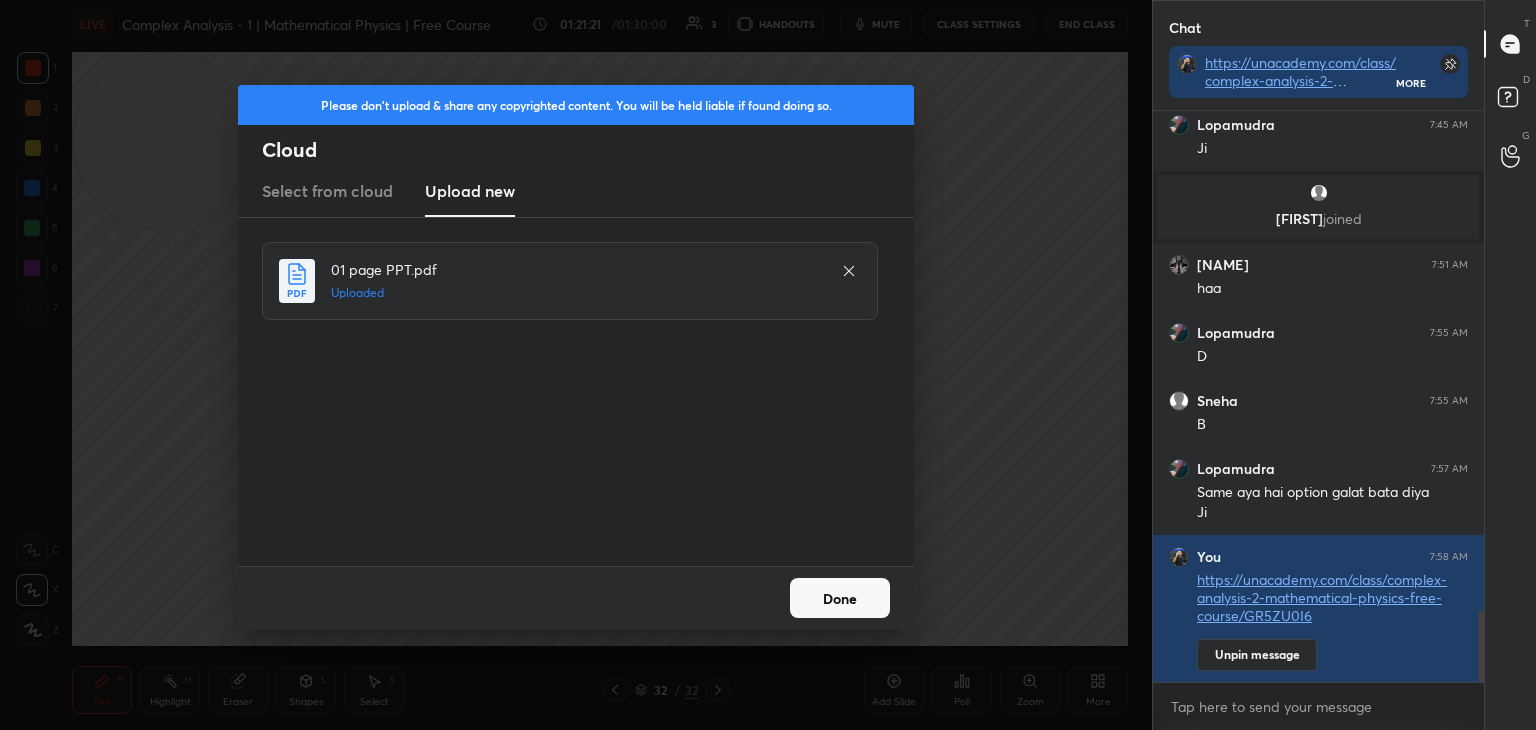 click on "Done" at bounding box center [840, 598] 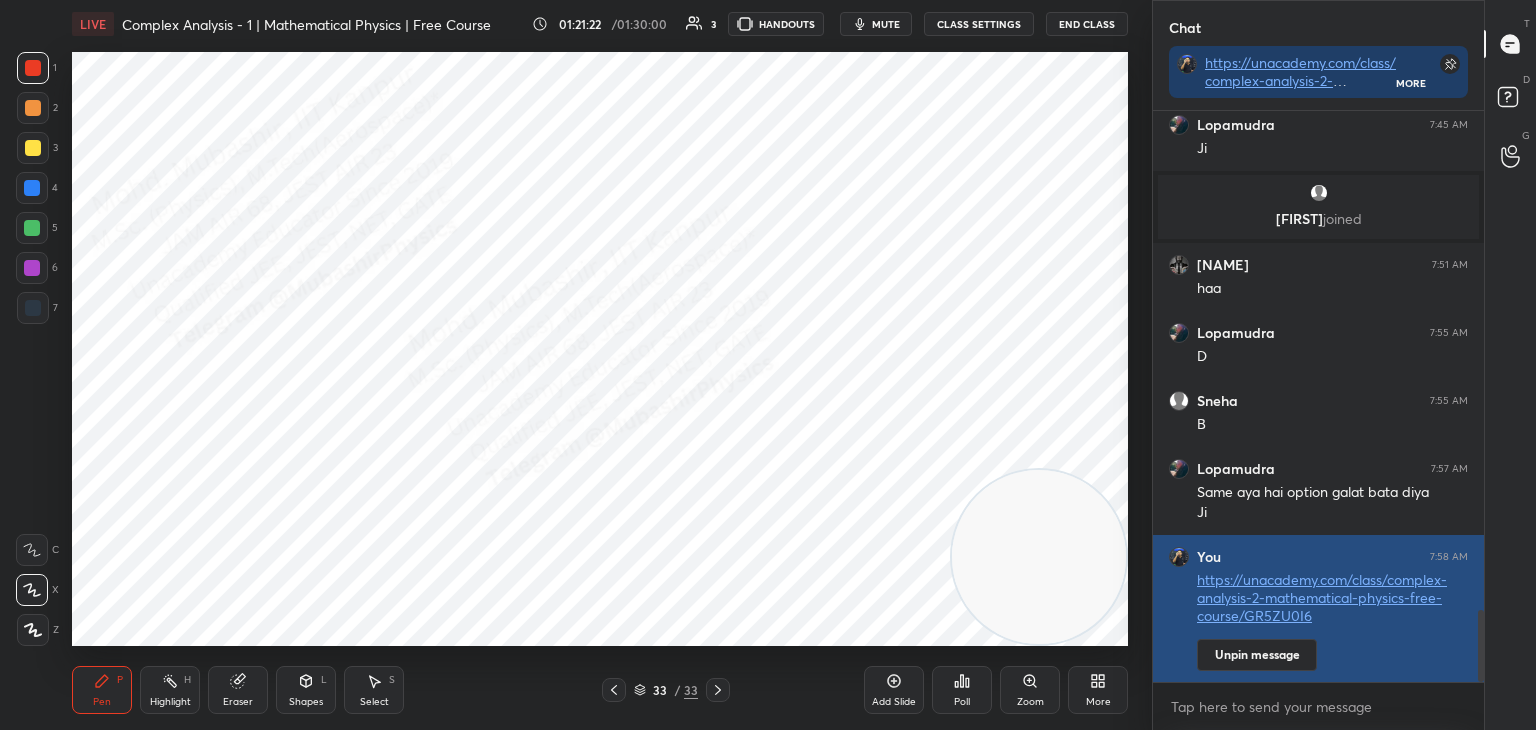 drag, startPoint x: 173, startPoint y: 171, endPoint x: 1157, endPoint y: 605, distance: 1075.459 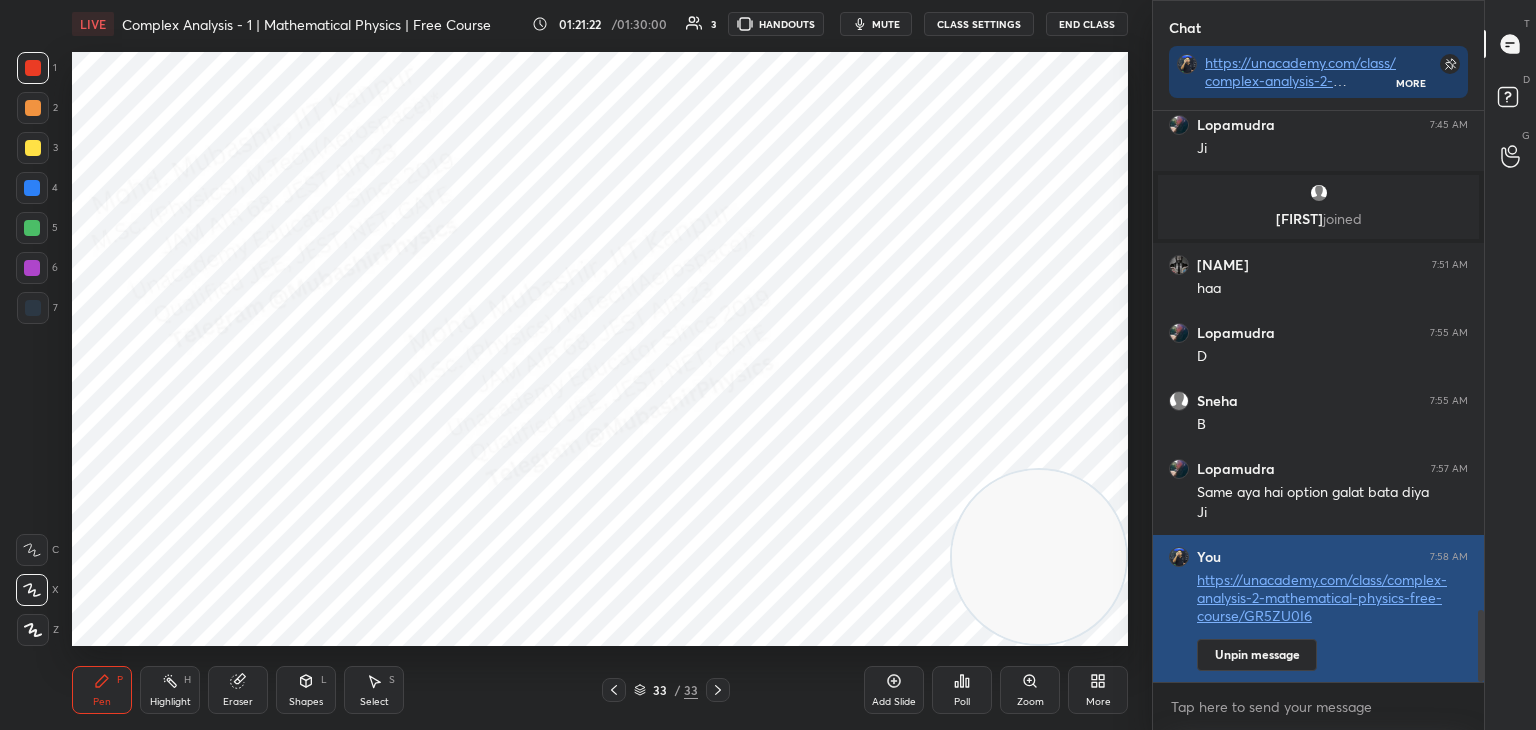click on "1 2 3 4 5 6 7 C X Z C X Z E E Erase all   H H LIVE Complex Analysis - 1 | Mathematical Physics | Free Course 01:21:22 /  01:30:00 3 HANDOUTS mute CLASS SETTINGS End Class Setting up your live class Poll for   secs No correct answer Start poll Back Complex Analysis - 1 | Mathematical Physics | Free Course [PERSON] Pen P Highlight H Eraser Shapes L Select S 33 / 33 Add Slide Poll Zoom More Chat https://unacademy.com/class/complex-analysis-2-mathematical-physics-free-course/GR5ZU0I6 More [PERSON] 7:43 AM No [PERSON] 7:45 AM Ji SHIVA  joined [PERSON] [TIME] haa [PERSON] 7:55 AM D [PERSON] 7:55 AM B [PERSON] 7:57 AM Same aya hai option galat bata diya Ji You 7:58 AM https://unacademy.com/class/complex-analysis-2-mathematical-physics-free-course/GR5ZU0I6 Unpin message JUMP TO LATEST Enable hand raising Enable raise hand to speak to learners. Once enabled, chat will be turned off temporarily. Enable x   Doubts asked by learners will show up here NEW DOUBTS ASKED No one has raised a hand yet Can't raise hand" at bounding box center [768, 365] 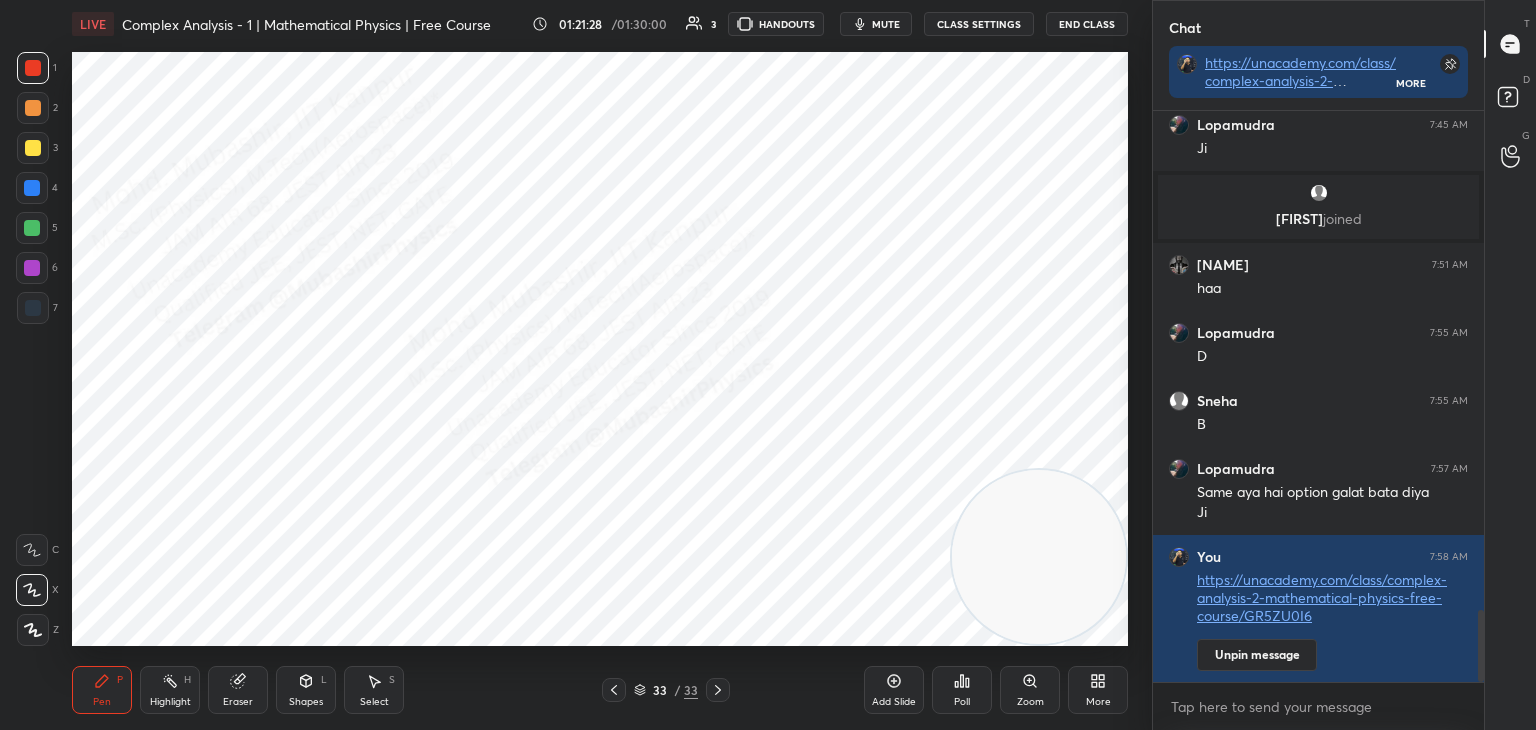 scroll, scrollTop: 4008, scrollLeft: 0, axis: vertical 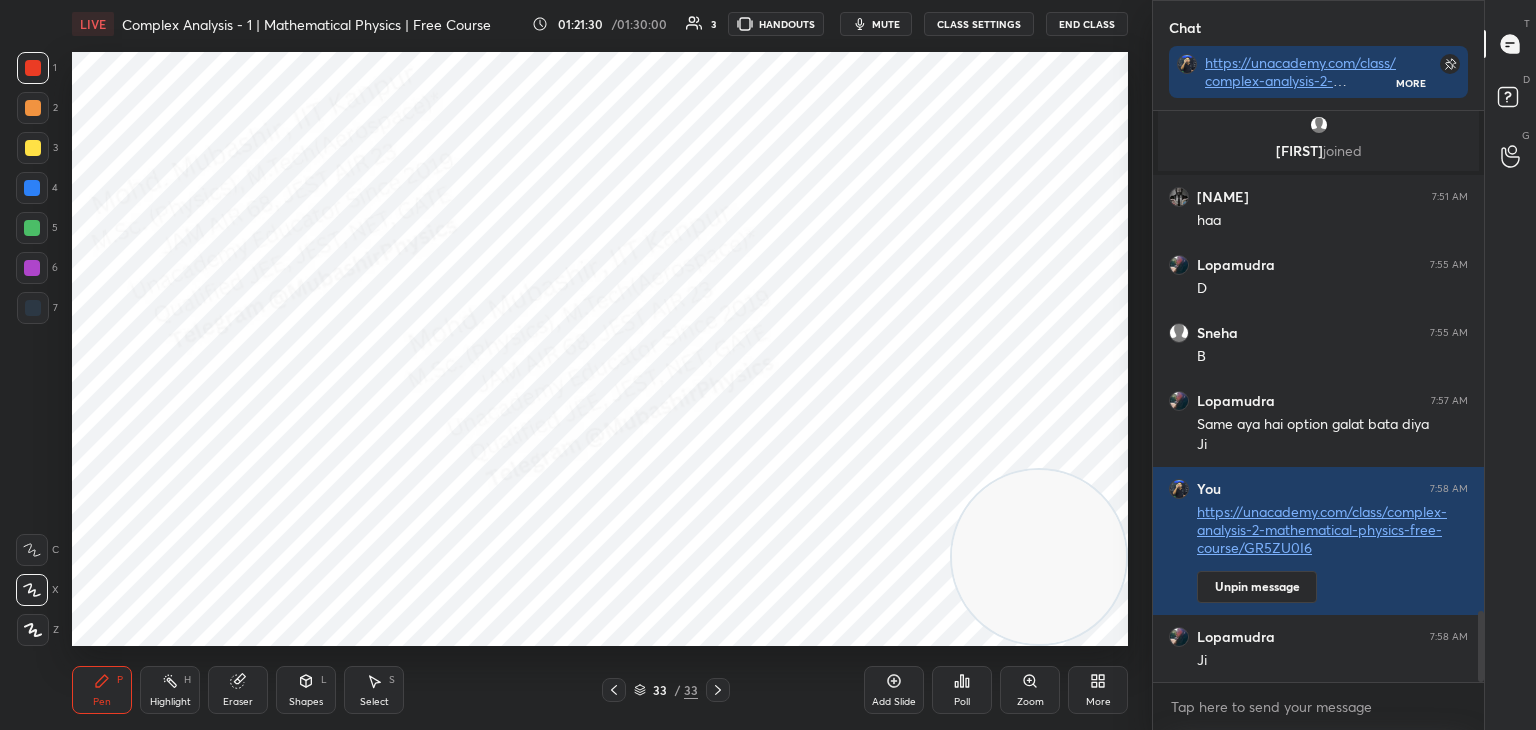 drag, startPoint x: 9, startPoint y: 191, endPoint x: 40, endPoint y: 187, distance: 31.257 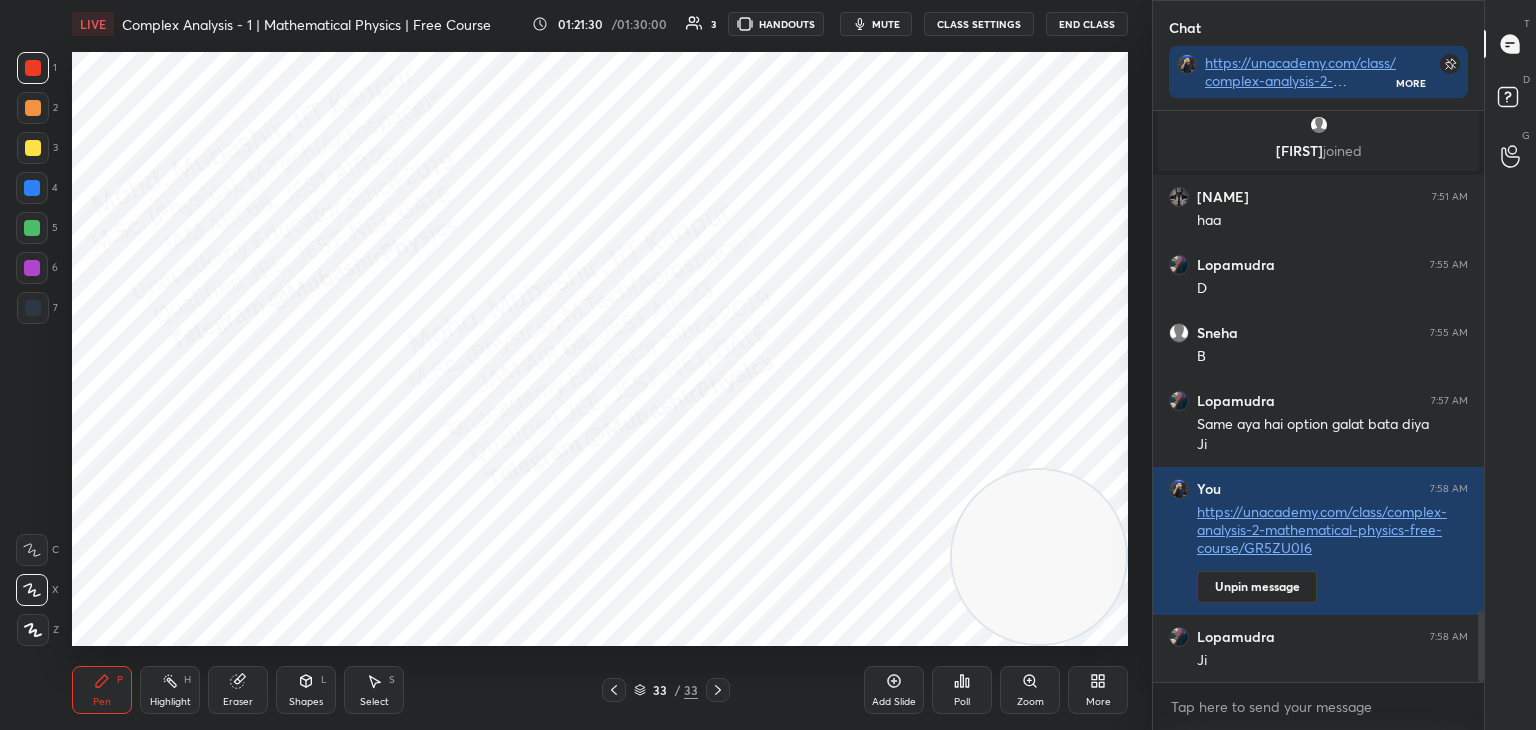 click on "1 2 3 4 5 6 7 C X Z C X Z E E Erase all   H H" at bounding box center (32, 349) 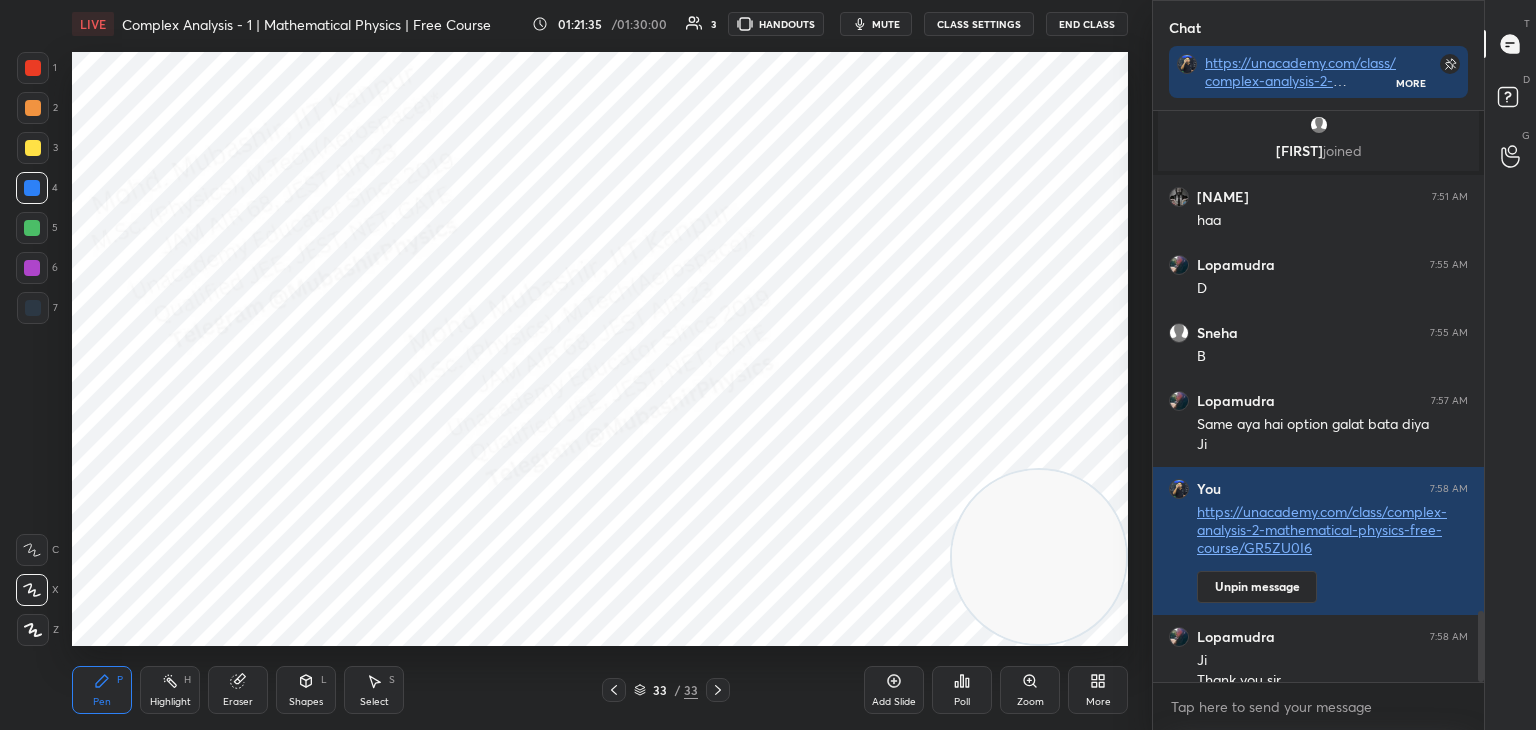 scroll, scrollTop: 4028, scrollLeft: 0, axis: vertical 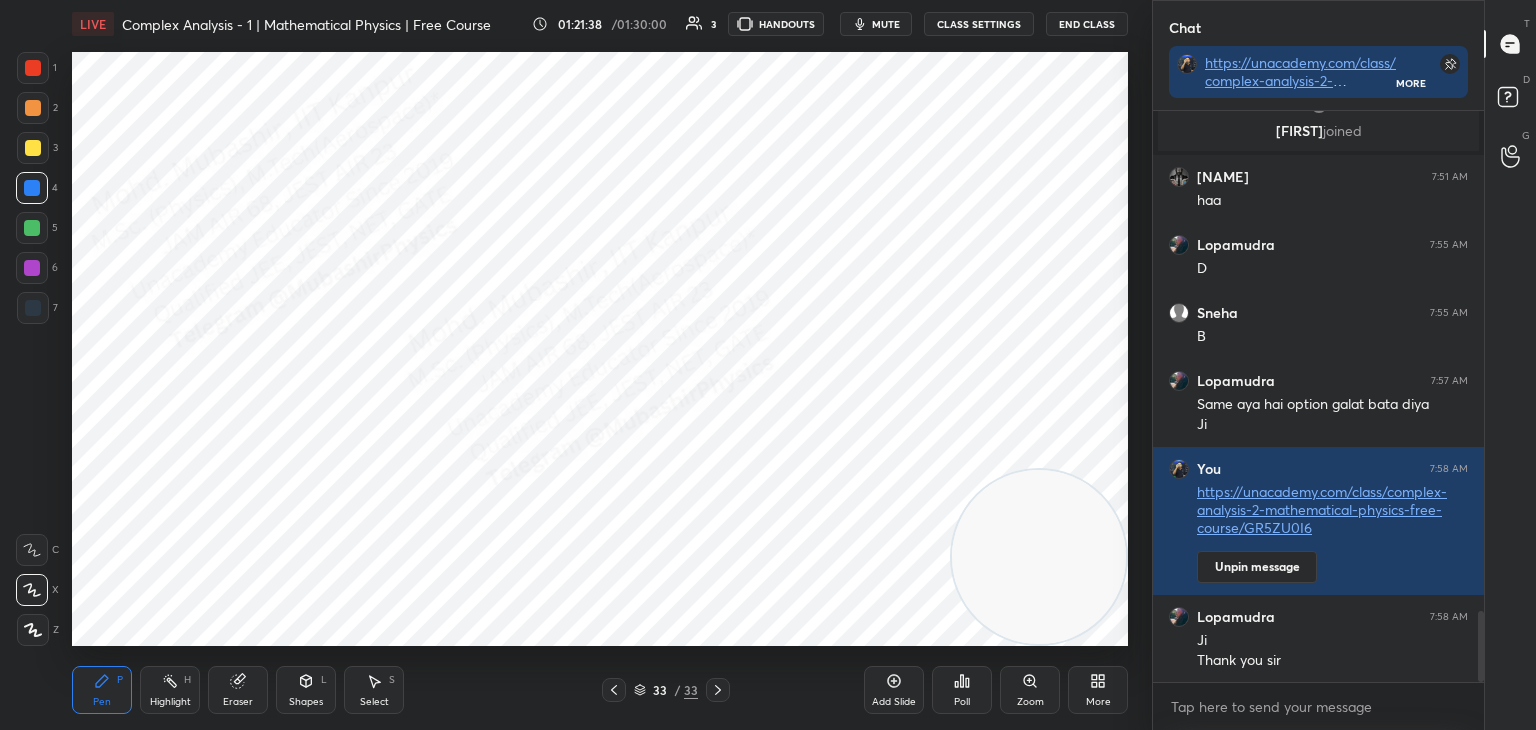 drag, startPoint x: 186, startPoint y: 677, endPoint x: 272, endPoint y: 647, distance: 91.08238 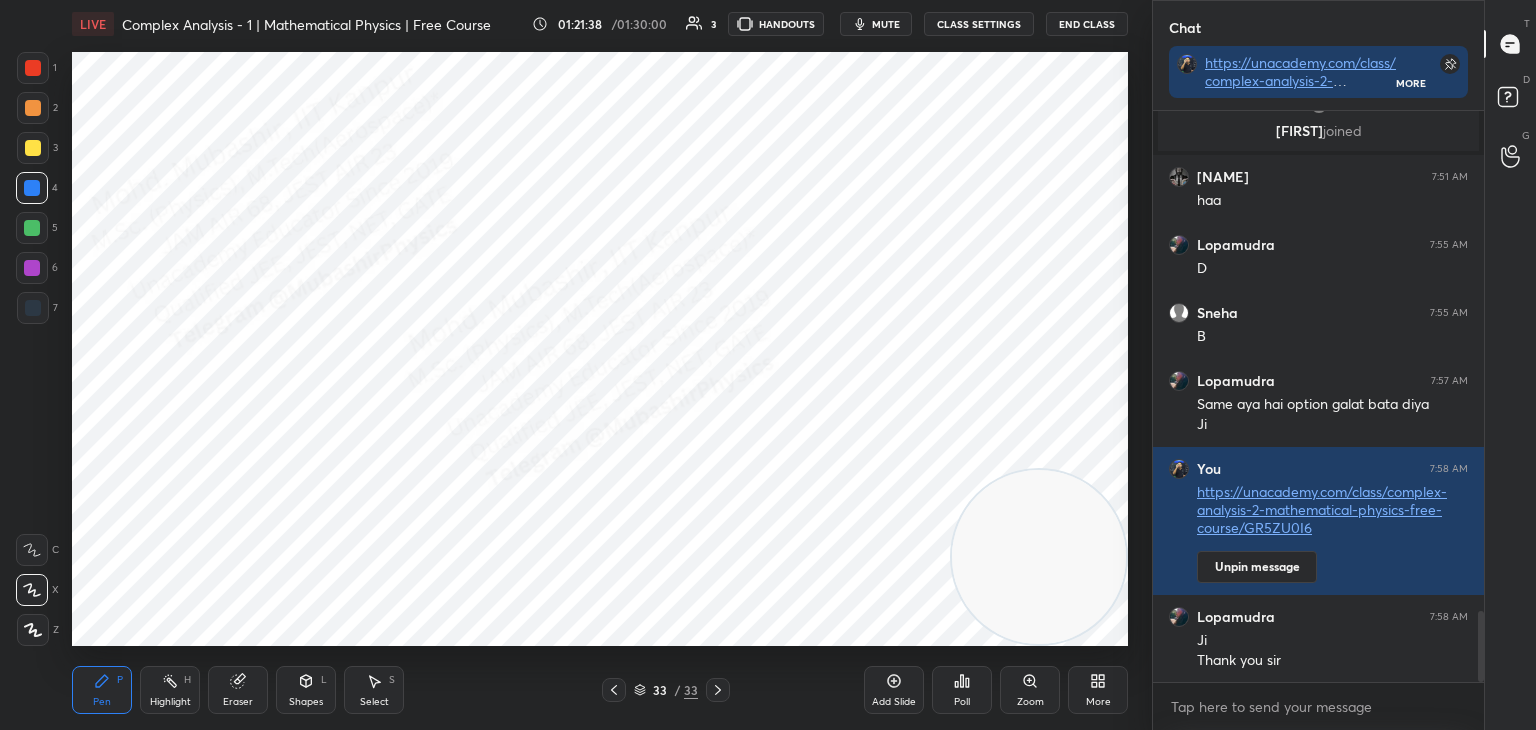 click on "Highlight H" at bounding box center (170, 690) 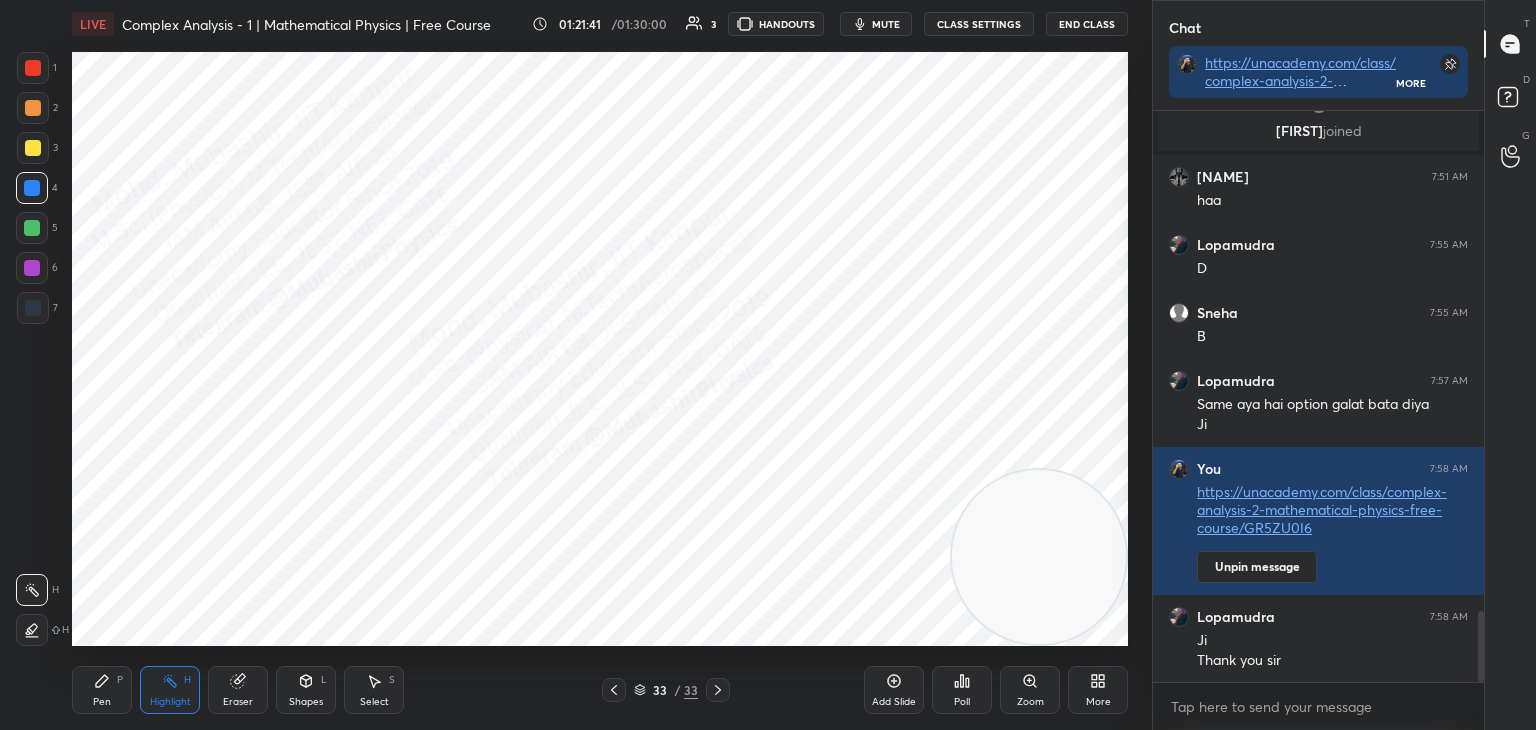 click on "End Class" at bounding box center (1087, 24) 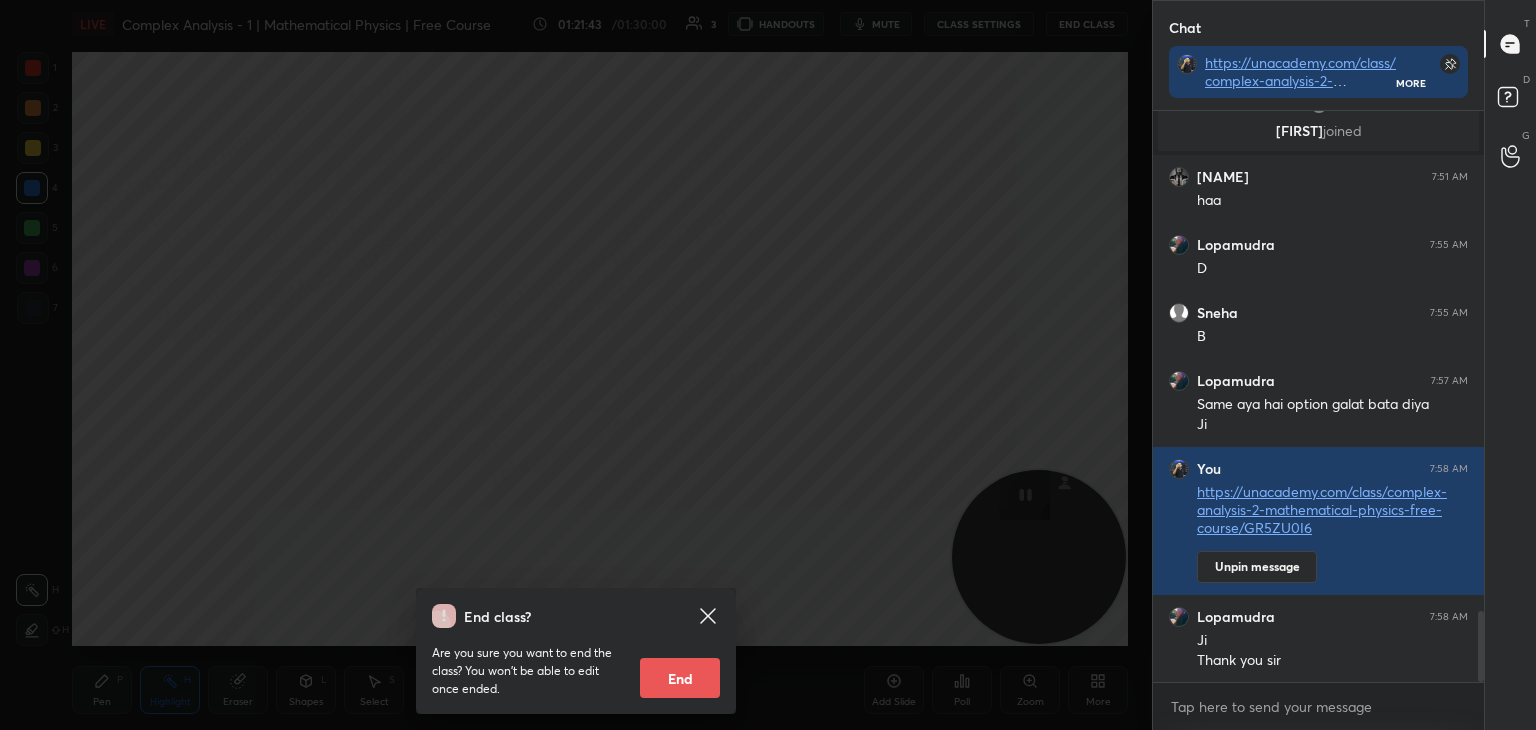 click on "End" at bounding box center [680, 678] 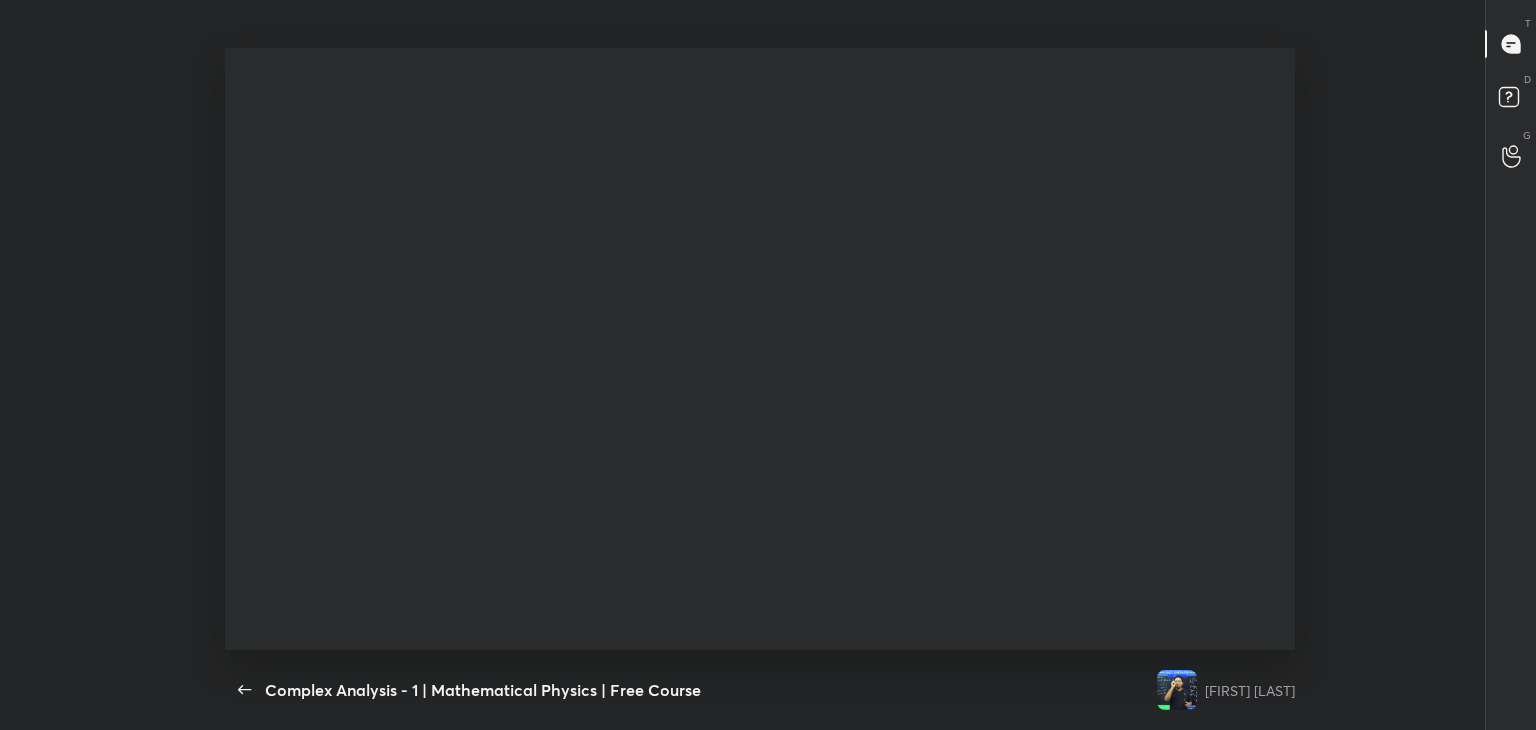 scroll, scrollTop: 99397, scrollLeft: 98820, axis: both 